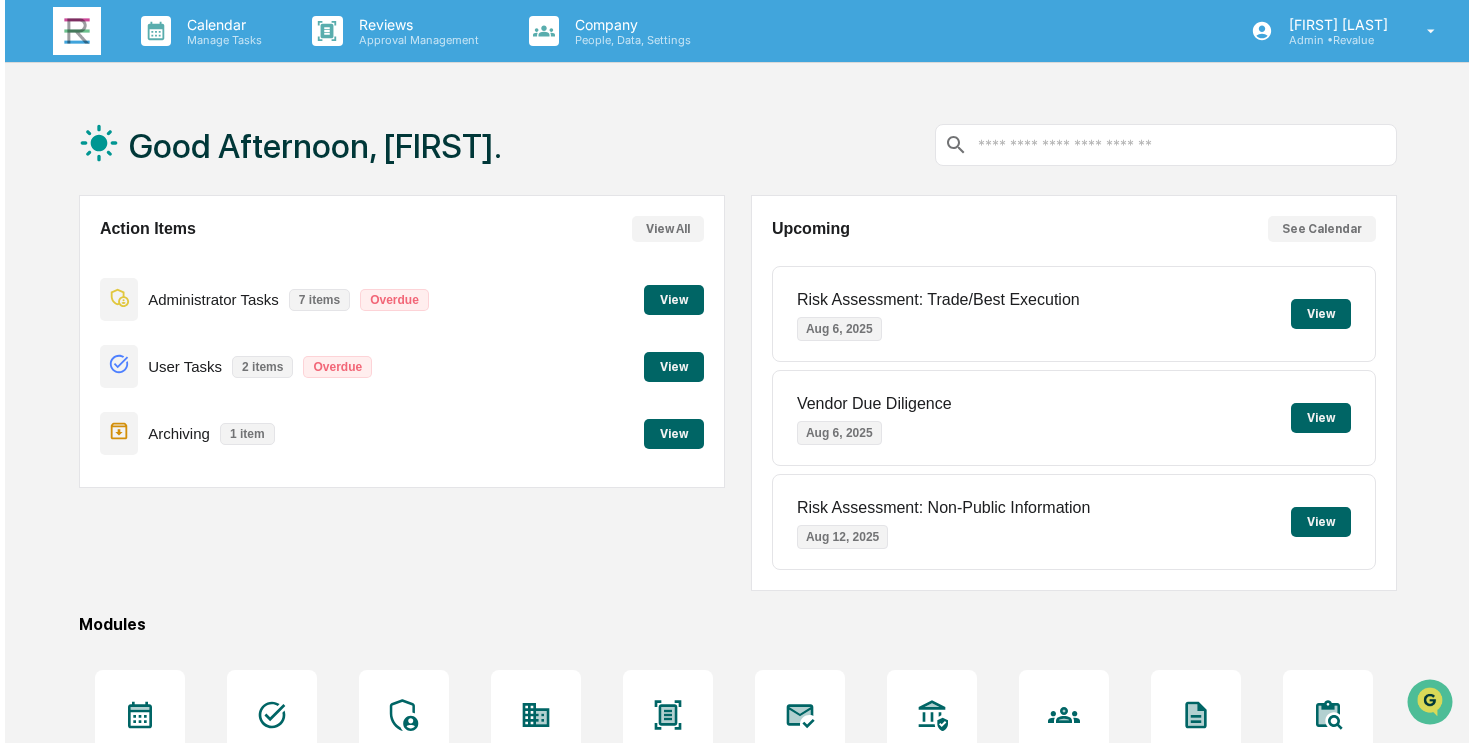 scroll, scrollTop: 0, scrollLeft: 0, axis: both 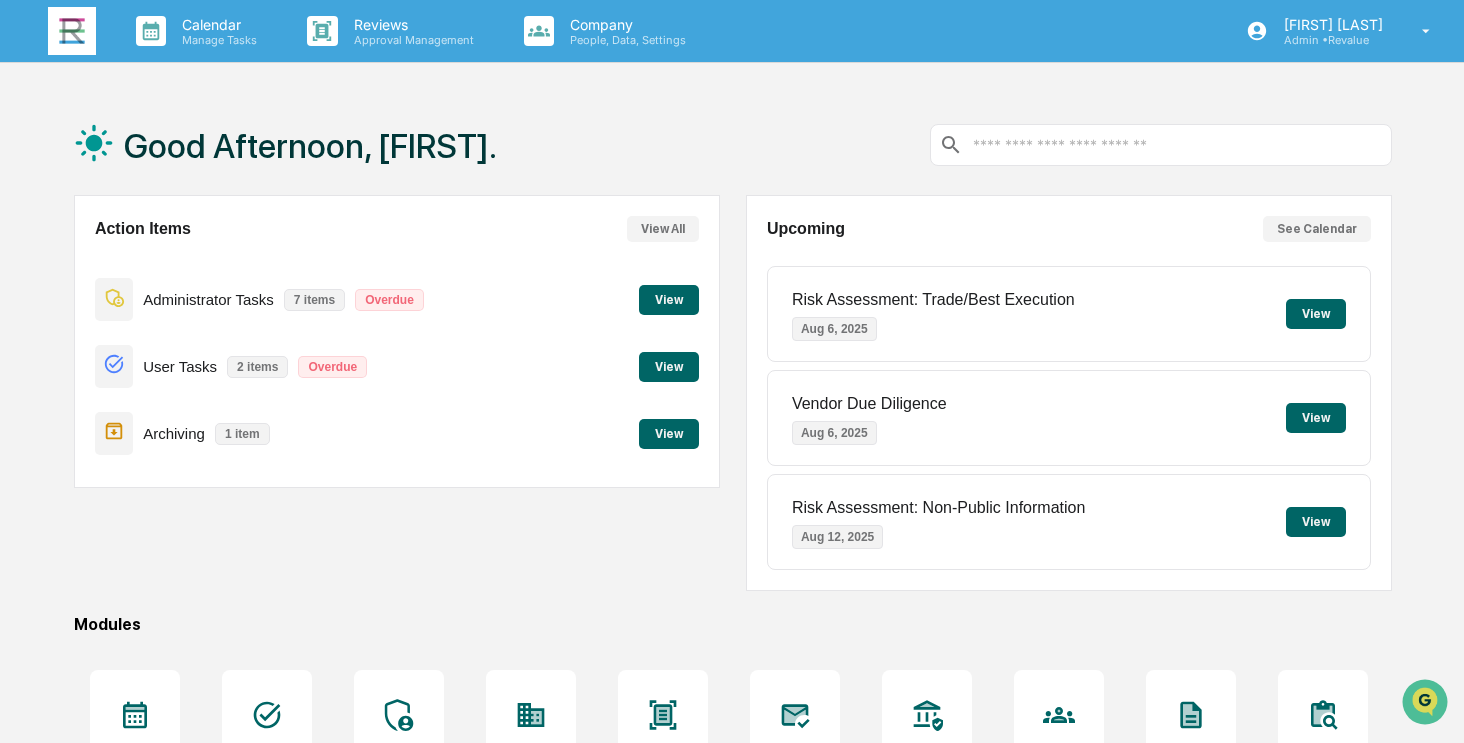 click on "View" at bounding box center [669, 434] 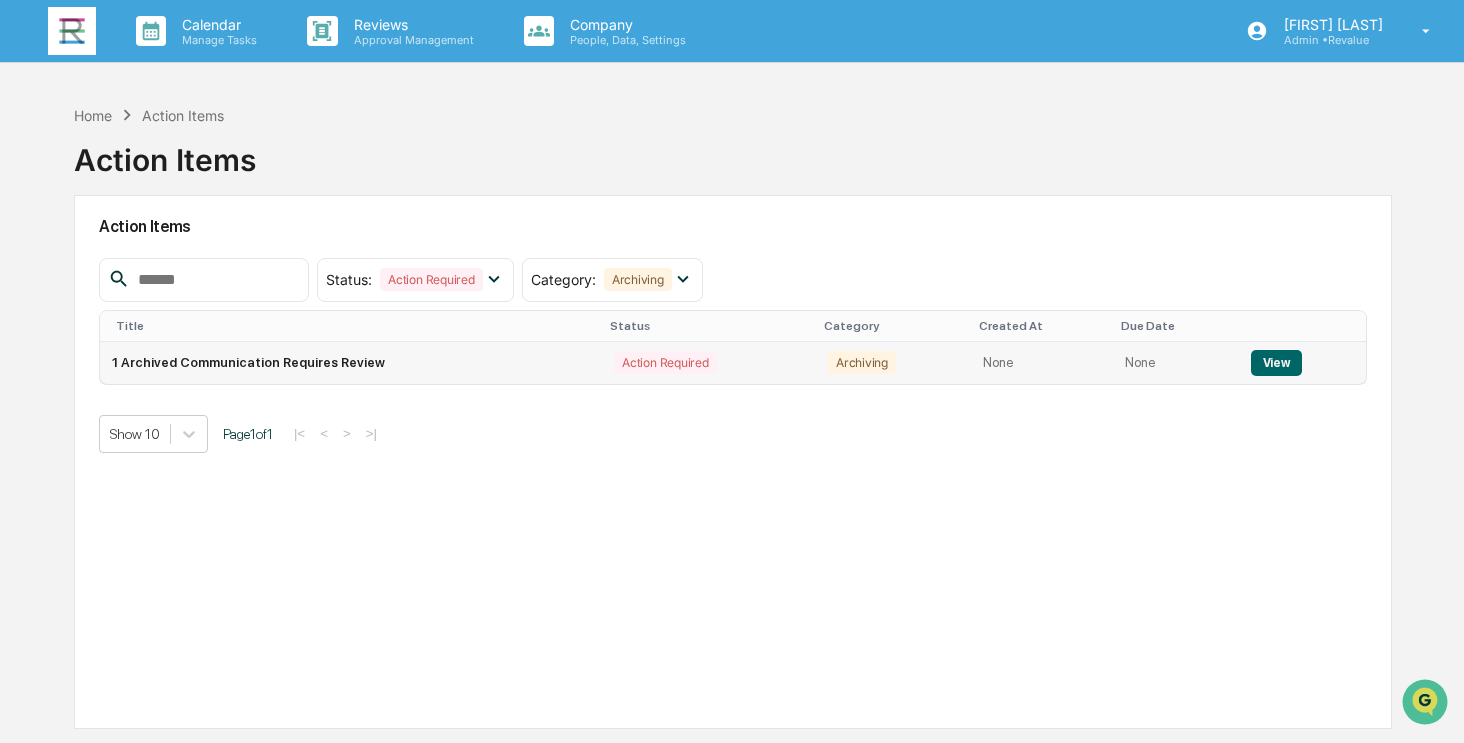 click on "View" at bounding box center (1276, 363) 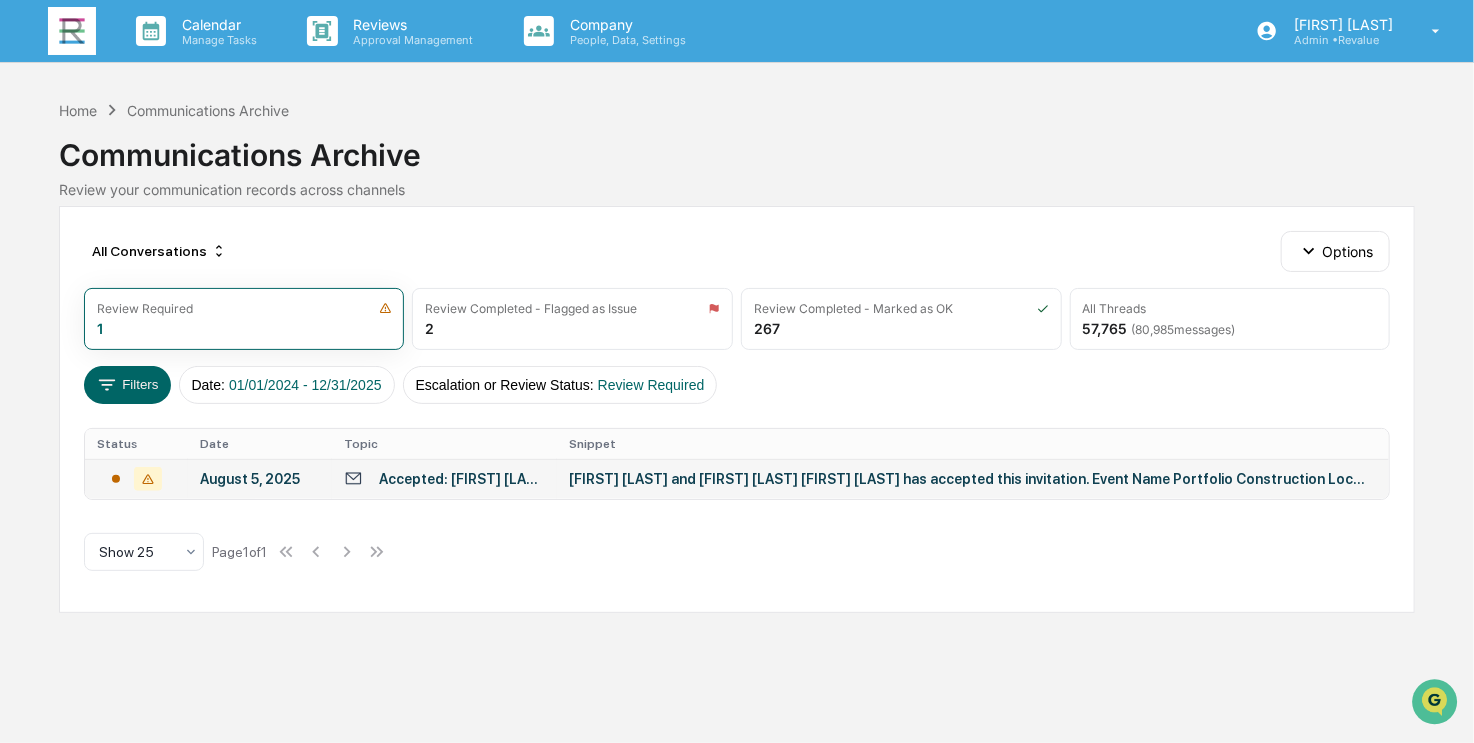 click on "Accepted: Nolizwe Nondabula and Michelle Hoexum @ Tue Sep 23, 2025 10am - 10:45am (PDT) (Michelle Hoexum)" at bounding box center (462, 479) 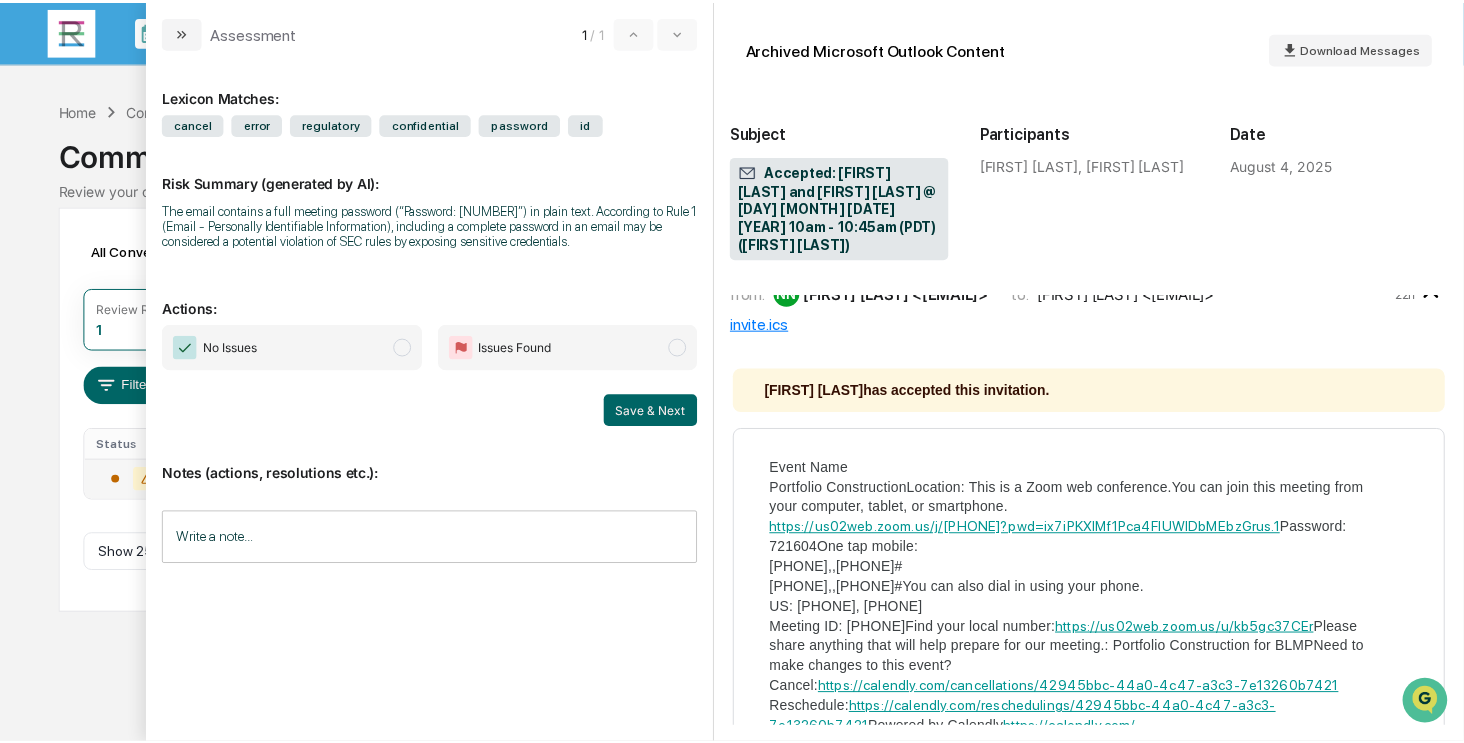 scroll, scrollTop: 200, scrollLeft: 0, axis: vertical 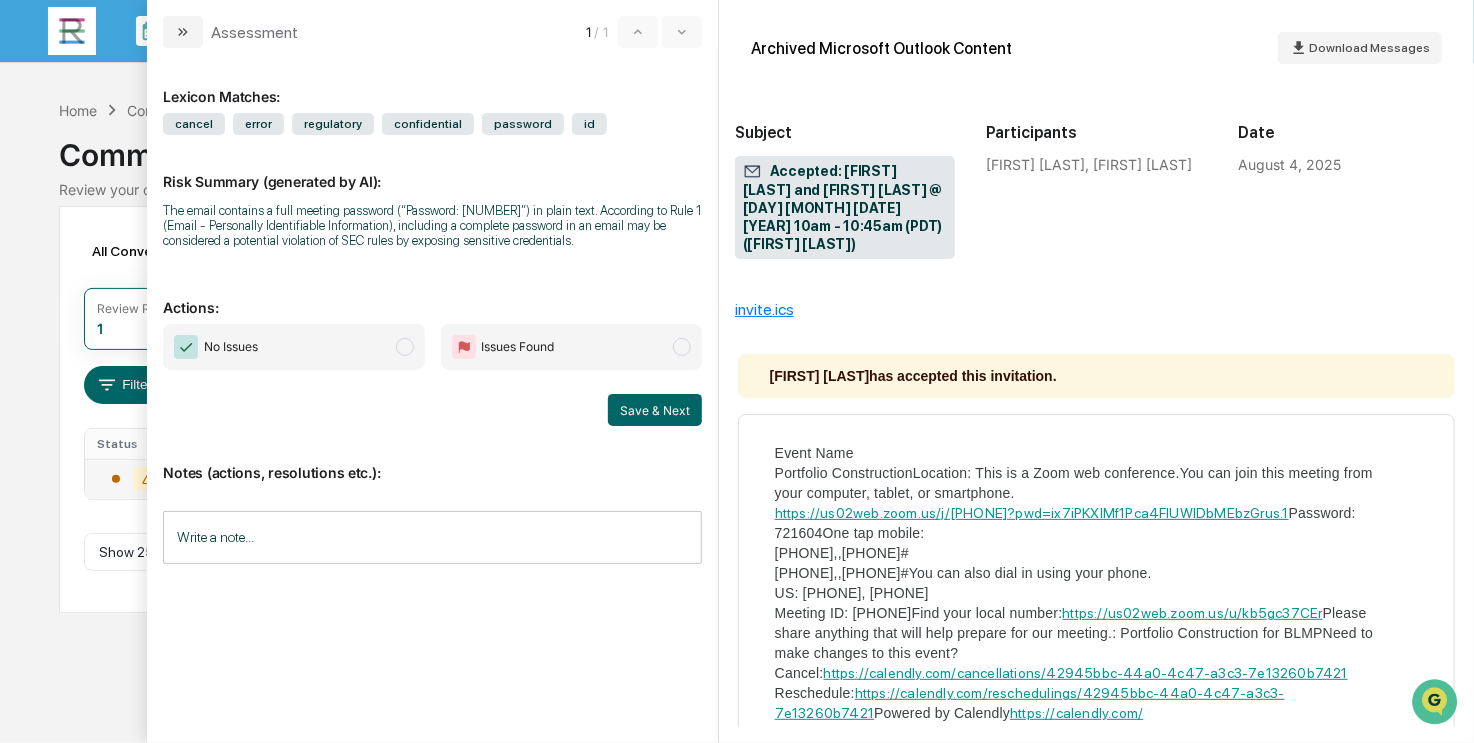 click on "No Issues" at bounding box center [293, 347] 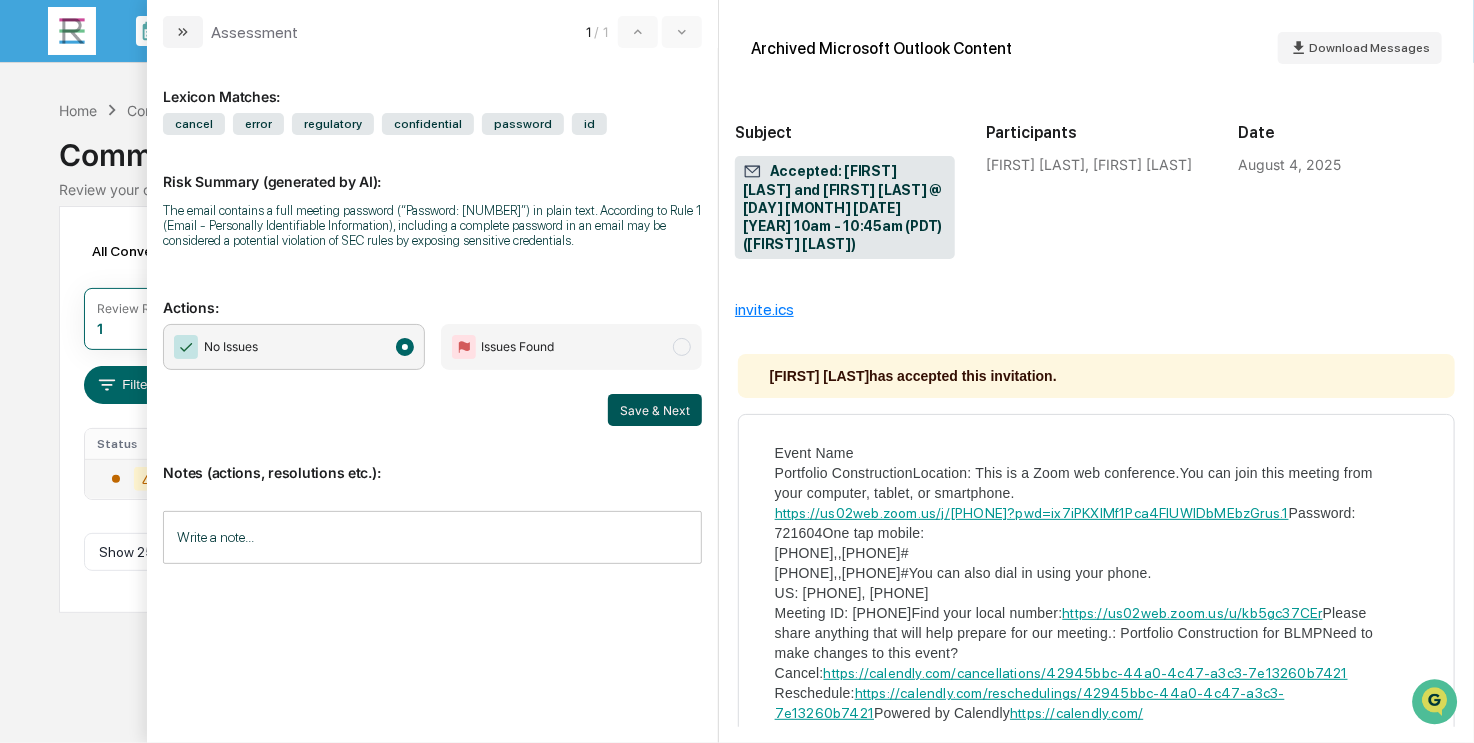 click on "Save & Next" at bounding box center (655, 410) 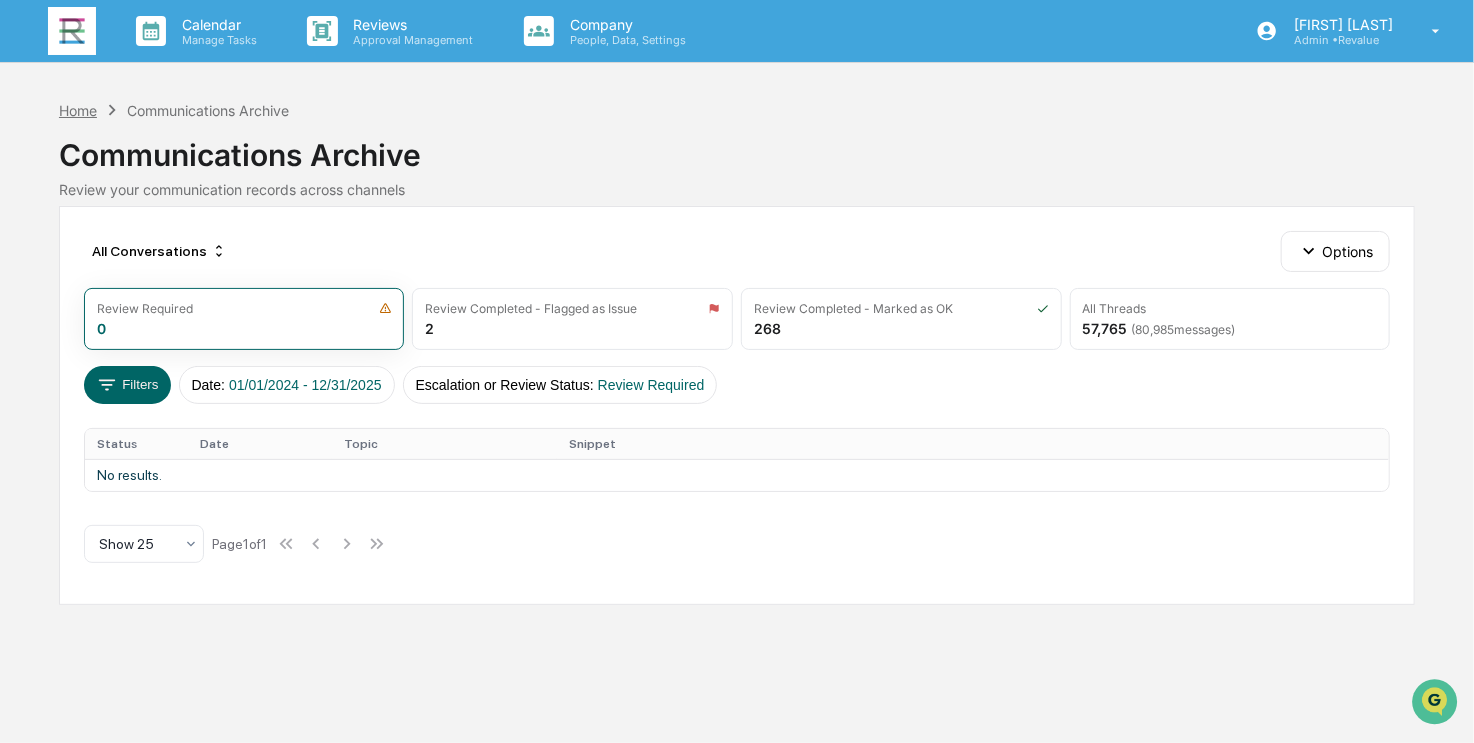 click on "Home" at bounding box center [78, 110] 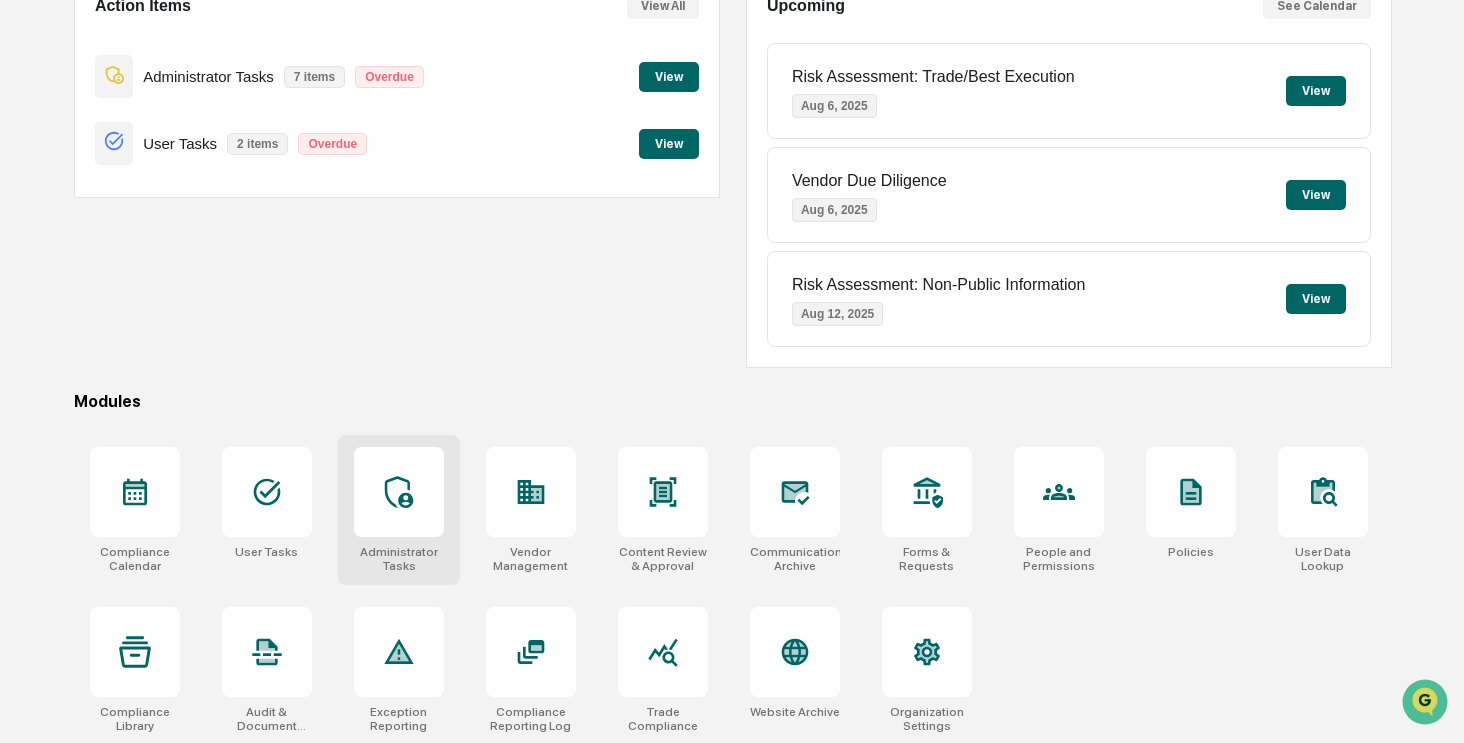 scroll, scrollTop: 224, scrollLeft: 0, axis: vertical 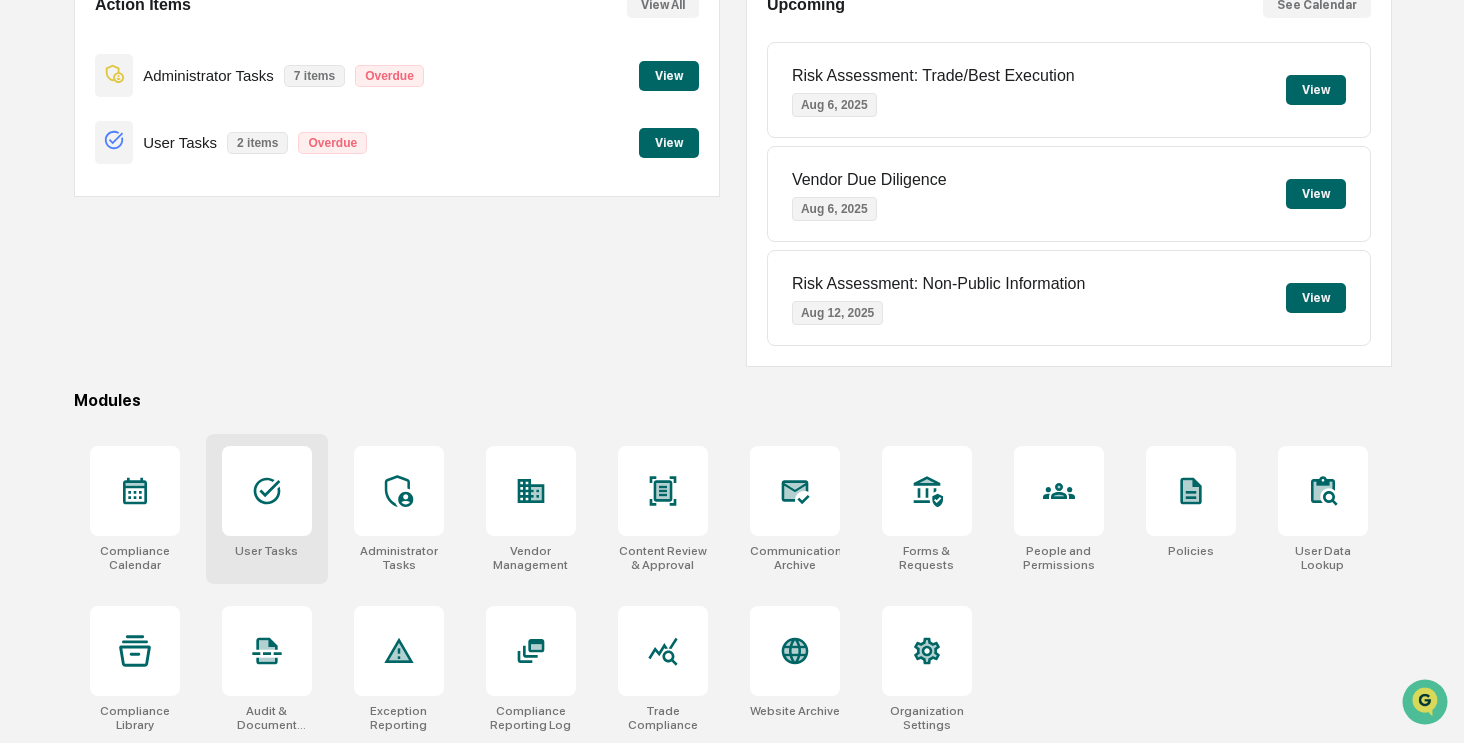 click 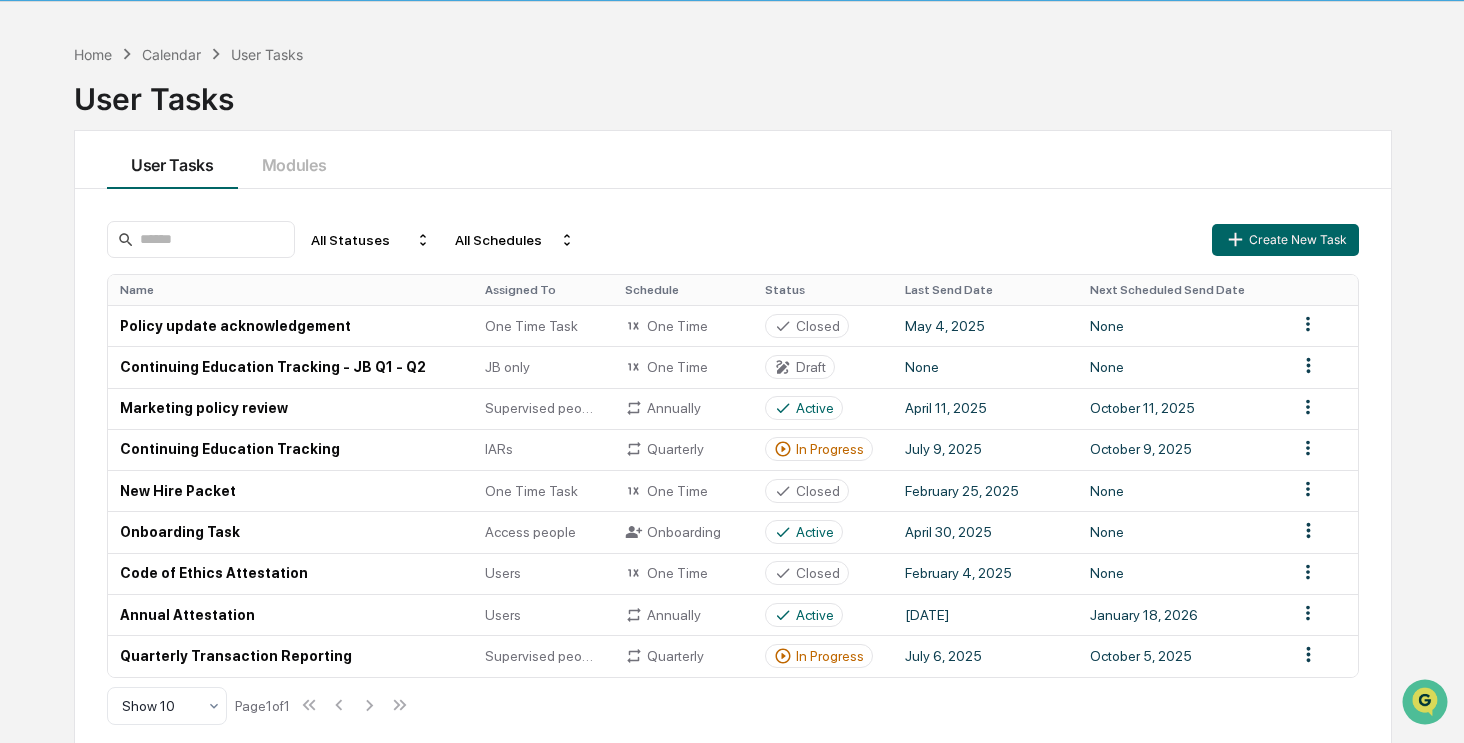 scroll, scrollTop: 95, scrollLeft: 0, axis: vertical 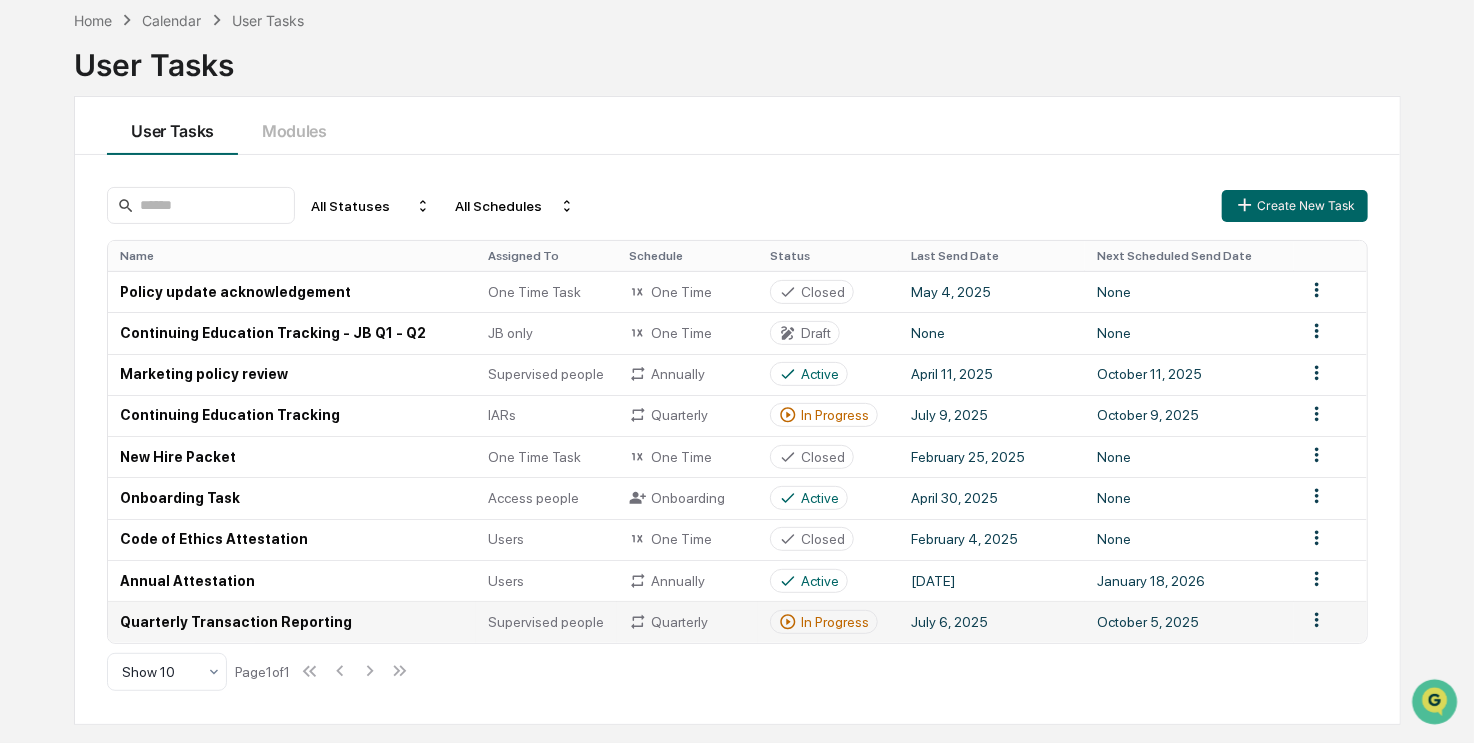 click on "Calendar Manage Tasks Reviews Approval Management Company People, Data, Settings [FIRST] [LAST] Admin •  Revalue Home Calendar User Tasks User Tasks User Tasks Modules All Statuses All Schedules Create New Task Name Assigned To Schedule Status Last Send Date Next Scheduled Send Date Policy update acknowledgement One Time Task  One Time Closed May 4, 2025 None Continuing Education Tracking - JB Q1 - Q2 JB only  One Time Draft None None Marketing policy review Supervised people   Annually Active April 11, 2025 October 11, 2025 Continuing Education Tracking IARs   Quarterly In Progress July 9, 2025 October 9, 2025 New Hire Packet One Time Task  One Time Closed February 25, 2025 None Onboarding Task Access people  Onboarding Active April 30, 2025 None Code of Ethics Attestation Users  One Time Closed February 4, 2025 None Annual Attestation Users   Annually Active January 19, 2025 January 18, 2026 Quarterly Transaction Reporting Supervised people   Quarterly In Progress July 6, 2025 October 5, 2025 Show 10 1 1" at bounding box center [737, 276] 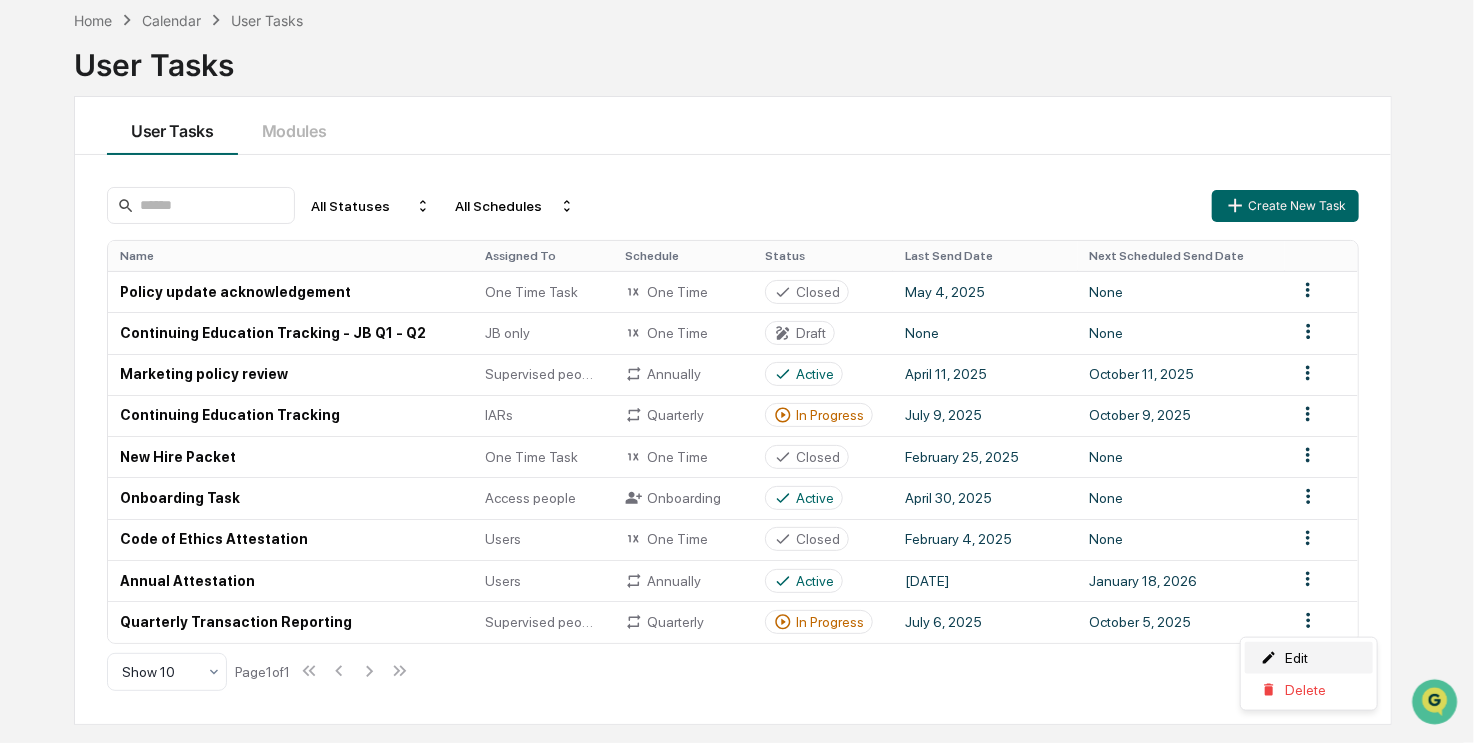click on "Edit" at bounding box center (1309, 658) 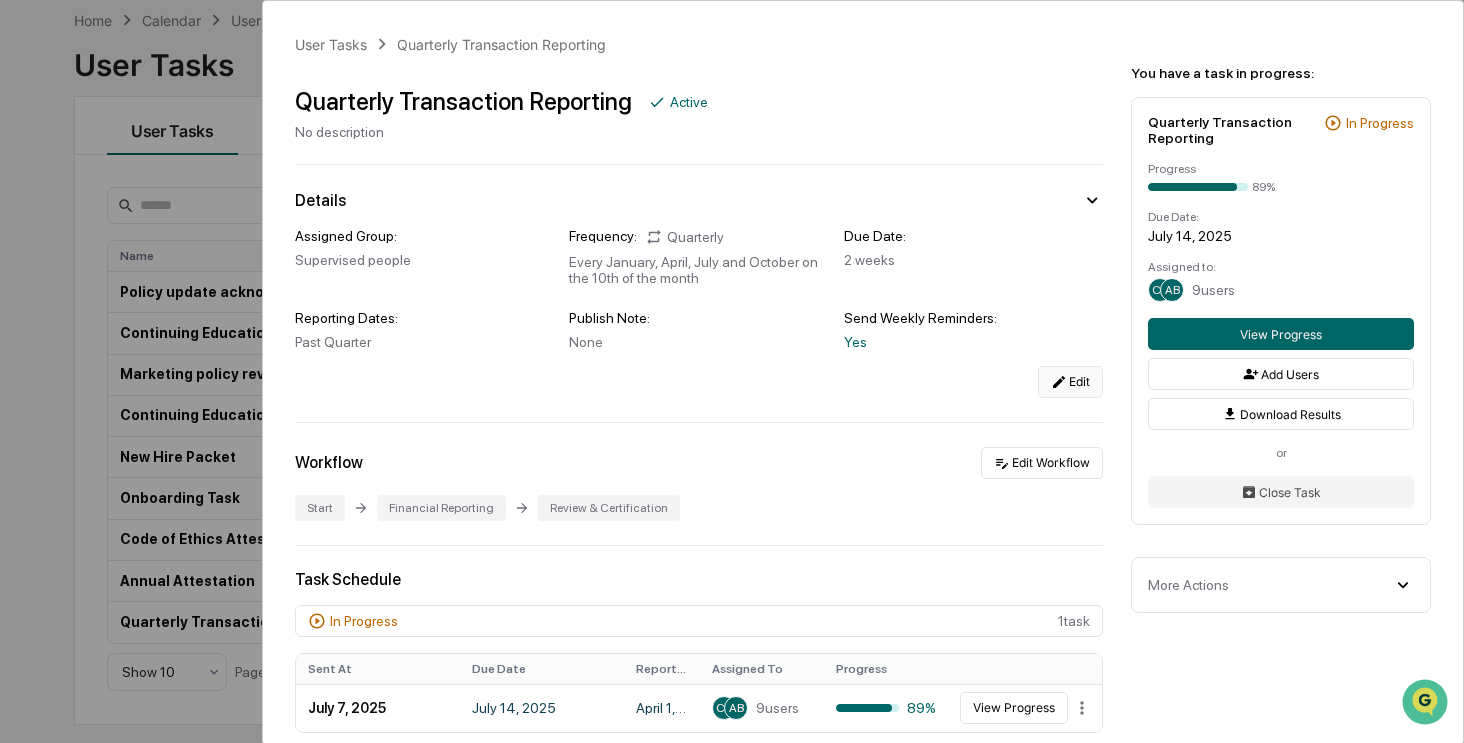 click on "Edit" at bounding box center (1070, 382) 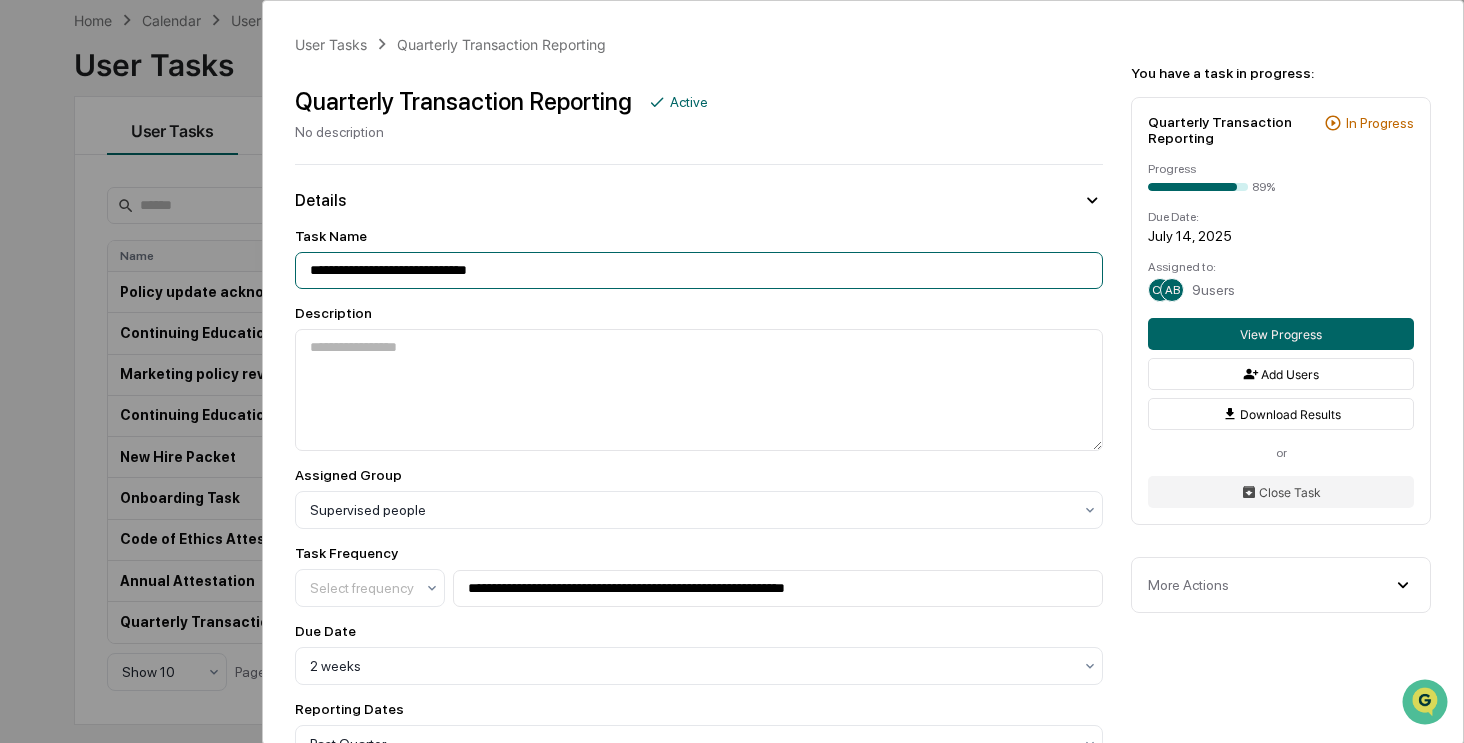 drag, startPoint x: 544, startPoint y: 275, endPoint x: 372, endPoint y: 275, distance: 172 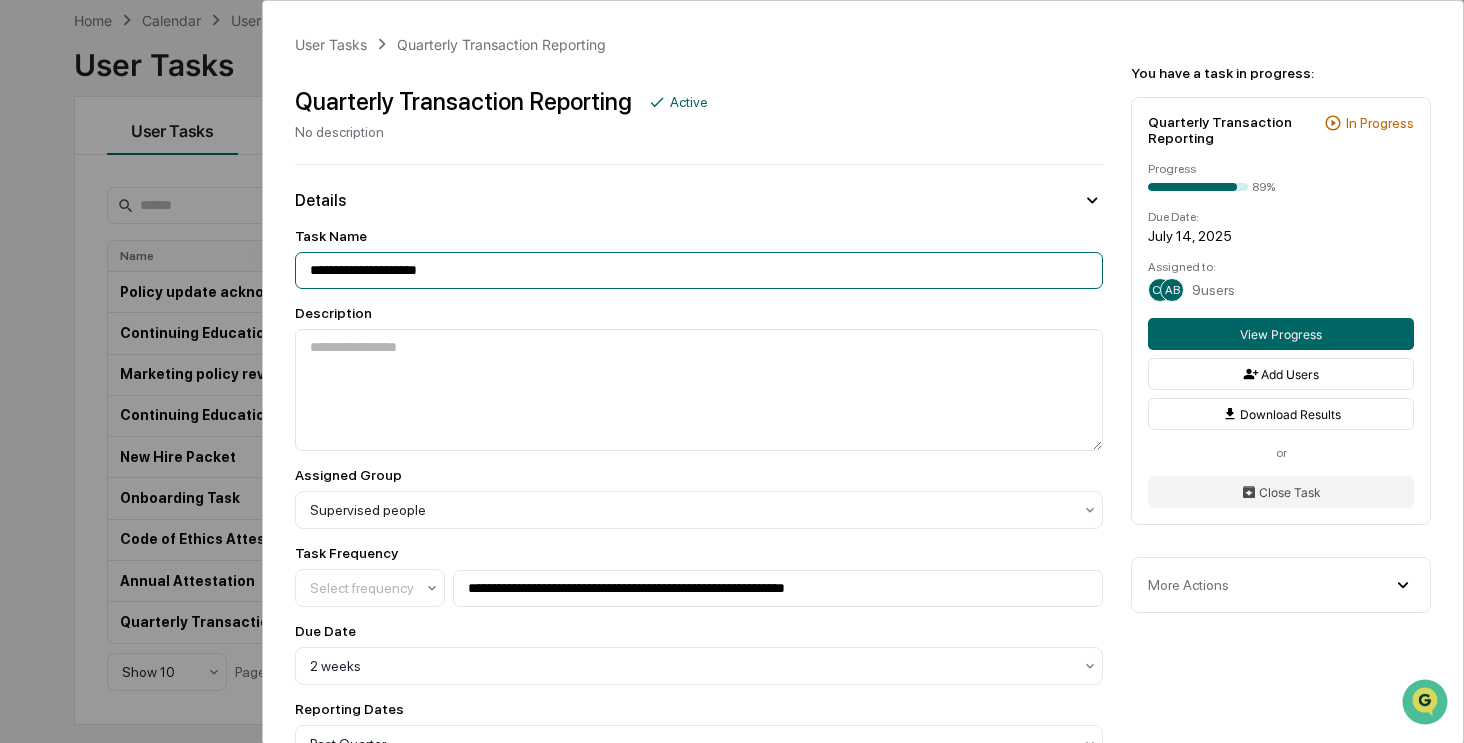 type on "**********" 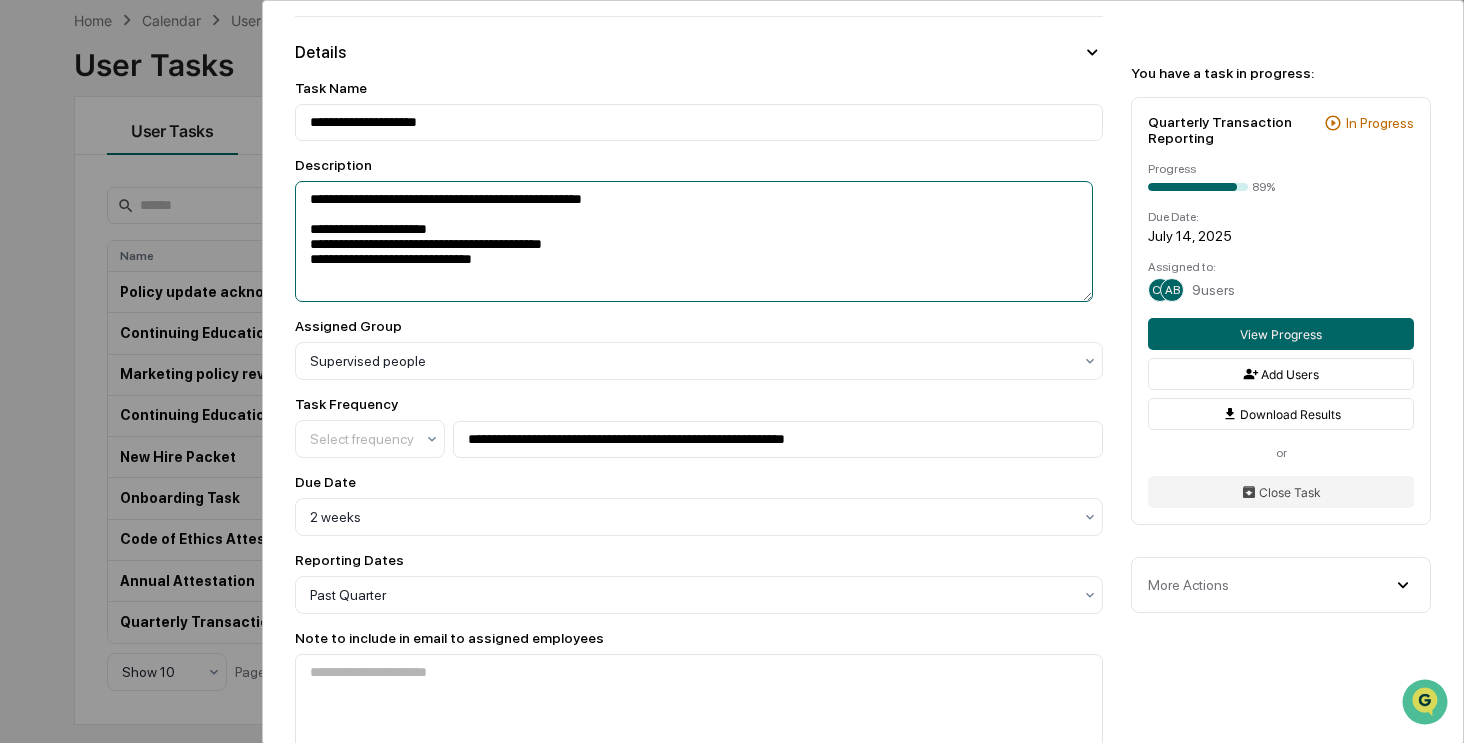 scroll, scrollTop: 200, scrollLeft: 0, axis: vertical 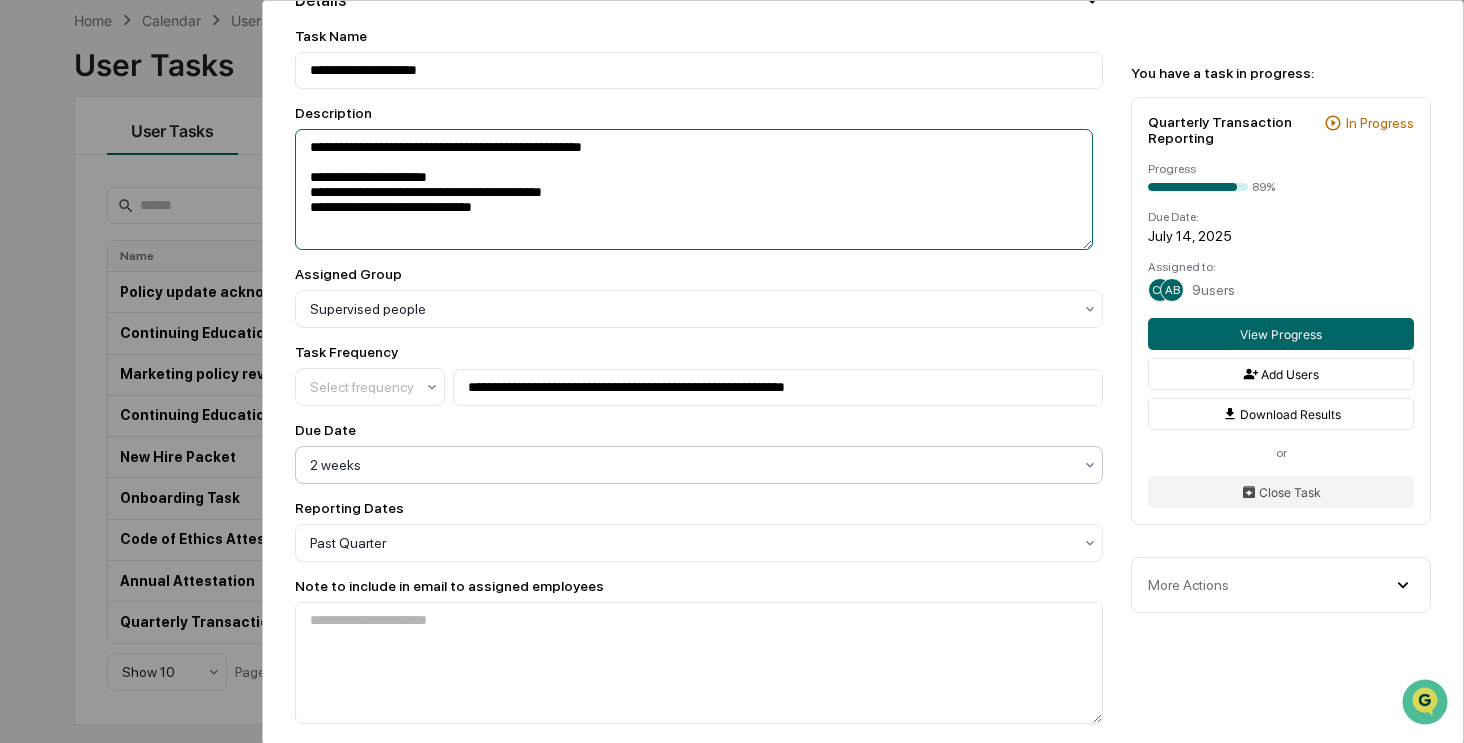type on "**********" 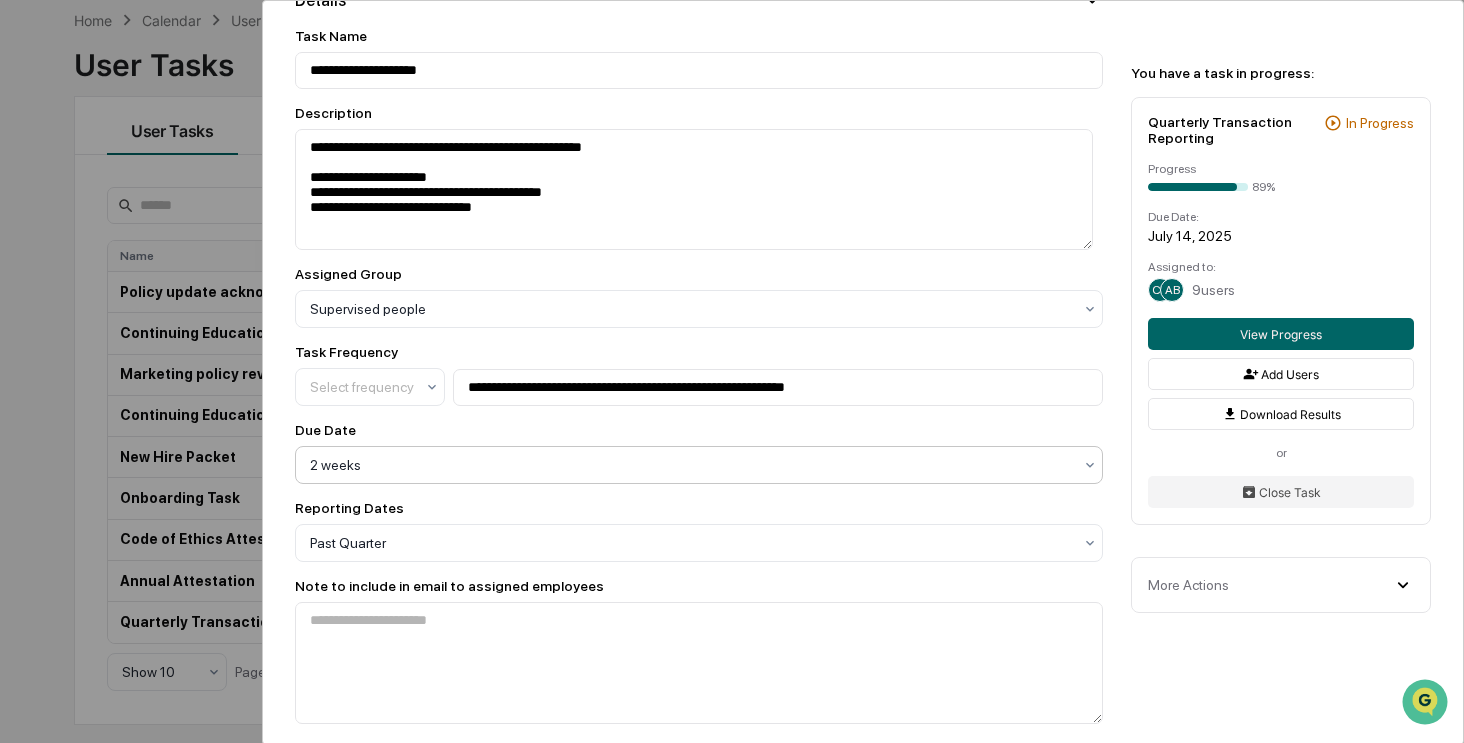 click 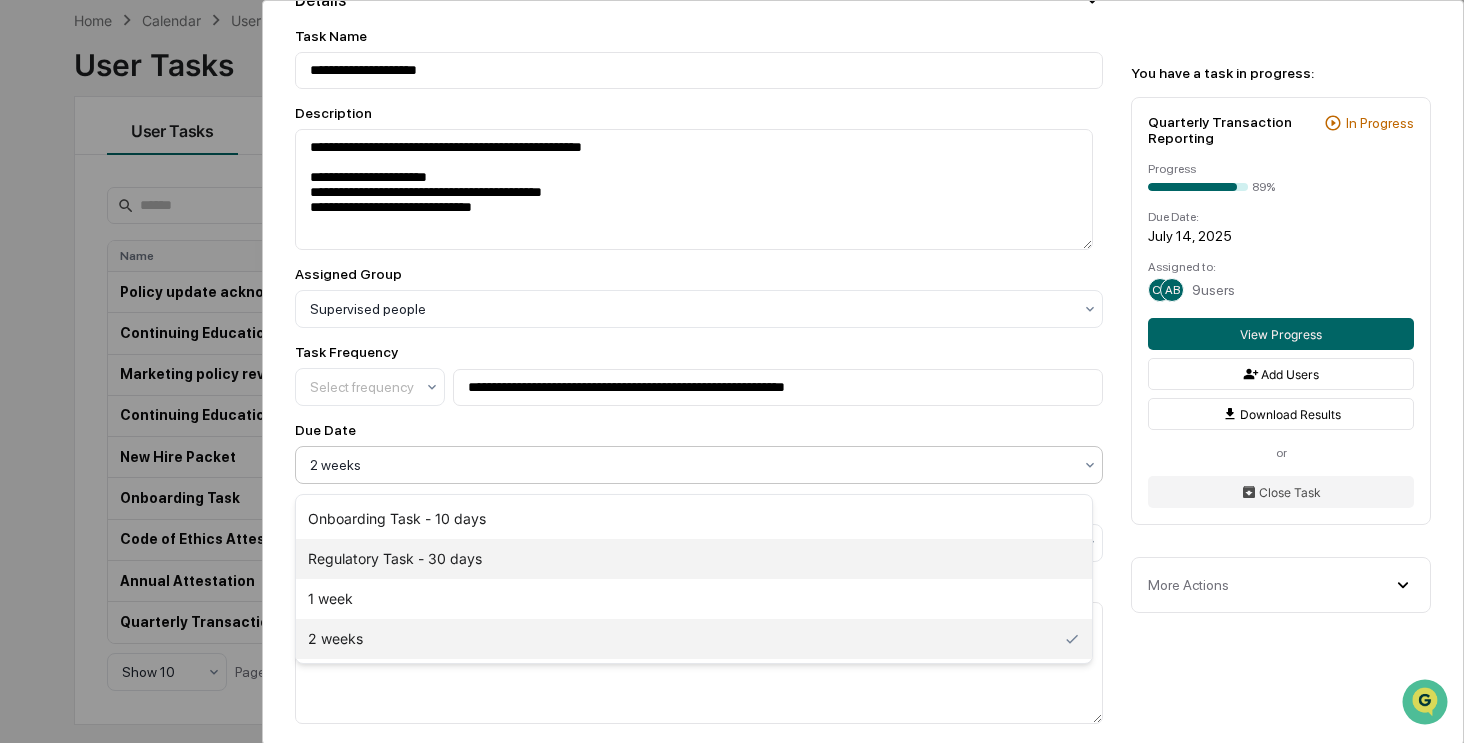 click on "Regulatory Task - 30 days" at bounding box center (694, 559) 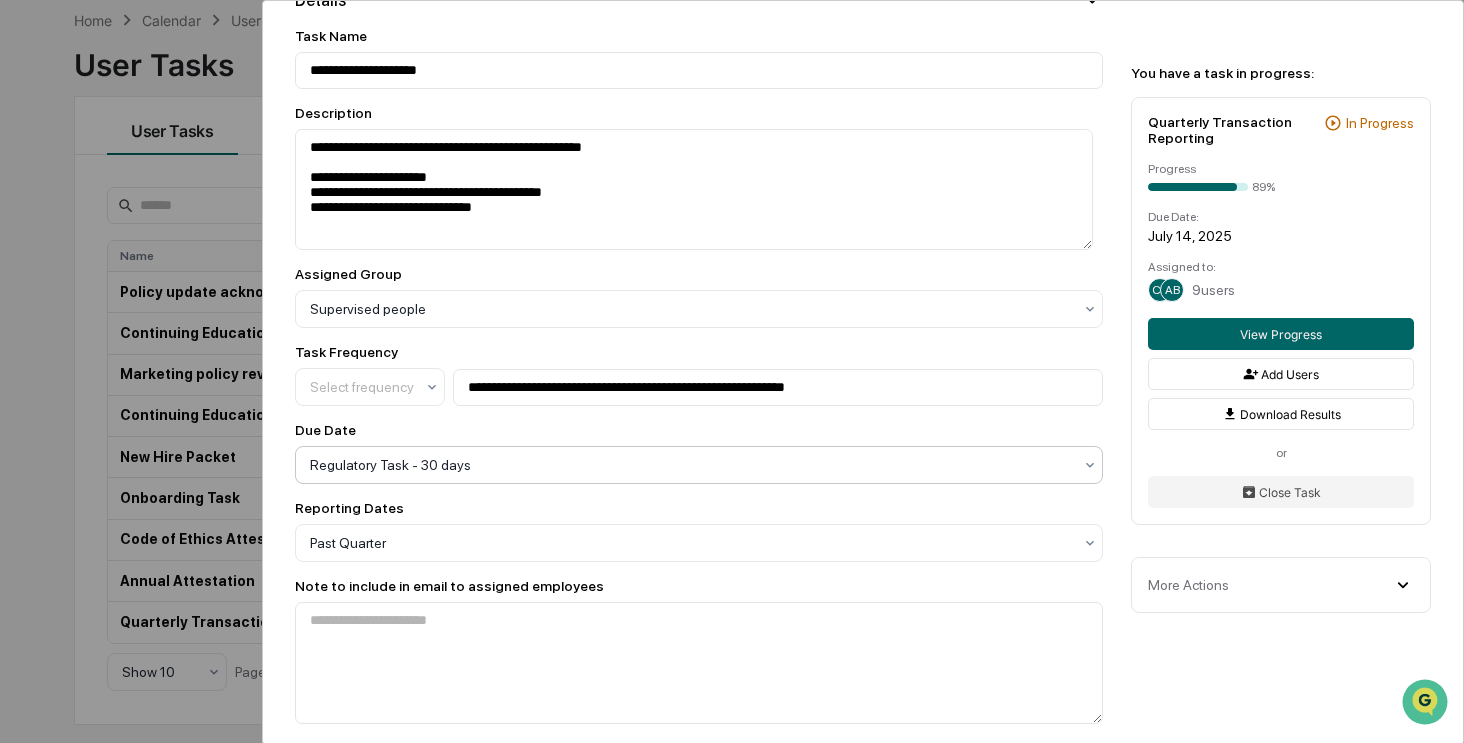 click on "**********" at bounding box center [863, 1111] 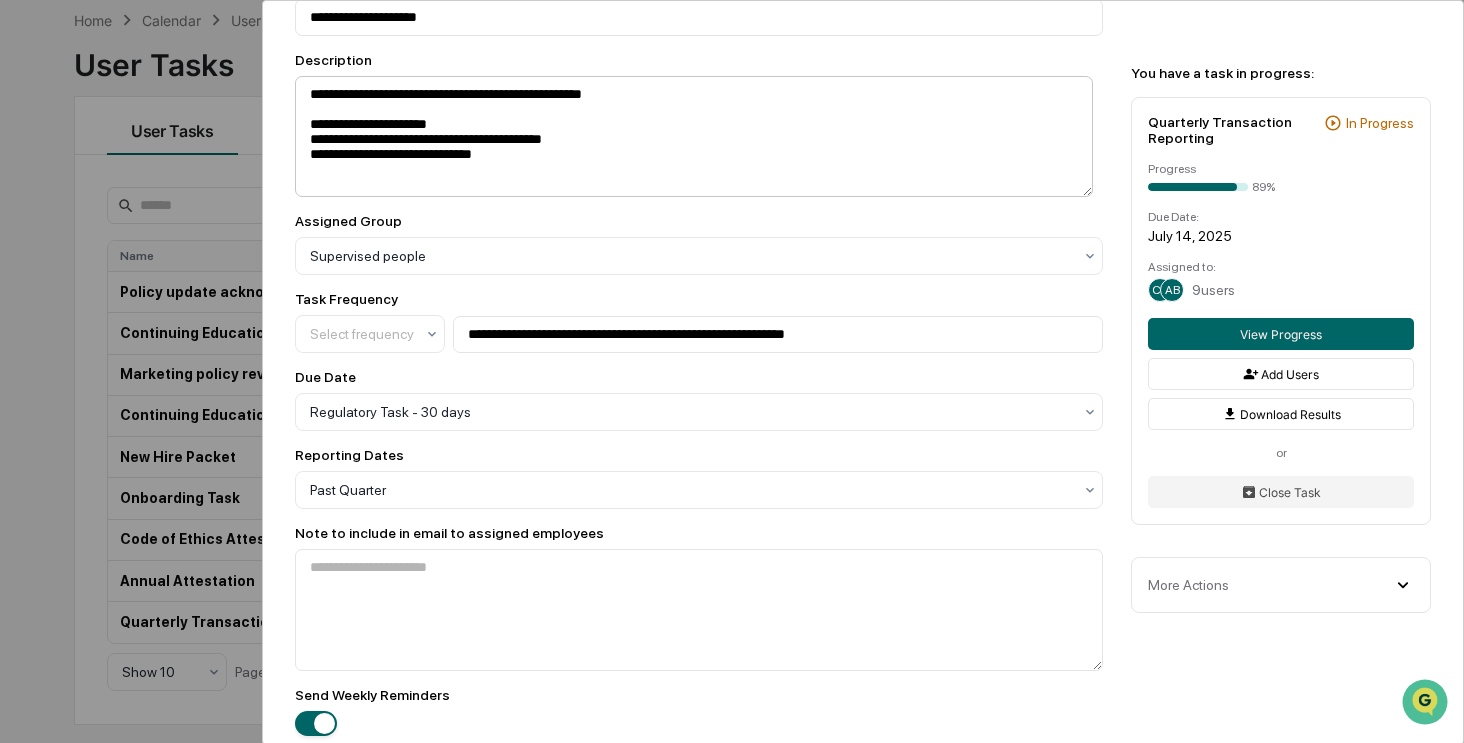 scroll, scrollTop: 200, scrollLeft: 0, axis: vertical 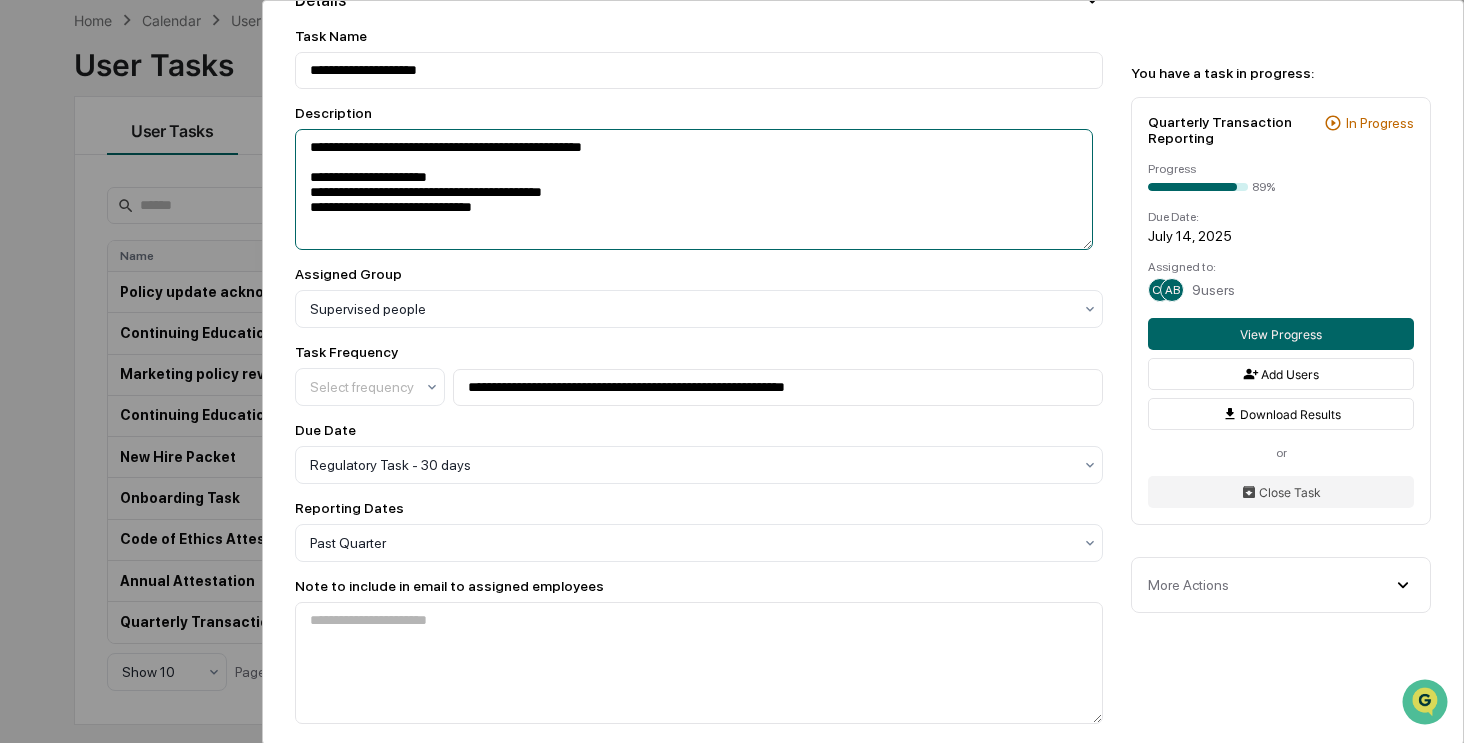 drag, startPoint x: 529, startPoint y: 219, endPoint x: 310, endPoint y: 141, distance: 232.4758 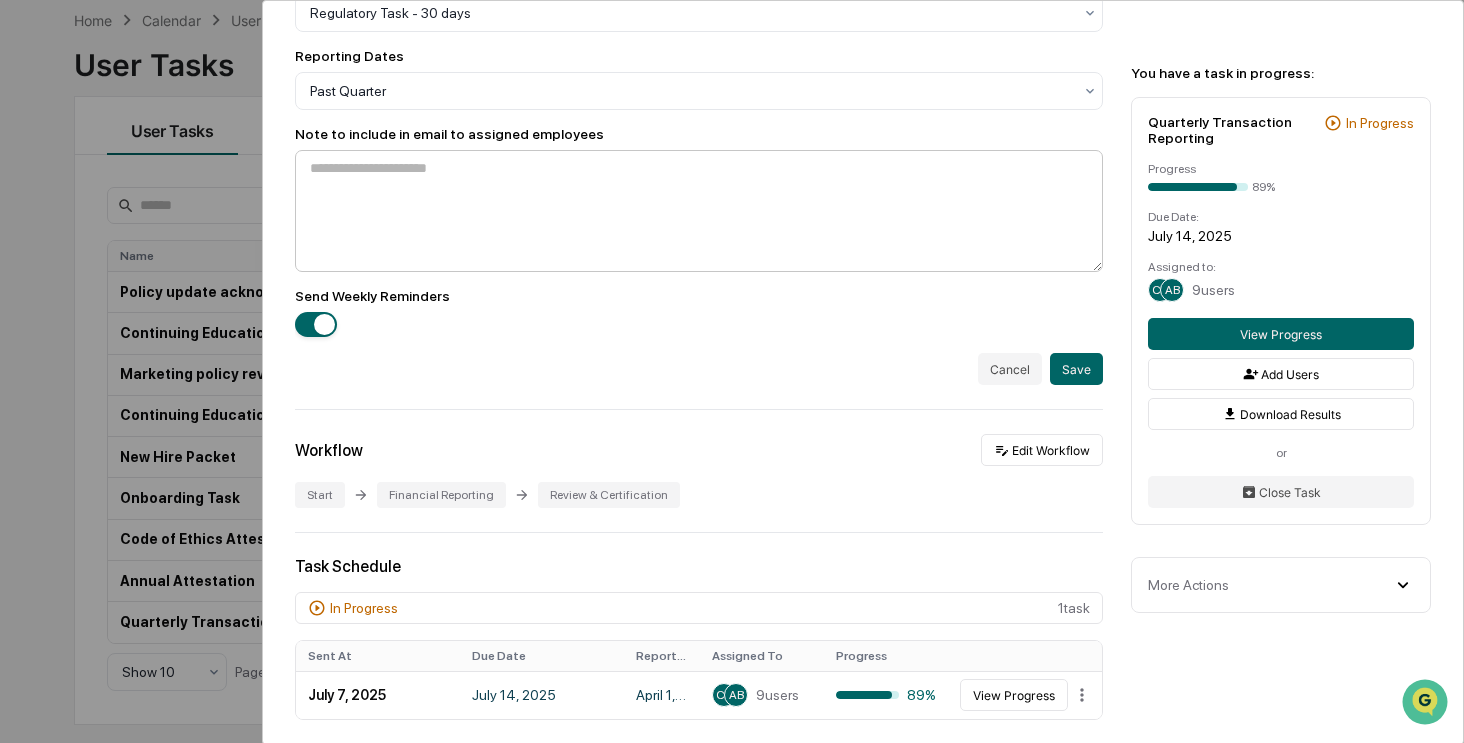 scroll, scrollTop: 600, scrollLeft: 0, axis: vertical 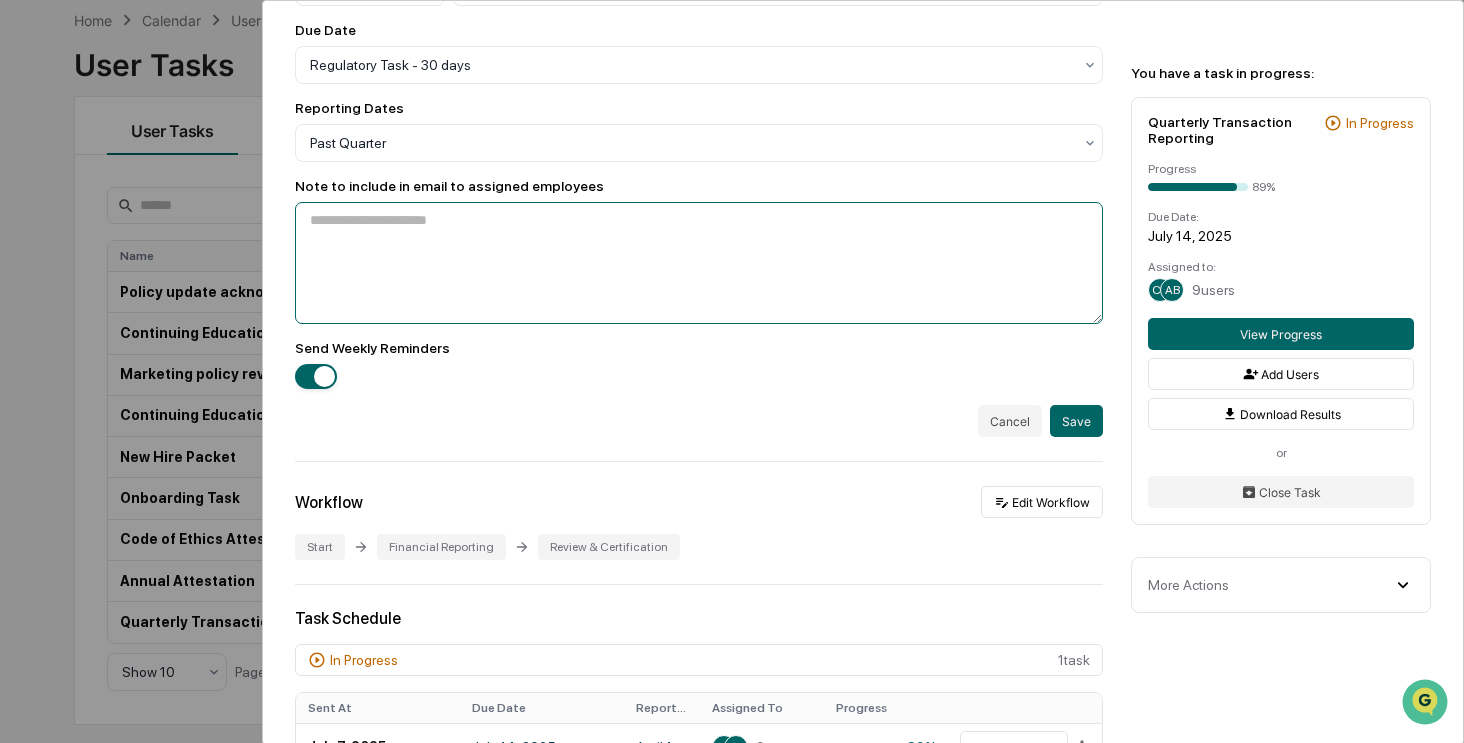 click at bounding box center [699, 263] 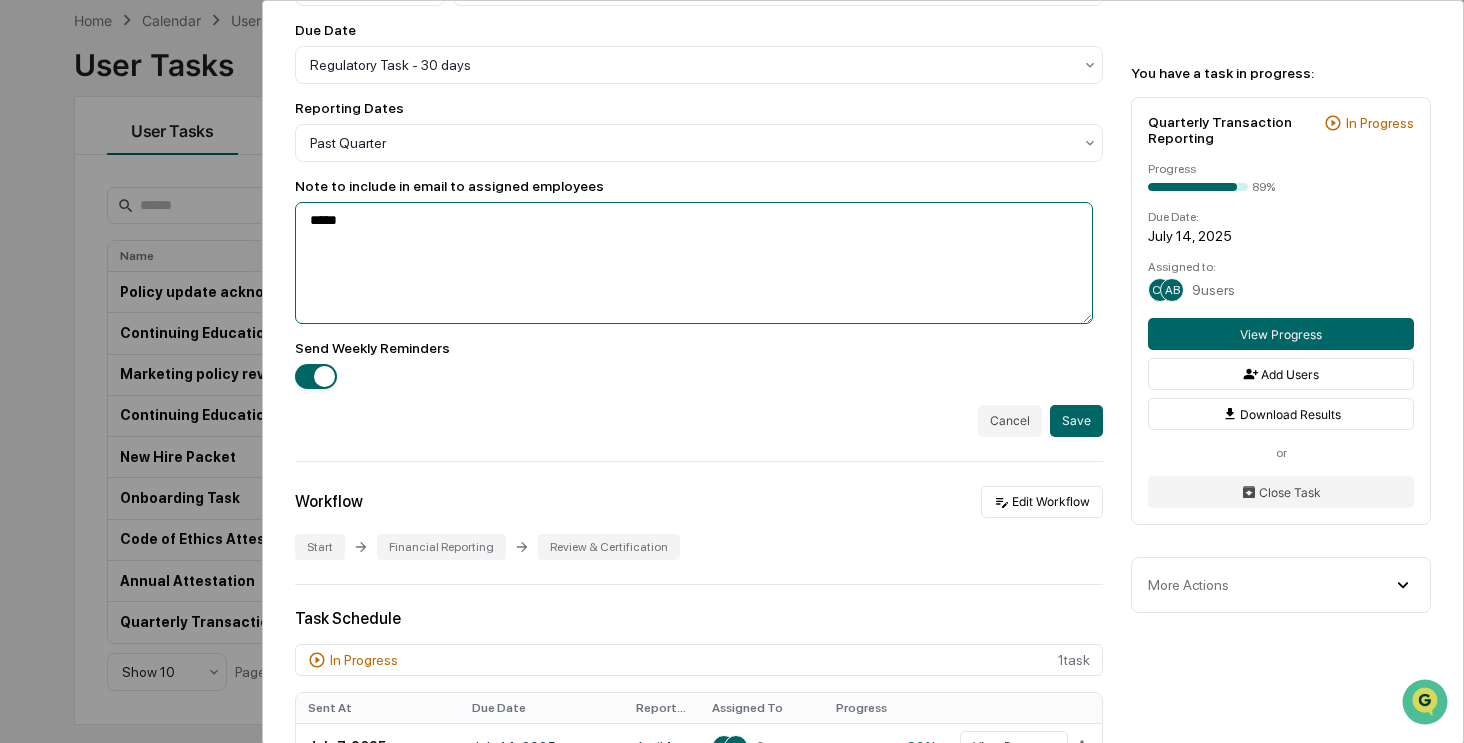 paste on "**********" 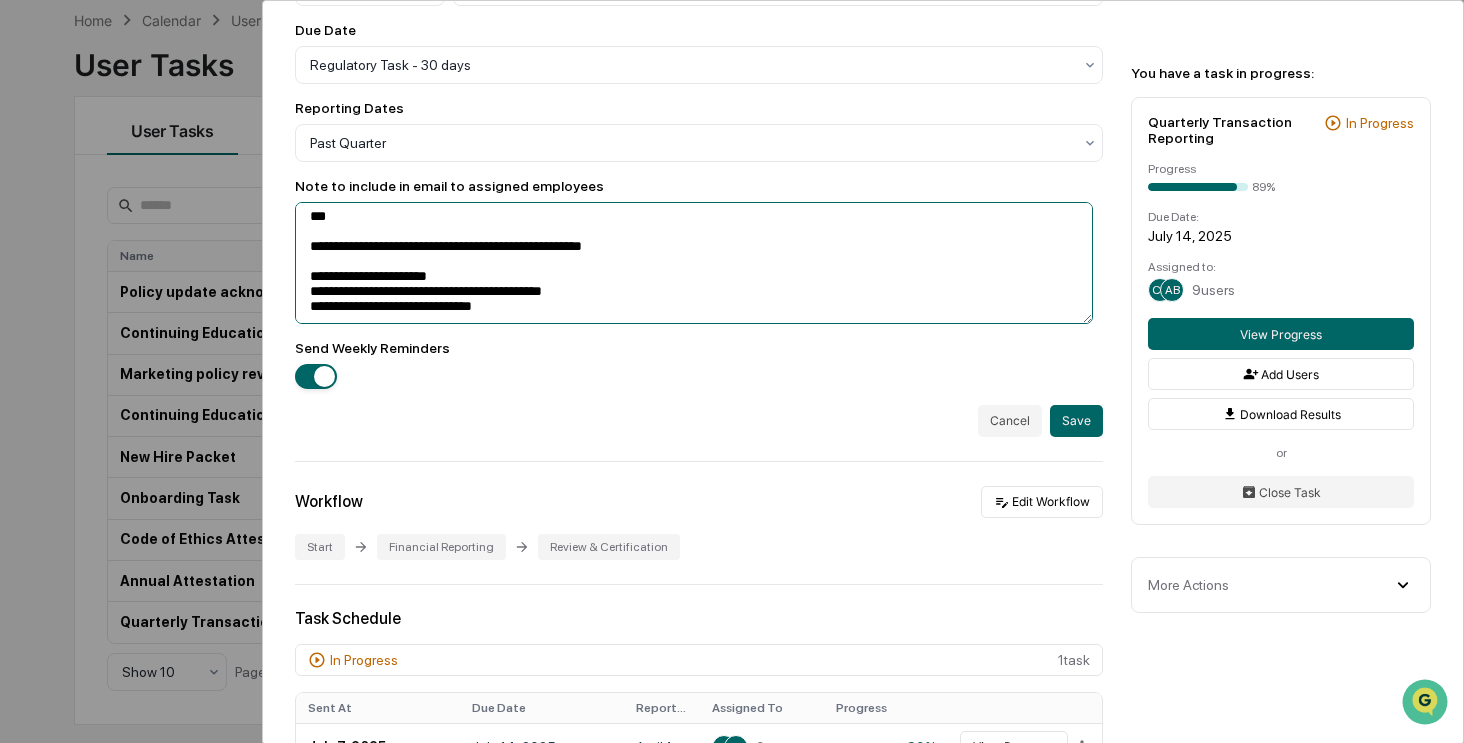 scroll, scrollTop: 0, scrollLeft: 0, axis: both 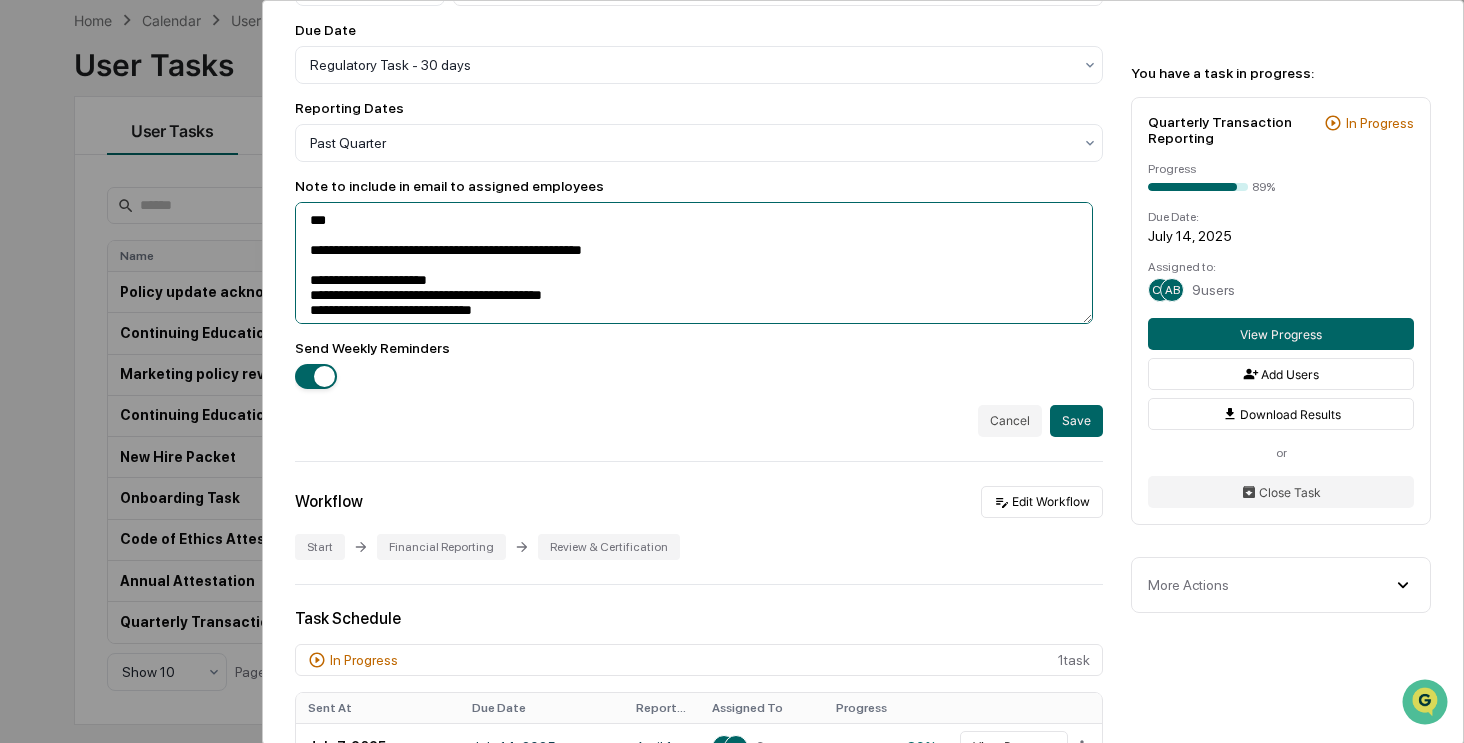 click on "**********" at bounding box center (694, 263) 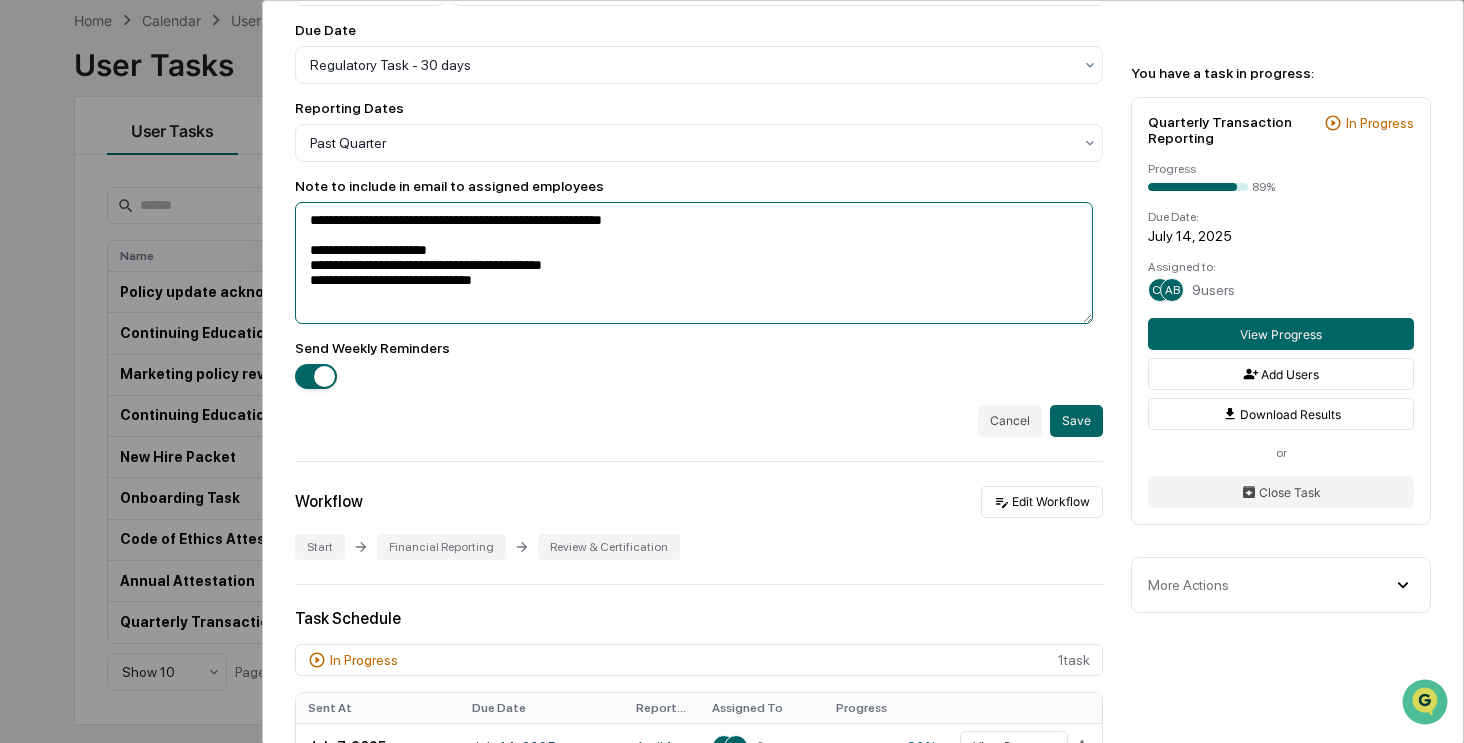 click on "**********" at bounding box center [694, 263] 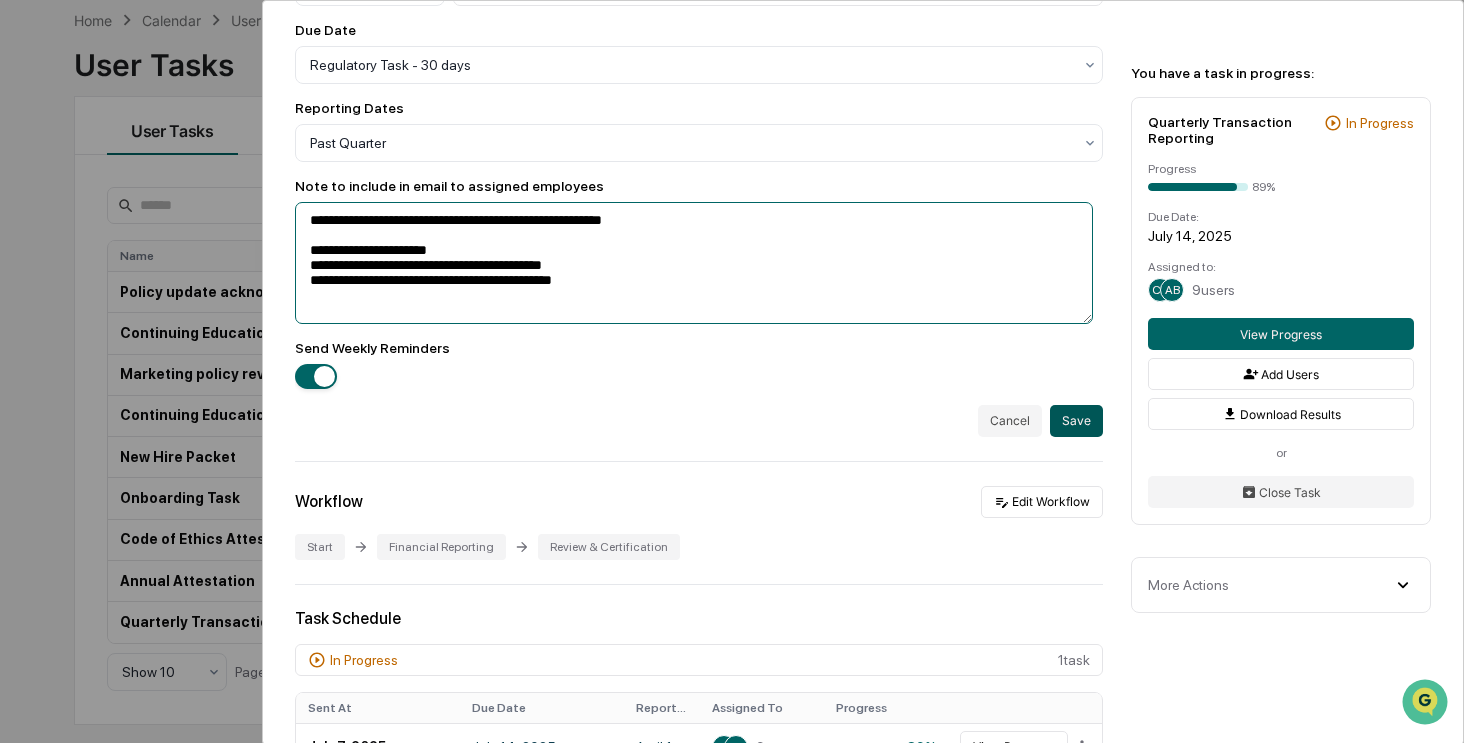 type on "**********" 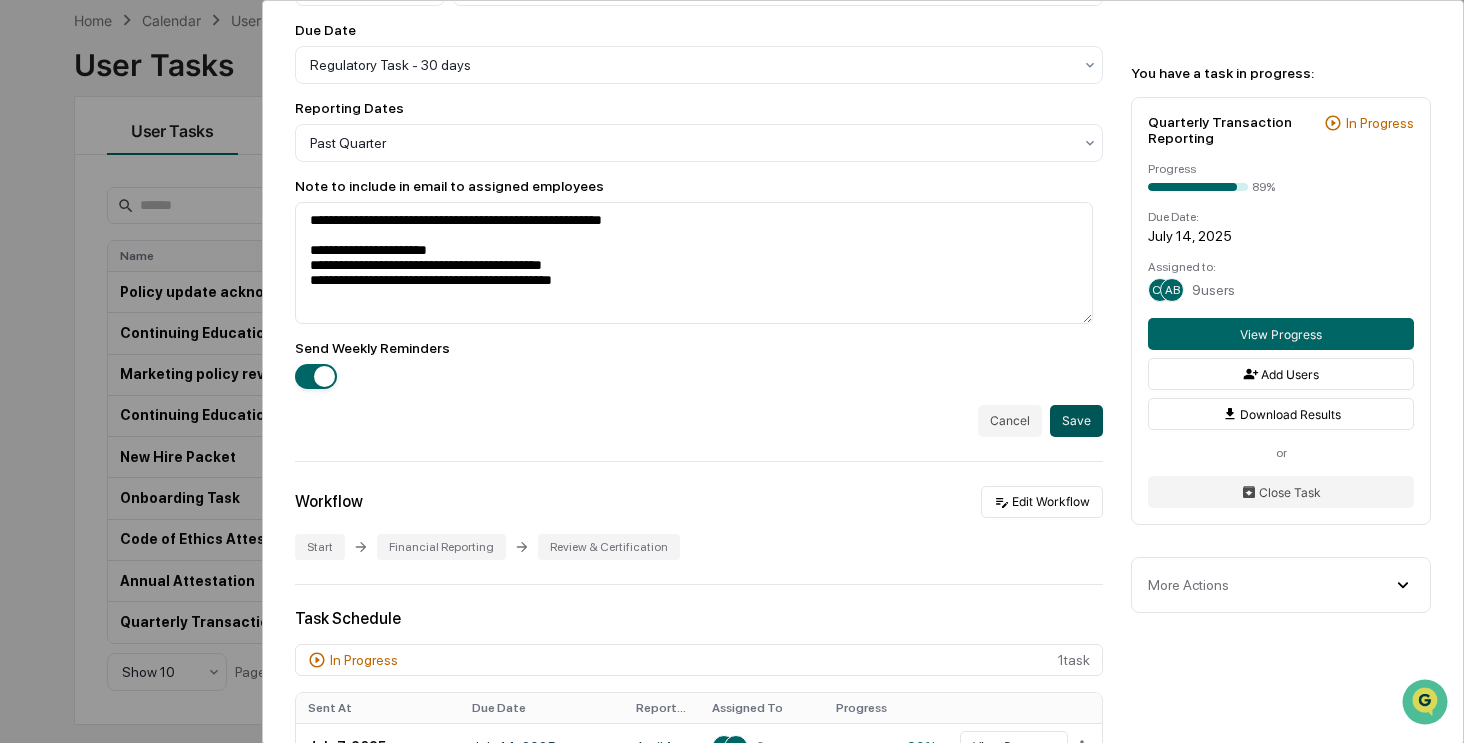 click on "Save" at bounding box center (1076, 421) 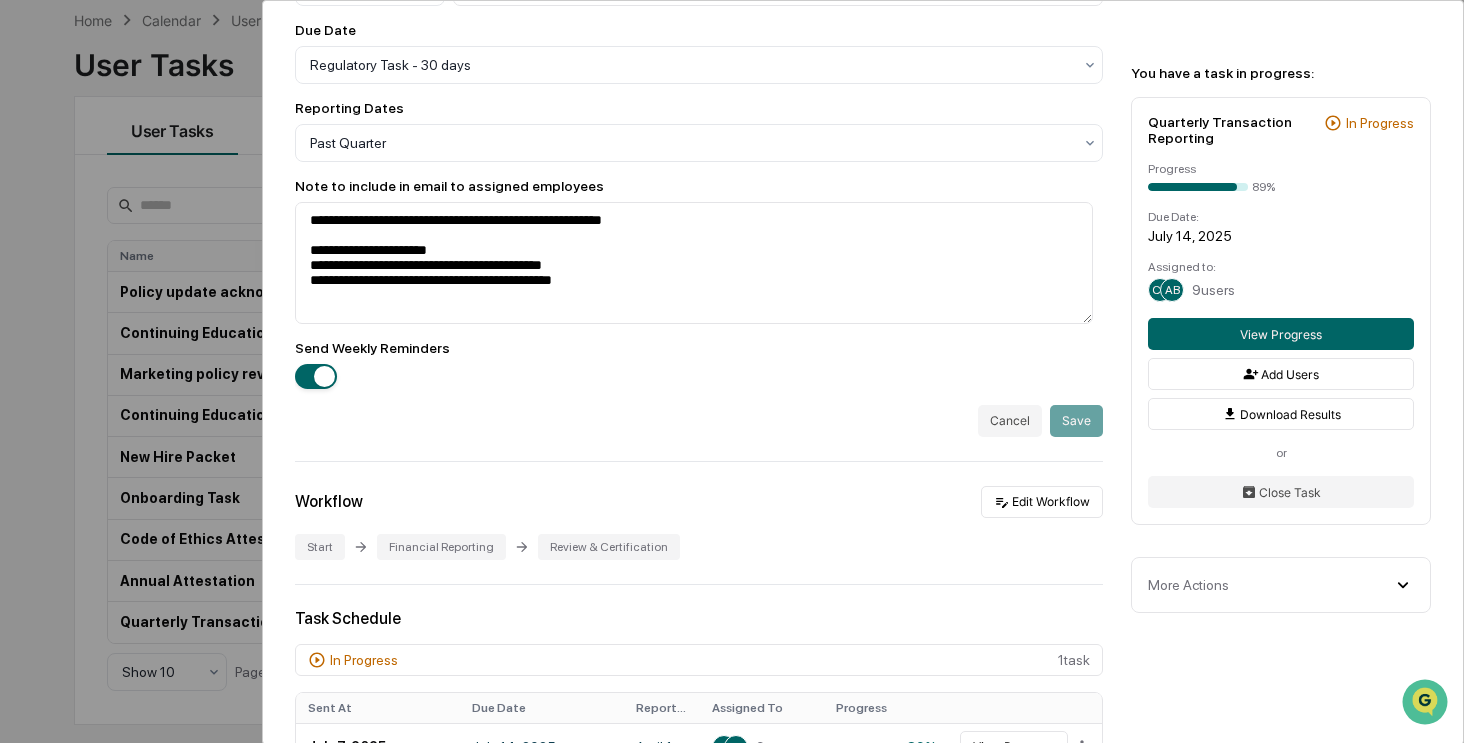 scroll, scrollTop: 0, scrollLeft: 0, axis: both 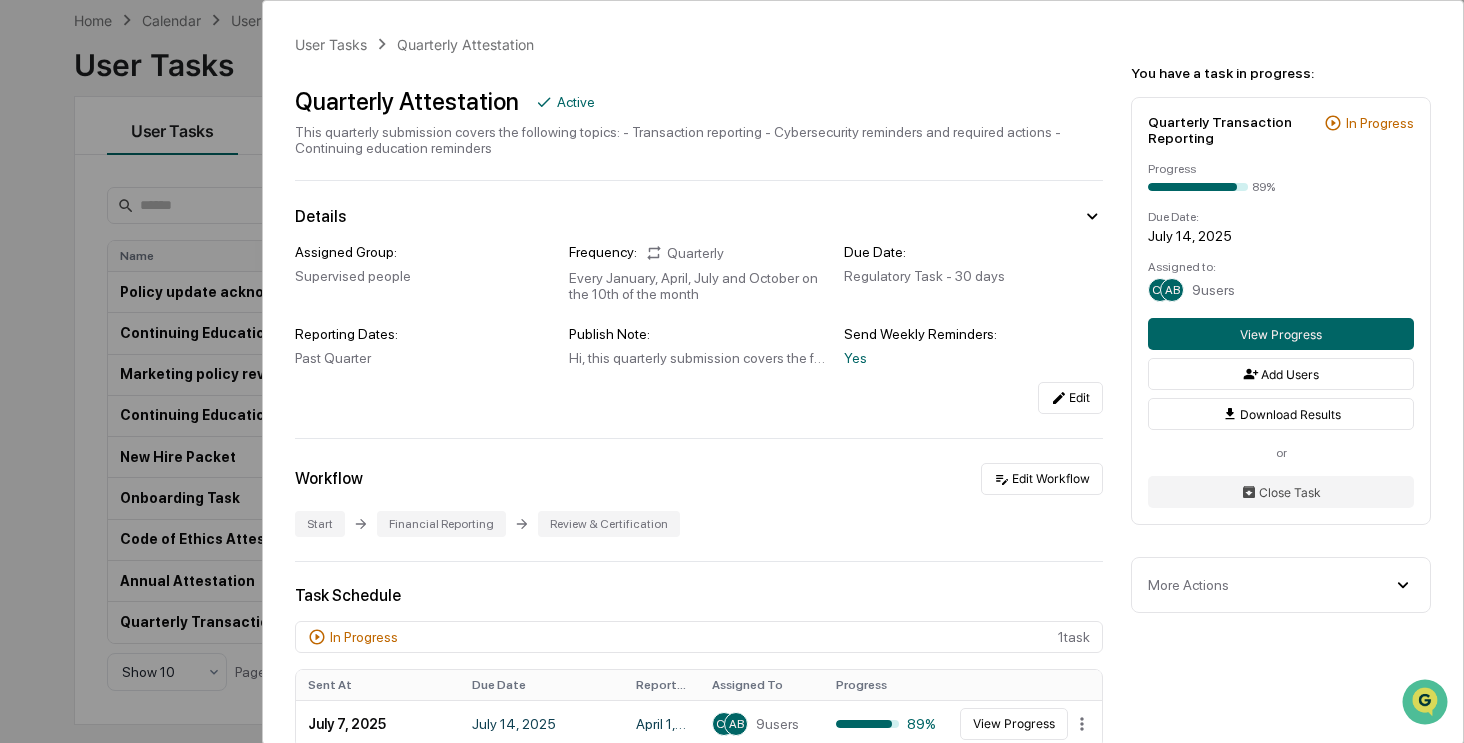 click on "User Tasks Quarterly Attestation Quarterly Attestation Active This quarterly submission covers the following topics:
- Transaction reporting
- Cybersecurity reminders and required actions
- Continuing education reminders Details Assigned Group:  Supervised people Frequency:    Quarterly Every January, April, July and October on the 10th of the month Due Date:  Regulatory Task - 30 days Reporting Dates:  Past Quarter Publish Note:  Hi, this quarterly submission covers the following topics:
- Transaction reporting
- Cybersecurity reminders and required actions
- Continuing education reminders (if applicable) Send Weekly Reminders:  Yes Edit Workflow Edit Workflow Start Financial Reporting Review & Certification Task Schedule In Progress   1  task Sent At Due Date Reporting Date Assigned To Progress July 7, 2025 July 14, 2025 April 1, 2025   -  June 30, 2025 CB AB 9  users 89% View Progress Scheduled   12  task s Scheduled Due Date Reporting Date Assigned To October 10, 2025 November 9, 2025 July 1, 2025  -" at bounding box center [732, 371] 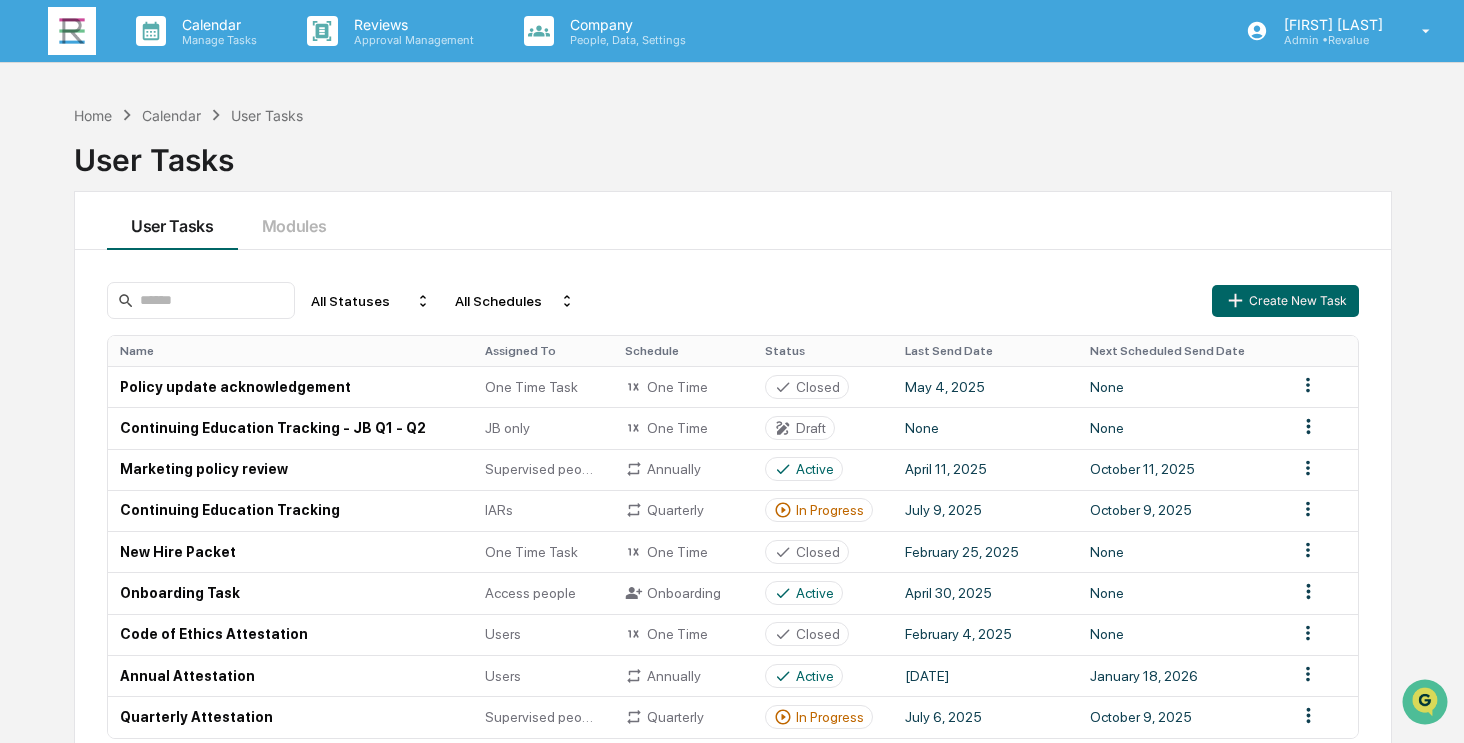scroll, scrollTop: 95, scrollLeft: 0, axis: vertical 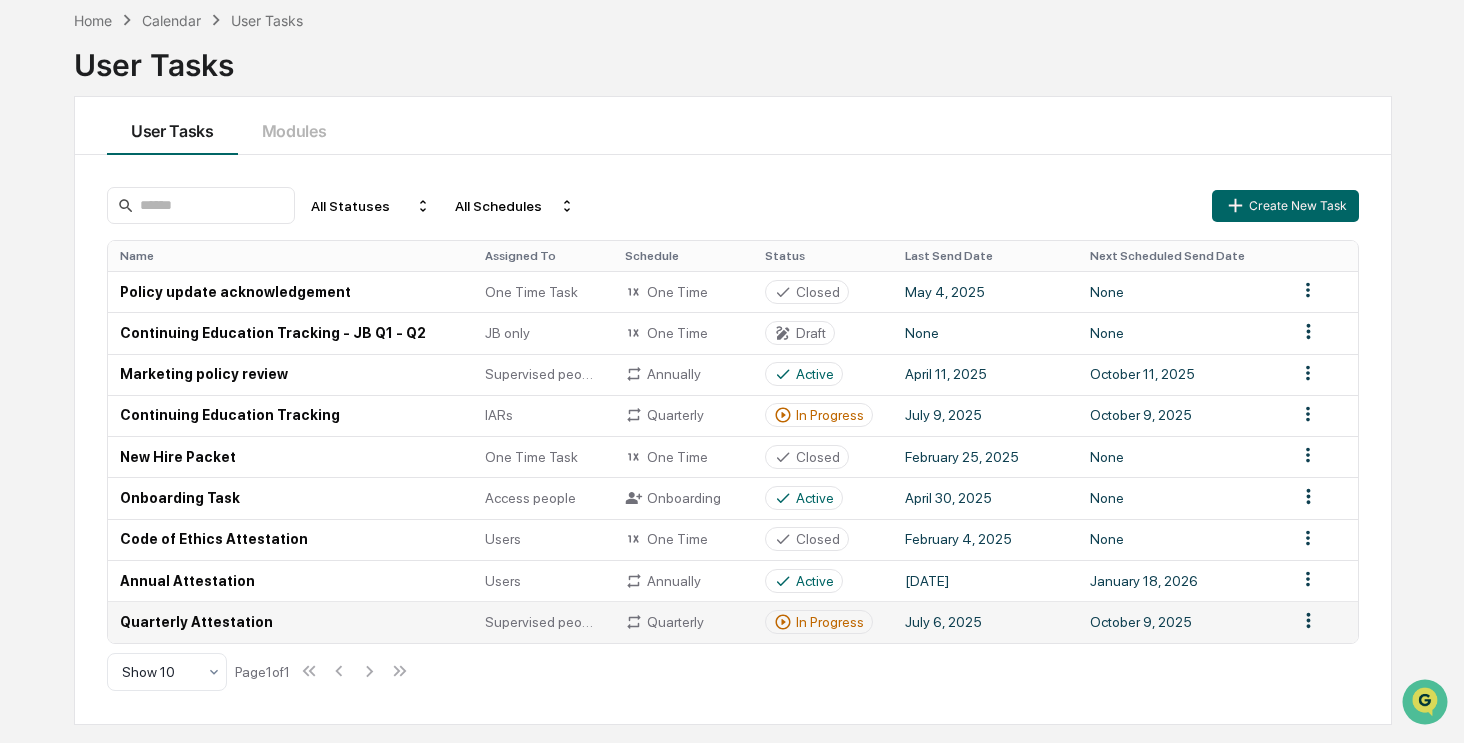 click on "Calendar Manage Tasks Reviews Approval Management Company People, Data, Settings [FIRST] [LAST] Admin •  Revalue Home Calendar User Tasks User Tasks User Tasks Modules All Statuses All Schedules Create New Task Name Assigned To Schedule Status Last Send Date Next Scheduled Send Date Policy update acknowledgement One Time Task  One Time Closed May 4, 2025 None Continuing Education Tracking - JB Q1 - Q2 JB only  One Time Draft None None Marketing policy review Supervised people   Annually Active April 11, 2025 October 11, 2025 Continuing Education Tracking IARs   Quarterly In Progress July 9, 2025 October 9, 2025 New Hire Packet One Time Task  One Time Closed February 25, 2025 None Onboarding Task Access people  Onboarding Active April 30, 2025 None Code of Ethics Attestation Users  One Time Closed February 4, 2025 None Annual Attestation Users   Annually Active January 19, 2025 January 18, 2026 Quarterly Attestation Supervised people   Quarterly In Progress July 6, 2025 October 9, 2025 Show 10 Page  1  of  1" at bounding box center (732, 276) 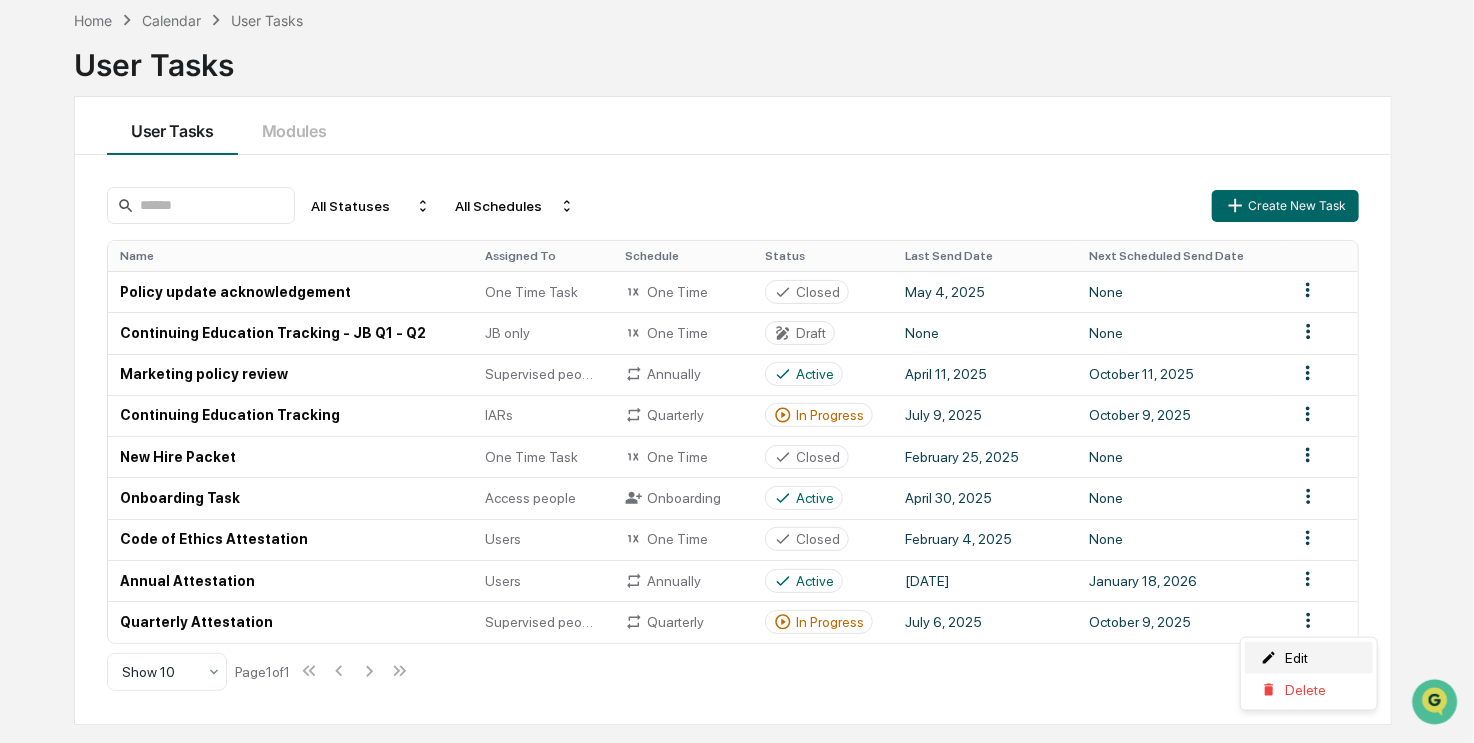 click on "Edit" at bounding box center (1309, 658) 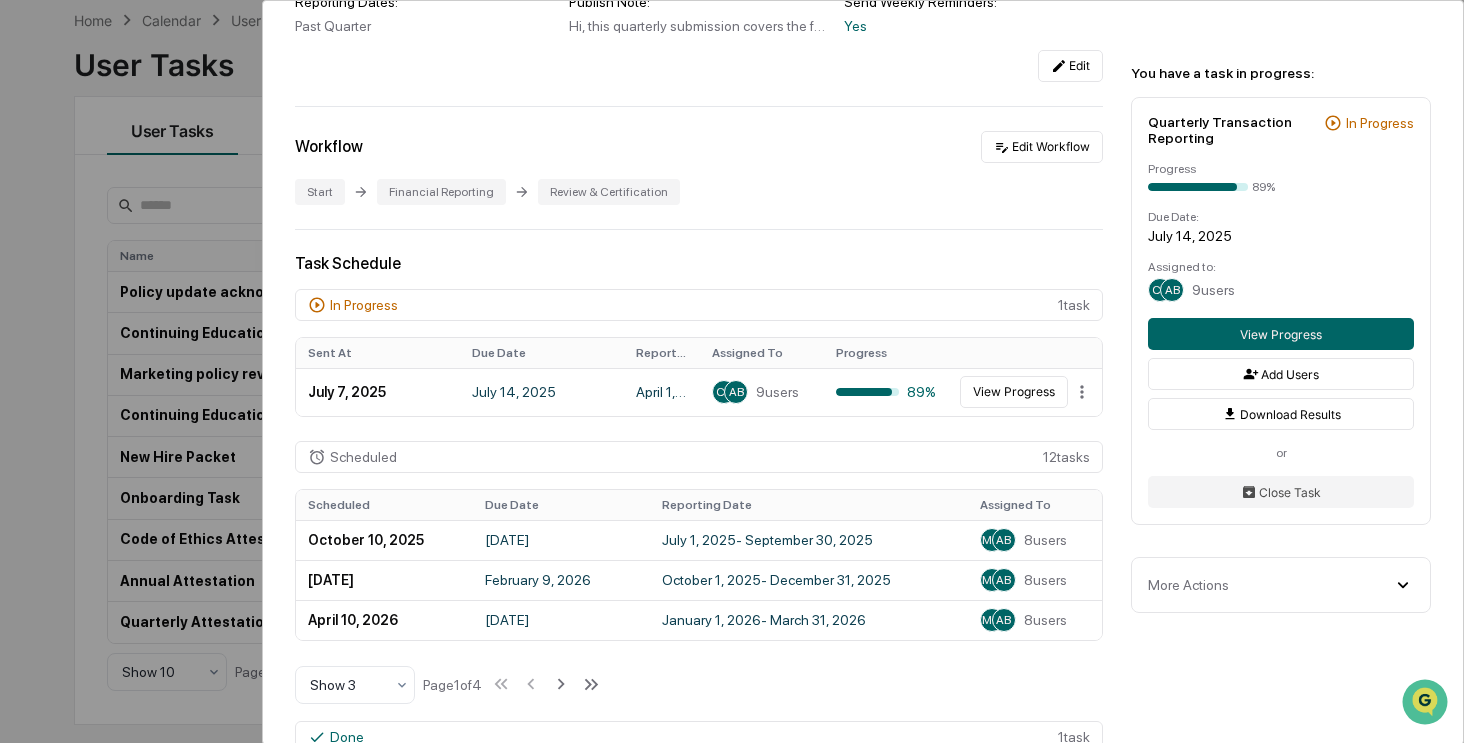 scroll, scrollTop: 200, scrollLeft: 0, axis: vertical 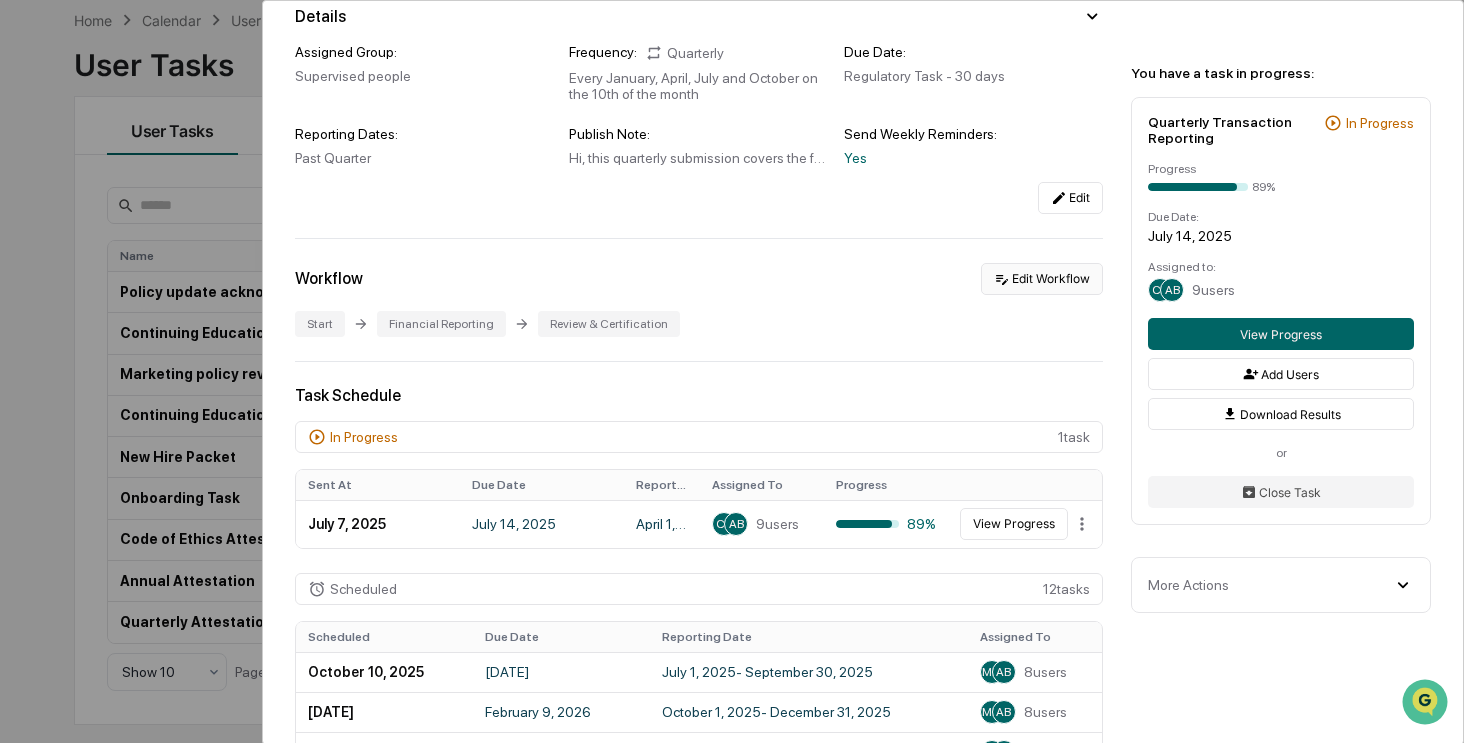 click on "Edit Workflow" at bounding box center [1042, 279] 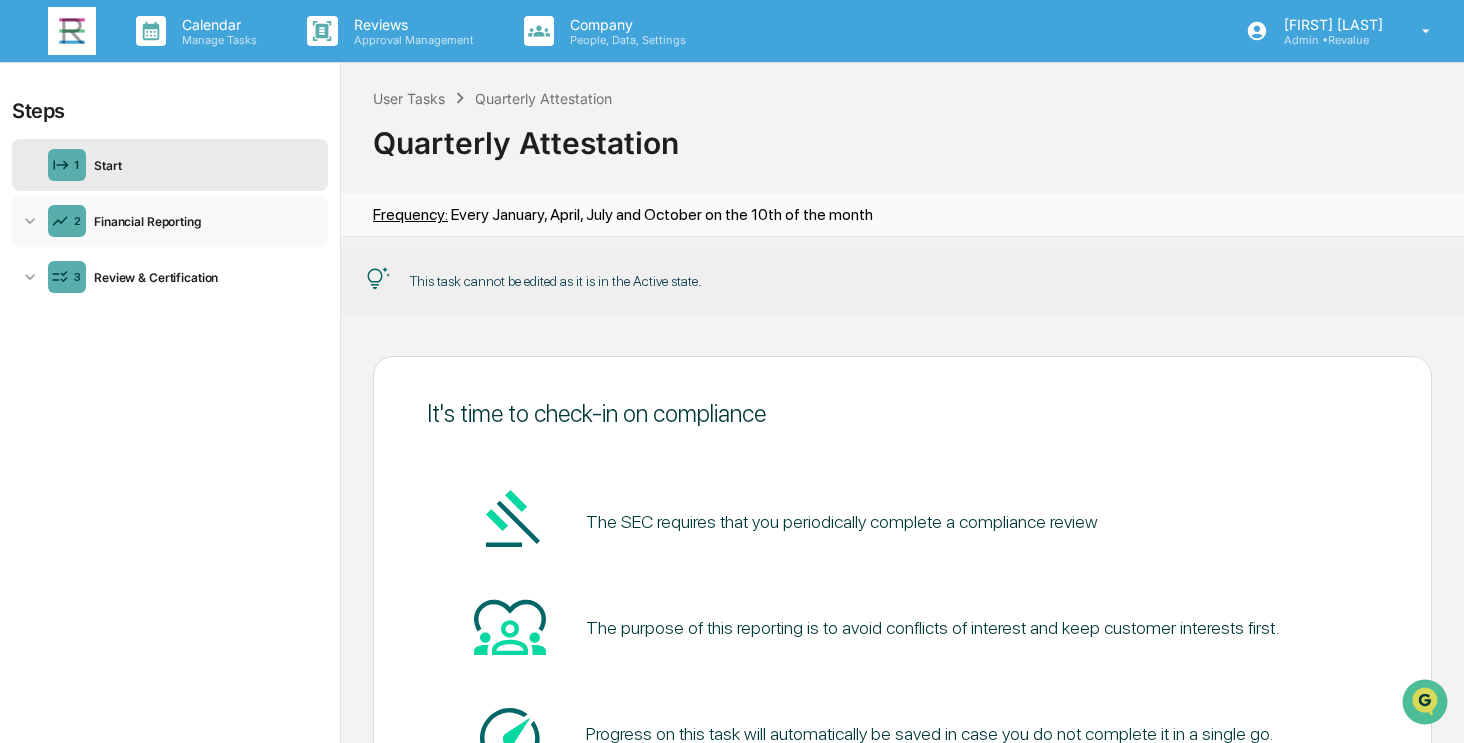 click 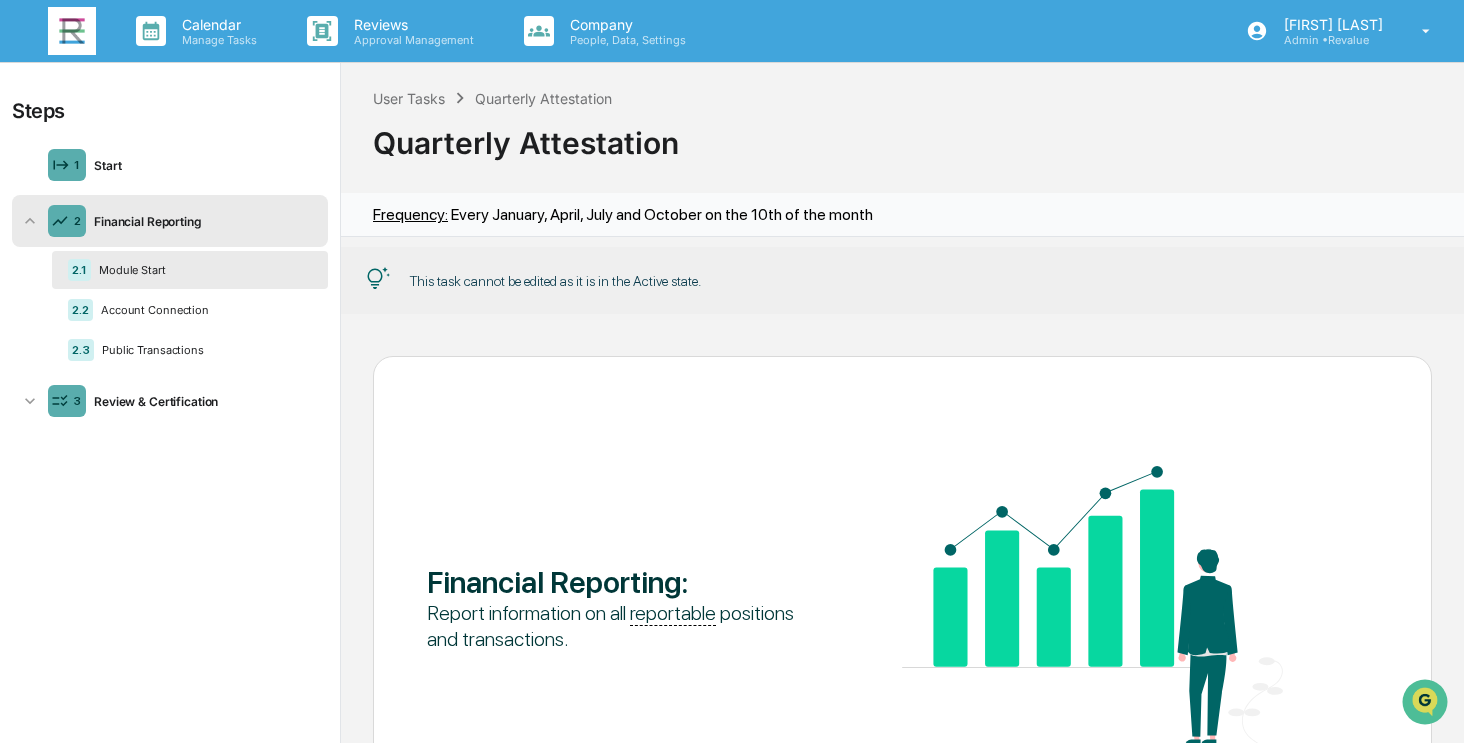 click 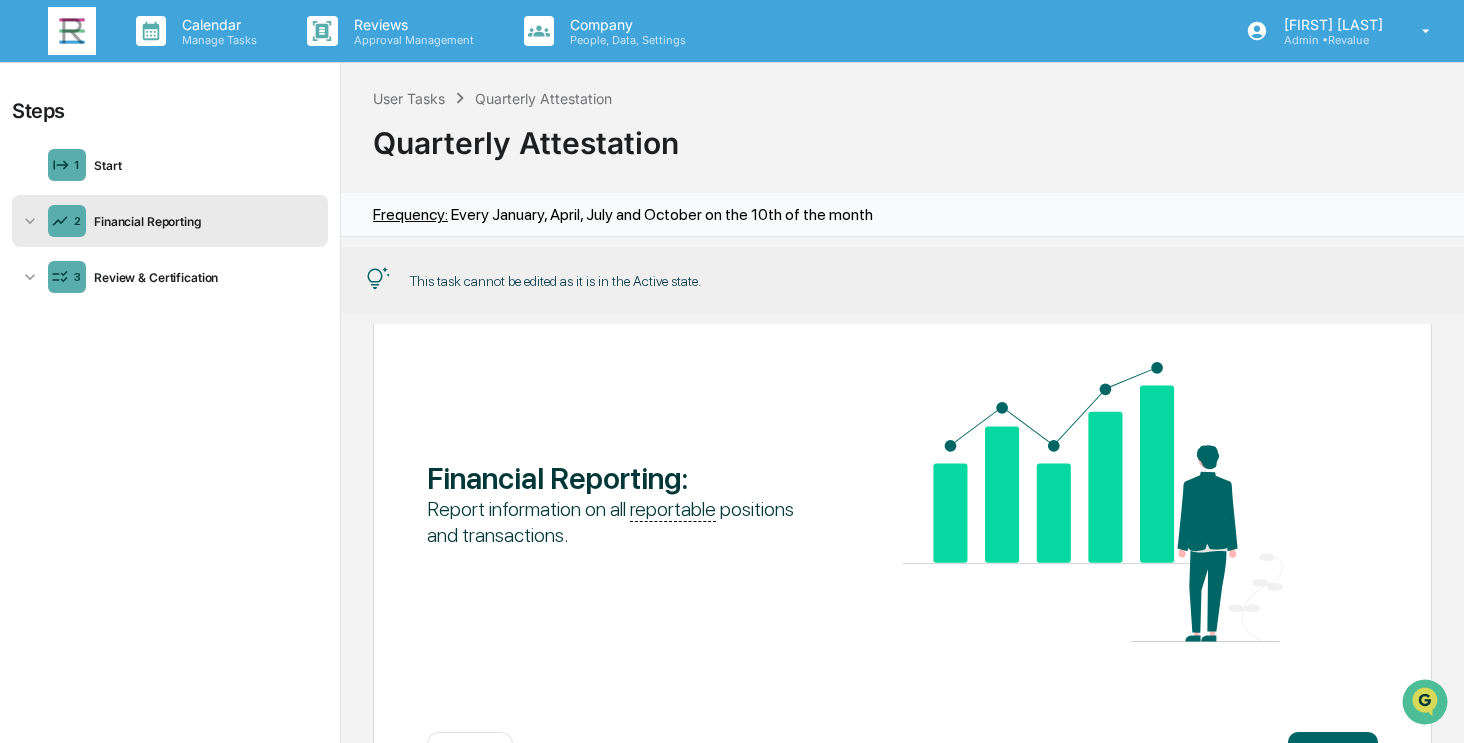 scroll, scrollTop: 208, scrollLeft: 0, axis: vertical 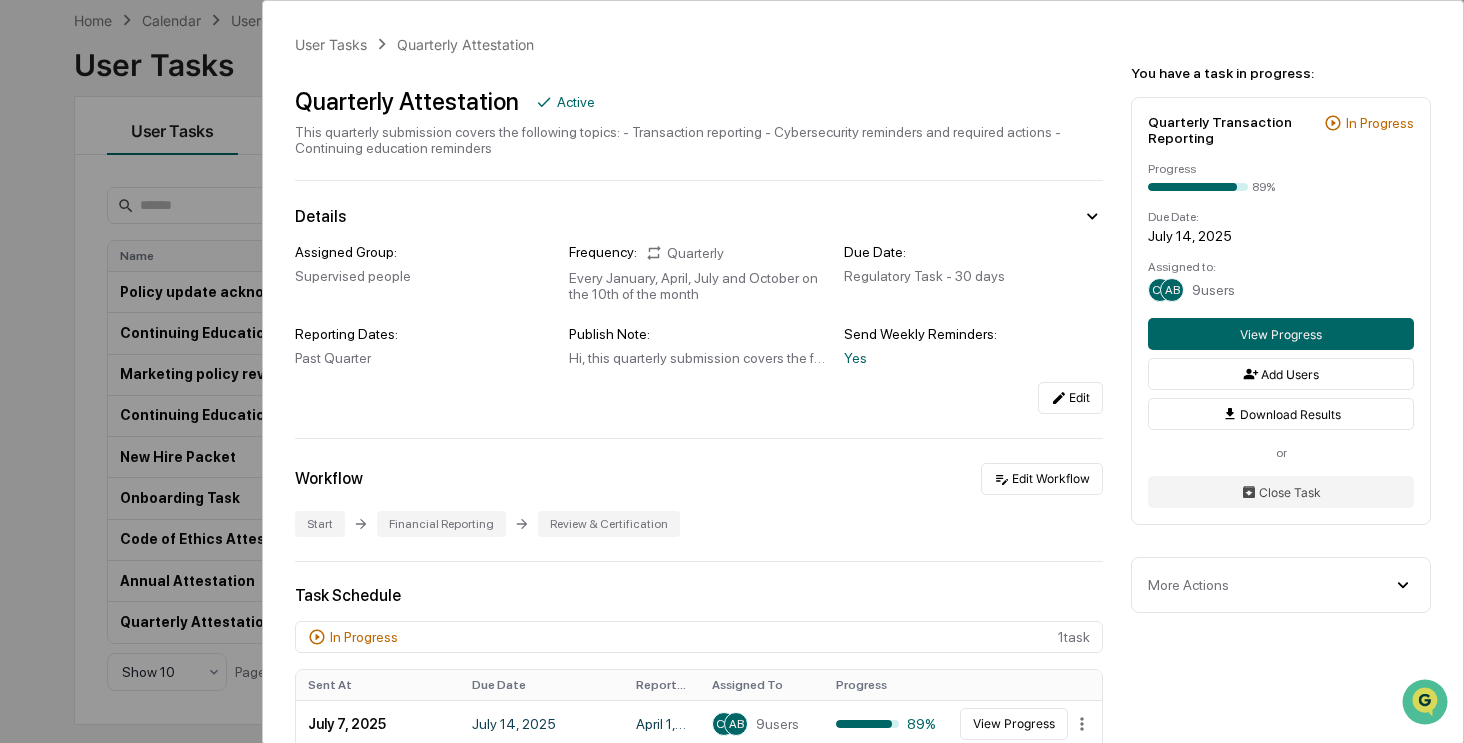 click on "User Tasks Quarterly Attestation Quarterly Attestation Active This quarterly submission covers the following topics:
- Transaction reporting
- Cybersecurity reminders and required actions
- Continuing education reminders Details Assigned Group:  Supervised people Frequency:    Quarterly Every January, April, July and October on the 10th of the month Due Date:  Regulatory Task - 30 days Reporting Dates:  Past Quarter Publish Note:  Hi, this quarterly submission covers the following topics:
- Transaction reporting
- Cybersecurity reminders and required actions
- Continuing education reminders (if applicable) Send Weekly Reminders:  Yes Edit Workflow Edit Workflow Start Financial Reporting Review & Certification Task Schedule In Progress   1  task Sent At Due Date Reporting Date Assigned To Progress July 7, 2025 July 14, 2025 April 1, 2025   -  June 30, 2025 CB AB 9  users 89% View Progress Scheduled   12  task s Scheduled Due Date Reporting Date Assigned To October 10, 2025 November 9, 2025 July 1, 2025  -" at bounding box center (732, 371) 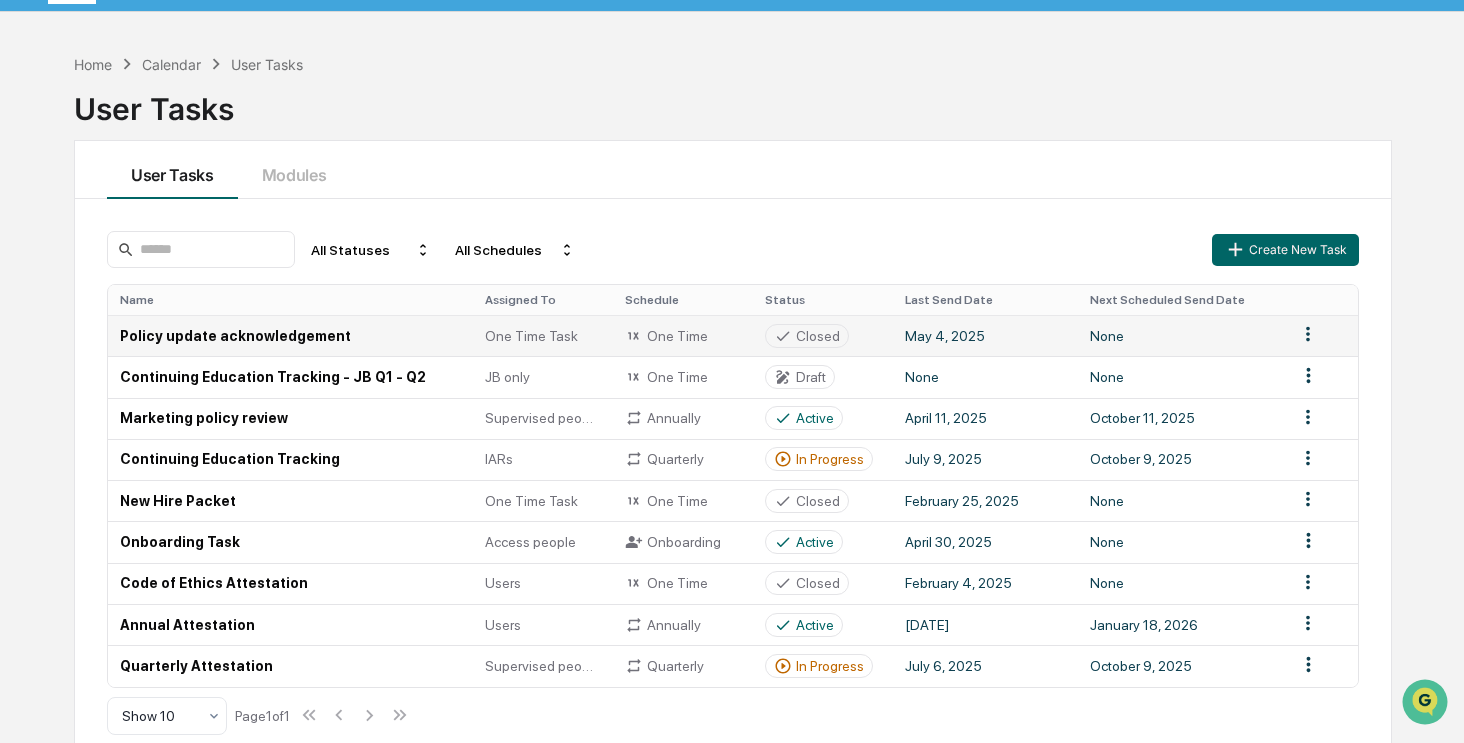 scroll, scrollTop: 95, scrollLeft: 0, axis: vertical 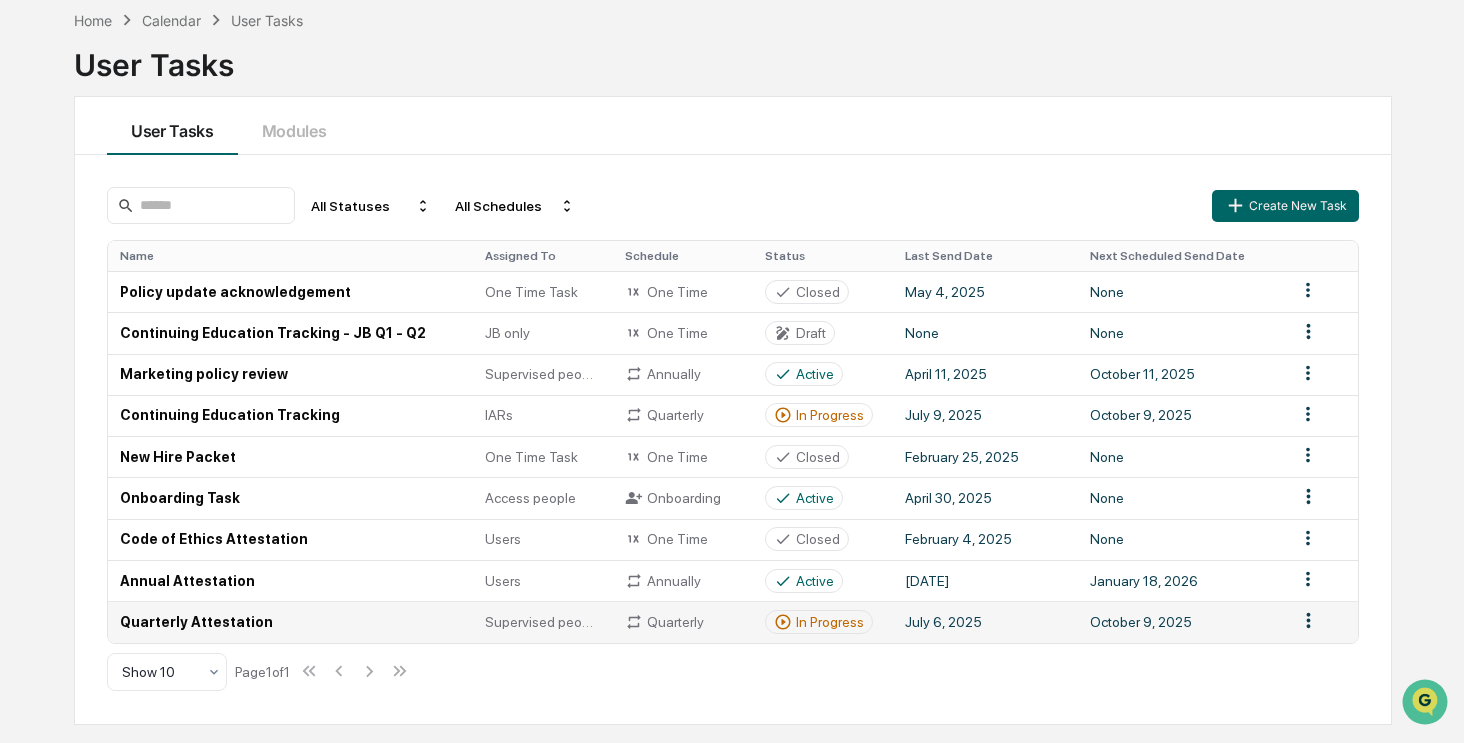 click on "Quarterly Attestation" at bounding box center [290, 621] 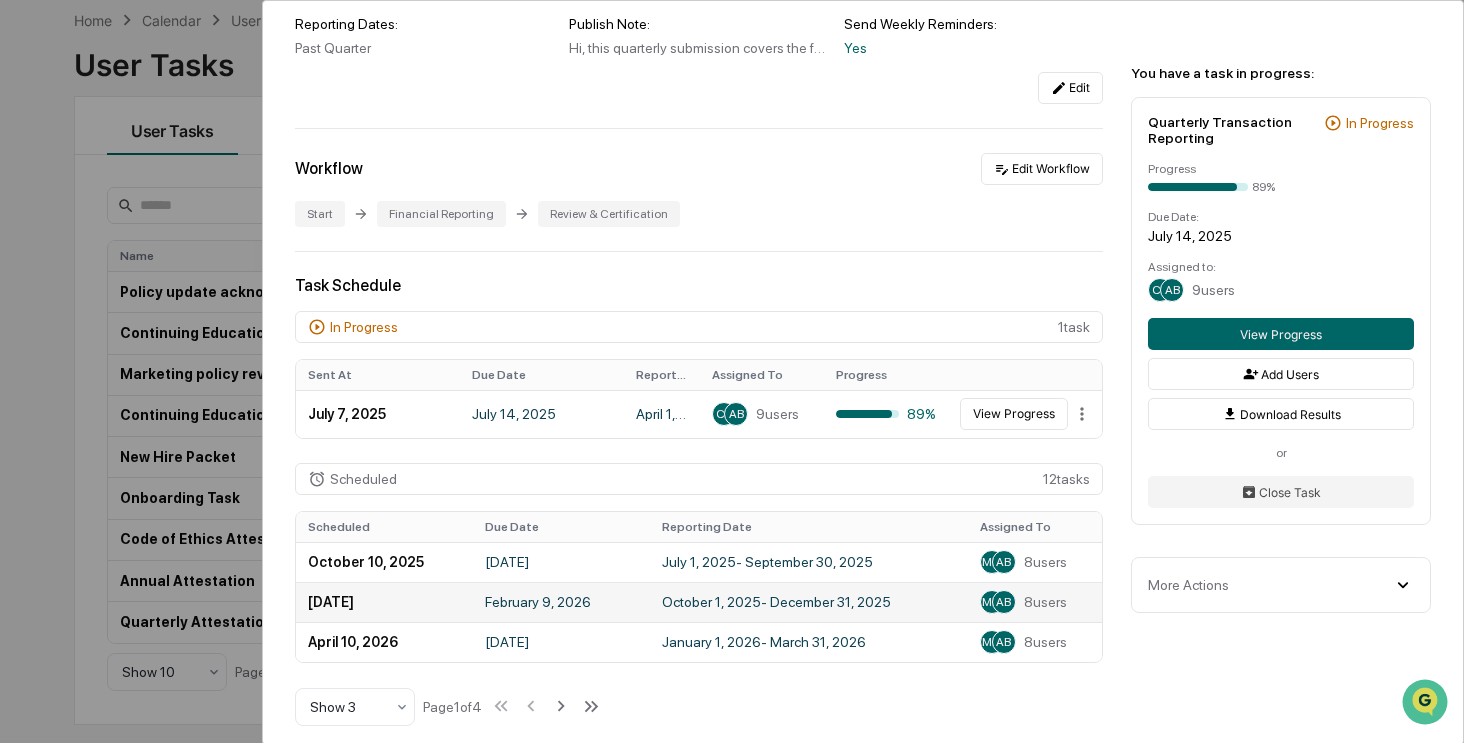 scroll, scrollTop: 400, scrollLeft: 0, axis: vertical 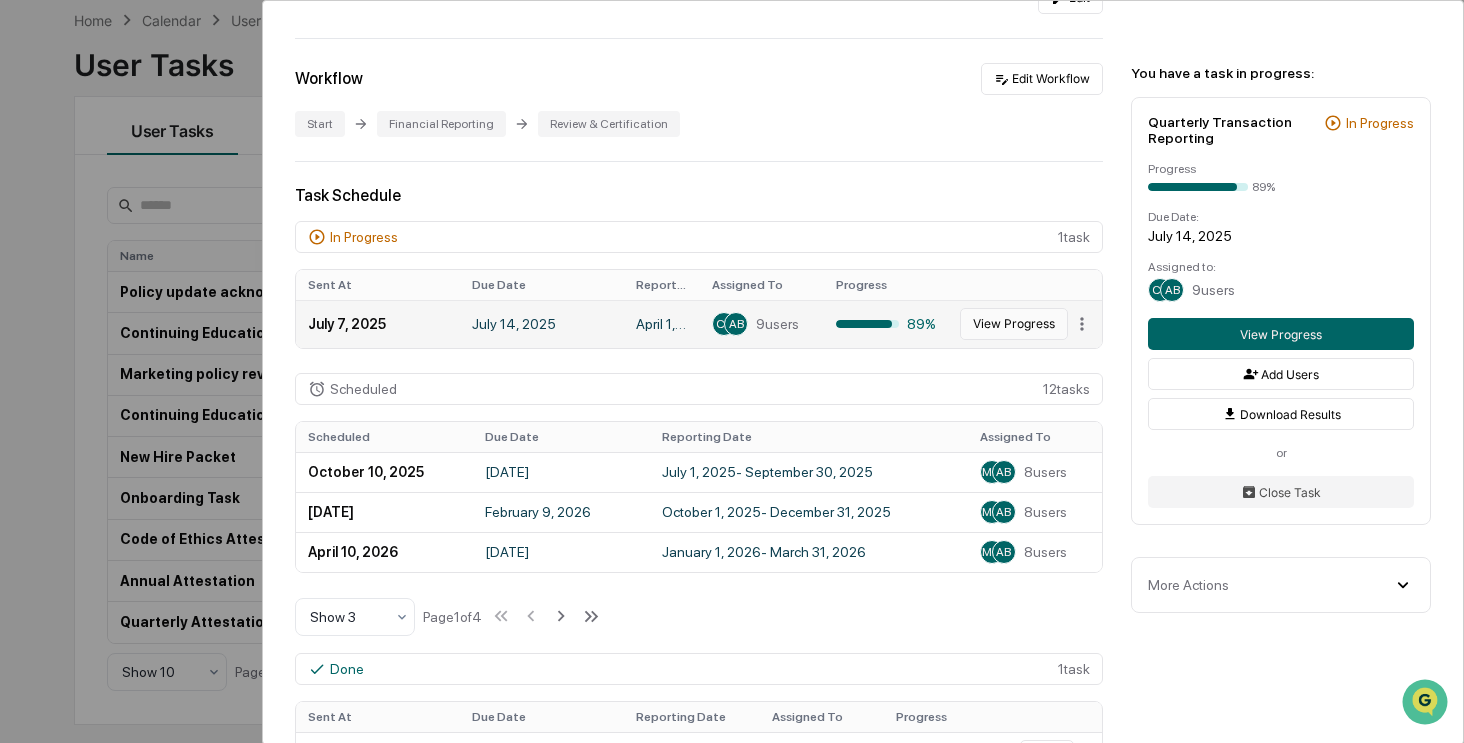 click on "View Progress" at bounding box center (1014, 324) 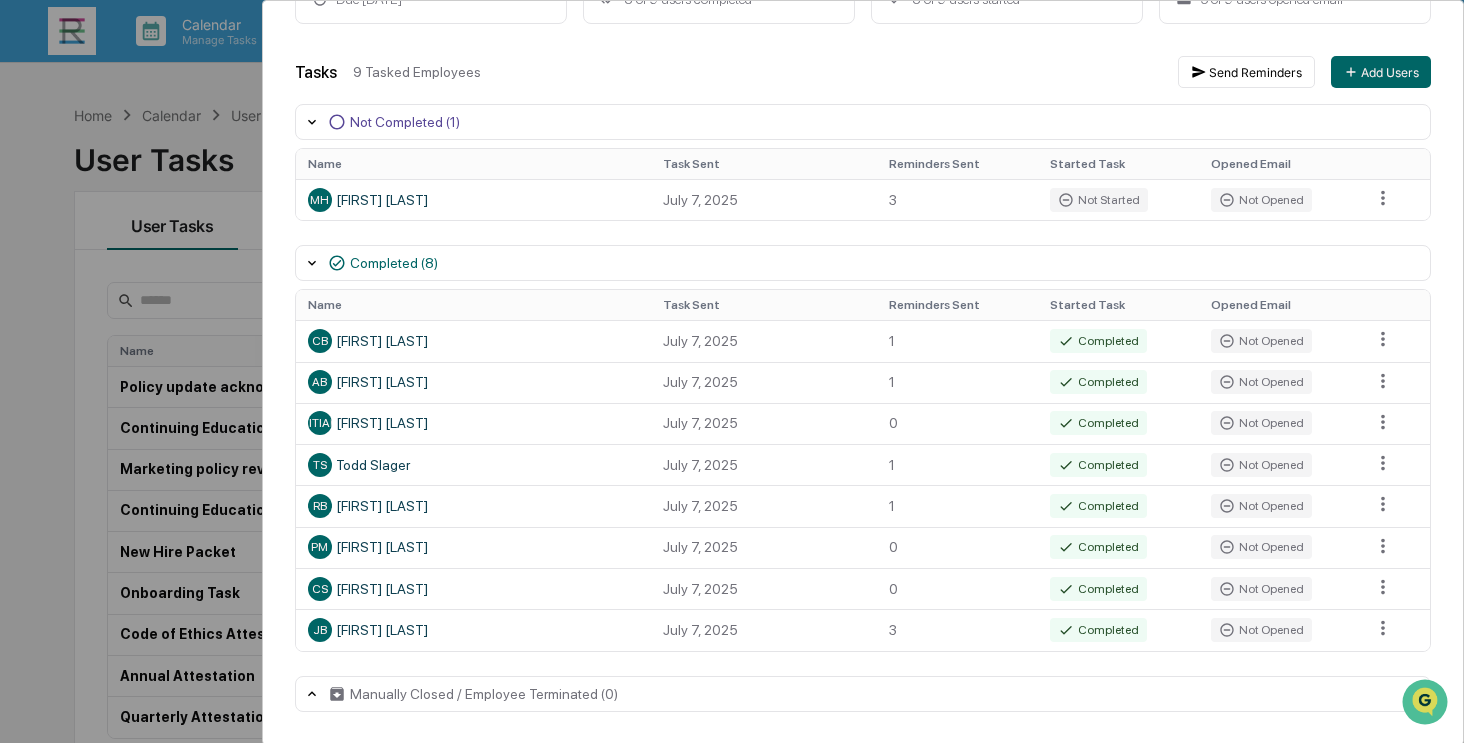 scroll, scrollTop: 56, scrollLeft: 0, axis: vertical 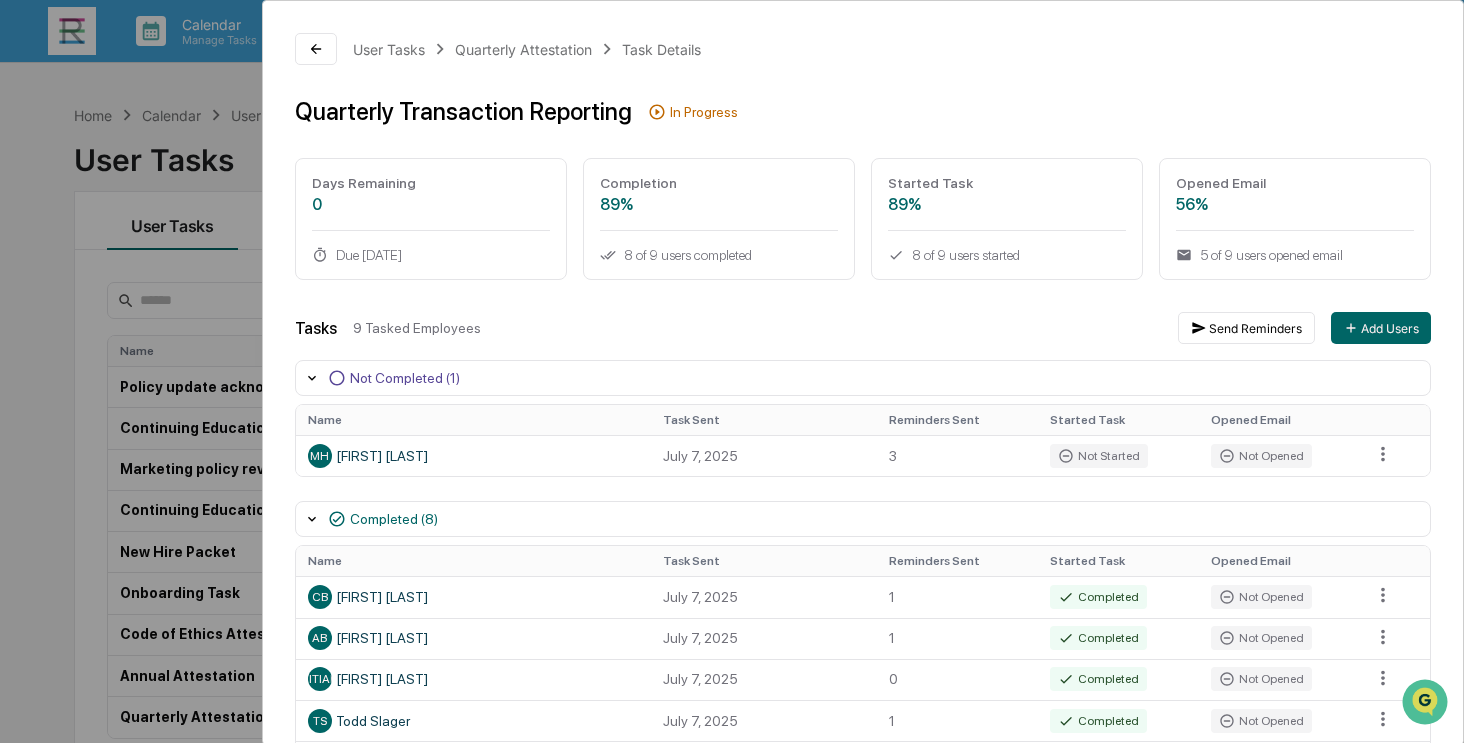 click on "**********" at bounding box center [732, 371] 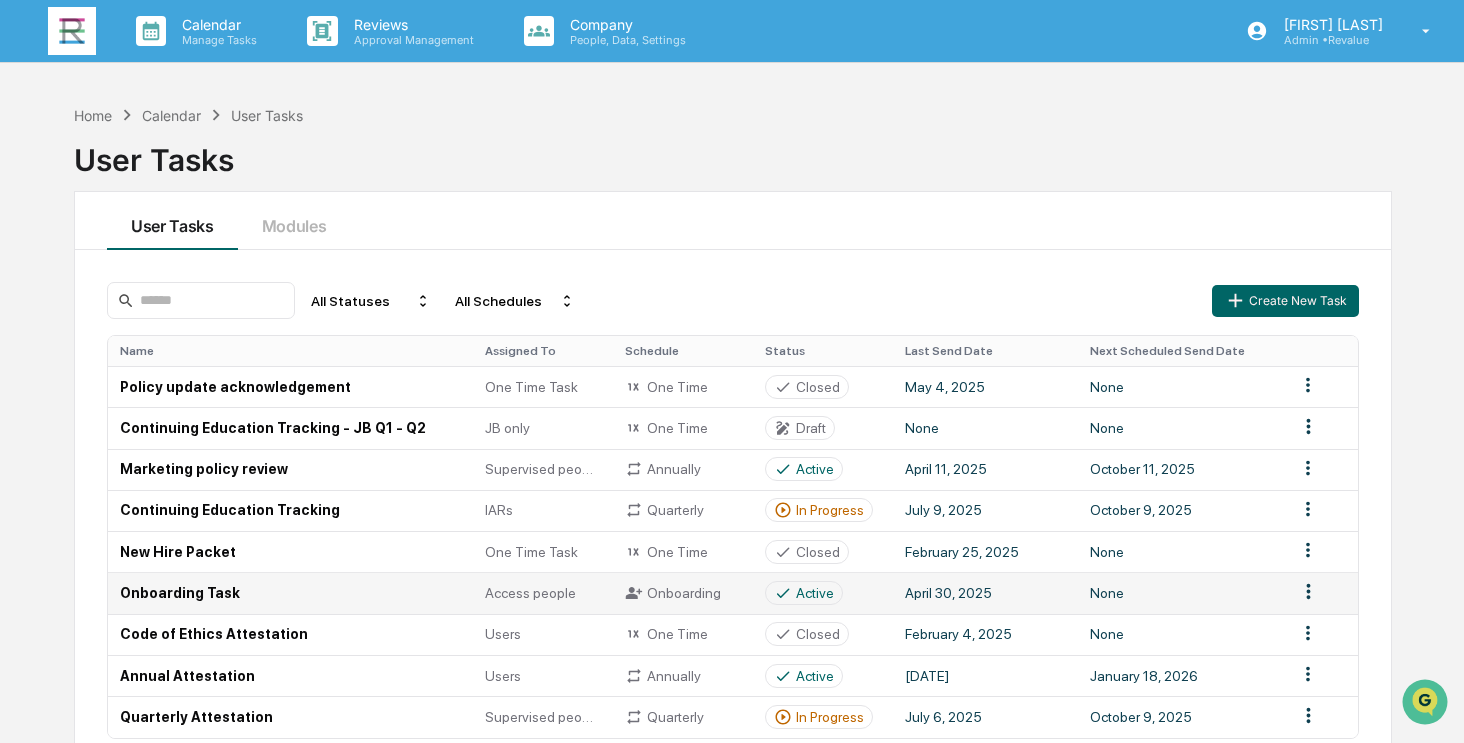 scroll, scrollTop: 95, scrollLeft: 0, axis: vertical 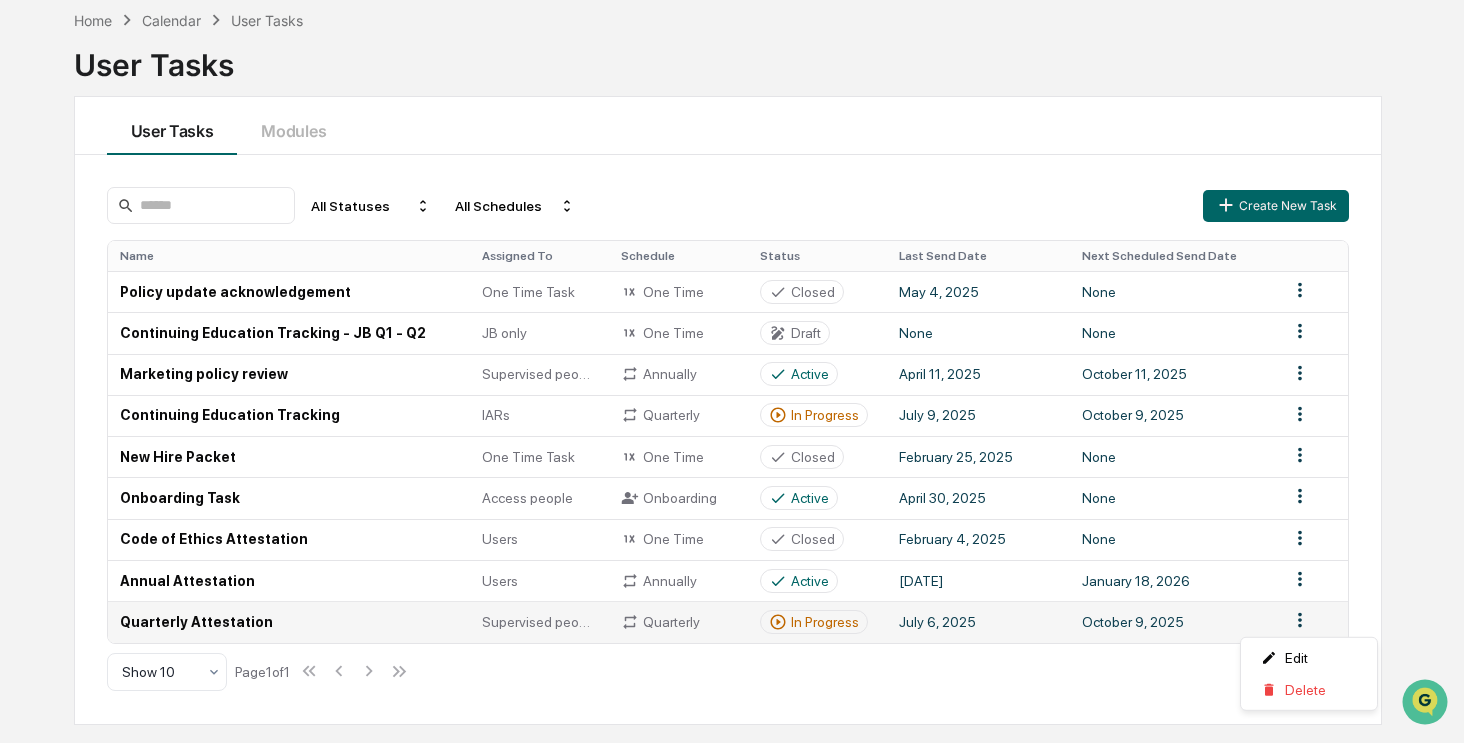 click on "Calendar Manage Tasks Reviews Approval Management Company People, Data, Settings [FIRST] [LAST] Admin •  Revalue Home Calendar User Tasks User Tasks User Tasks Modules All Statuses All Schedules Create New Task Name Assigned To Schedule Status Last Send Date Next Scheduled Send Date Policy update acknowledgement One Time Task  One Time Closed May 4, 2025 None Continuing Education Tracking - JB Q1 - Q2 JB only  One Time Draft None None Marketing policy review Supervised people   Annually Active April 11, 2025 October 11, 2025 Continuing Education Tracking IARs   Quarterly In Progress July 9, 2025 October 9, 2025 New Hire Packet One Time Task  One Time Closed February 25, 2025 None Onboarding Task Access people  Onboarding Active April 30, 2025 None Code of Ethics Attestation Users  One Time Closed February 4, 2025 None Annual Attestation Users   Annually Active January 19, 2025 January 18, 2026 Quarterly Attestation Supervised people   Quarterly In Progress July 6, 2025 October 9, 2025 Show 10 Page  1  of  1" at bounding box center (732, 276) 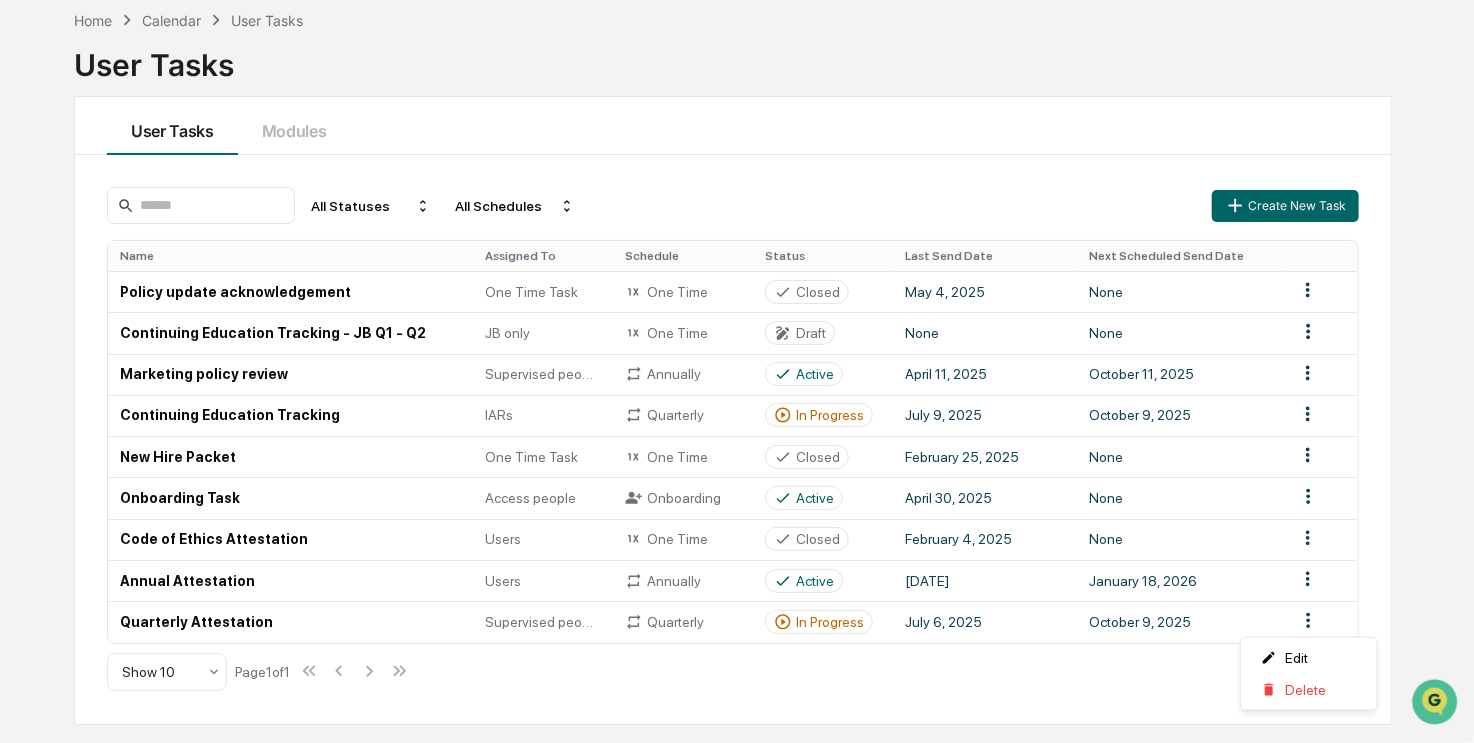 click on "Calendar Manage Tasks Reviews Approval Management Company People, Data, Settings [FIRST] [LAST] Admin •  Revalue Home Calendar User Tasks User Tasks User Tasks Modules All Statuses All Schedules Create New Task Name Assigned To Schedule Status Last Send Date Next Scheduled Send Date Policy update acknowledgement One Time Task  One Time Closed May 4, 2025 None Continuing Education Tracking - JB Q1 - Q2 JB only  One Time Draft None None Marketing policy review Supervised people   Annually Active April 11, 2025 October 11, 2025 Continuing Education Tracking IARs   Quarterly In Progress July 9, 2025 October 9, 2025 New Hire Packet One Time Task  One Time Closed February 25, 2025 None Onboarding Task Access people  Onboarding Active April 30, 2025 None Code of Ethics Attestation Users  One Time Closed February 4, 2025 None Annual Attestation Users   Annually Active January 19, 2025 January 18, 2026 Quarterly Attestation Supervised people   Quarterly In Progress July 6, 2025 October 9, 2025 Show 10 Page  1  of  1" at bounding box center (737, 276) 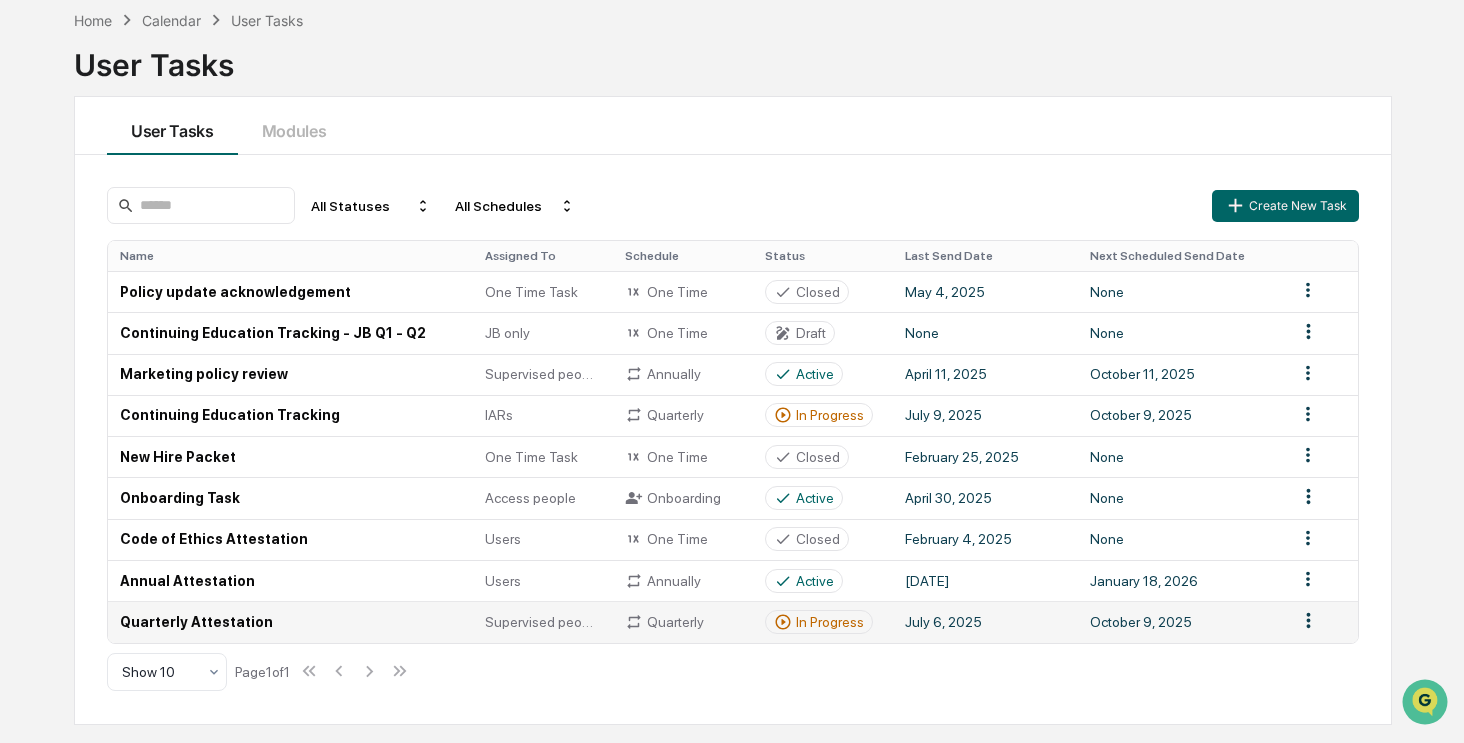click on "Quarterly Attestation" at bounding box center [290, 621] 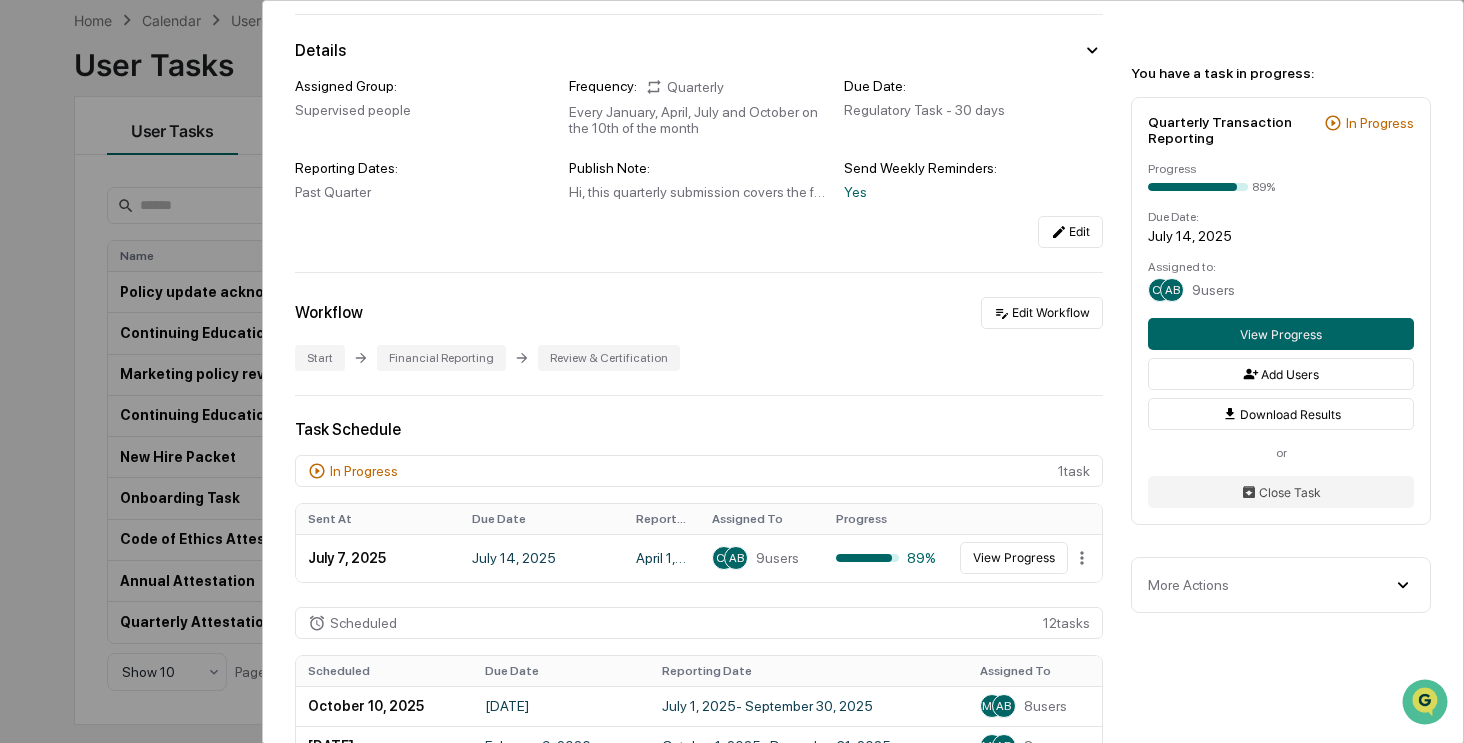 scroll, scrollTop: 200, scrollLeft: 0, axis: vertical 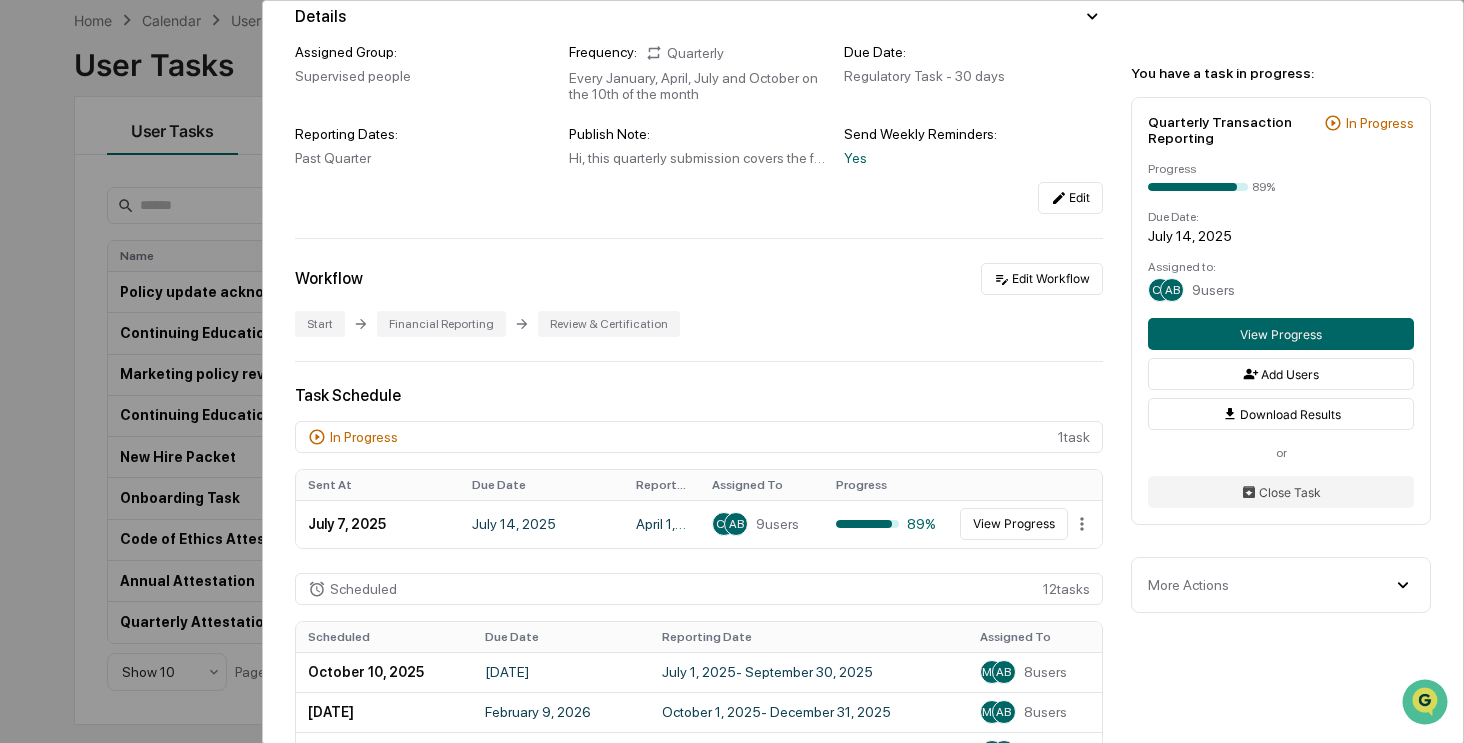 click on "More Actions" at bounding box center [1281, 585] 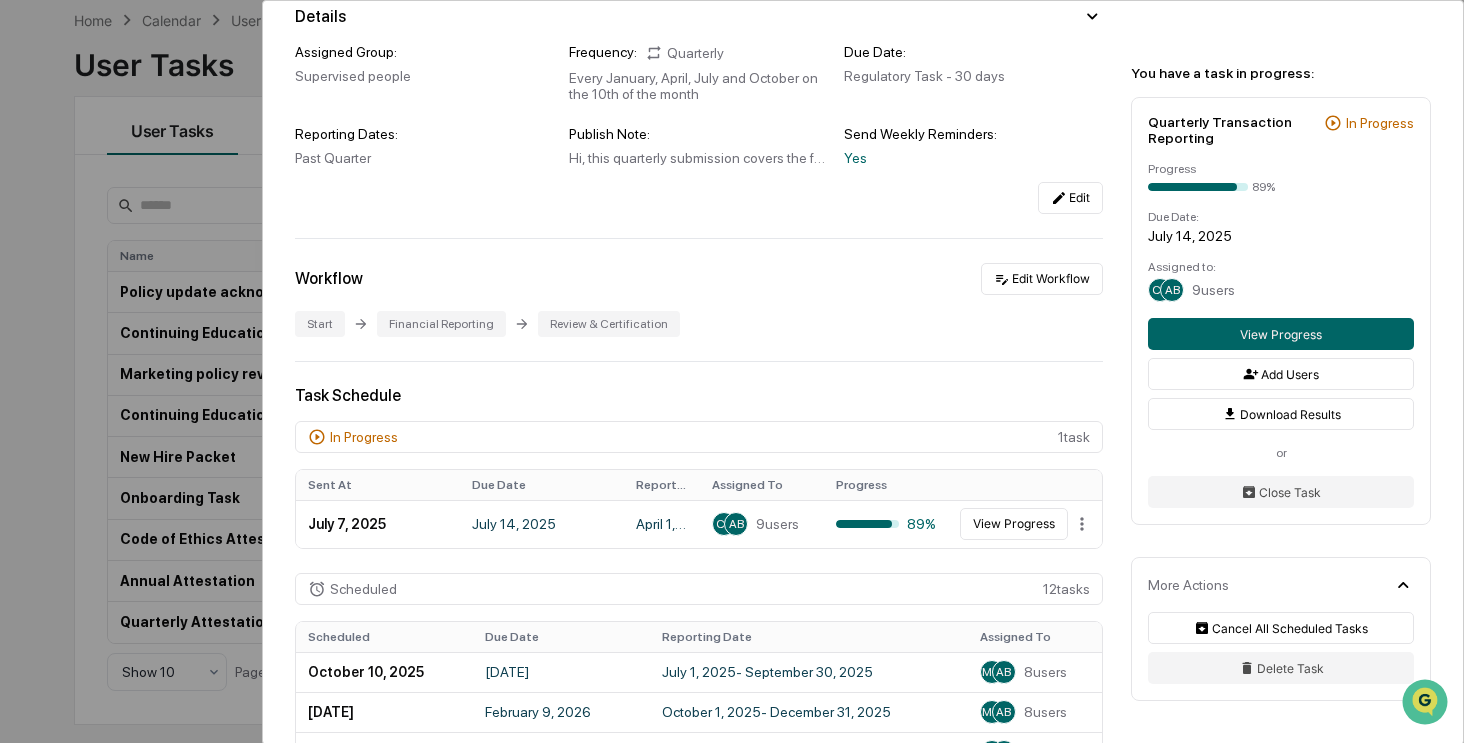 click on "User Tasks Quarterly Attestation Quarterly Attestation Active This quarterly submission covers the following topics:
- Transaction reporting
- Cybersecurity reminders and required actions
- Continuing education reminders Details Assigned Group:  Supervised people Frequency:    Quarterly Every January, April, July and October on the 10th of the month Due Date:  Regulatory Task - 30 days Reporting Dates:  Past Quarter Publish Note:  Hi, this quarterly submission covers the following topics:
- Transaction reporting
- Cybersecurity reminders and required actions
- Continuing education reminders (if applicable) Send Weekly Reminders:  Yes Edit Workflow Edit Workflow Start Financial Reporting Review & Certification Task Schedule In Progress   1  task Sent At Due Date Reporting Date Assigned To Progress July 7, 2025 July 14, 2025 April 1, 2025   -  June 30, 2025 CB AB 9  users 89% View Progress Scheduled   12  task s Scheduled Due Date Reporting Date Assigned To October 10, 2025 November 9, 2025 July 1, 2025  -" at bounding box center [863, 799] 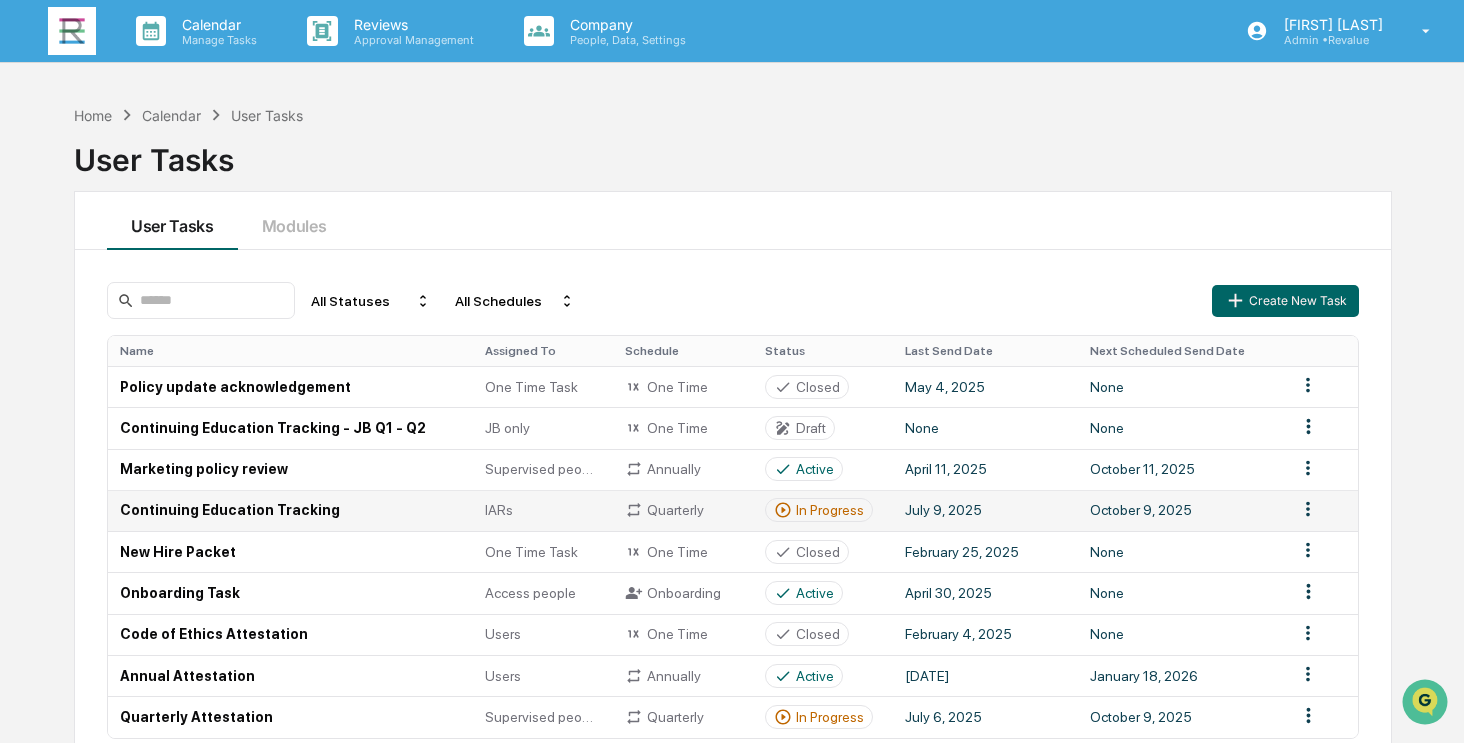 click on "Continuing Education Tracking" at bounding box center (290, 510) 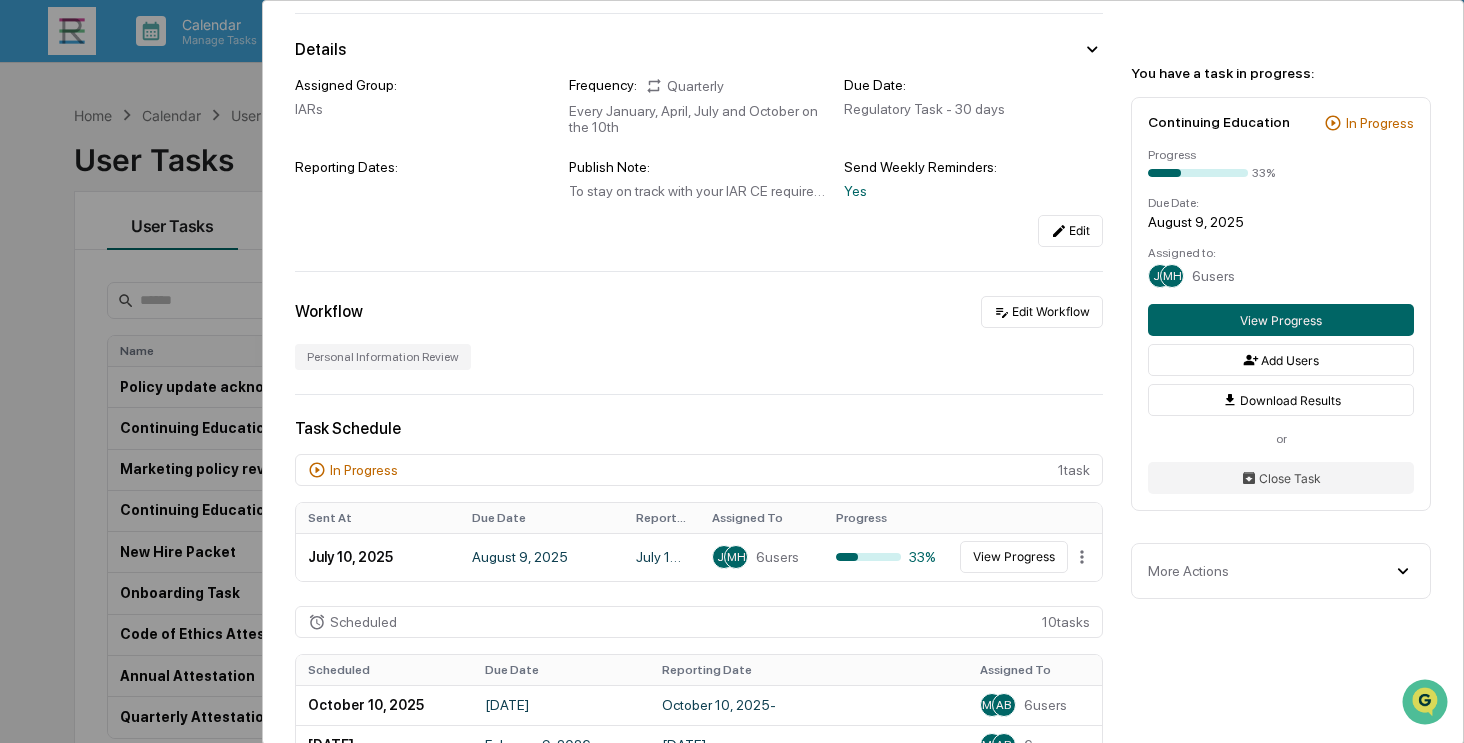 scroll, scrollTop: 200, scrollLeft: 0, axis: vertical 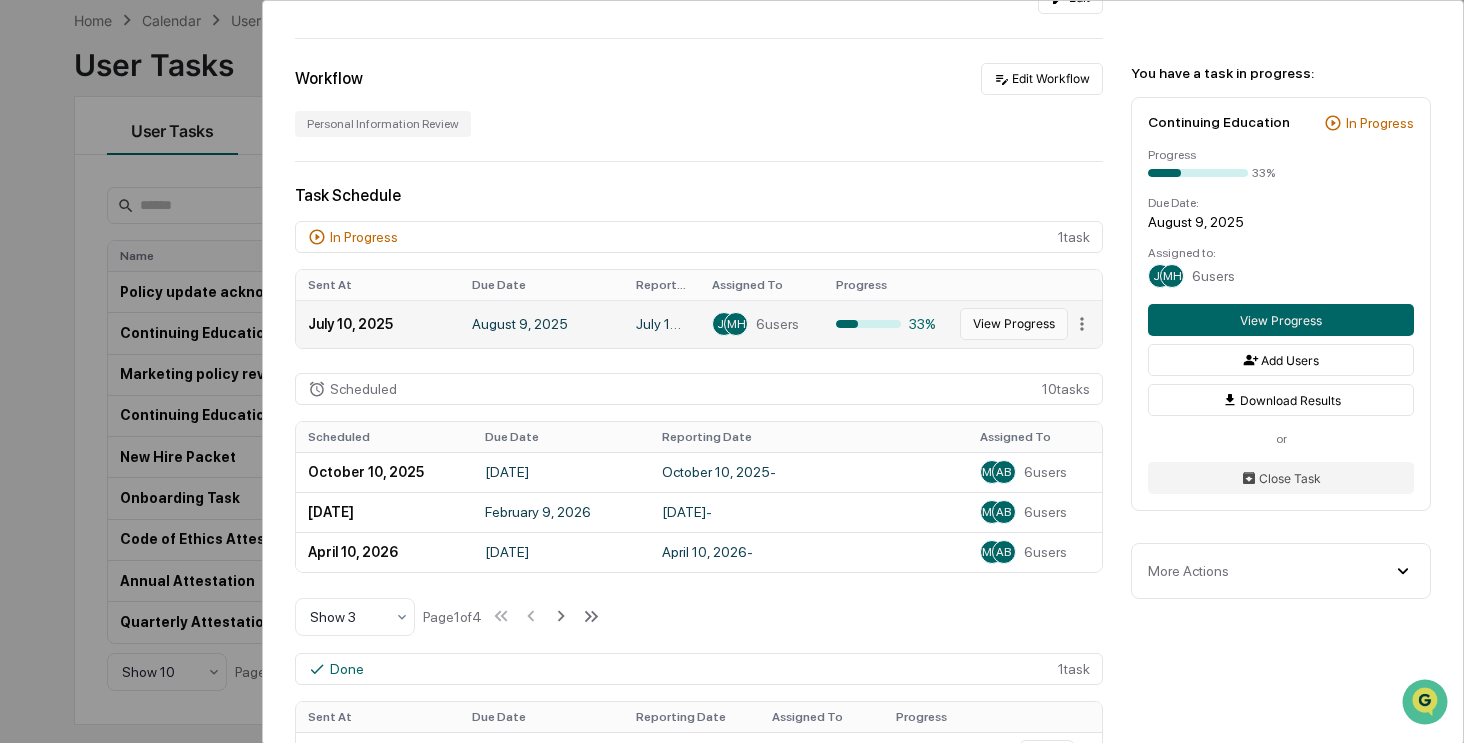 click on "View Progress" at bounding box center (1014, 324) 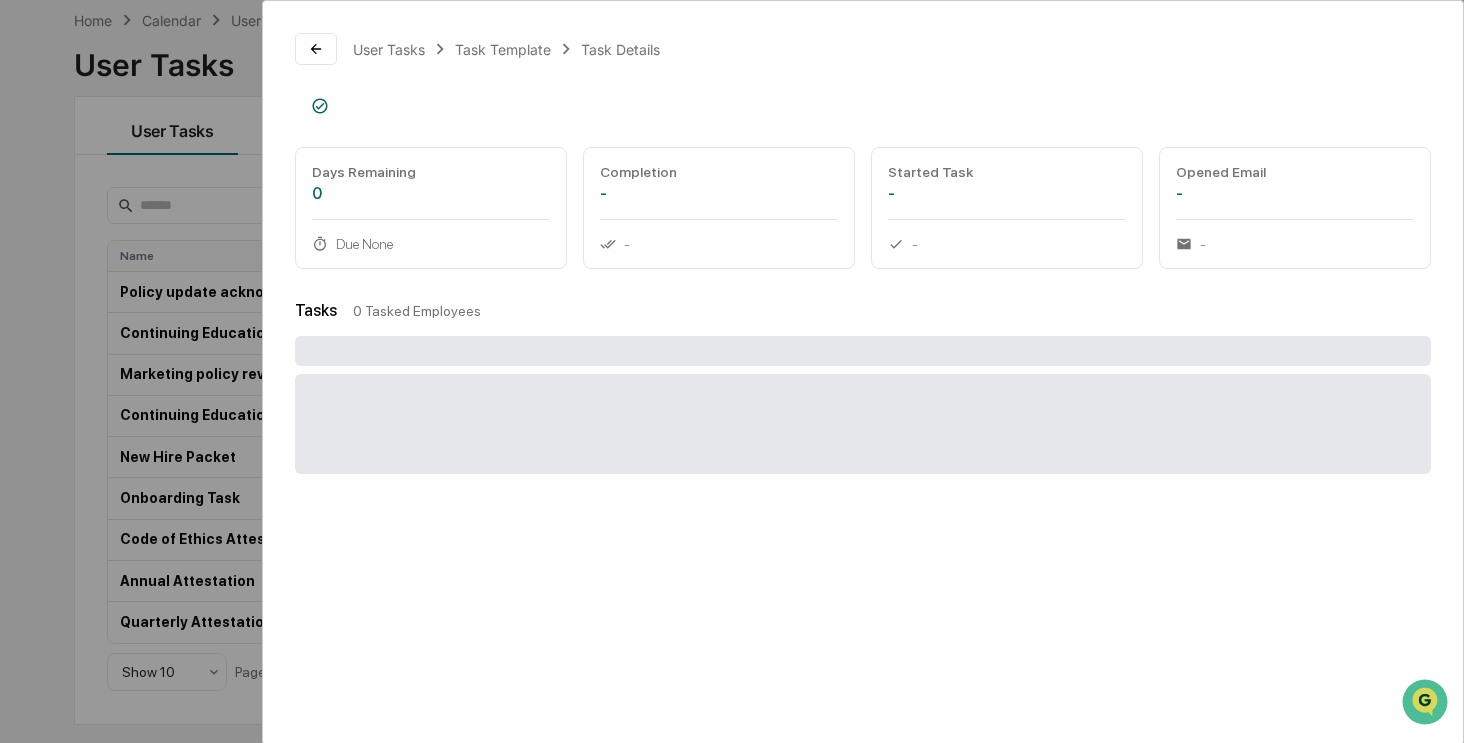 scroll, scrollTop: 0, scrollLeft: 0, axis: both 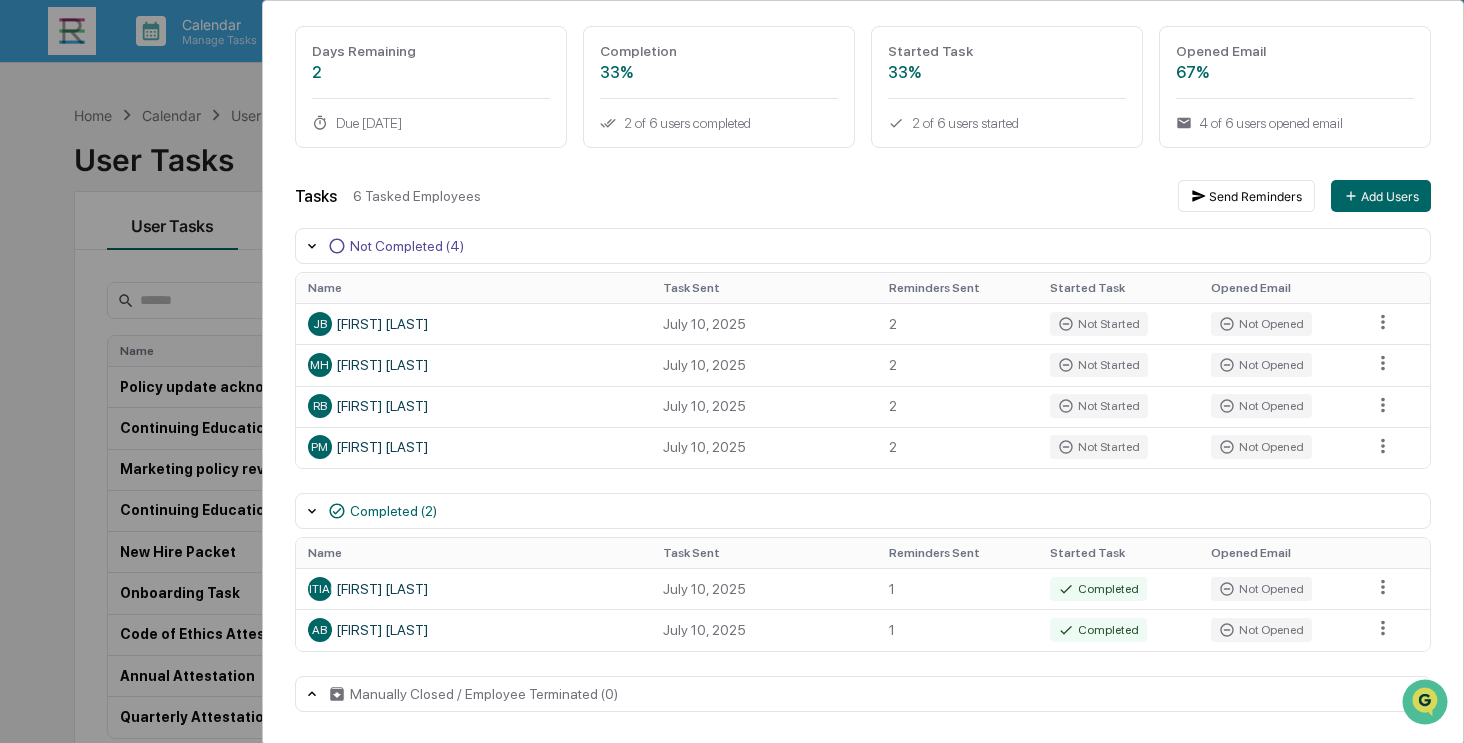 click on "User Tasks Continuing Education Tracking Task Details Continuing Education  In Progress Days Remaining 2 Due August 9, 2025 Completion 33% 2 of 6 users completed Started Task 33% 2 of 6 users started Opened Email 67% 4 of 6 users opened email Tasks 6 Tasked Employees Send Reminders Add Users Not Completed (4) Name Task Sent Reminders Sent Started Task Opened Email JB Jane Bunch July 10, 2025 2 Not Started Not Opened MH Michelle Hoexum July 10, 2025 2 Not Started Not Opened RB Rebecca Blumenshine July 10, 2025 2 Not Started Not Opened PM Pavan Muzumdar July 10, 2025 2 Not Started Not Opened Completed (2) Name Task Sent Reminders Sent Started Task Opened Email ED Eric Davis July 10, 2025 1 Completed Not Opened AB Angela Barbash July 10, 2025 1 Completed Not Opened Manually Closed / Employee Terminated (0) Name Task Sent Reminders Sent Started Task Opened Email" at bounding box center (732, 371) 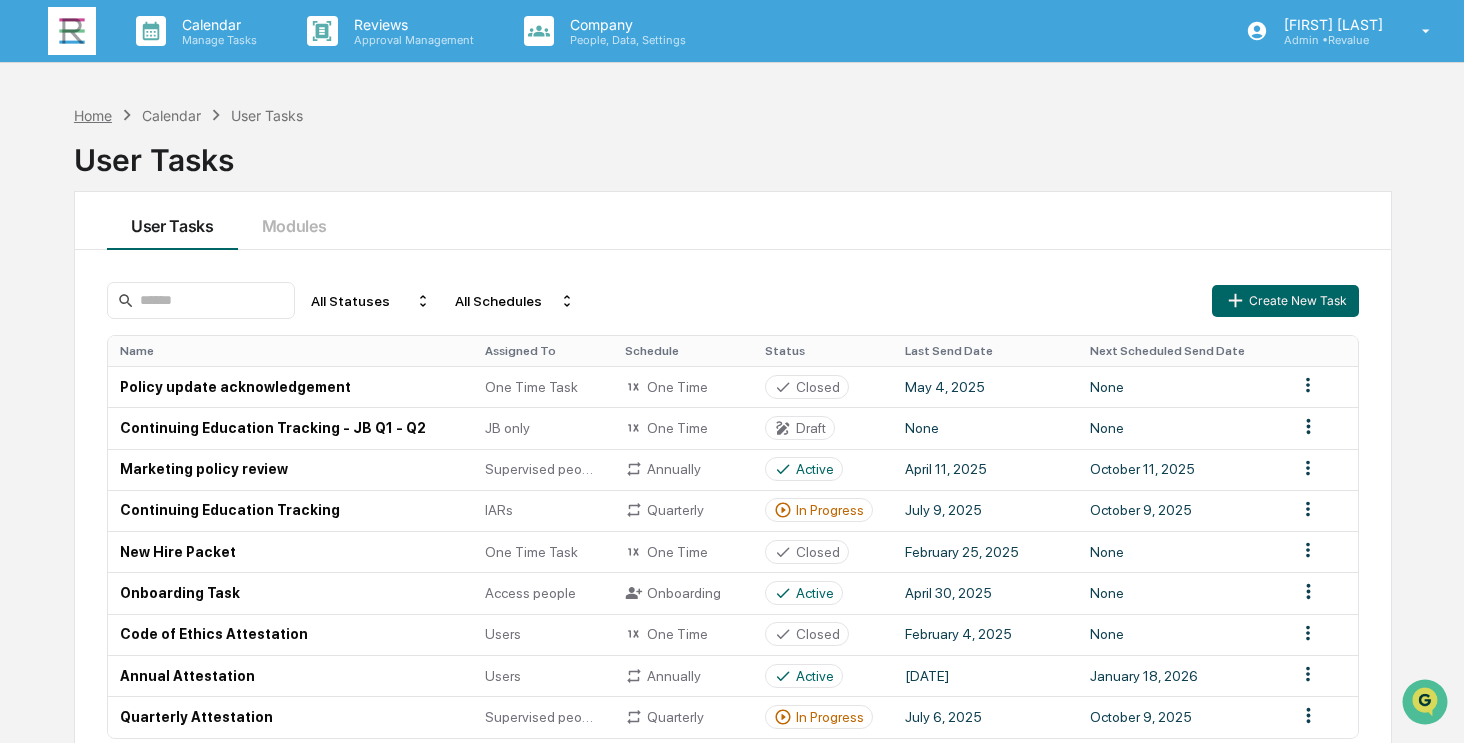 click on "Home" at bounding box center [93, 115] 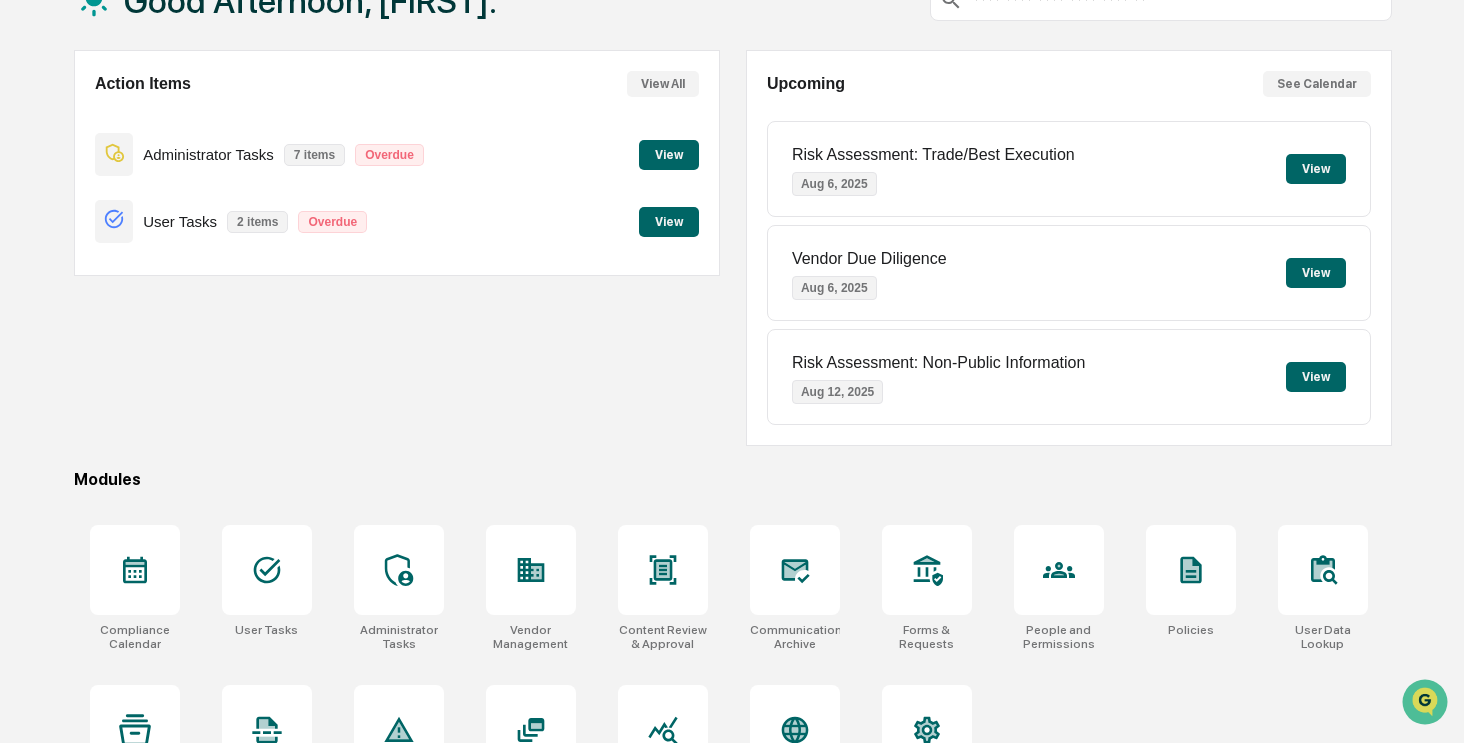 scroll, scrollTop: 200, scrollLeft: 0, axis: vertical 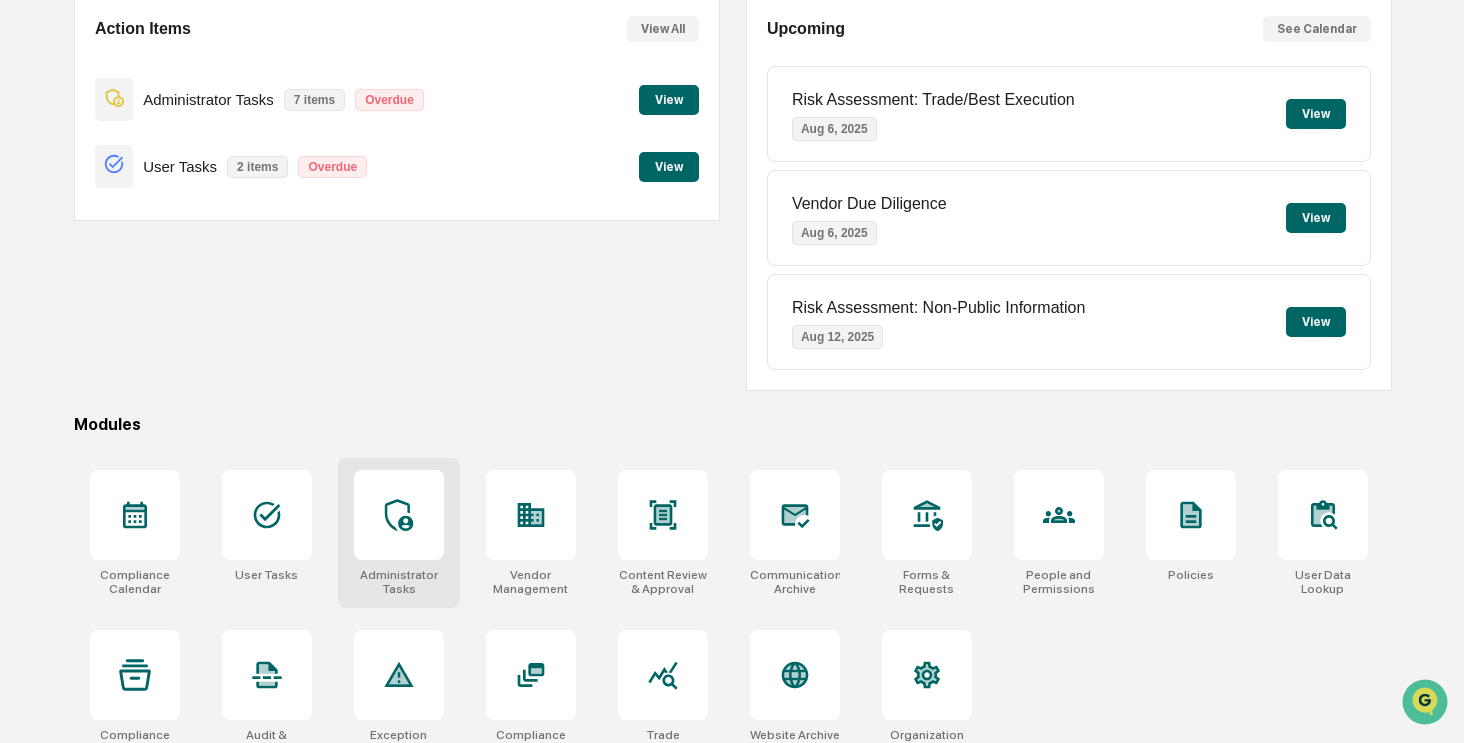 click at bounding box center (399, 515) 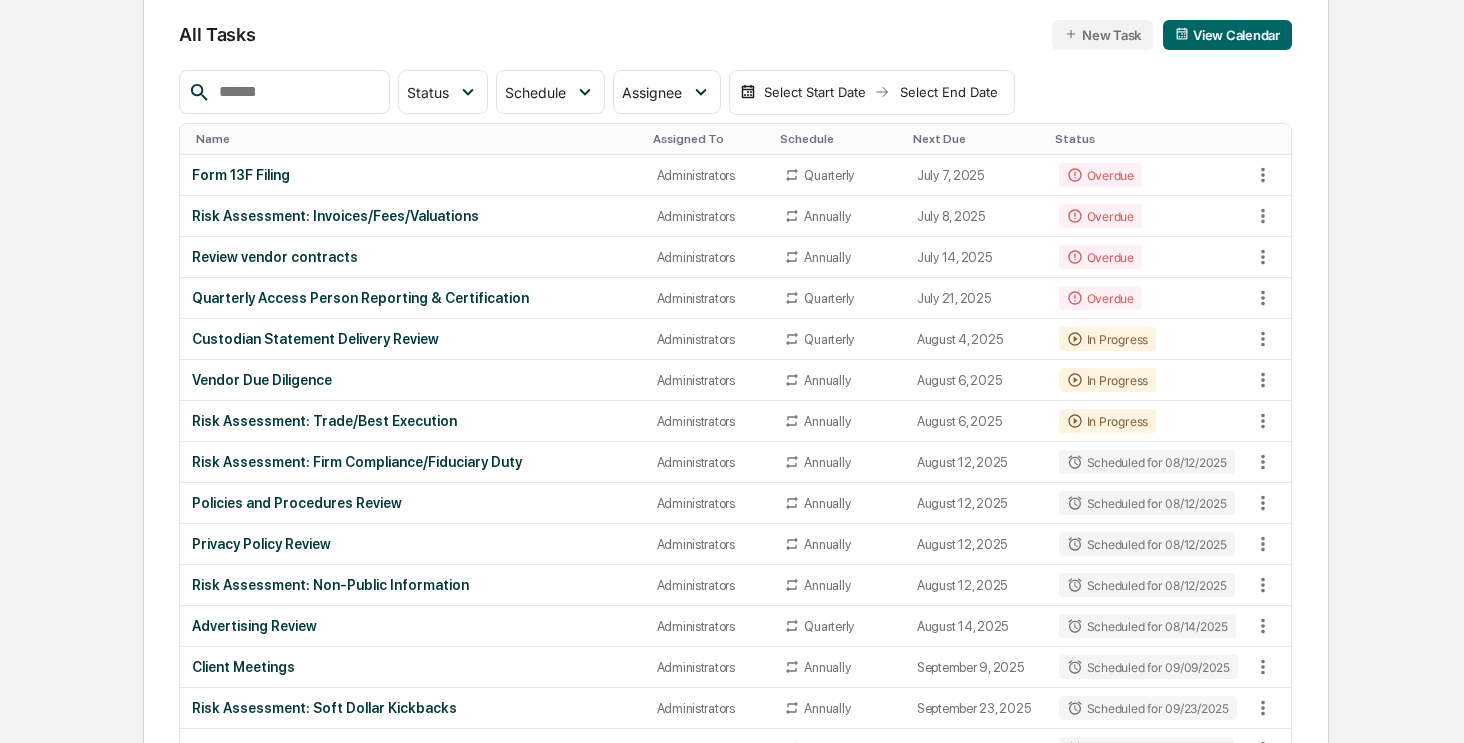 scroll, scrollTop: 0, scrollLeft: 0, axis: both 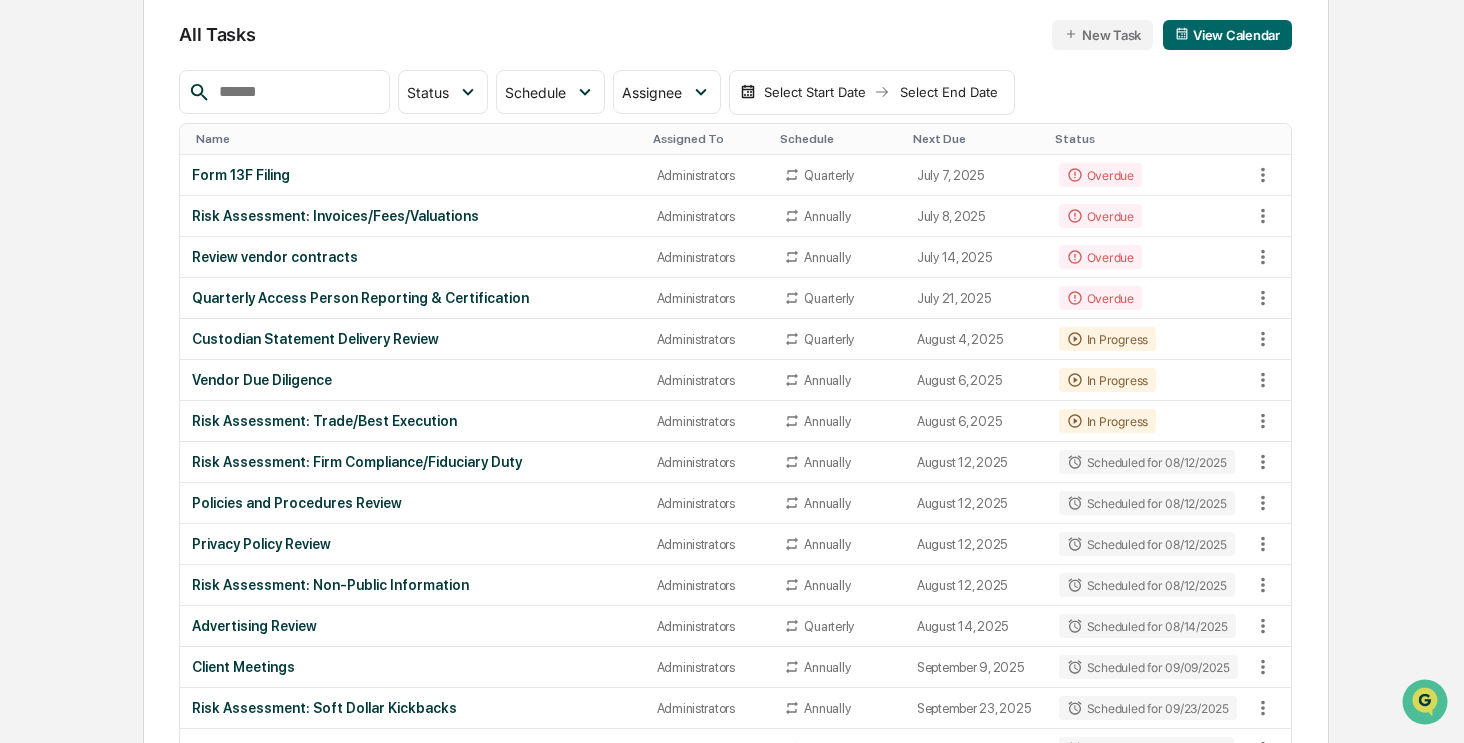 click on "Schedule" at bounding box center (838, 139) 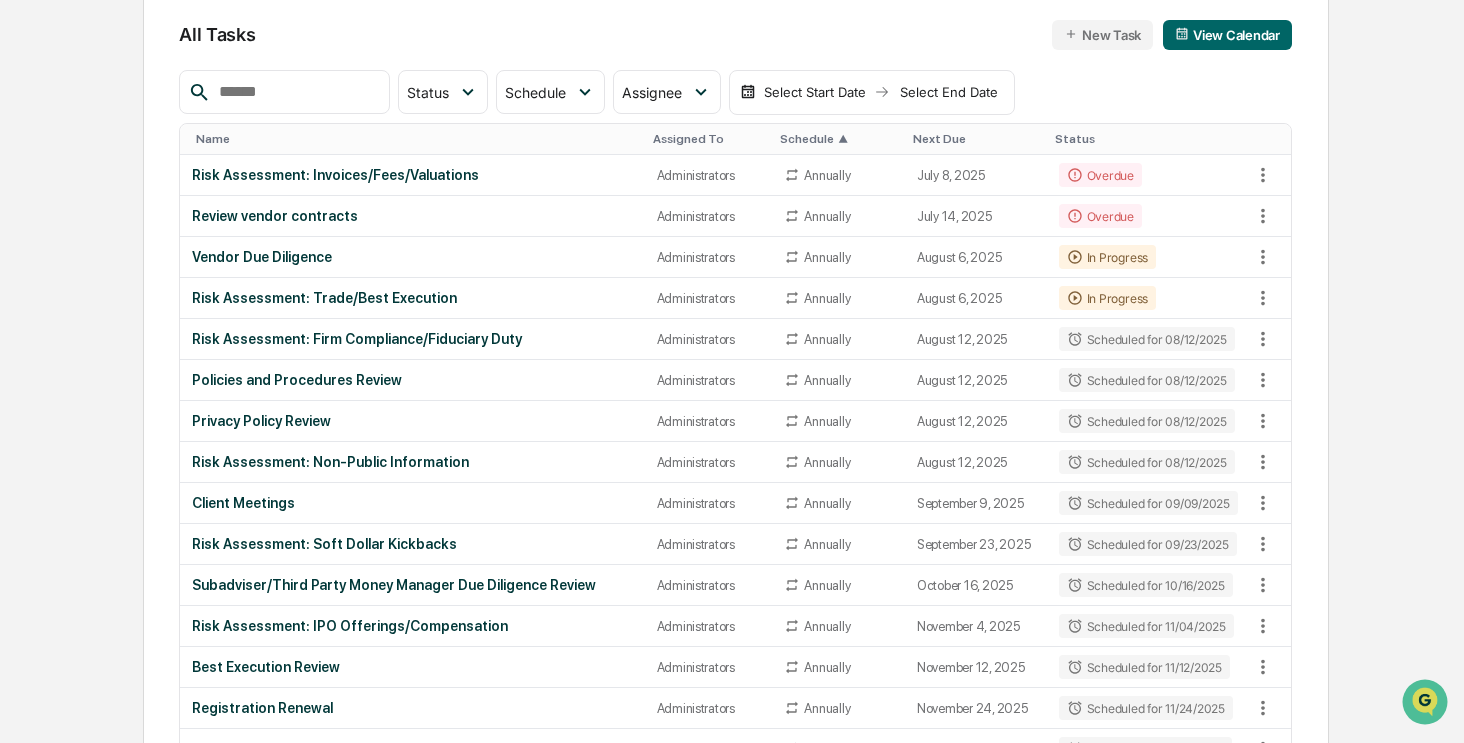click at bounding box center [296, 92] 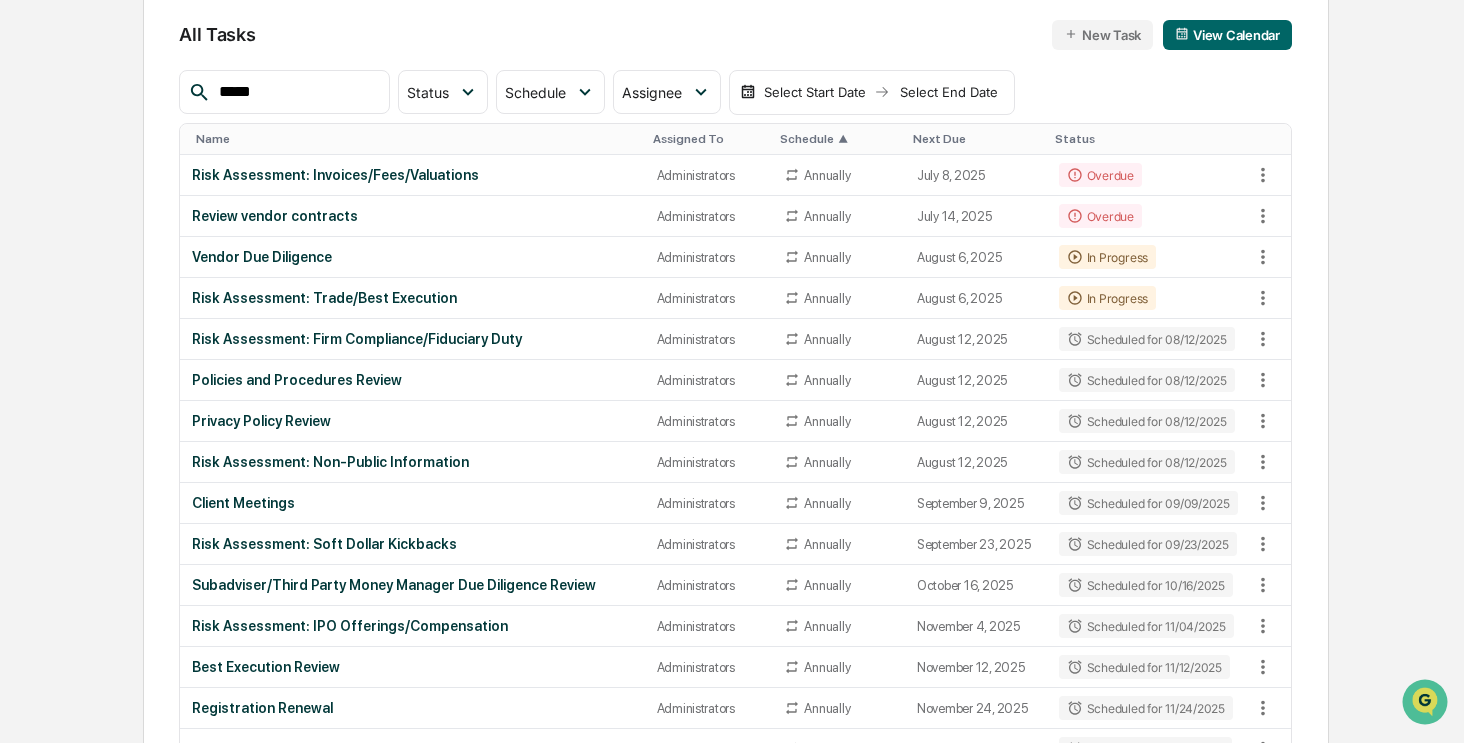 type on "*****" 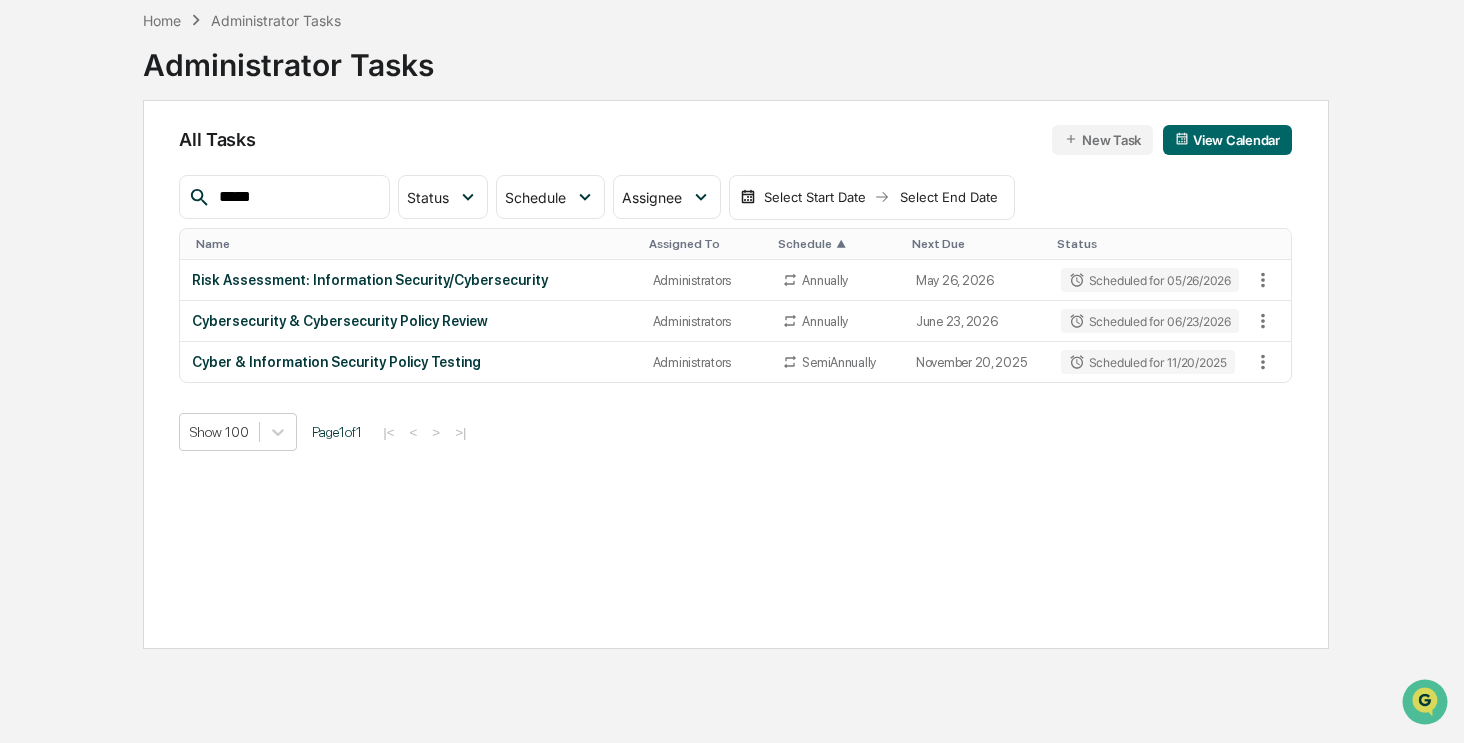 scroll, scrollTop: 95, scrollLeft: 0, axis: vertical 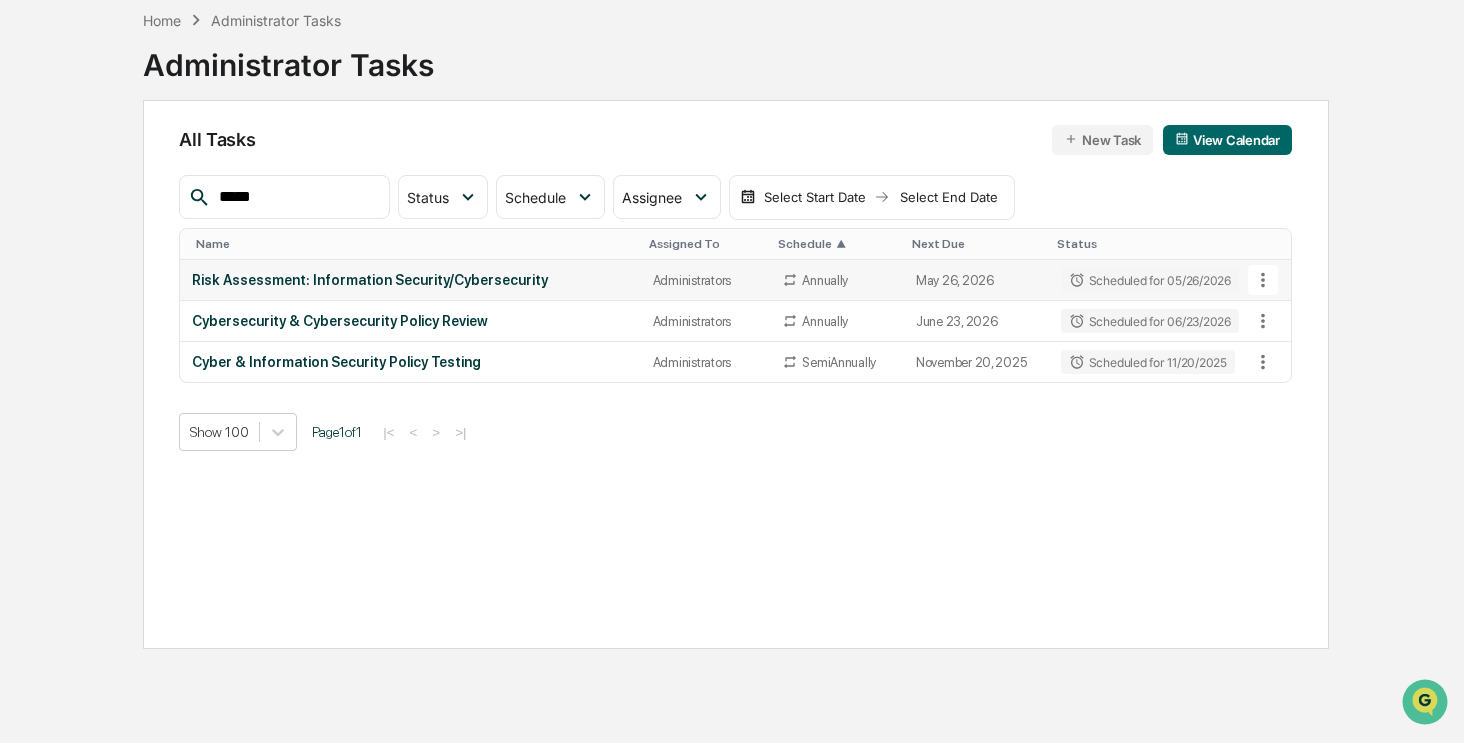 click on "Risk Assessment: Information Security/Cybersecurity" at bounding box center [410, 280] 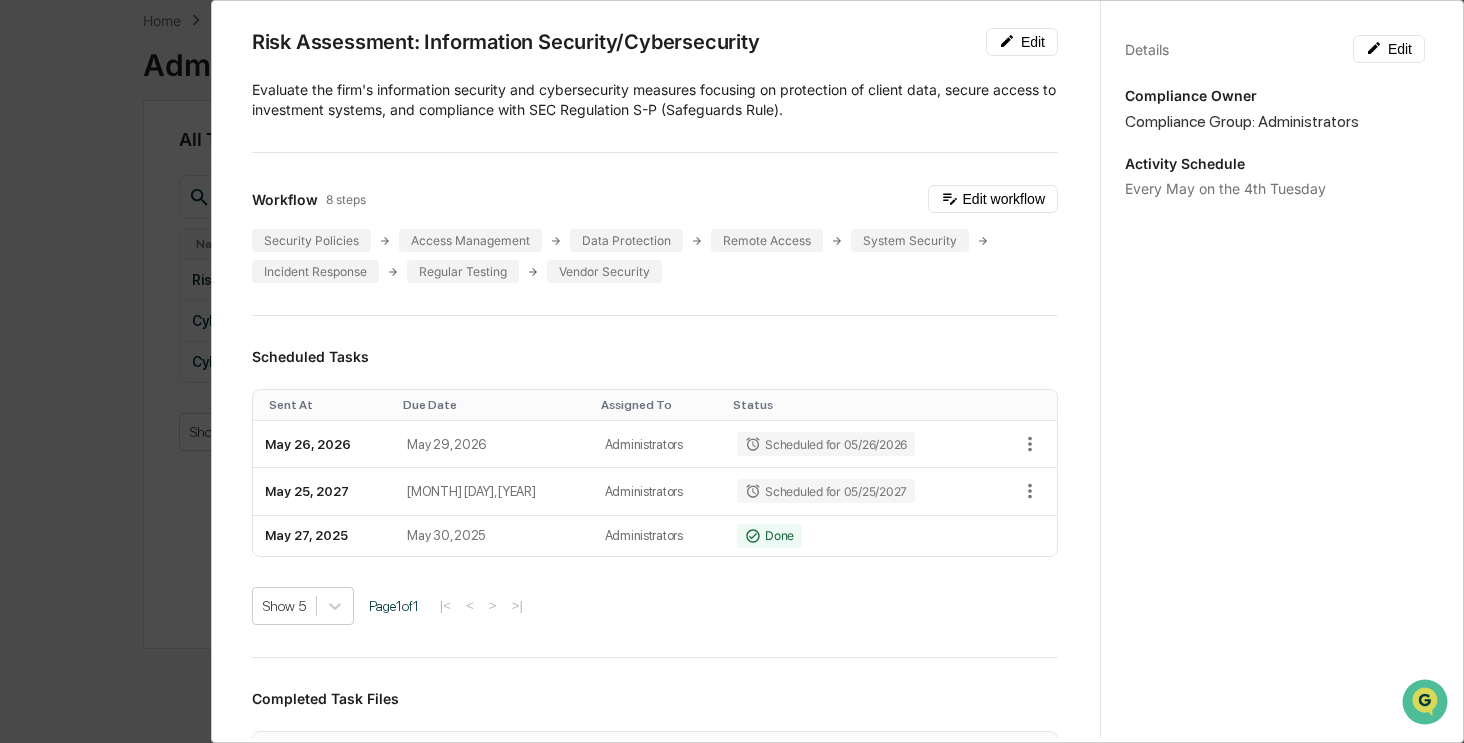 scroll, scrollTop: 0, scrollLeft: 0, axis: both 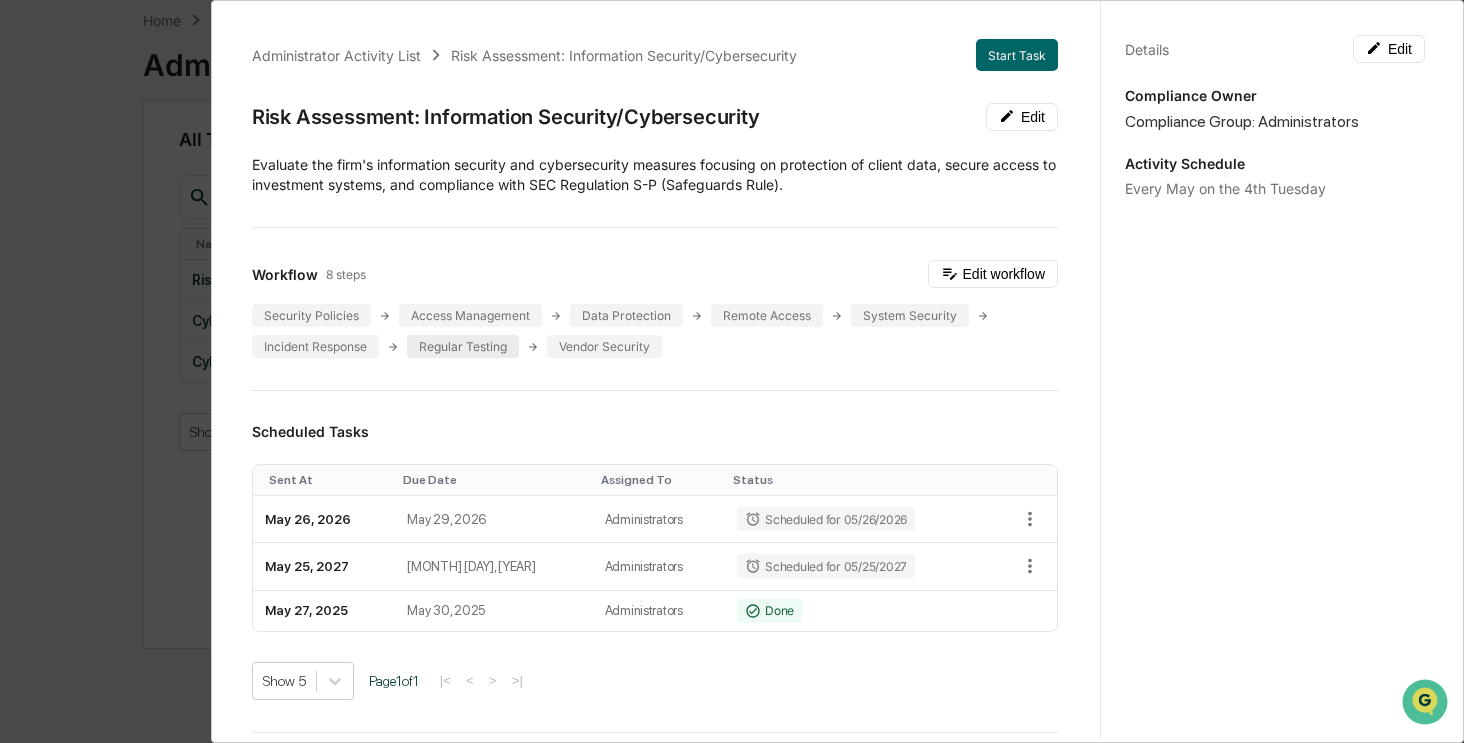 click on "Regular Testing" at bounding box center (463, 346) 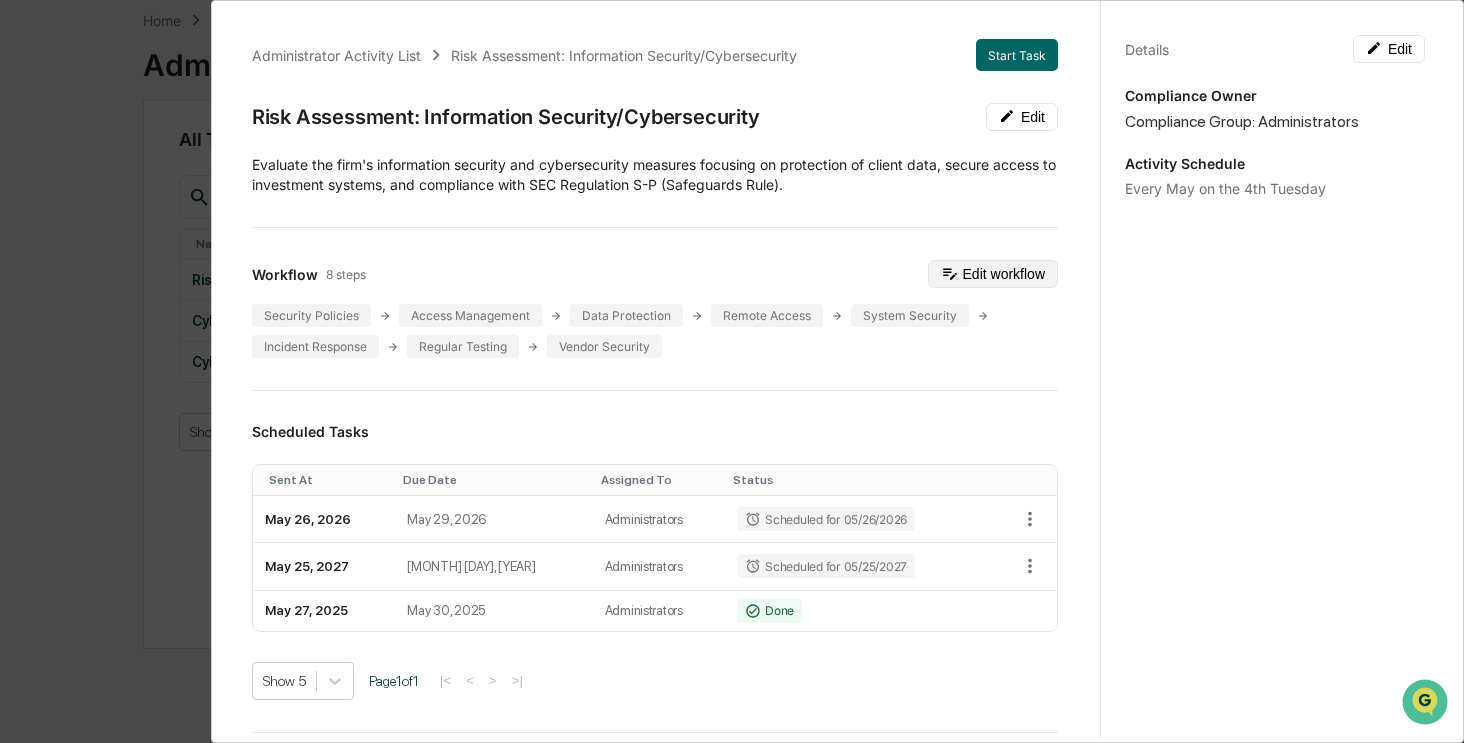 click on "Edit workflow" at bounding box center [993, 274] 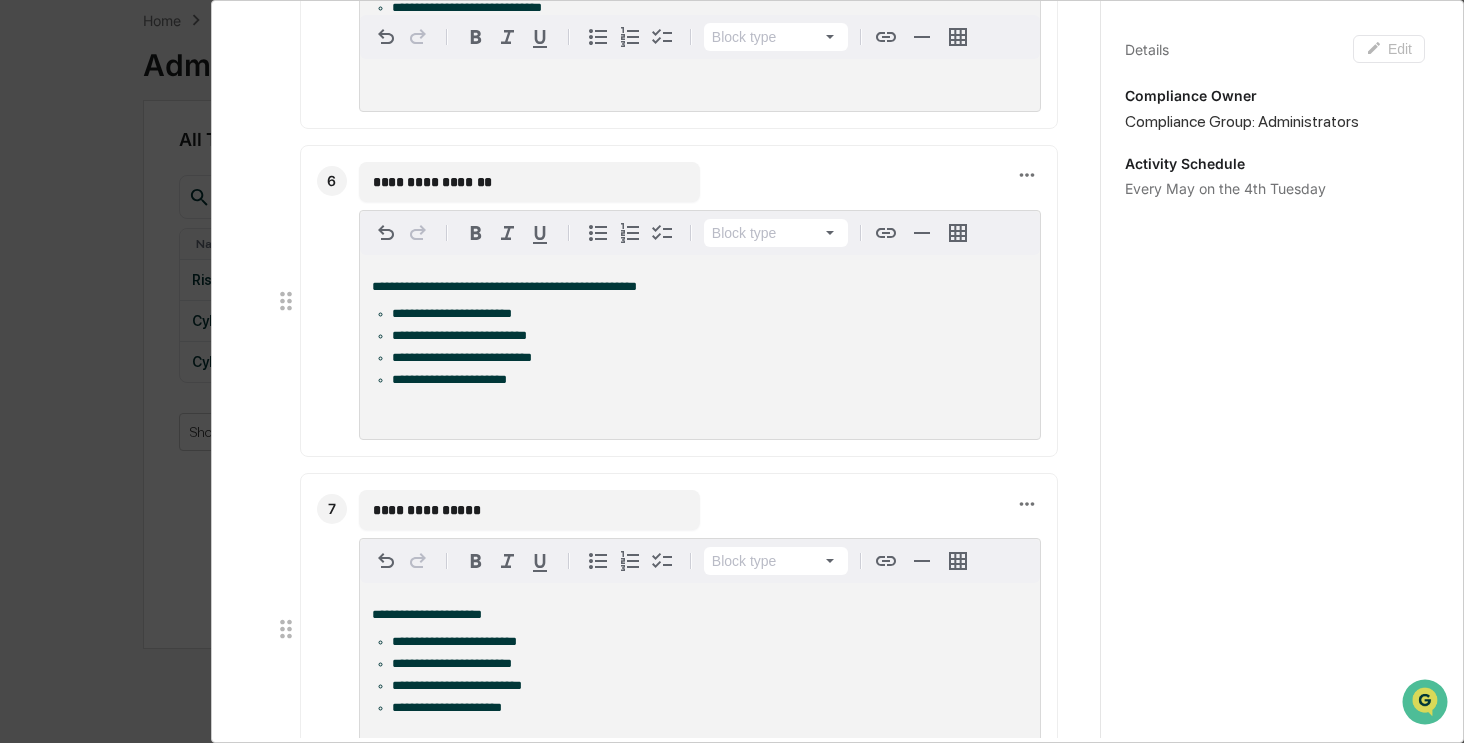 scroll, scrollTop: 2000, scrollLeft: 0, axis: vertical 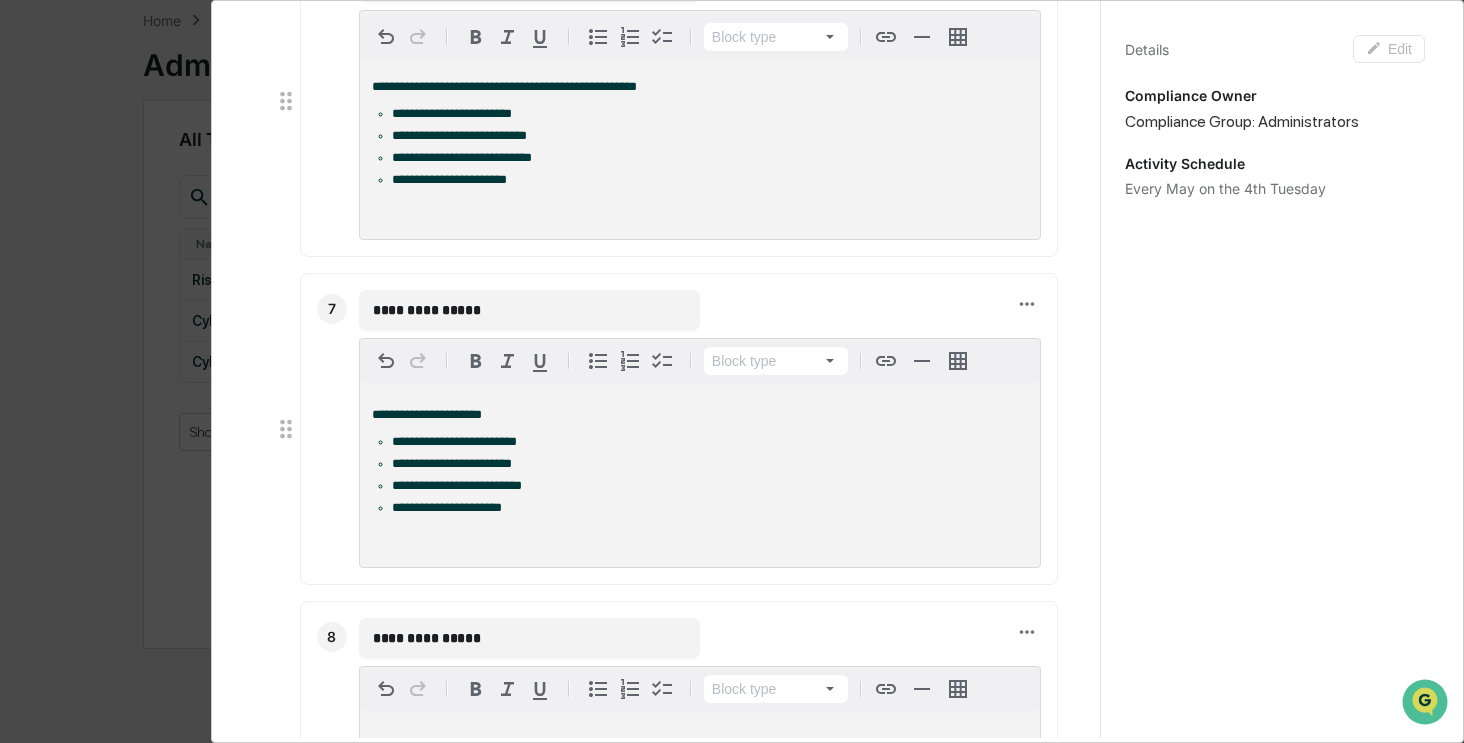 click on "**********" at bounding box center (710, 442) 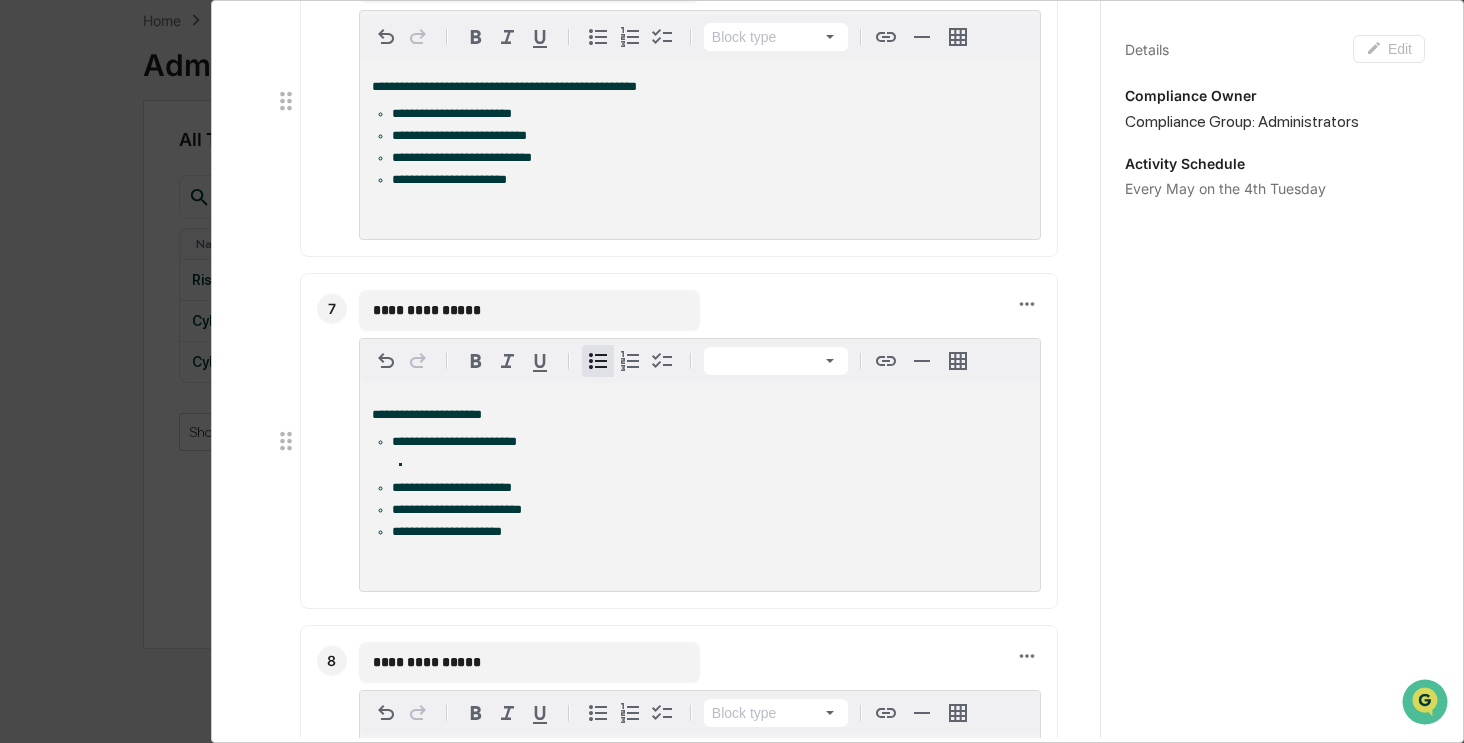 type 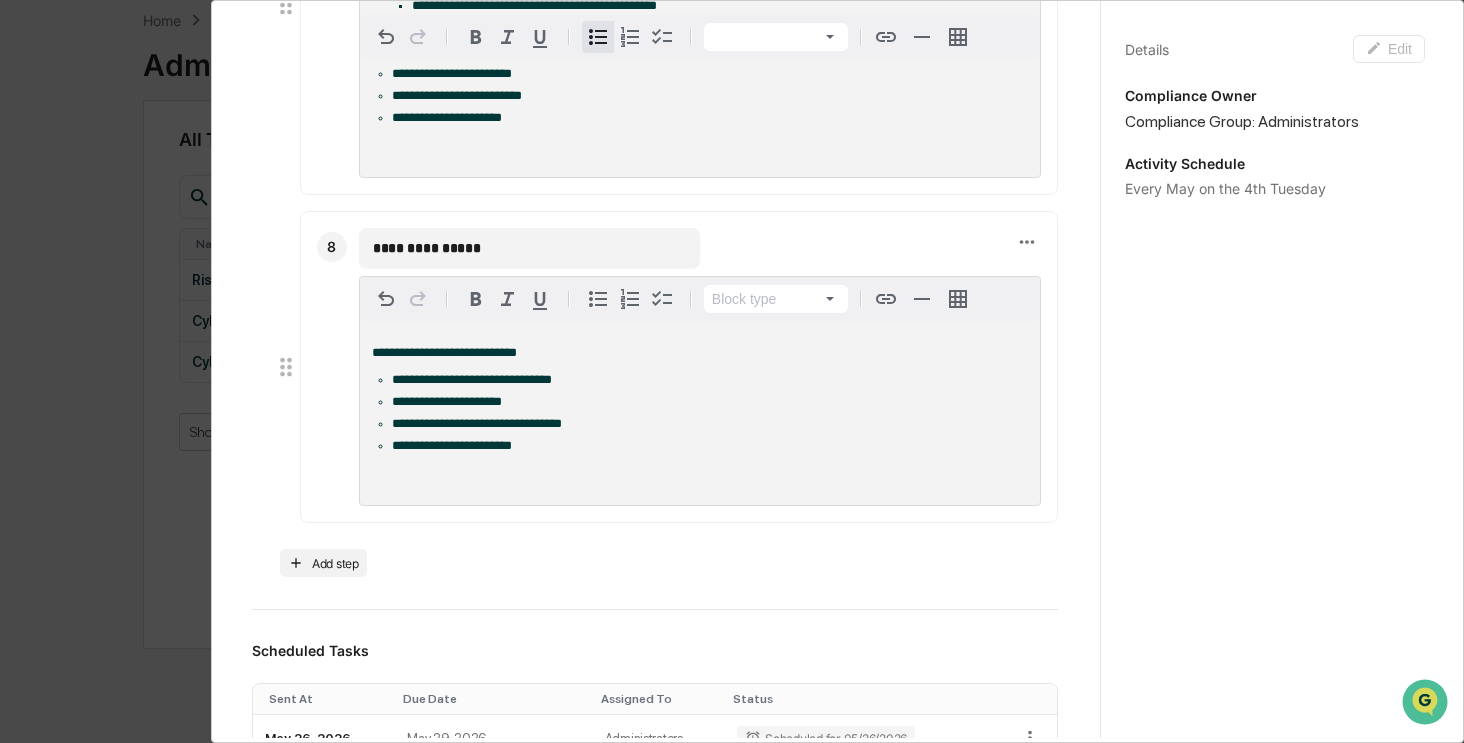 scroll, scrollTop: 2400, scrollLeft: 0, axis: vertical 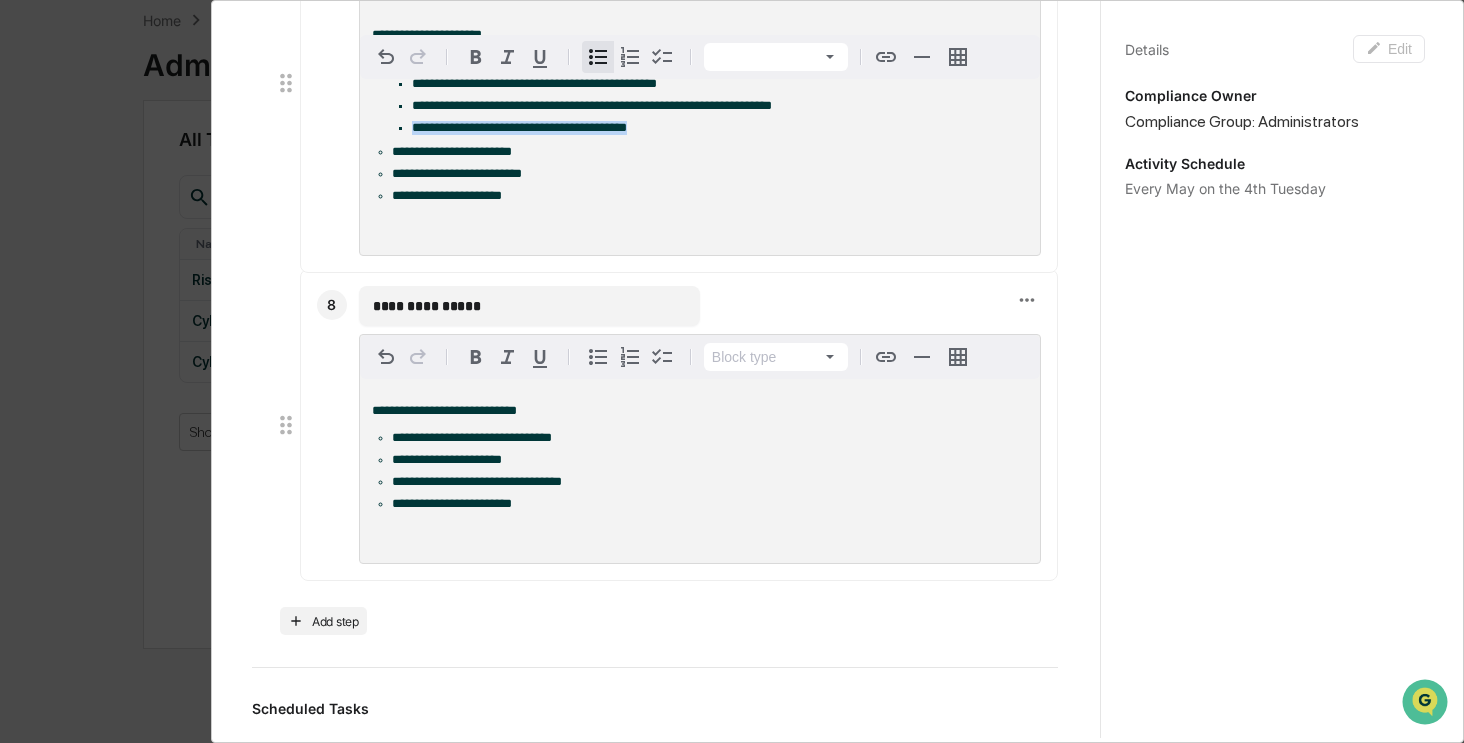 drag, startPoint x: 670, startPoint y: 150, endPoint x: 408, endPoint y: 170, distance: 262.76224 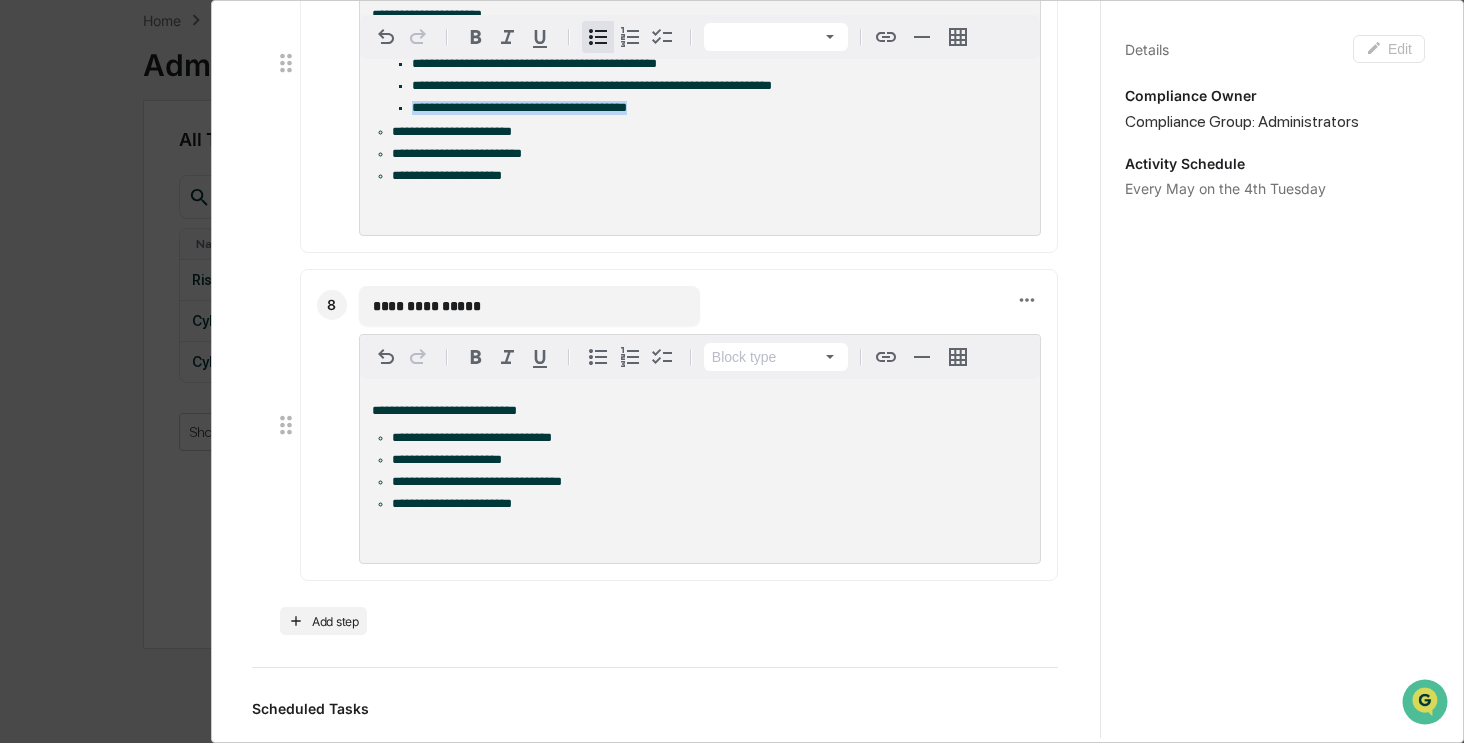 click on "**********" at bounding box center [710, 86] 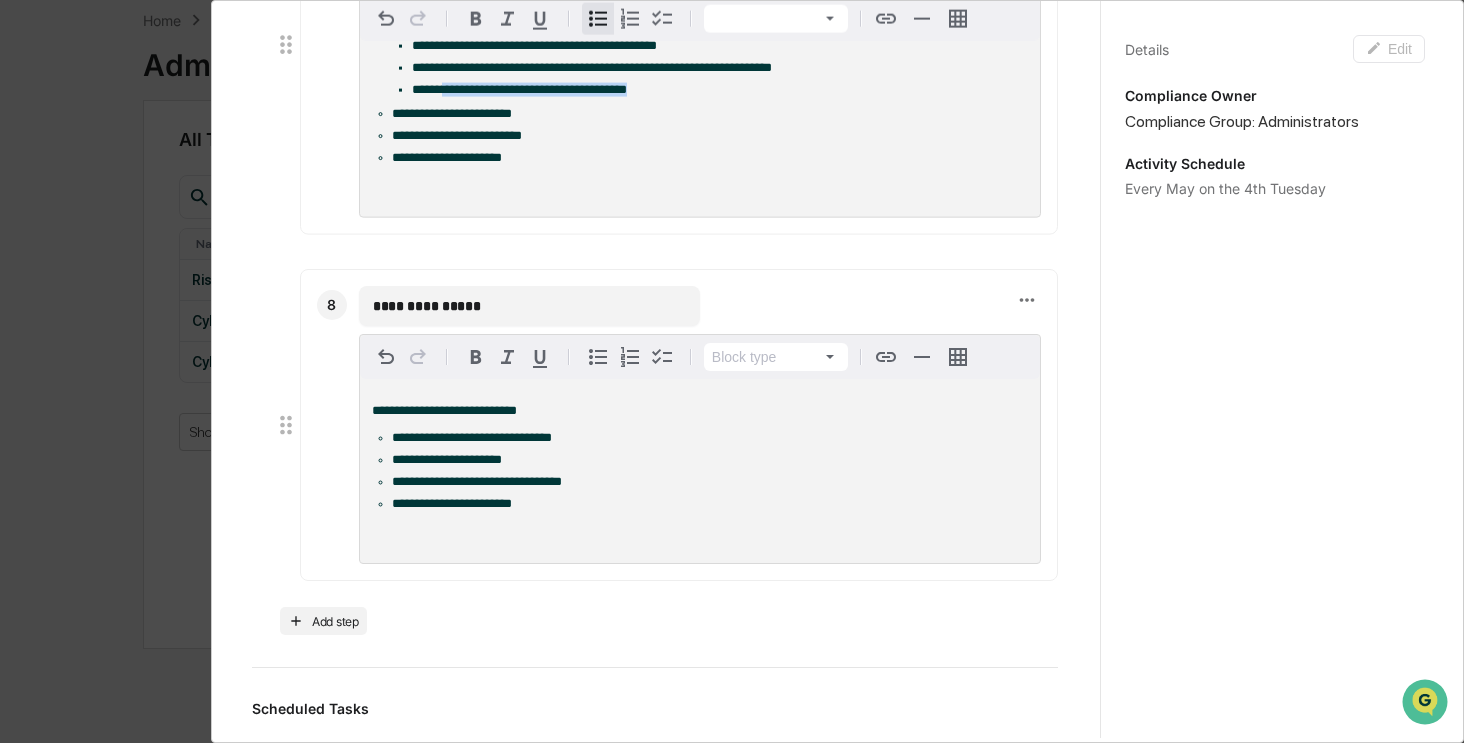 drag, startPoint x: 675, startPoint y: 147, endPoint x: 449, endPoint y: 130, distance: 226.63847 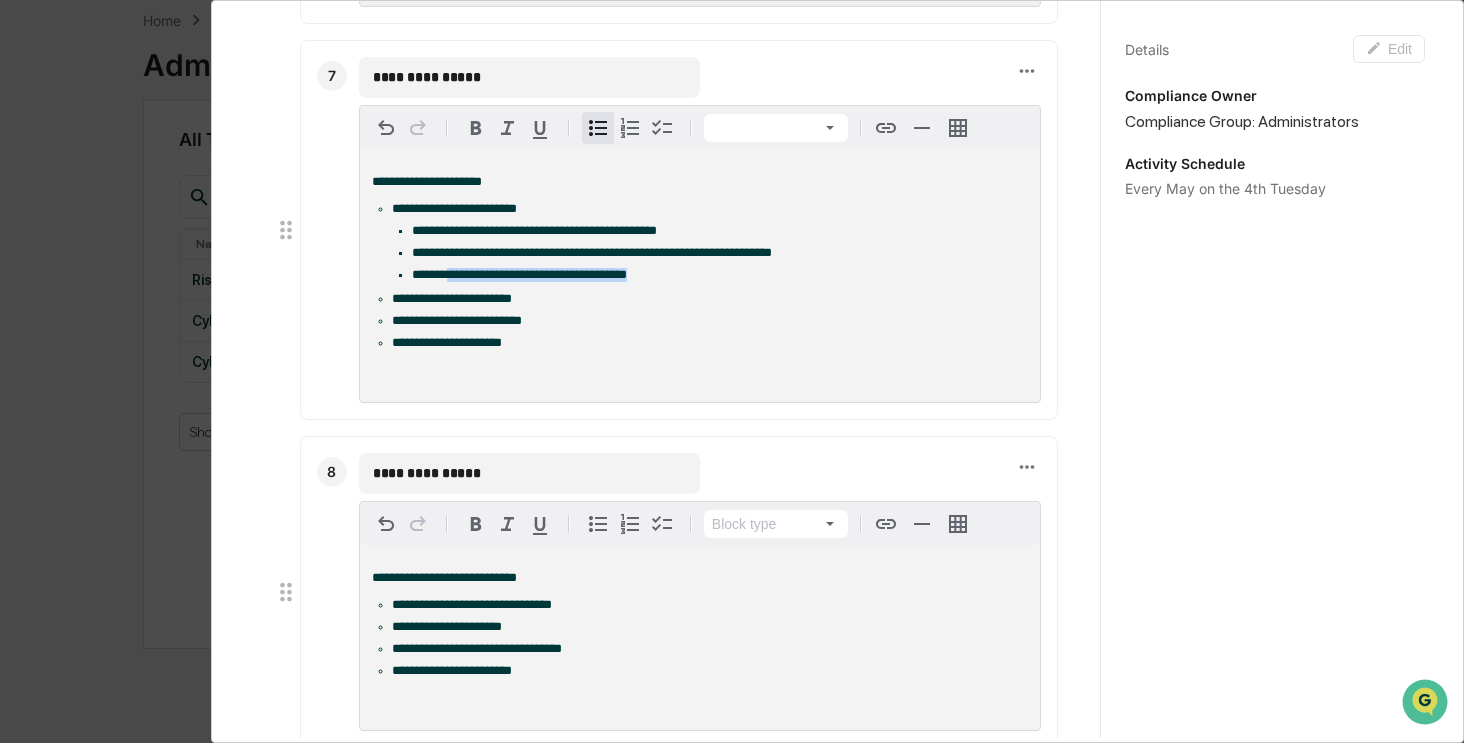 scroll, scrollTop: 2200, scrollLeft: 0, axis: vertical 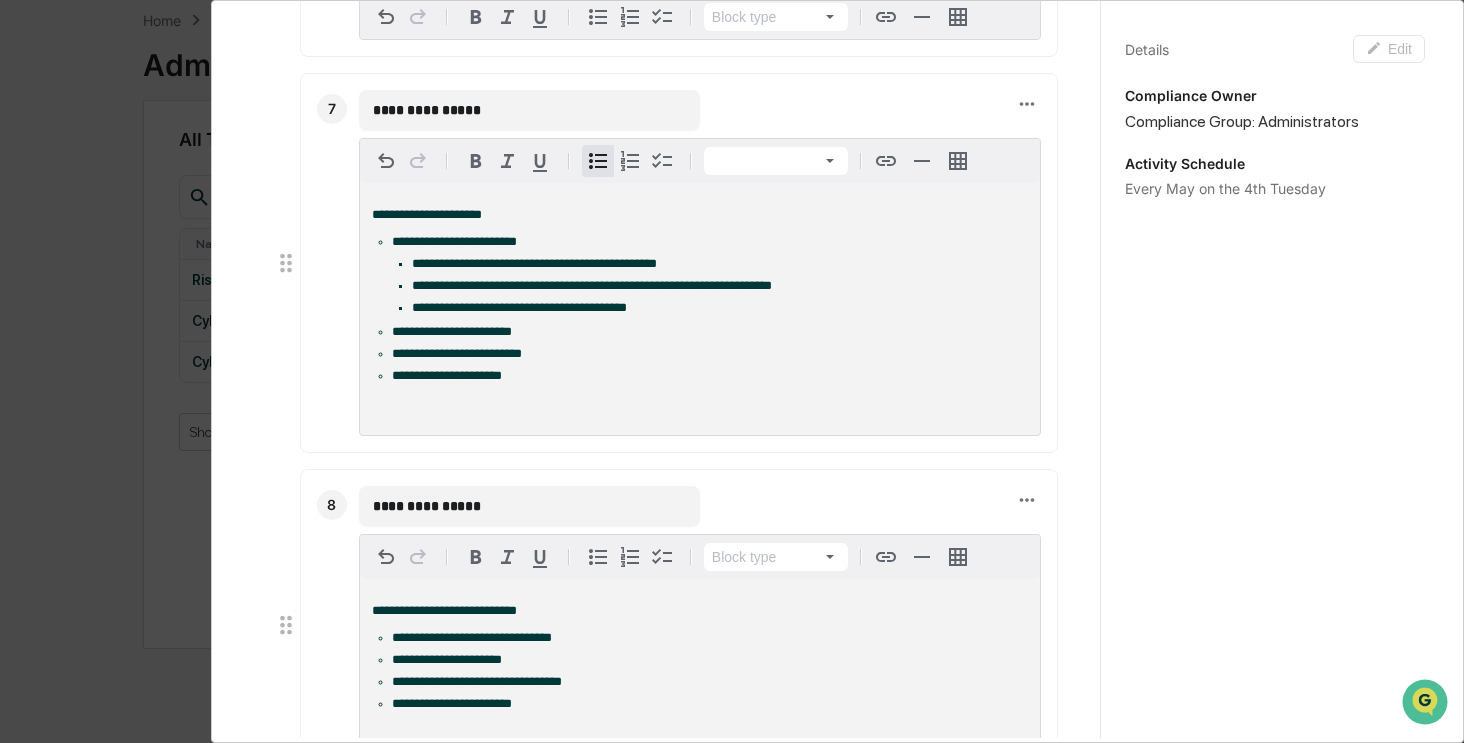 click on "**********" at bounding box center (710, 286) 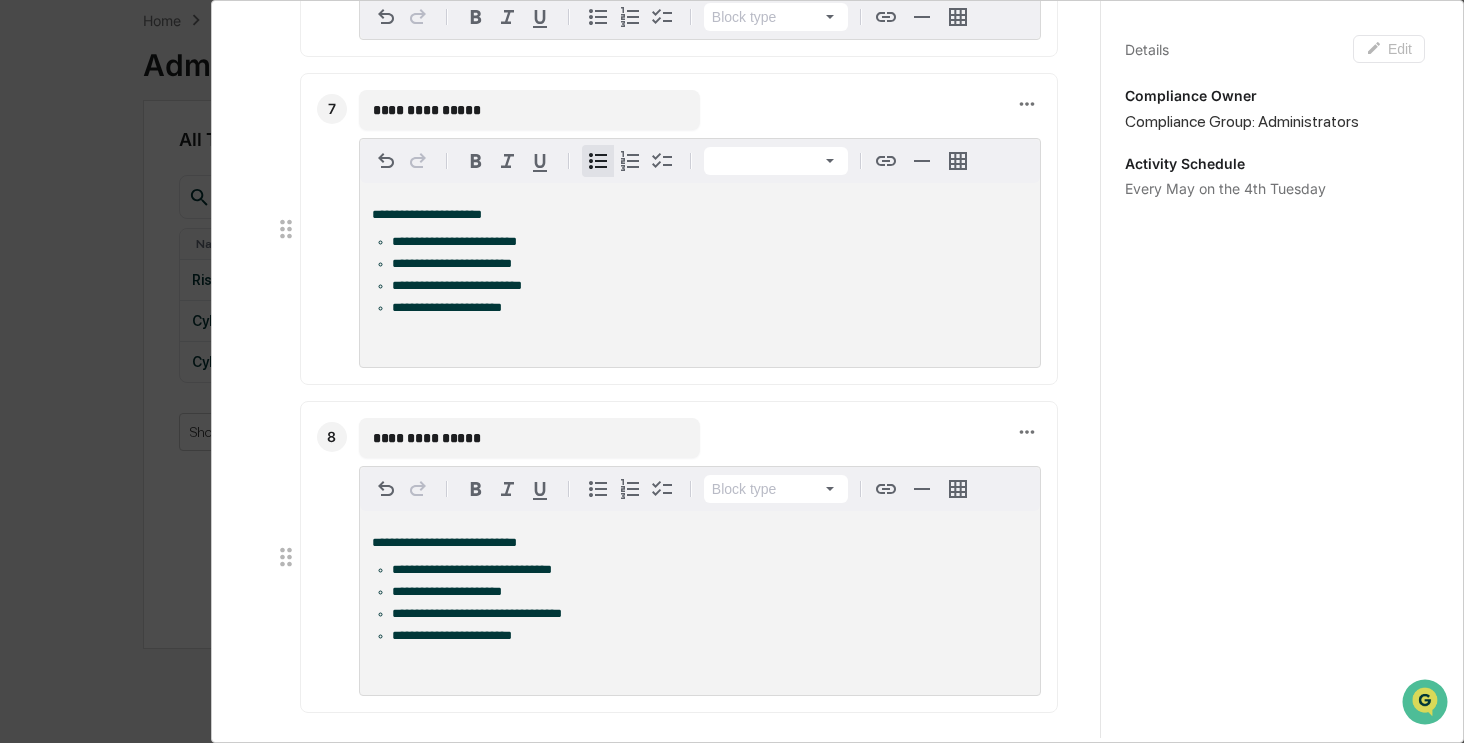 click on "**********" at bounding box center (655, -270) 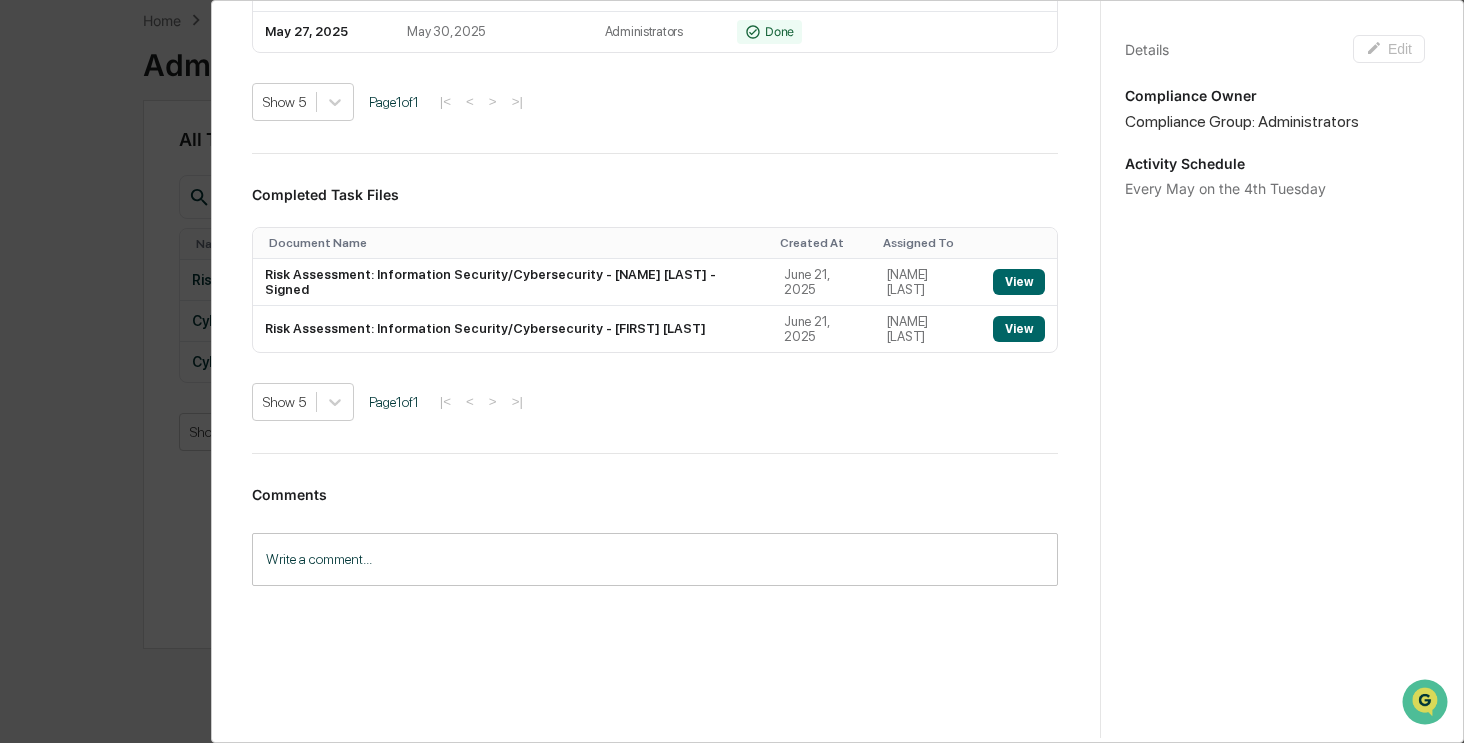 scroll, scrollTop: 3228, scrollLeft: 0, axis: vertical 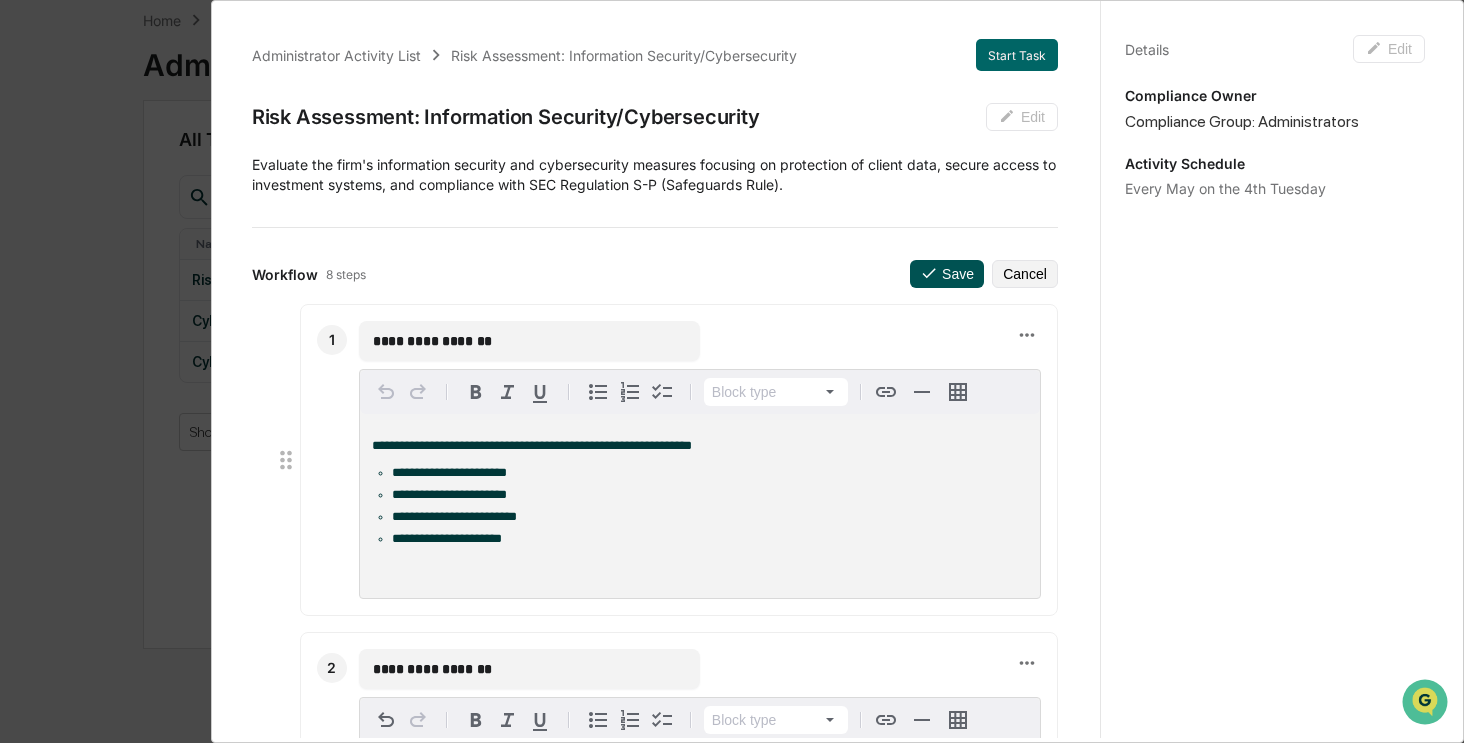 click on "Save" at bounding box center (947, 274) 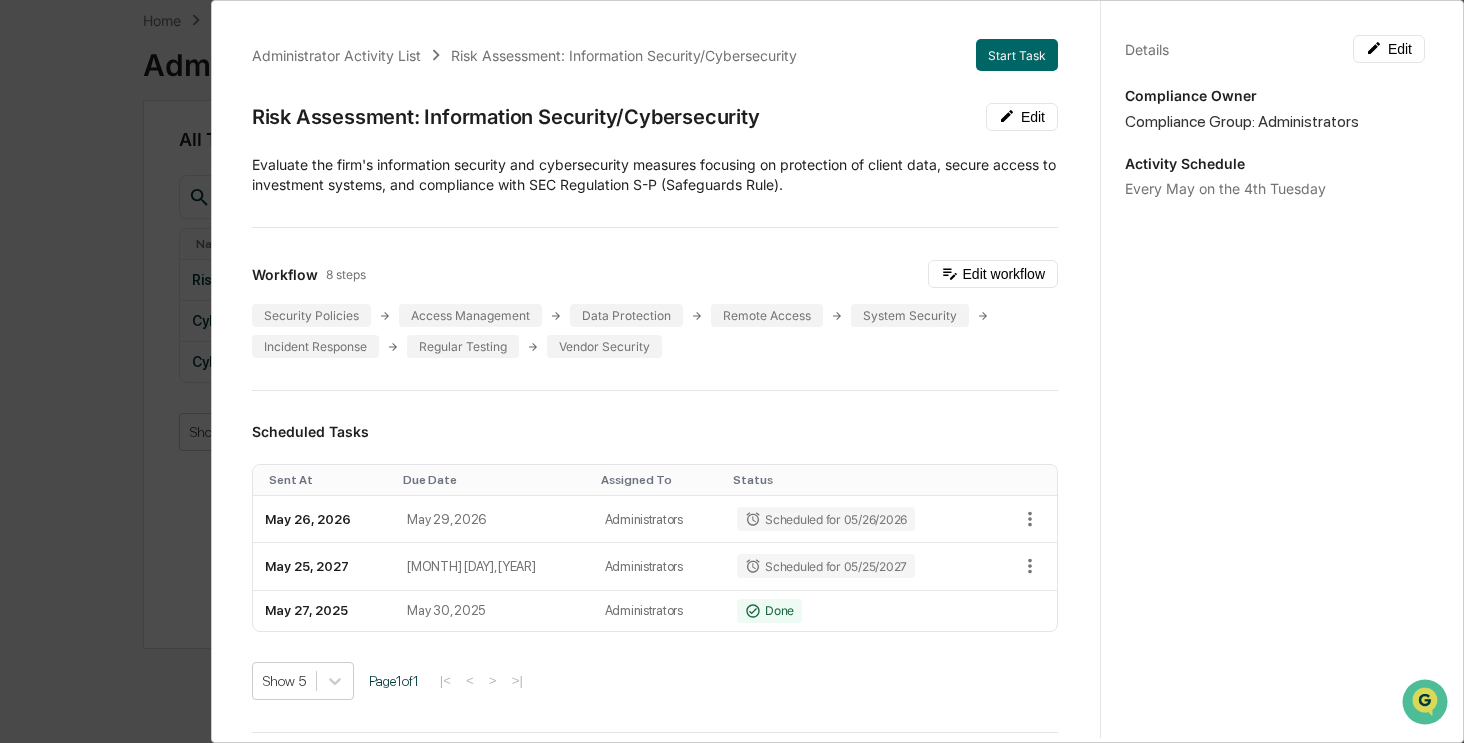 click 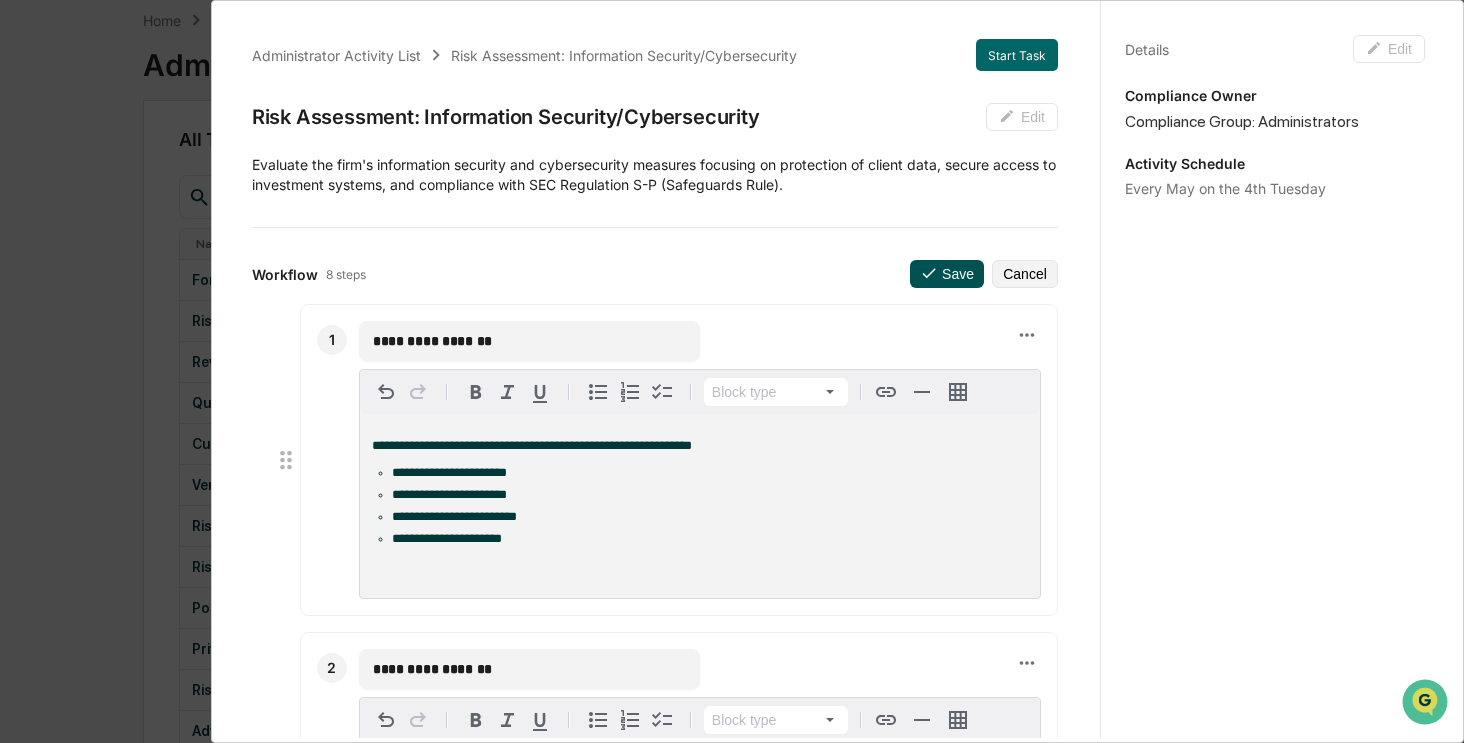 click on "Save" at bounding box center (947, 274) 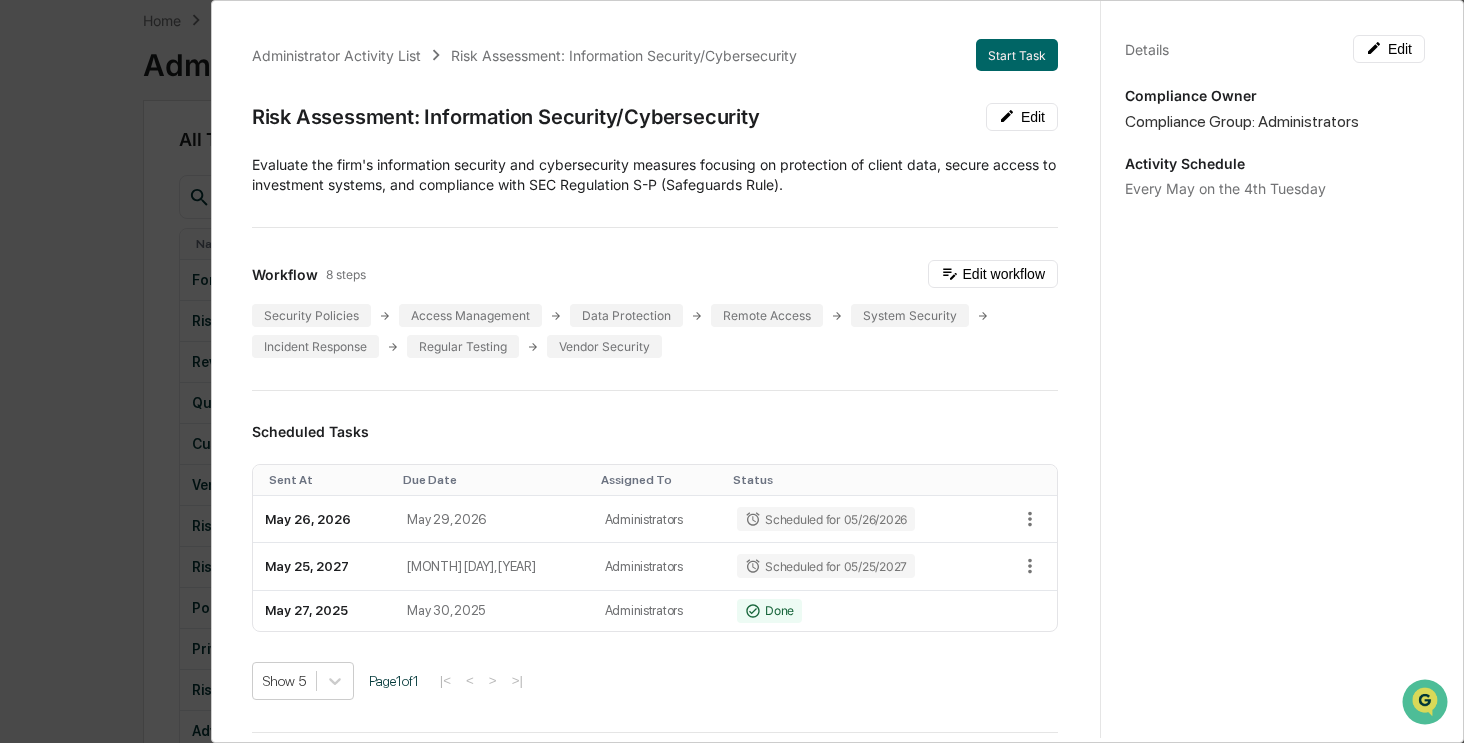 click on "Administrator Activity List Risk Assessment: Information Security/Cybersecurity Start Task Risk Assessment: Information Security/Cybersecurity Edit Evaluate the firm's information security and cybersecurity measures focusing on protection of client data, secure access to investment systems, and compliance with SEC Regulation S-P (Safeguards Rule). Workflow 8 steps Edit workflow Security Policies Access Management Data Protection Remote Access System Security Incident Response Regular Testing Vendor Security Scheduled Tasks Sent At Due Date Assigned To Status May 26, 2026 May 29, 2026 Administrators Scheduled for 05/26/2026 May 25, 2027 May 28, 2027 Administrators Scheduled for 05/25/2027 May 27, 2025 May 30, 2025 Administrators Done Show 5 Page  1  of  1   |<   <   >   >|   Completed Task Files Document Name Created At Assigned To Risk Assessment: Information Security/Cybersecurity - Angela Barbash - Signed June 21, 2025 Angela Barbash View Risk Assessment: Information Security/Cybersecurity - Angela Barbash" at bounding box center [732, 371] 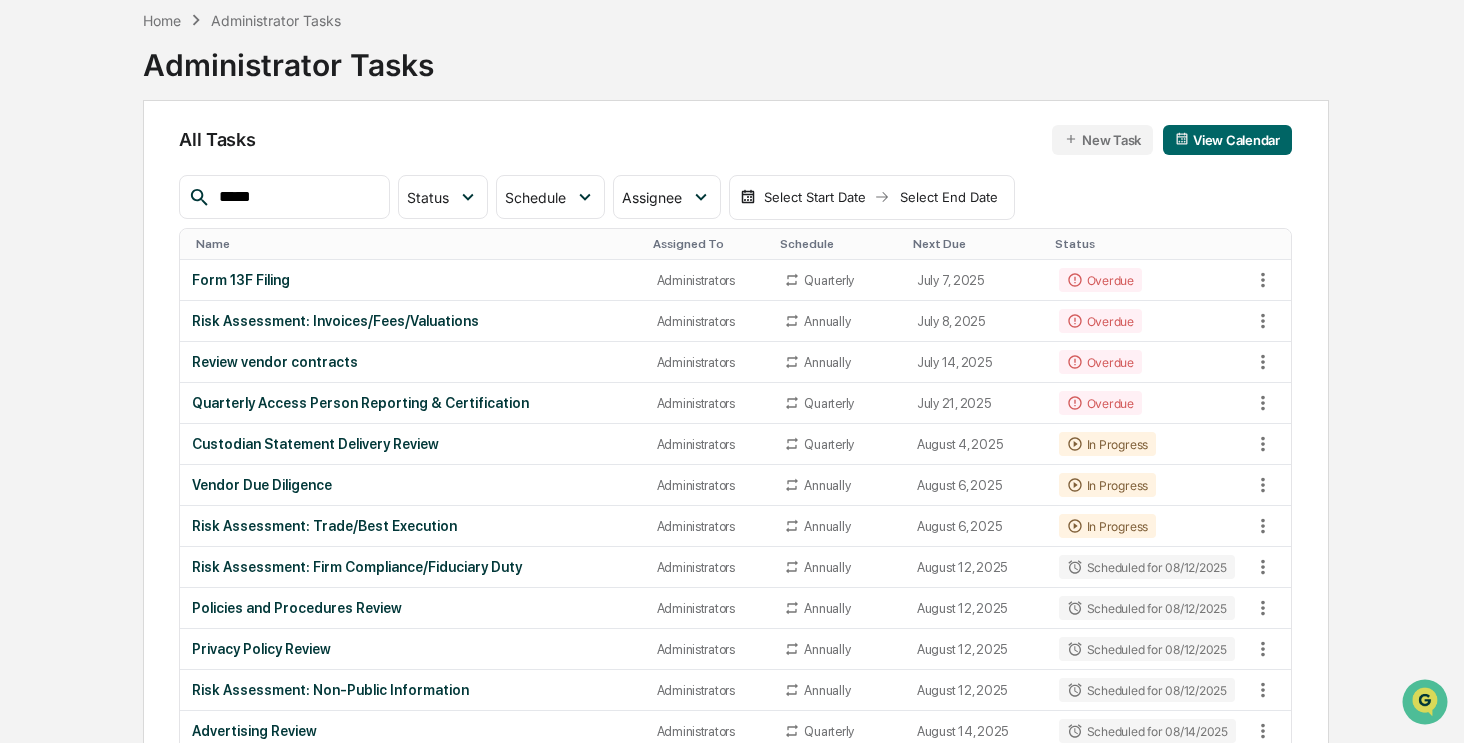 click on "*****" at bounding box center (296, 197) 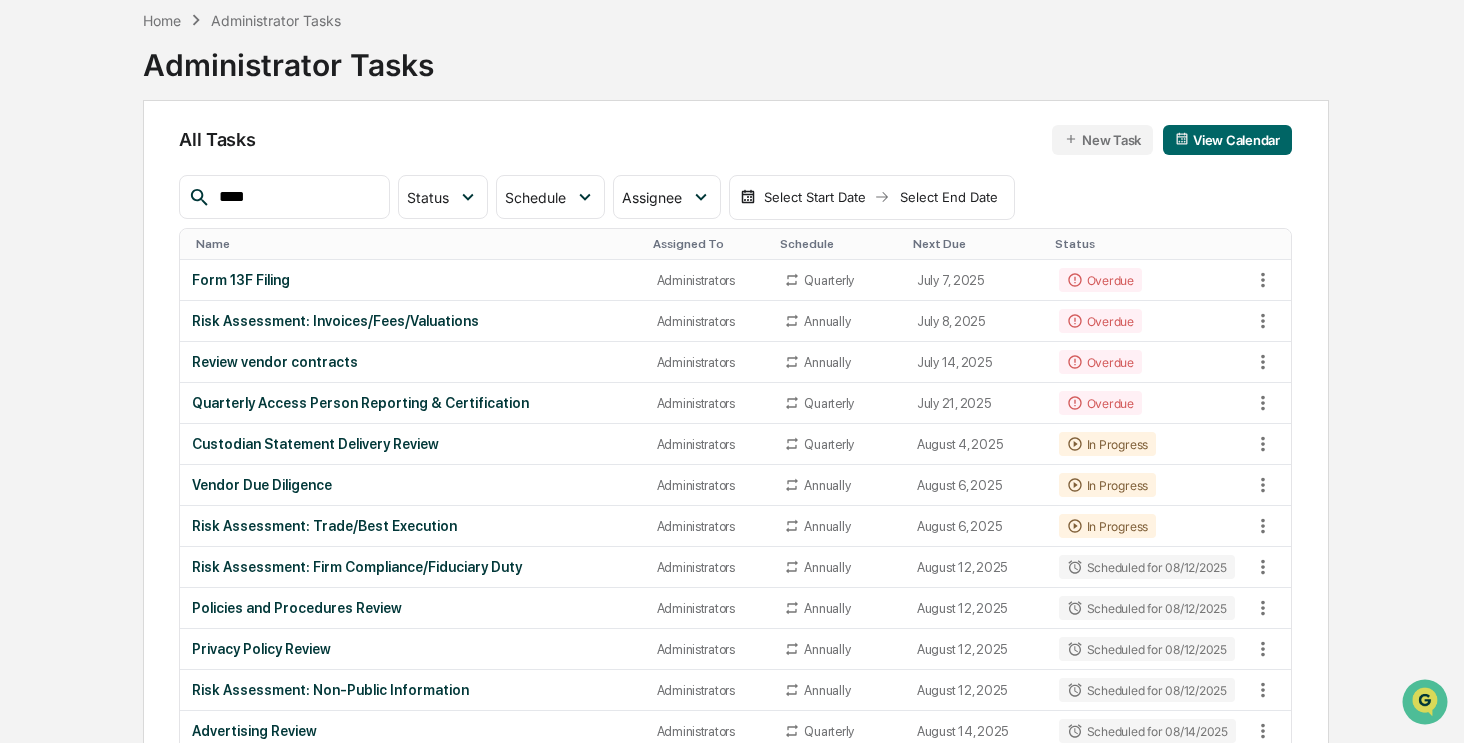 type on "*****" 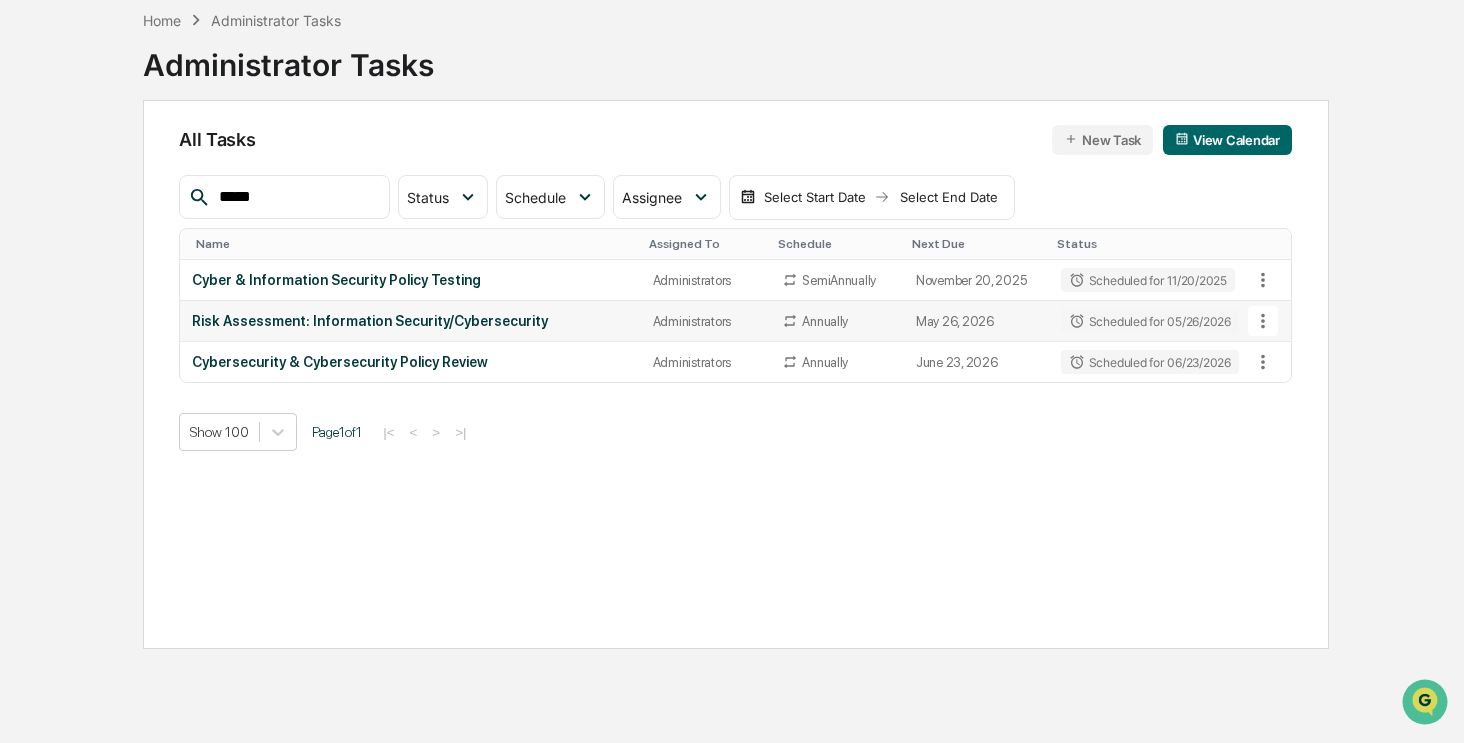 click on "Risk Assessment: Information Security/Cybersecurity" at bounding box center [410, 321] 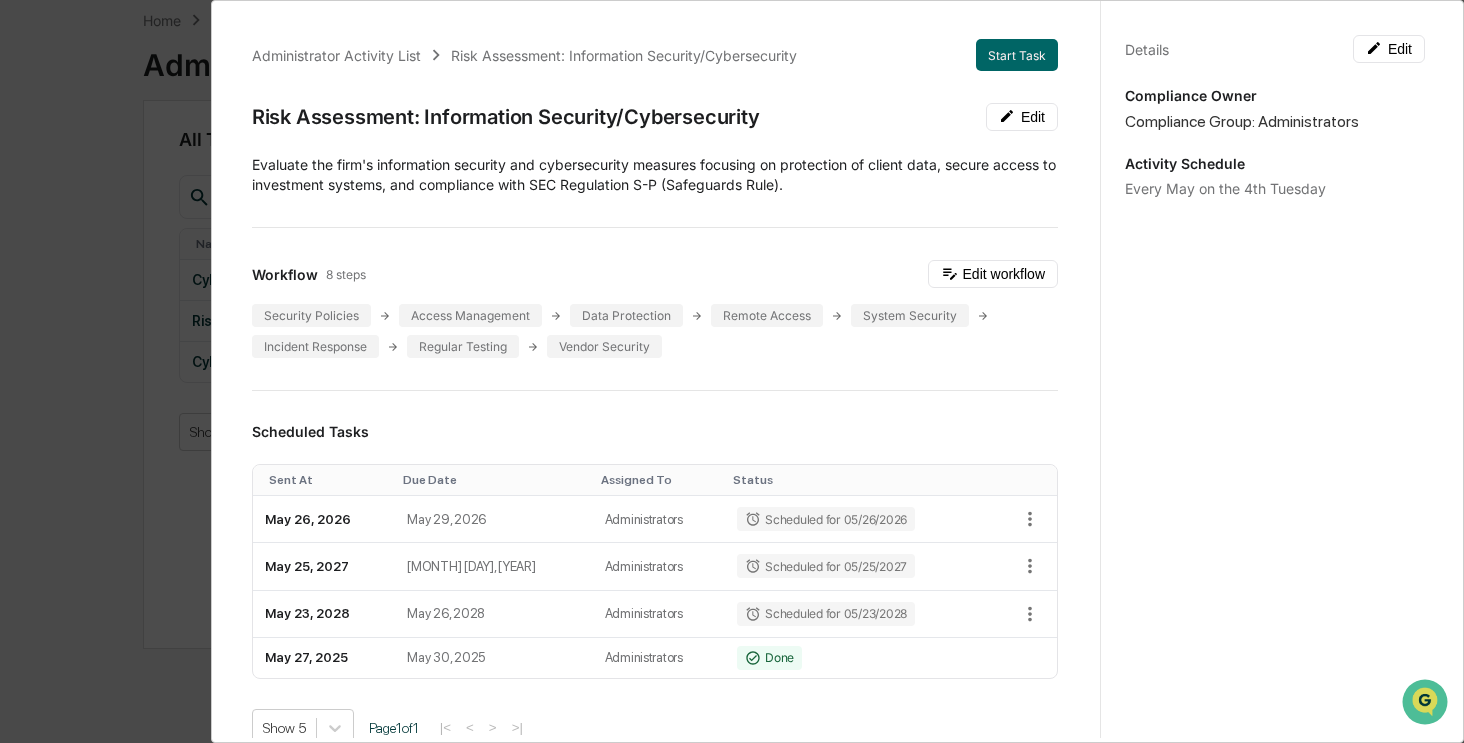 click on "Administrator Activity List Risk Assessment: Information Security/Cybersecurity Start Task Risk Assessment: Information Security/Cybersecurity Edit Evaluate the firm's information security and cybersecurity measures focusing on protection of client data, secure access to investment systems, and compliance with SEC Regulation S-P (Safeguards Rule). Workflow 8 steps Edit workflow Security Policies Access Management Data Protection Remote Access System Security Incident Response Regular Testing Vendor Security Scheduled Tasks Sent At Due Date Assigned To Status May 26, 2026 May 29, 2026 Administrators Scheduled for 05/26/2026 May 25, 2027 May 28, 2027 Administrators Scheduled for 05/25/2027 May 23, 2028 May 26, 2028 Administrators Scheduled for 05/23/2028 May 27, 2025 May 30, 2025 Administrators Done Show 5 Page  1  of  1   |<   <   >   >|   Completed Task Files Document Name Created At Assigned To Risk Assessment: Information Security/Cybersecurity - Angela Barbash - Signed June 21, 2025 Angela Barbash View 1 1" at bounding box center (732, 371) 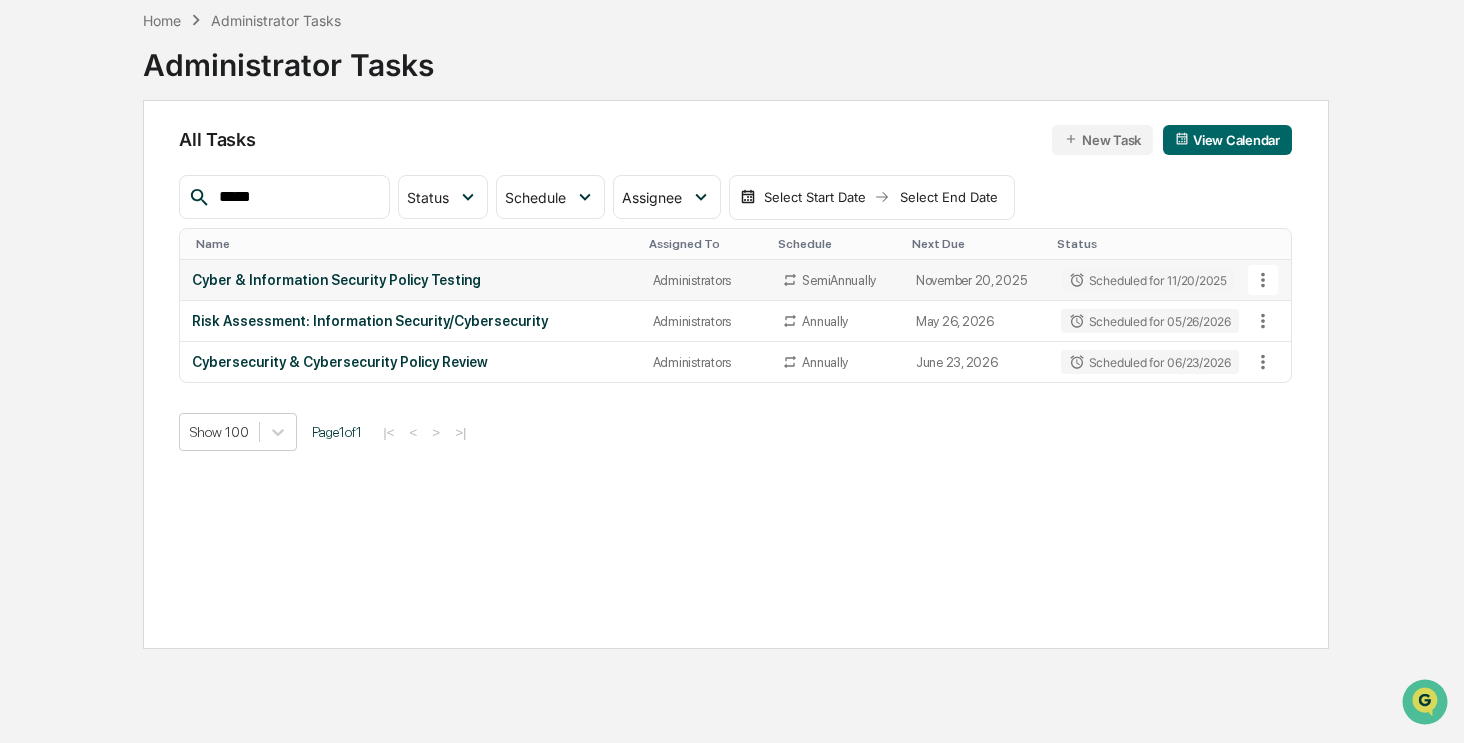 click on "Cyber & Information Security Policy Testing" at bounding box center [410, 280] 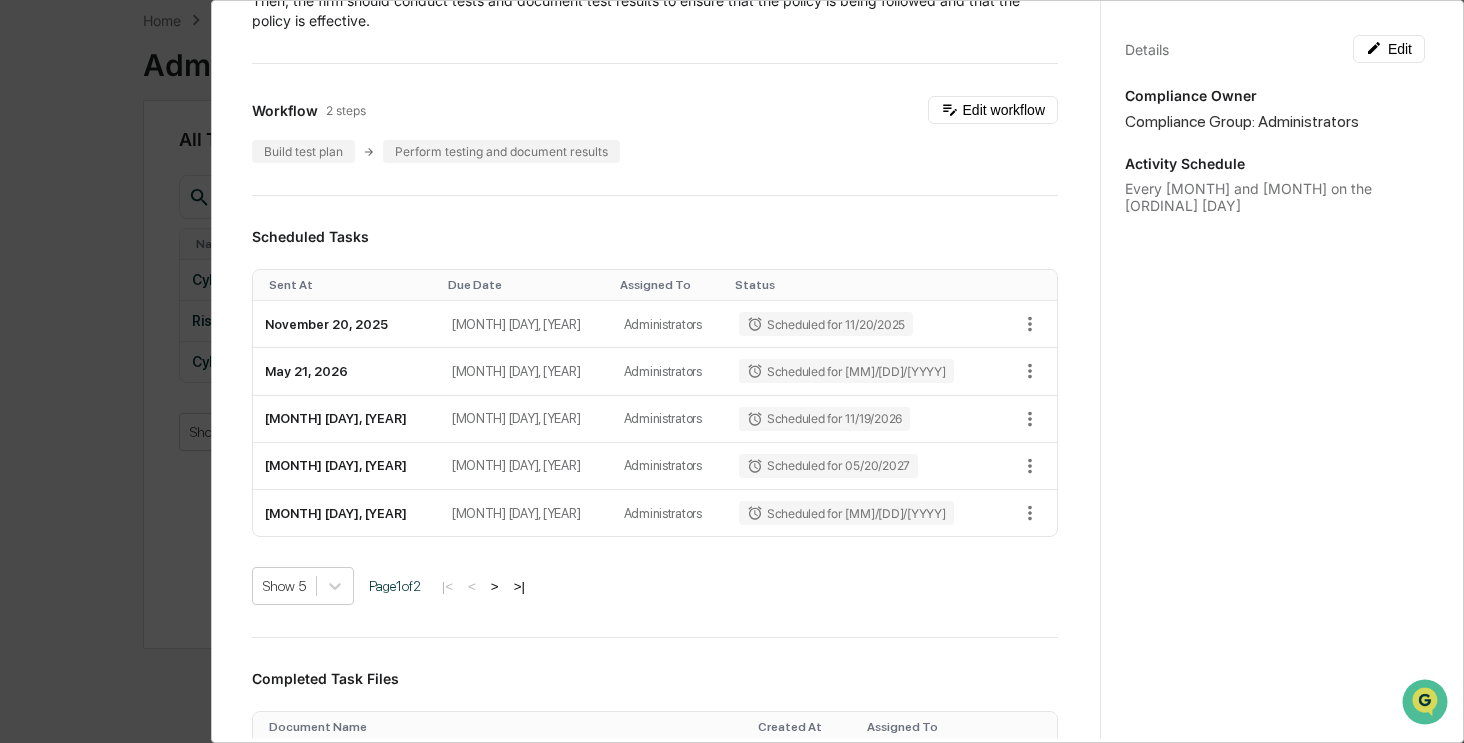scroll, scrollTop: 400, scrollLeft: 0, axis: vertical 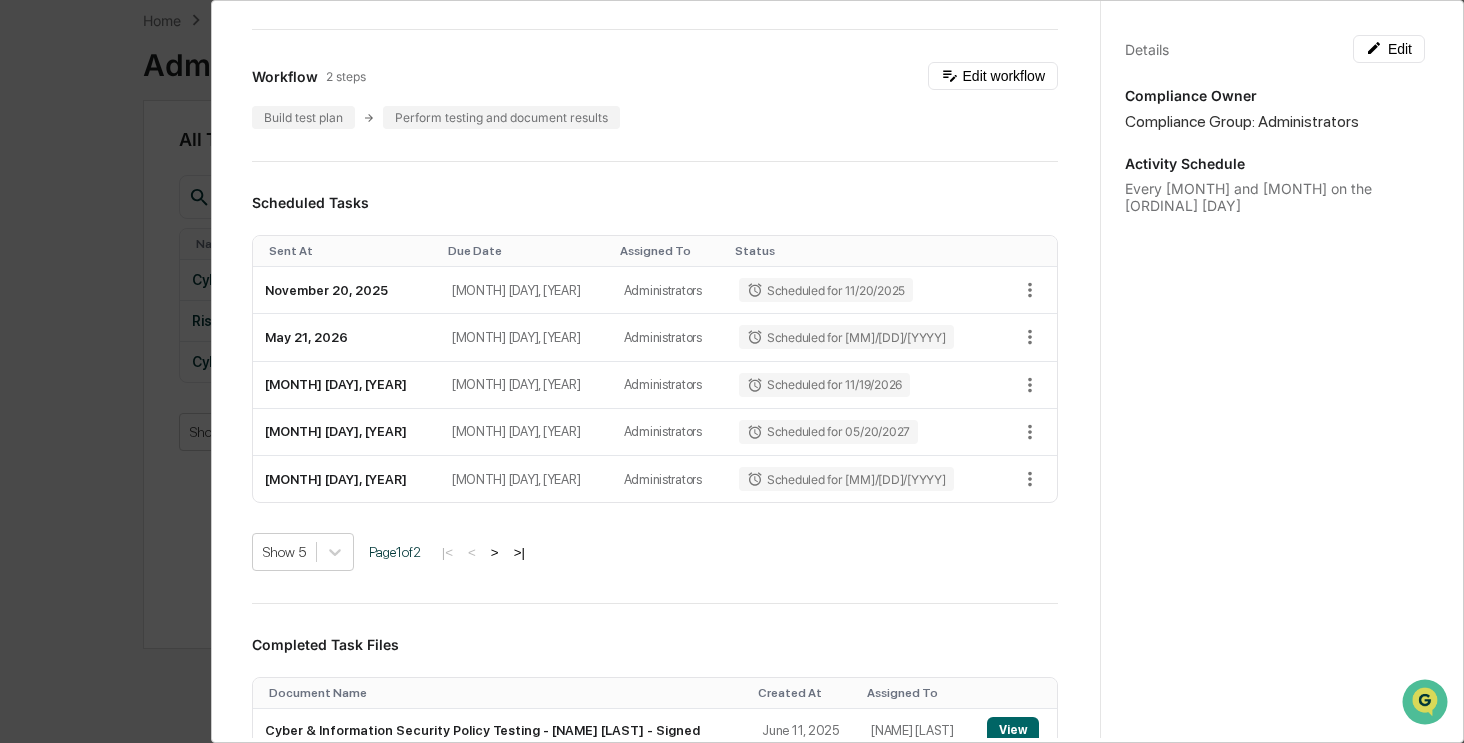 click on "Administrator Activity List Cyber & Information Security Policy Testing Start Task Cyber & Information Security Policy Testing Edit The  SEC requires  RIAs to adopt and maintain Cybersecurity Policies and Procedures. As part of these Cybersecurity Policies and Procedures, firms should build-out a section on how such policies might be reasonably tested for effectiveness. For instance, a section on testing might read: Periodically, the CCO in conjunction with the firm’s IT professional(s) will test and document the effectiveness of this Policy. The testing may include, but not be limited to, testing incident response capabilities, vulnerability testing, penetration testing, data and system backup testing, testing to verify that systems, hardware, software and networks are functioning properly. The testing performed will be appropriate for the size and scope of the business model of the business, as determined by the CCO. Workflow 2 steps Edit workflow Build test plan Perform testing and document results Page" at bounding box center [732, 371] 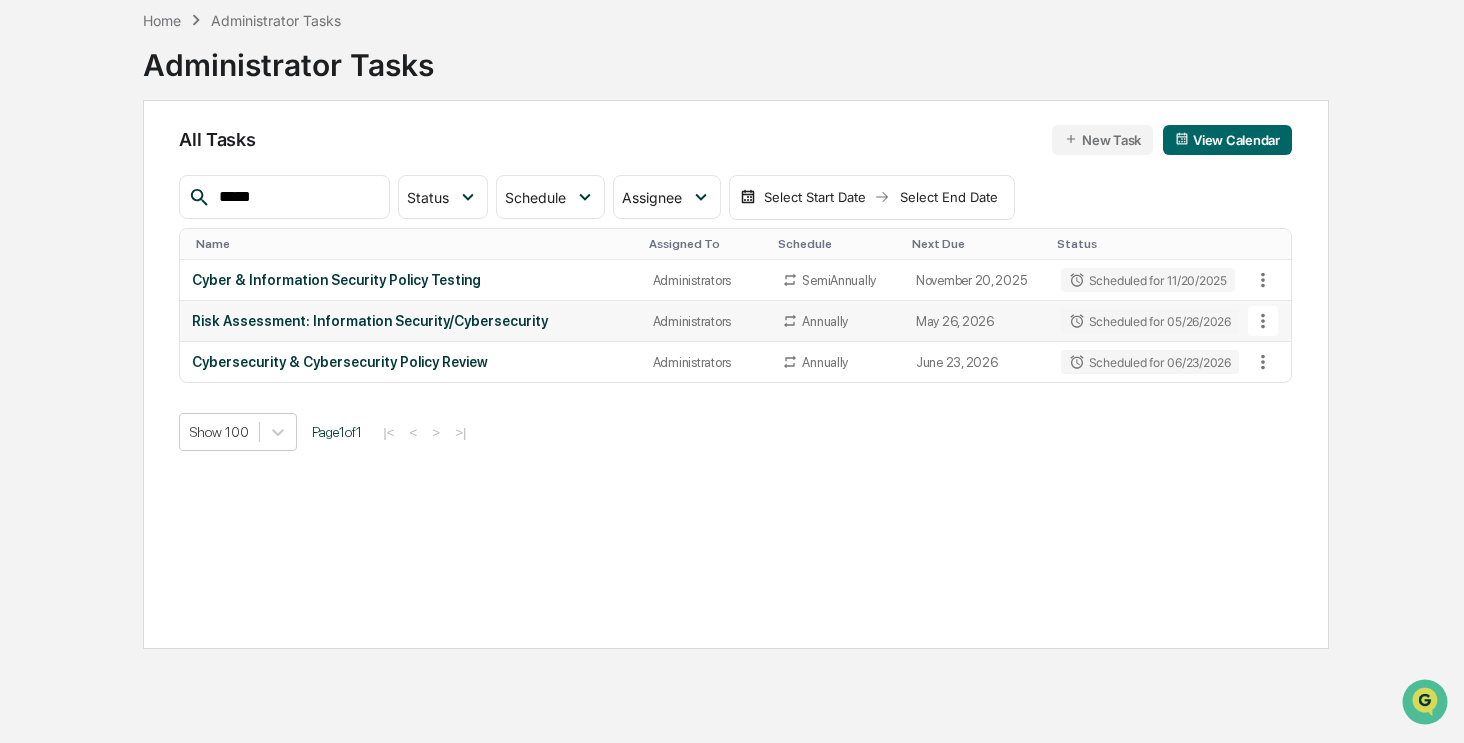 click on "Risk Assessment: Information Security/Cybersecurity" at bounding box center [410, 321] 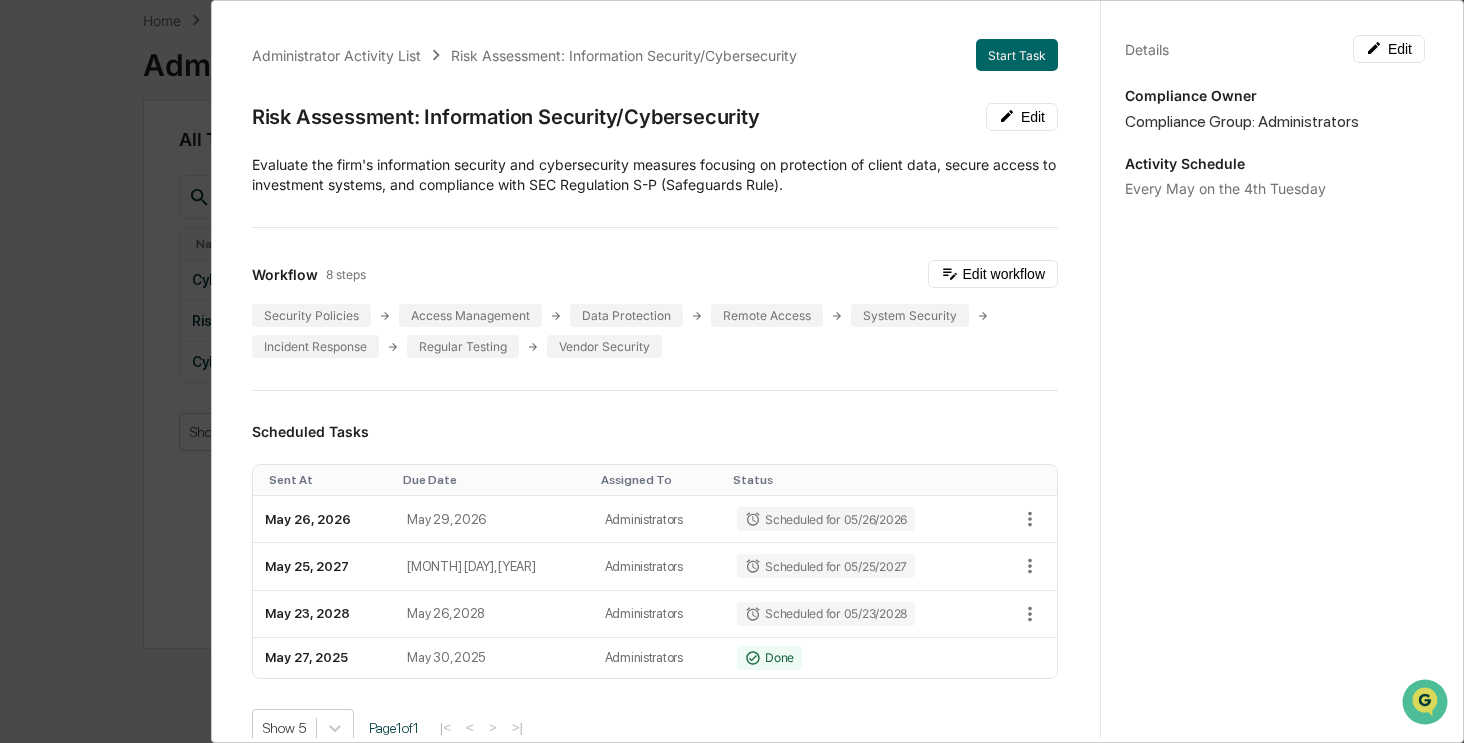 click on "Administrator Activity List Risk Assessment: Information Security/Cybersecurity Start Task Risk Assessment: Information Security/Cybersecurity Edit Evaluate the firm's information security and cybersecurity measures focusing on protection of client data, secure access to investment systems, and compliance with SEC Regulation S-P (Safeguards Rule). Workflow 8 steps Edit workflow Security Policies Access Management Data Protection Remote Access System Security Incident Response Regular Testing Vendor Security Scheduled Tasks Sent At Due Date Assigned To Status May 26, 2026 May 29, 2026 Administrators Scheduled for 05/26/2026 May 25, 2027 May 28, 2027 Administrators Scheduled for 05/25/2027 May 23, 2028 May 26, 2028 Administrators Scheduled for 05/23/2028 May 27, 2025 May 30, 2025 Administrators Done Show 5 Page  1  of  1   |<   <   >   >|   Completed Task Files Document Name Created At Assigned To Risk Assessment: Information Security/Cybersecurity - Angela Barbash - Signed June 21, 2025 Angela Barbash View 1 1" at bounding box center [732, 371] 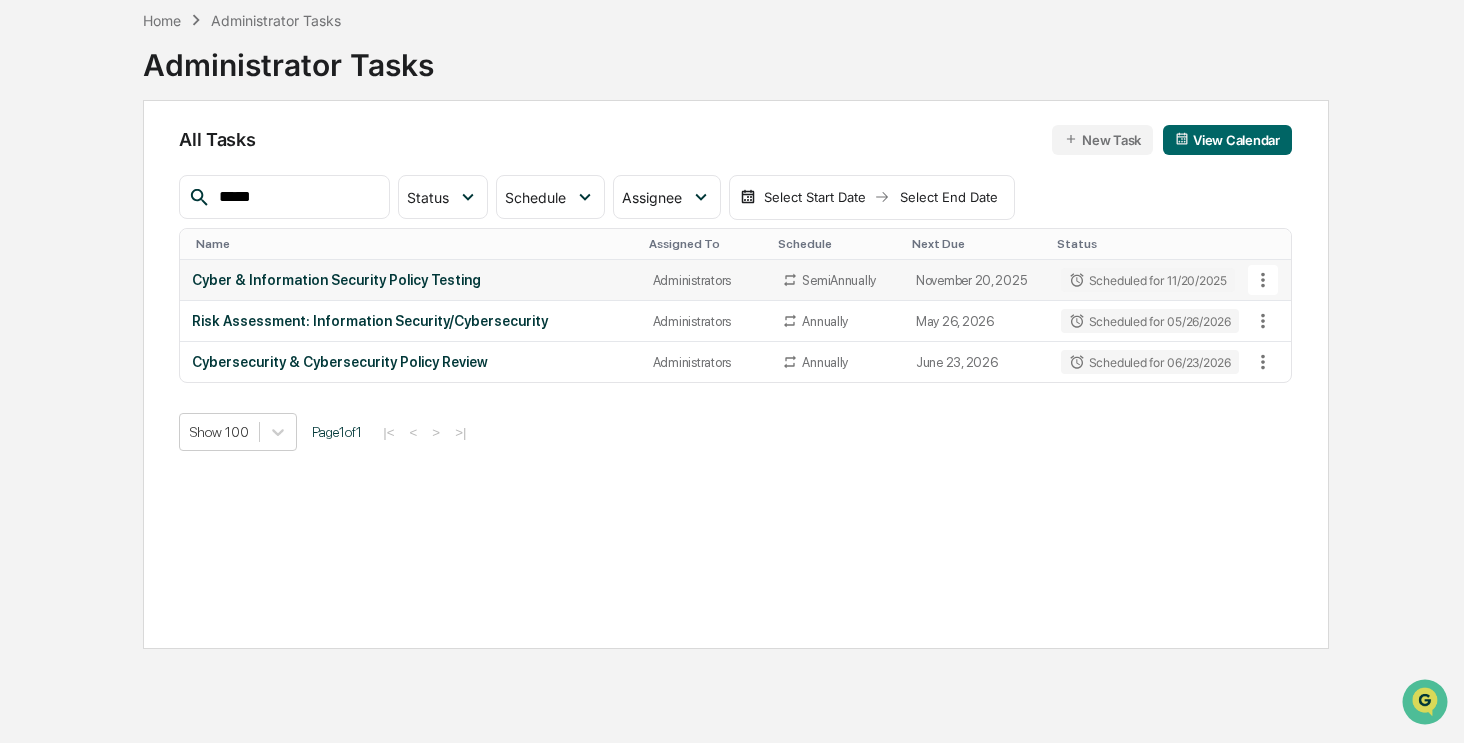 click on "Cyber & Information Security Policy Testing" at bounding box center [410, 280] 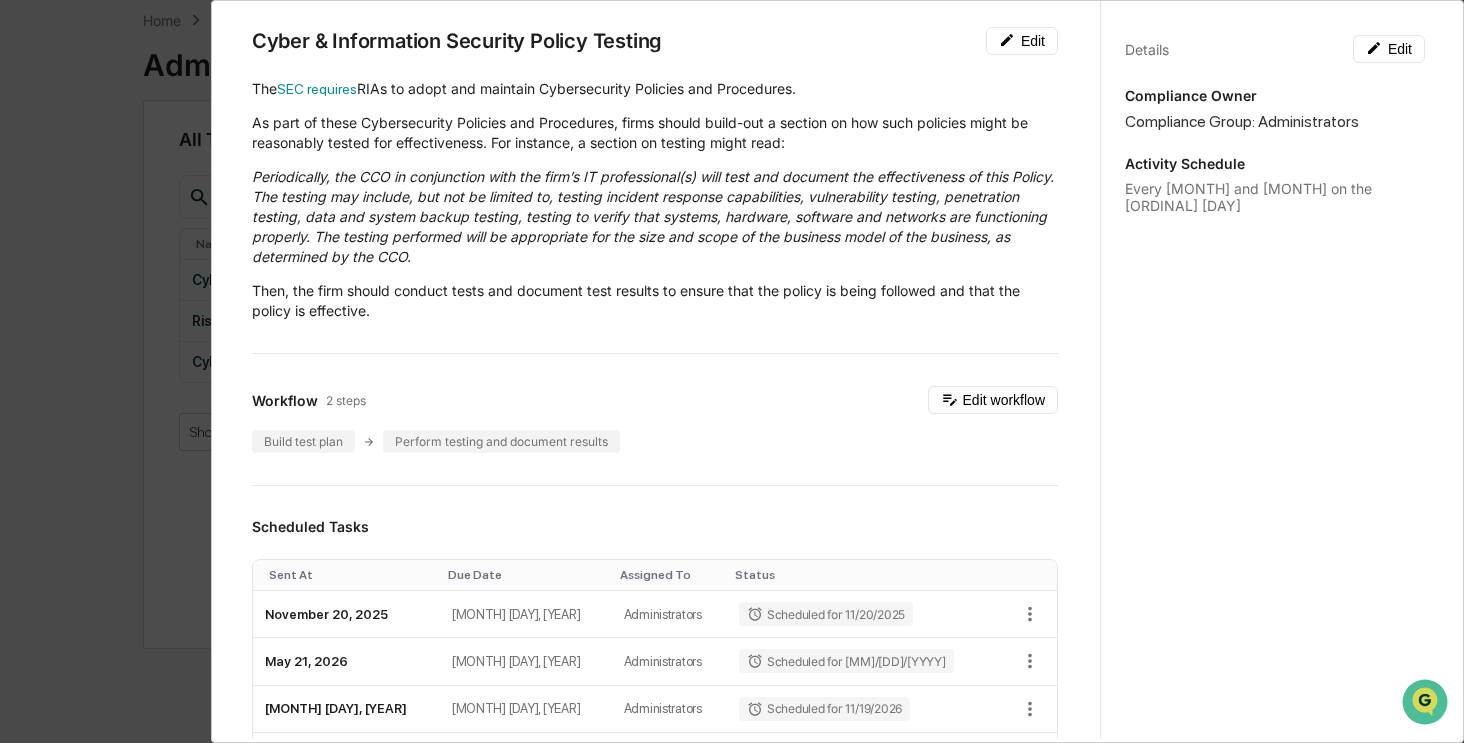 scroll, scrollTop: 40, scrollLeft: 0, axis: vertical 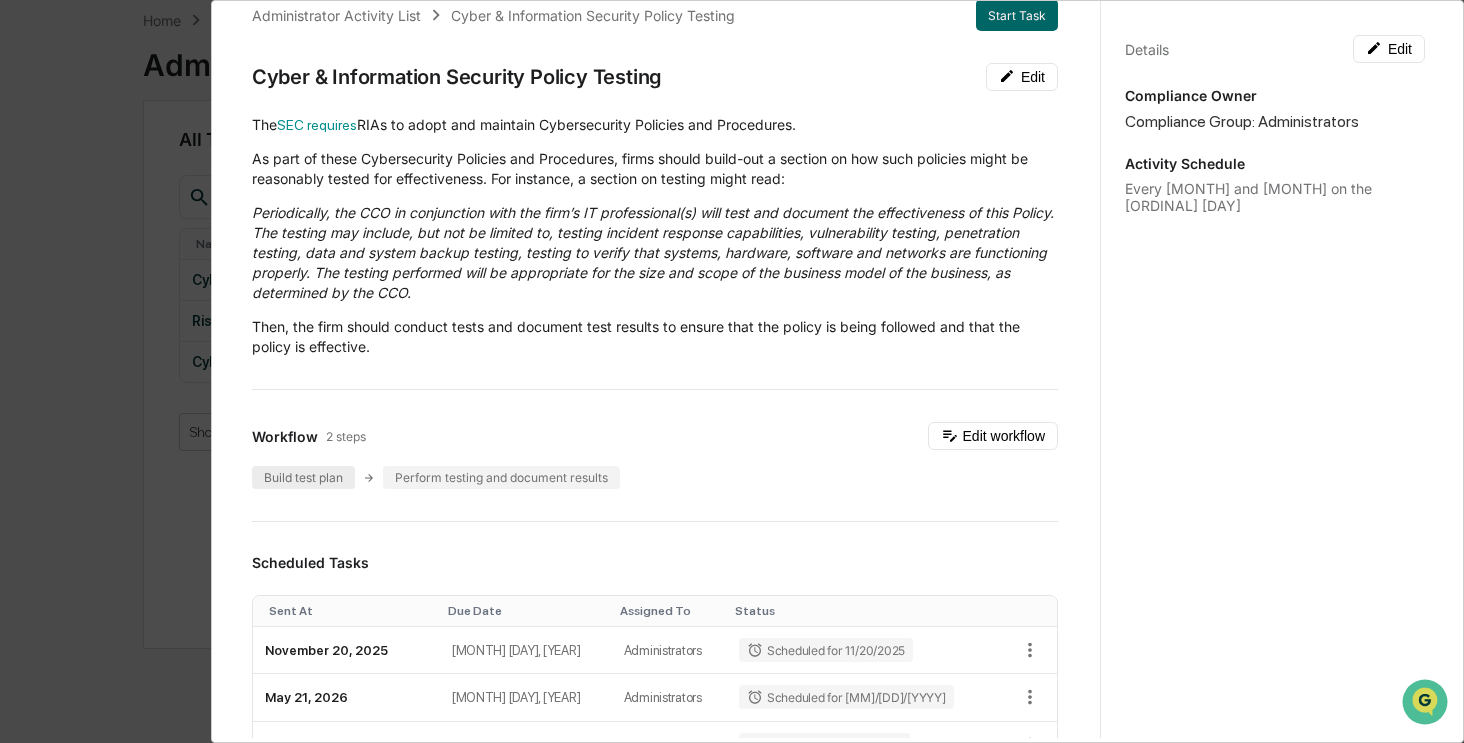 click on "Build test plan" at bounding box center [303, 477] 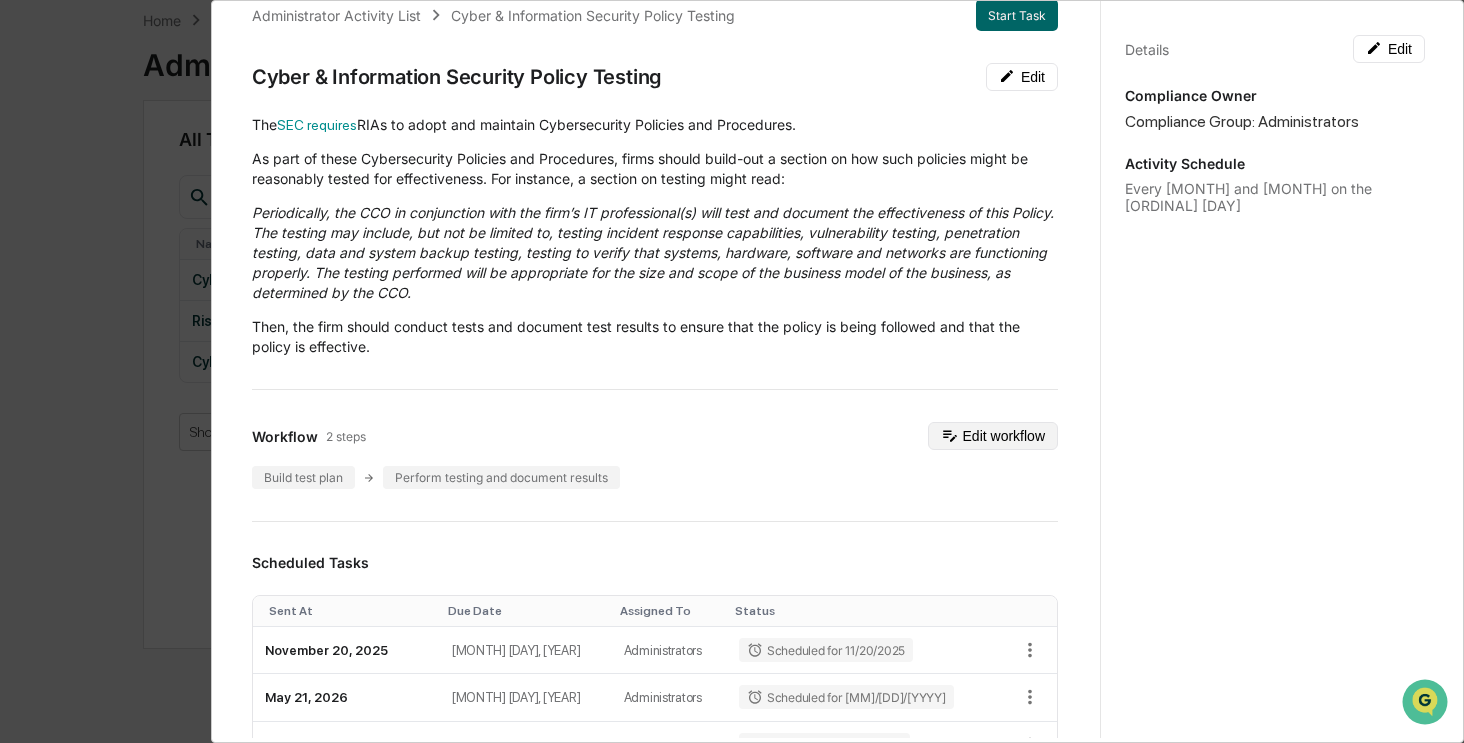 click on "Edit workflow" at bounding box center (993, 436) 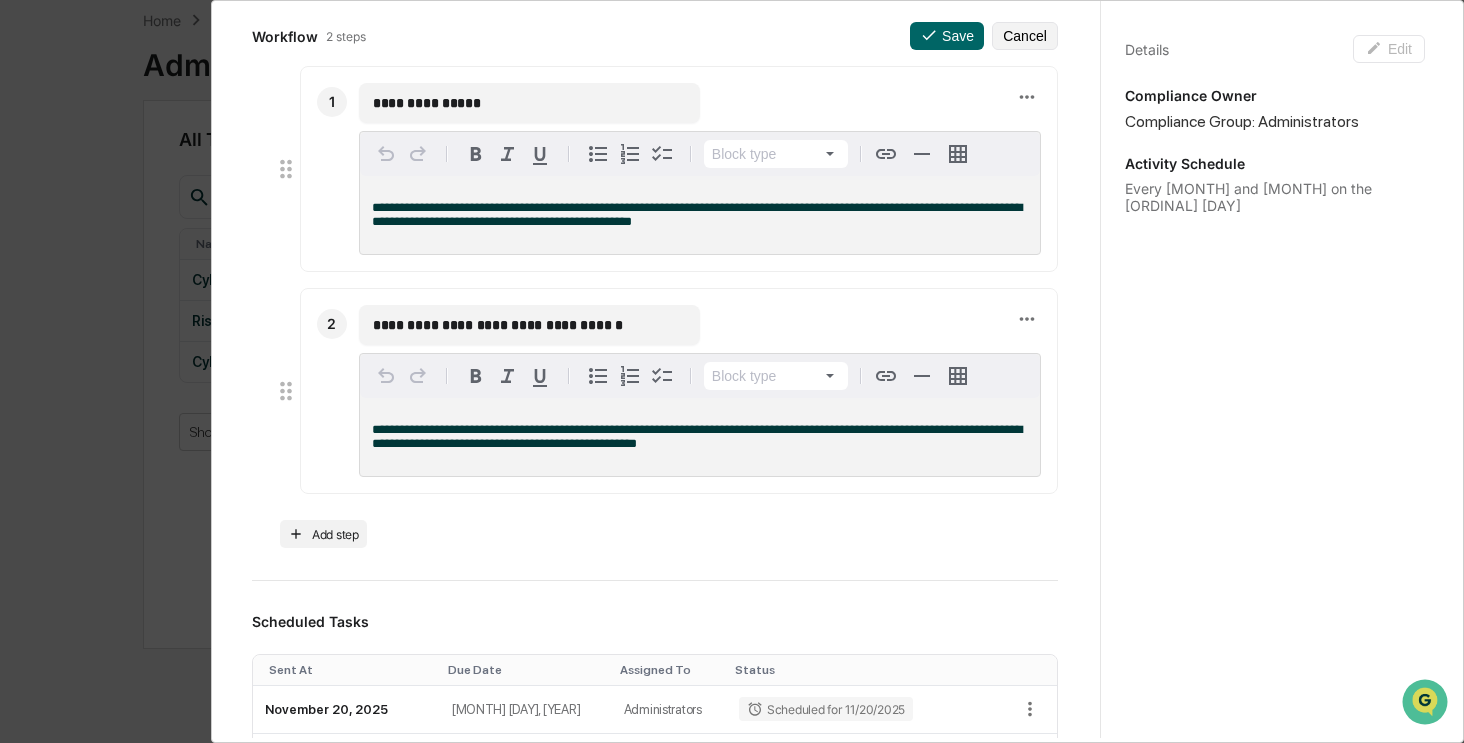 scroll, scrollTop: 0, scrollLeft: 0, axis: both 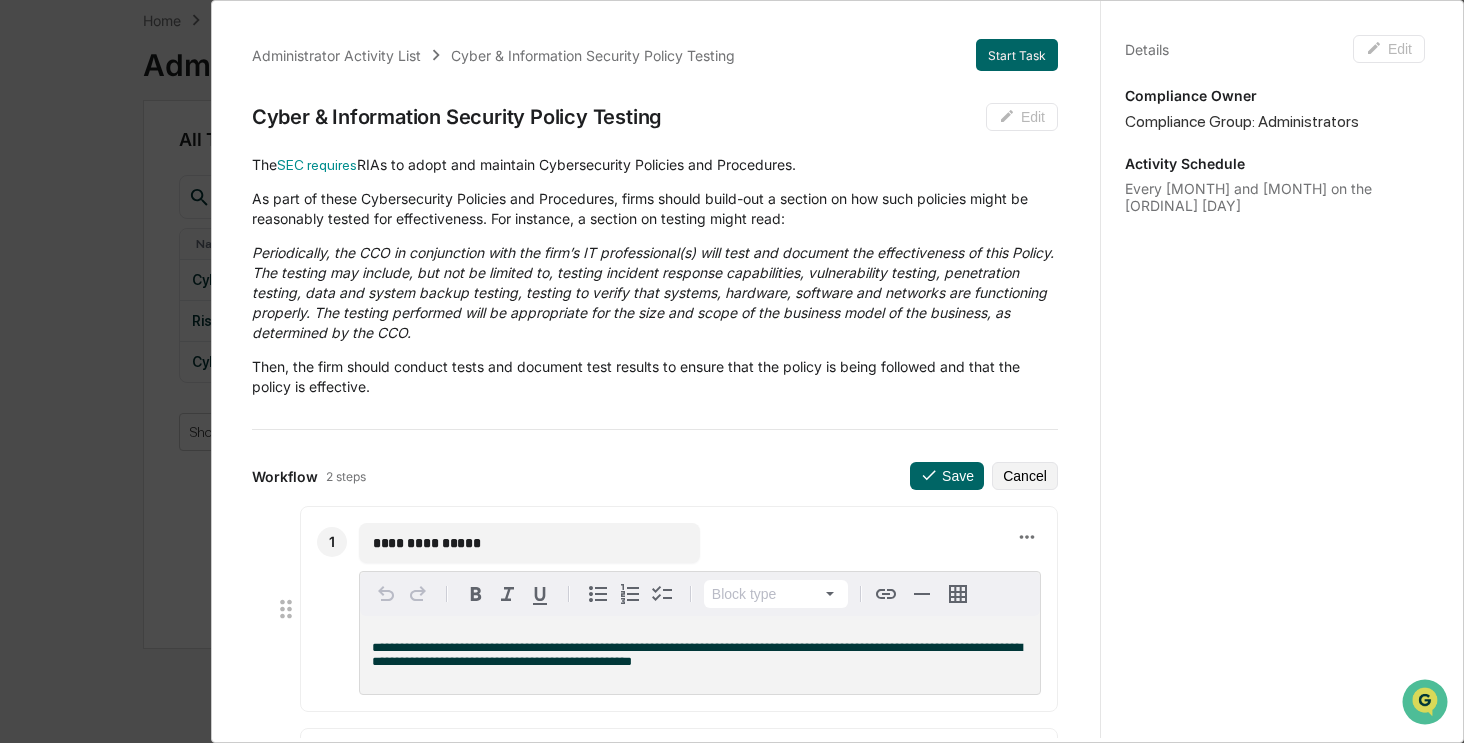 click on "**********" at bounding box center (732, 371) 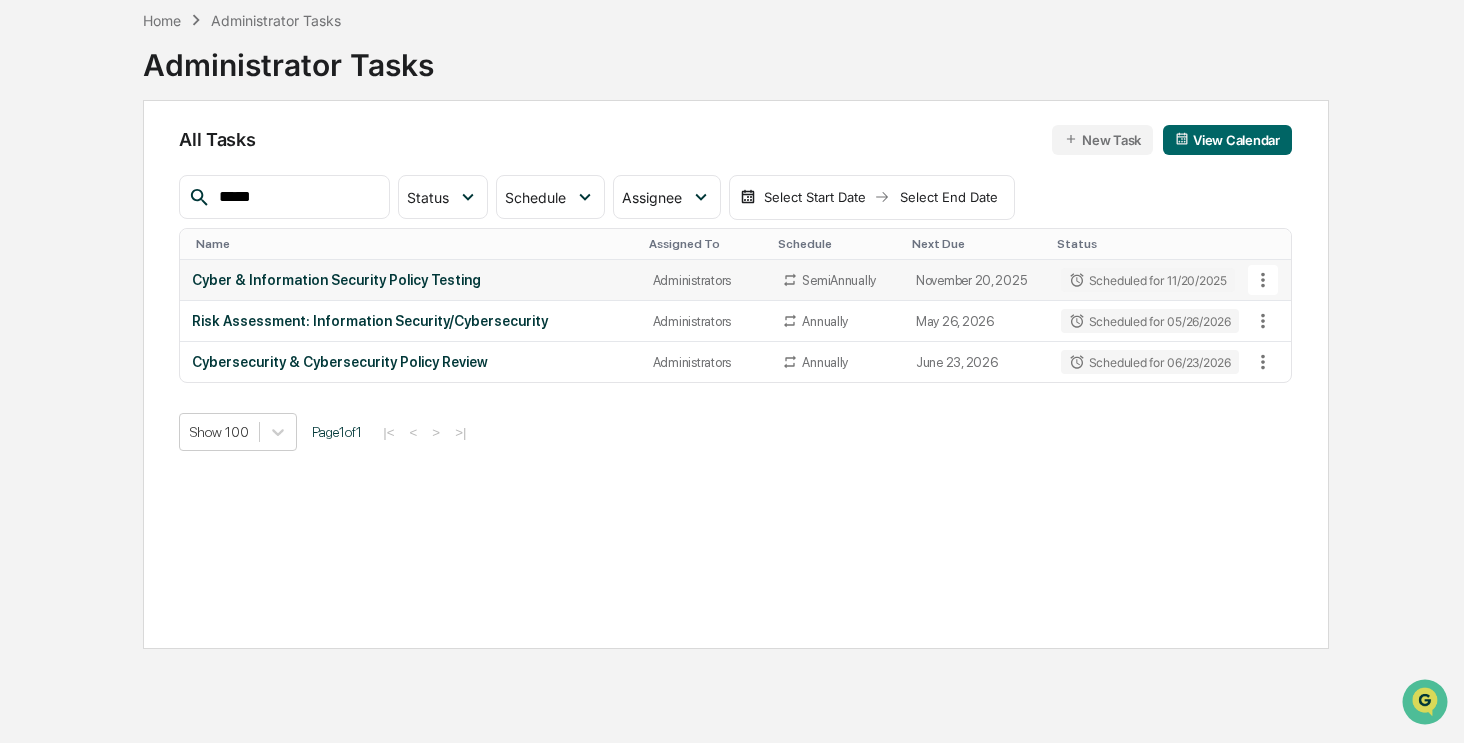 click on "Cyber & Information Security Policy Testing" at bounding box center (410, 280) 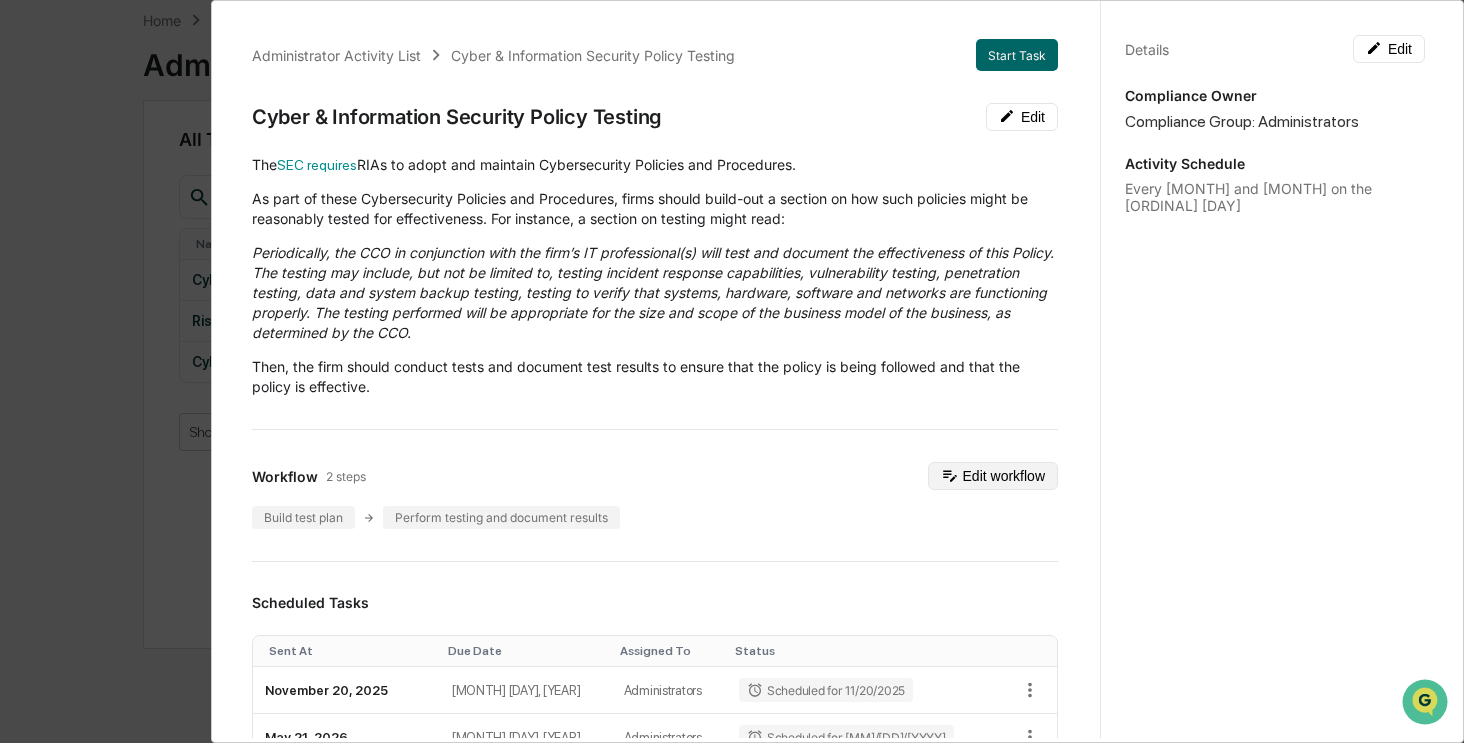 click on "Edit workflow" at bounding box center [993, 476] 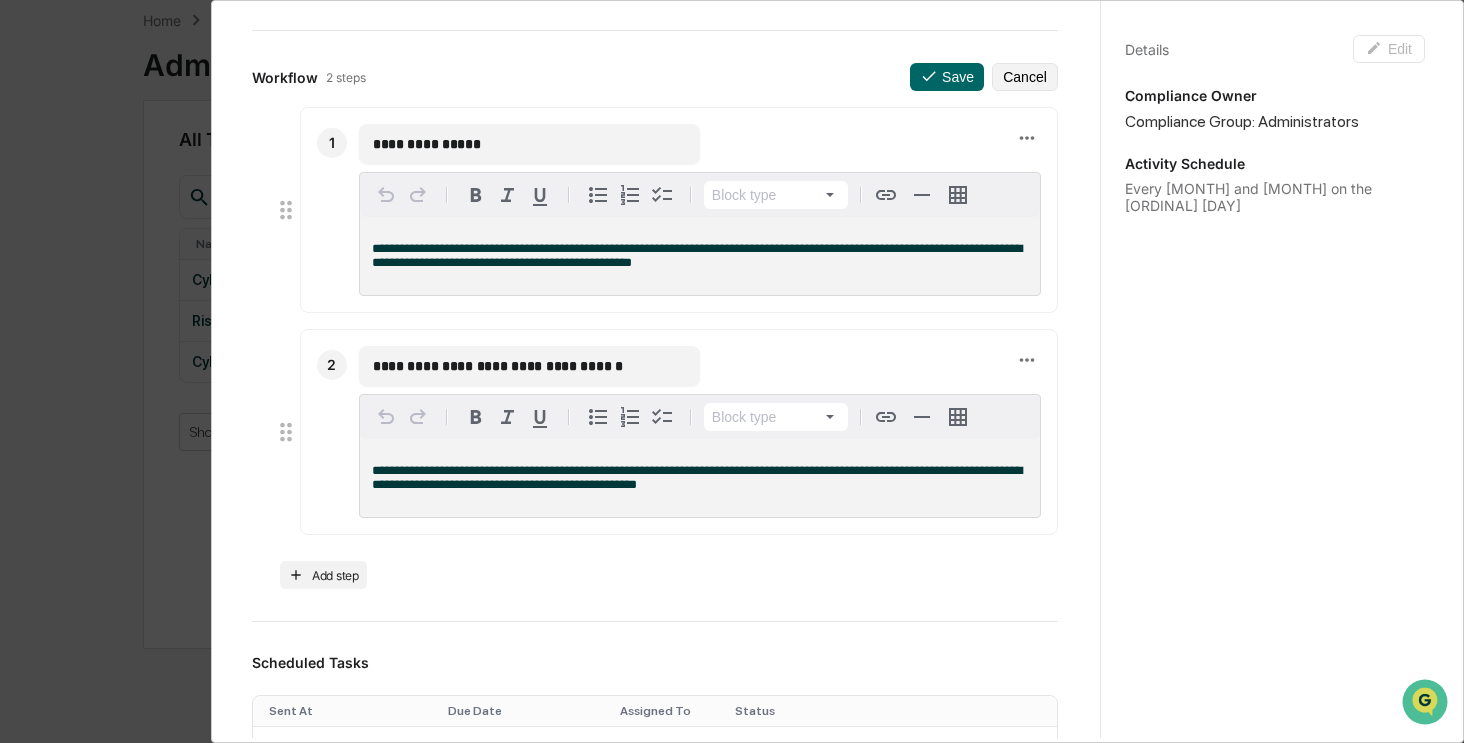 scroll, scrollTop: 400, scrollLeft: 0, axis: vertical 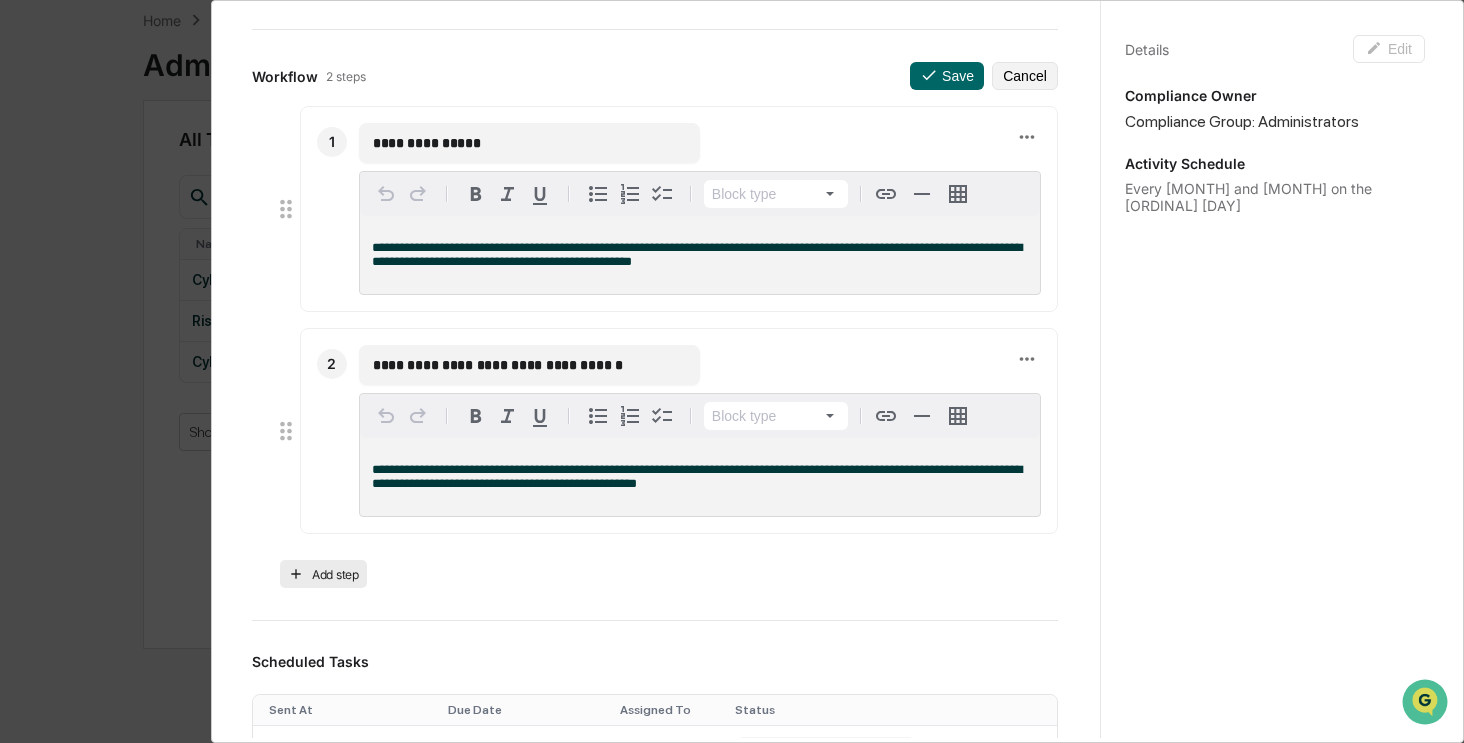 click on "Add step" at bounding box center [323, 574] 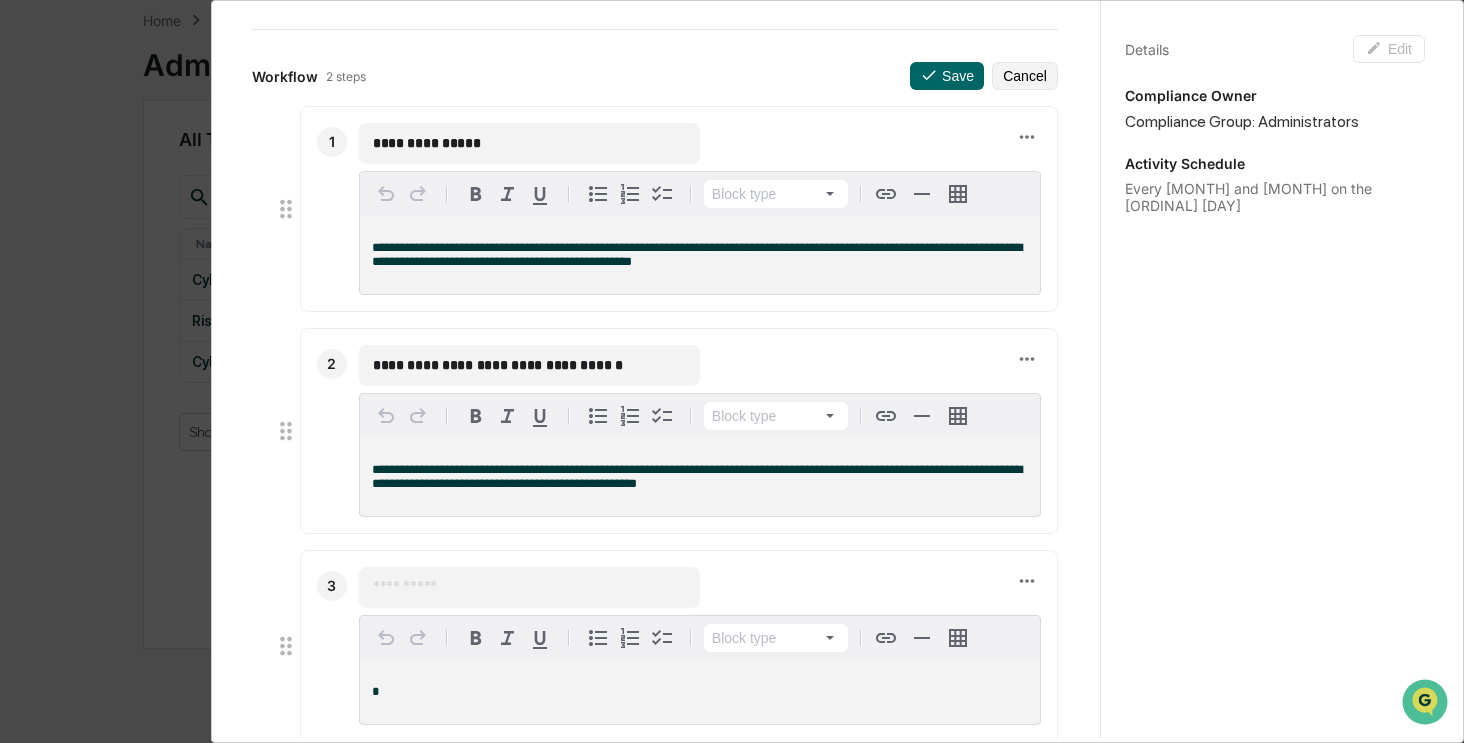 click at bounding box center (529, 587) 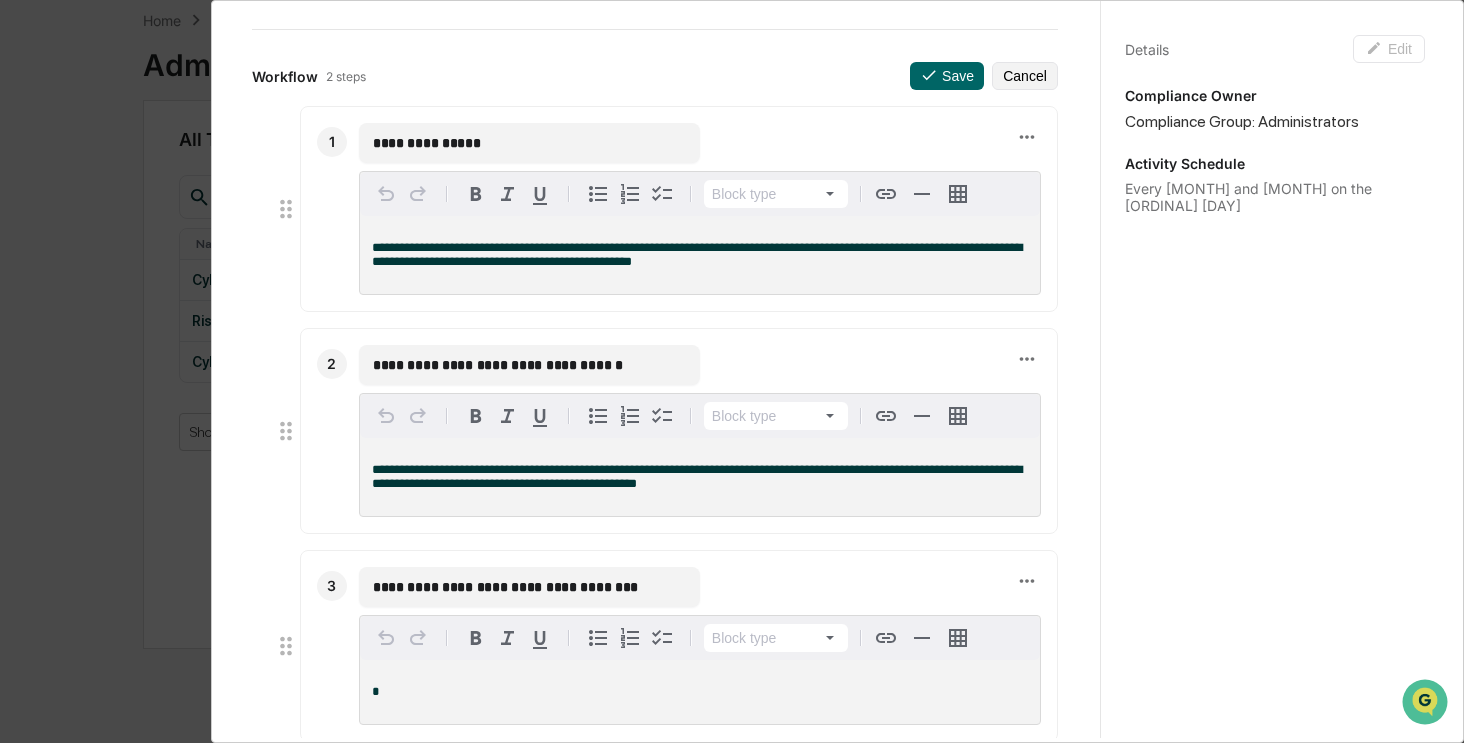 type on "**********" 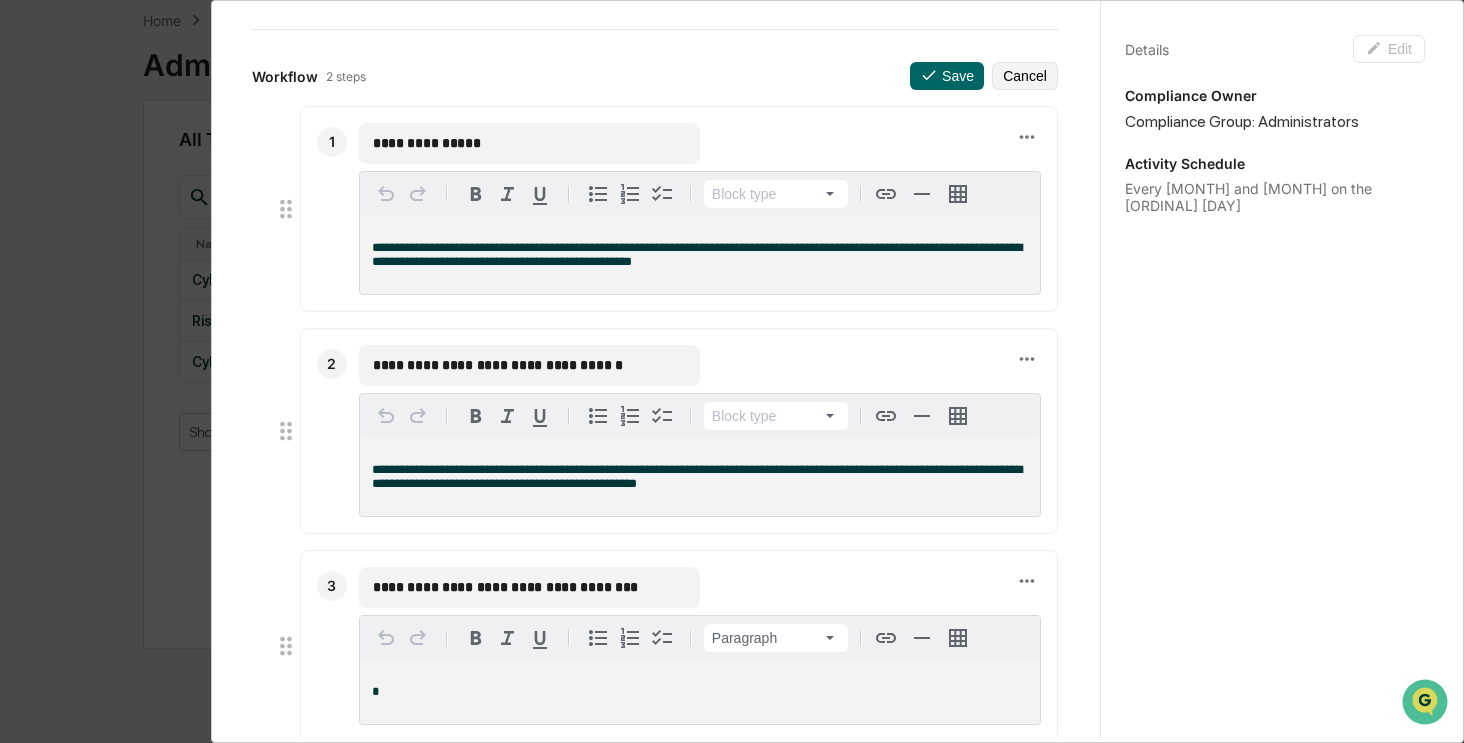click on "*" at bounding box center [700, 692] 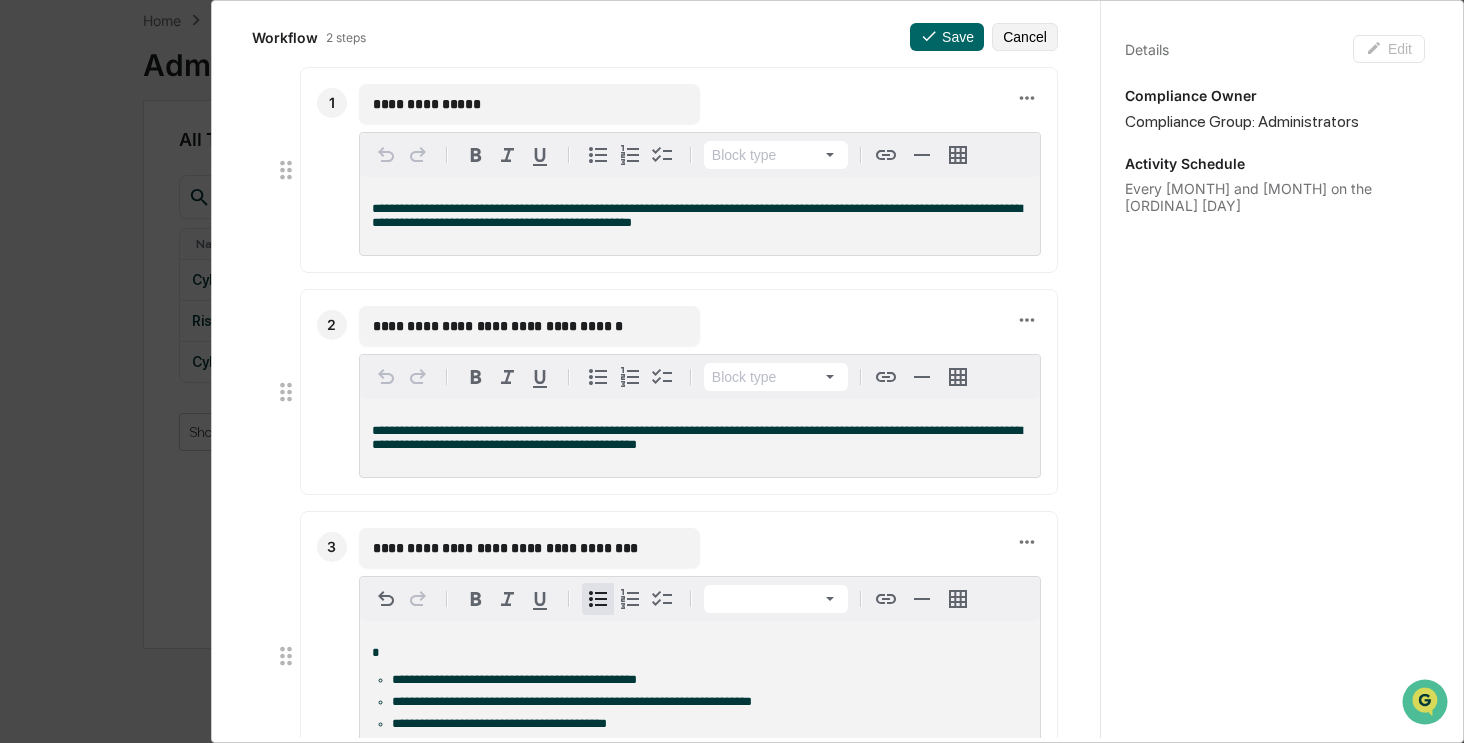 scroll, scrollTop: 839, scrollLeft: 0, axis: vertical 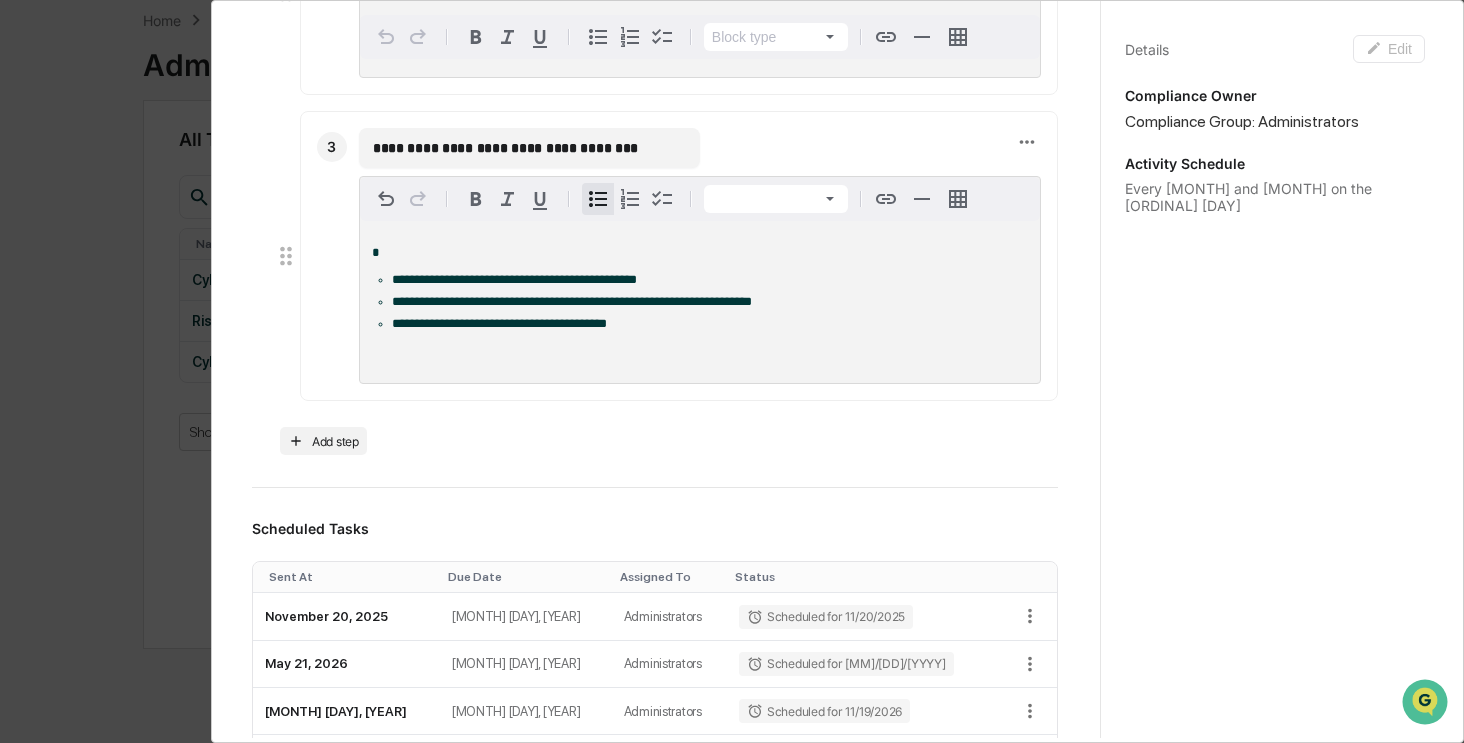 click on "*" at bounding box center [700, 253] 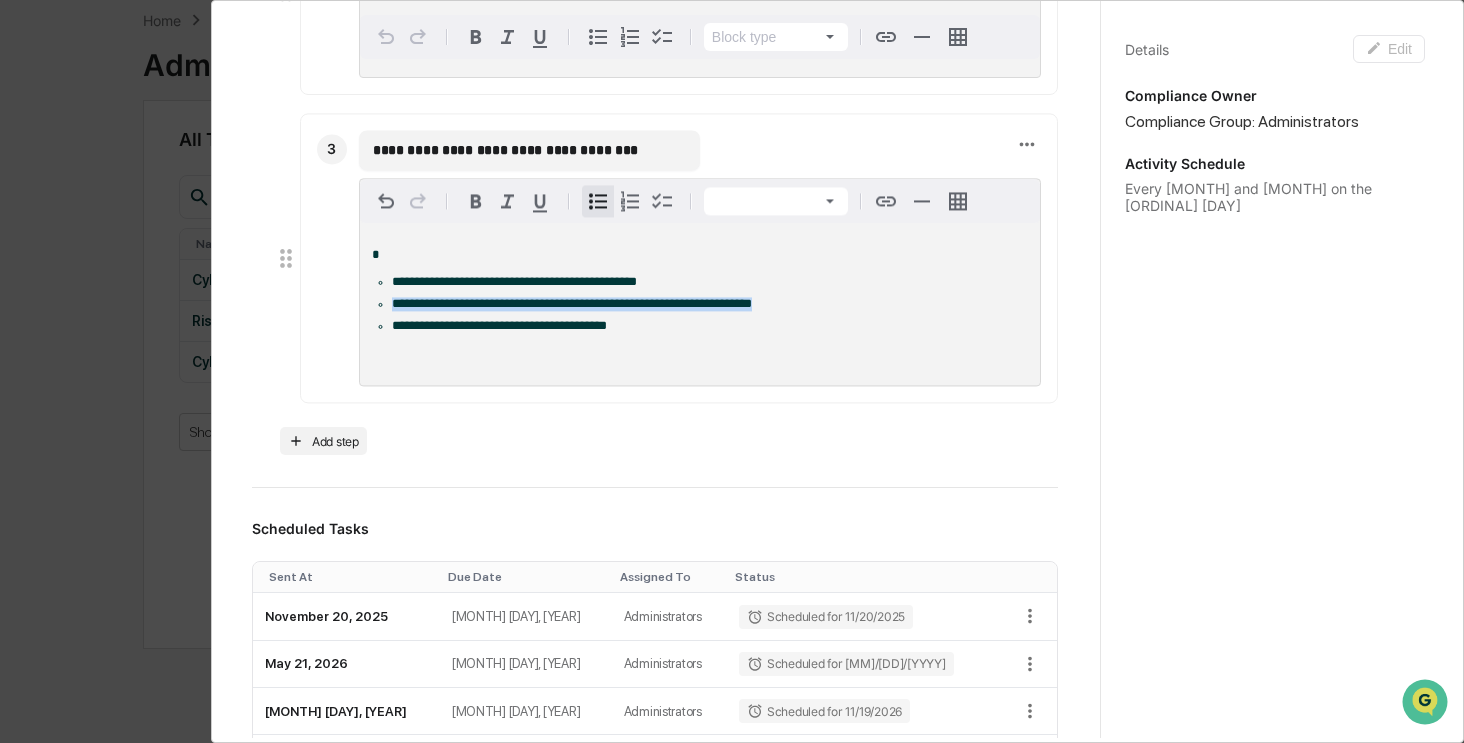 drag, startPoint x: 779, startPoint y: 311, endPoint x: 371, endPoint y: 313, distance: 408.0049 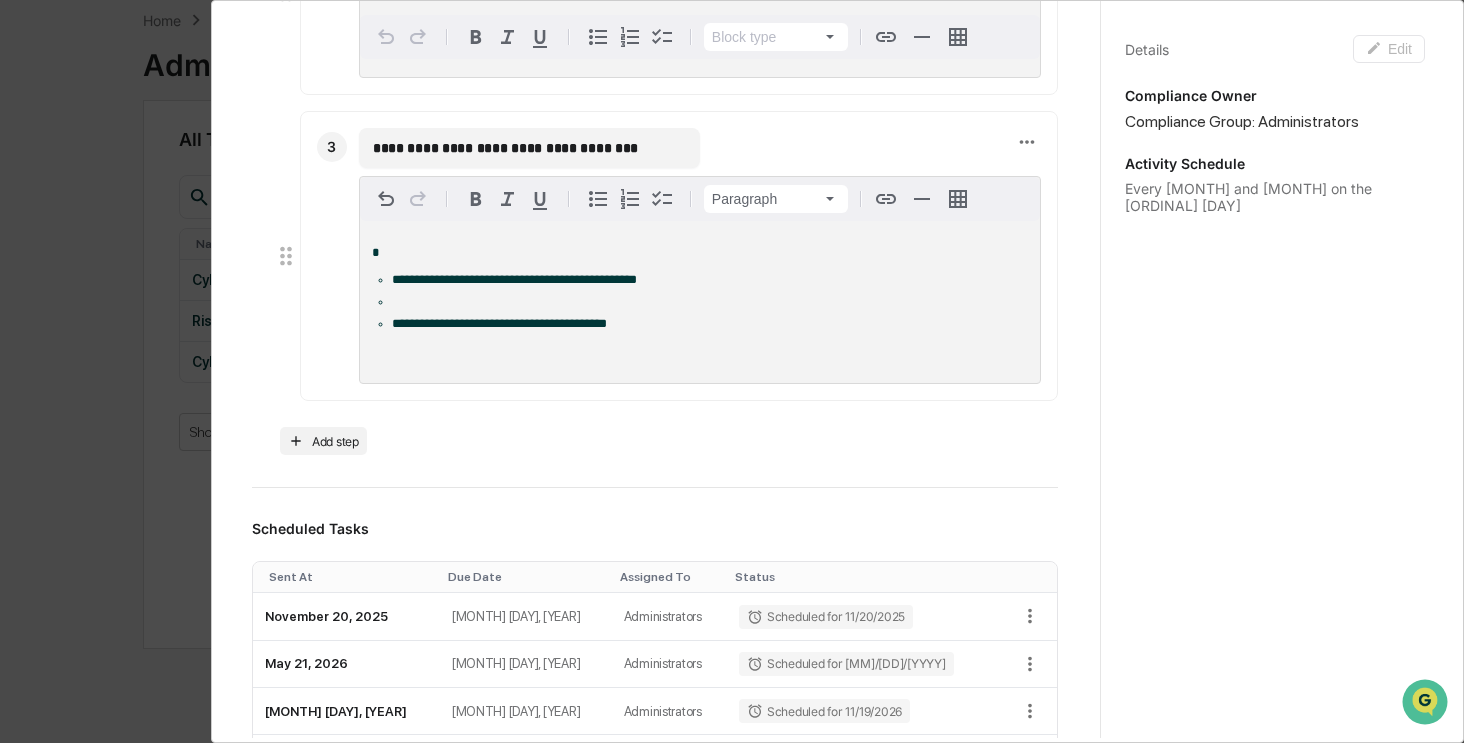 click on "*" at bounding box center [700, 253] 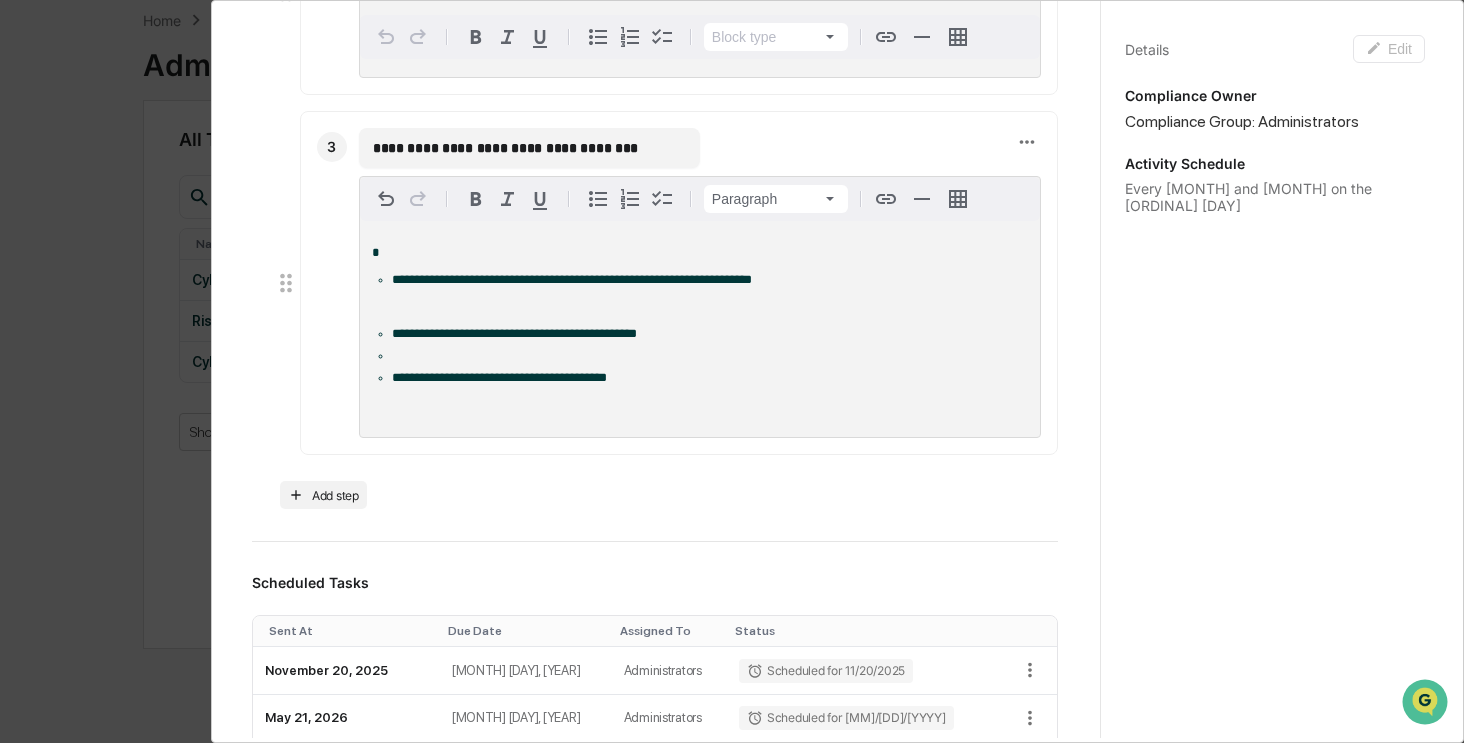 click on "**********" at bounding box center [700, 329] 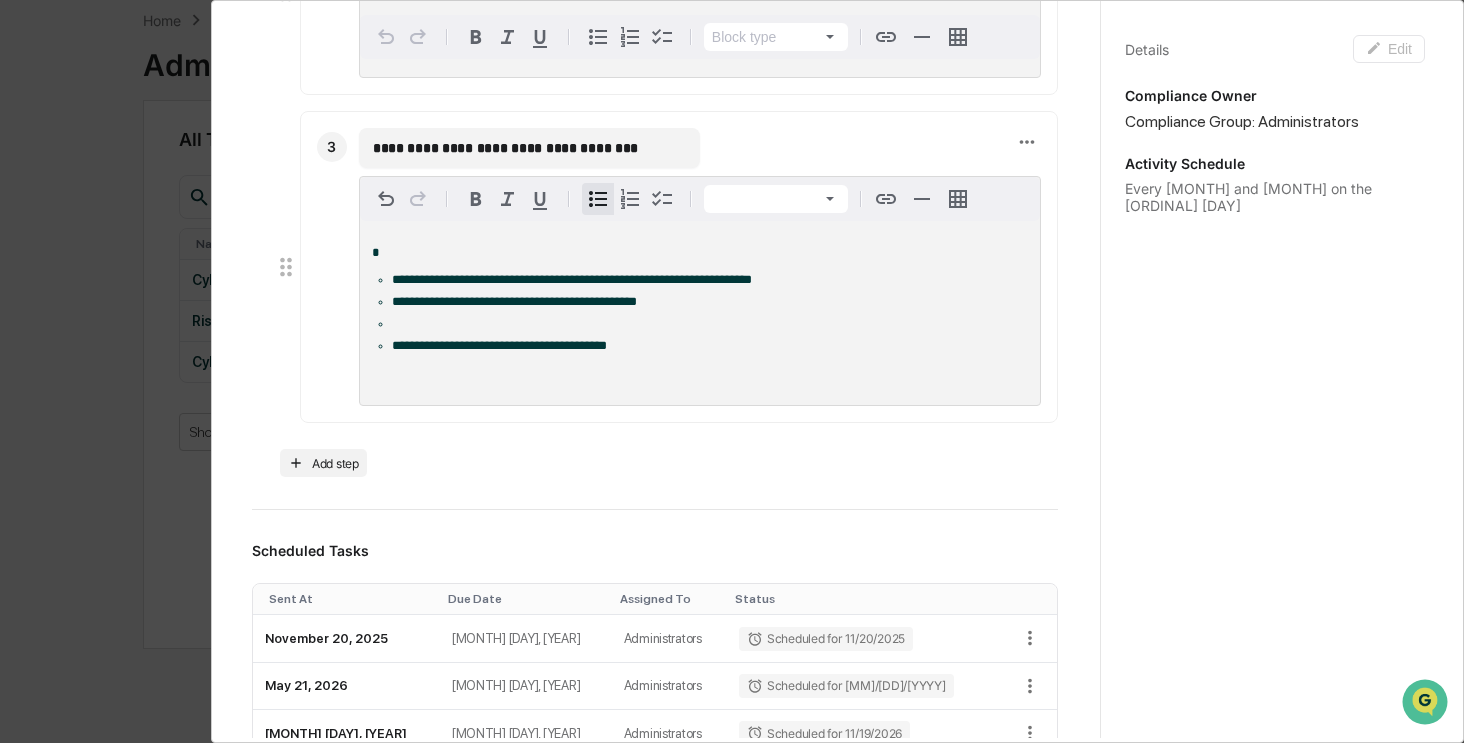 click at bounding box center (710, 324) 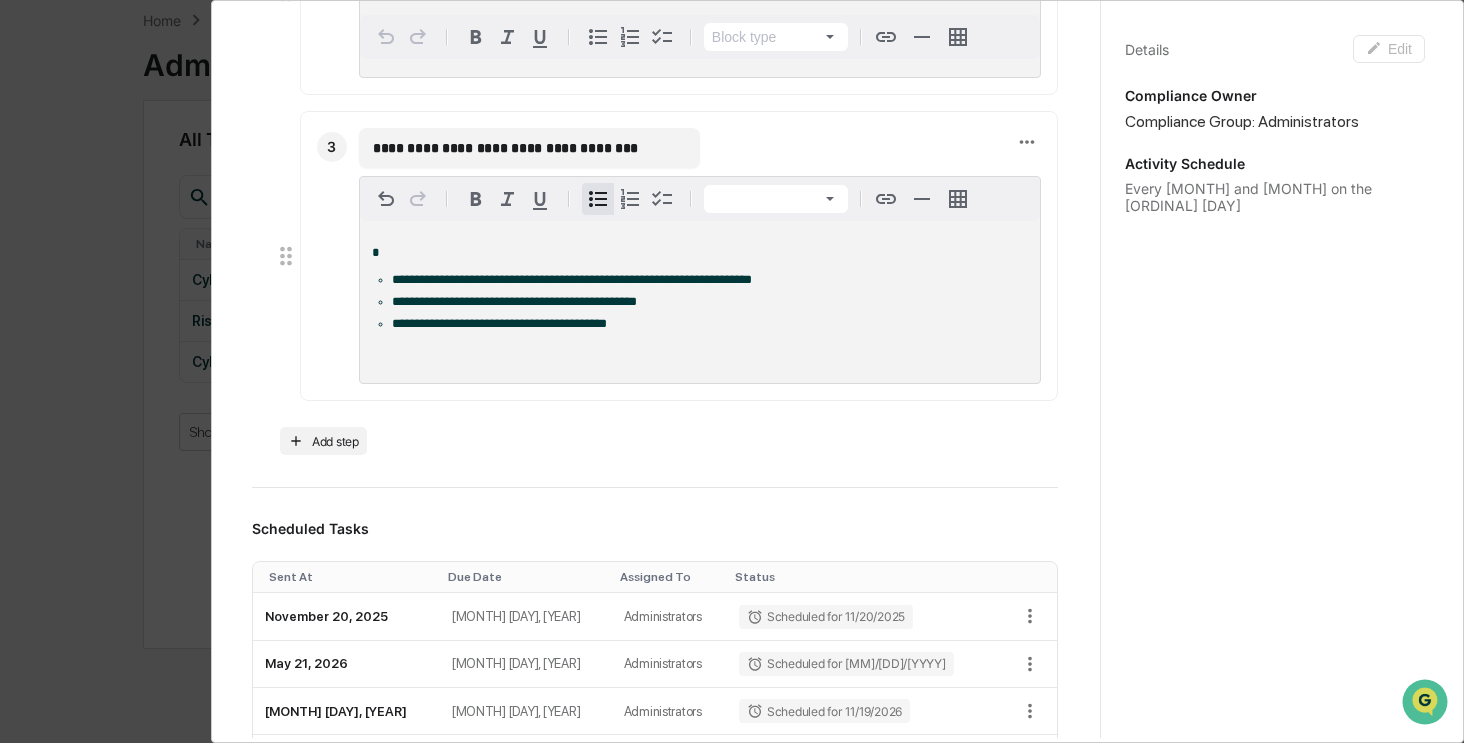 click on "**********" at bounding box center [710, 324] 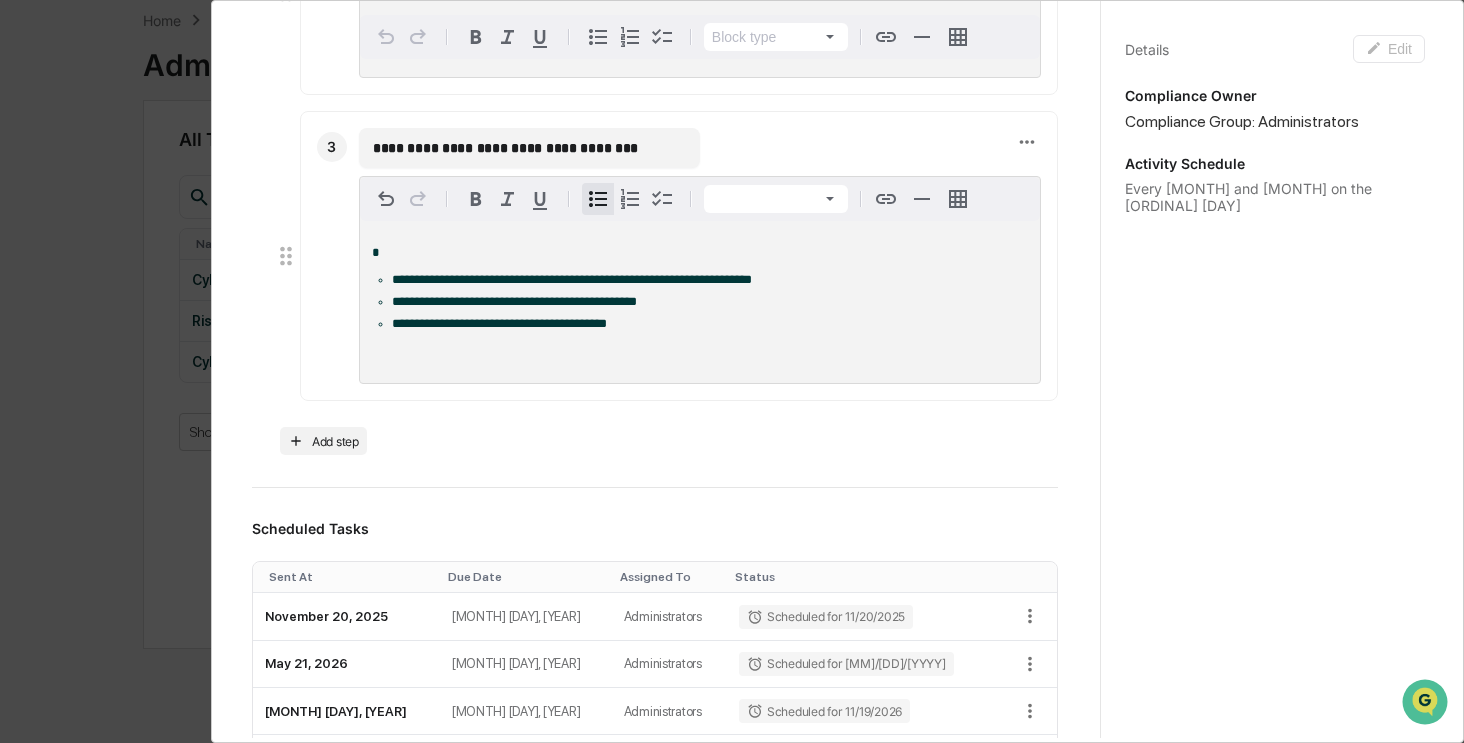 click on "**********" at bounding box center [499, 323] 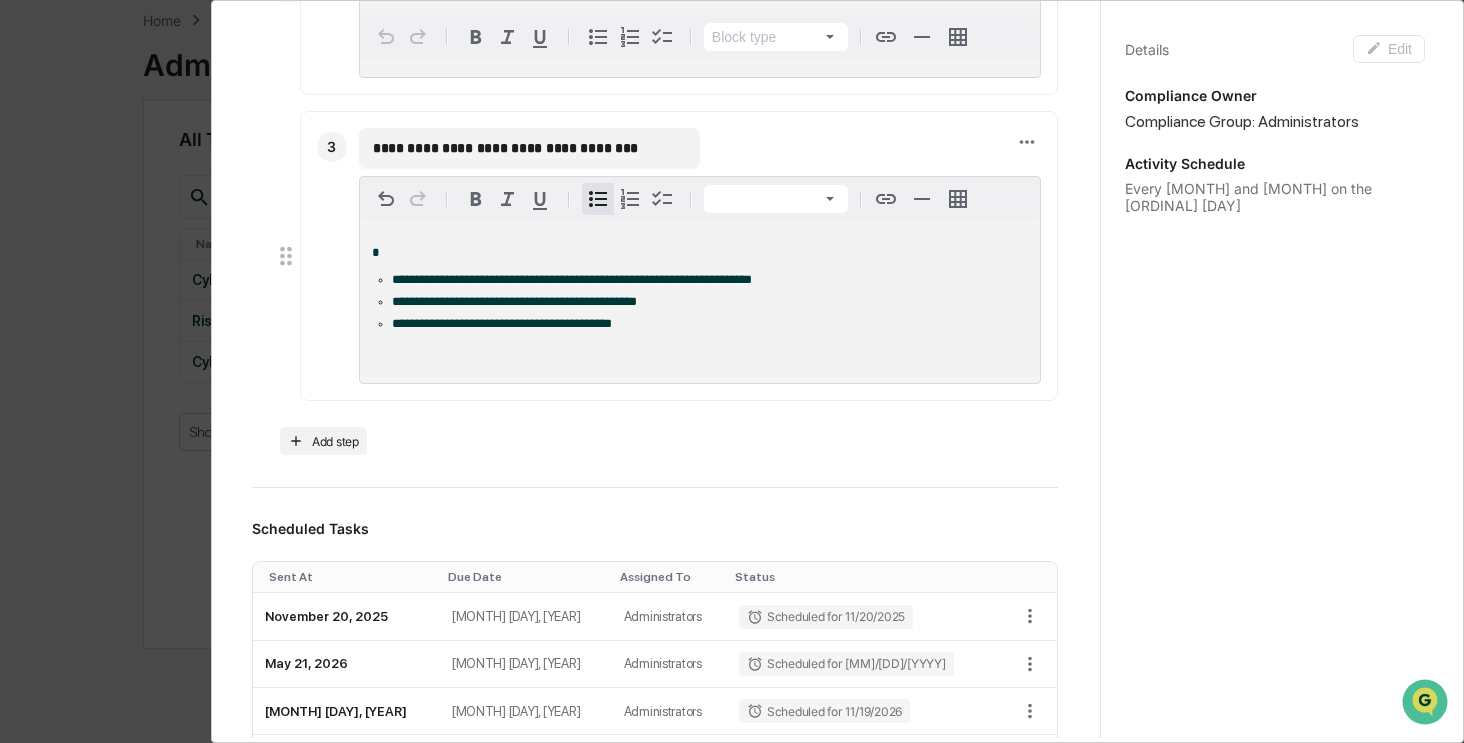 click on "**********" at bounding box center (663, 366) 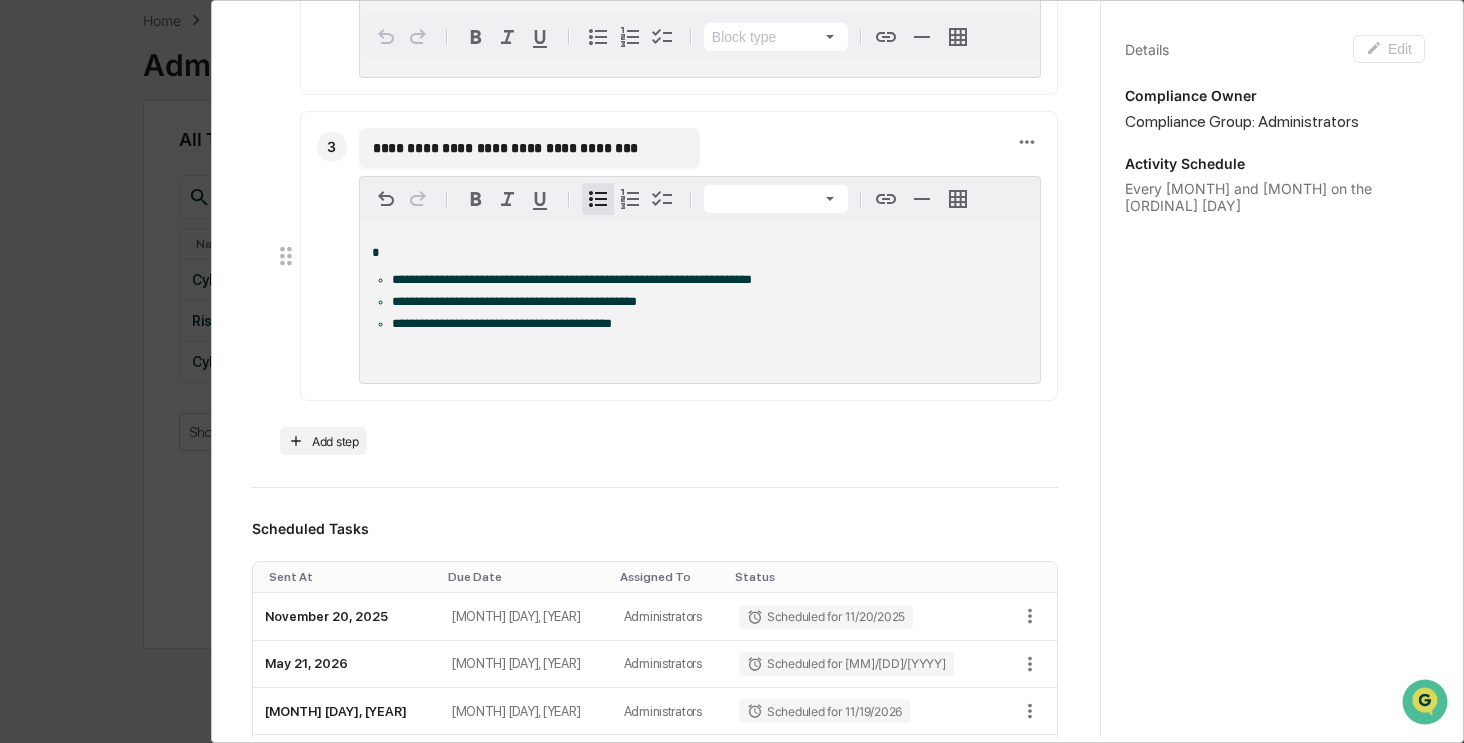click on "**********" at bounding box center (710, 302) 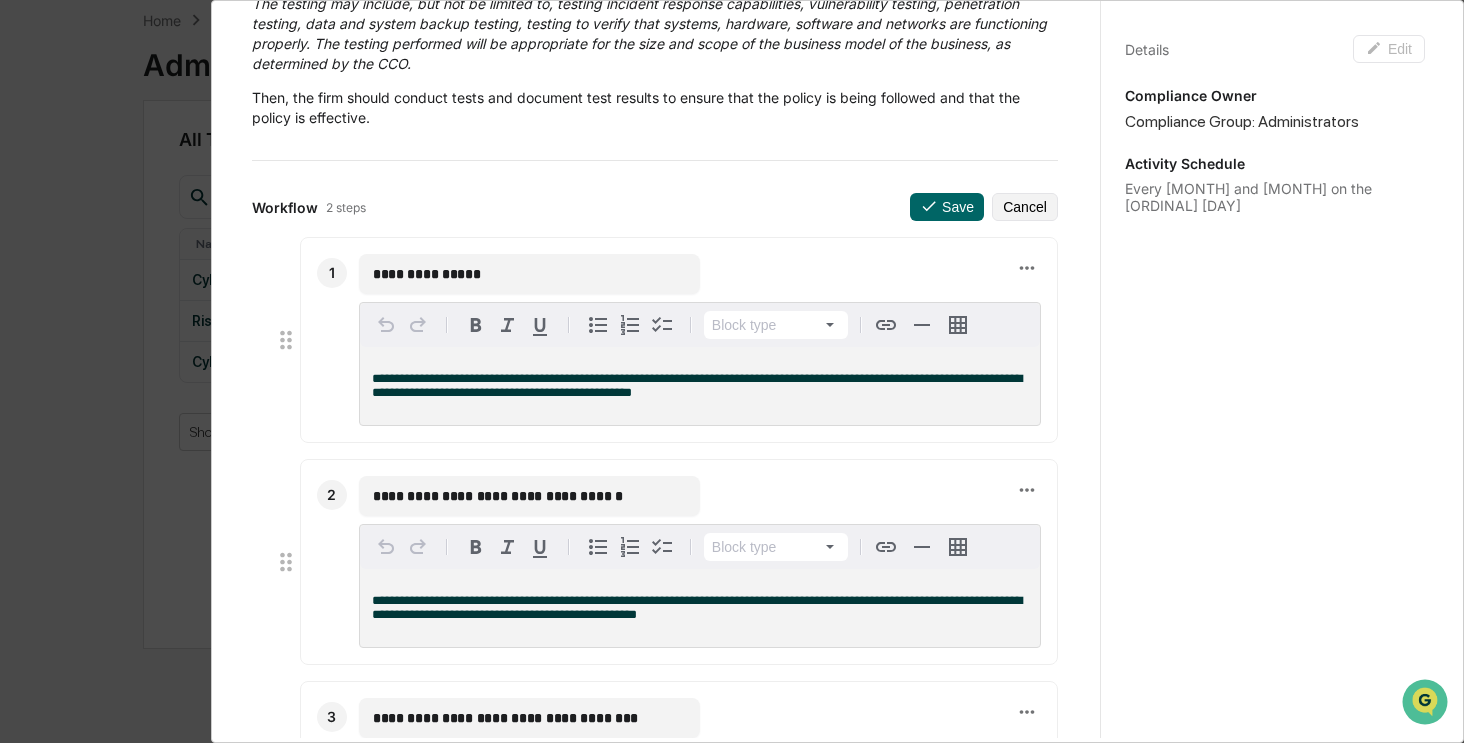 scroll, scrollTop: 213, scrollLeft: 0, axis: vertical 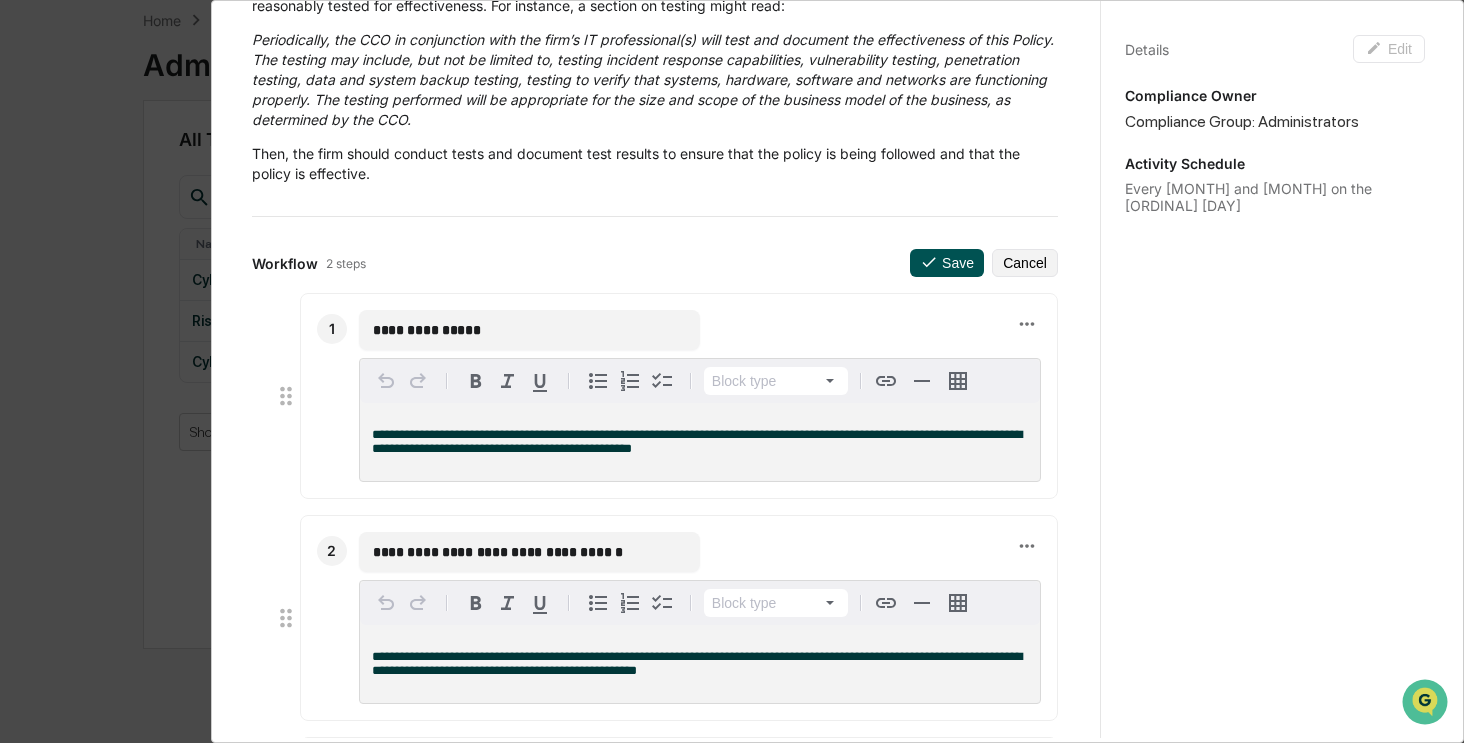 click on "Save" at bounding box center (947, 263) 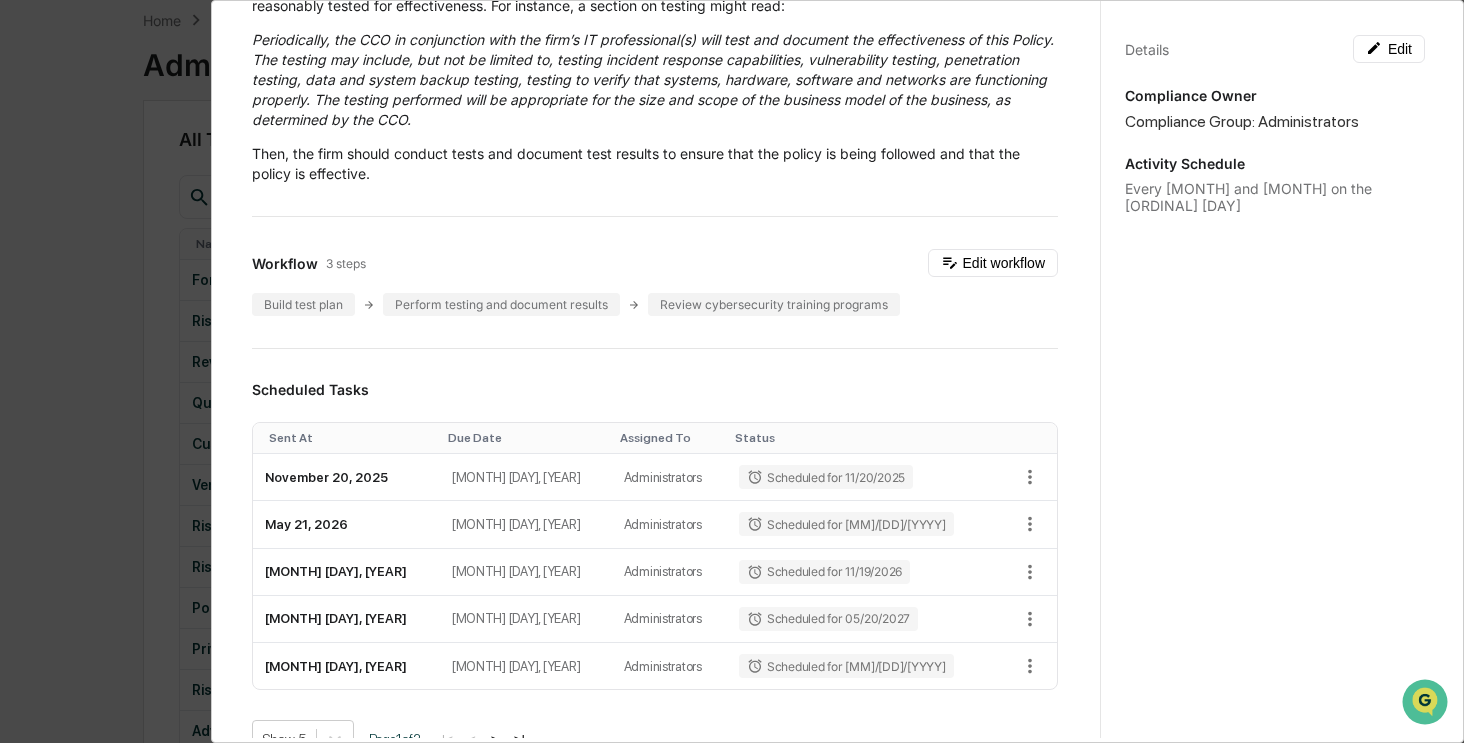 click on "Administrator Activity List Cyber & Information Security Policy Testing Start Task Cyber & Information Security Policy Testing Edit The  SEC requires  RIAs to adopt and maintain Cybersecurity Policies and Procedures. As part of these Cybersecurity Policies and Procedures, firms should build-out a section on how such policies might be reasonably tested for effectiveness. For instance, a section on testing might read: Periodically, the CCO in conjunction with the firm’s IT professional(s) will test and document the effectiveness of this Policy. The testing may include, but not be limited to, testing incident response capabilities, vulnerability testing, penetration testing, data and system backup testing, testing to verify that systems, hardware, software and networks are functioning properly. The testing performed will be appropriate for the size and scope of the business model of the business, as determined by the CCO. Workflow 3 steps Edit workflow Build test plan Perform testing and document results Page" at bounding box center [732, 371] 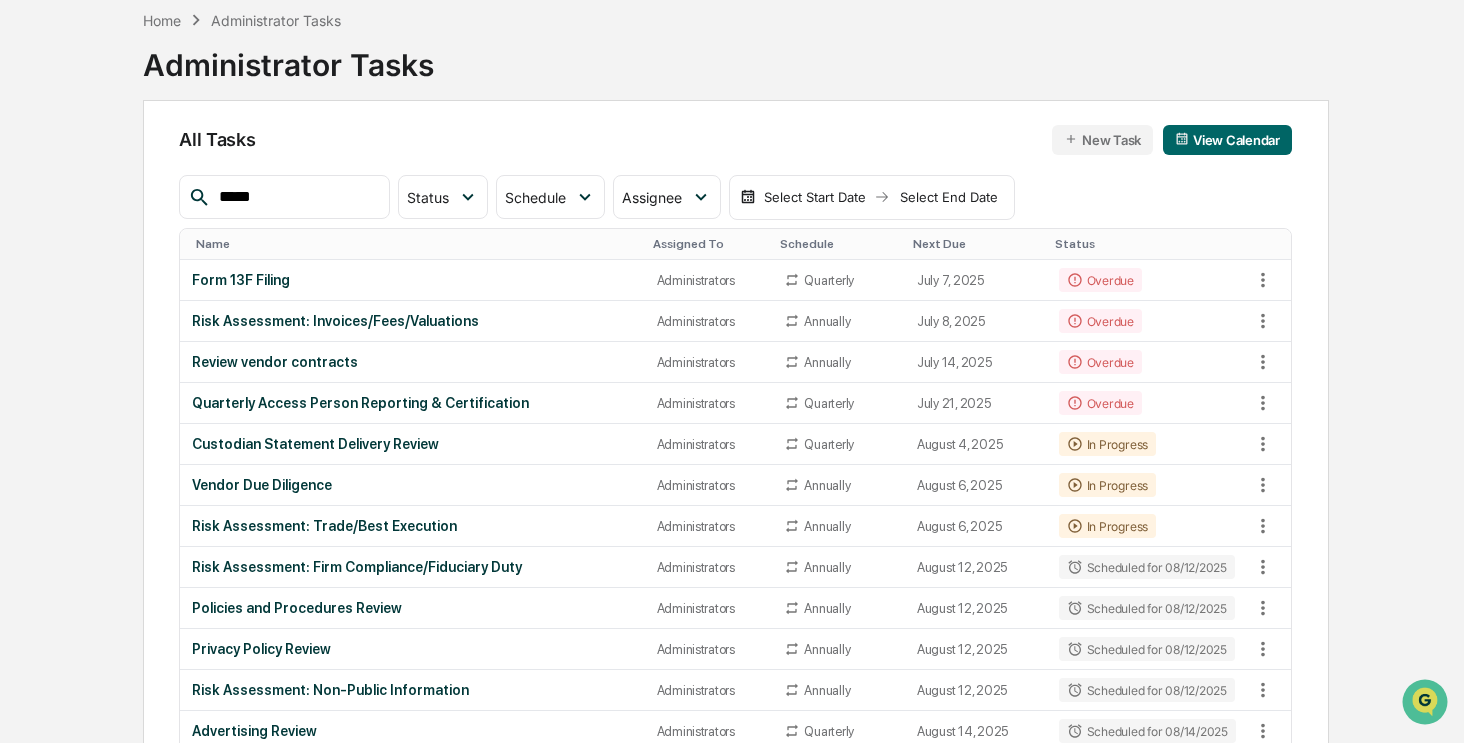 click on "*****" at bounding box center (296, 197) 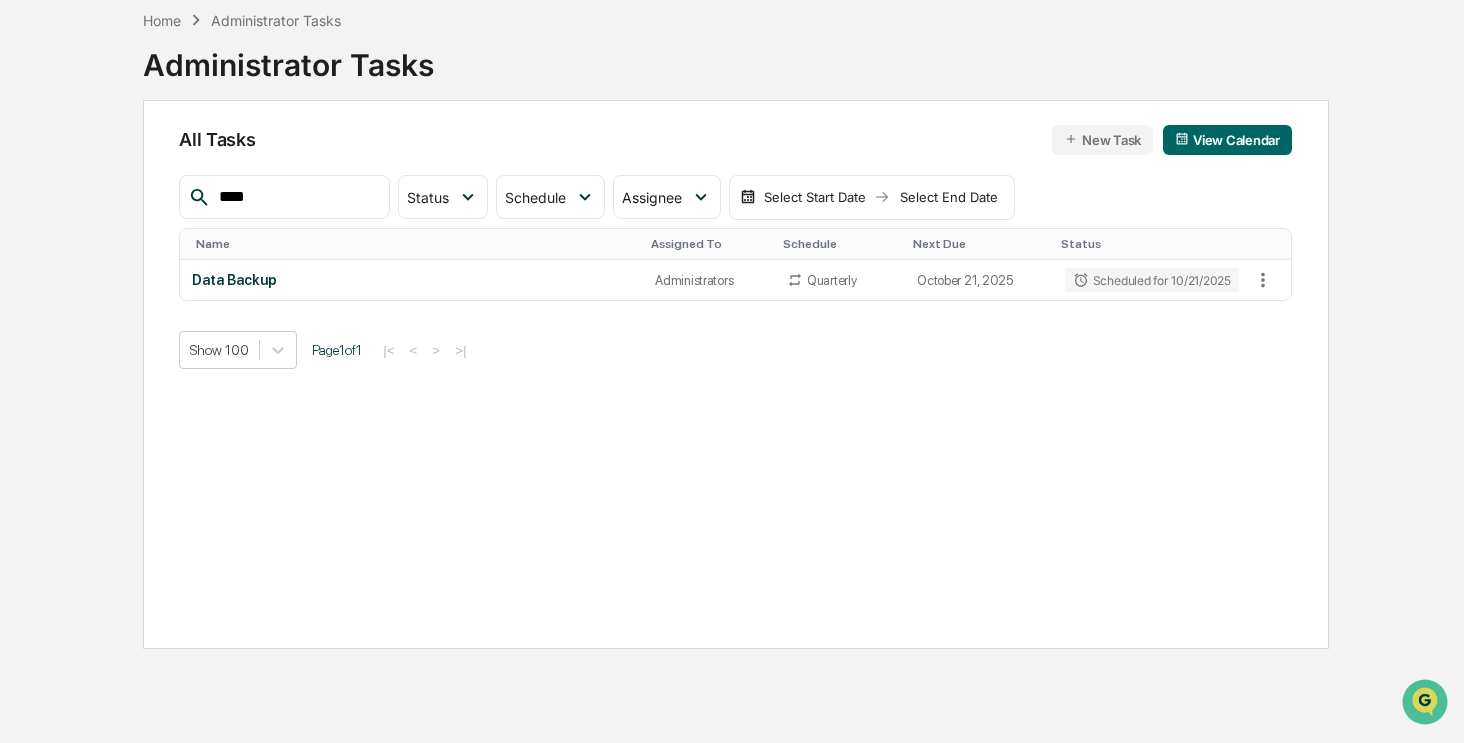 type on "****" 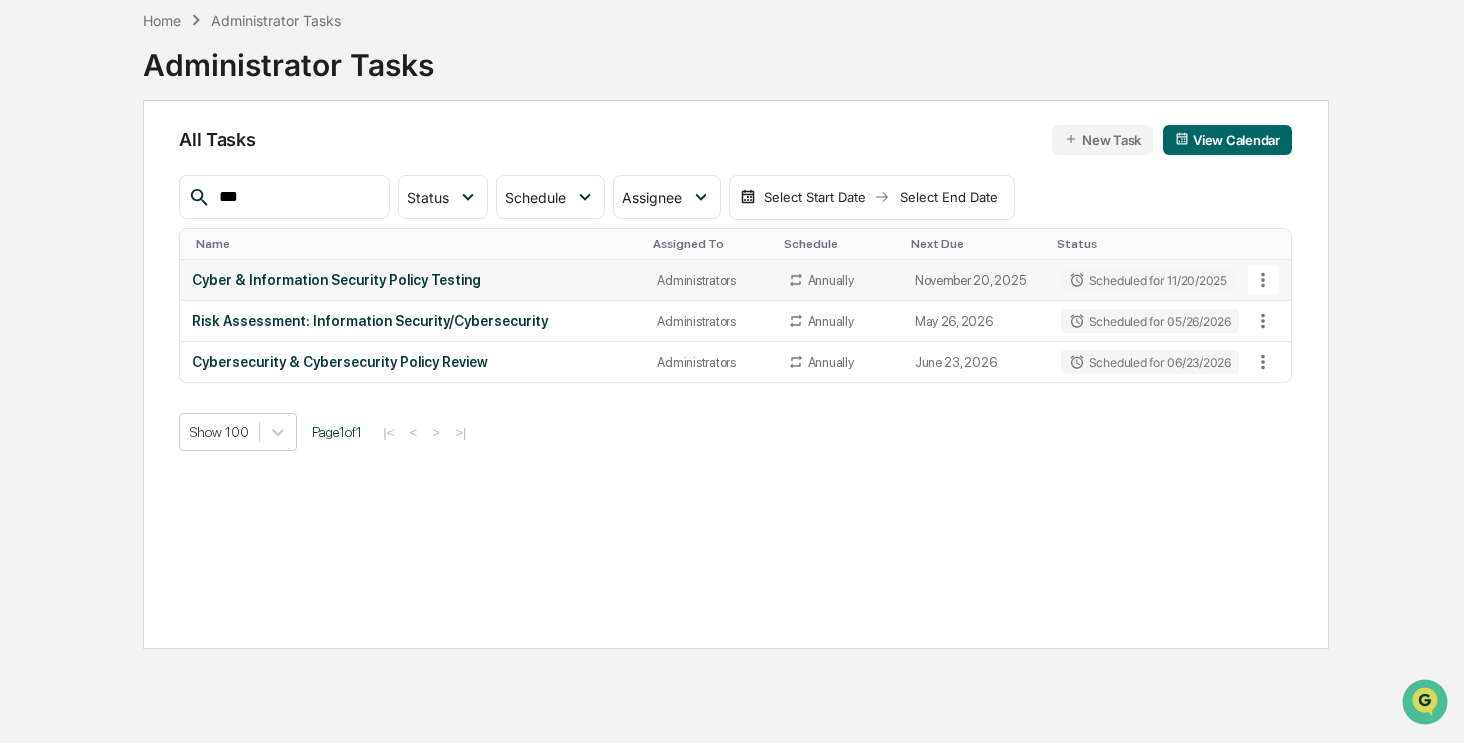 type on "***" 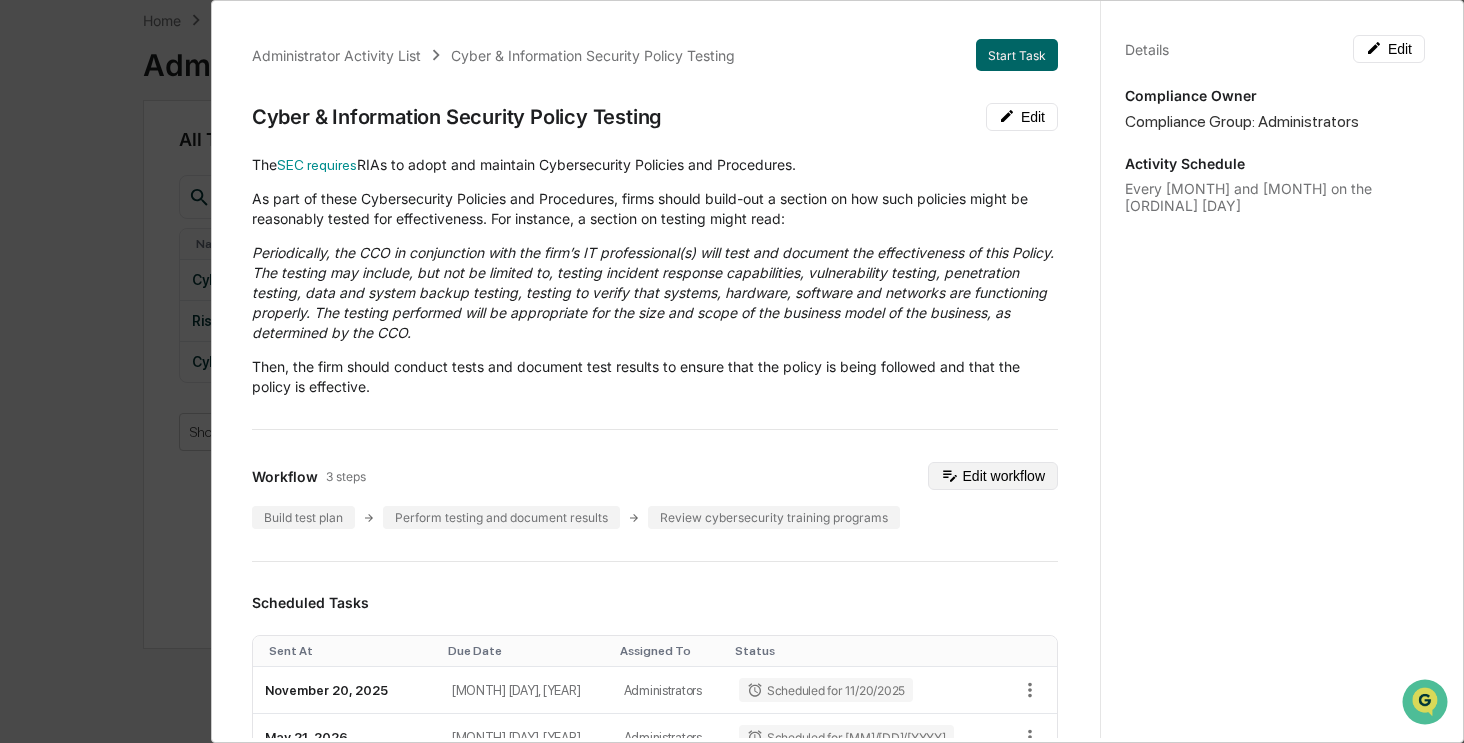 click on "Edit workflow" at bounding box center (993, 476) 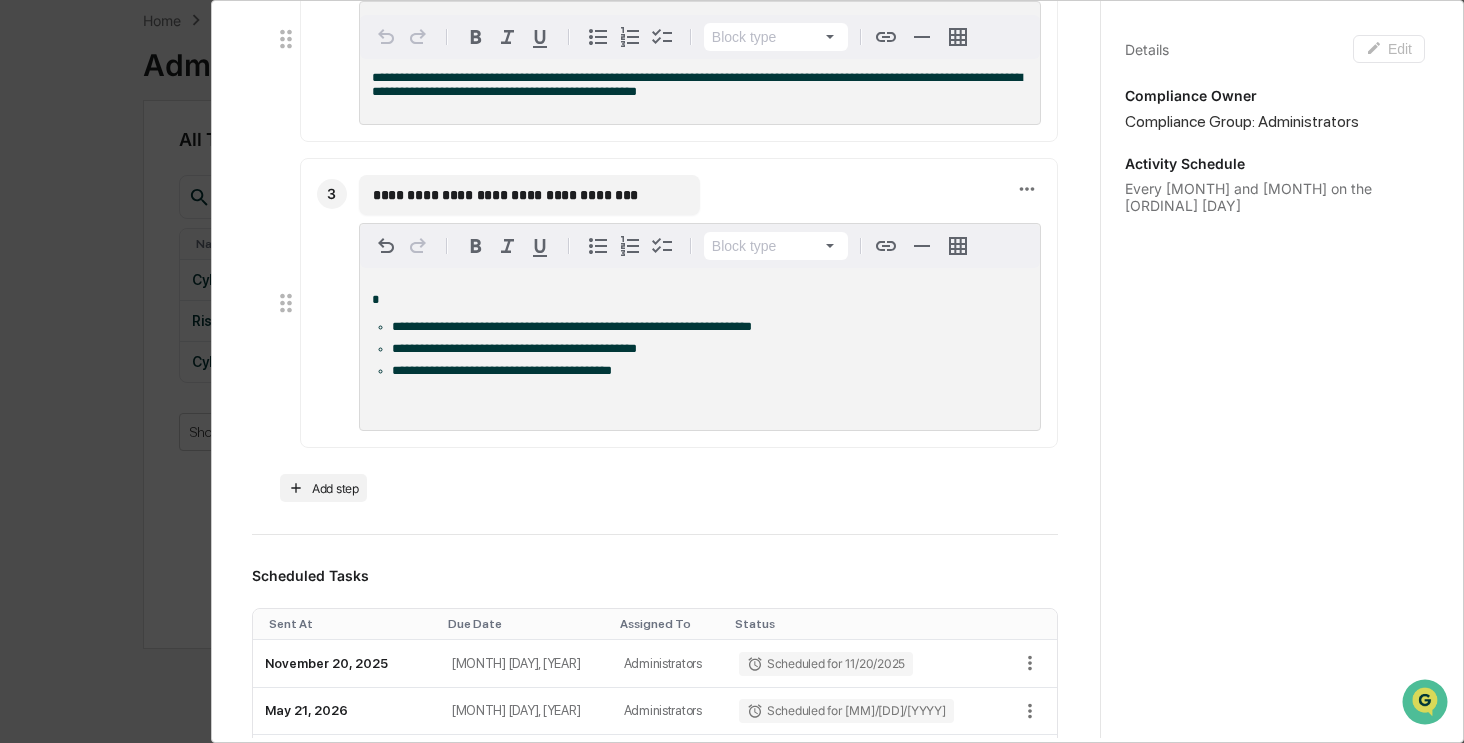 scroll, scrollTop: 800, scrollLeft: 0, axis: vertical 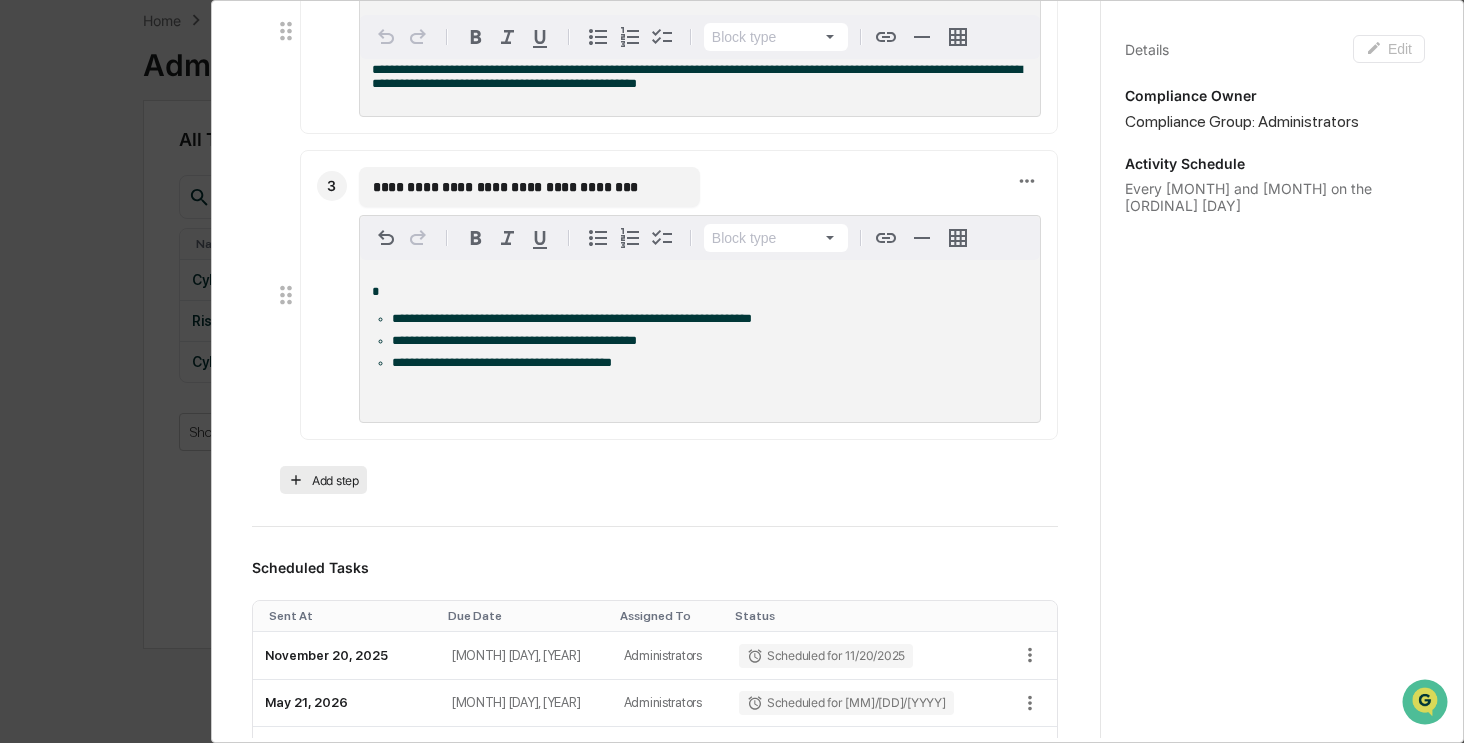 click on "Add step" at bounding box center (323, 480) 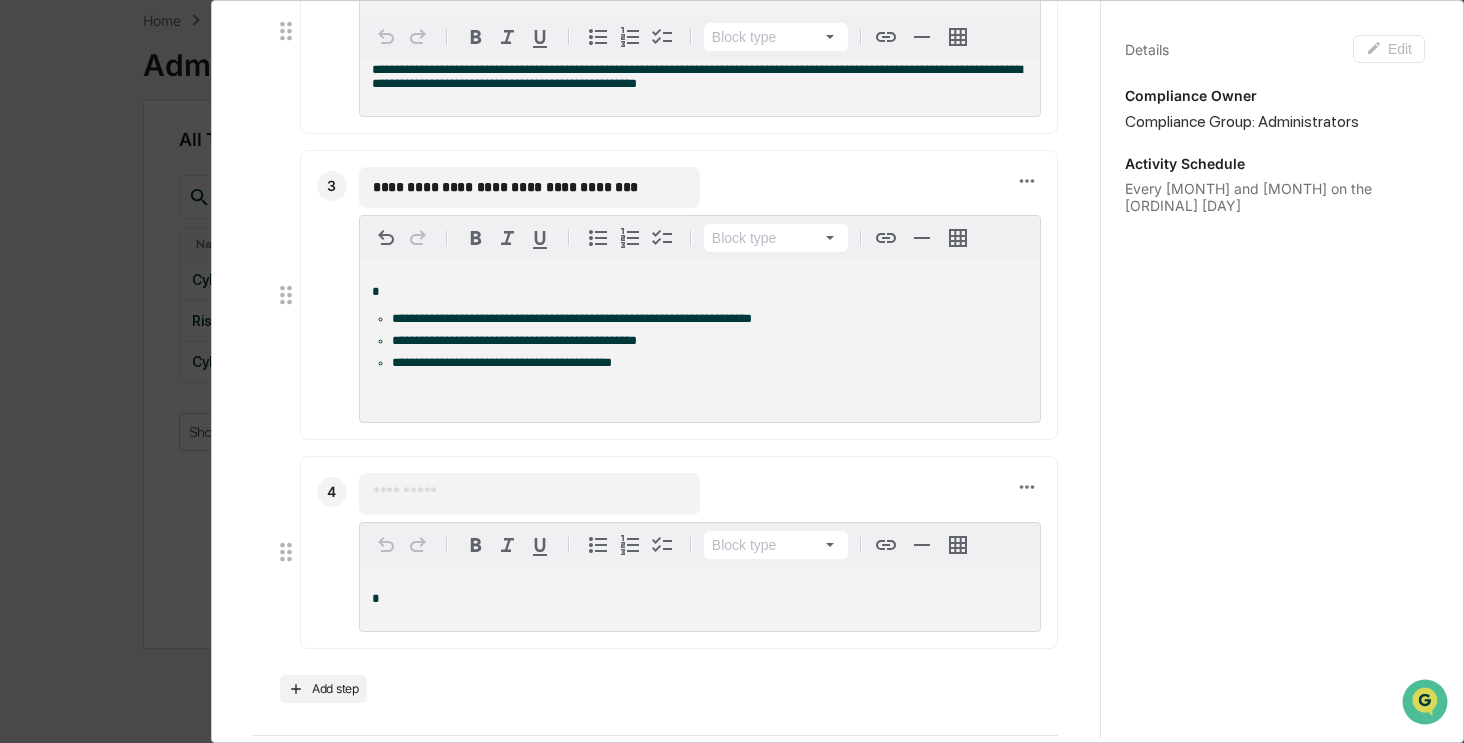 click at bounding box center [529, 493] 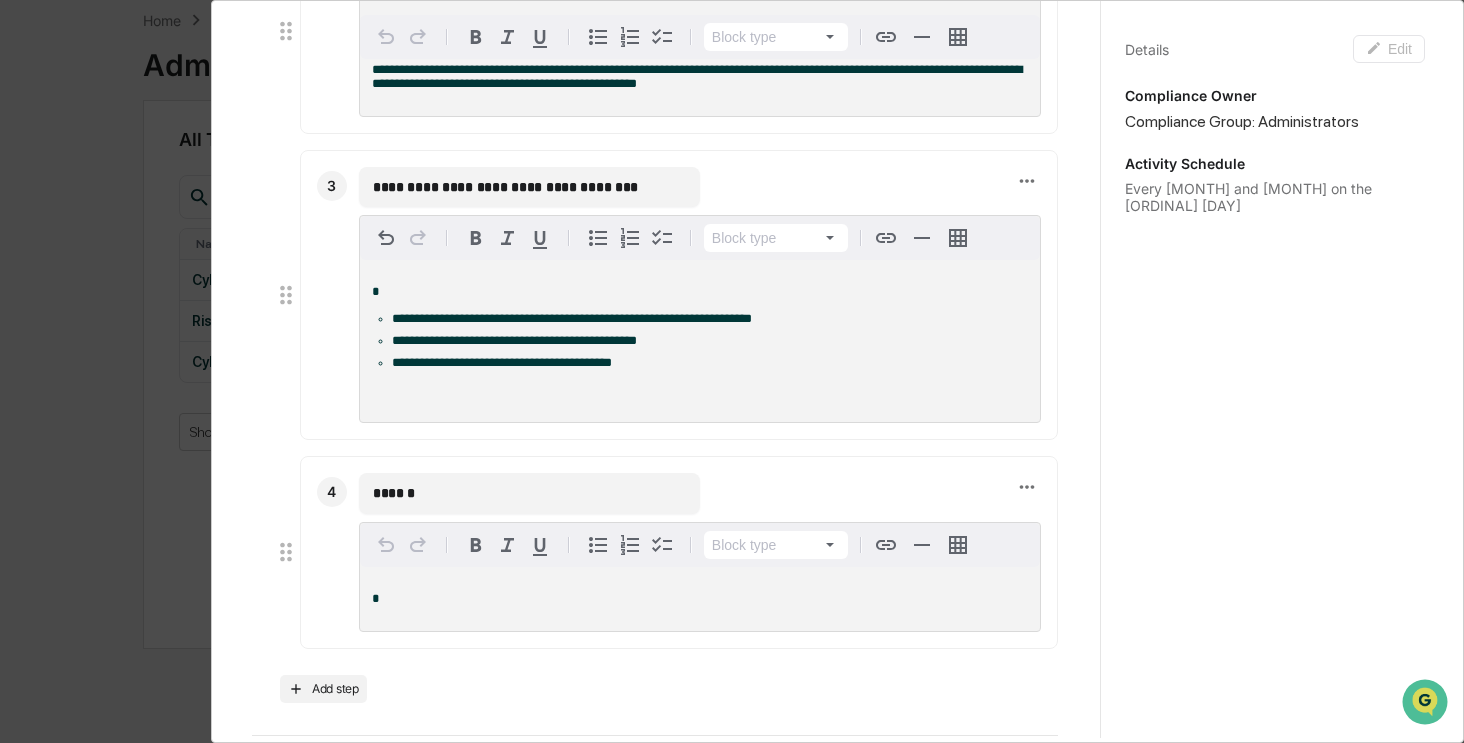 paste on "**********" 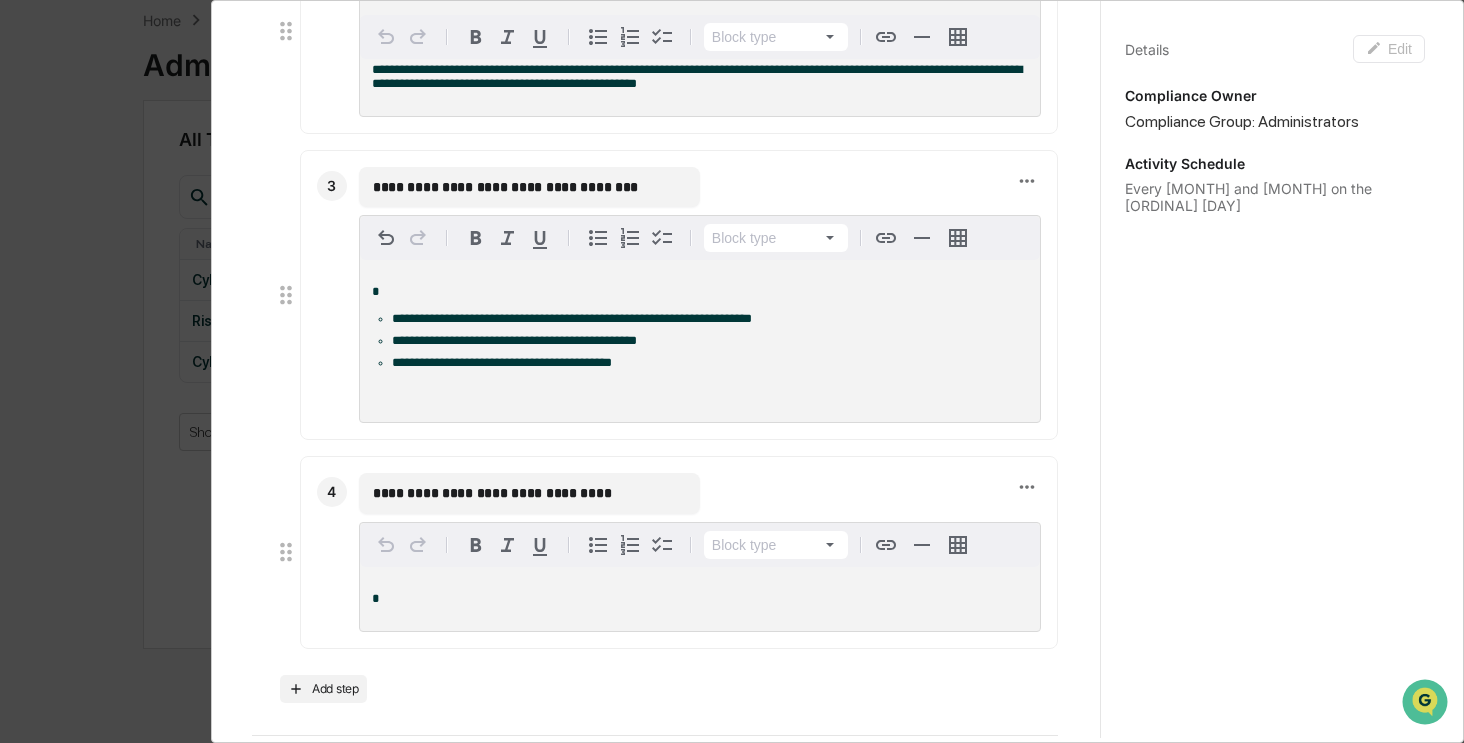 type on "**********" 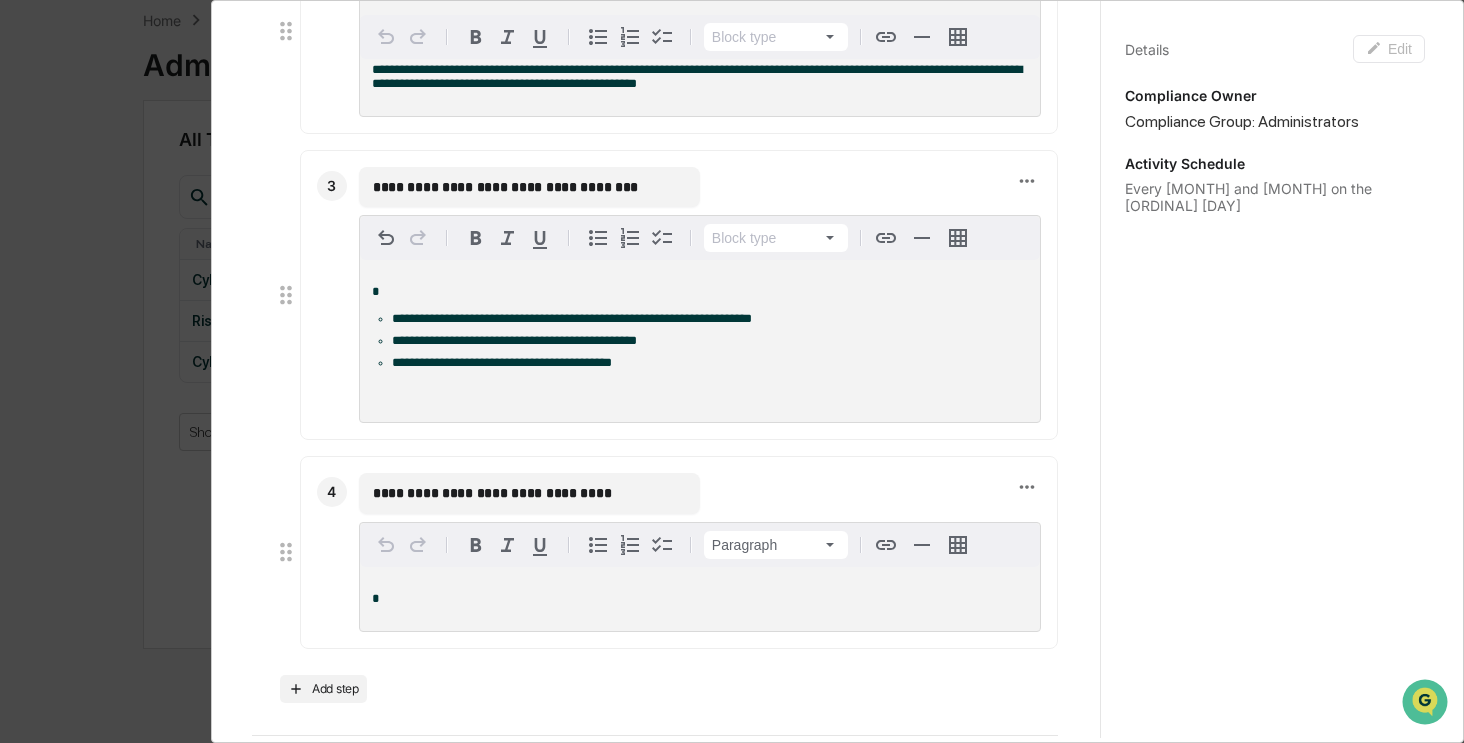 click on "*" at bounding box center (700, 599) 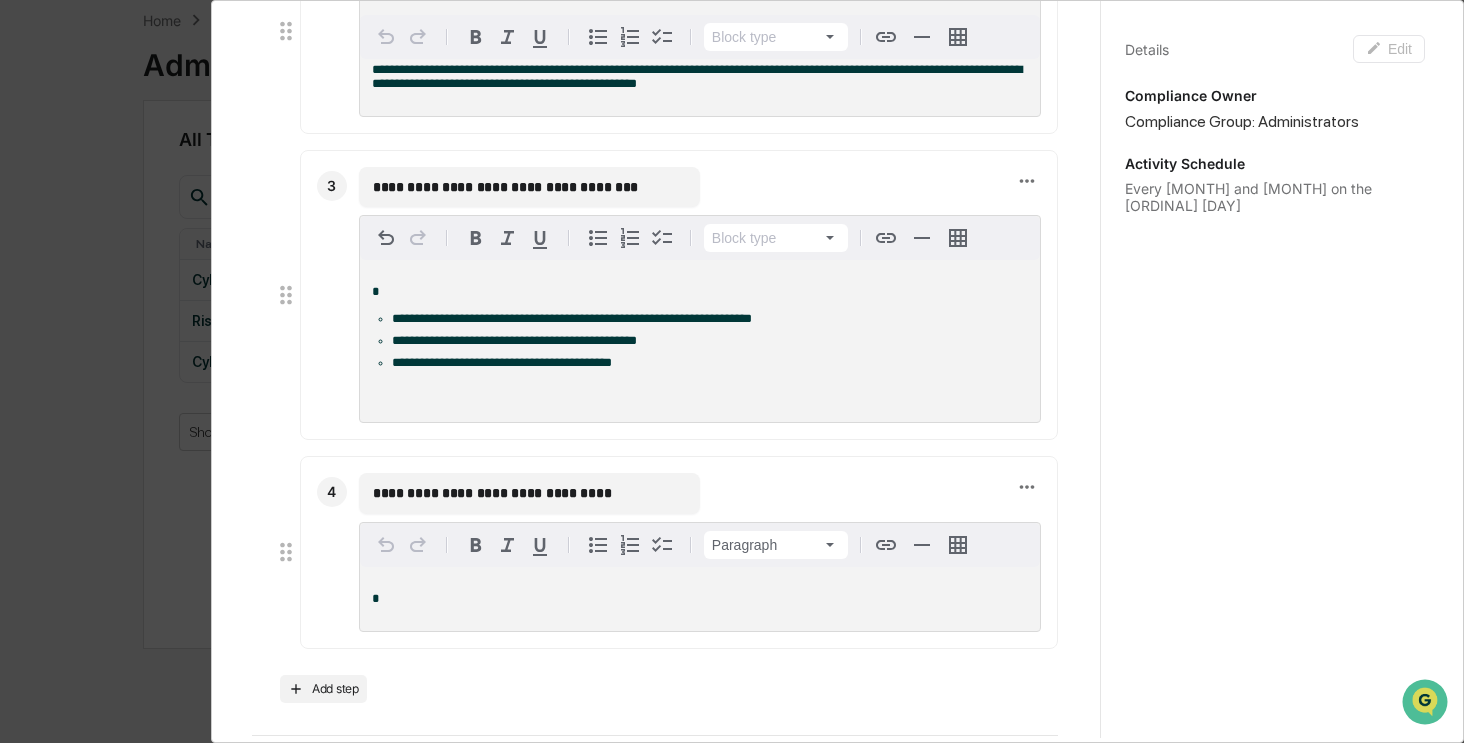 type 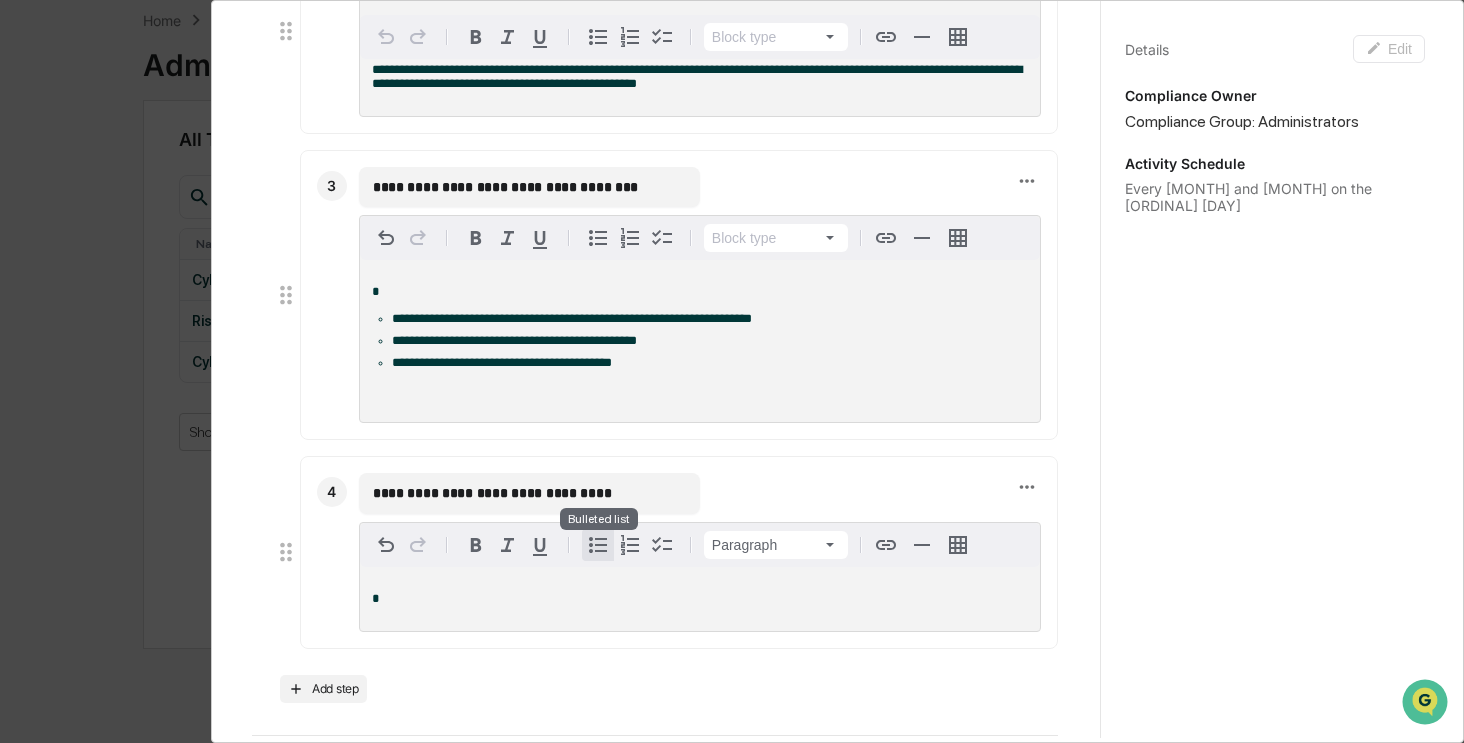click at bounding box center (598, 545) 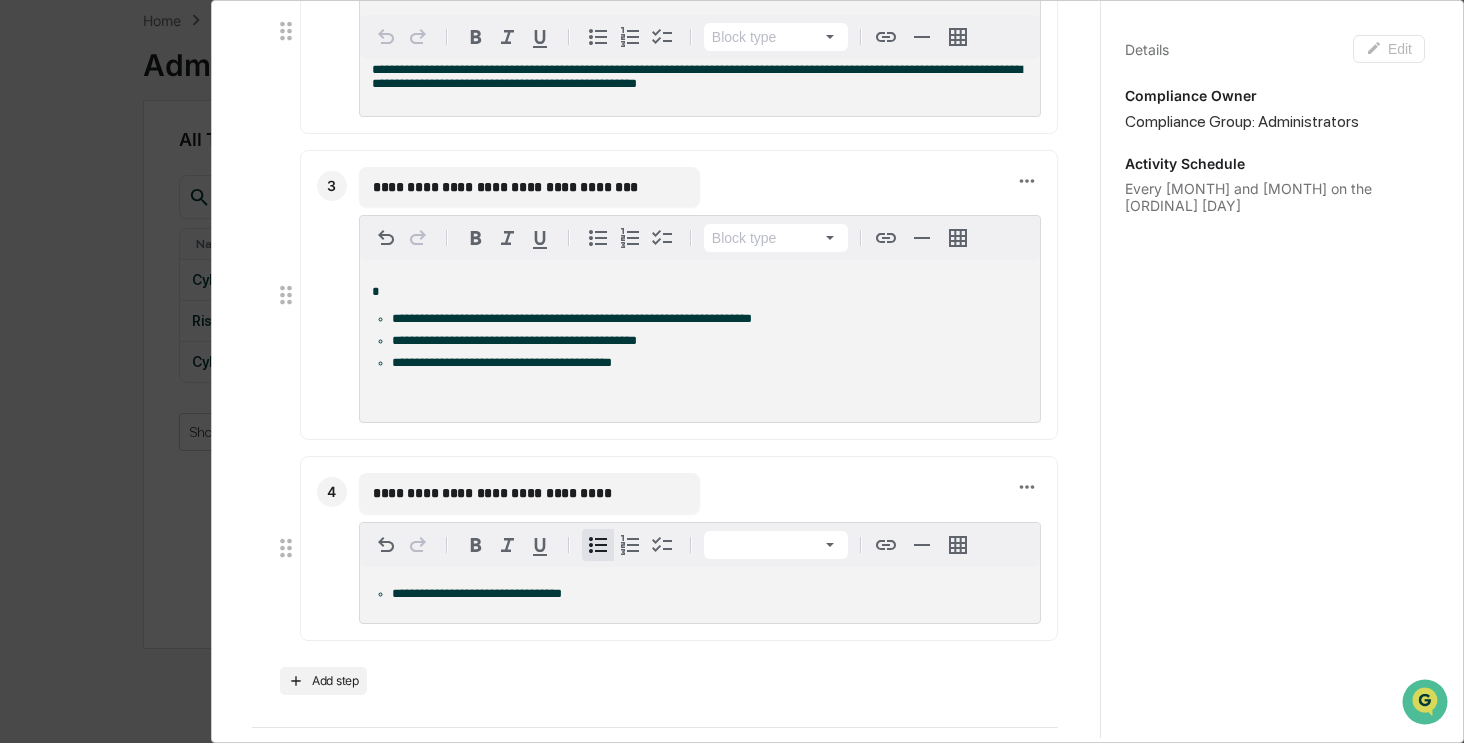 click on "**********" at bounding box center [529, 493] 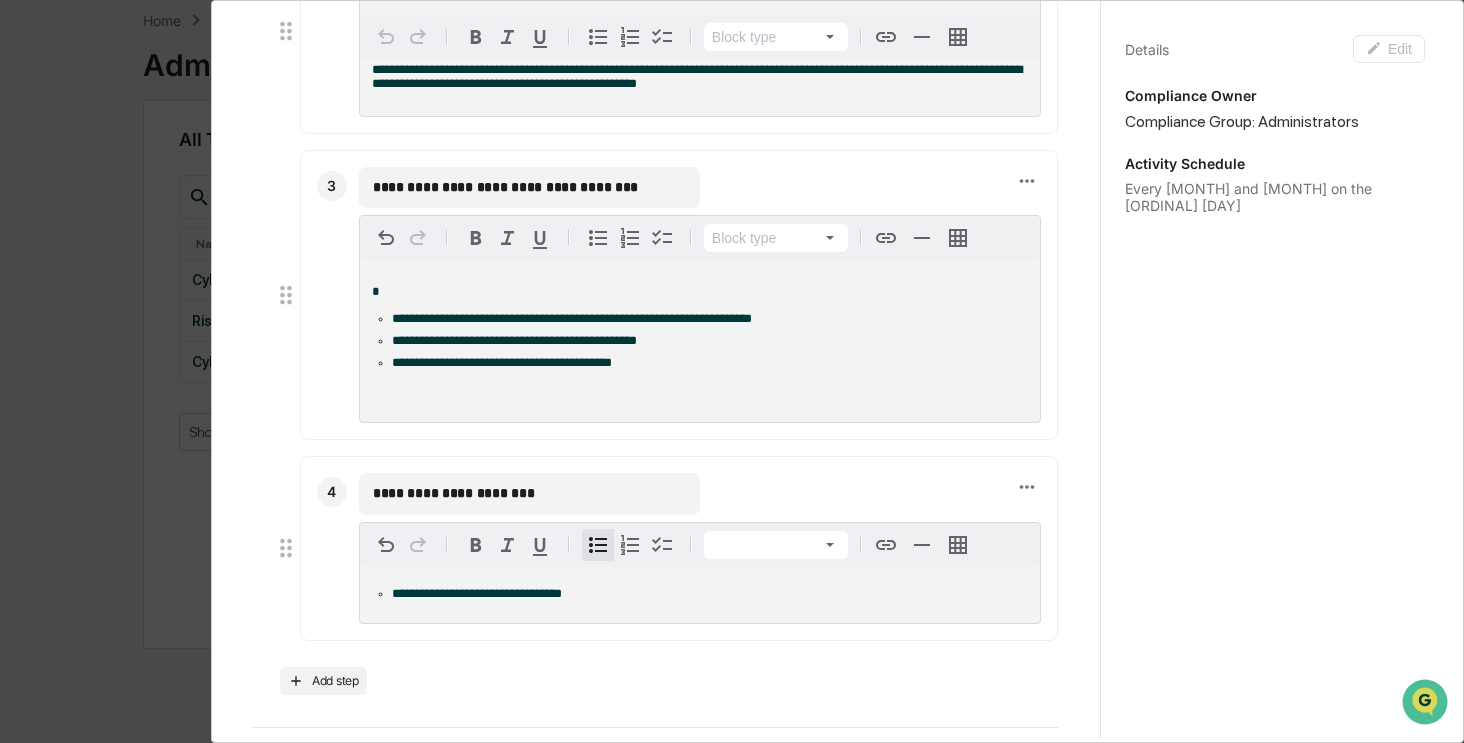 type on "**********" 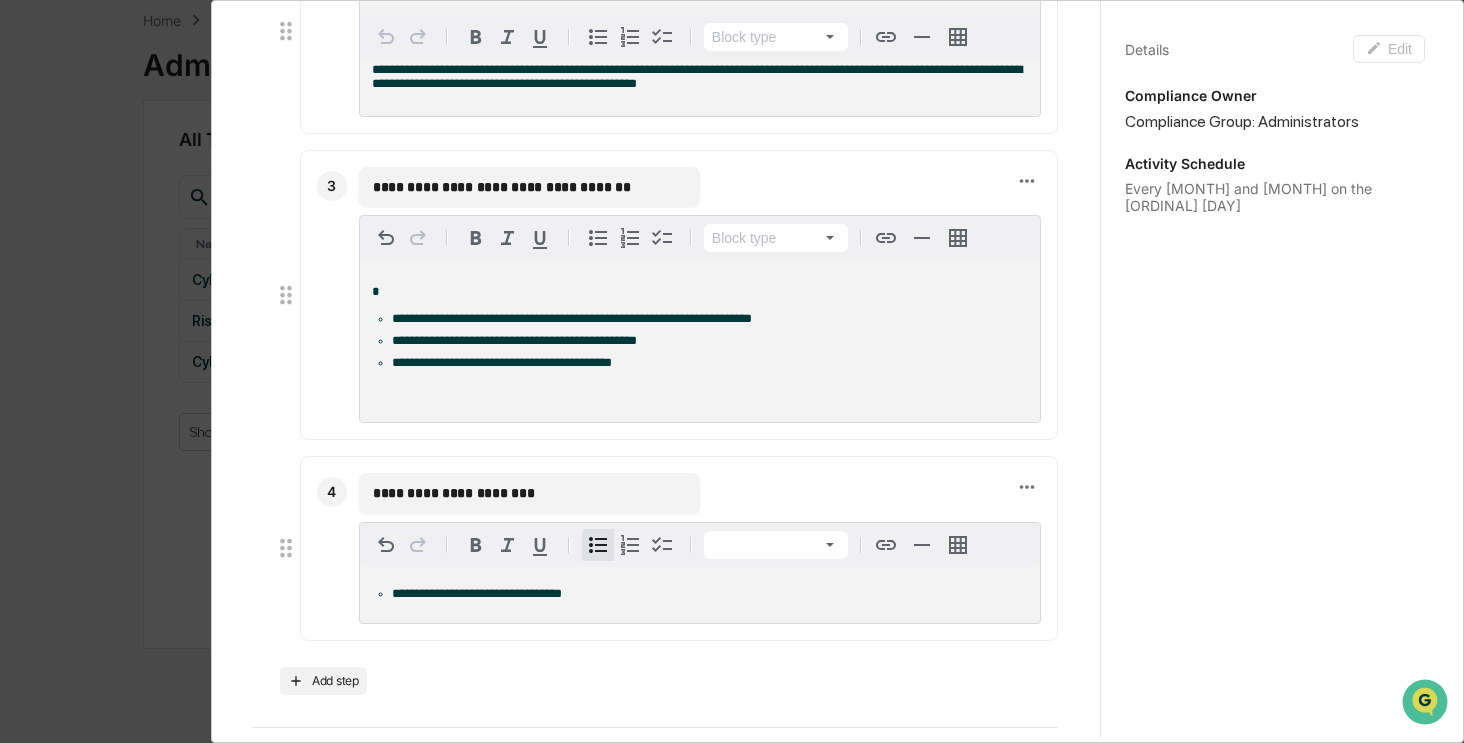 type on "**********" 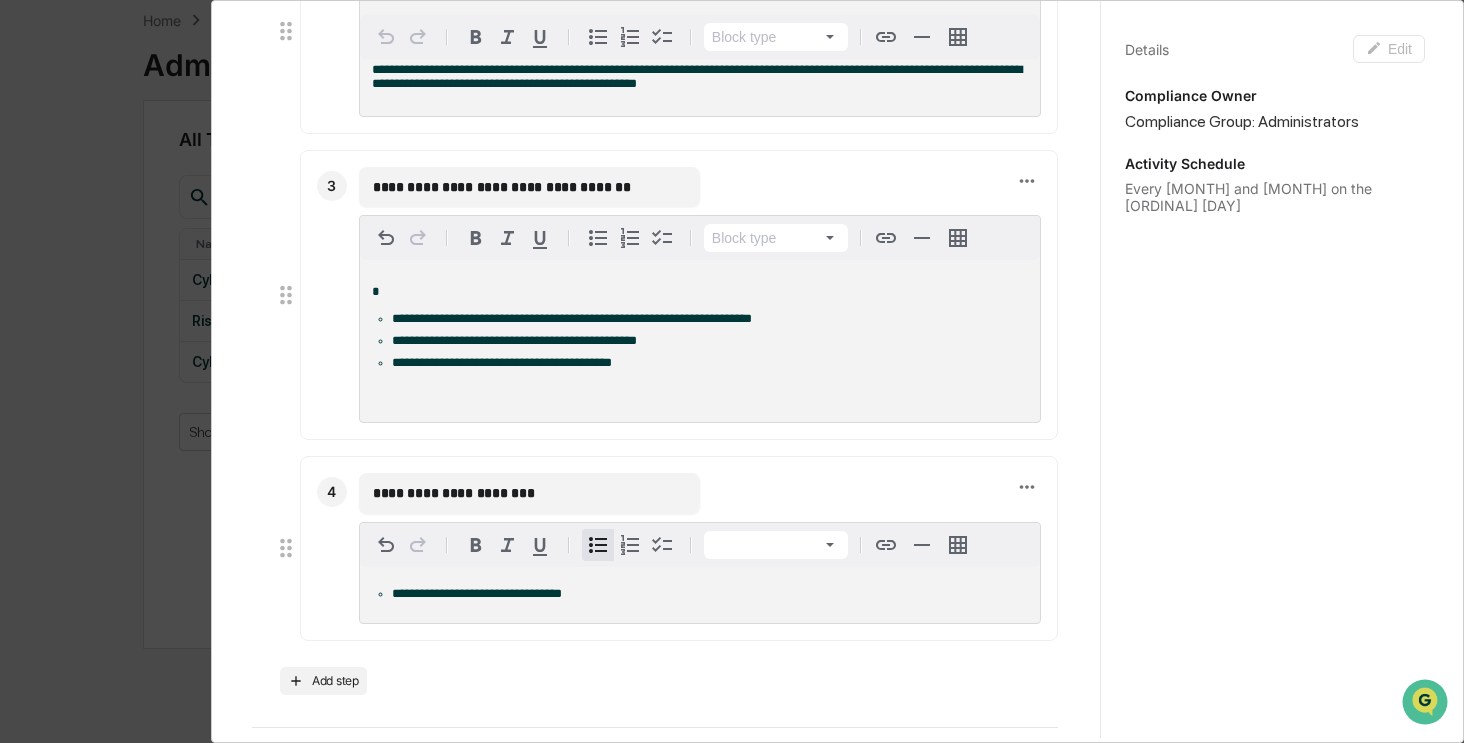 click on "**********" at bounding box center [710, 594] 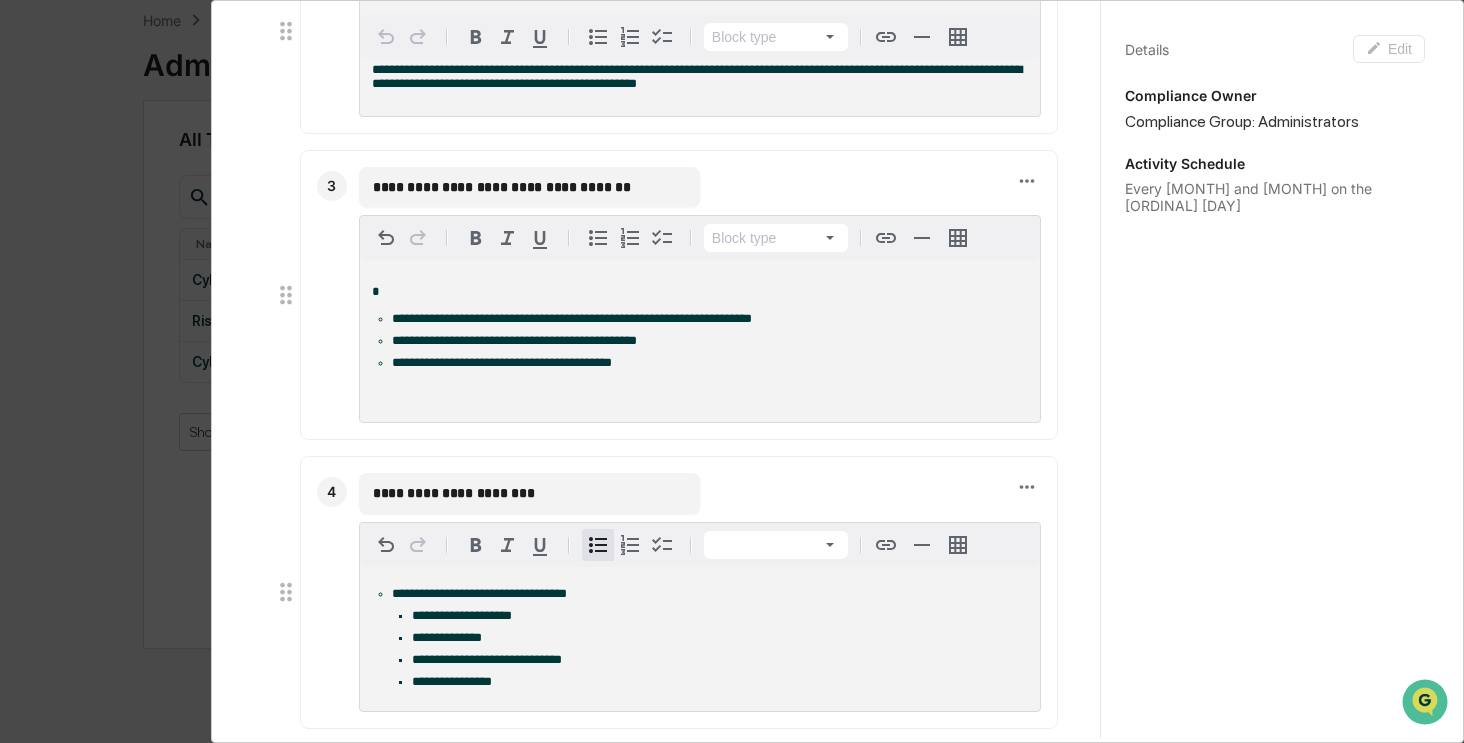 click on "**********" at bounding box center (655, 484) 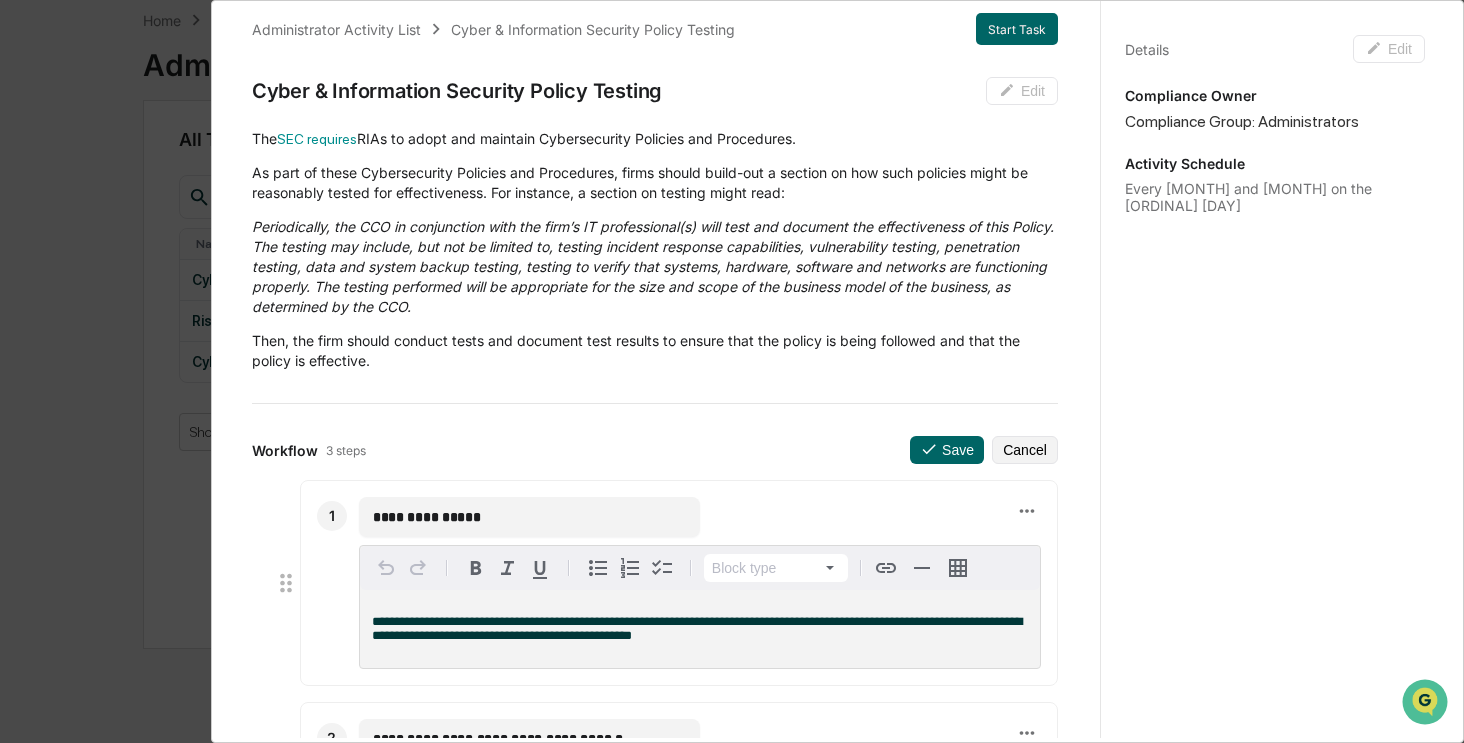 scroll, scrollTop: 0, scrollLeft: 0, axis: both 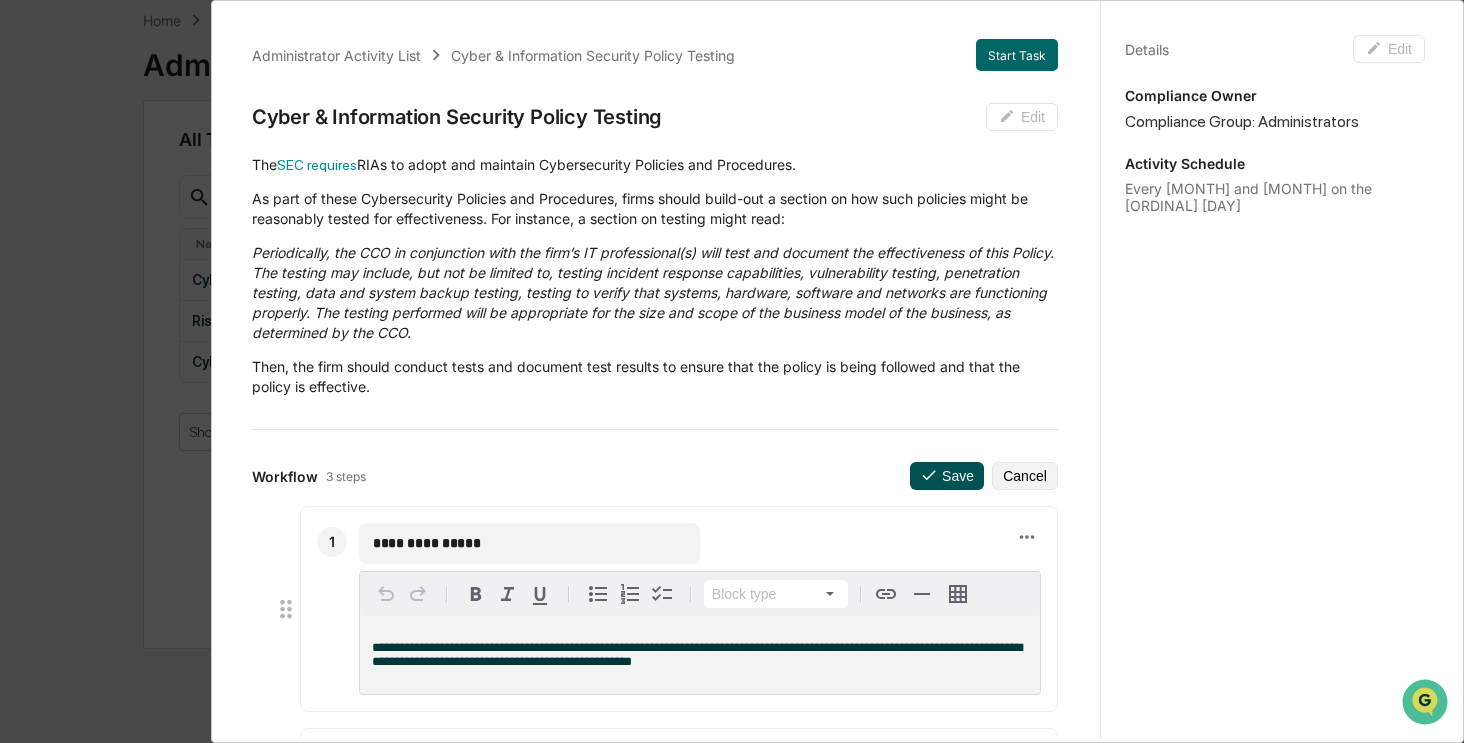 click on "Save" at bounding box center (947, 476) 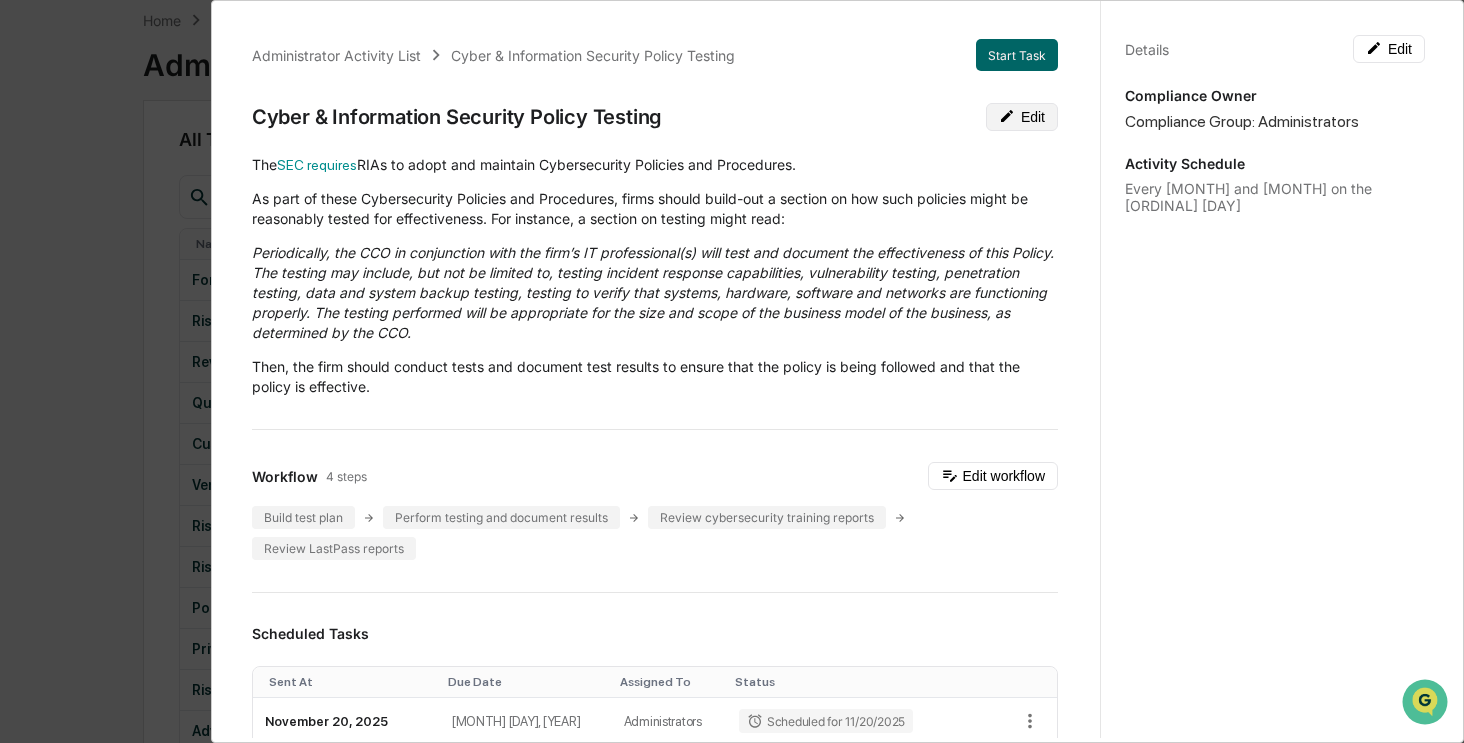 click on "Edit" at bounding box center [1022, 117] 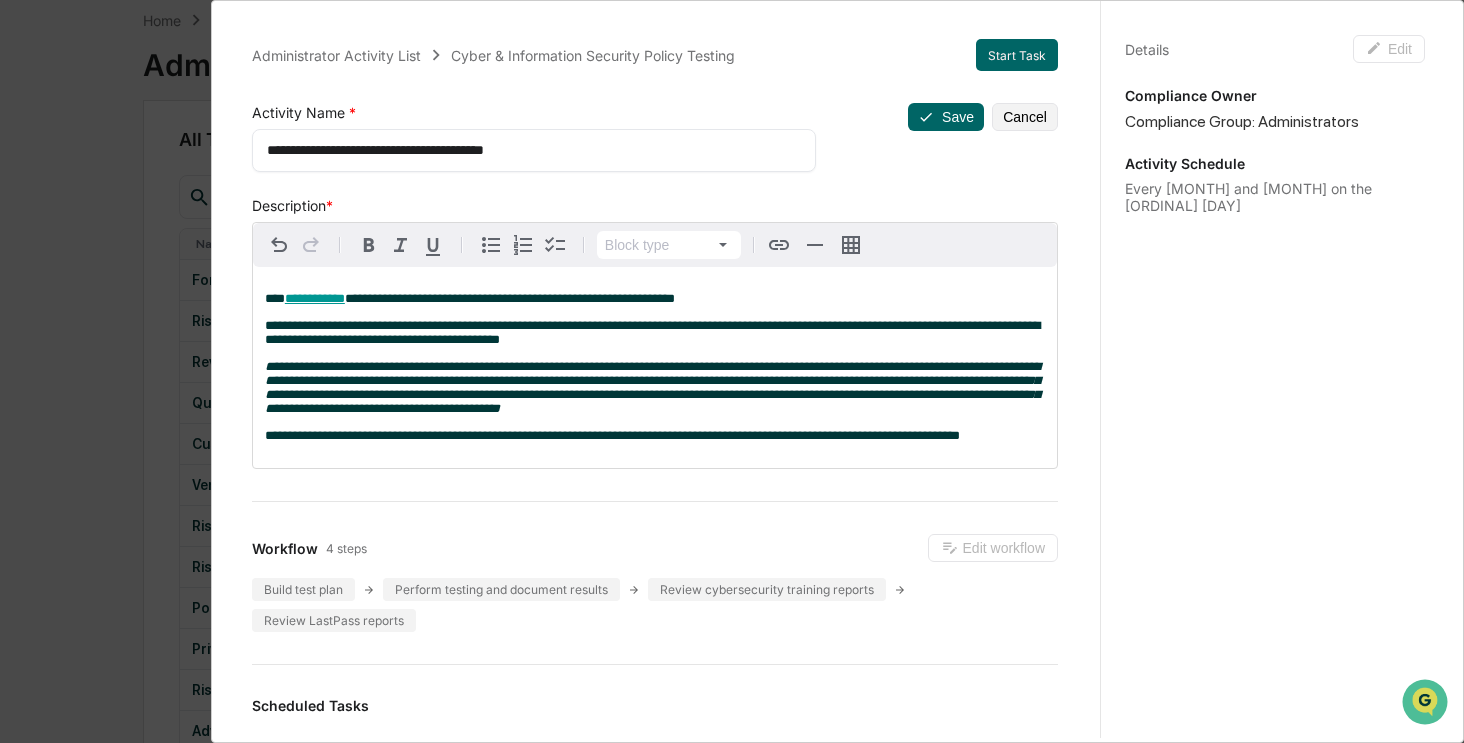 click on "**********" at bounding box center [527, 150] 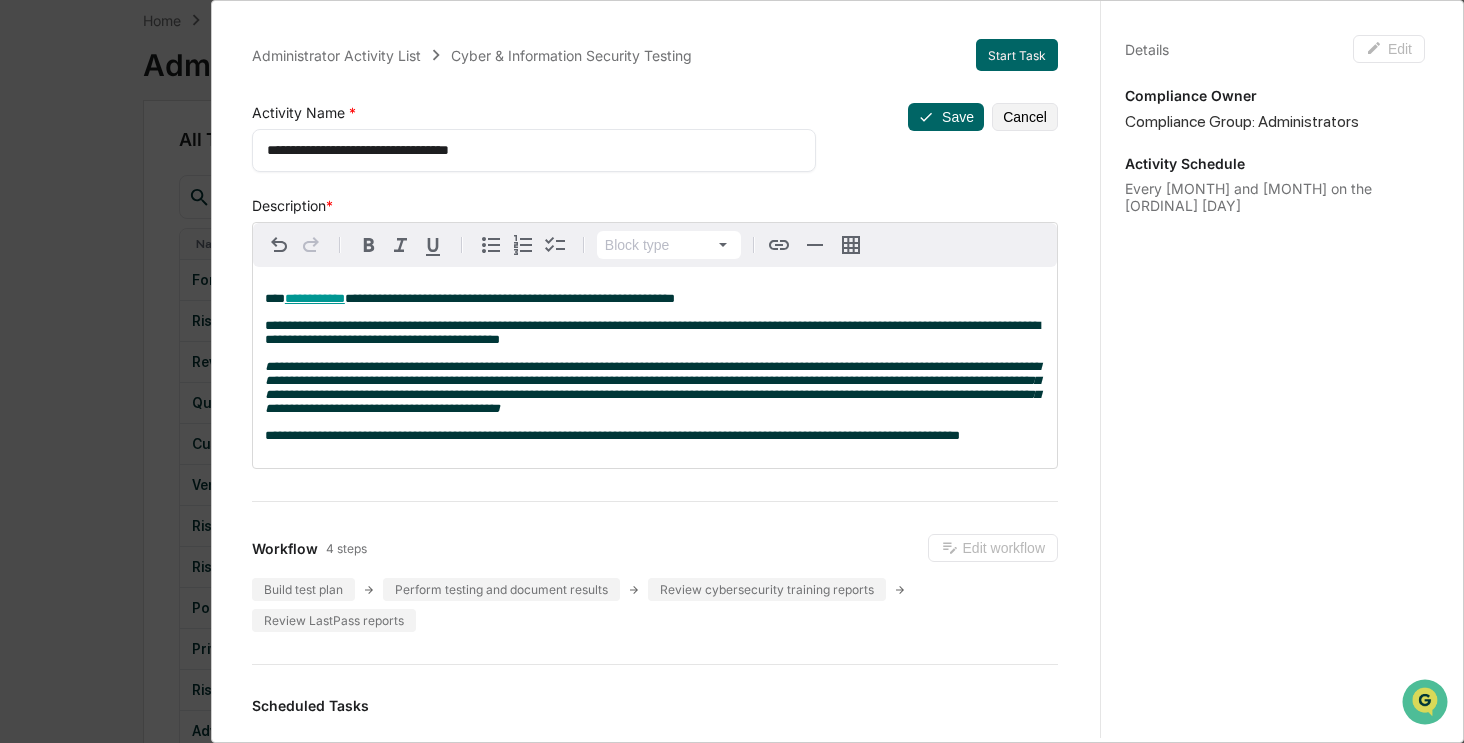 click on "**********" at bounding box center [527, 150] 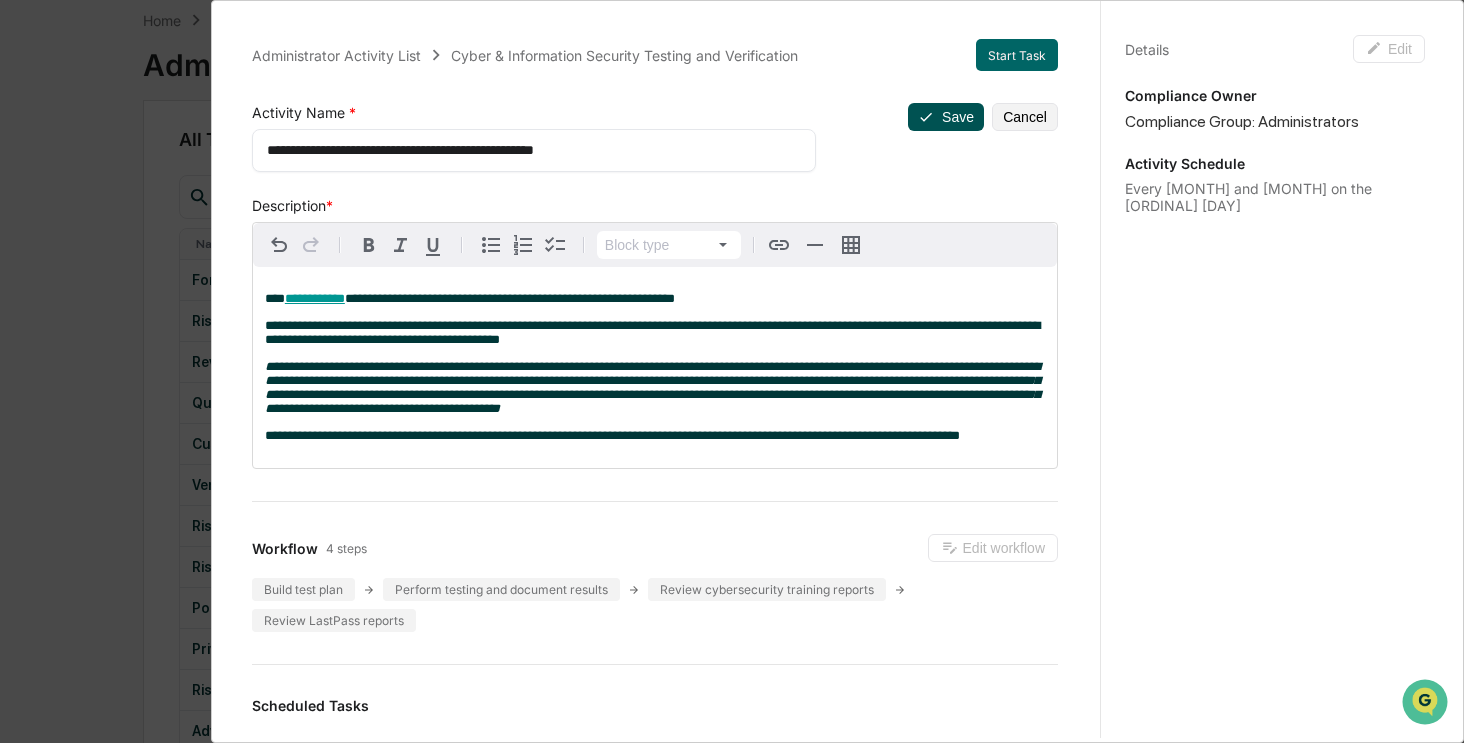 type on "**********" 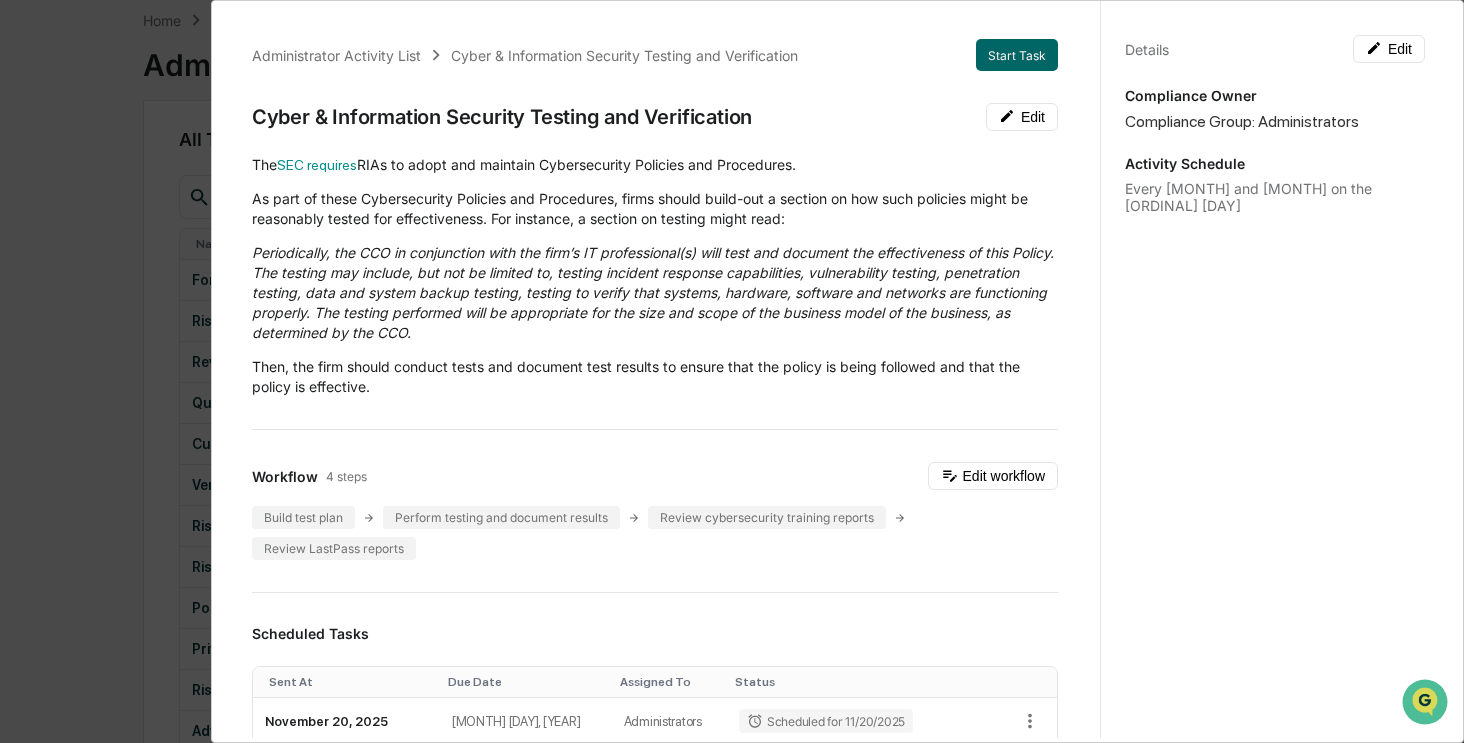 scroll, scrollTop: 0, scrollLeft: 0, axis: both 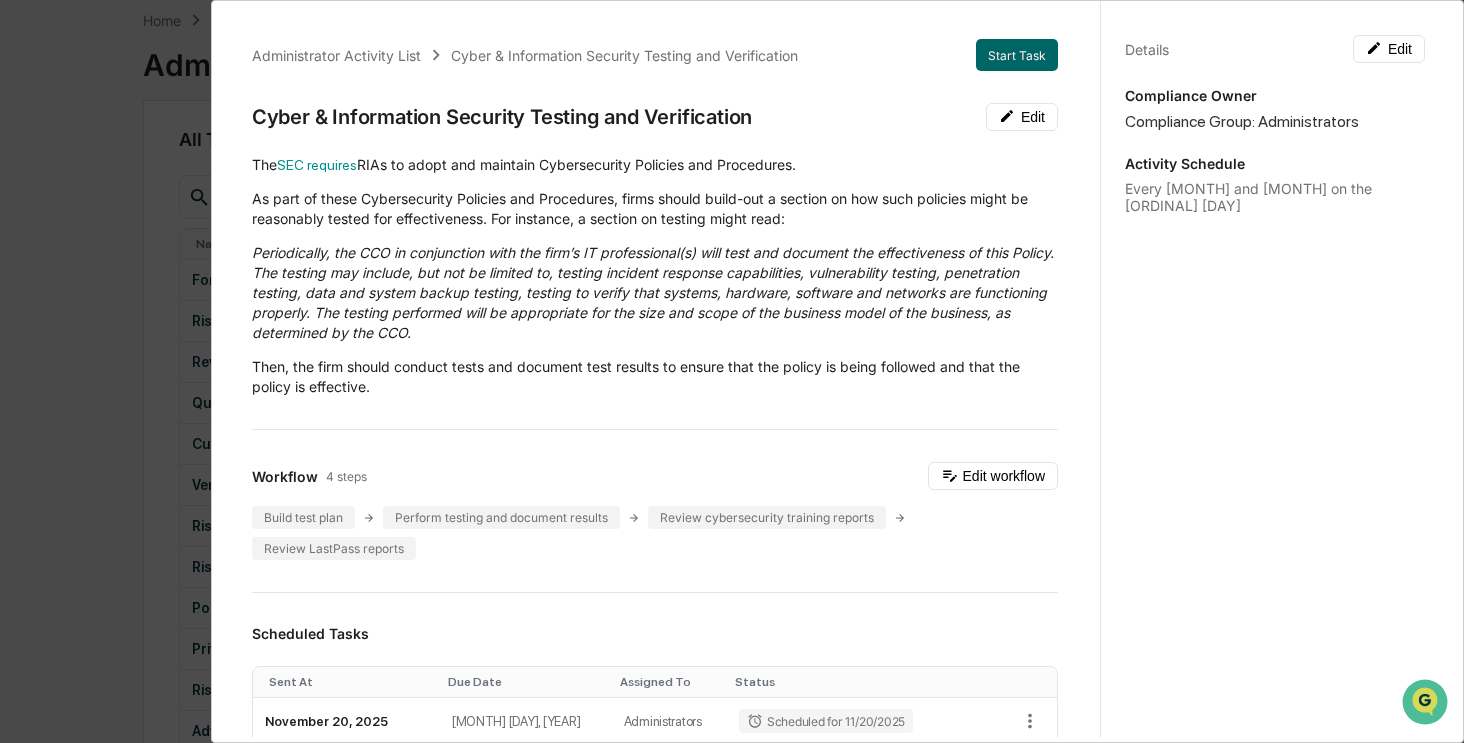 click on "Administrator Activity List Cyber & Information Security Testing and Verification Start Task Cyber & Information Security Testing and Verification Edit The  SEC requires  RIAs to adopt and maintain Cybersecurity Policies and Procedures. As part of these Cybersecurity Policies and Procedures, firms should build-out a section on how such policies might be reasonably tested for effectiveness. For instance, a section on testing might read: Periodically, the CCO in conjunction with the firm’s IT professional(s) will test and document the effectiveness of this Policy. The testing may include, but not be limited to, testing incident response capabilities, vulnerability testing, penetration testing, data and system backup testing, testing to verify that systems, hardware, software and networks are functioning properly. The testing performed will be appropriate for the size and scope of the business model of the business, as determined by the CCO. Workflow 4 steps Edit workflow Build test plan Scheduled Tasks Status" at bounding box center (732, 371) 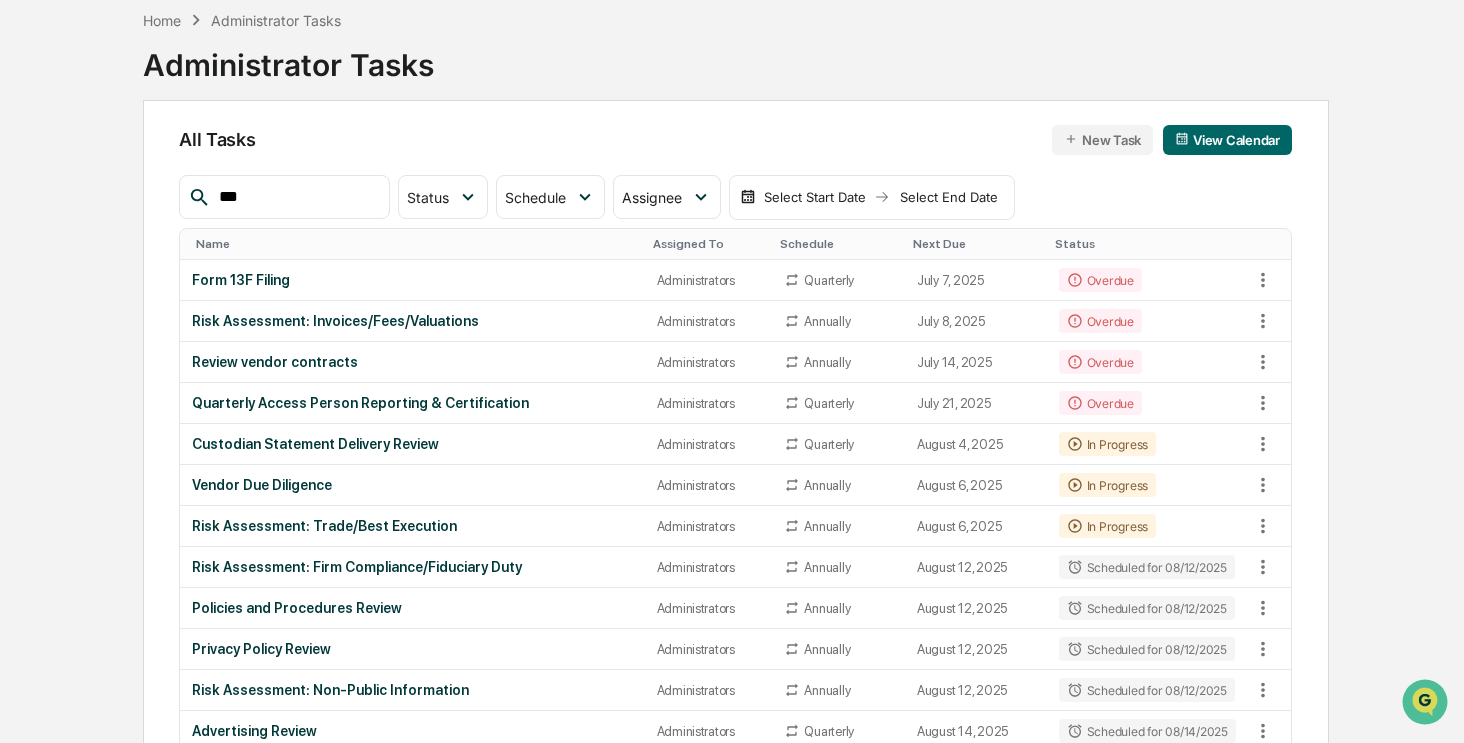 click on "***" at bounding box center (296, 197) 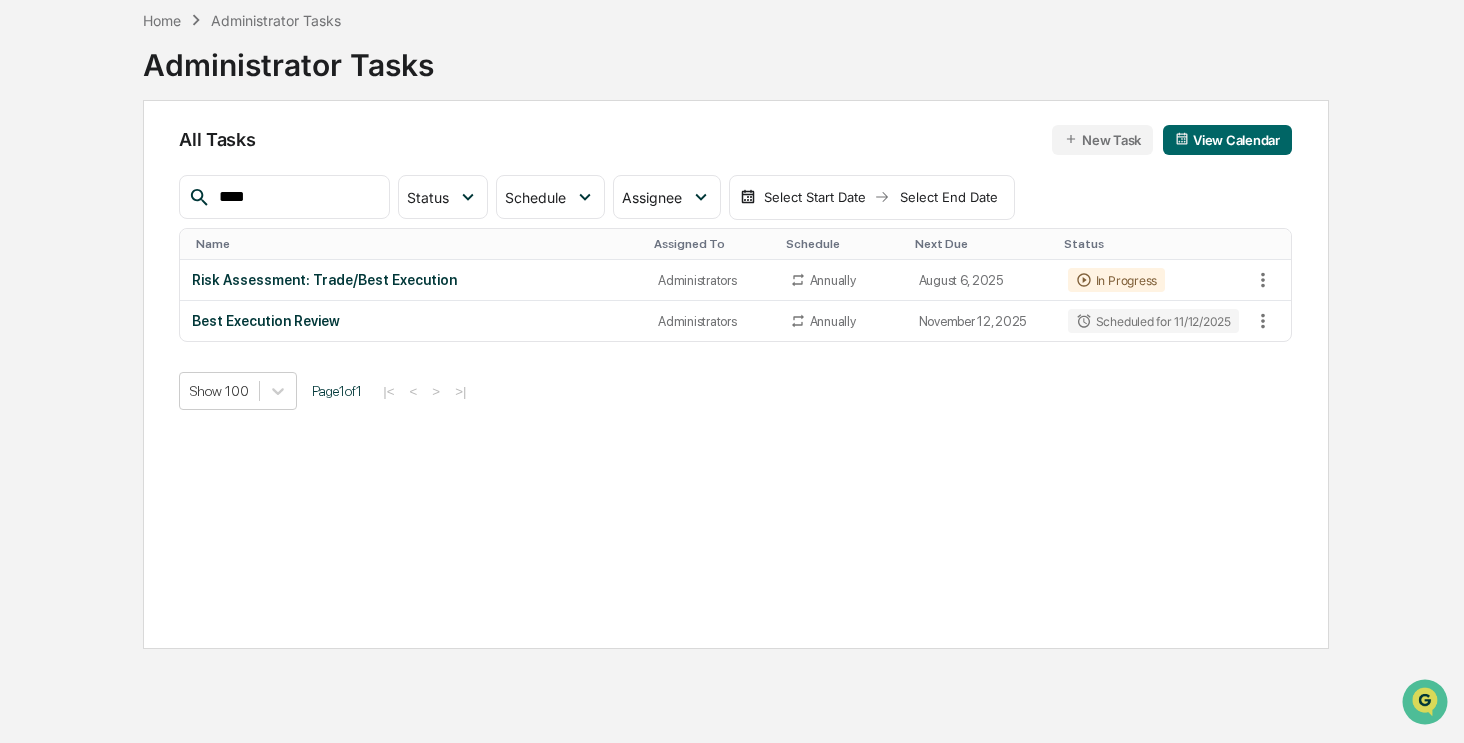 type on "****" 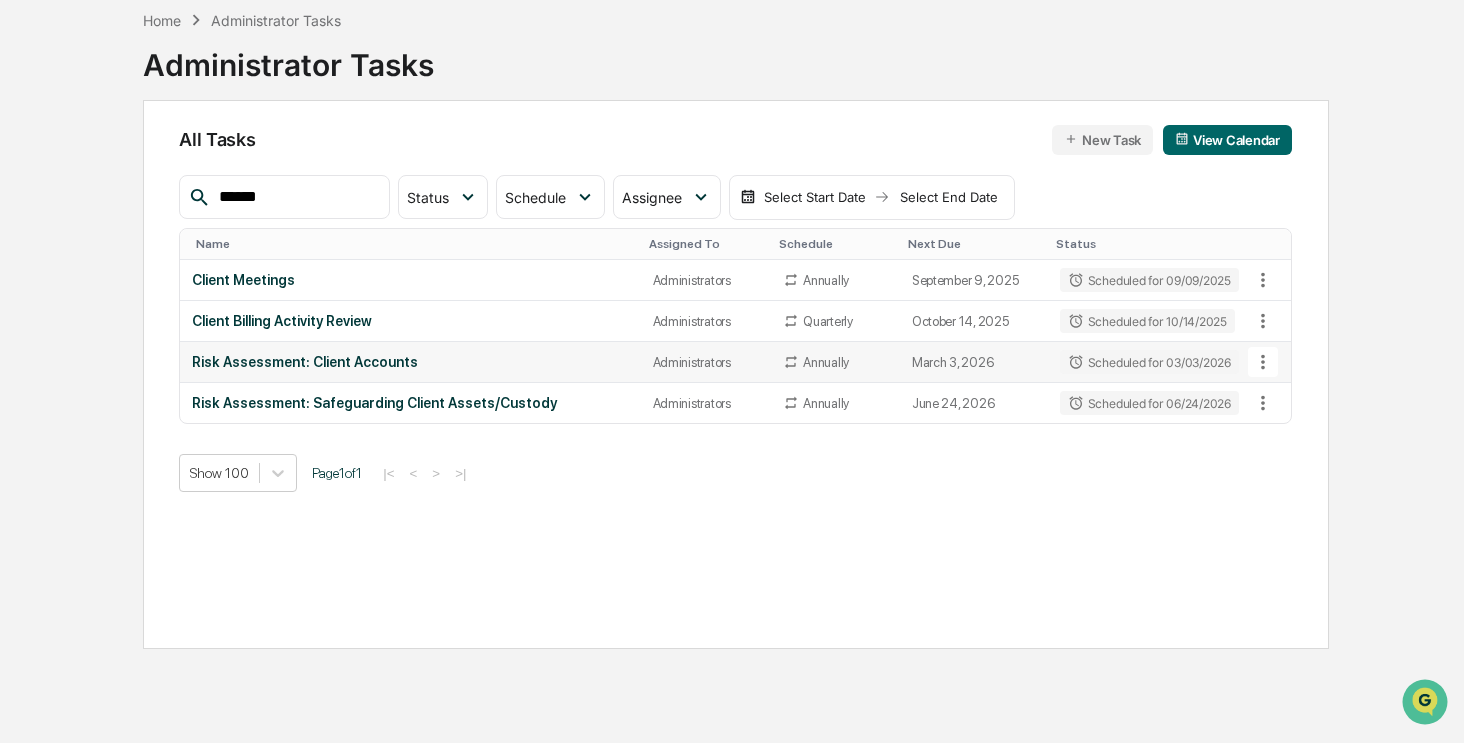 type on "******" 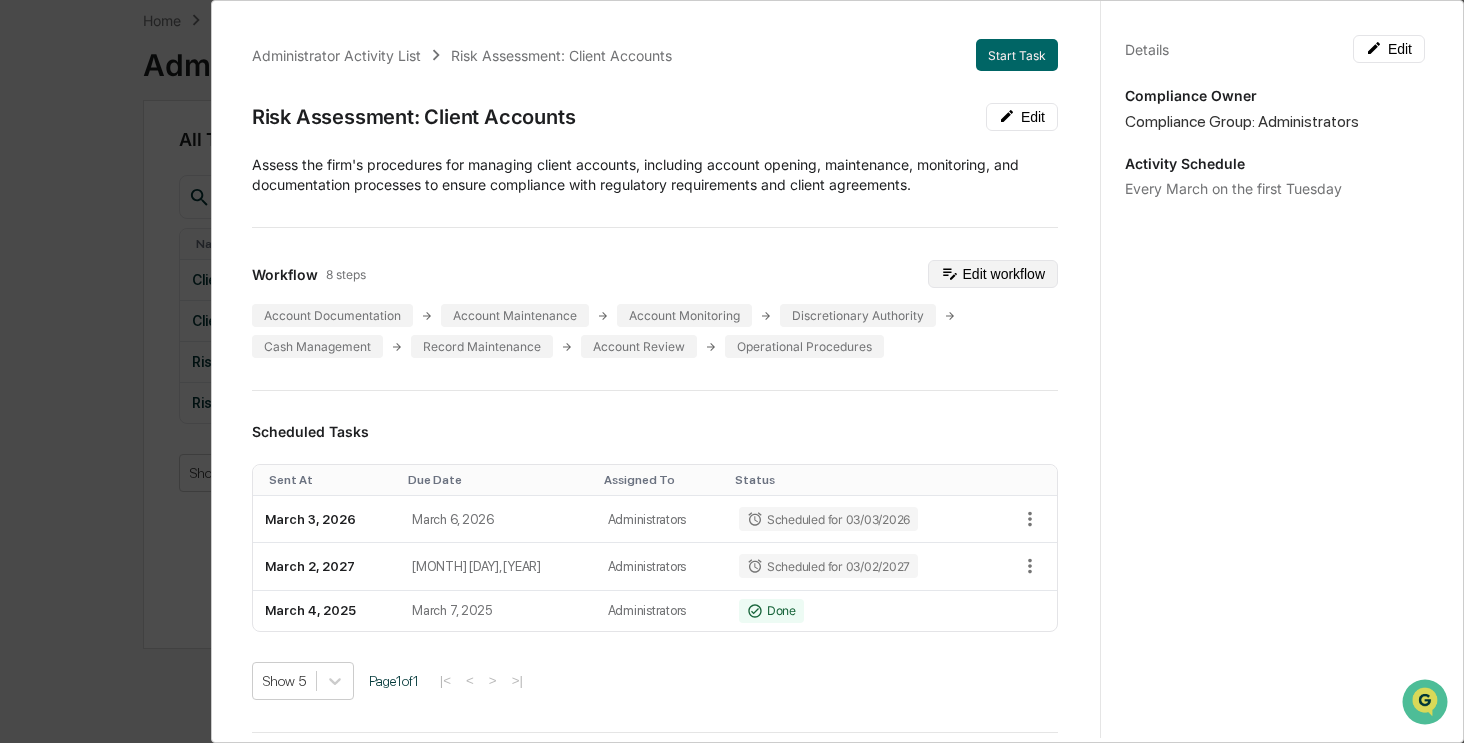 click on "Edit workflow" at bounding box center (993, 274) 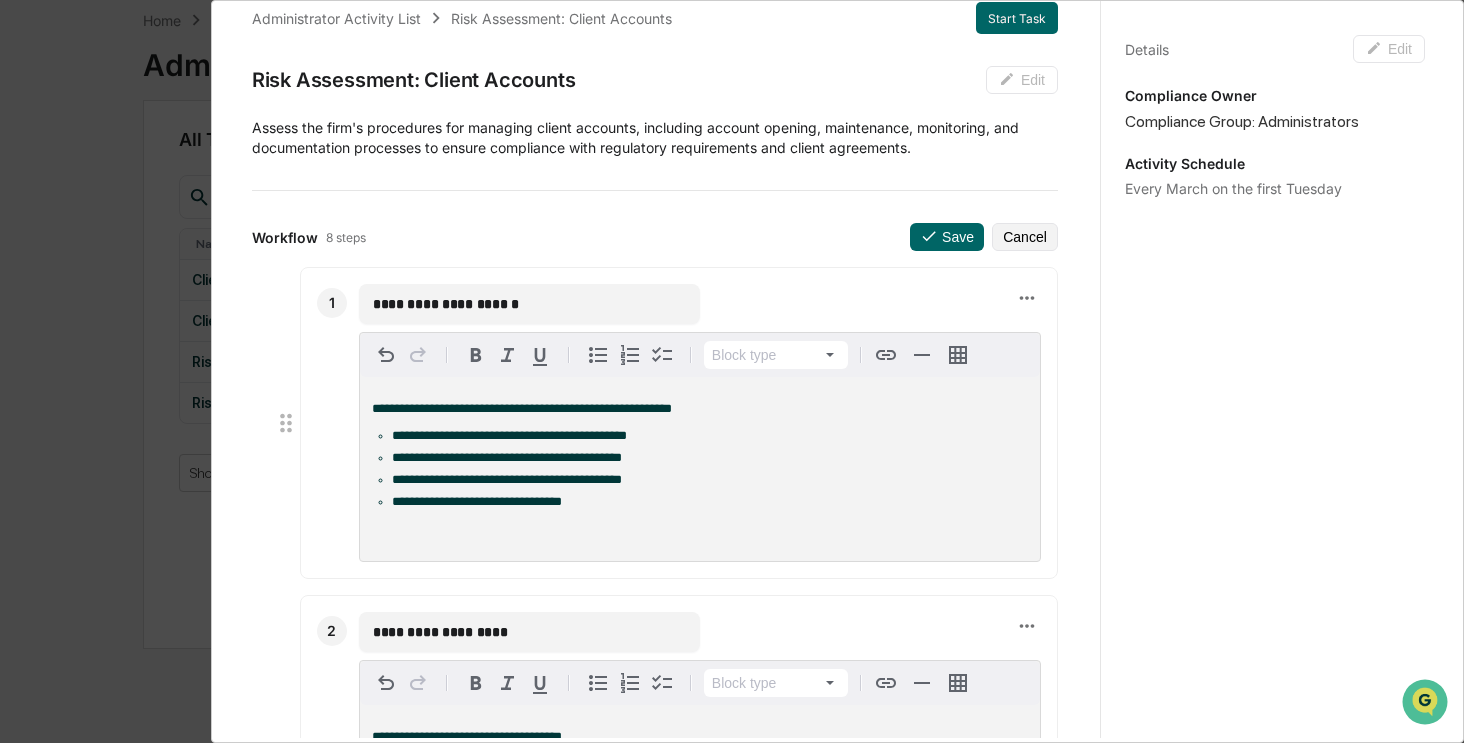 scroll, scrollTop: 0, scrollLeft: 0, axis: both 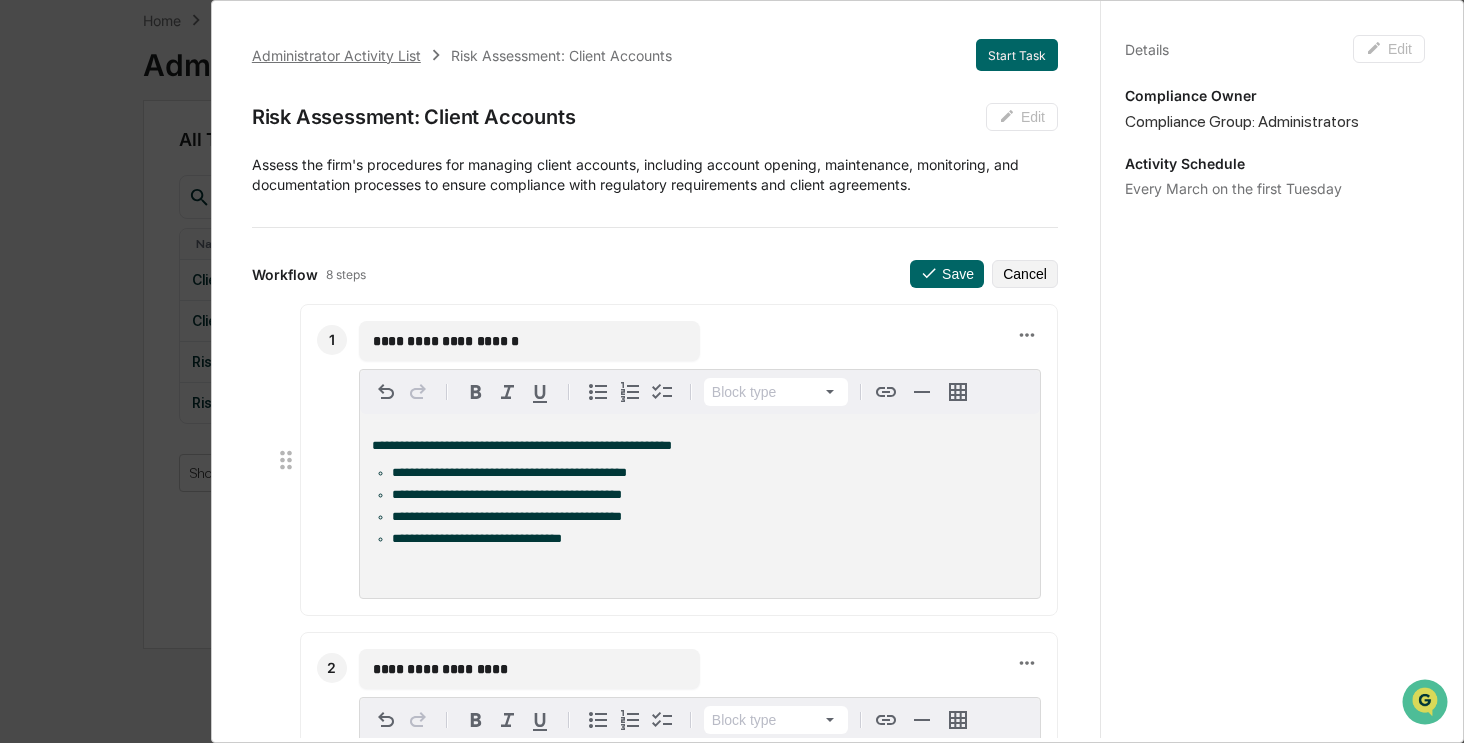 click on "Administrator Activity List" at bounding box center [336, 55] 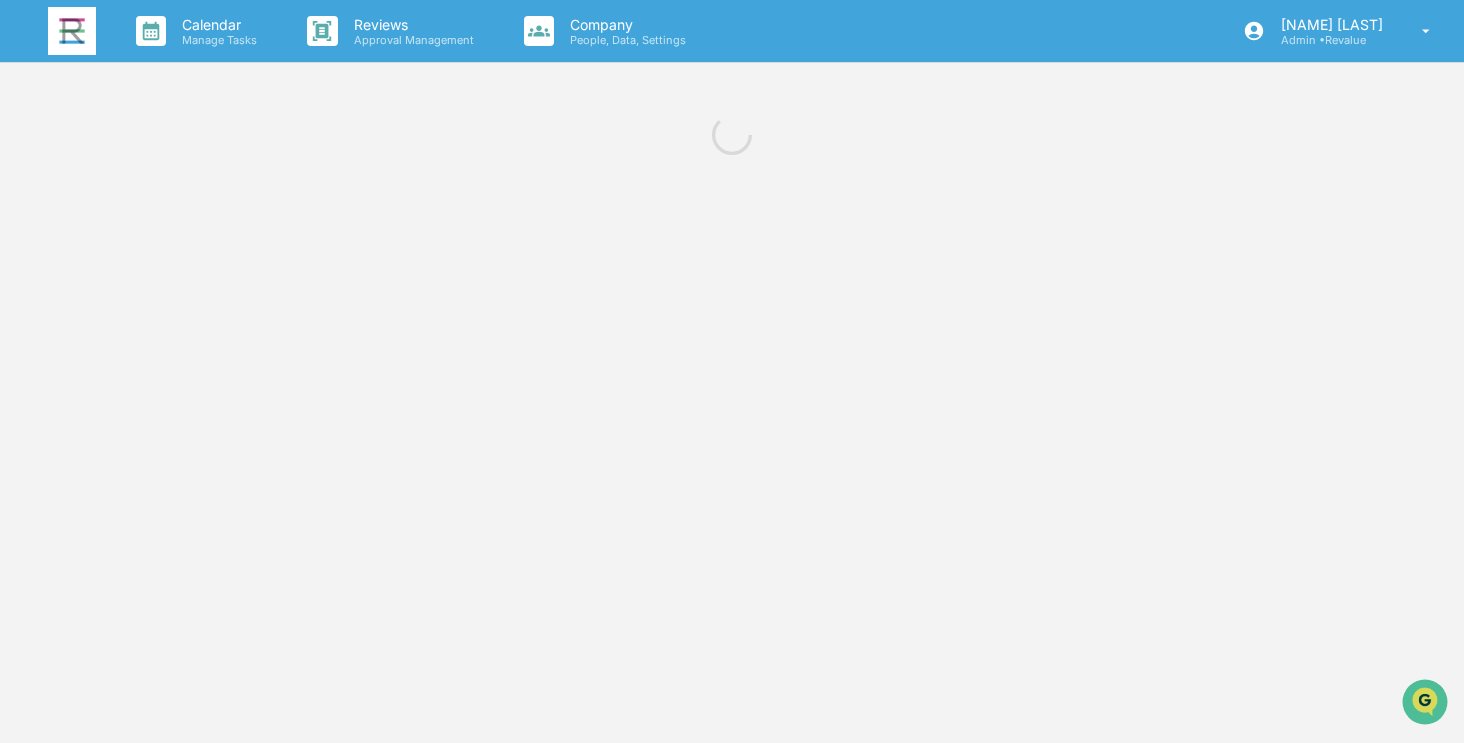 scroll, scrollTop: 0, scrollLeft: 0, axis: both 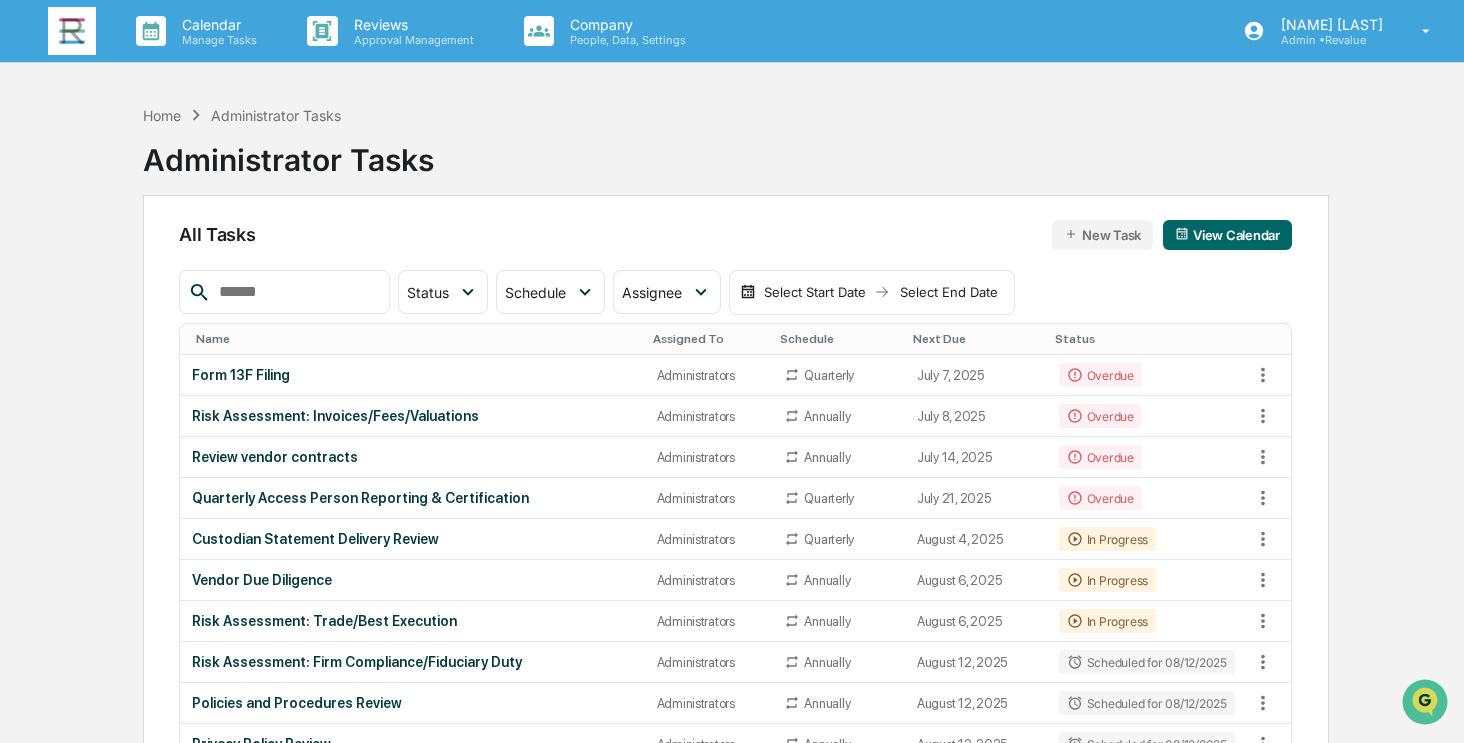 click at bounding box center [296, 292] 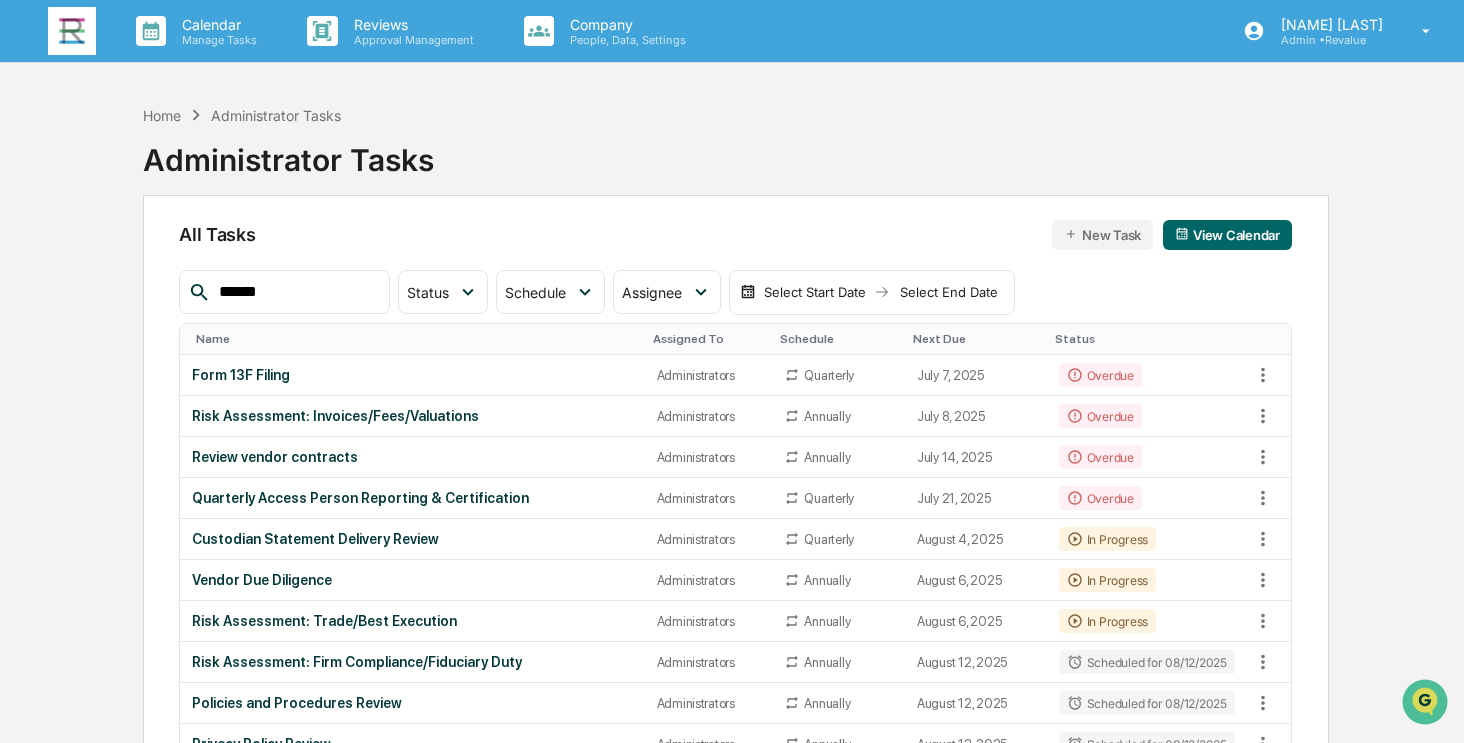 type on "******" 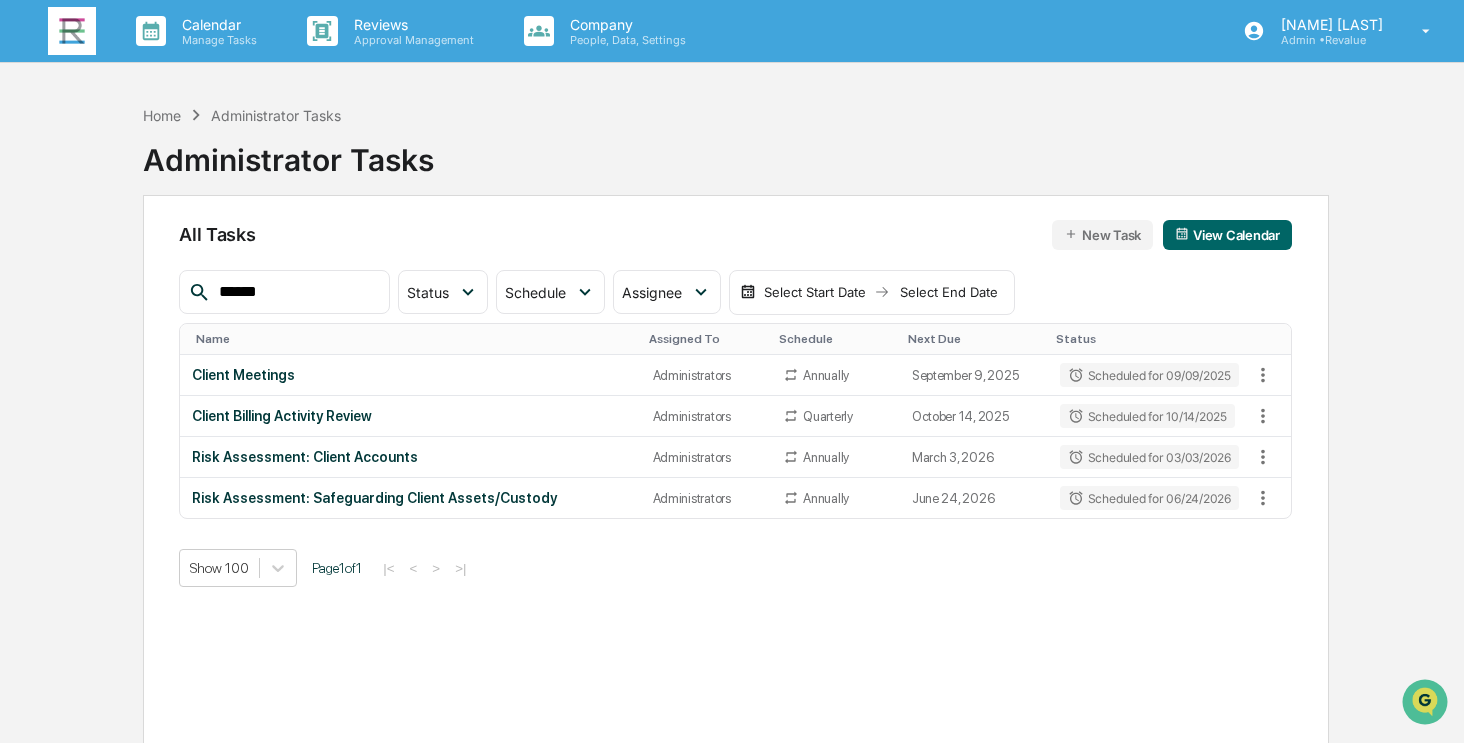 click on "New Task" at bounding box center [1102, 235] 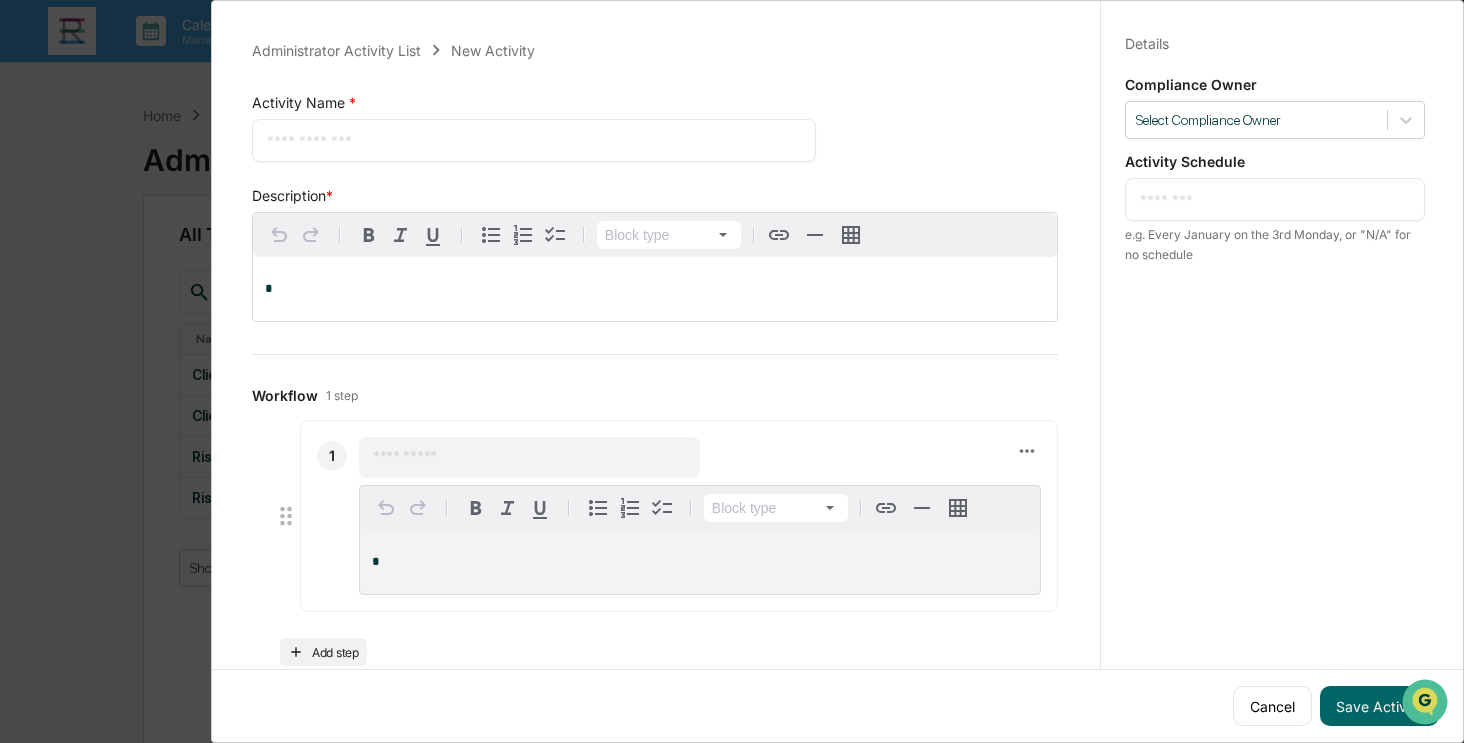 click at bounding box center [534, 140] 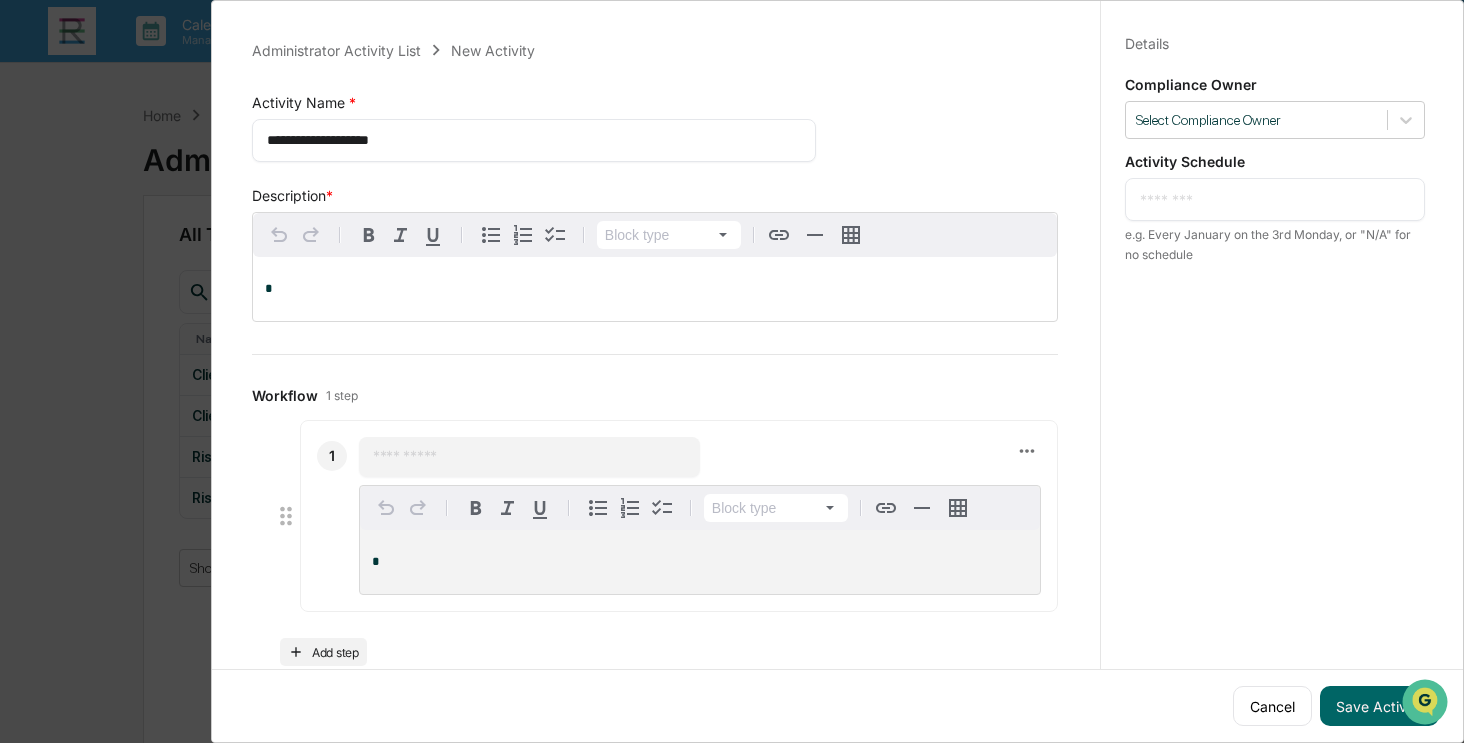 drag, startPoint x: 453, startPoint y: 141, endPoint x: 311, endPoint y: 141, distance: 142 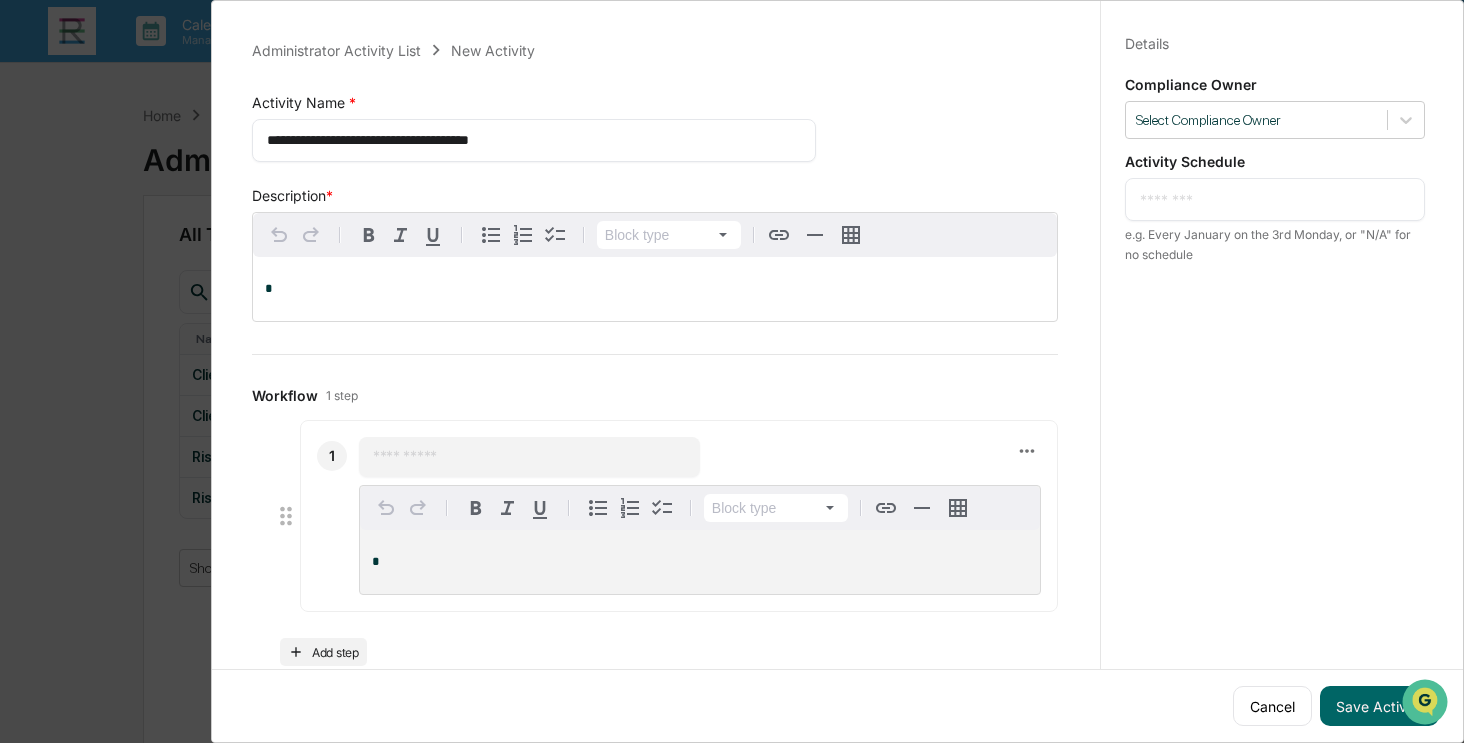 type on "**********" 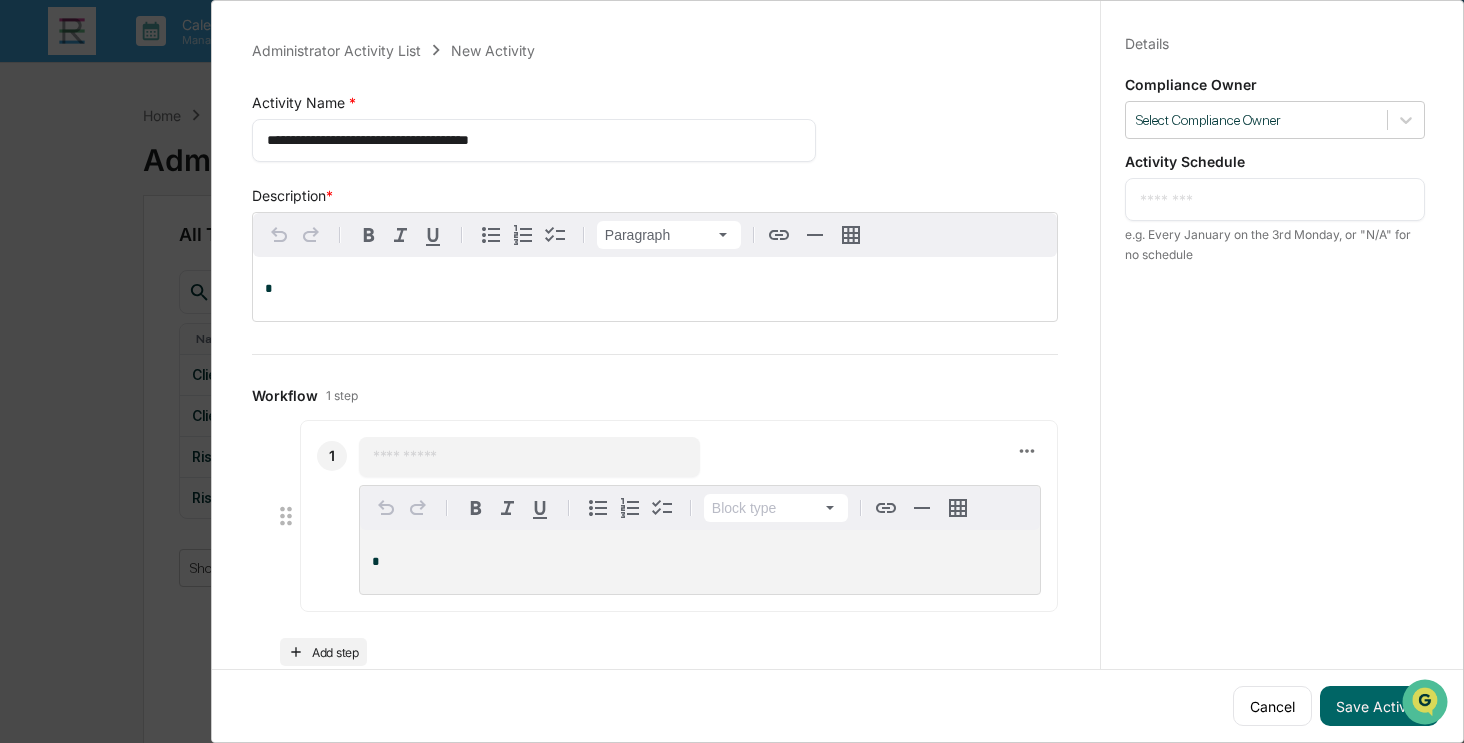 type 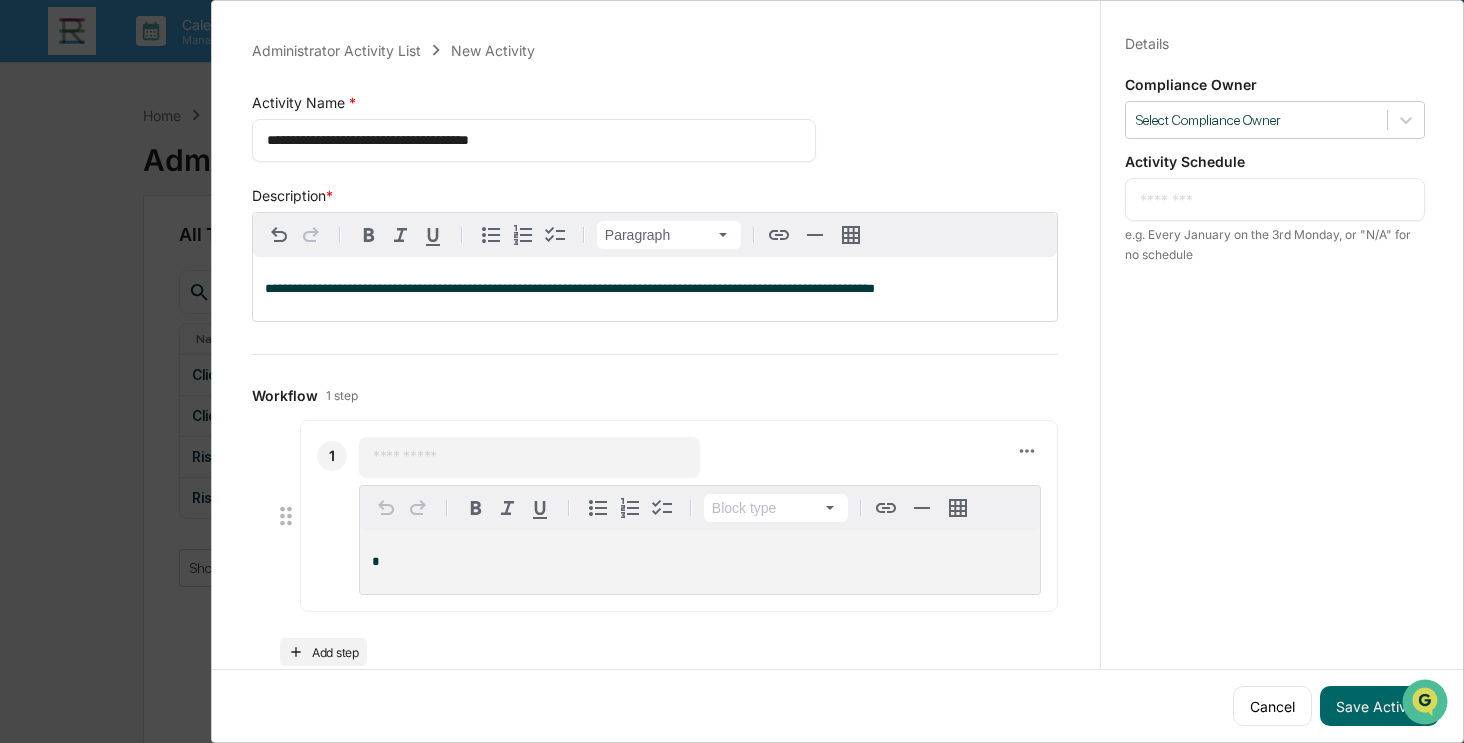 click on "**********" at bounding box center [570, 288] 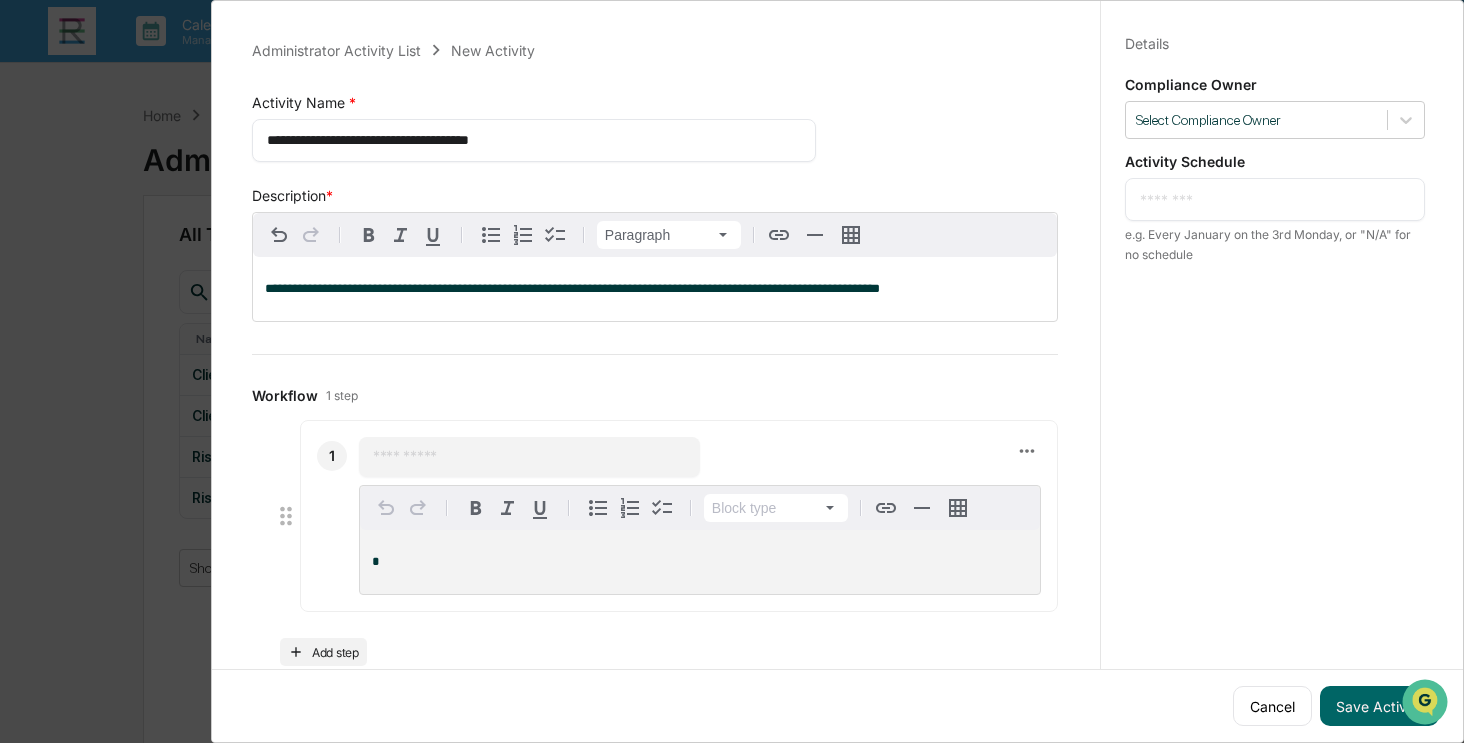 click on "​" at bounding box center (529, 457) 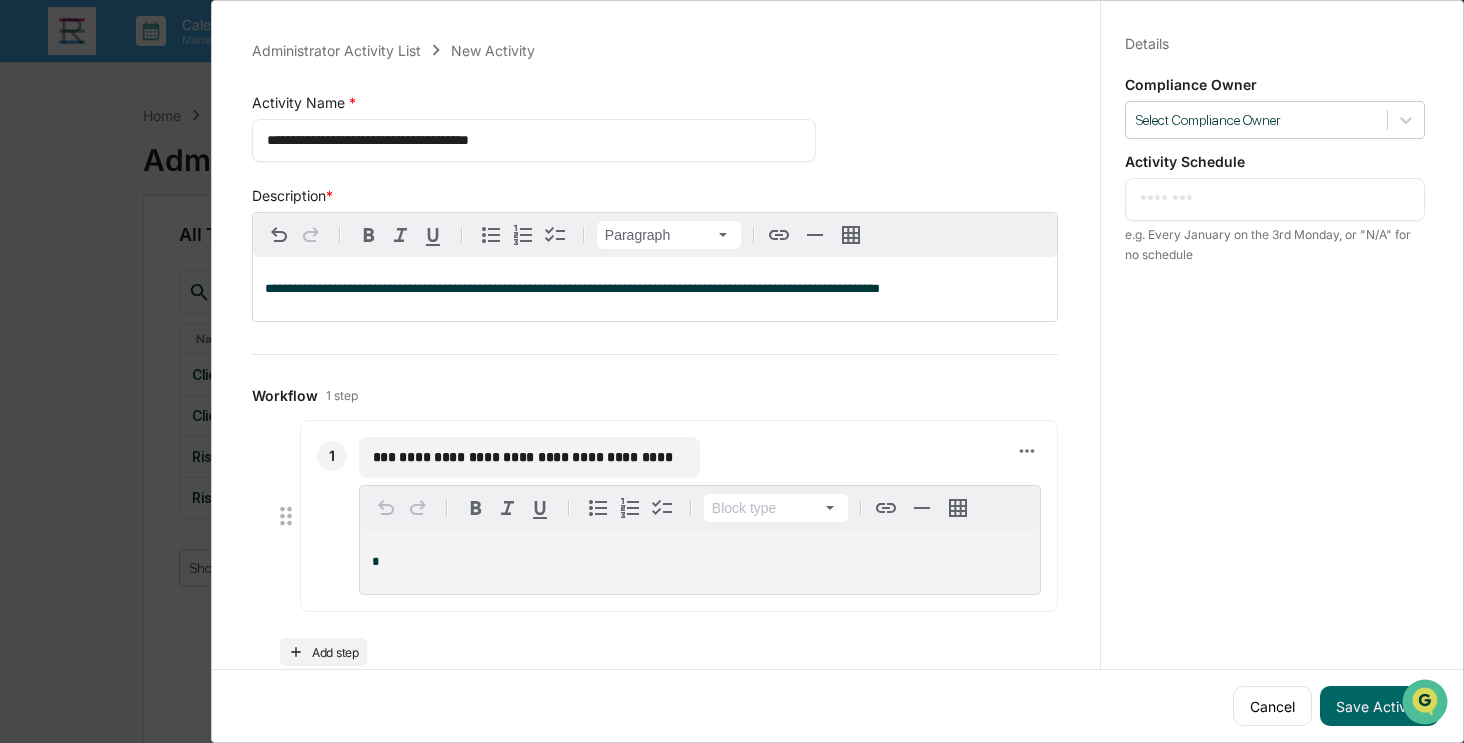 scroll, scrollTop: 0, scrollLeft: 16, axis: horizontal 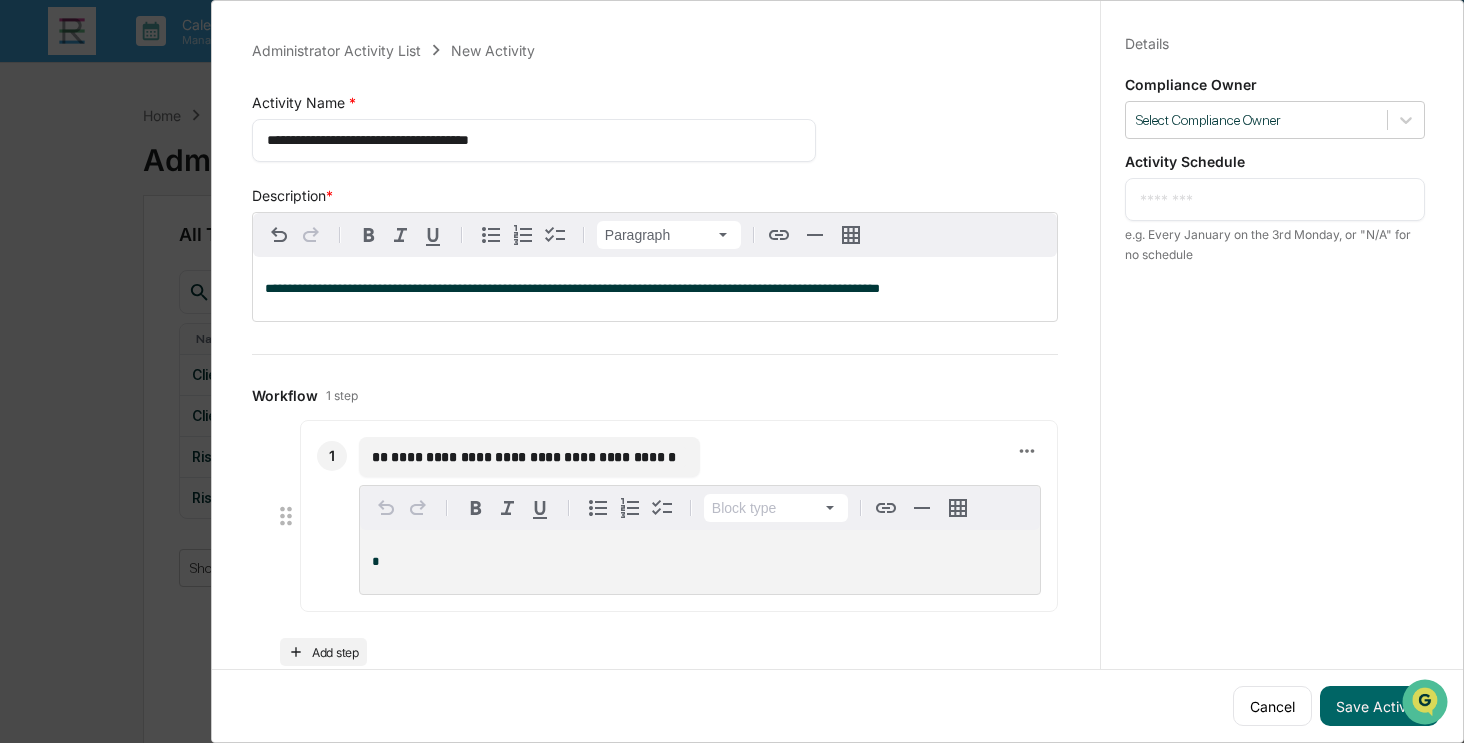 type on "**********" 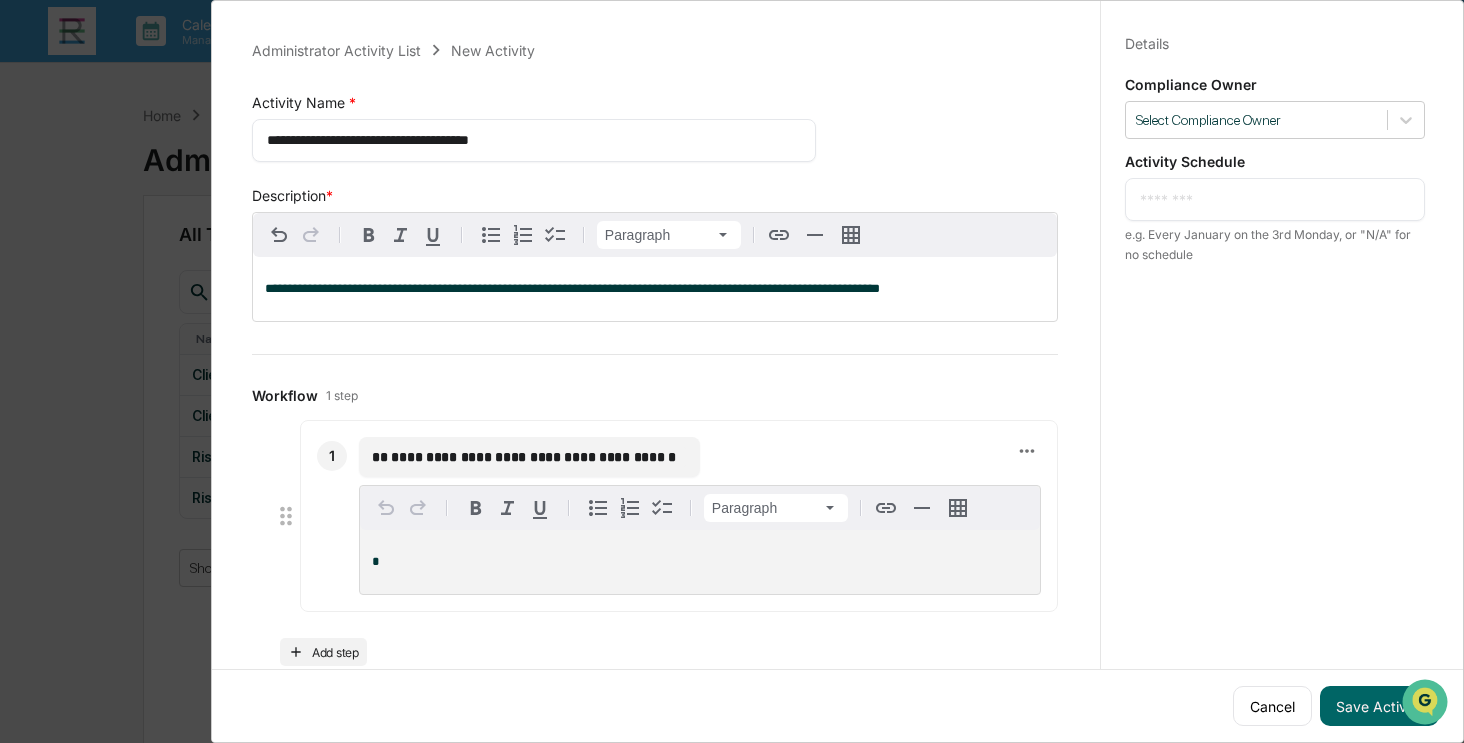 click on "*" at bounding box center (700, 562) 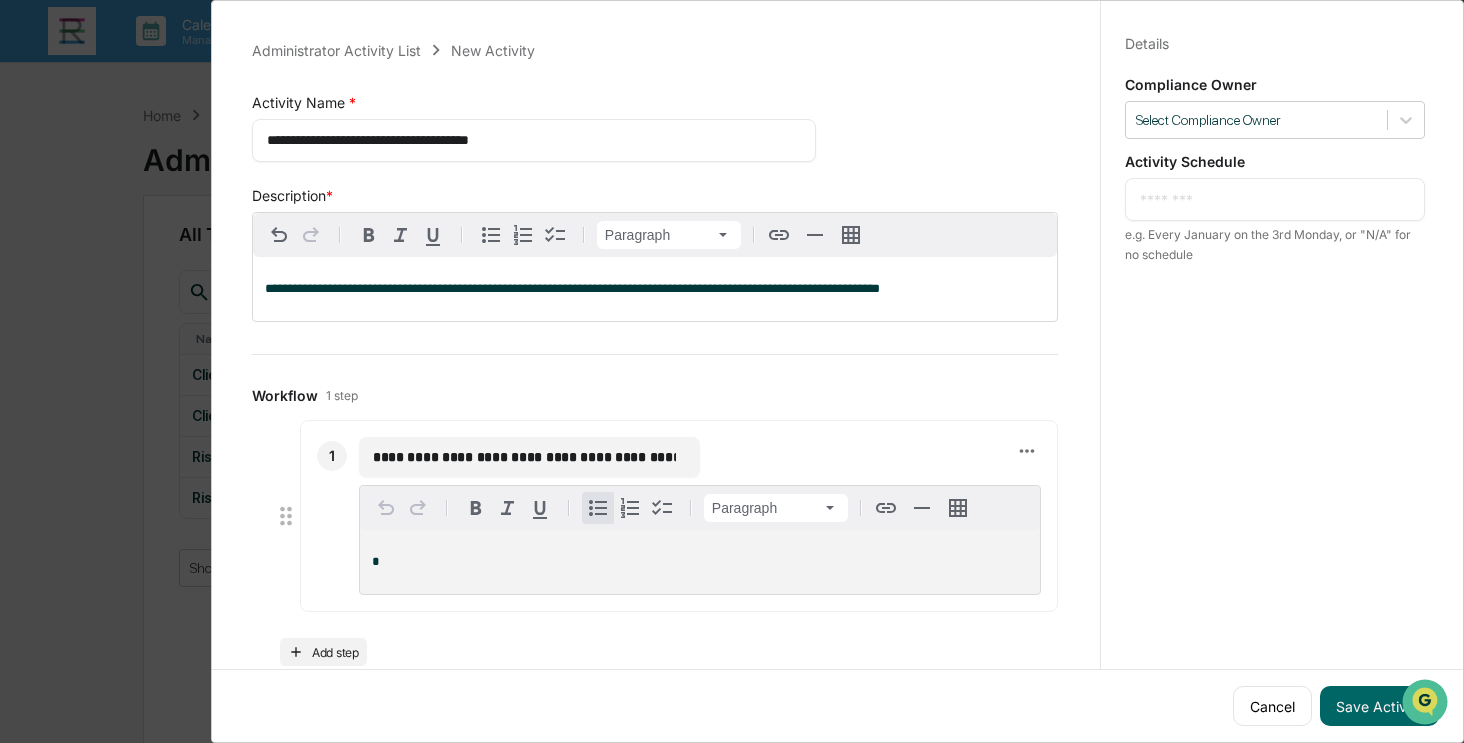 click 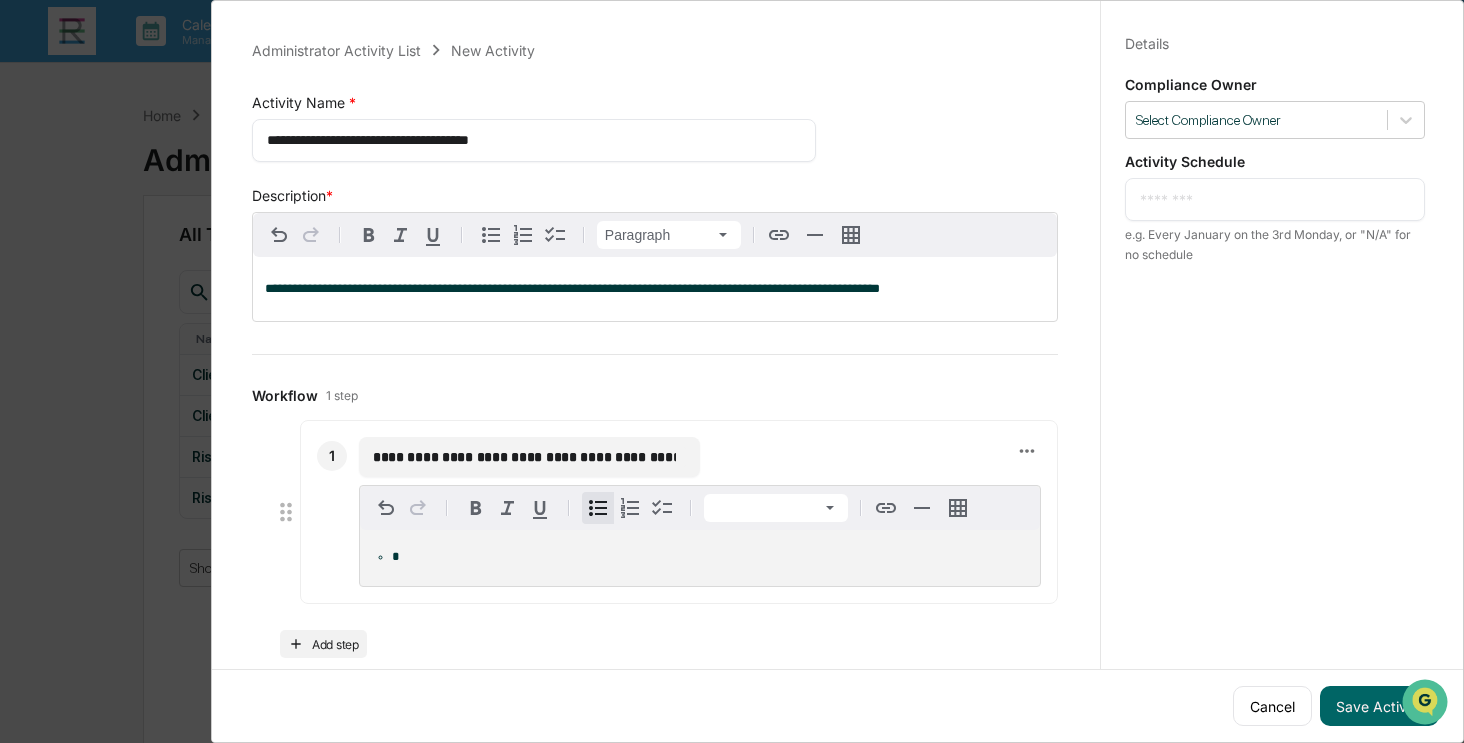 type 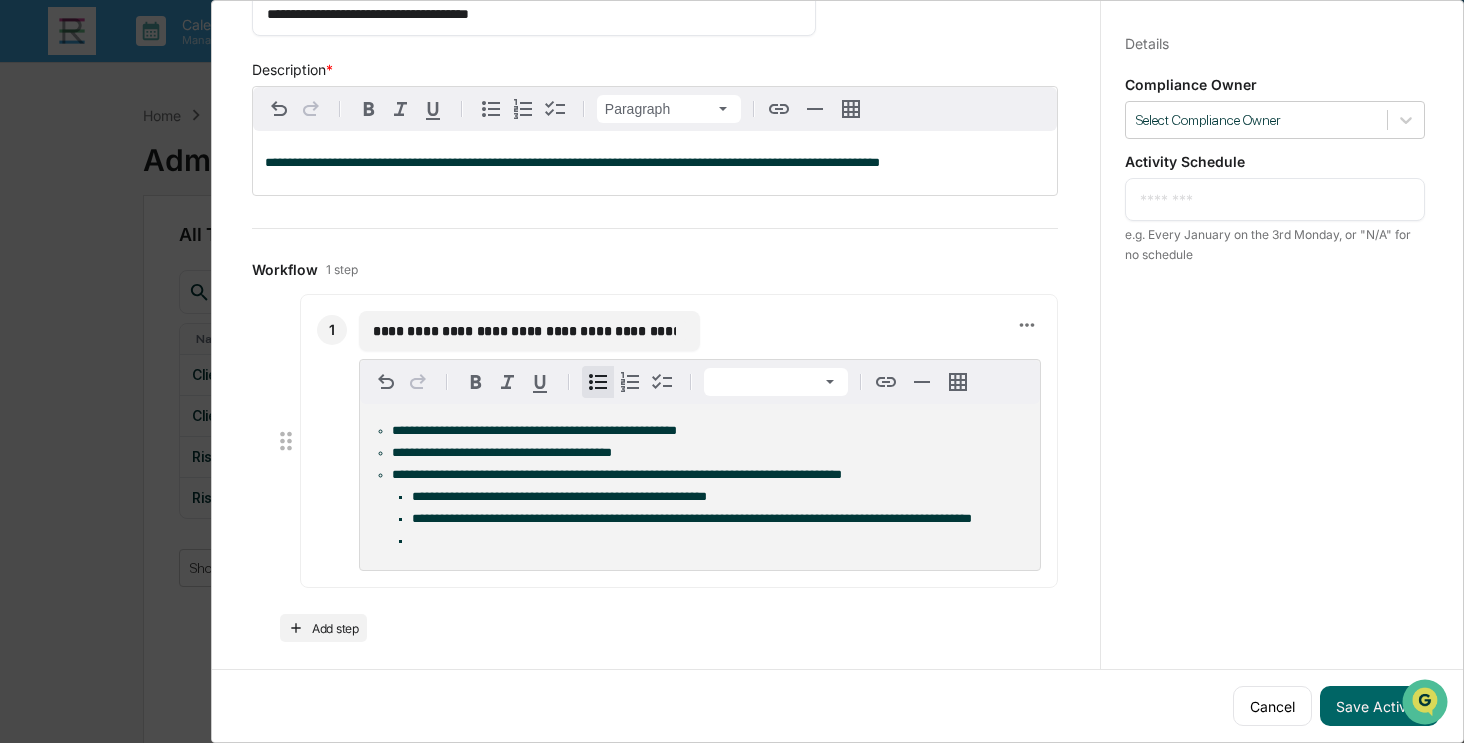 scroll, scrollTop: 132, scrollLeft: 0, axis: vertical 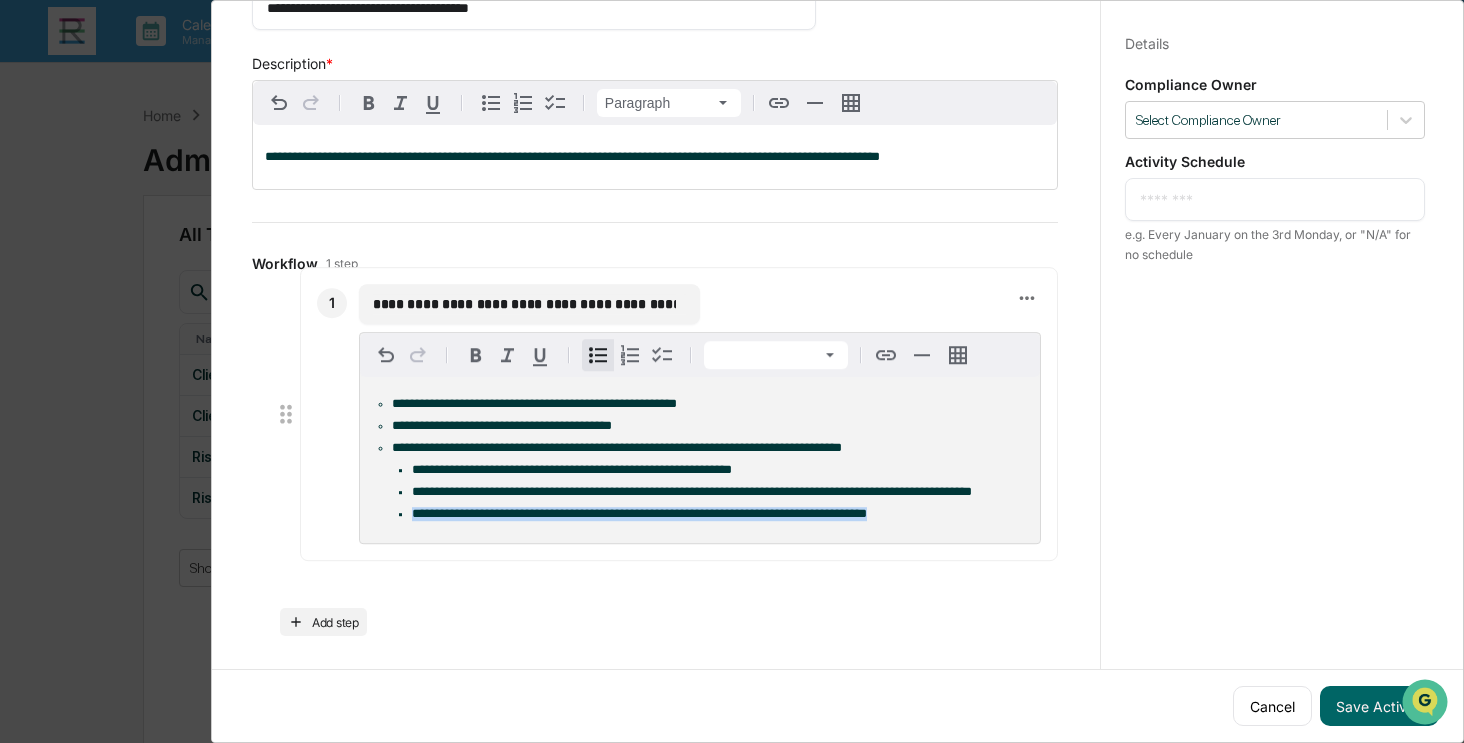 drag, startPoint x: 885, startPoint y: 543, endPoint x: 412, endPoint y: 523, distance: 473.42264 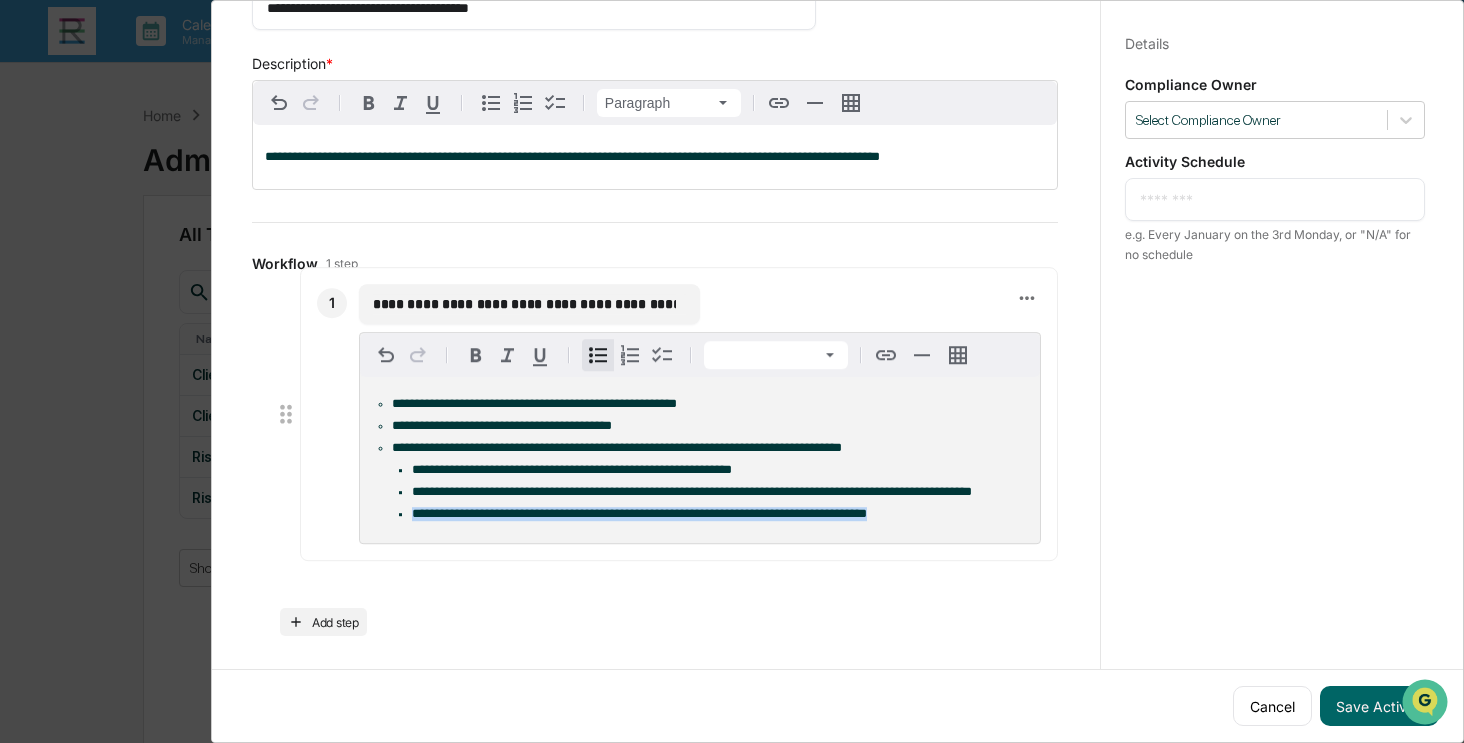 click on "**********" at bounding box center (720, 515) 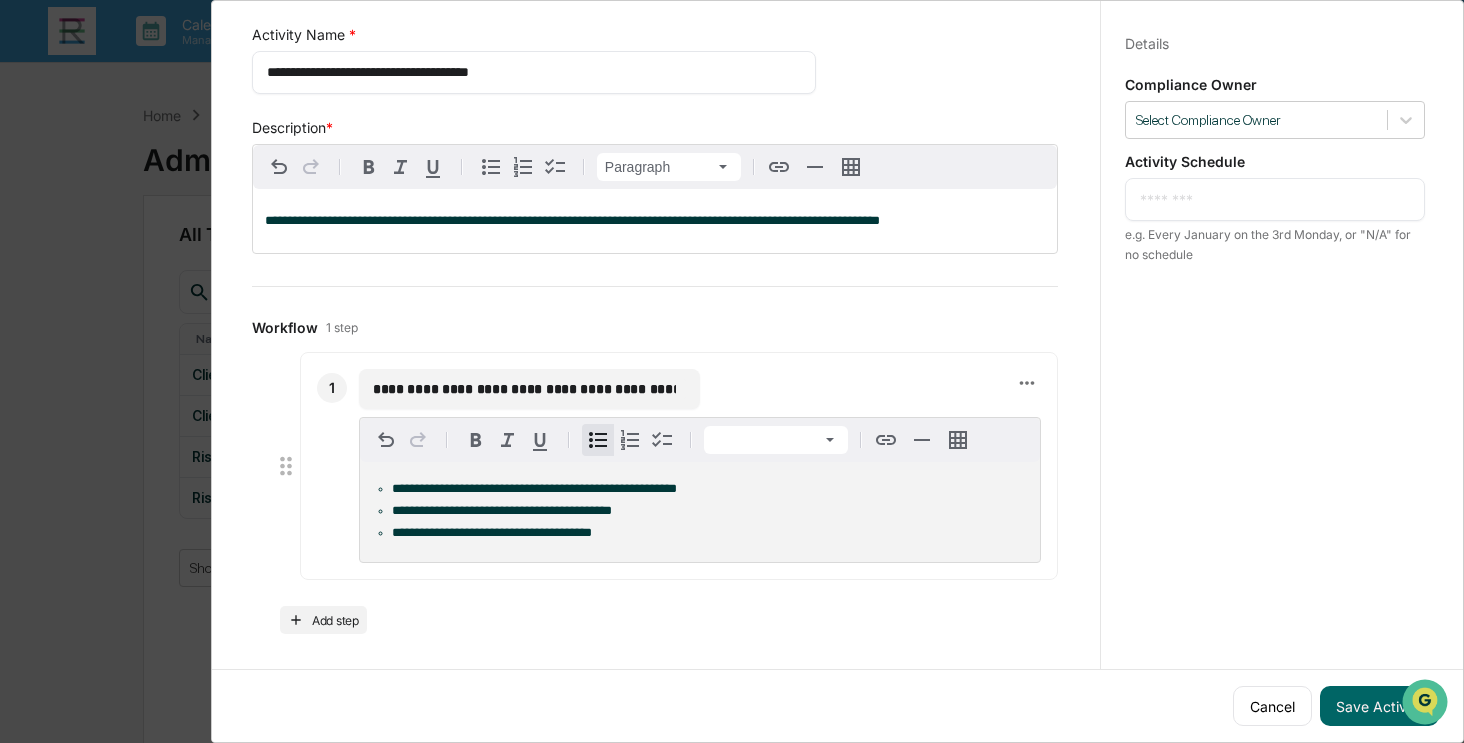 scroll, scrollTop: 71, scrollLeft: 0, axis: vertical 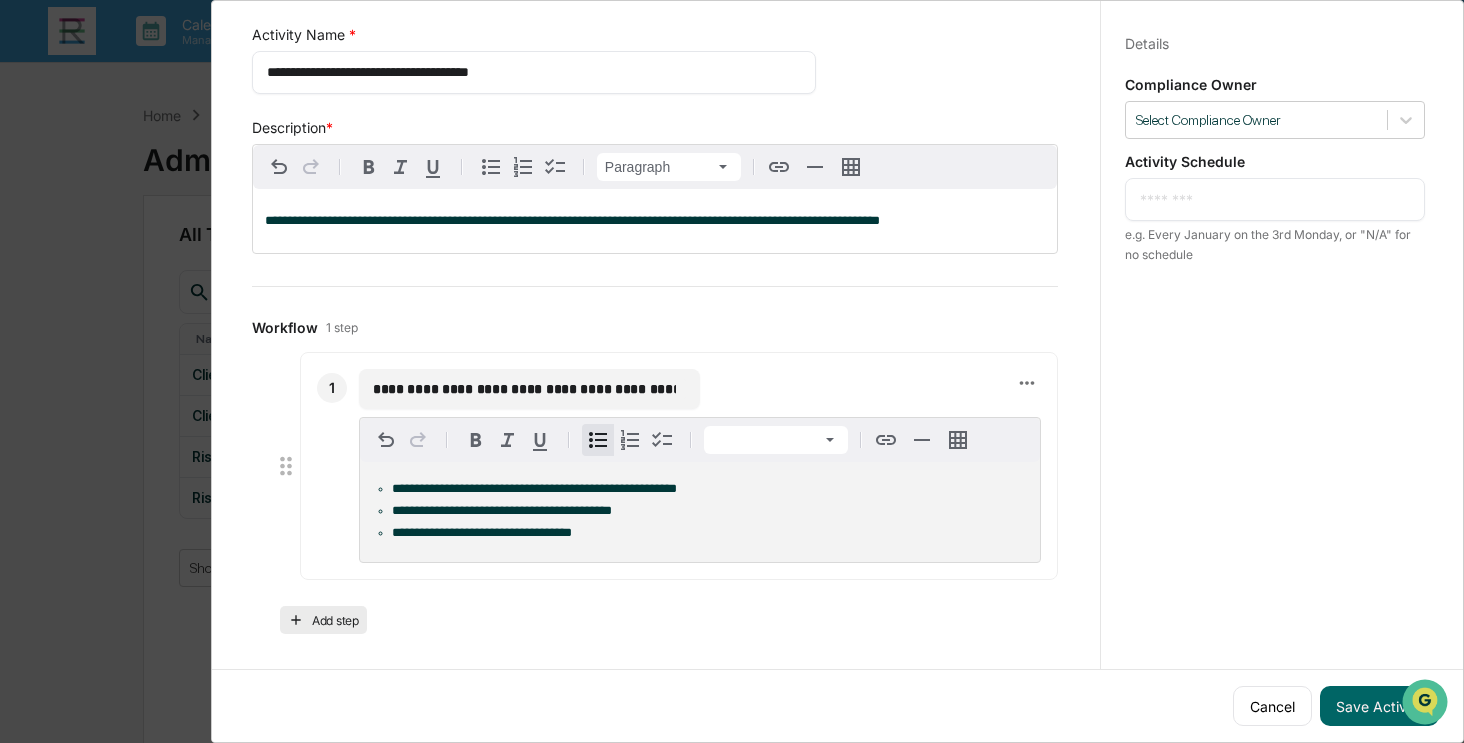 click on "Add step" at bounding box center (323, 620) 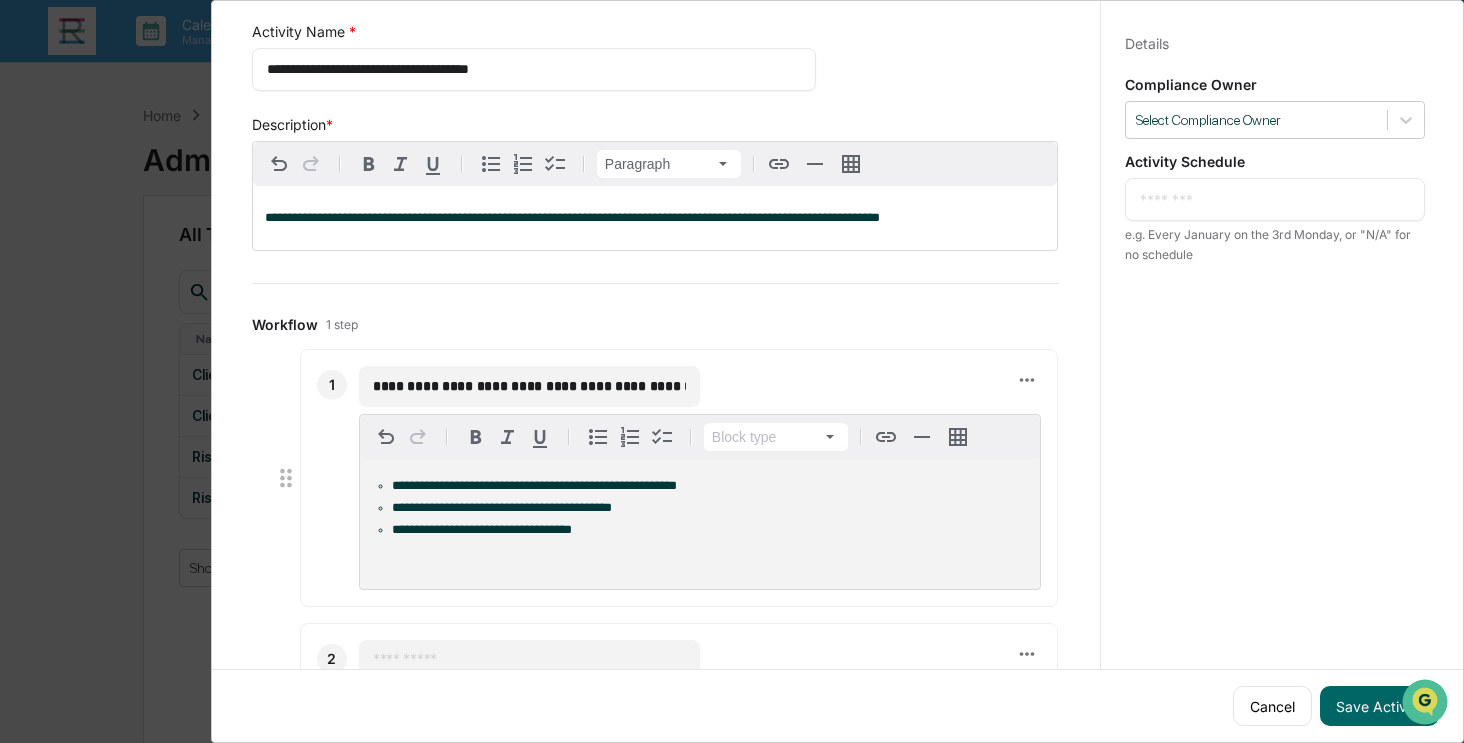 scroll, scrollTop: 271, scrollLeft: 0, axis: vertical 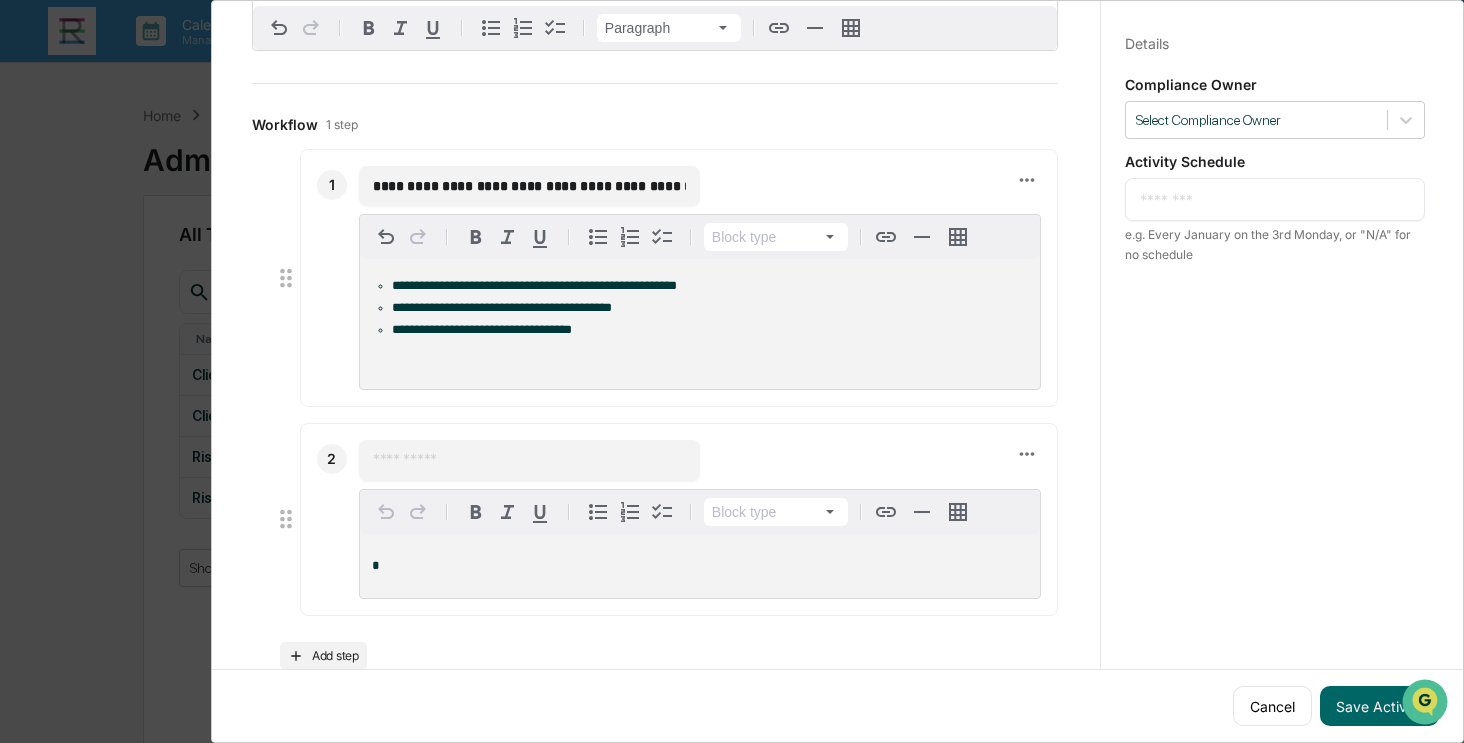 click at bounding box center [529, 460] 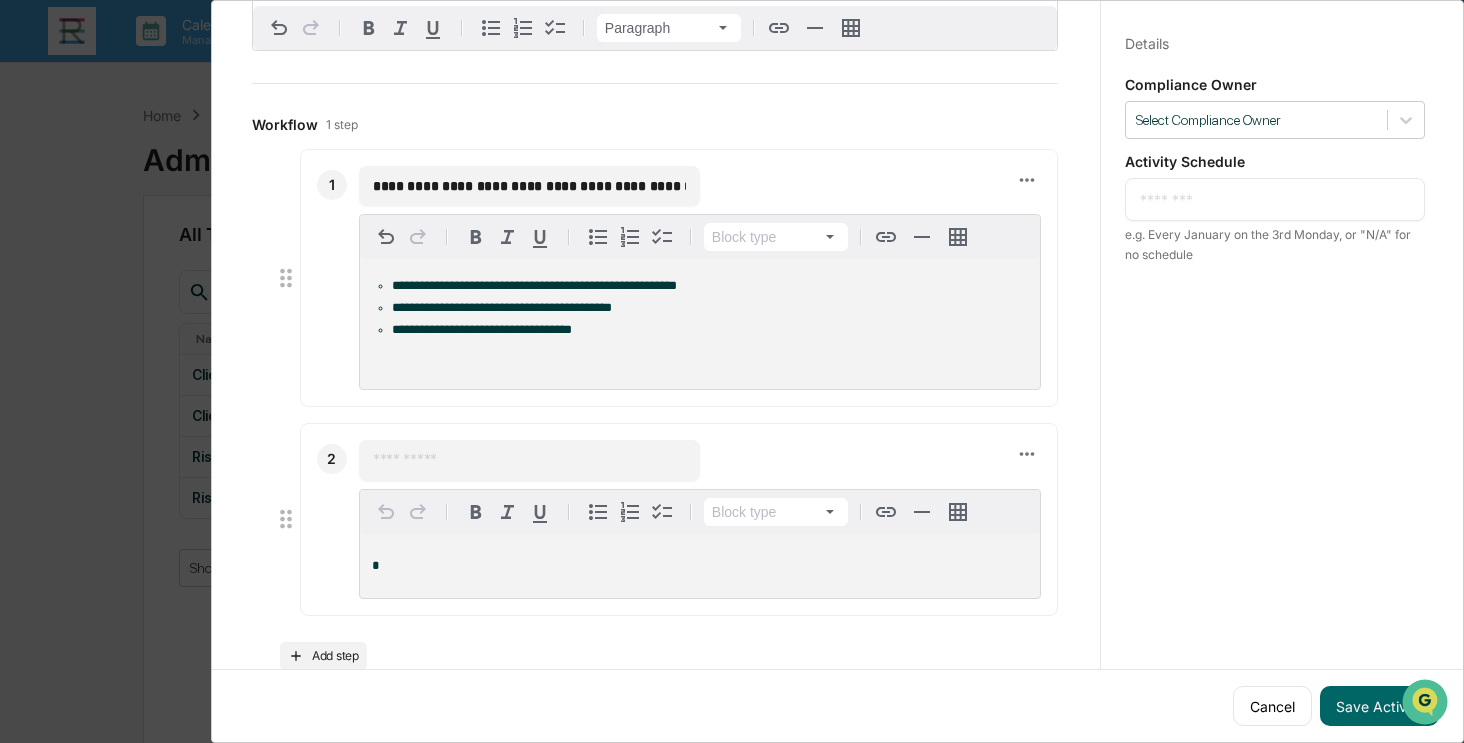 click on "**********" at bounding box center (529, 186) 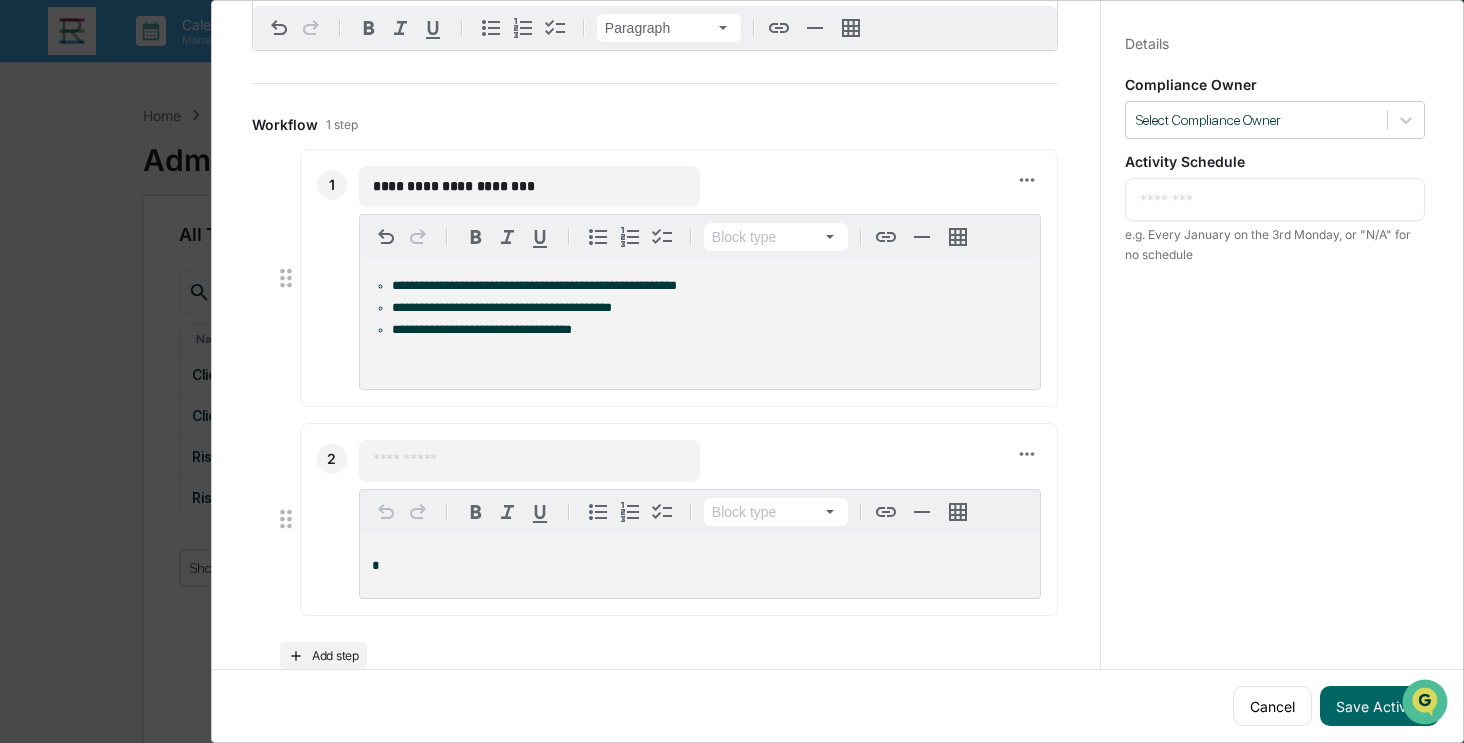 click on "**********" at bounding box center [529, 186] 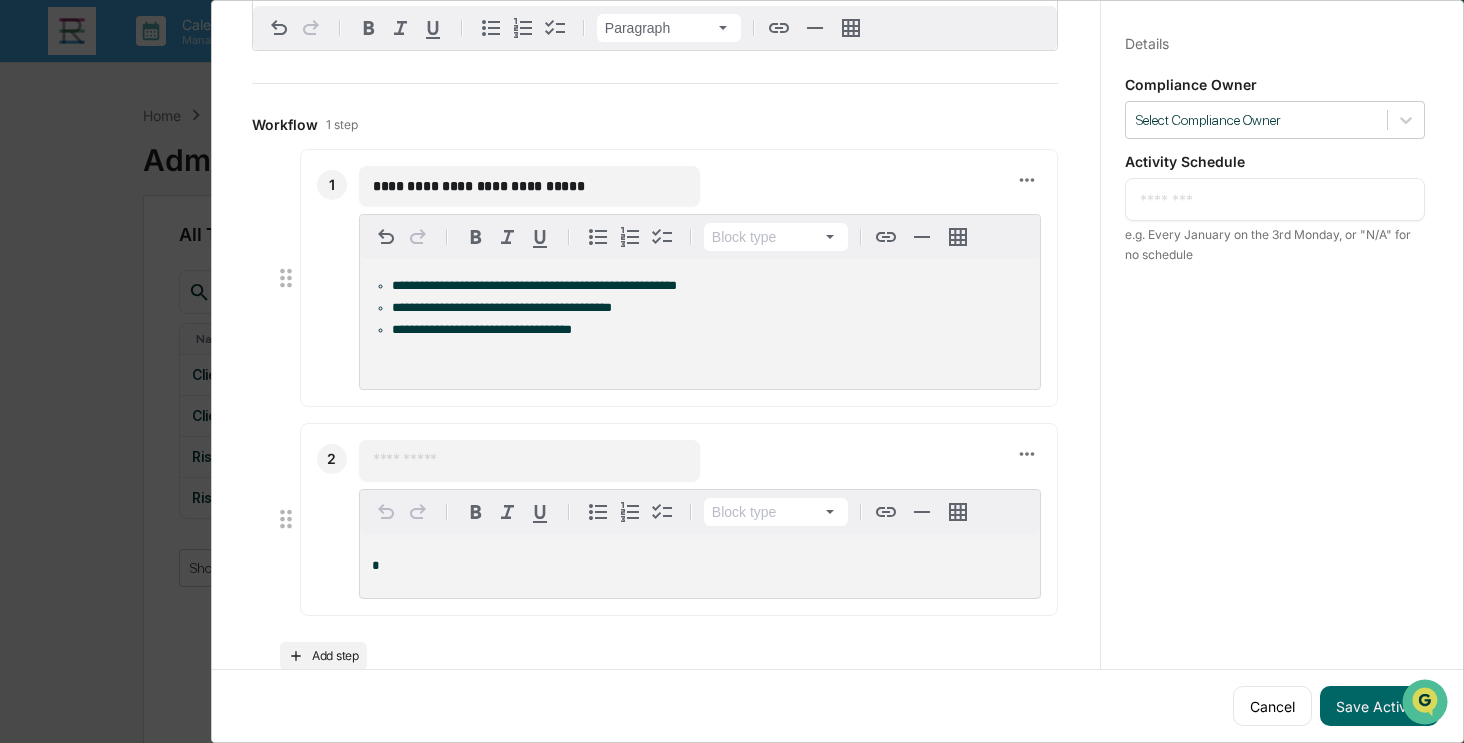 type on "**********" 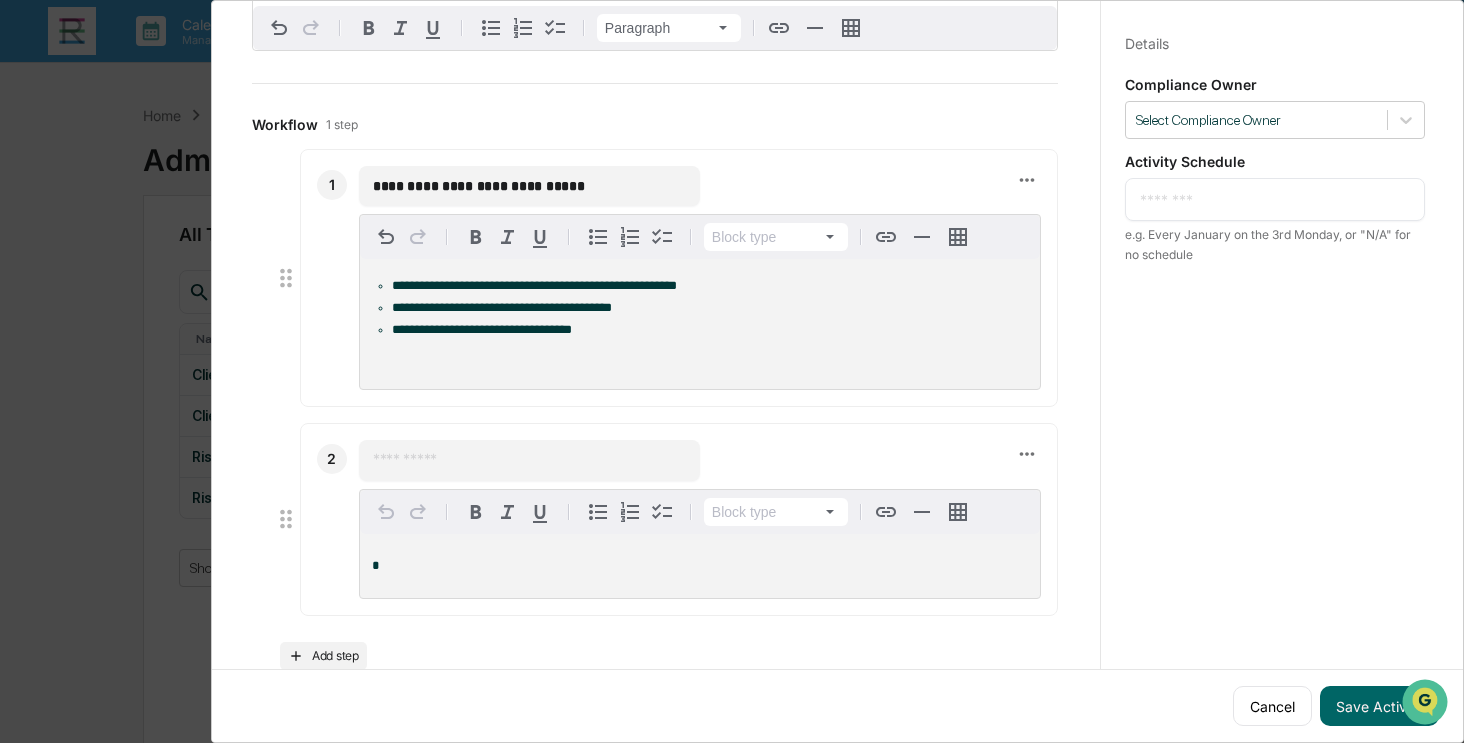 click at bounding box center (529, 460) 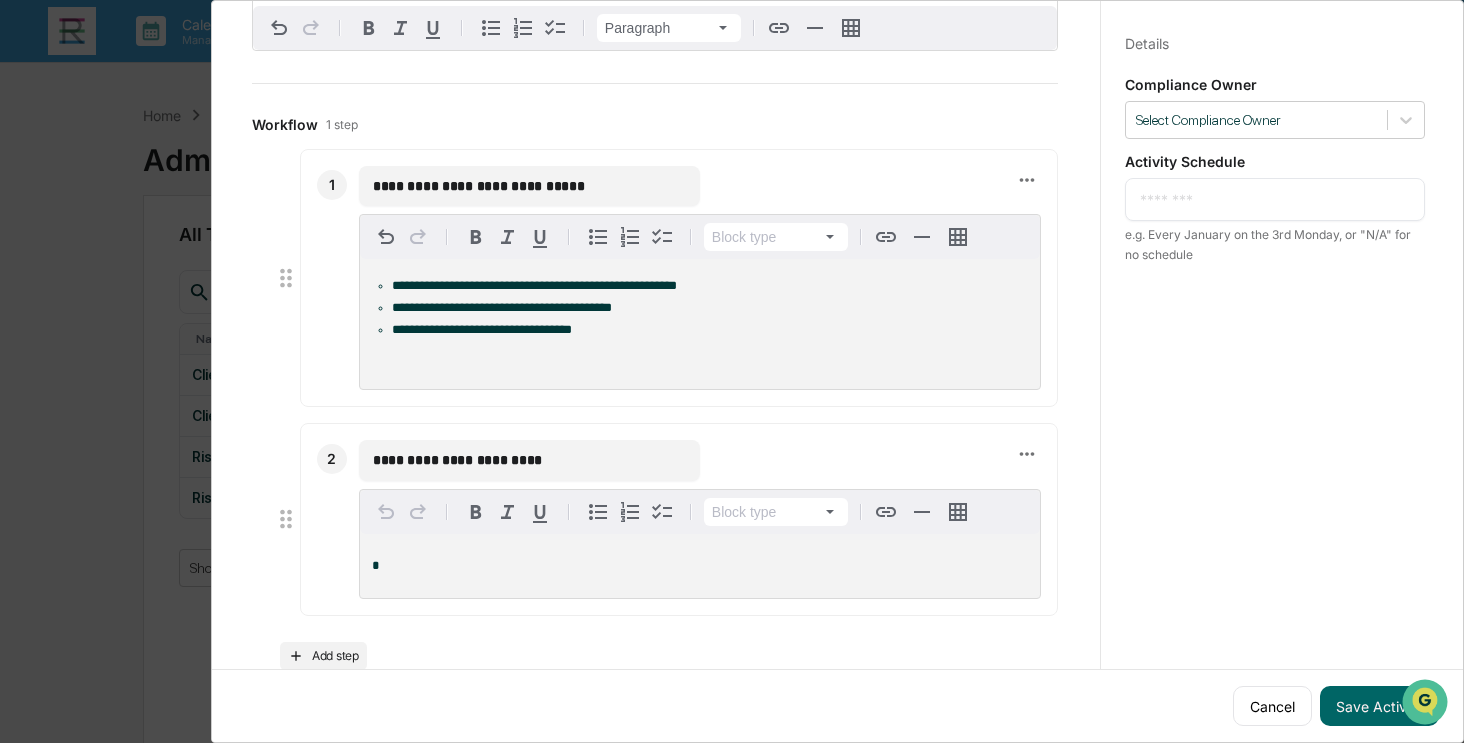 click on "**********" at bounding box center (529, 460) 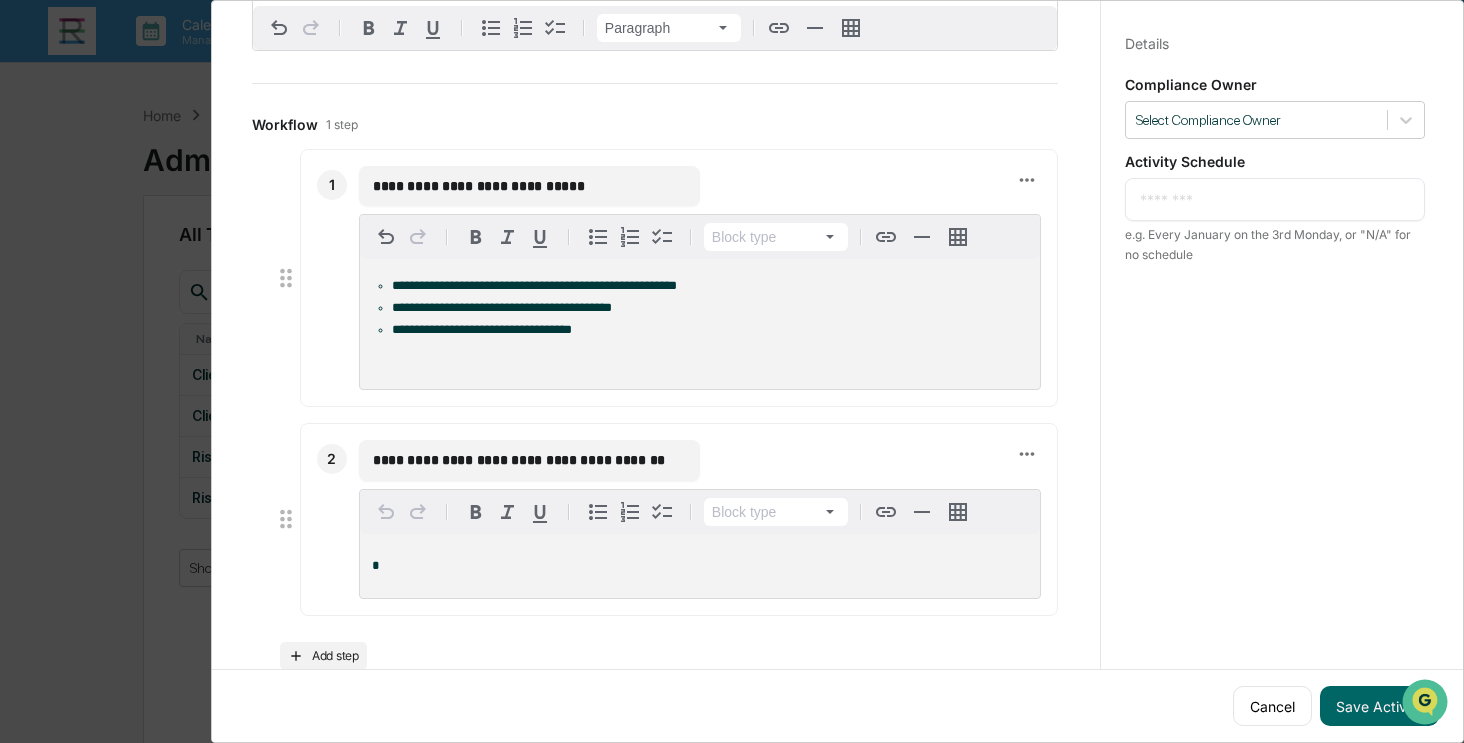 type on "**********" 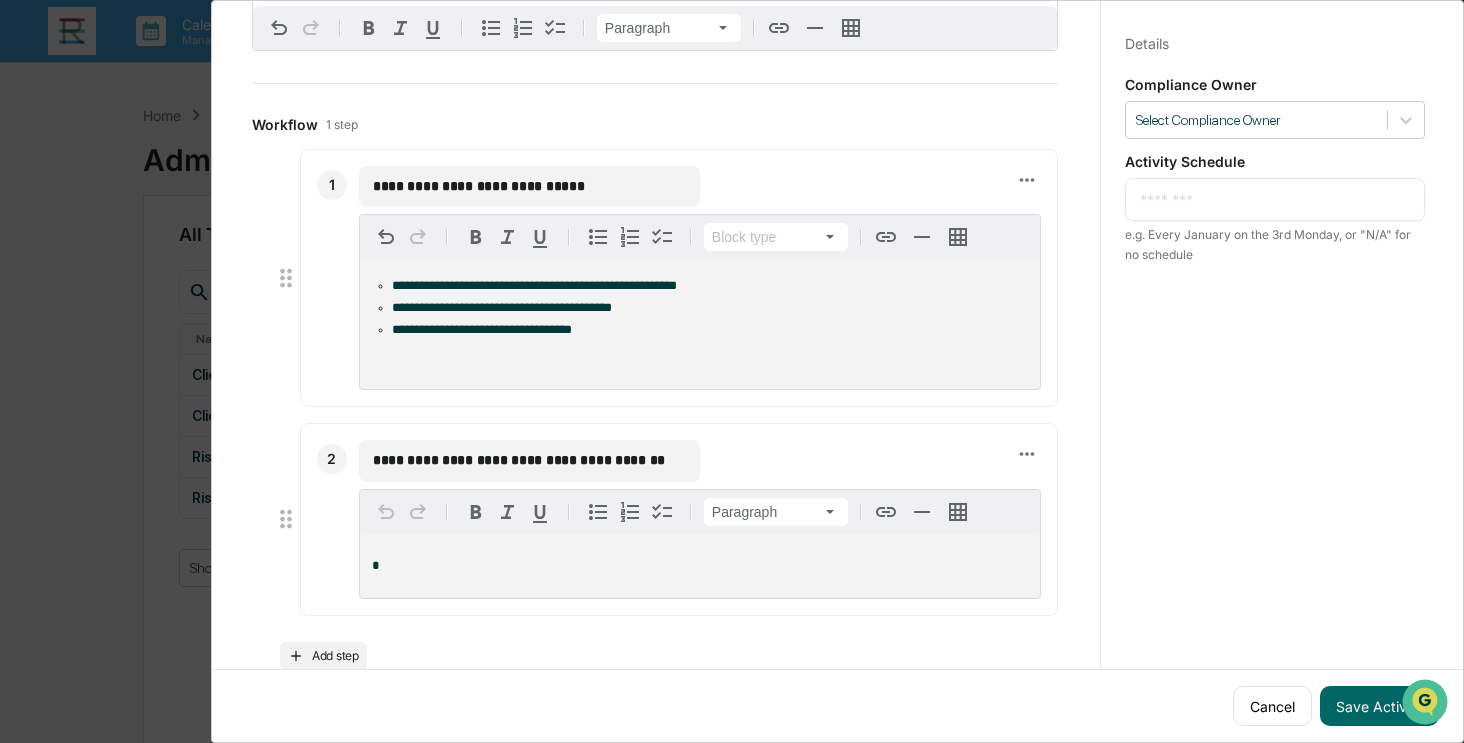 click on "*" at bounding box center (700, 566) 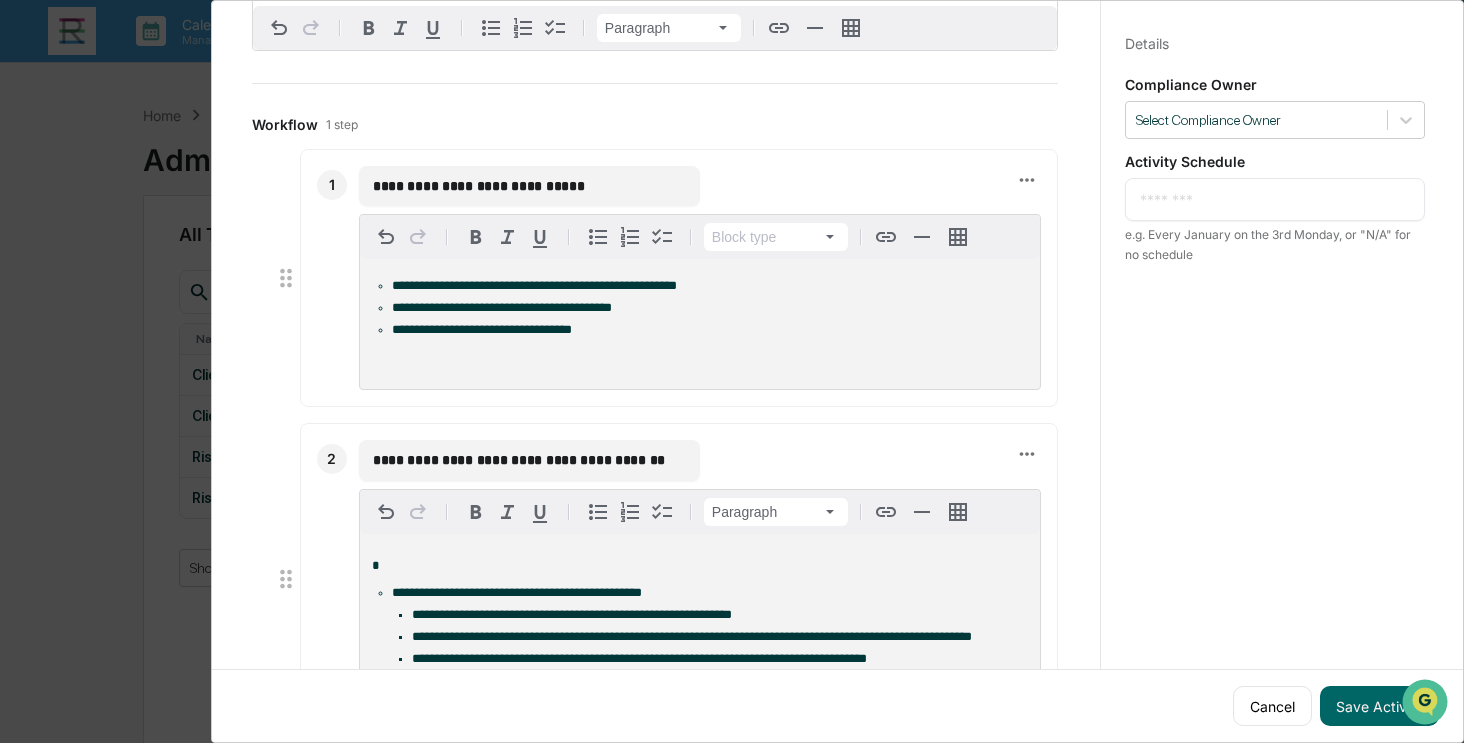 click on "**********" at bounding box center [700, 626] 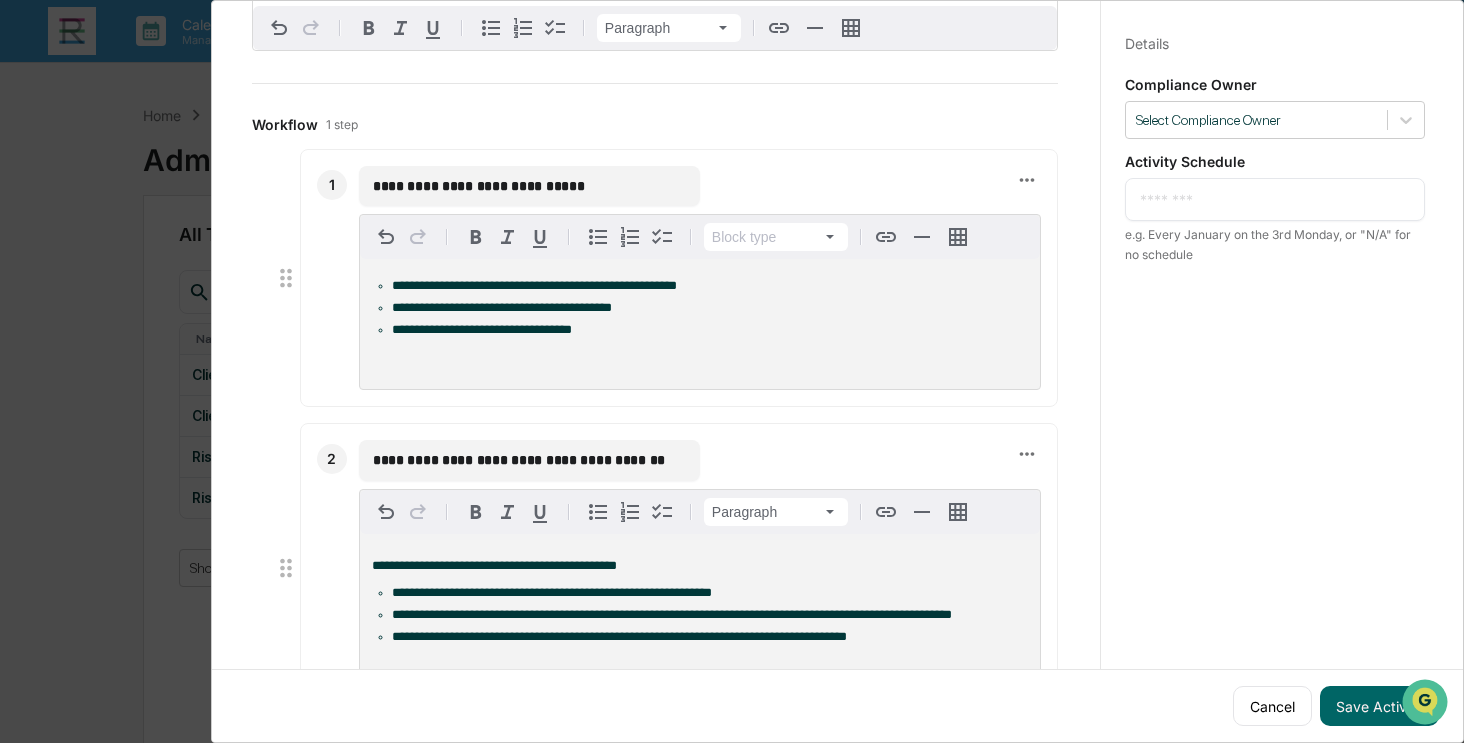 type 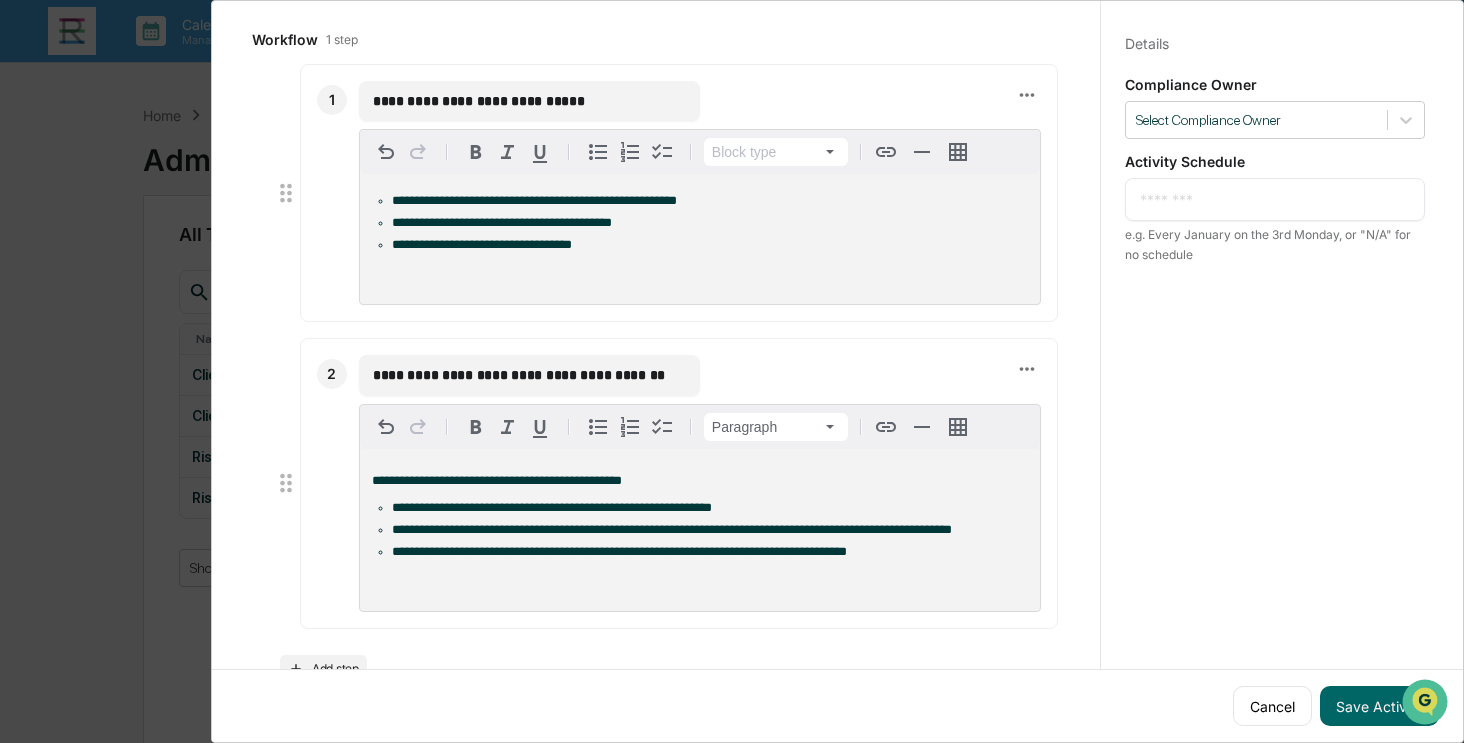 scroll, scrollTop: 412, scrollLeft: 0, axis: vertical 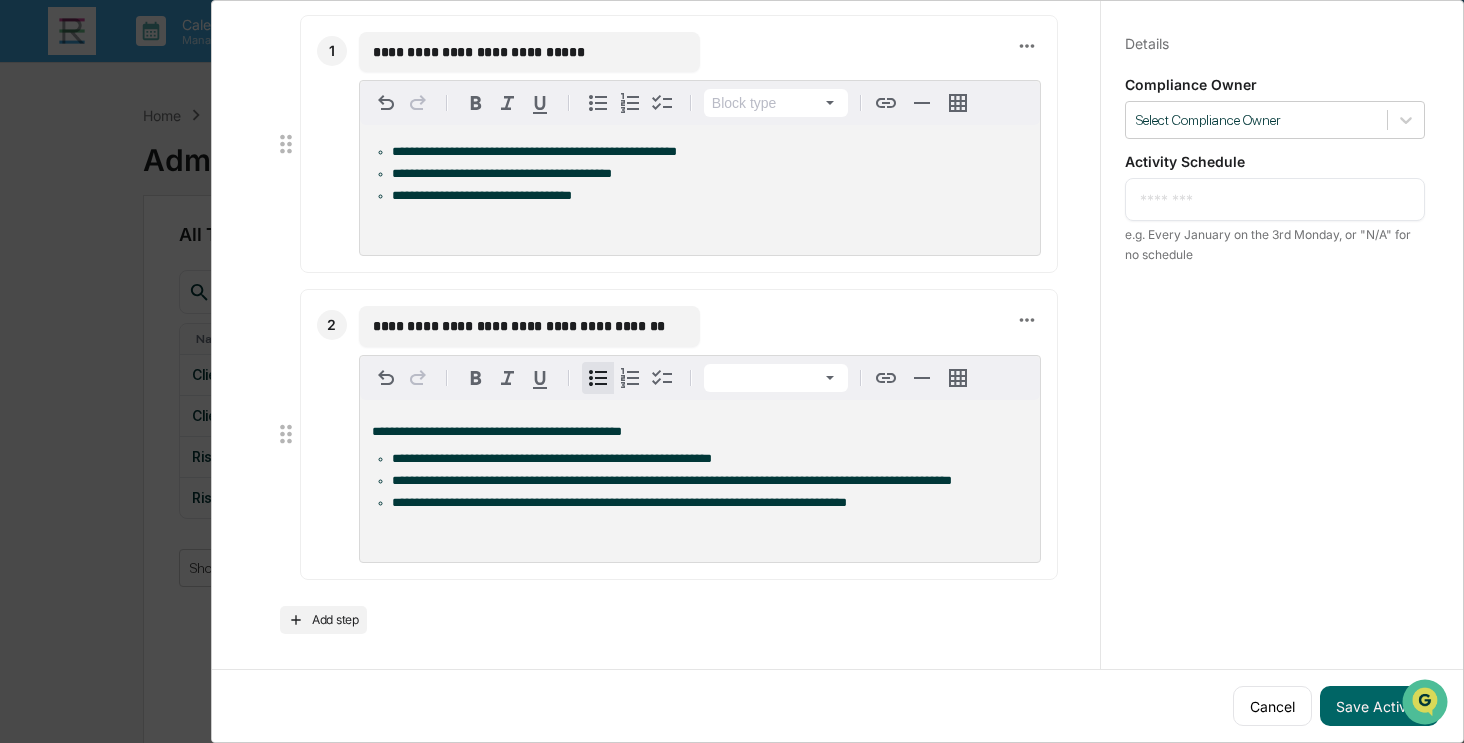 click on "**********" at bounding box center (552, 458) 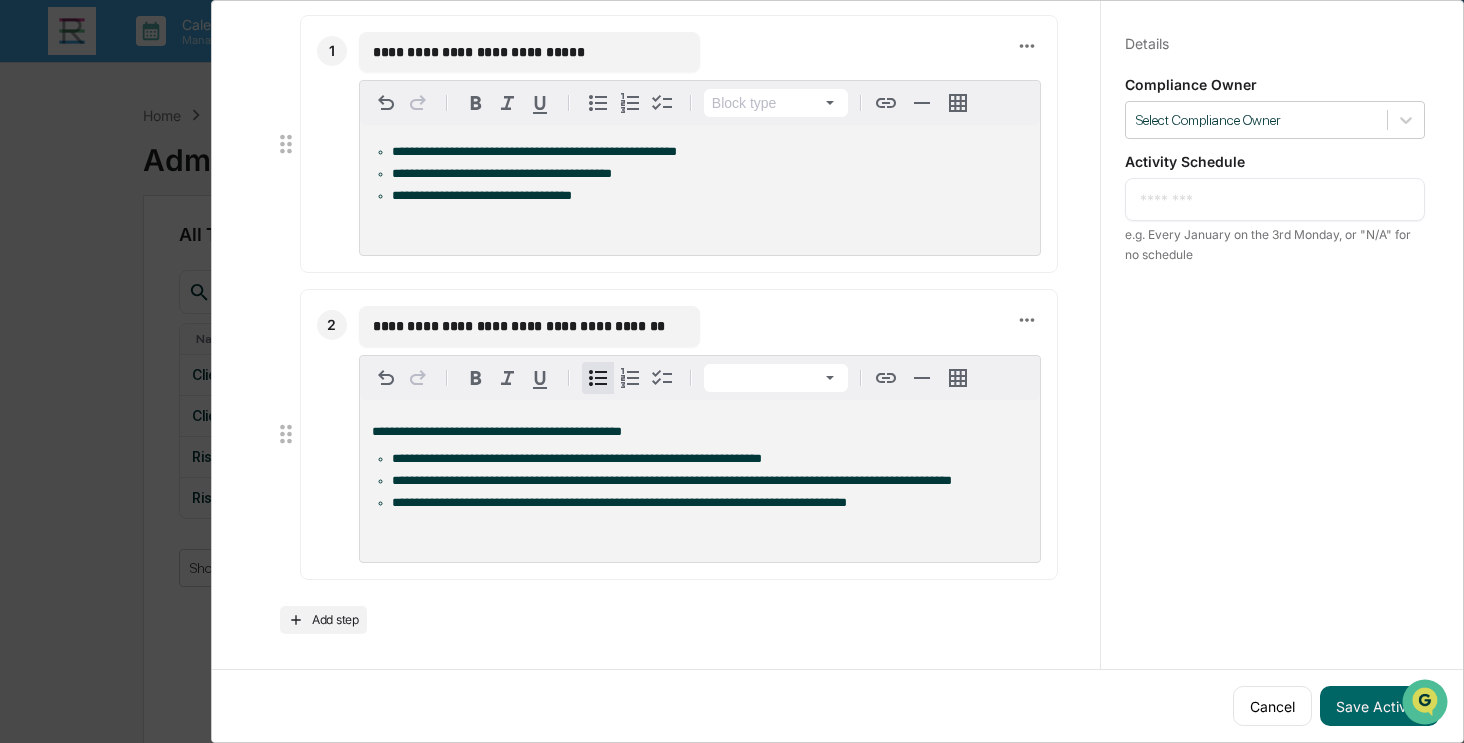click on "**********" at bounding box center (672, 480) 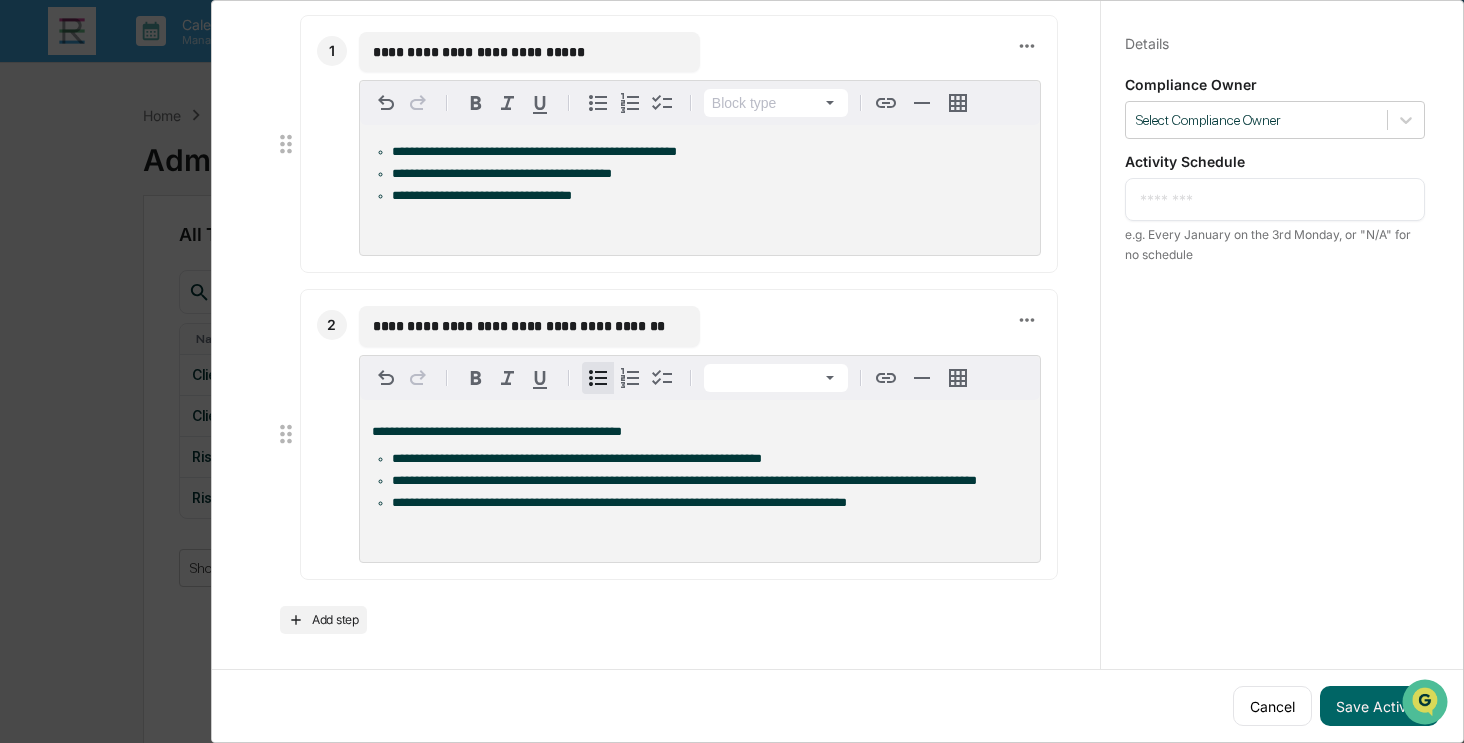 click on "**********" at bounding box center (710, 503) 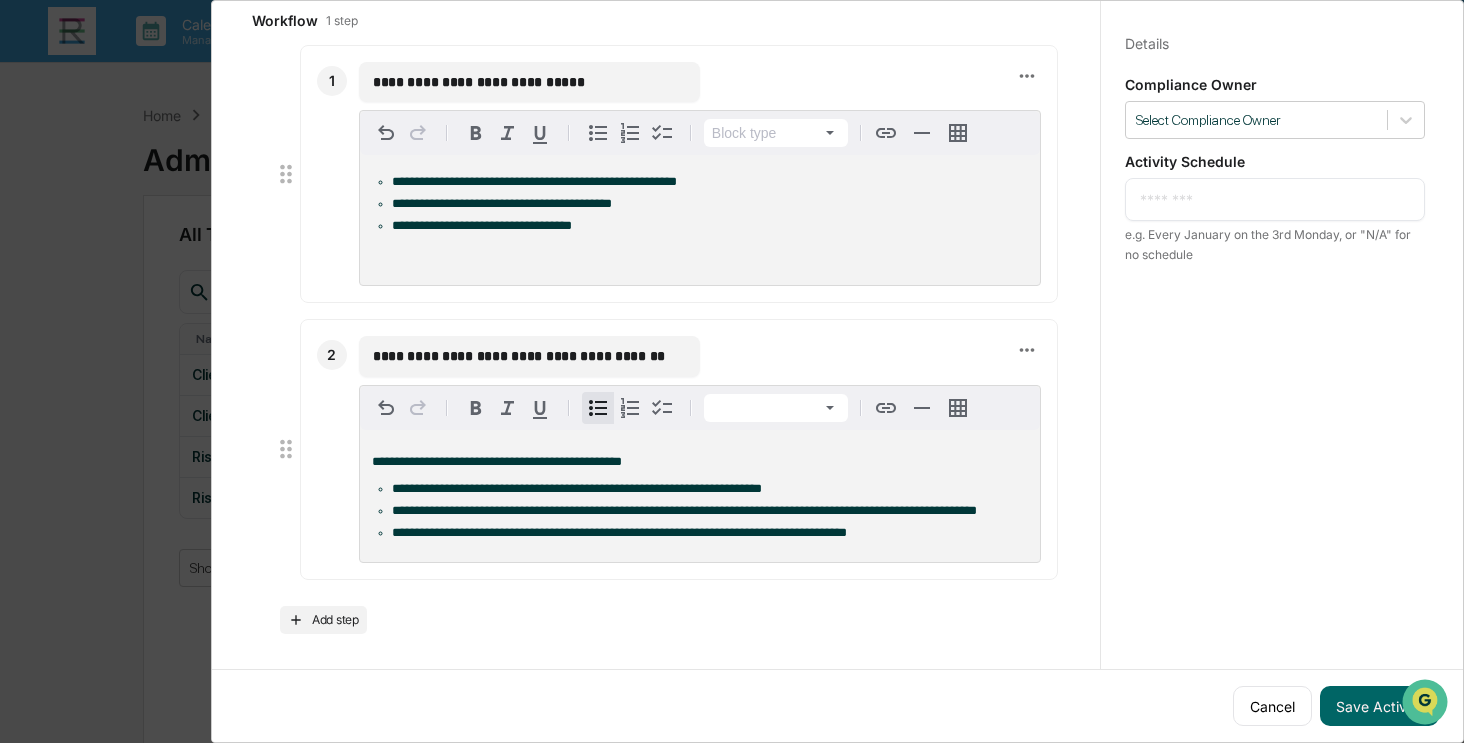scroll, scrollTop: 405, scrollLeft: 0, axis: vertical 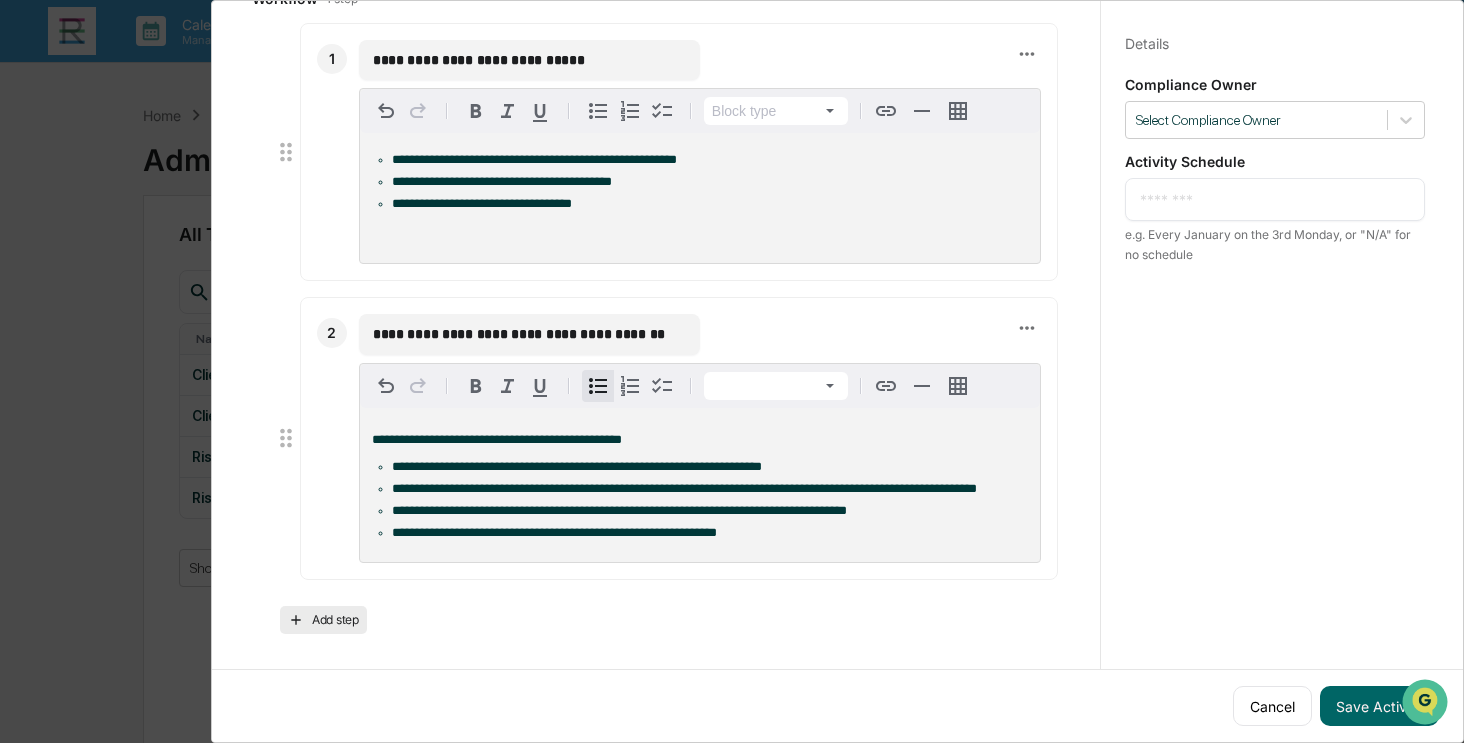 click on "Add step" at bounding box center (323, 620) 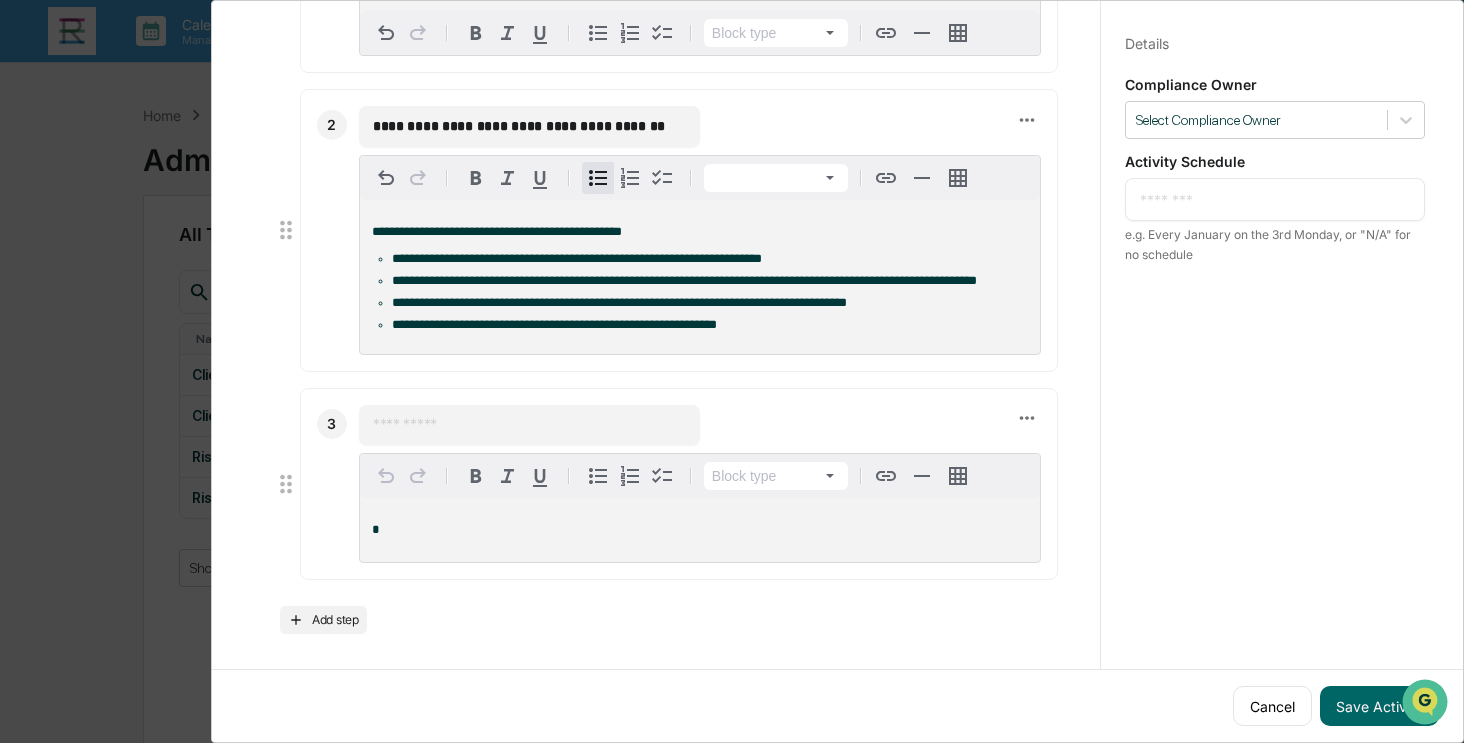 scroll, scrollTop: 613, scrollLeft: 0, axis: vertical 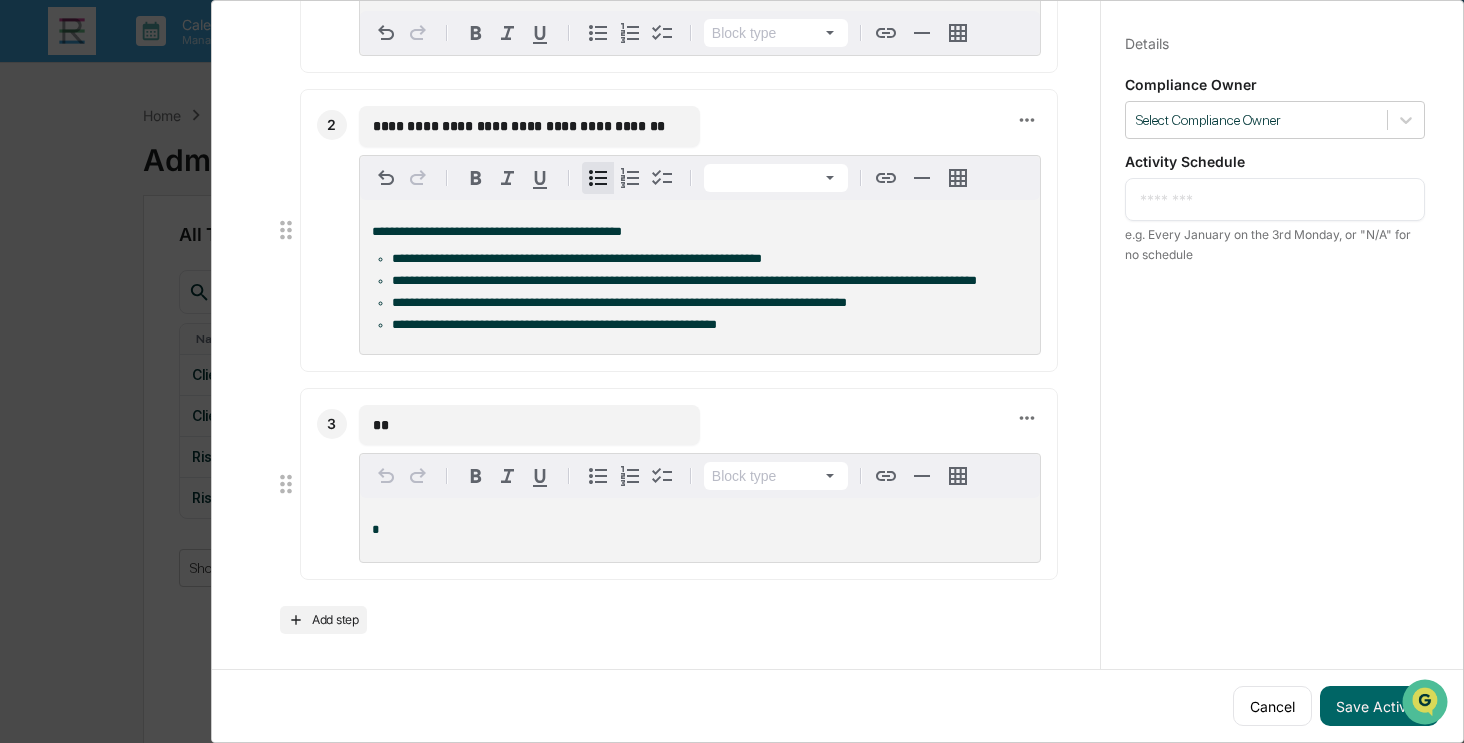type on "*" 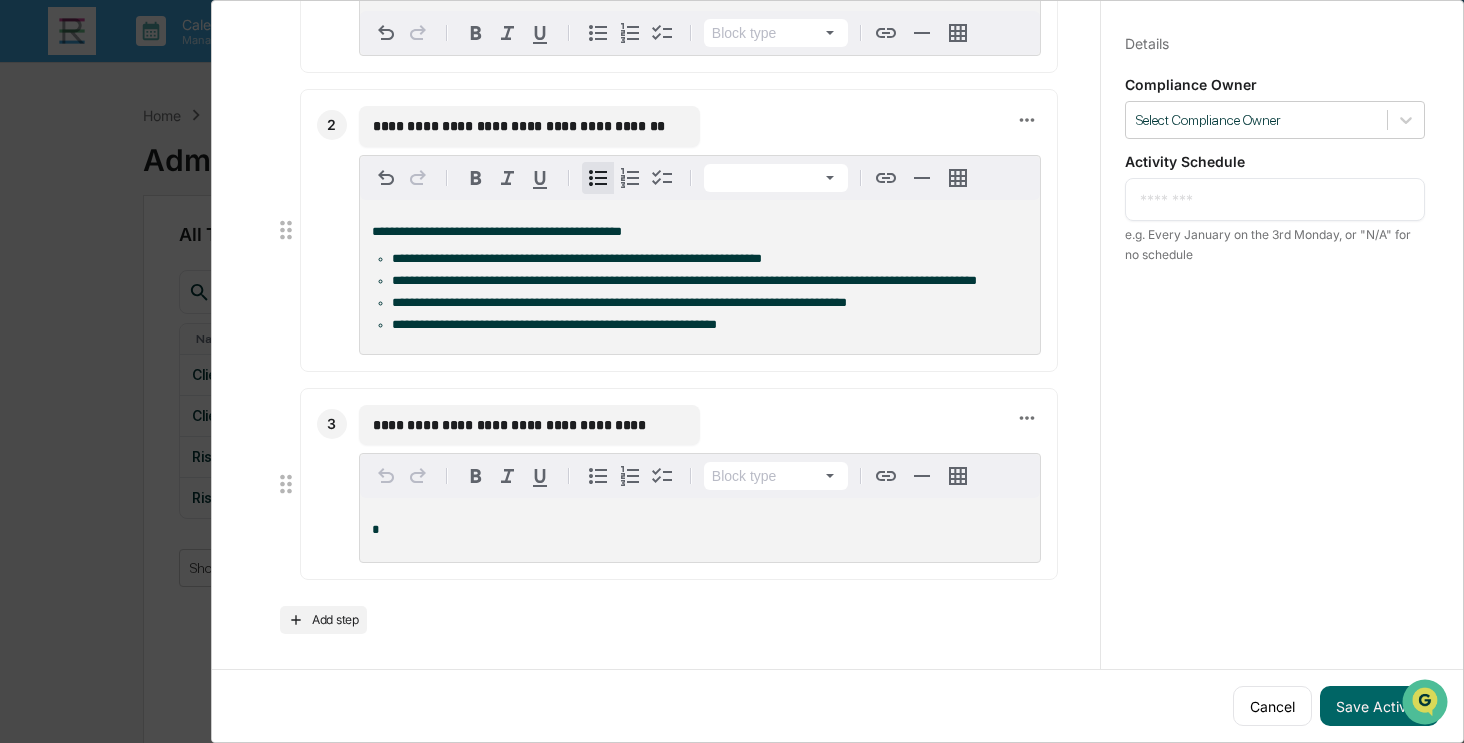type on "**********" 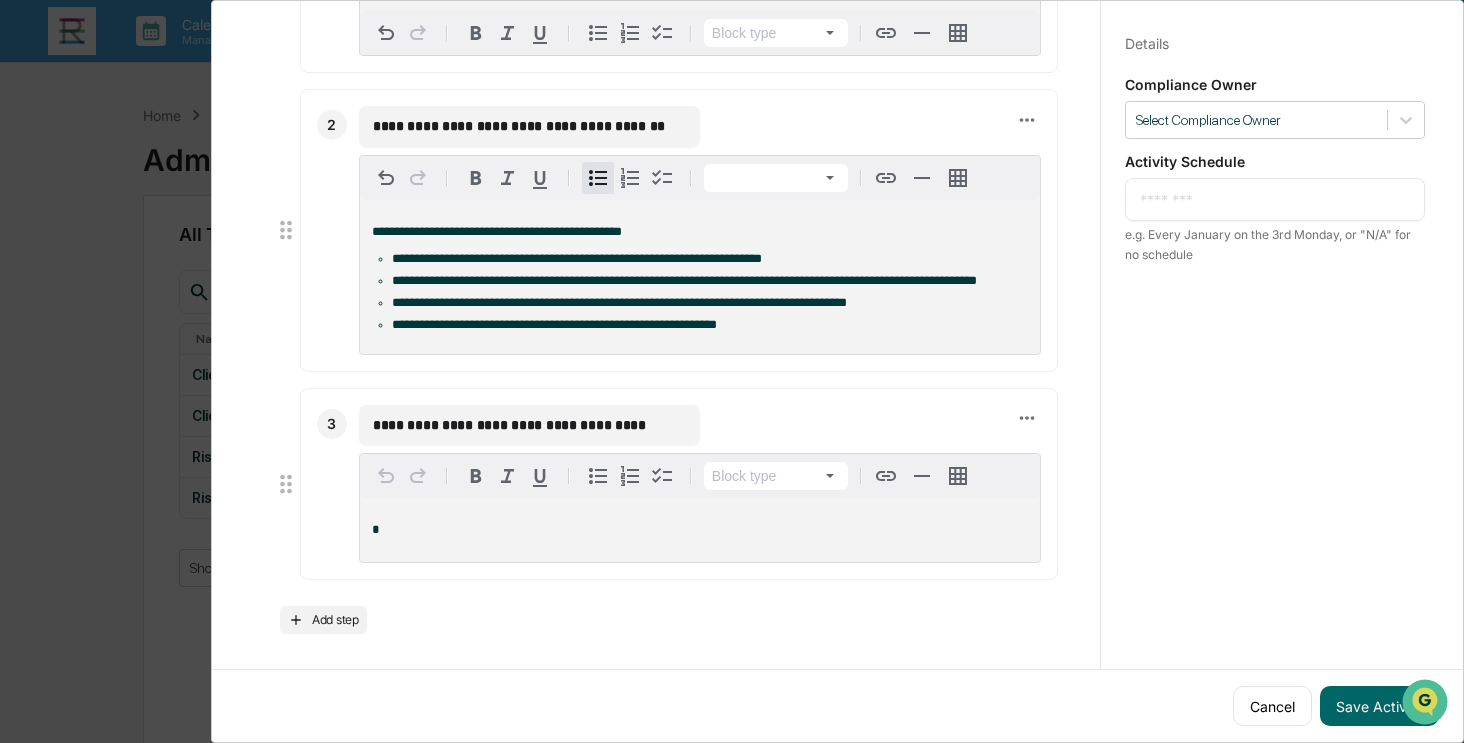 click on "*" at bounding box center (700, 530) 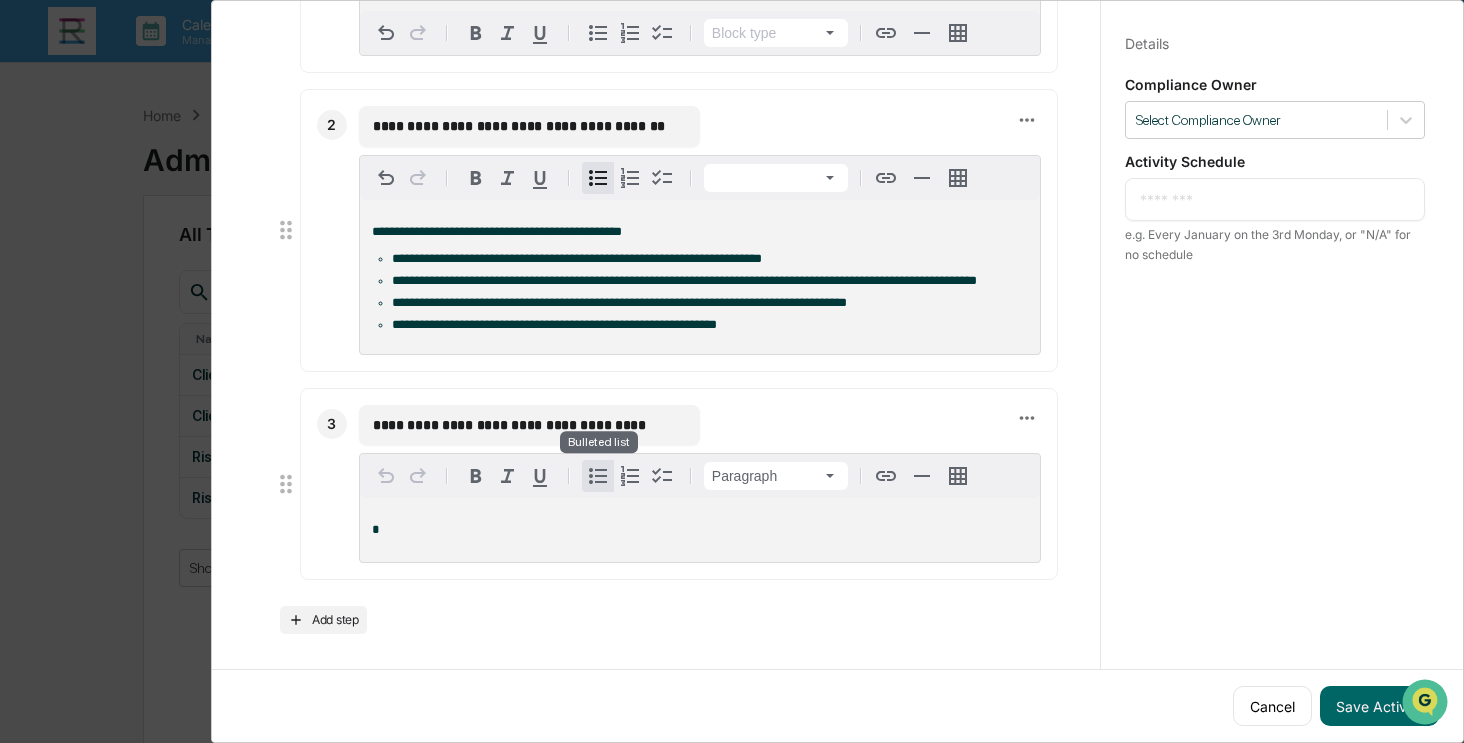 click 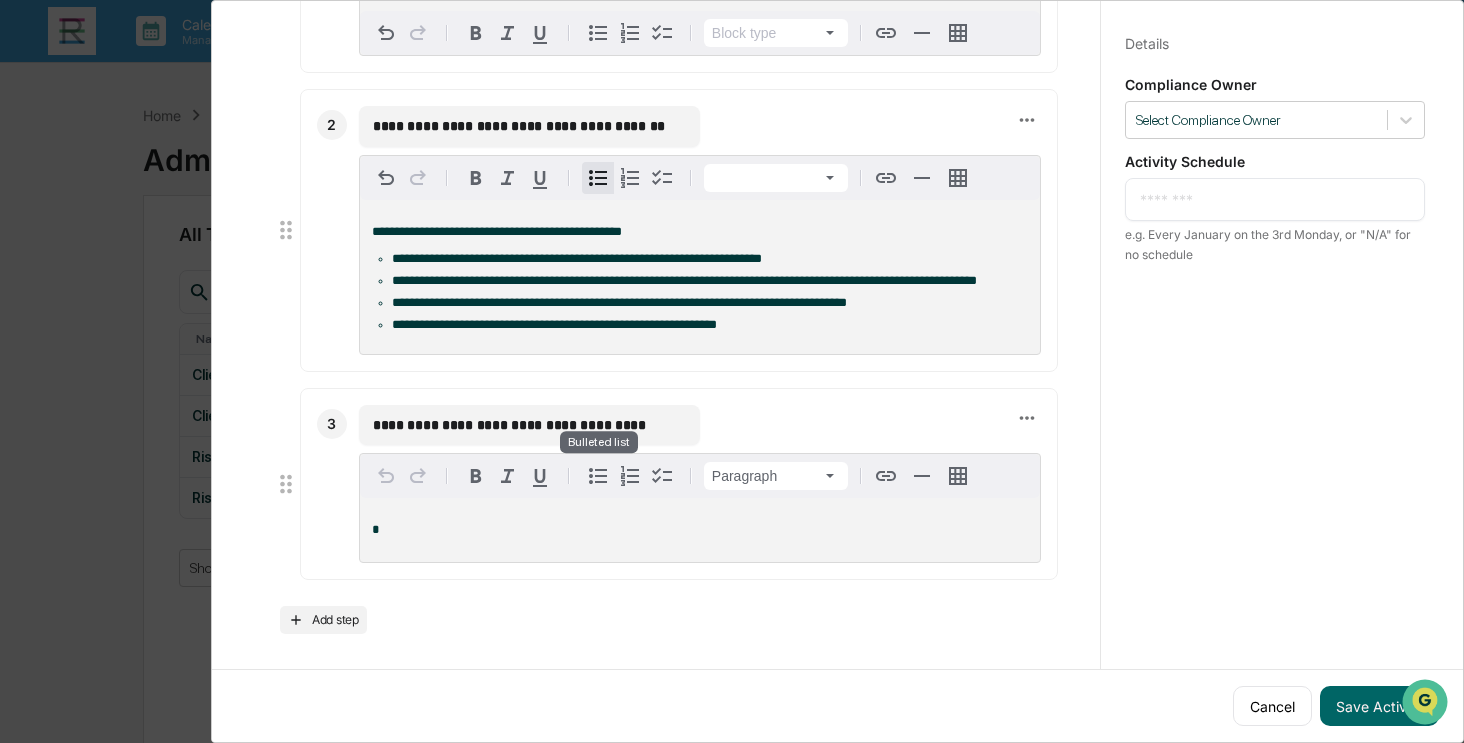 scroll, scrollTop: 606, scrollLeft: 0, axis: vertical 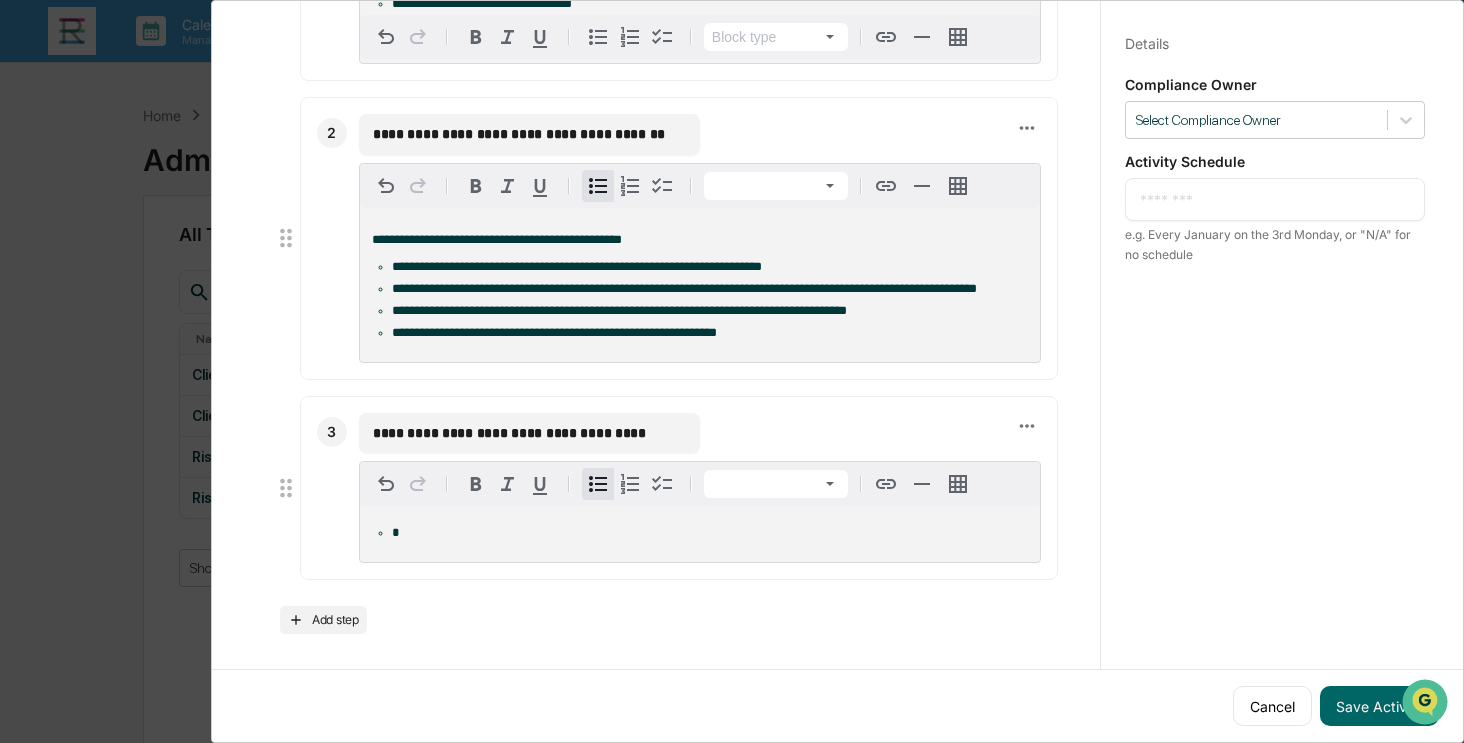 type 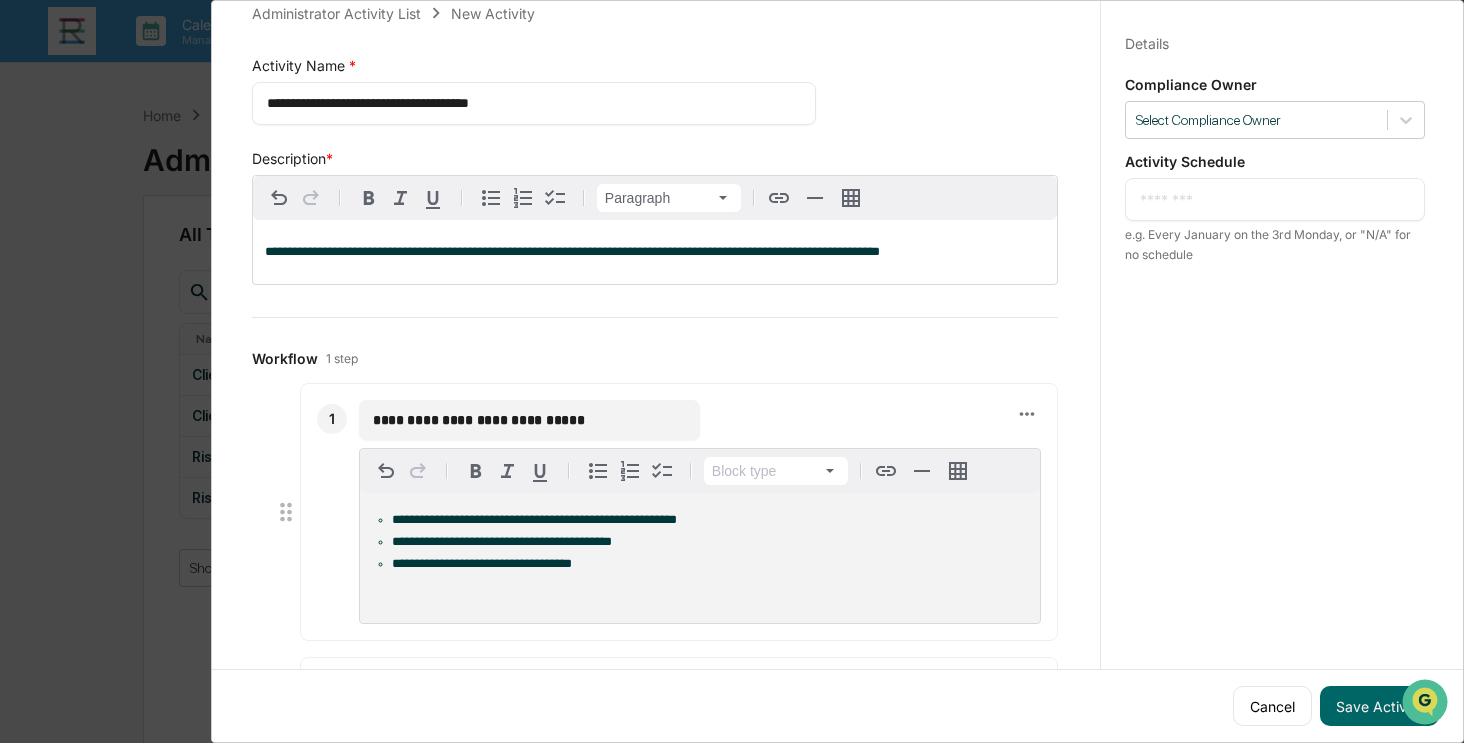 scroll, scrollTop: 0, scrollLeft: 0, axis: both 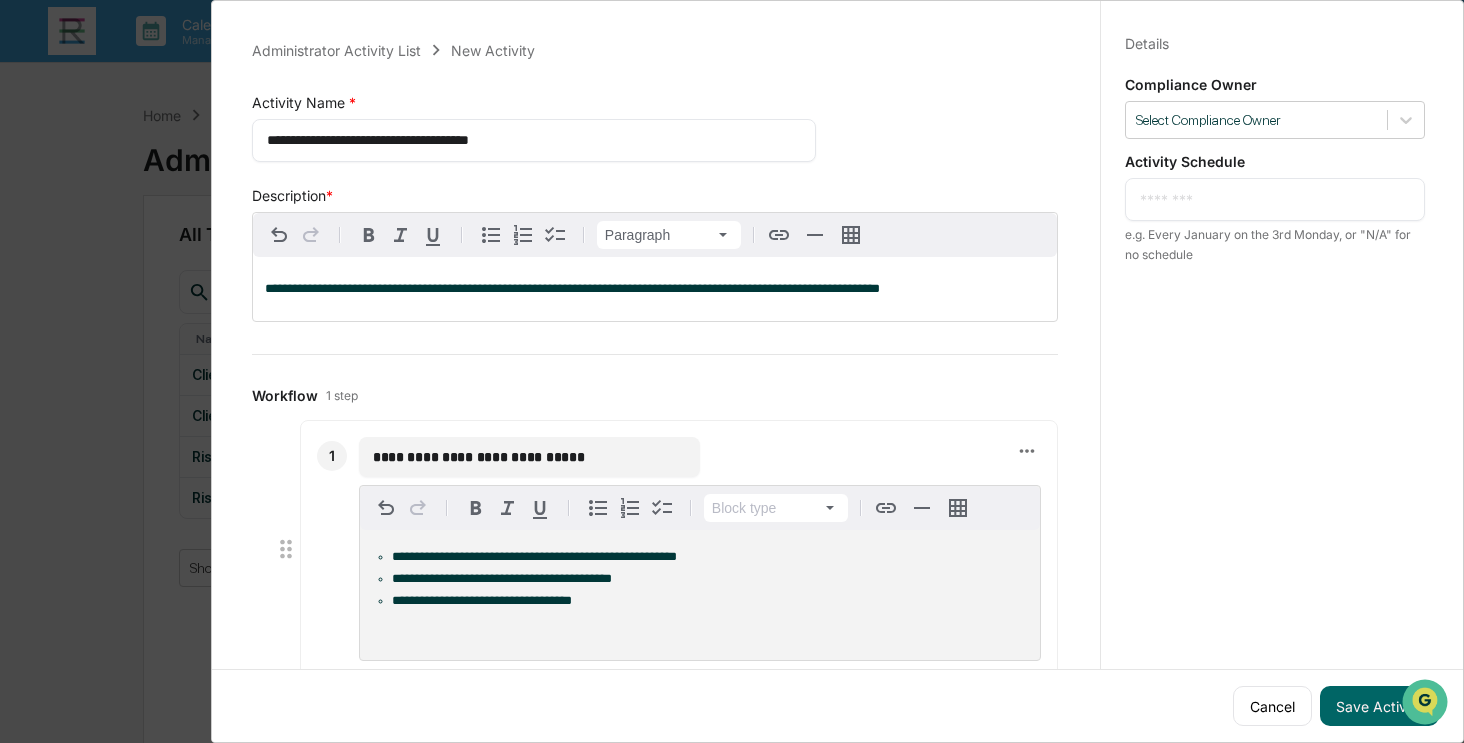 click on "**********" at bounding box center (527, 140) 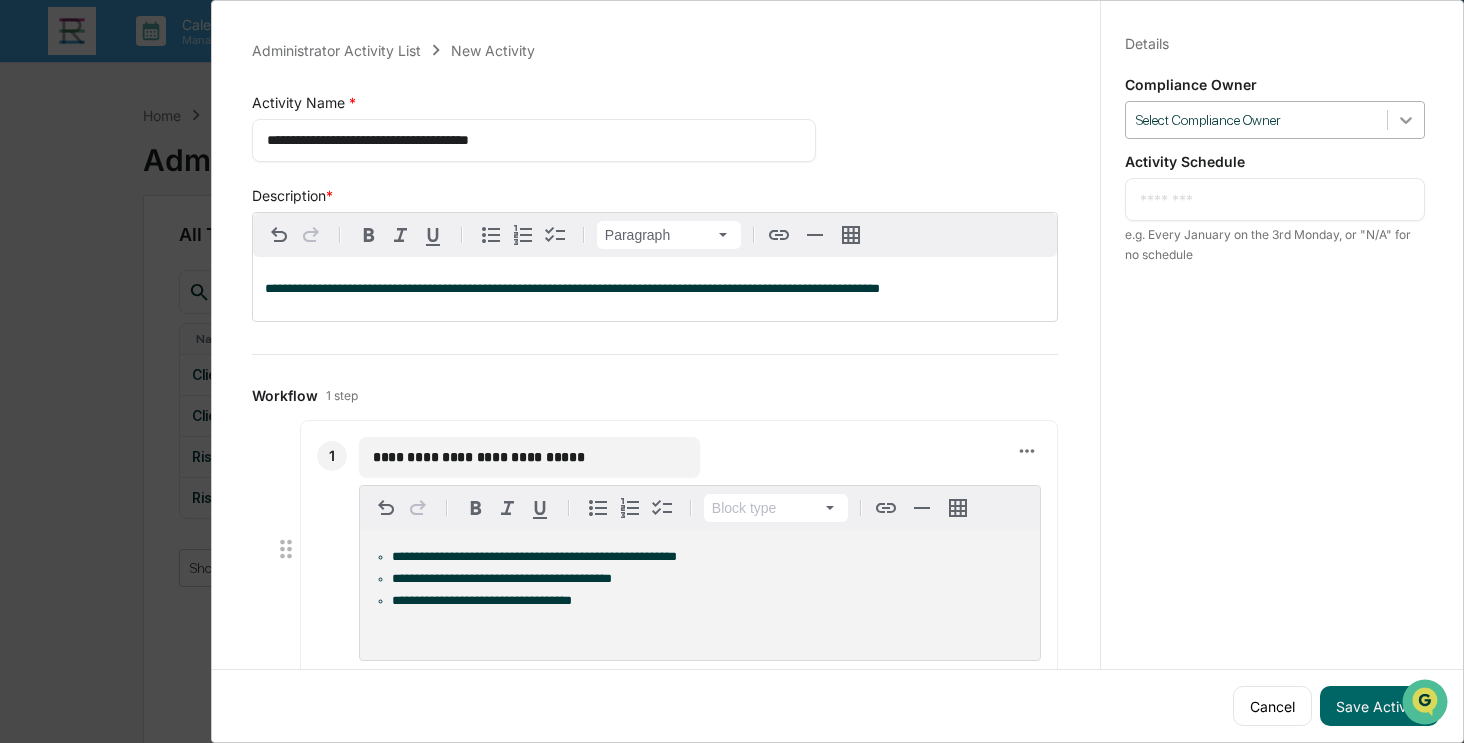 click at bounding box center [1406, 120] 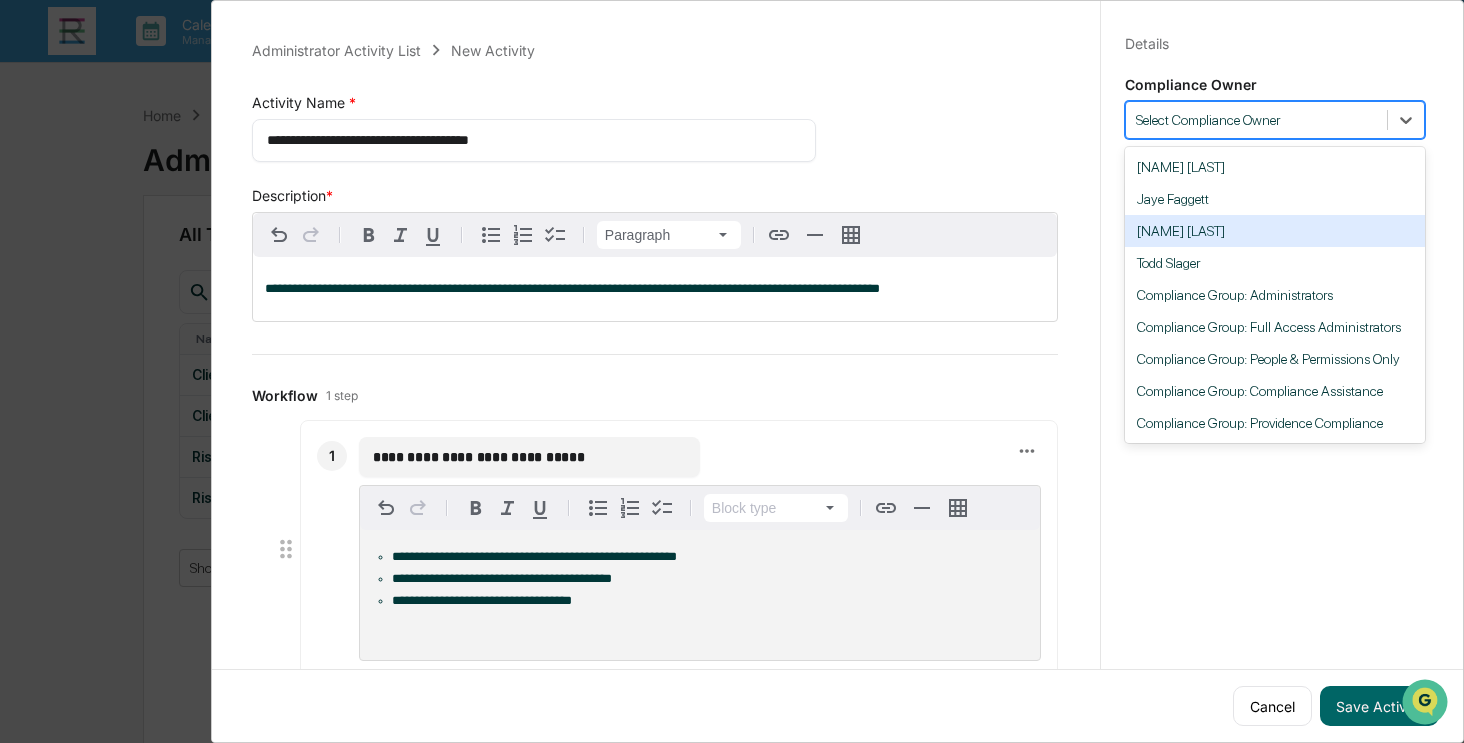 scroll, scrollTop: 0, scrollLeft: 0, axis: both 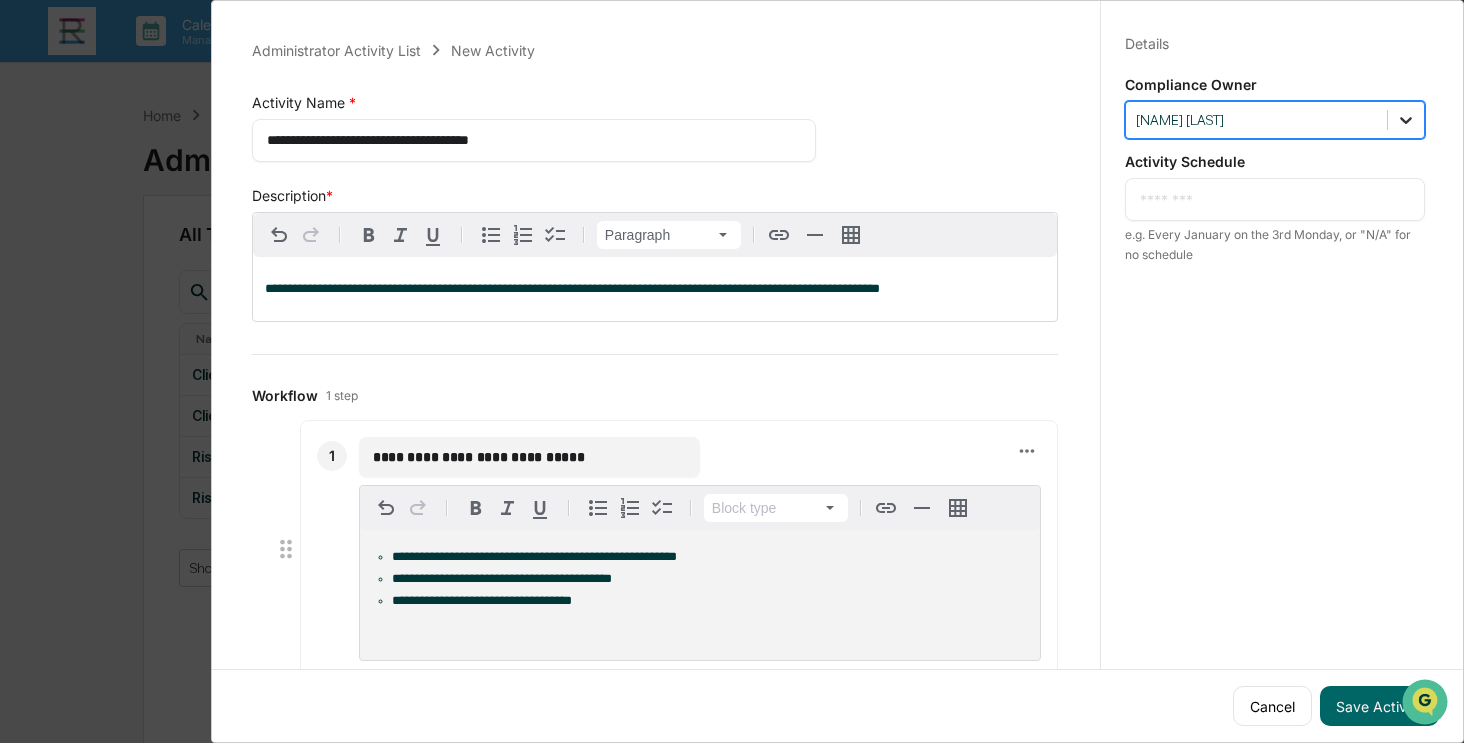 click 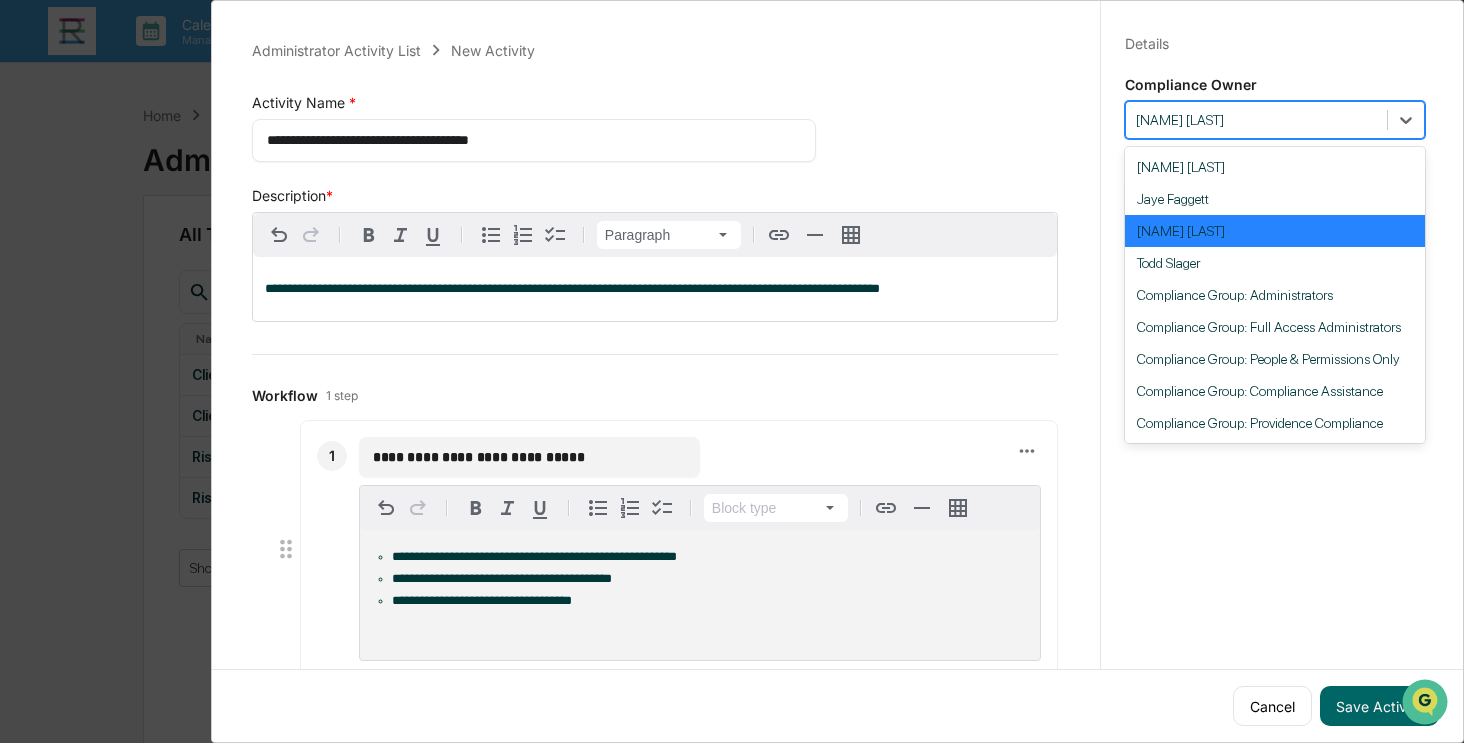 scroll, scrollTop: 20, scrollLeft: 0, axis: vertical 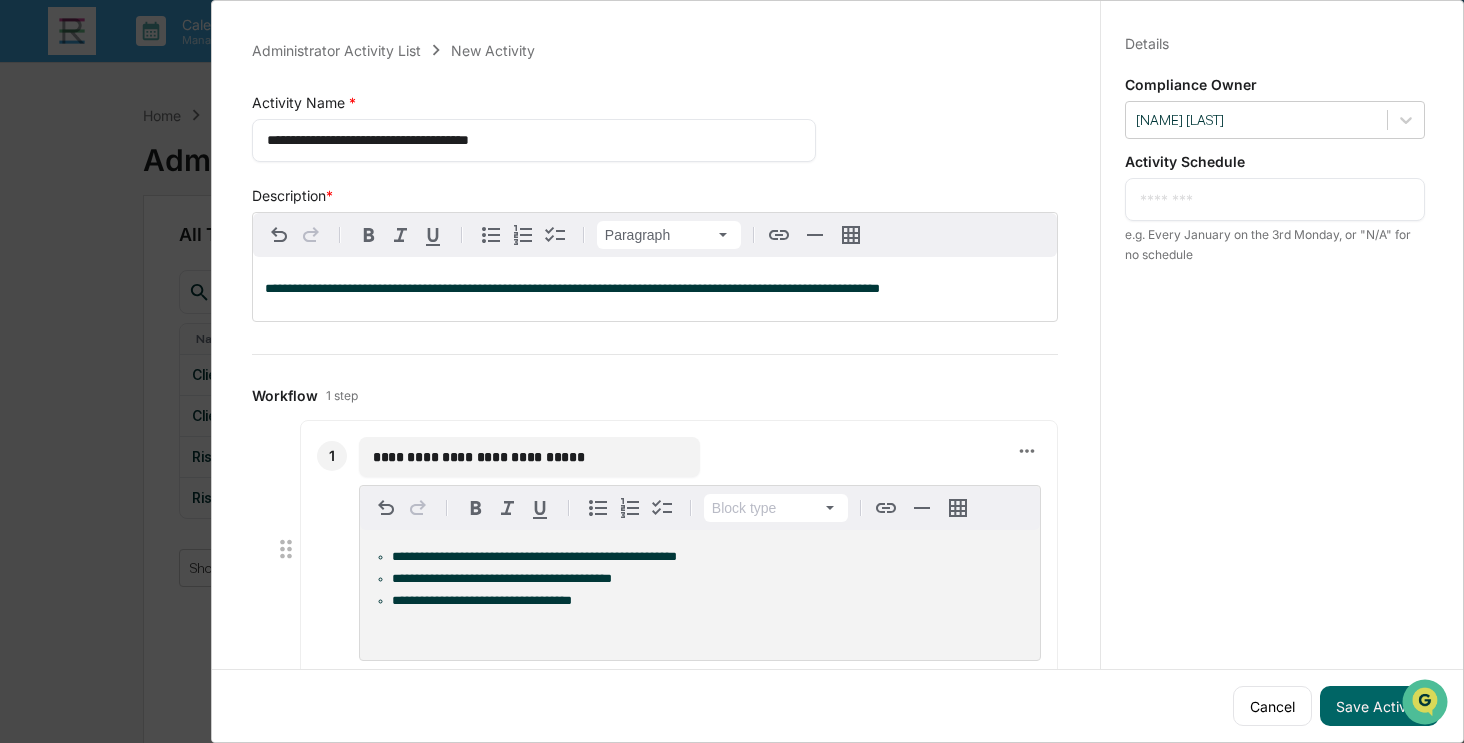 click at bounding box center (1275, 199) 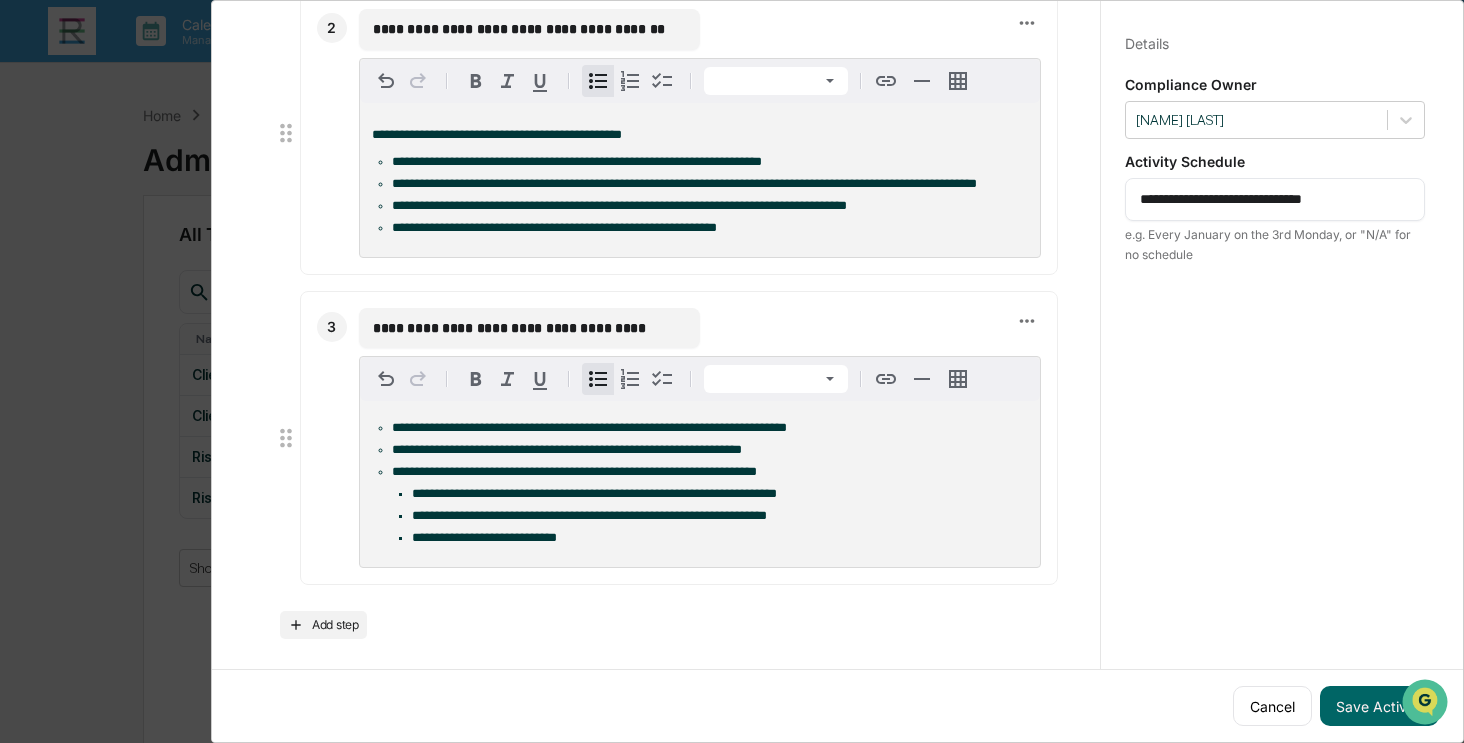 scroll, scrollTop: 721, scrollLeft: 0, axis: vertical 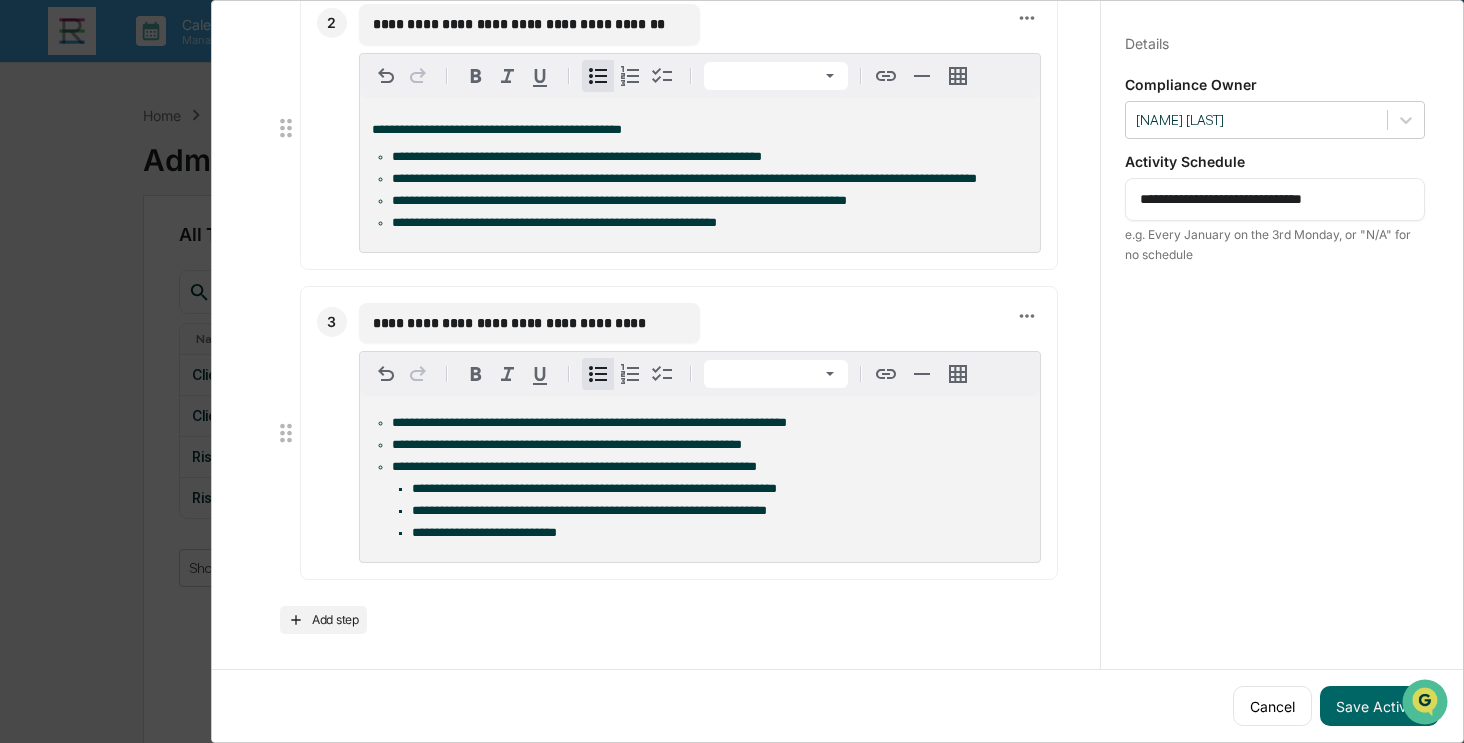 type on "**********" 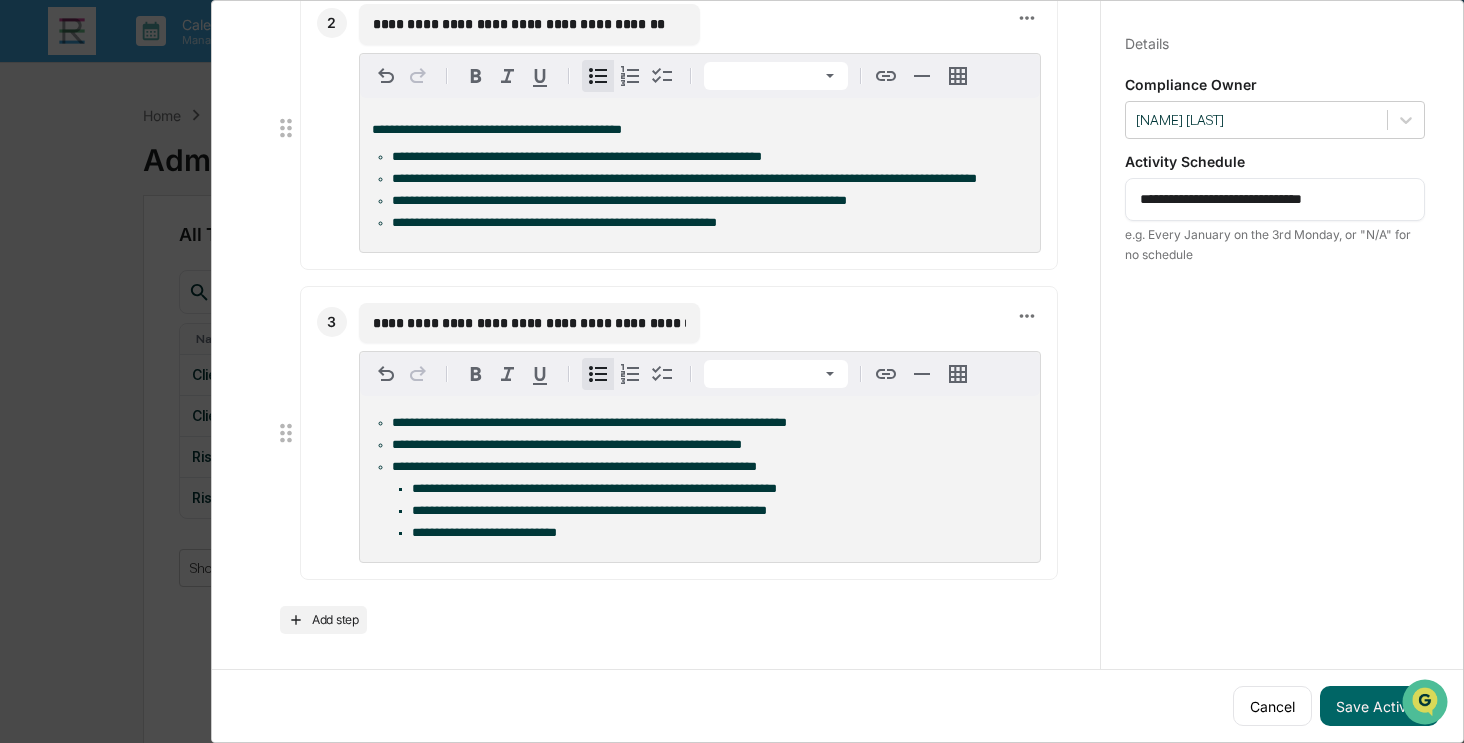 type on "**********" 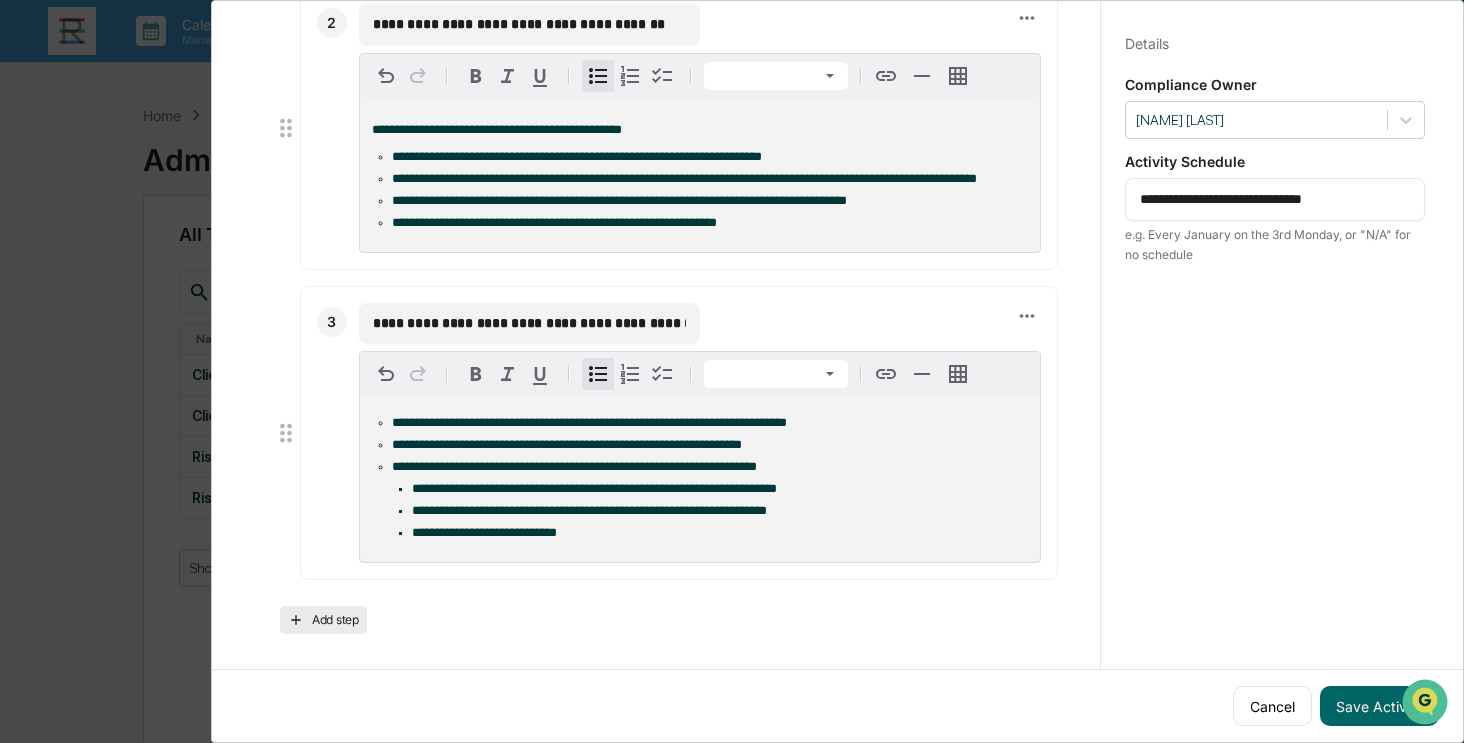 click 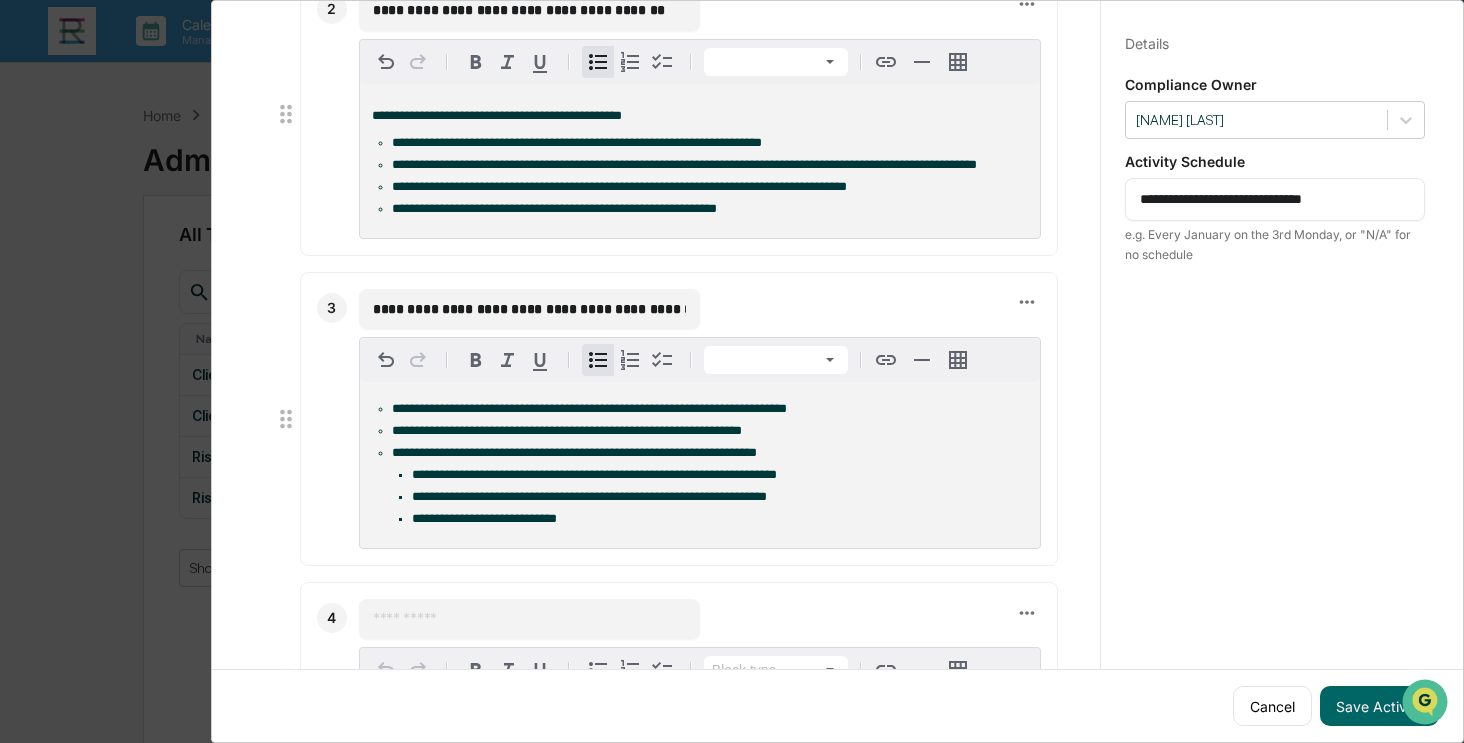 click at bounding box center [529, 619] 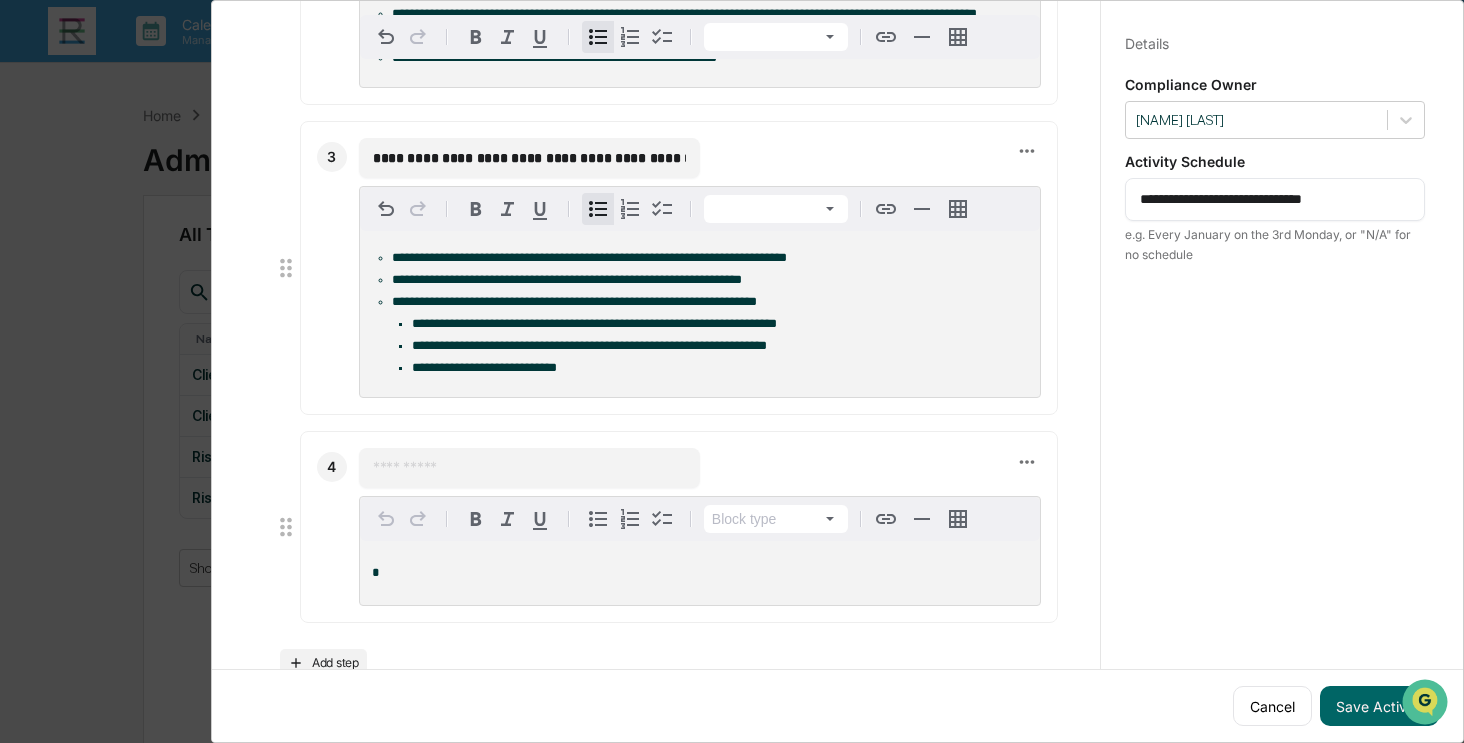scroll, scrollTop: 930, scrollLeft: 0, axis: vertical 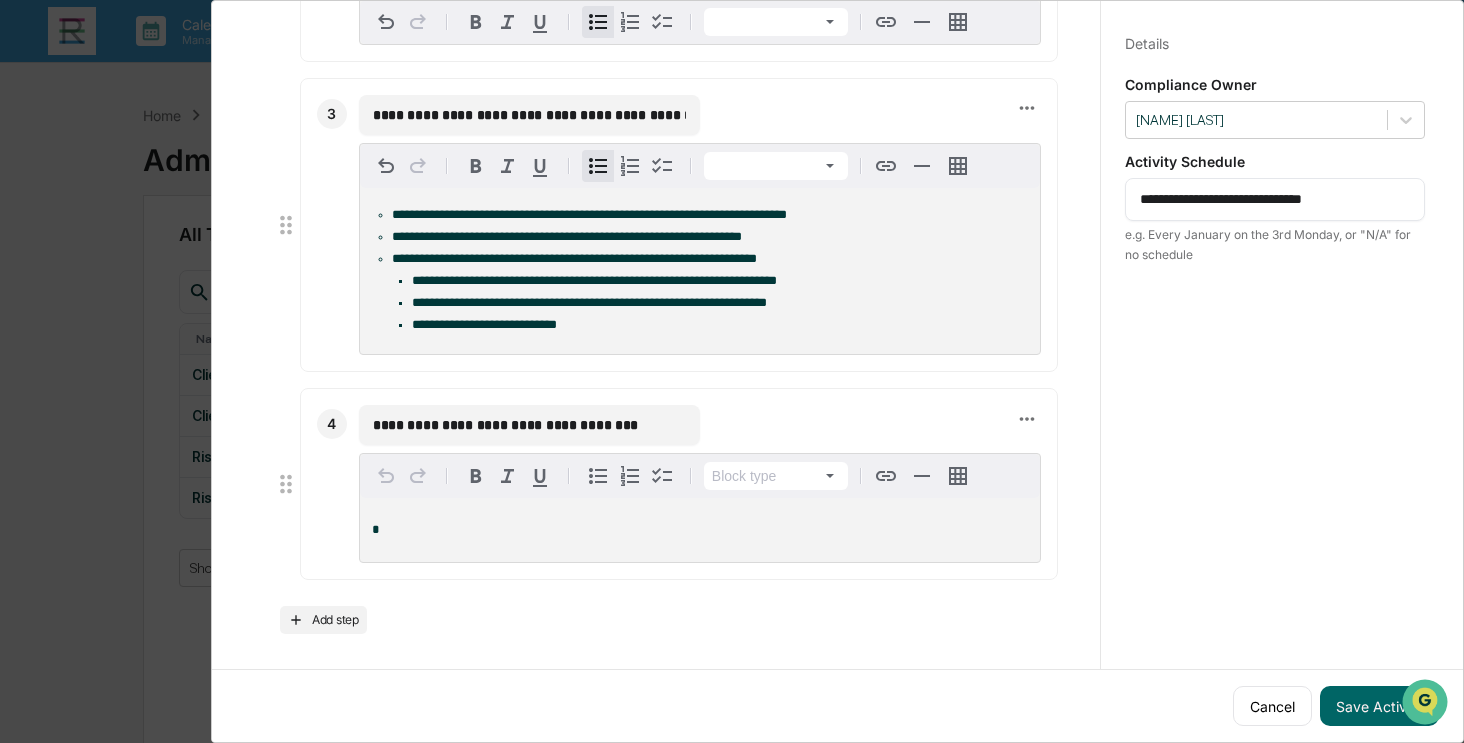 type on "**********" 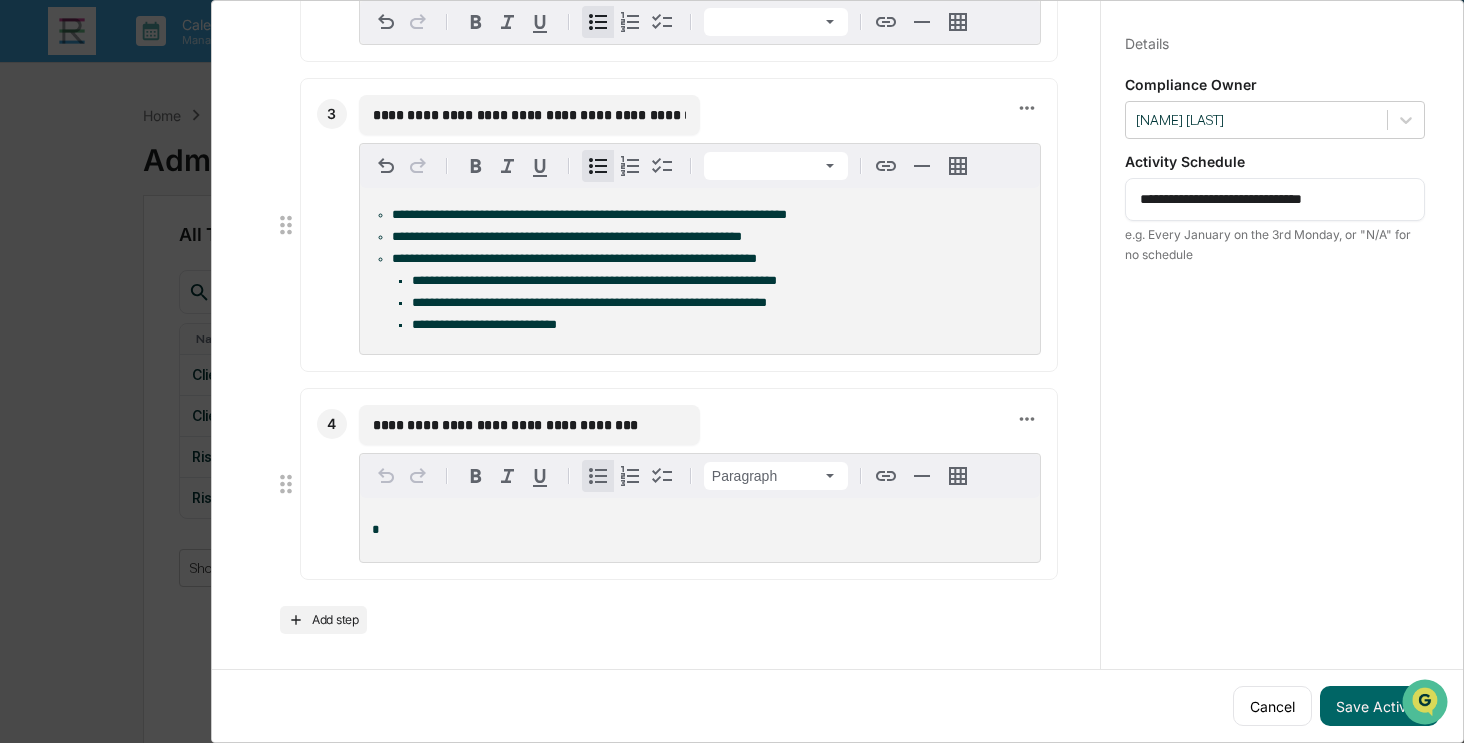 click 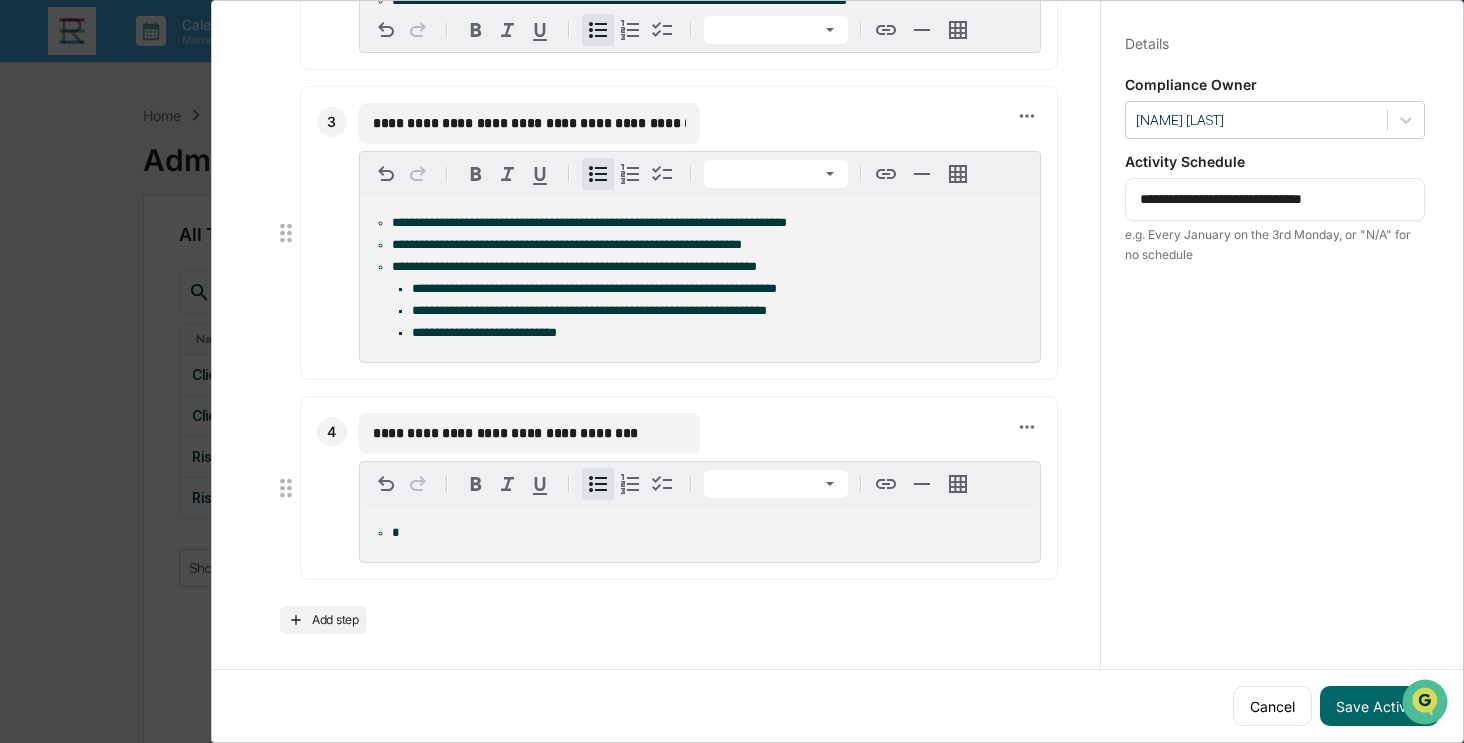 scroll, scrollTop: 922, scrollLeft: 0, axis: vertical 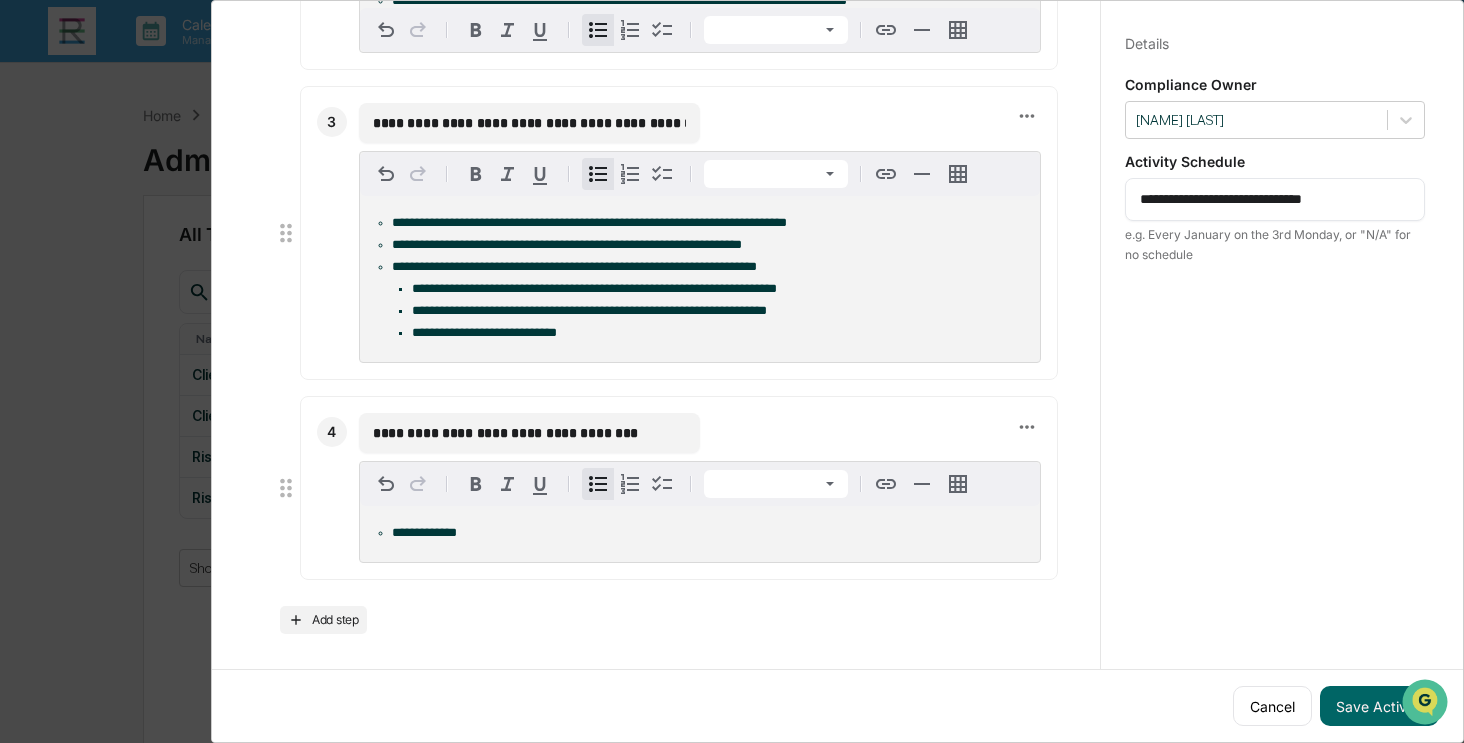click on "**********" at bounding box center (529, 433) 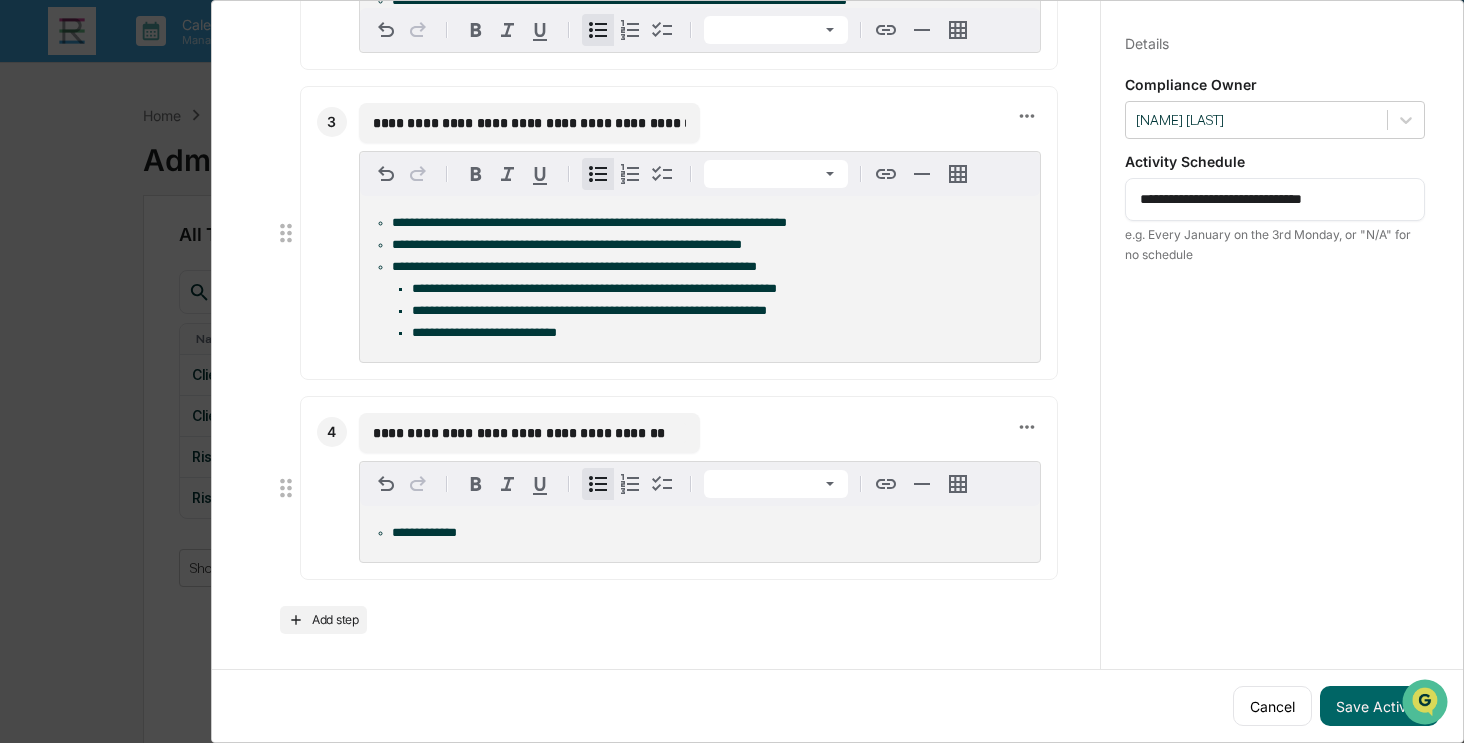 scroll, scrollTop: 0, scrollLeft: 0, axis: both 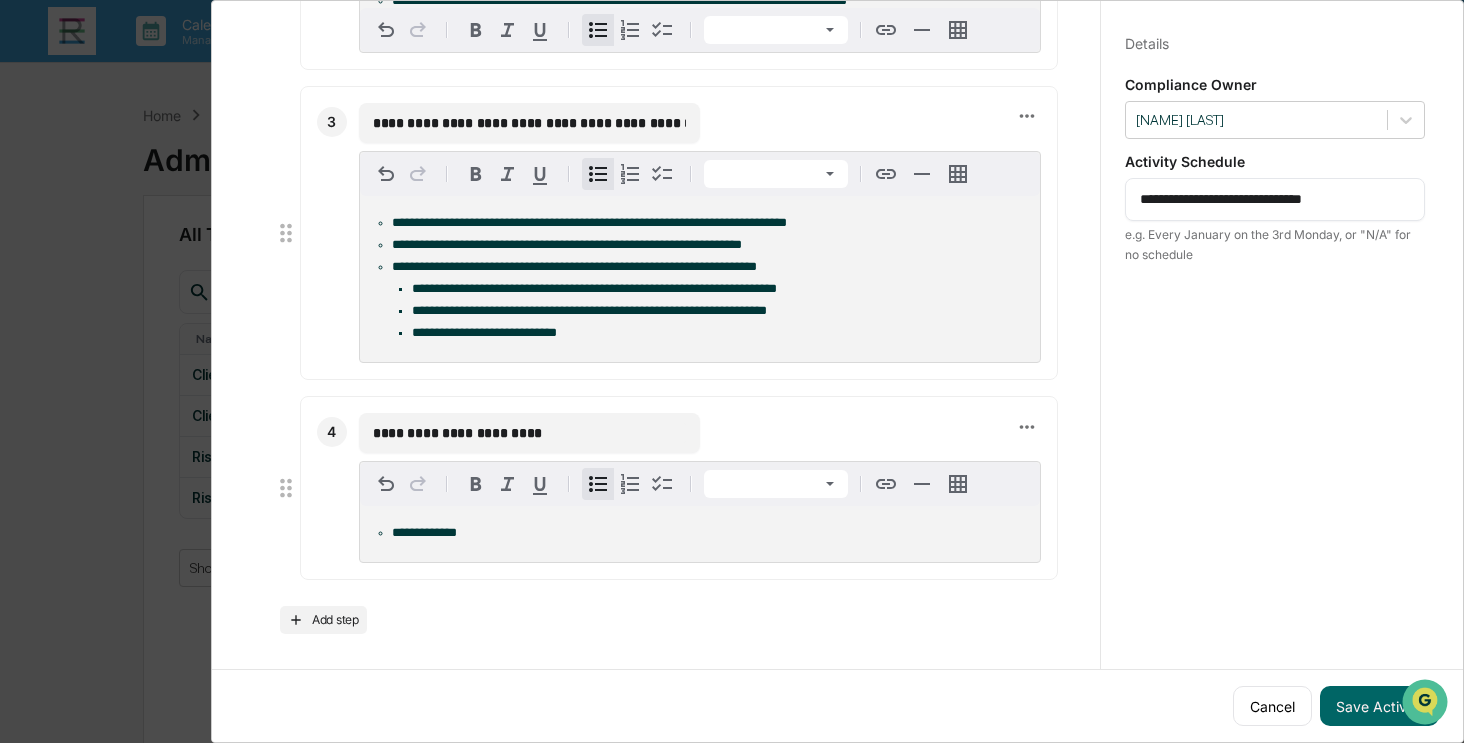 type on "**********" 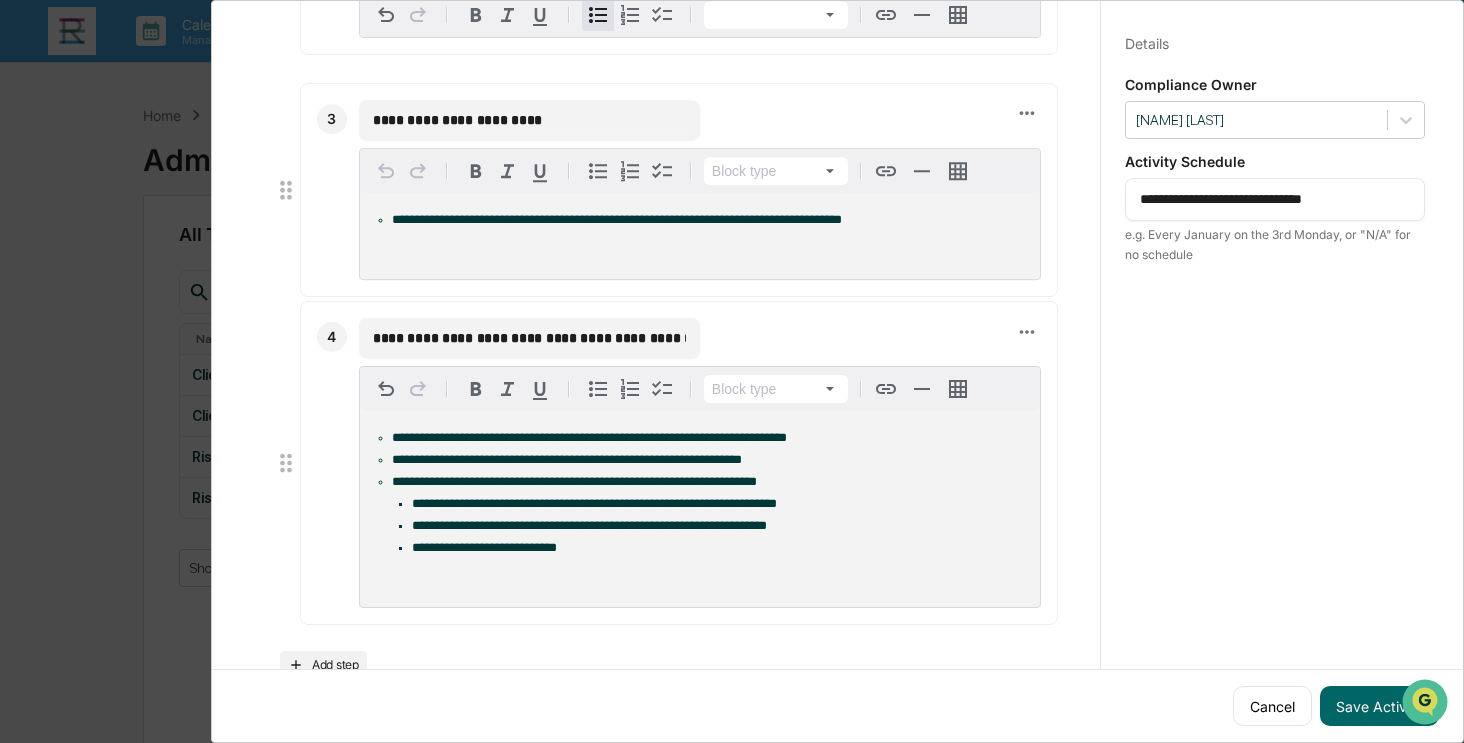 drag, startPoint x: 289, startPoint y: 491, endPoint x: 296, endPoint y: 204, distance: 287.08536 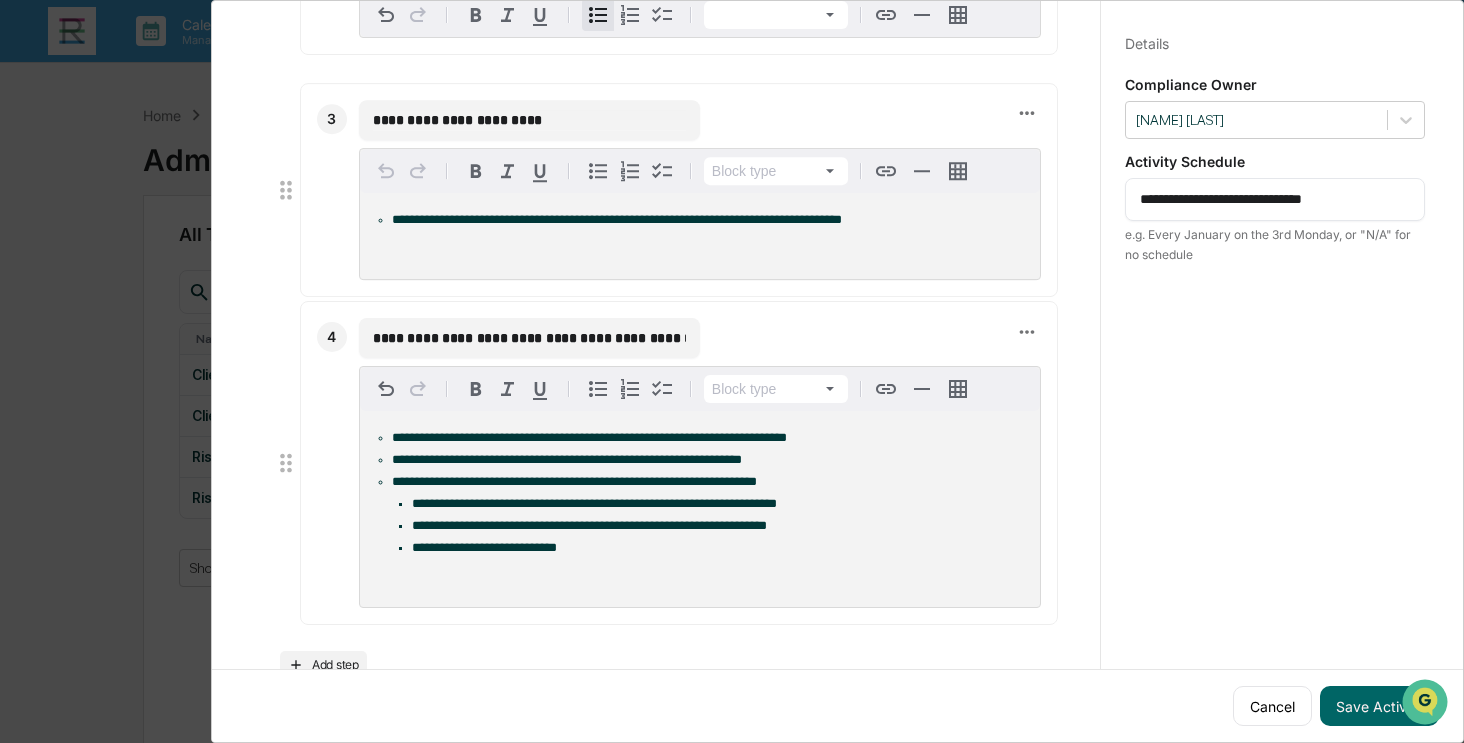 click 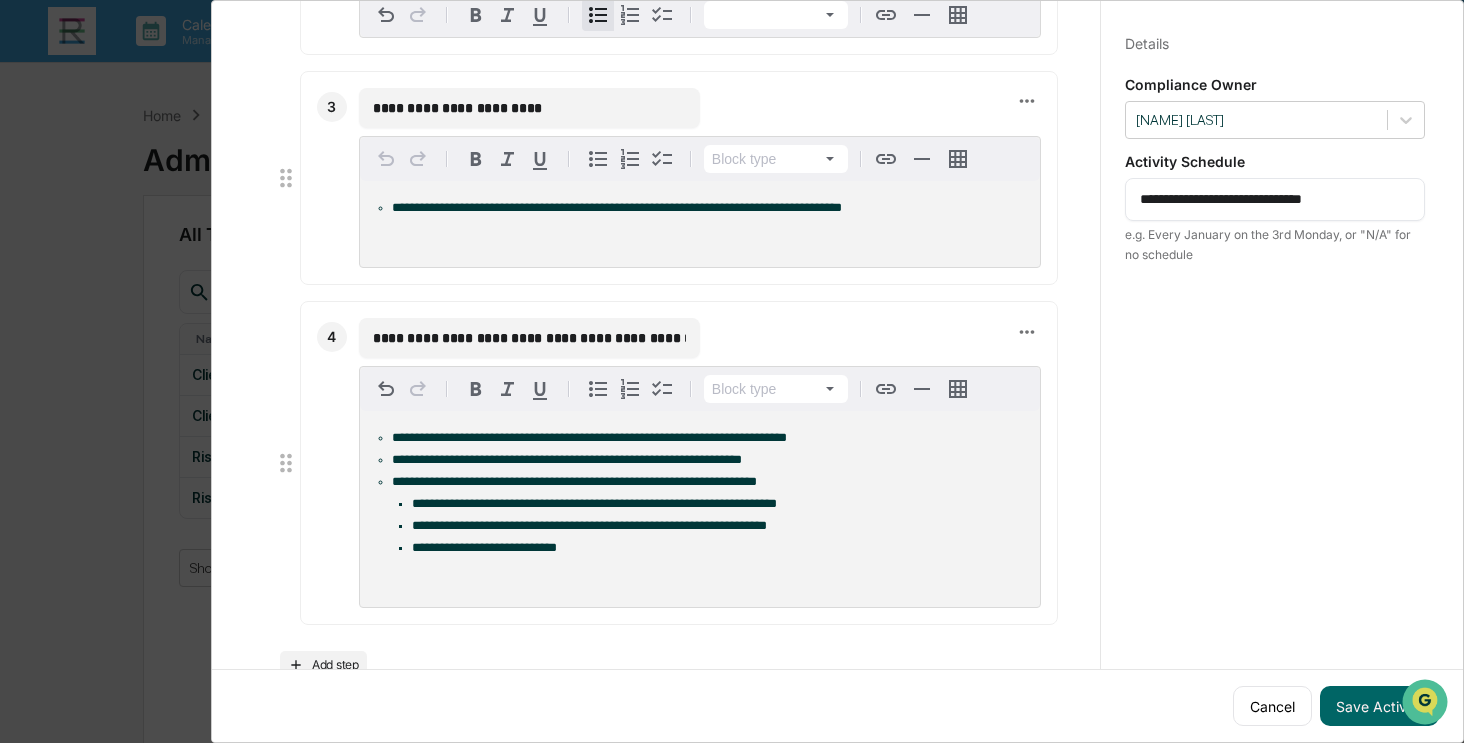 click on "**********" at bounding box center (529, 108) 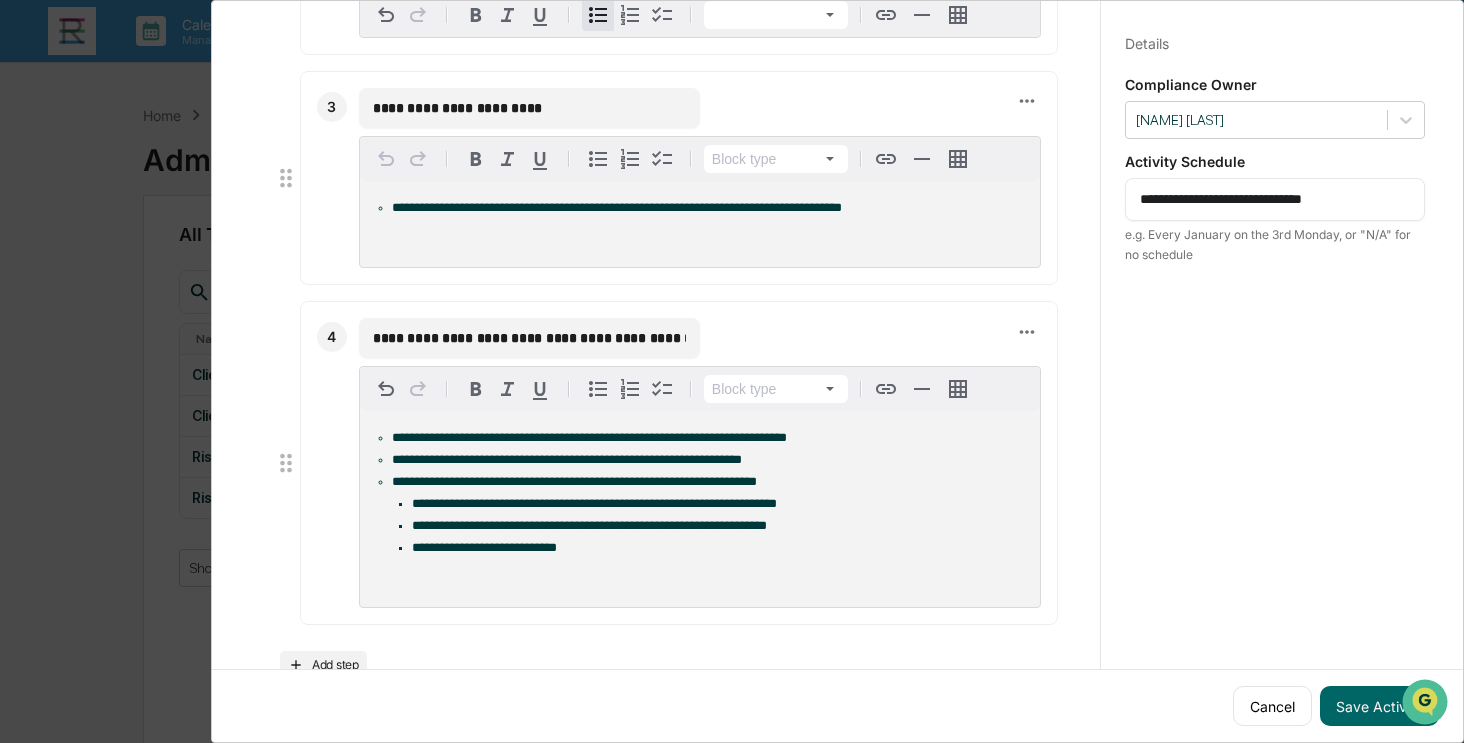 click on "**********" at bounding box center (529, 108) 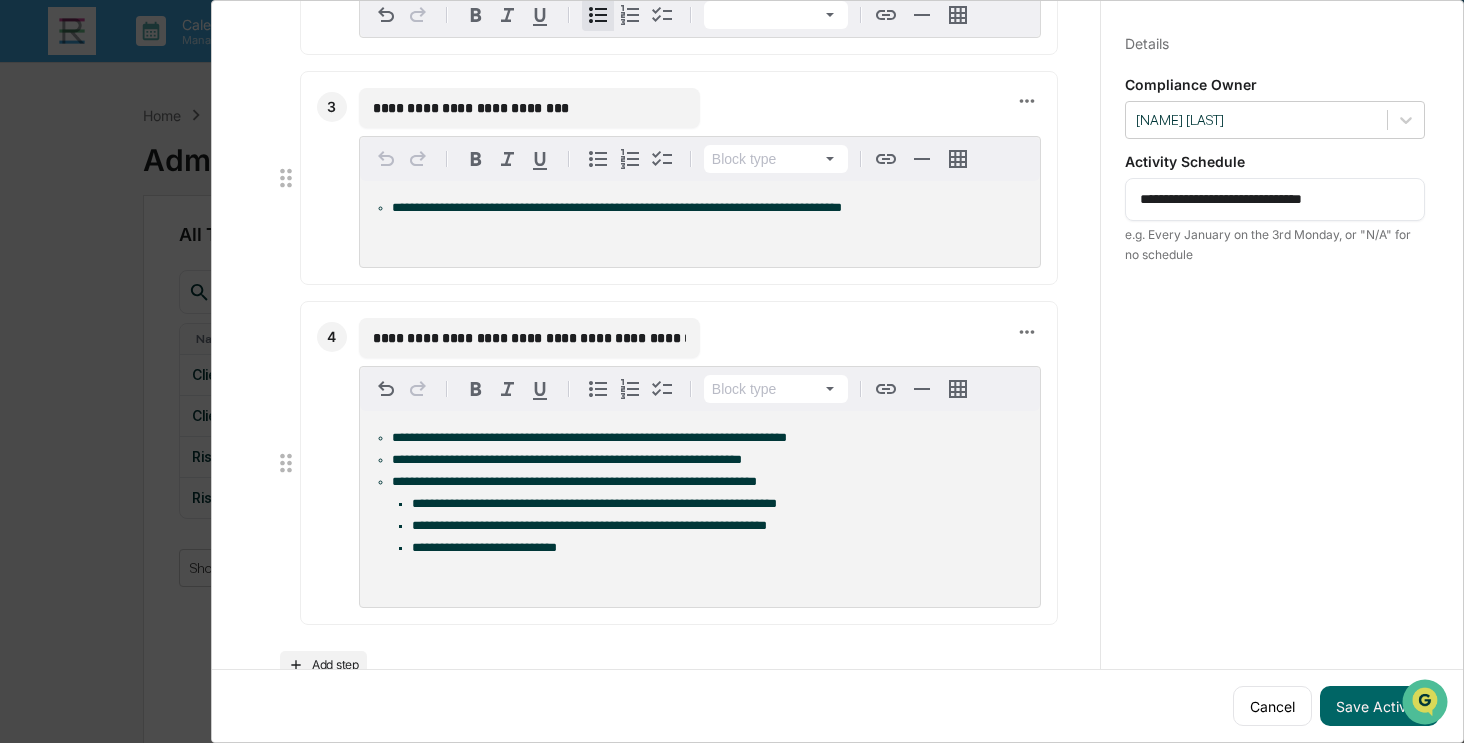 type on "**********" 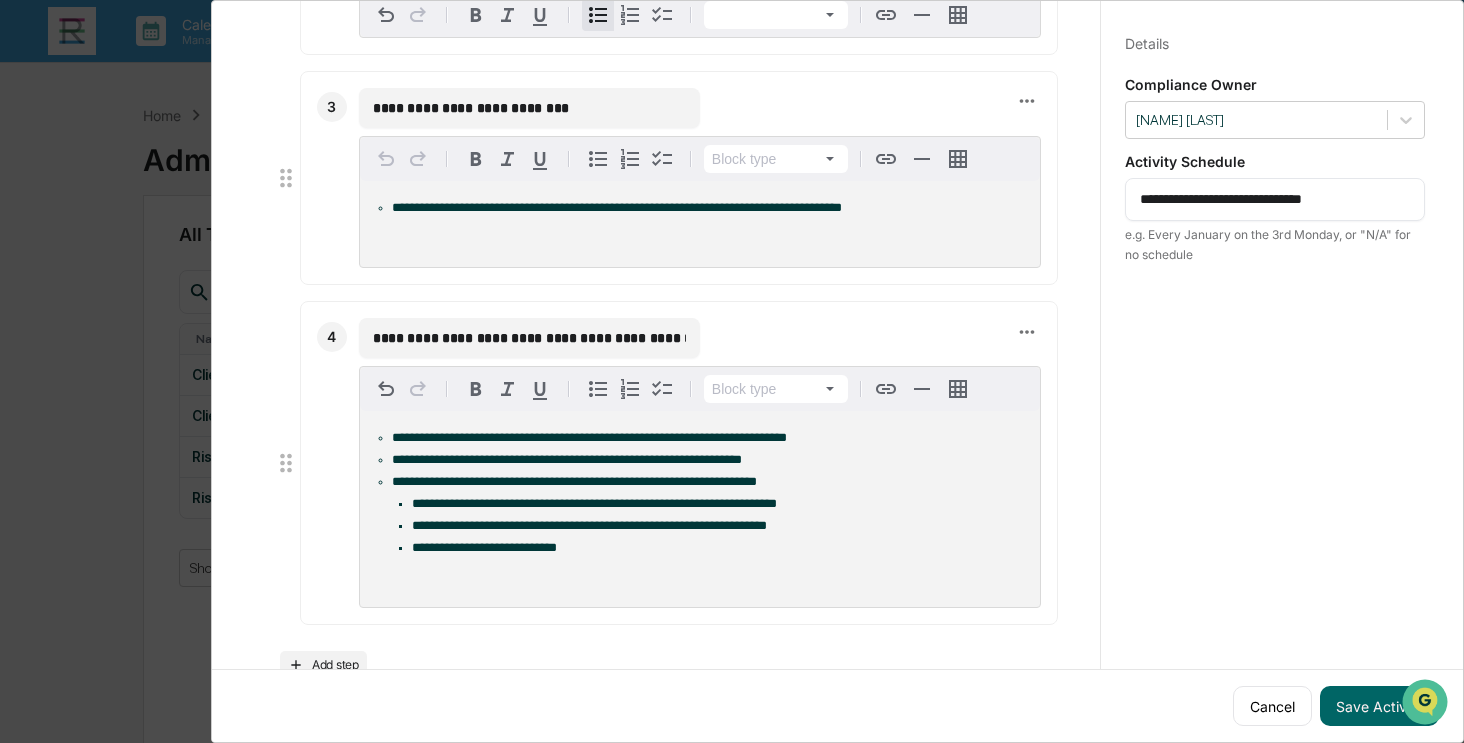 click on "**********" at bounding box center [720, 548] 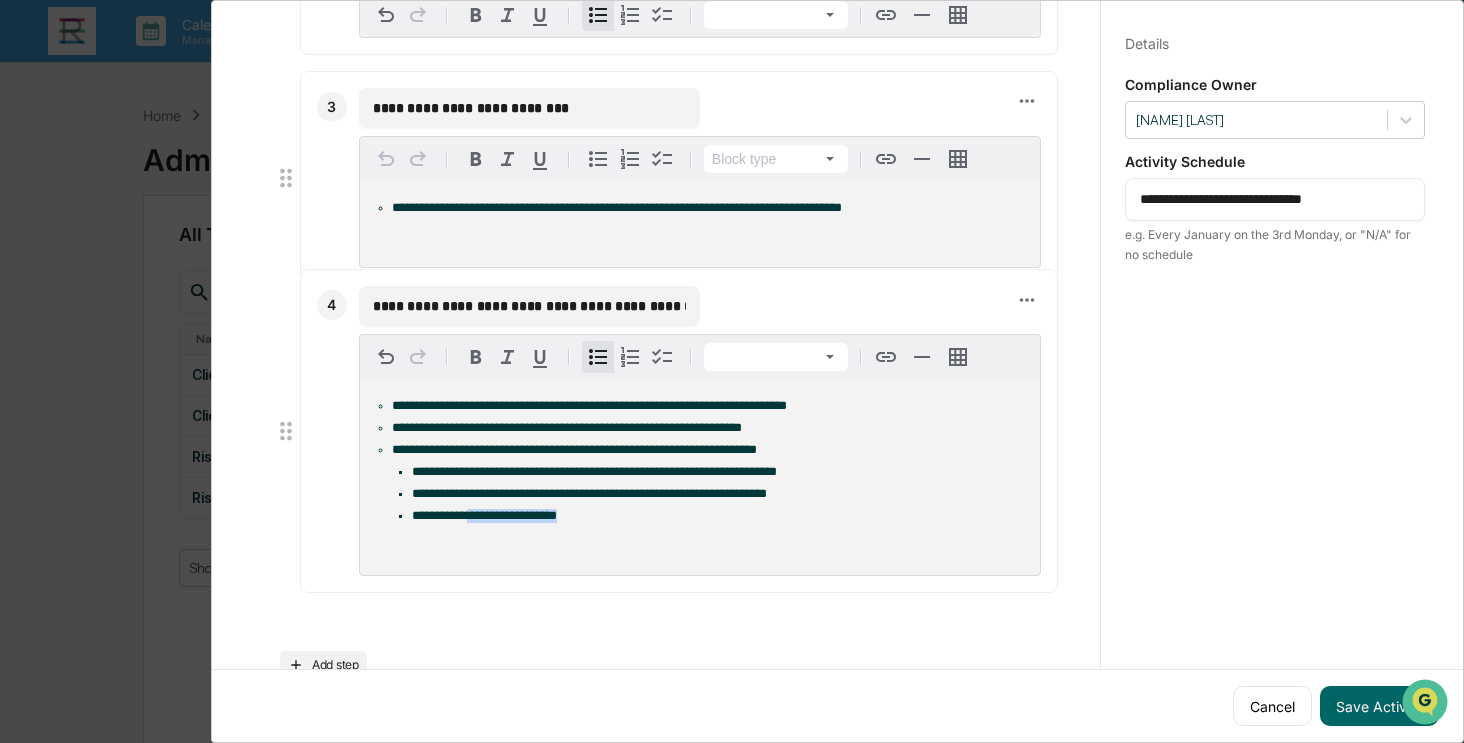 drag, startPoint x: 591, startPoint y: 566, endPoint x: 469, endPoint y: 538, distance: 125.17188 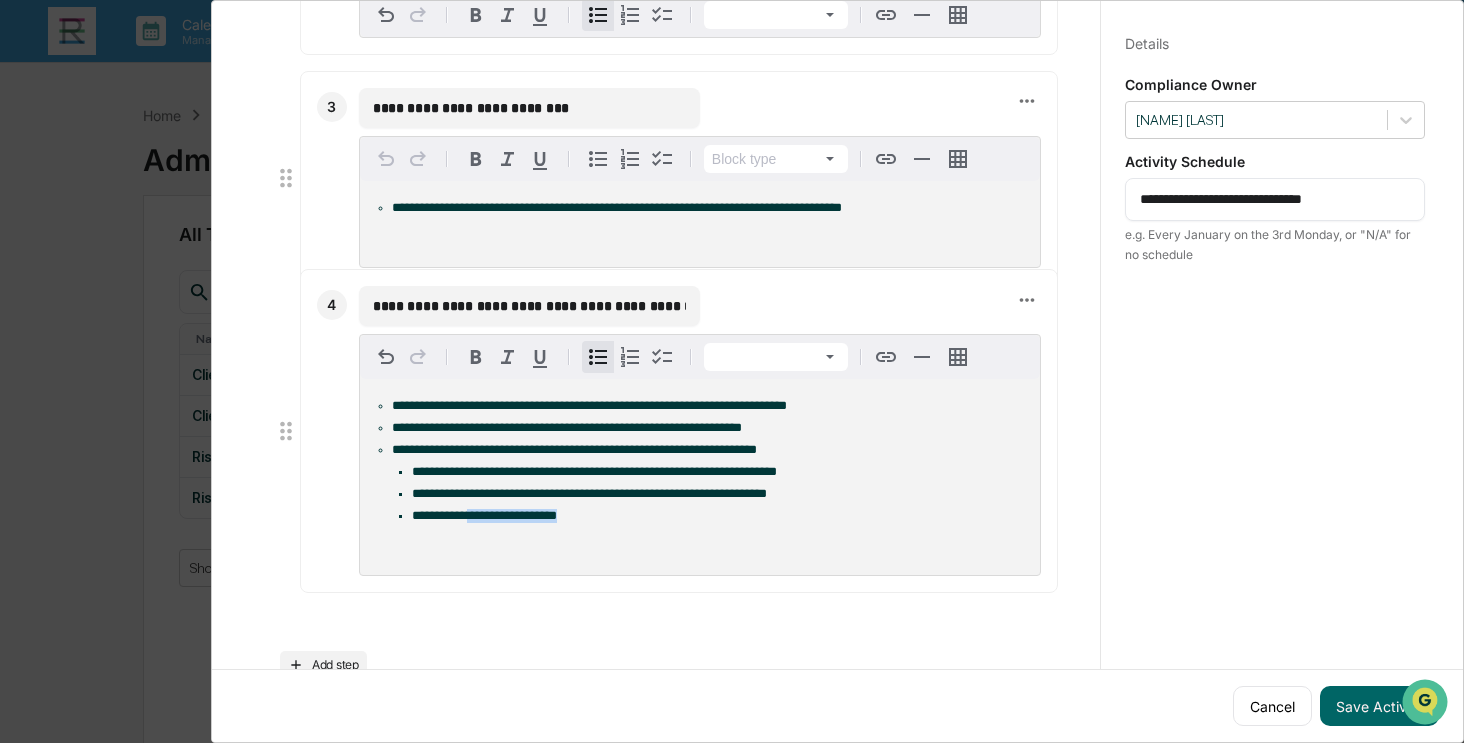 click on "**********" at bounding box center (720, 516) 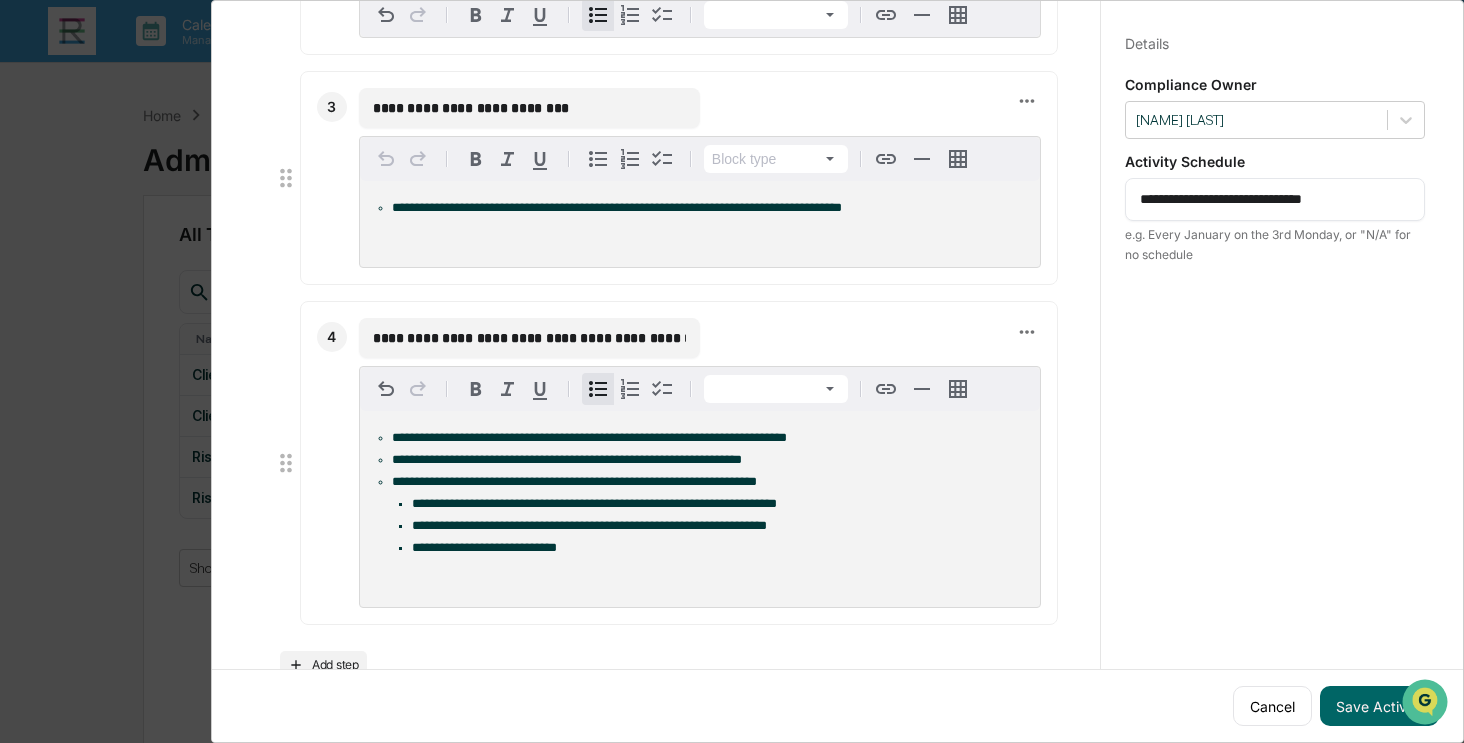 click on "**********" at bounding box center (720, 526) 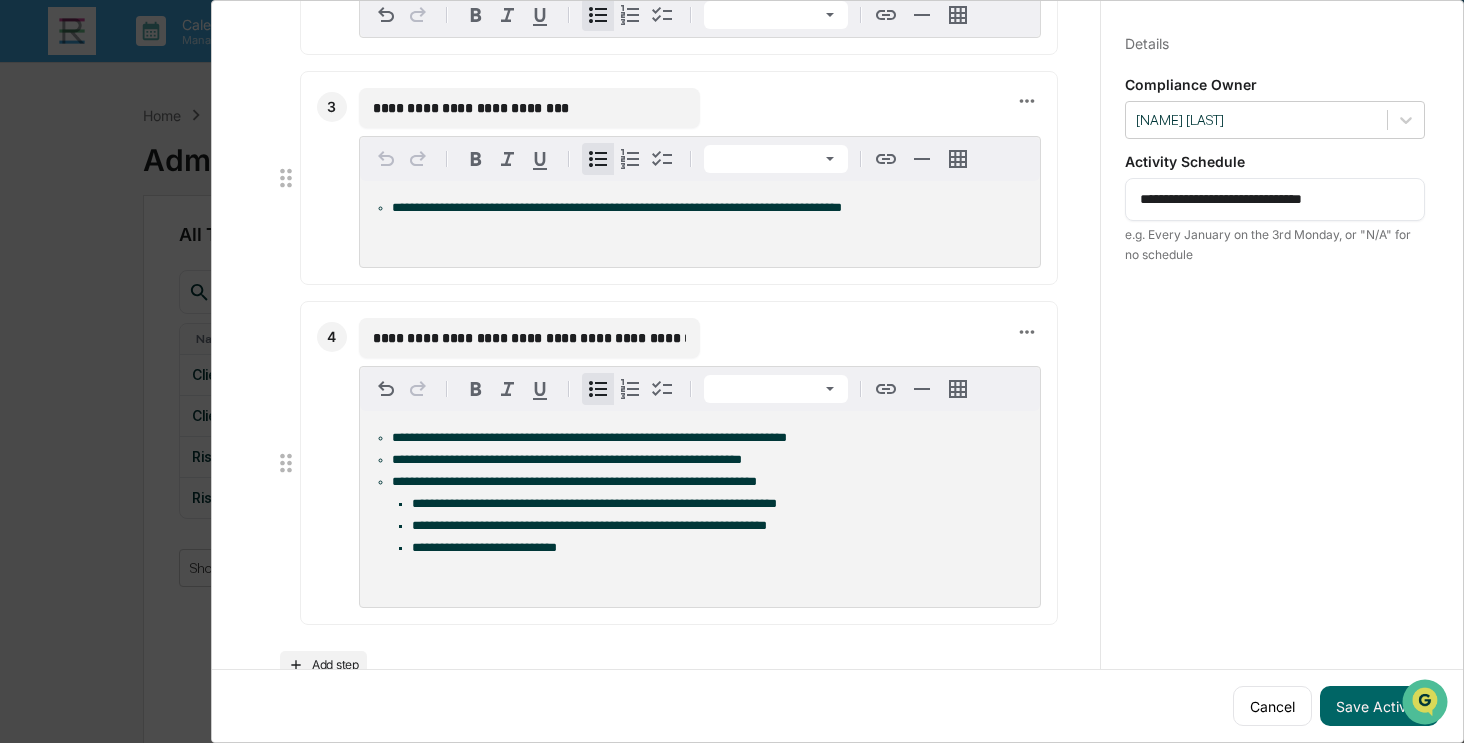 click on "**********" at bounding box center [710, 208] 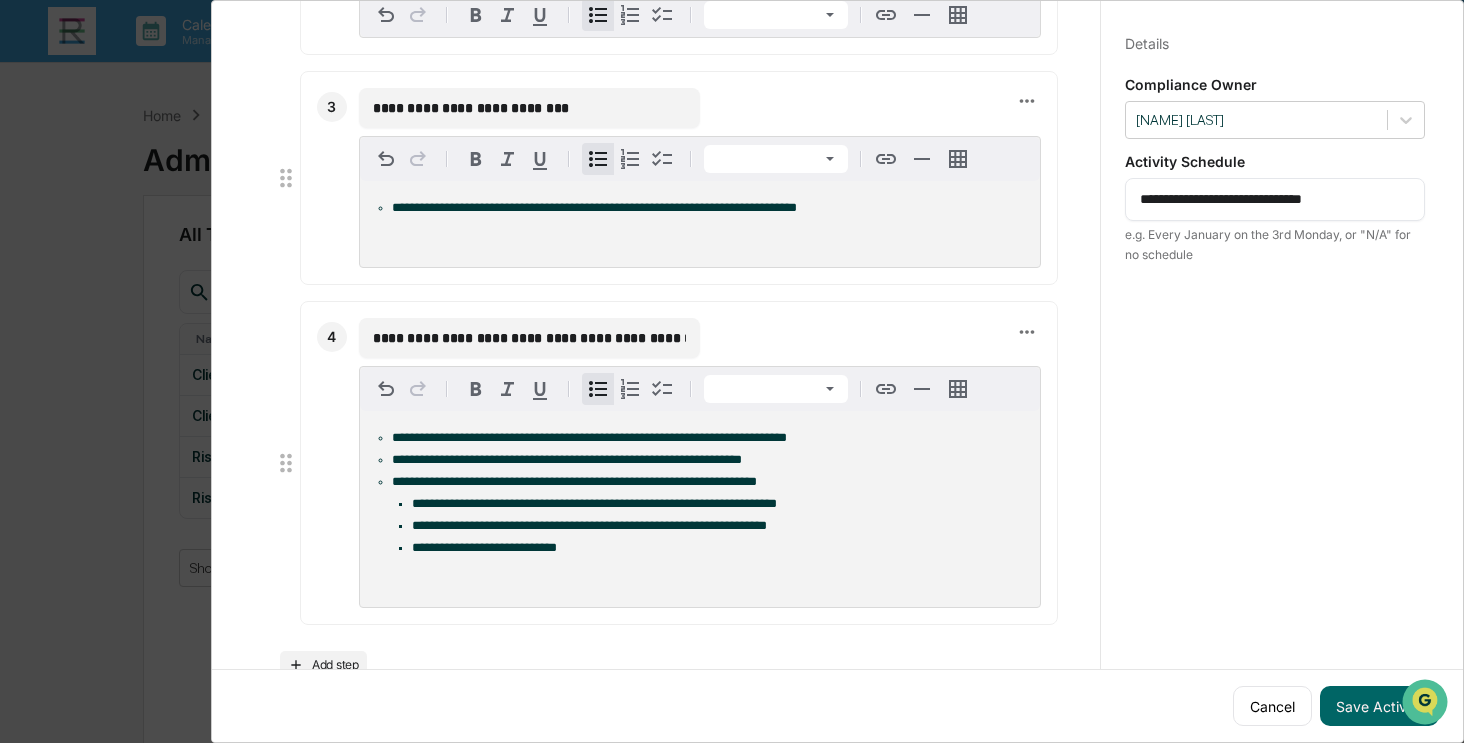 type 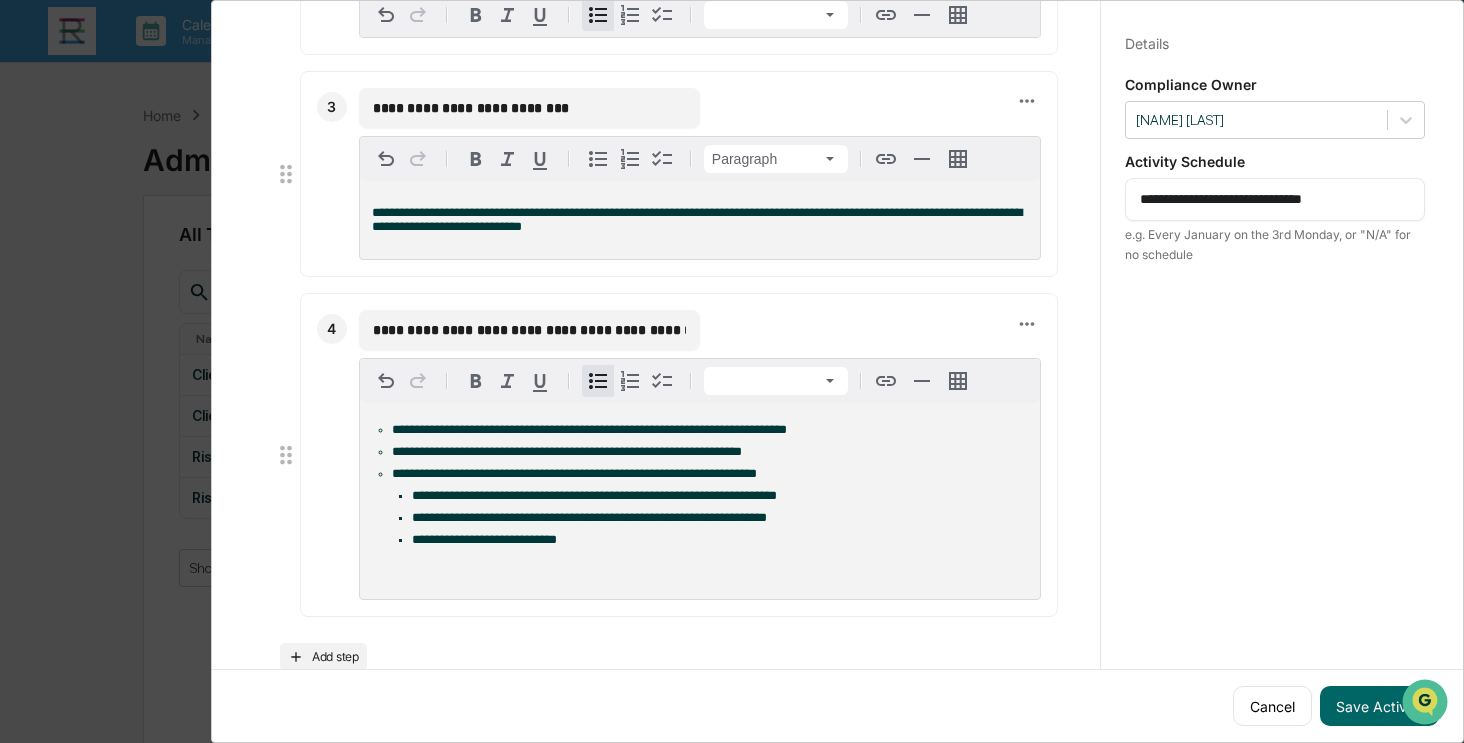 click on "**********" at bounding box center [700, 220] 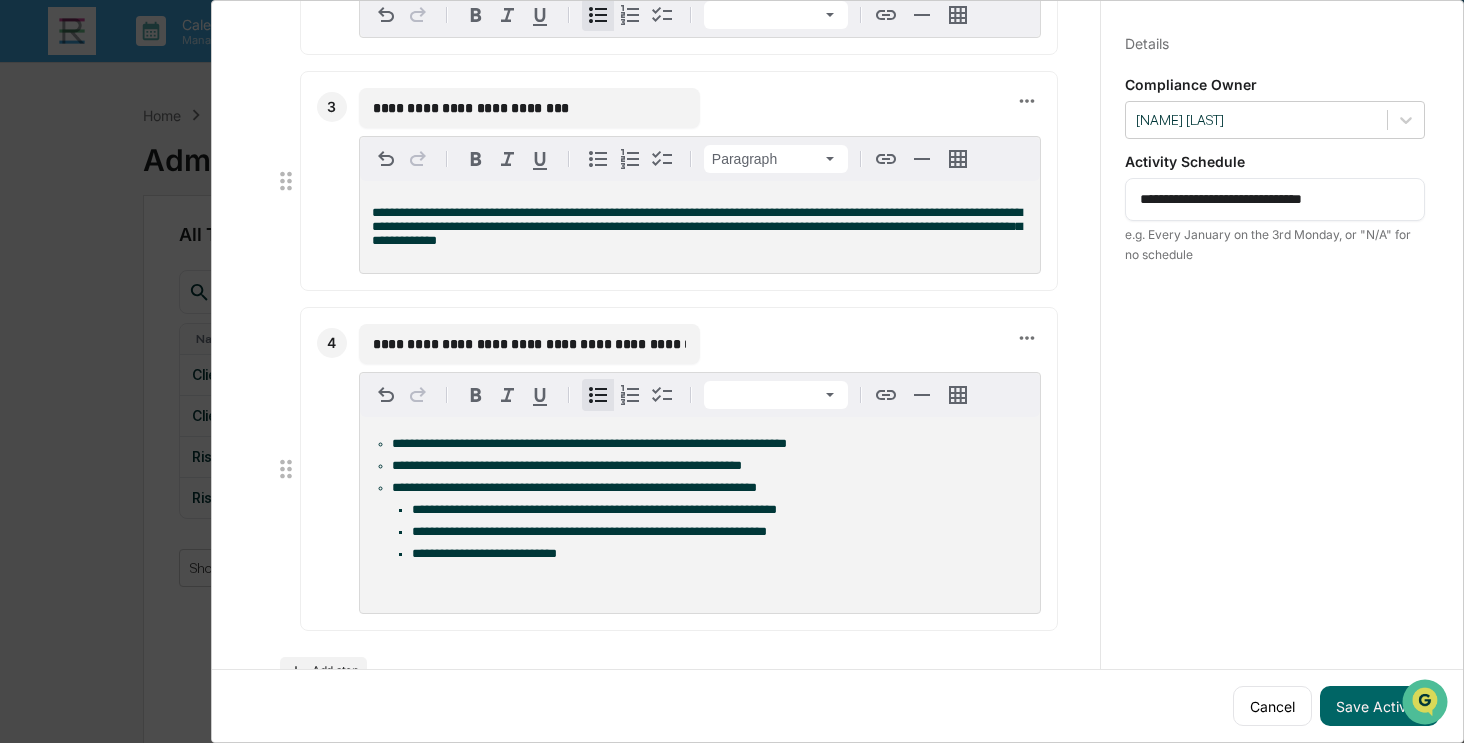 click on "**********" at bounding box center (589, 443) 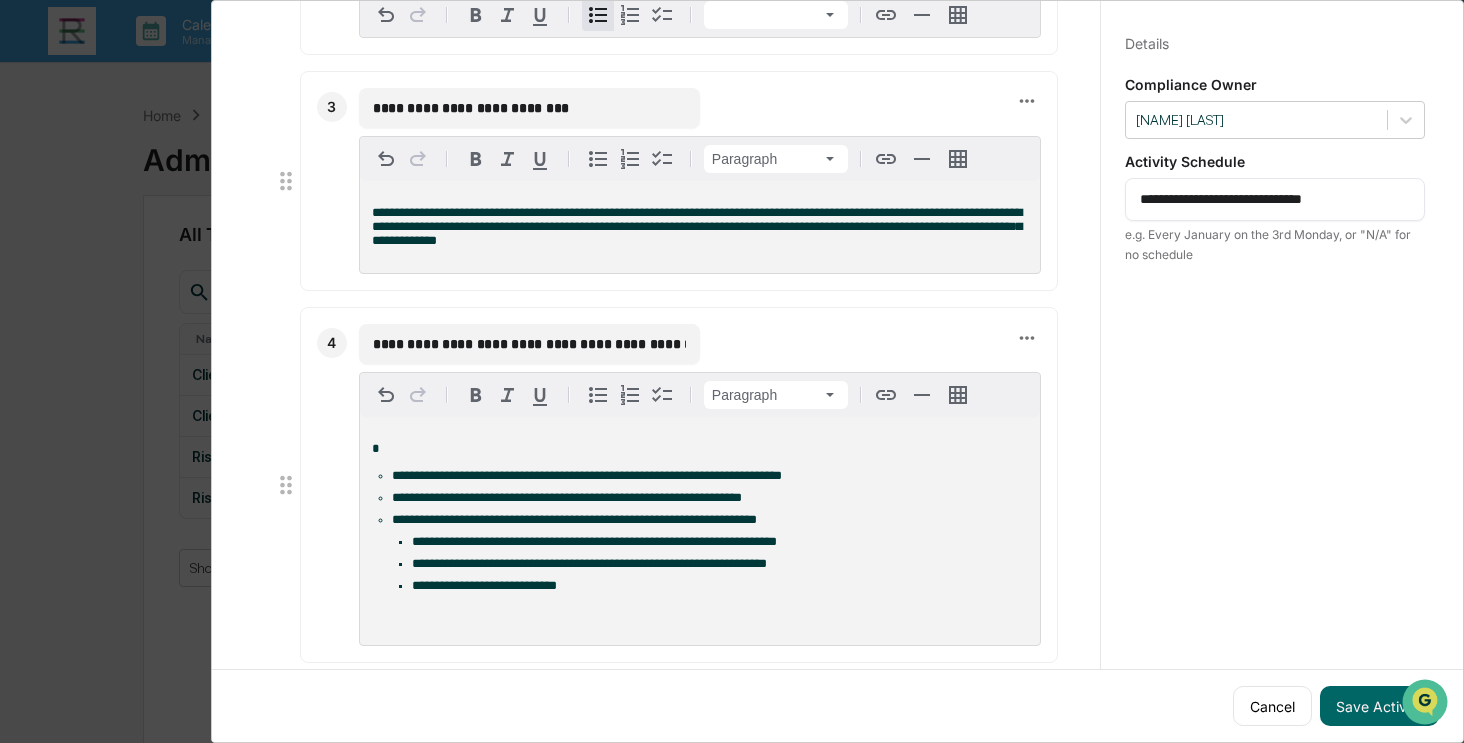 type 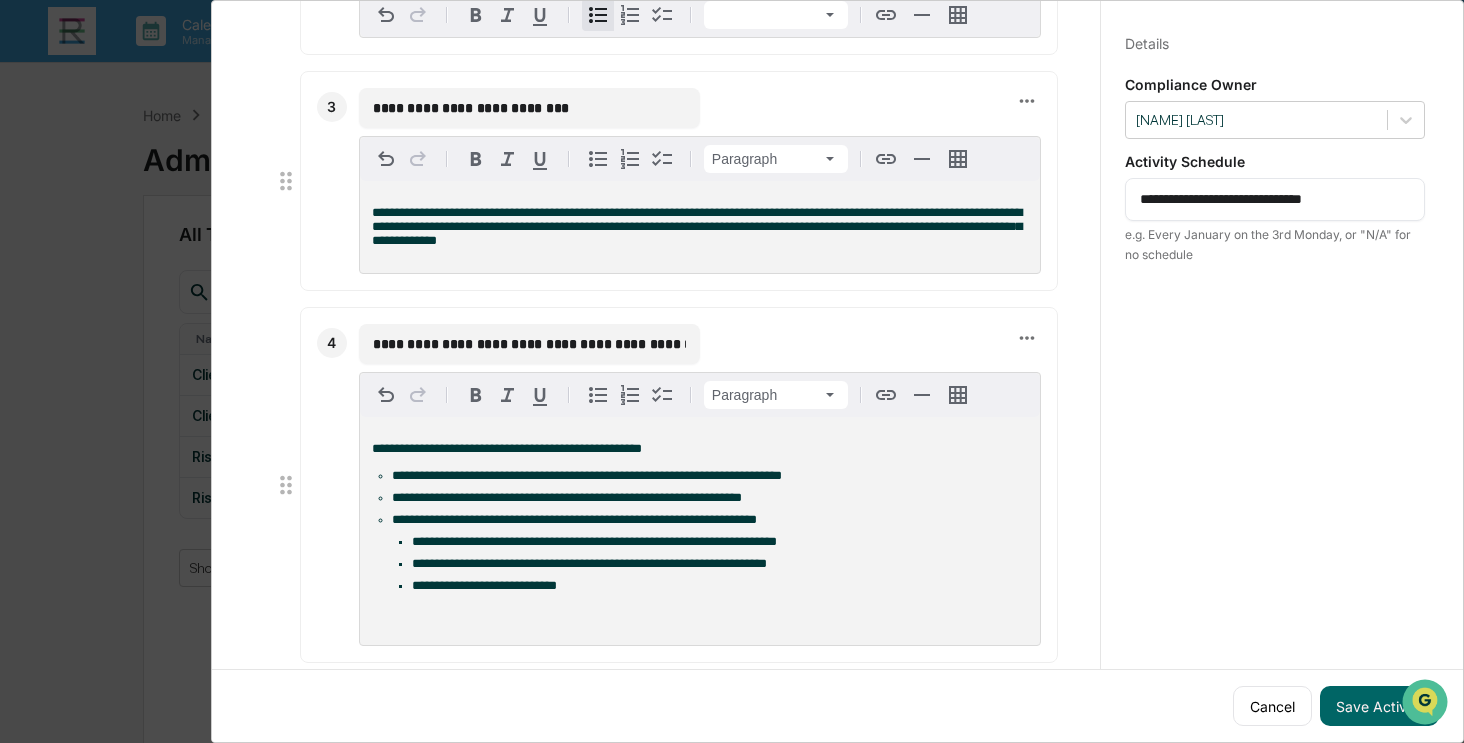click on "**********" at bounding box center (700, 531) 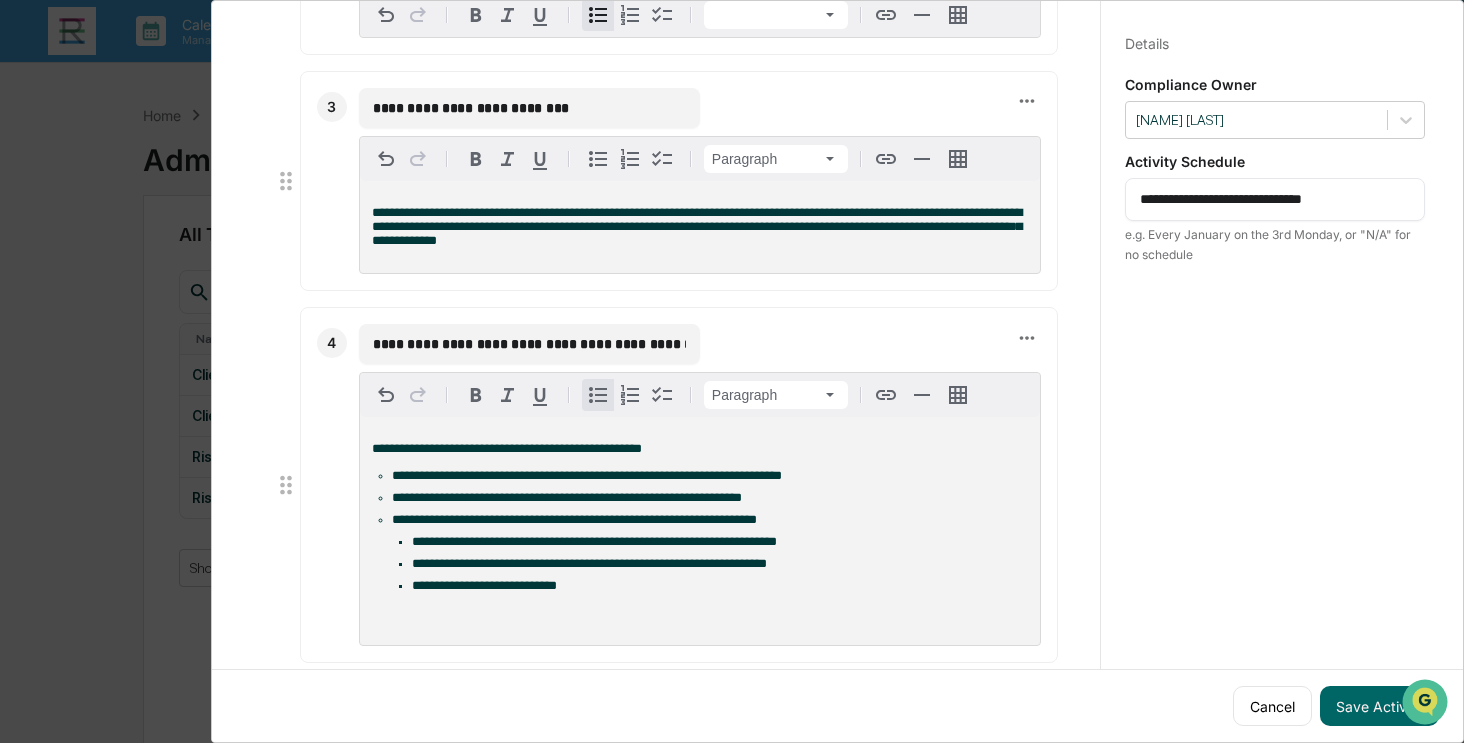 click 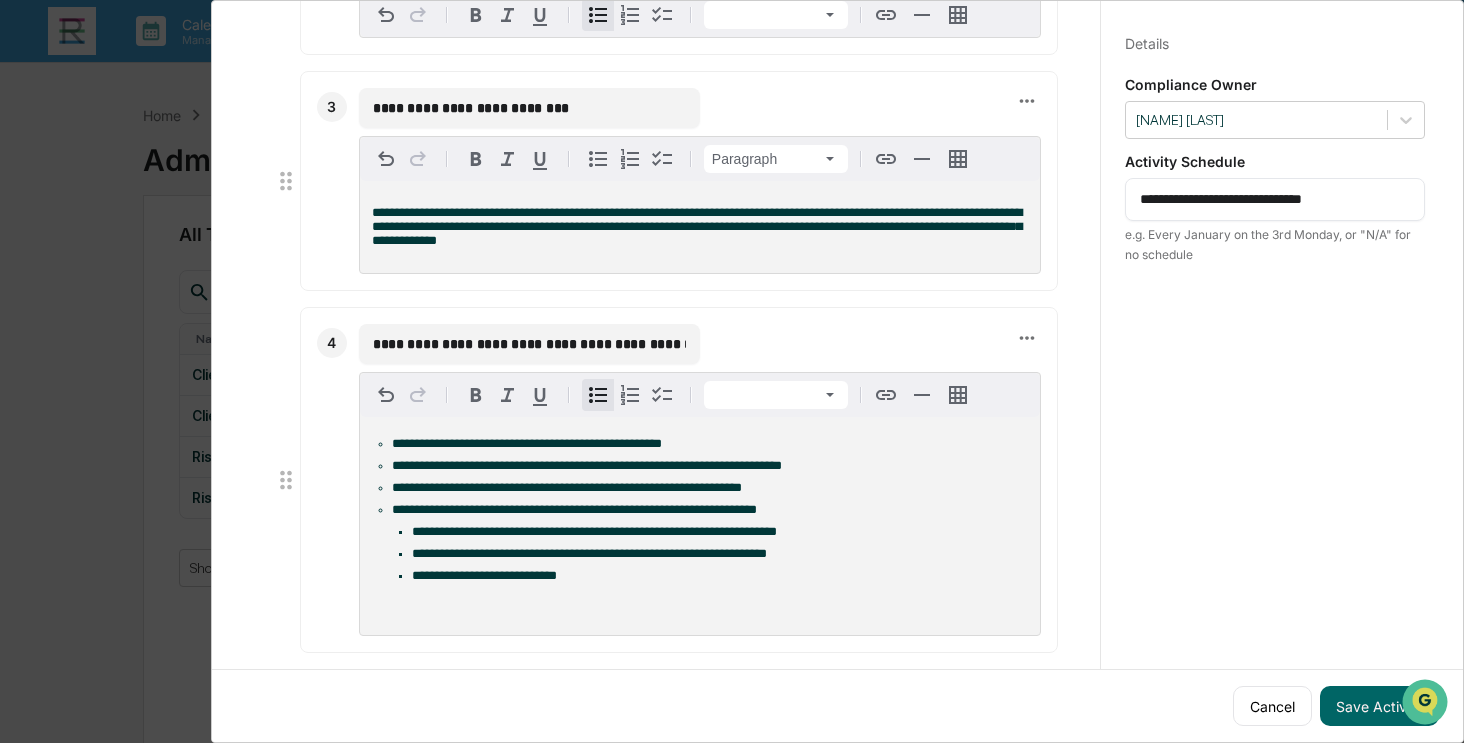 click on "**********" at bounding box center (710, 488) 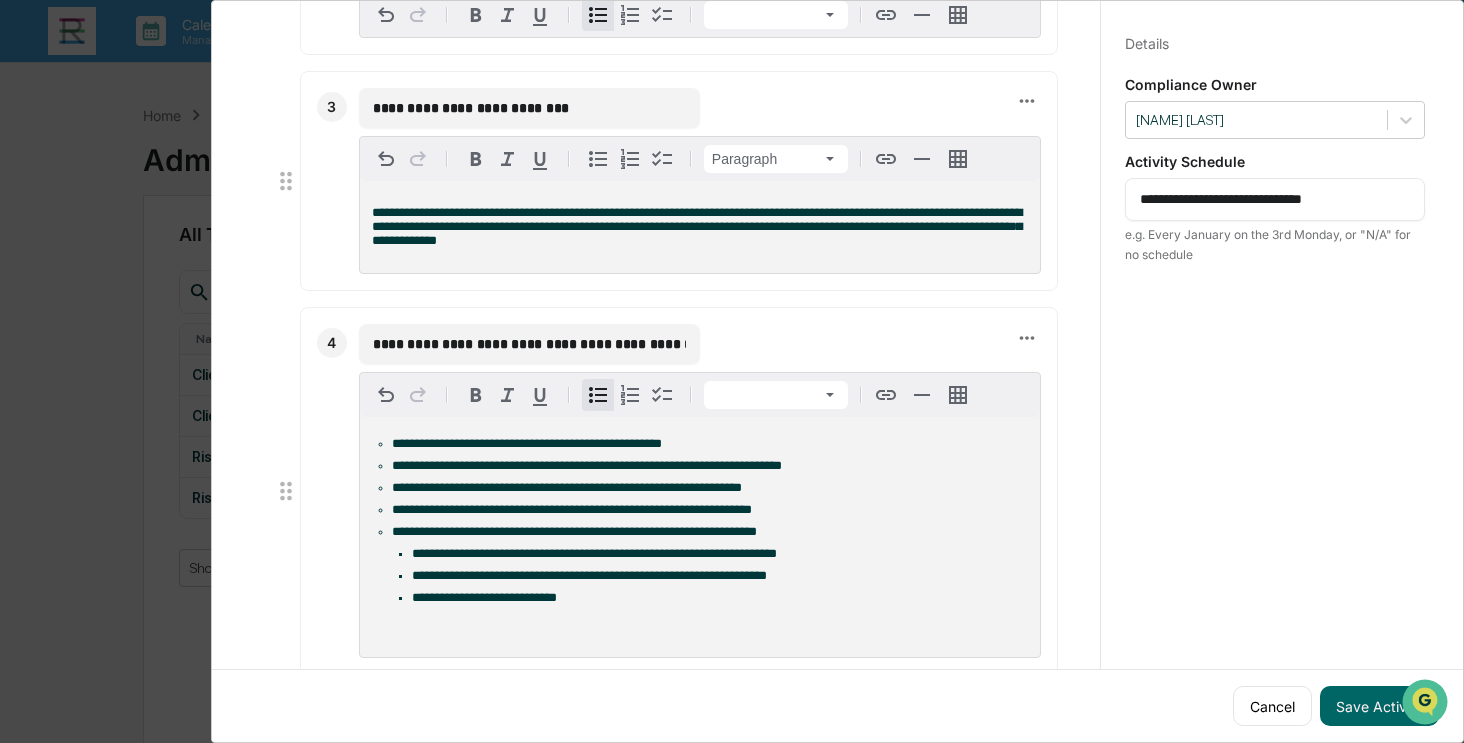 scroll, scrollTop: 1038, scrollLeft: 0, axis: vertical 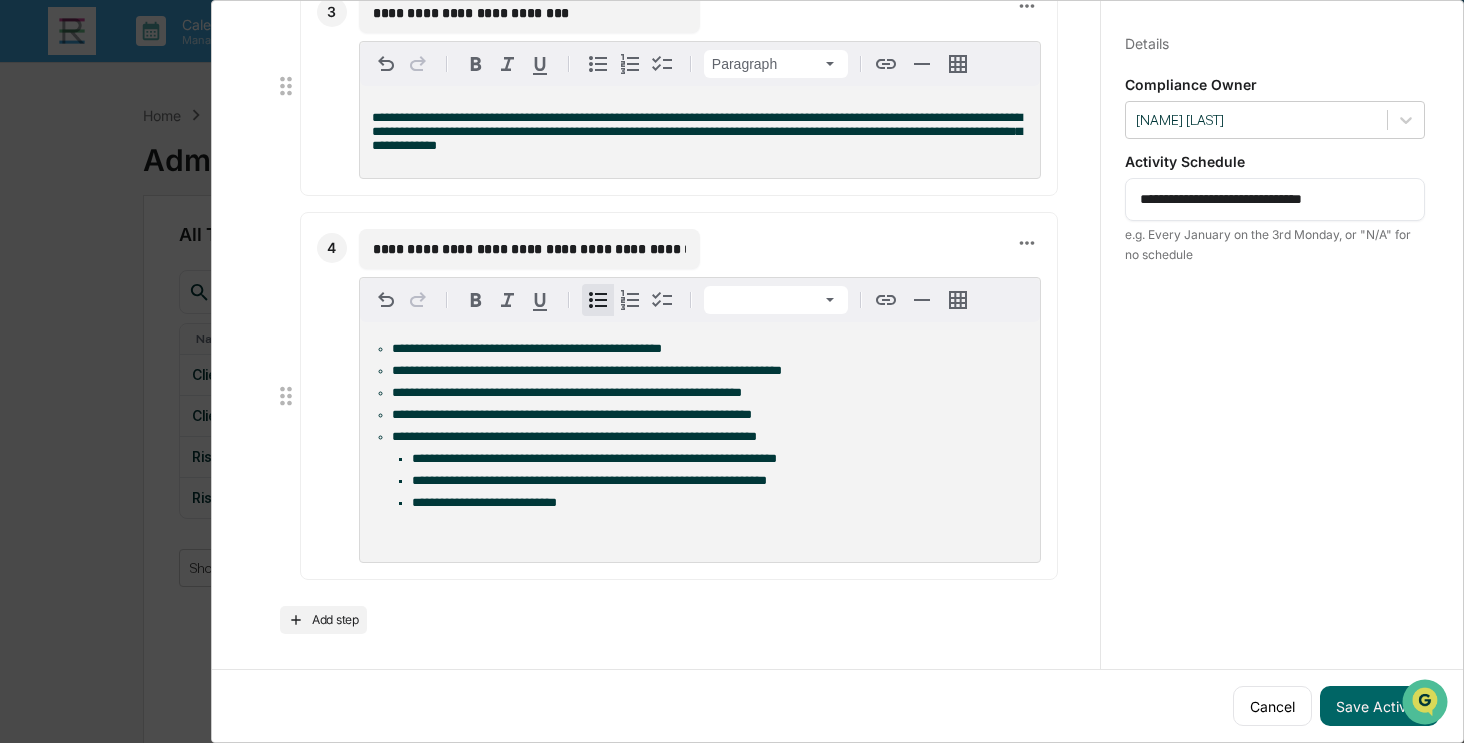 click on "**********" at bounding box center (484, 502) 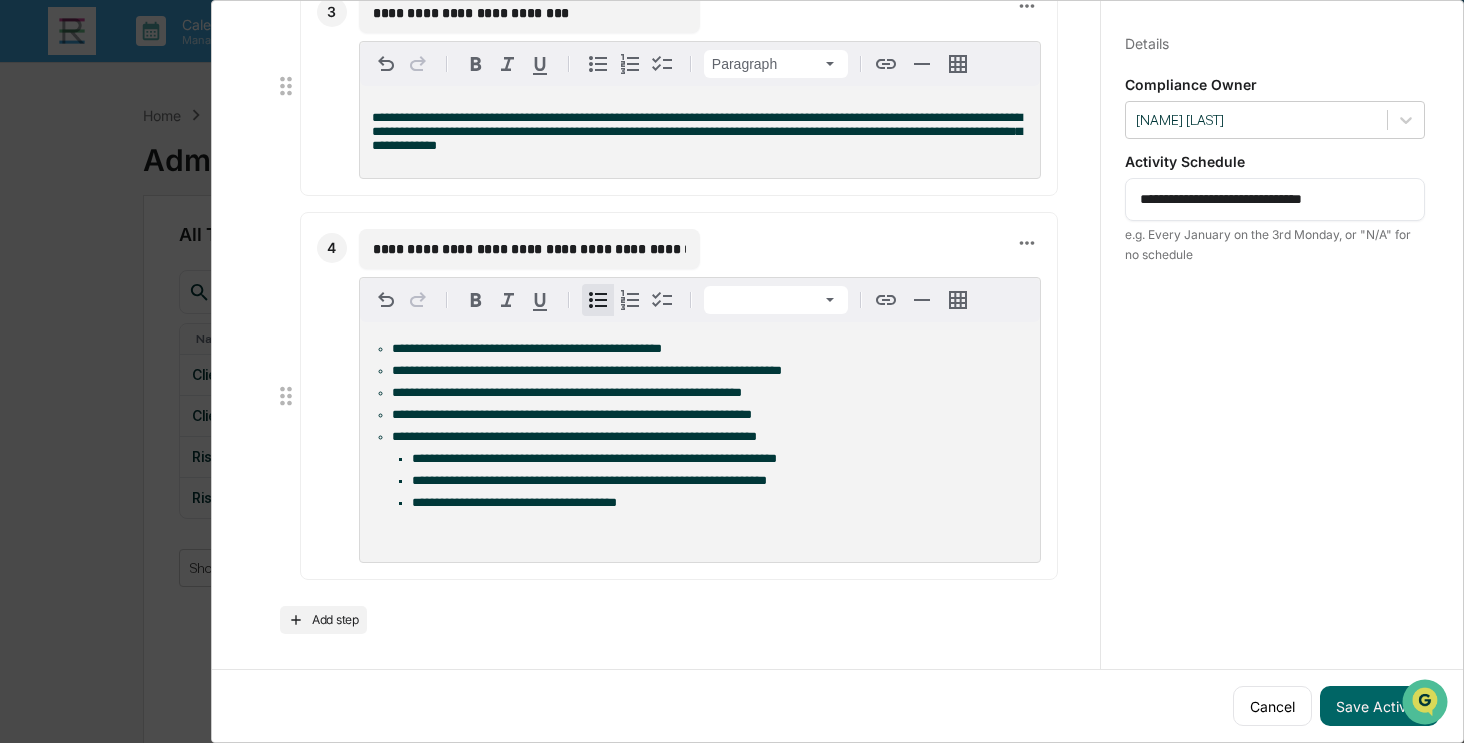 click on "**********" at bounding box center [655, 18] 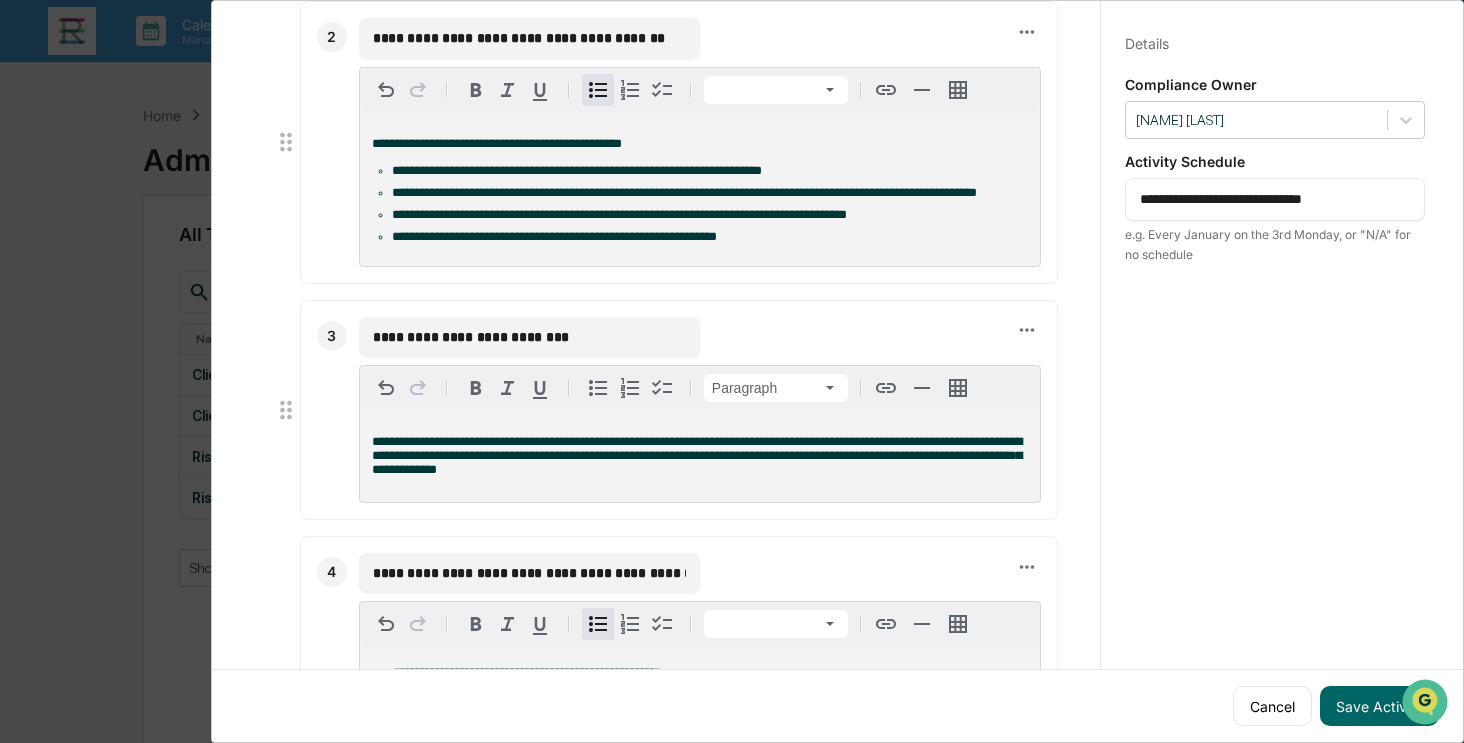 scroll, scrollTop: 638, scrollLeft: 0, axis: vertical 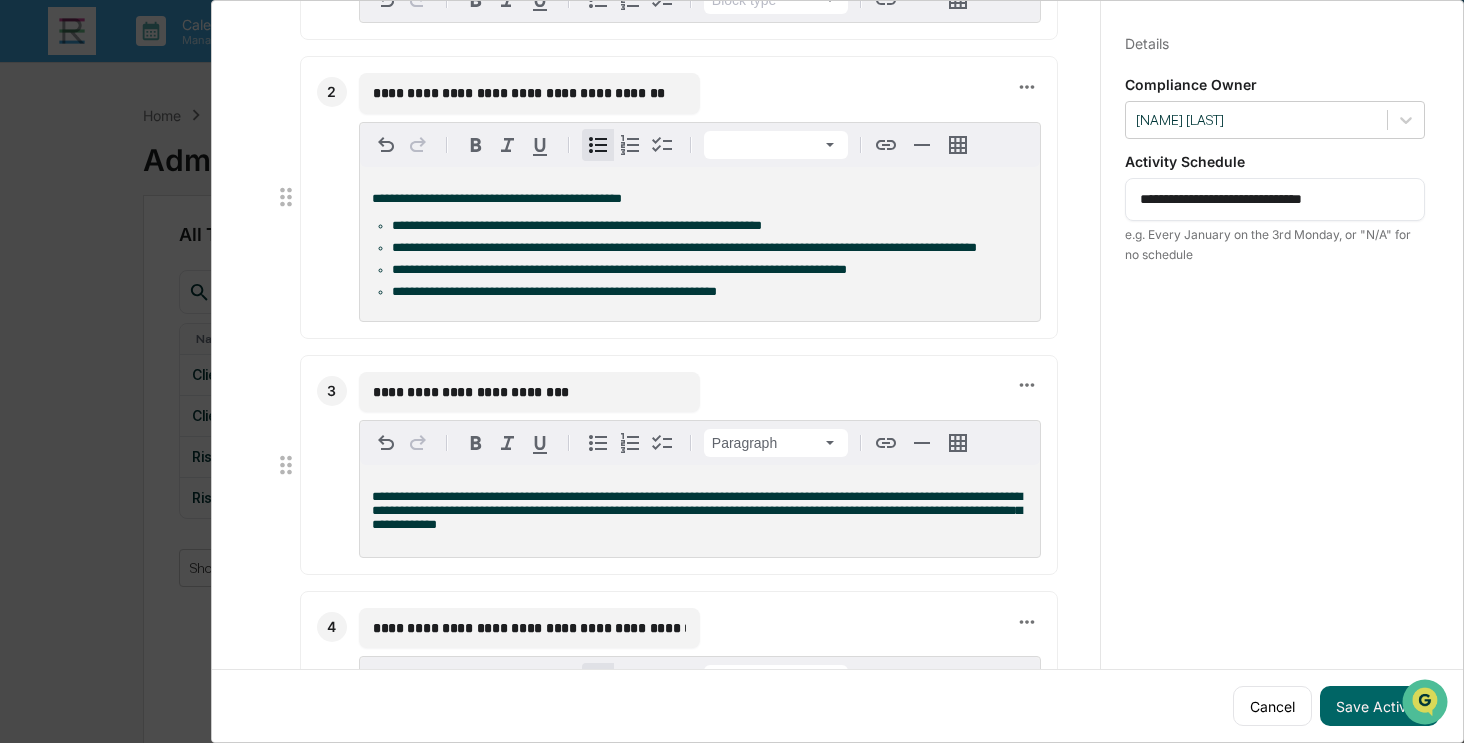 click on "**********" at bounding box center [529, 392] 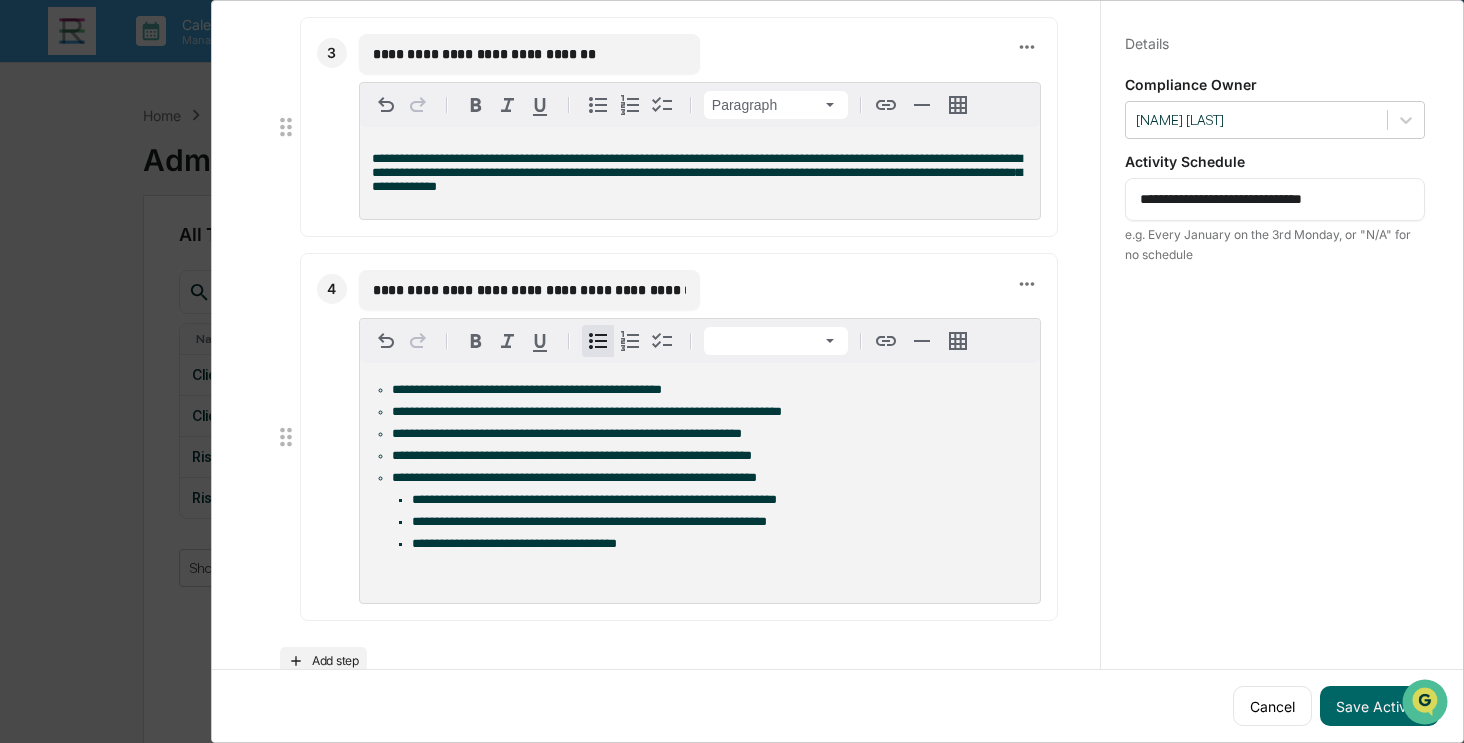 scroll, scrollTop: 1038, scrollLeft: 0, axis: vertical 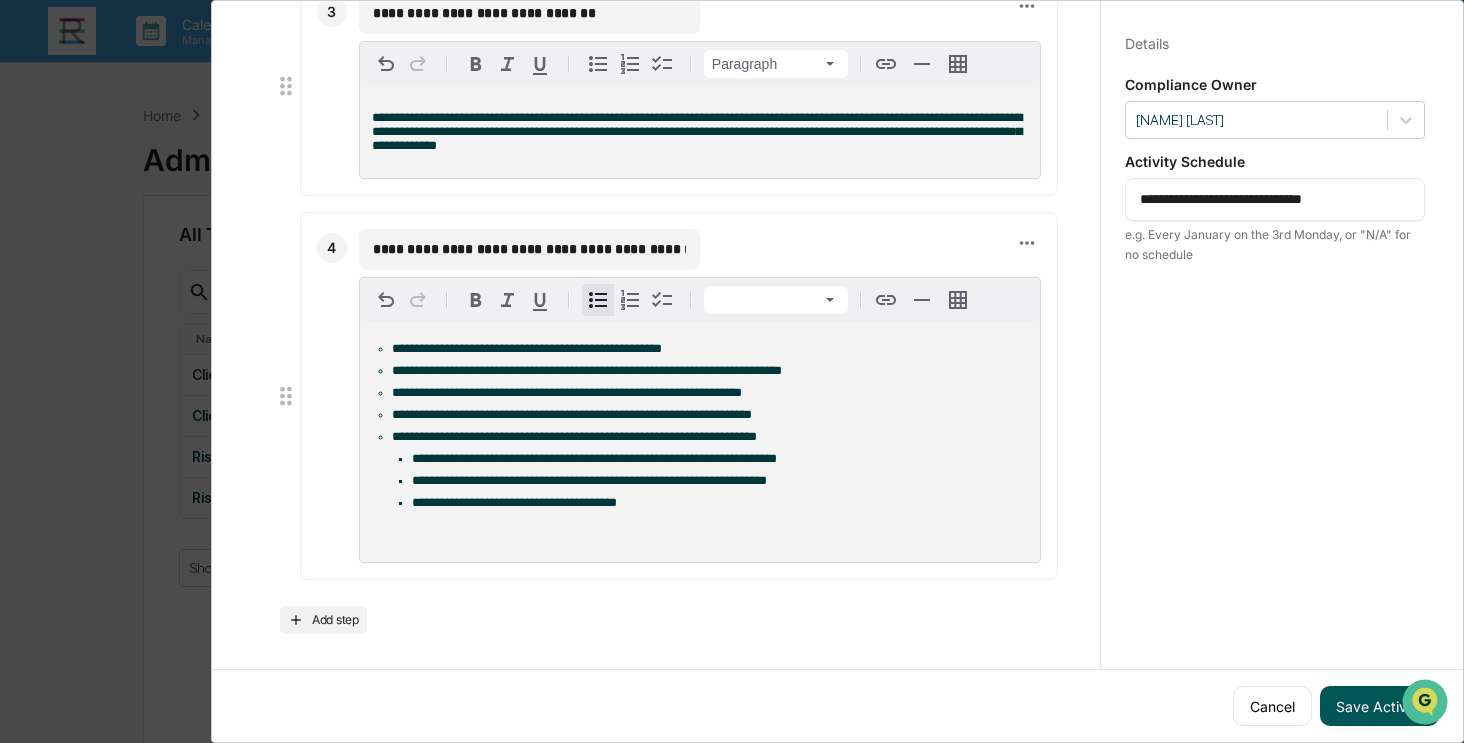 type on "**********" 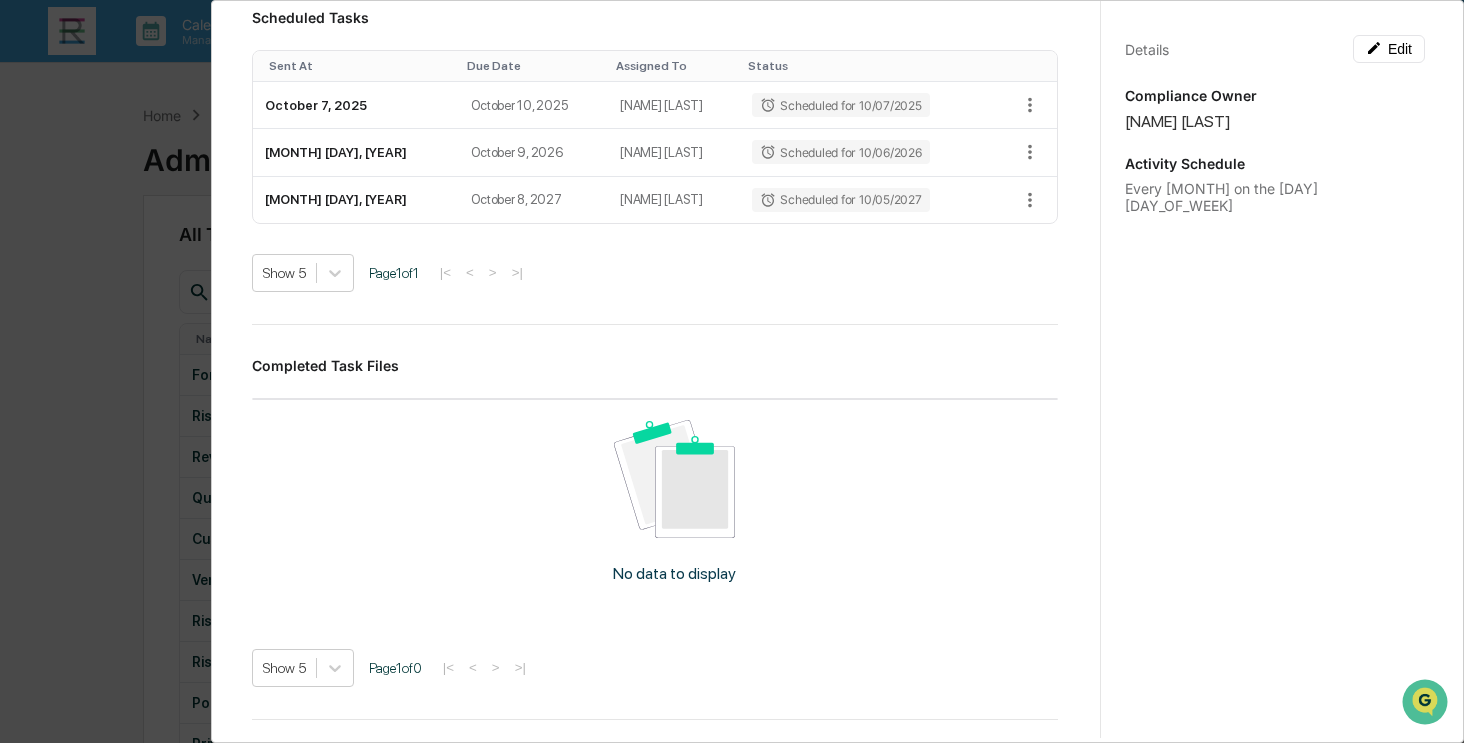 scroll, scrollTop: 0, scrollLeft: 0, axis: both 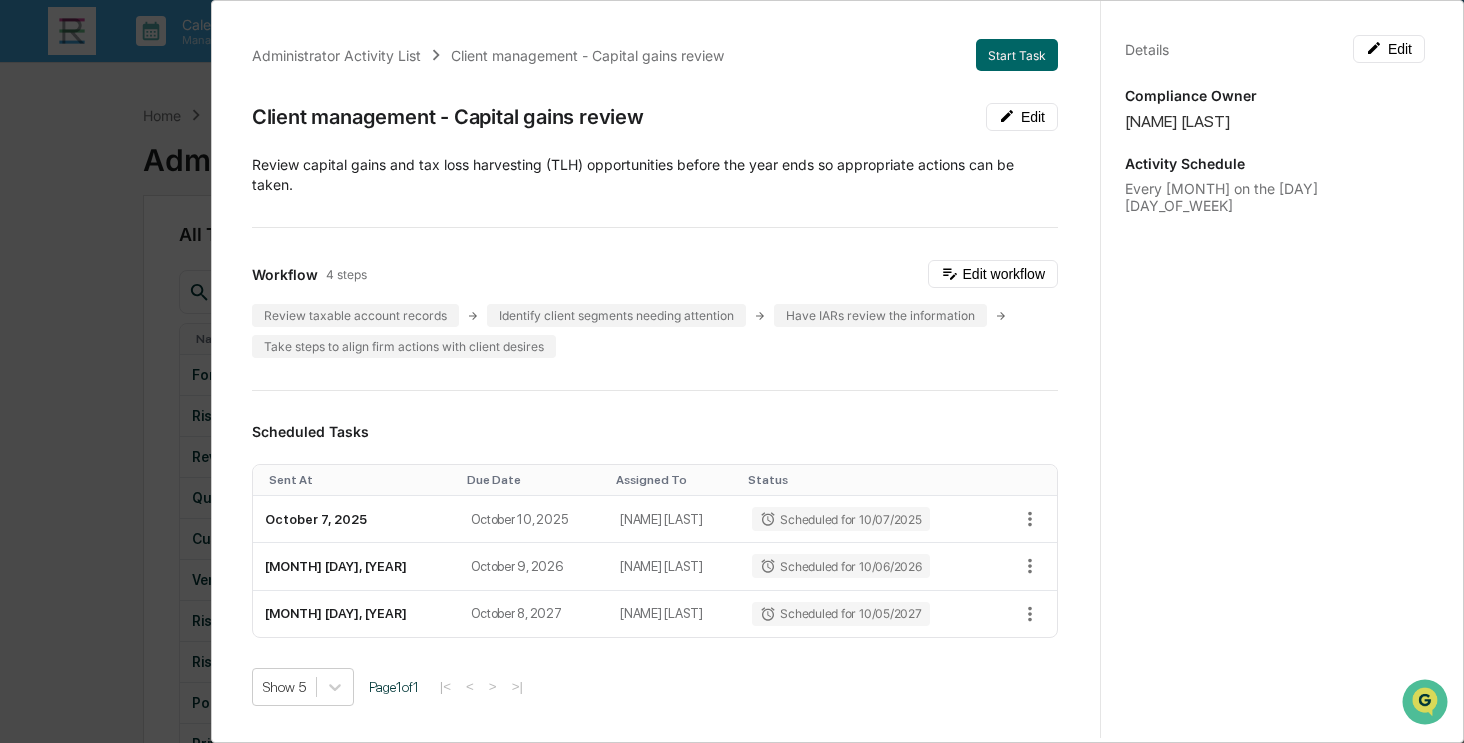 click on "Administrator Activity List Client management - Capital gains review Start Task Client management - Capital gains review Edit ​Review capital gains and tax loss harvesting (TLH) opportunities before the year ends so appropriate actions can be taken. Workflow 4 steps Edit workflow Review taxable account records Identify client segments needing attention Have IARs review the information Take steps to align firm actions with client desires Scheduled Tasks Sent At Due Date Assigned To Status October 7, 2025 October 10, 2025 Camila Shimizu Scheduled for 10/07/2025 October 6, 2026 October 9, 2026 Camila Shimizu Scheduled for 10/06/2026 October 5, 2027 October 8, 2027 Camila Shimizu Scheduled for 10/05/2027 Show 5 Page  1  of  1   |<   <   >   >|   Completed Task Files No data to display Show 5 Page  1  of  0   |<   <   >   >|   Comments Write a comment... Write a comment... Details Edit Compliance Owner Camila Shimizu Activity Schedule Every October on the 1st Tuesday" at bounding box center [732, 371] 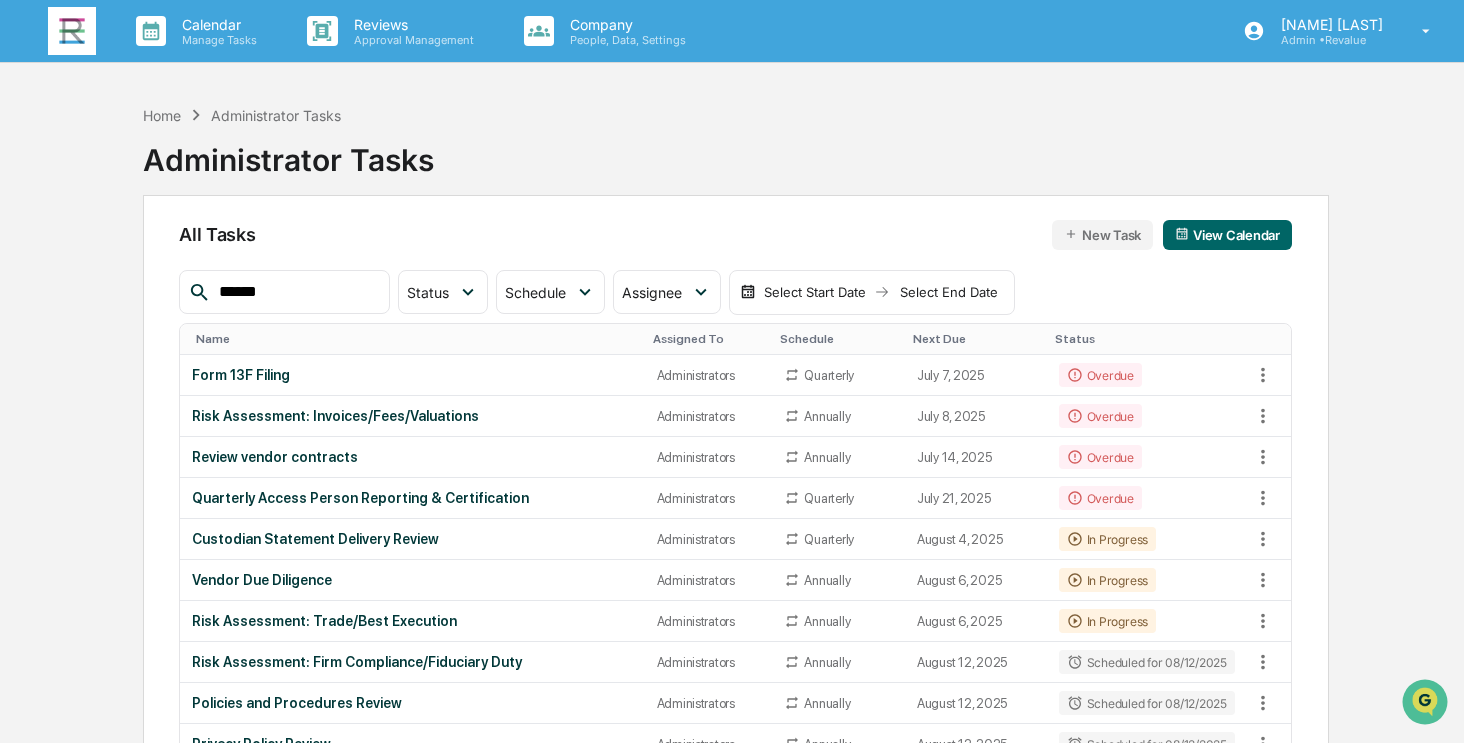 click on "******" at bounding box center (296, 292) 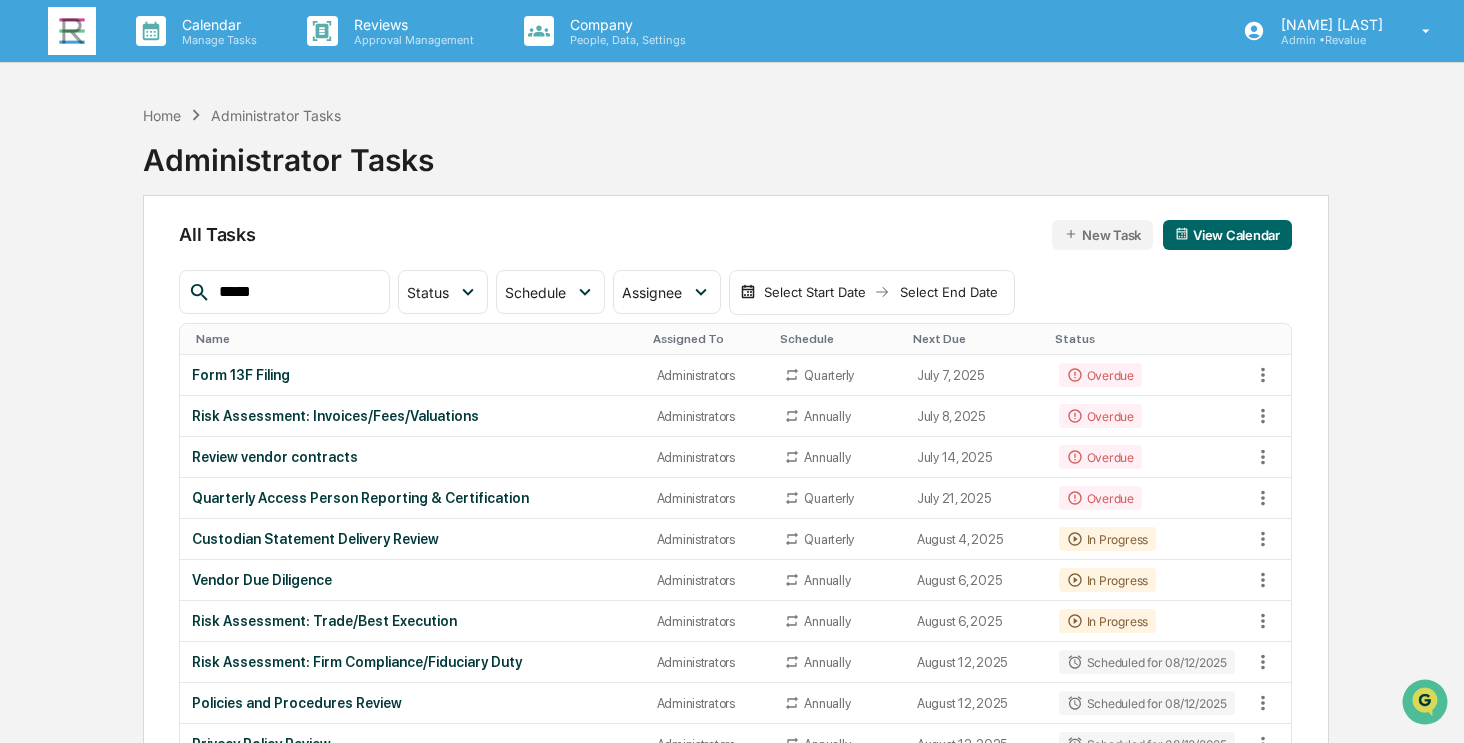 type on "******" 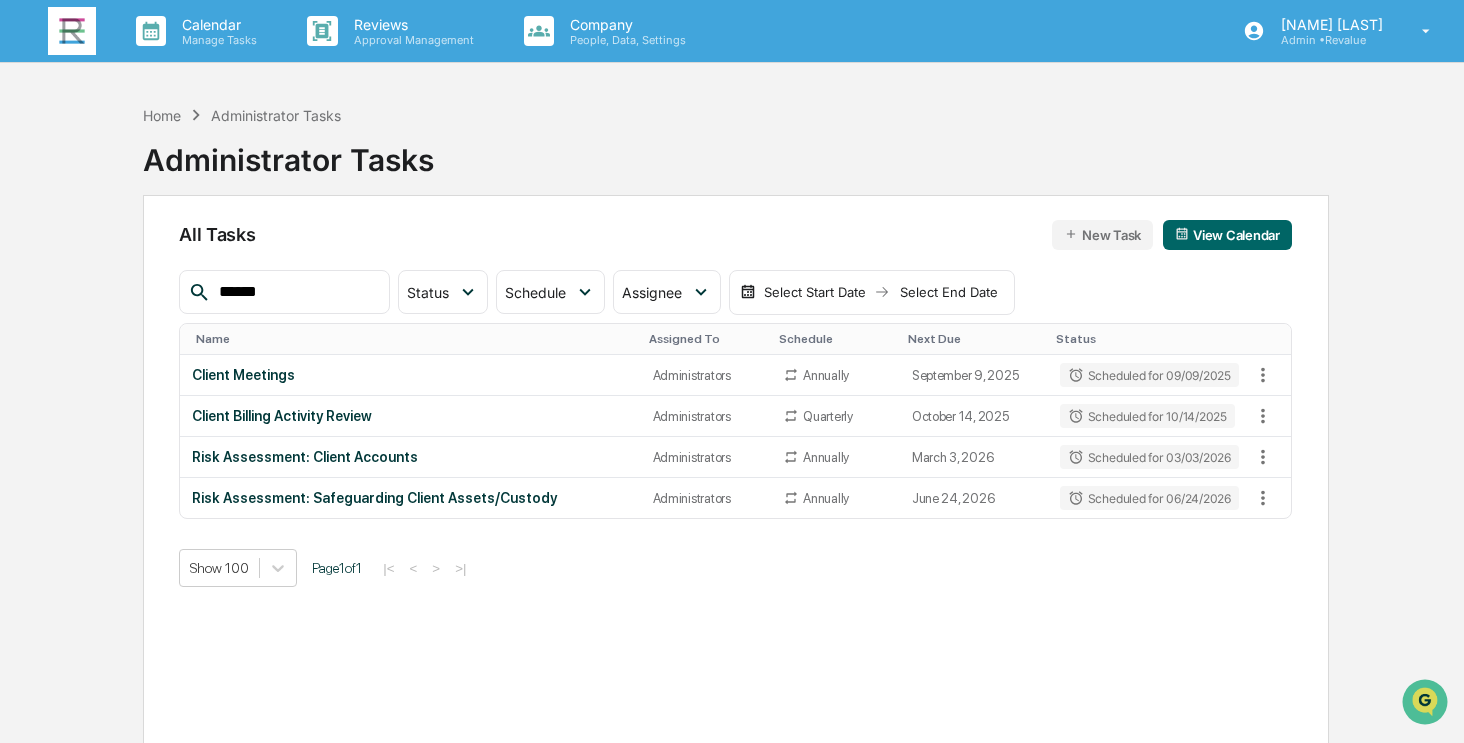 click on "******" at bounding box center (296, 292) 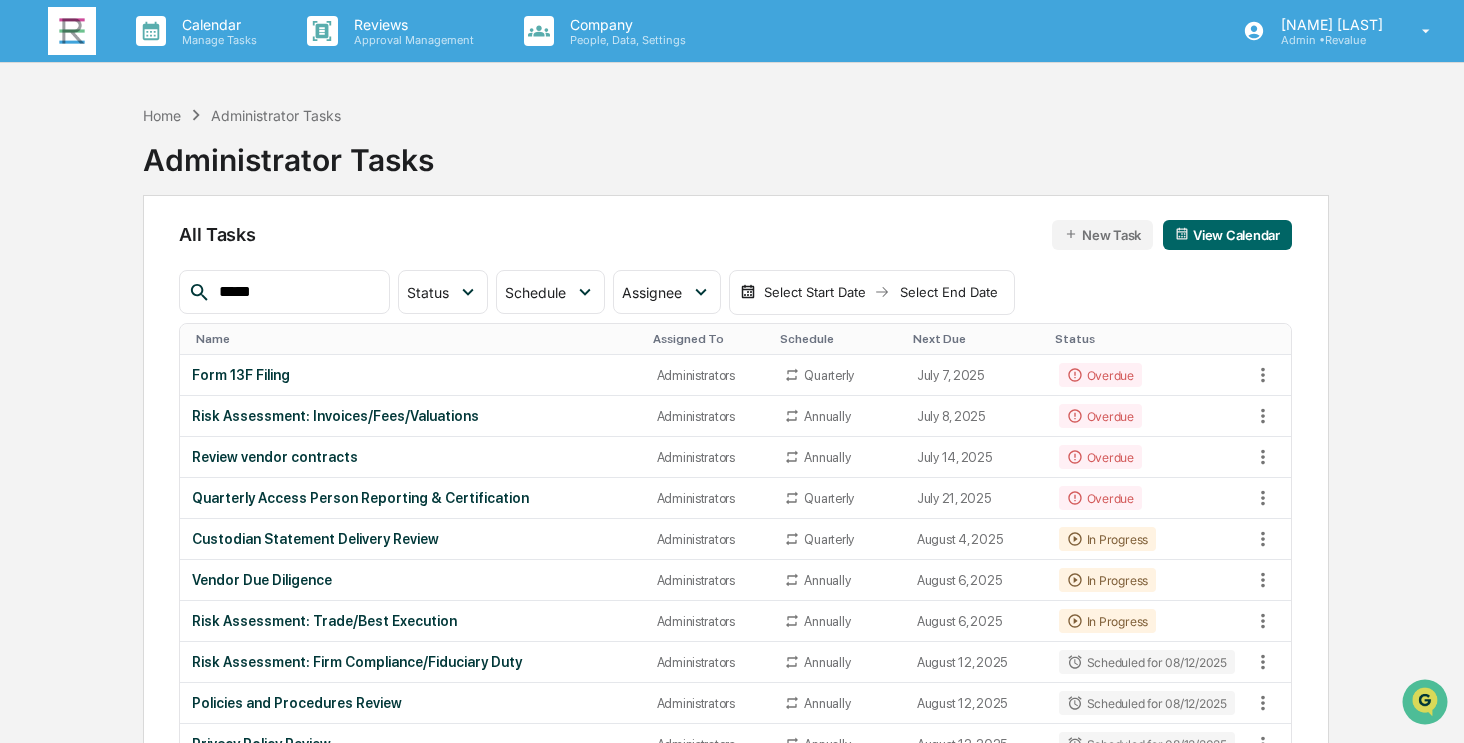 type on "******" 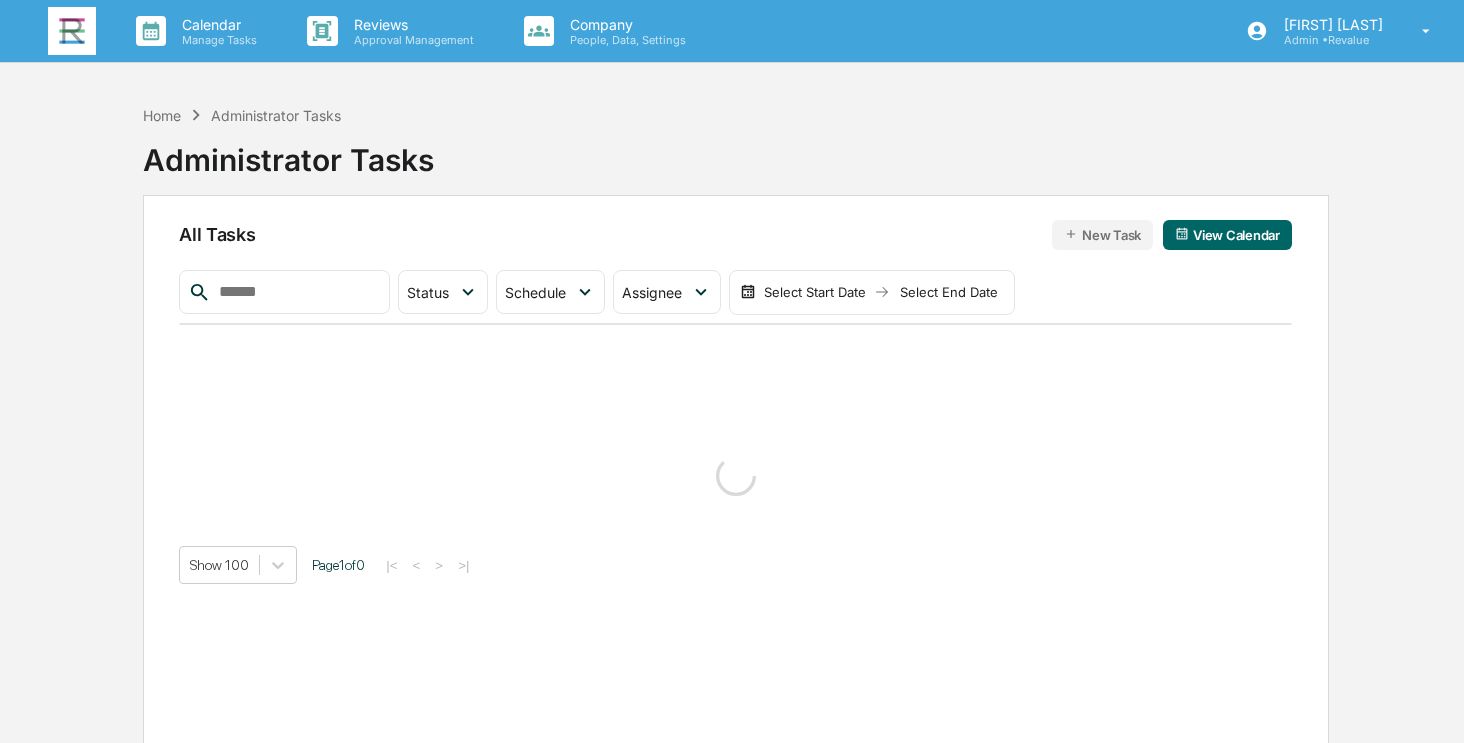 scroll, scrollTop: 0, scrollLeft: 0, axis: both 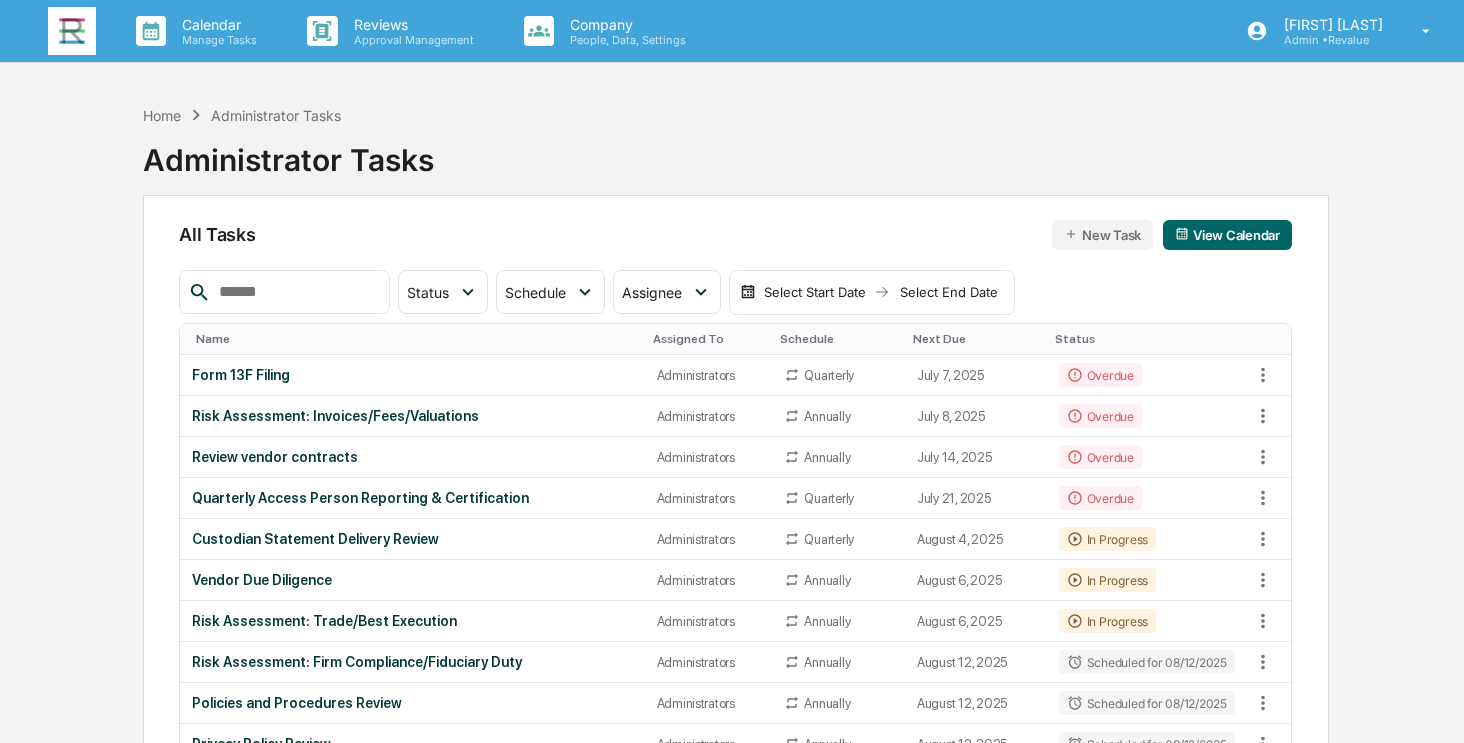 click at bounding box center [284, 292] 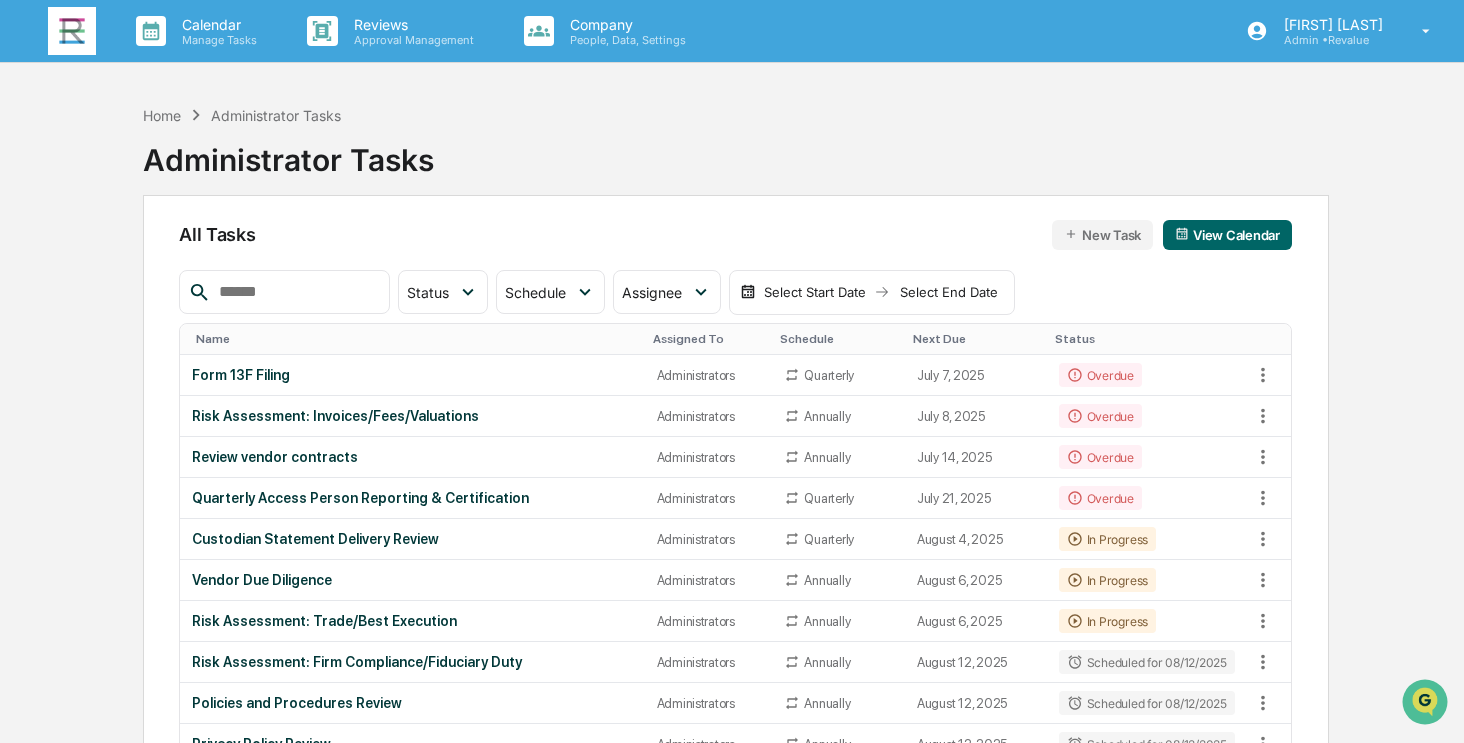 click at bounding box center (296, 292) 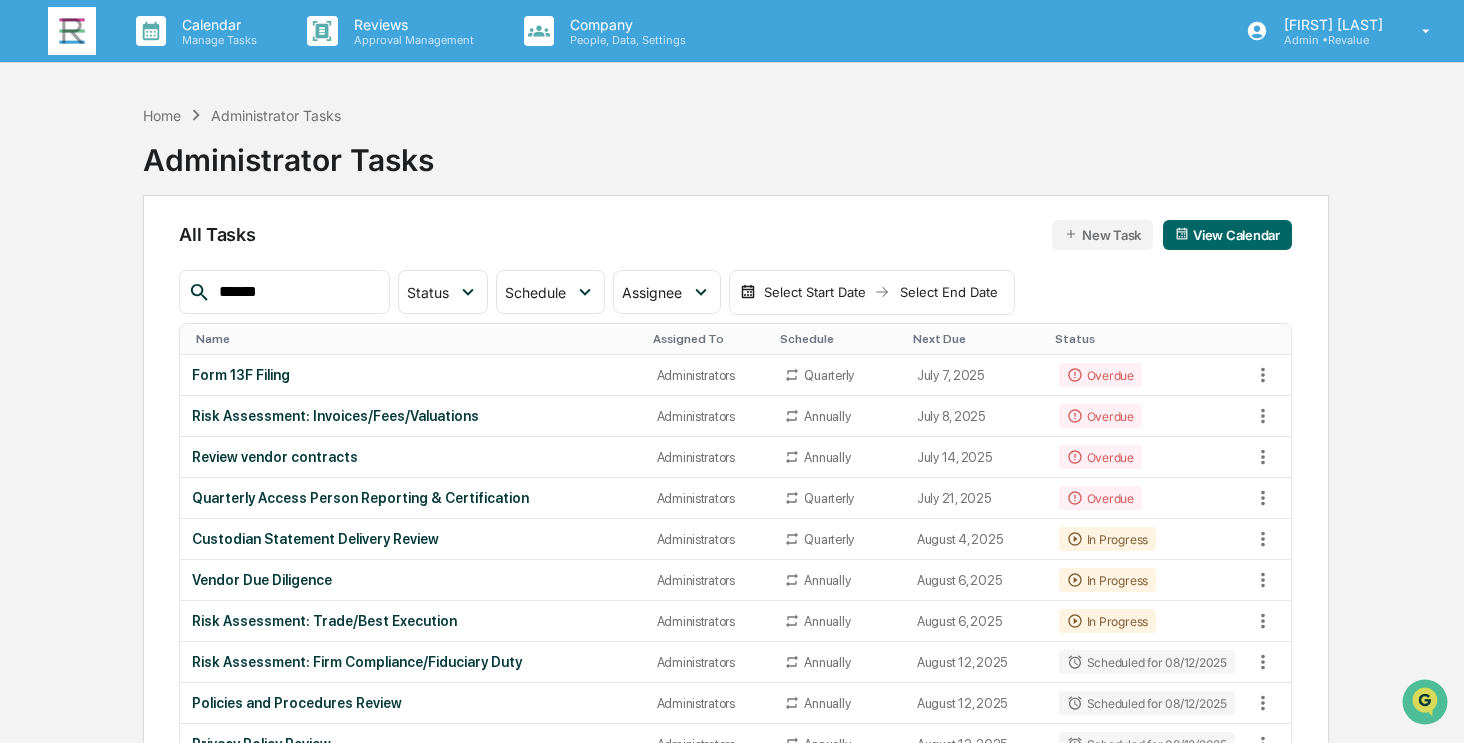 type on "******" 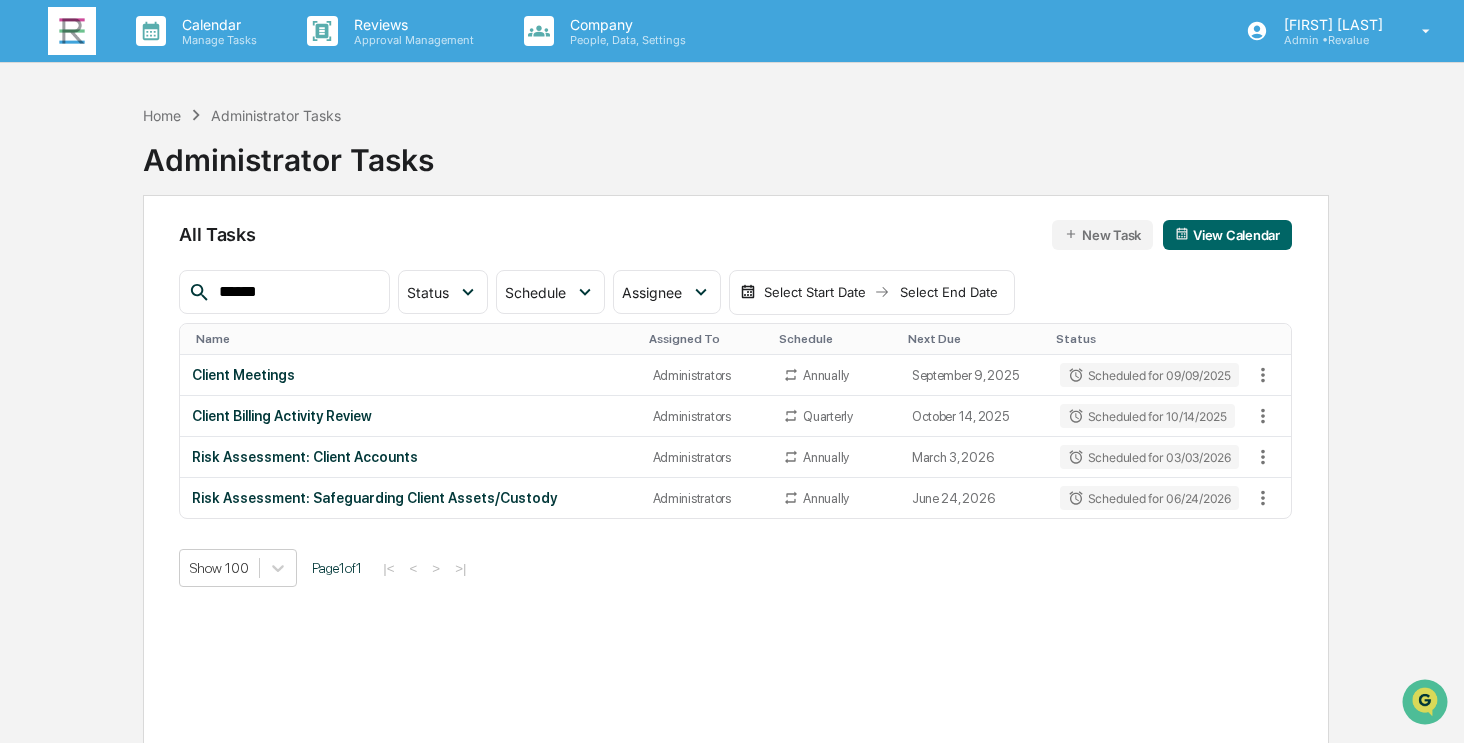 click on "******" at bounding box center [296, 292] 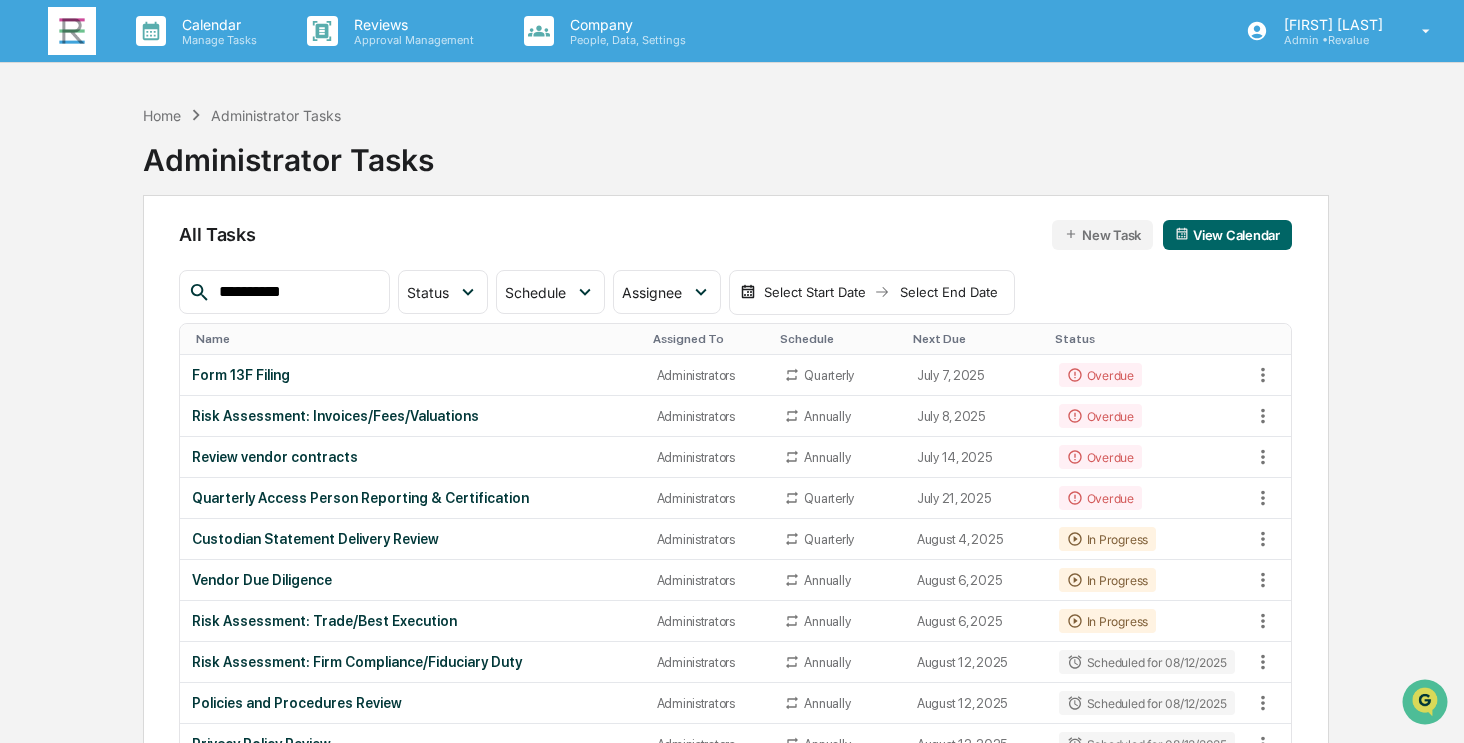 type on "**********" 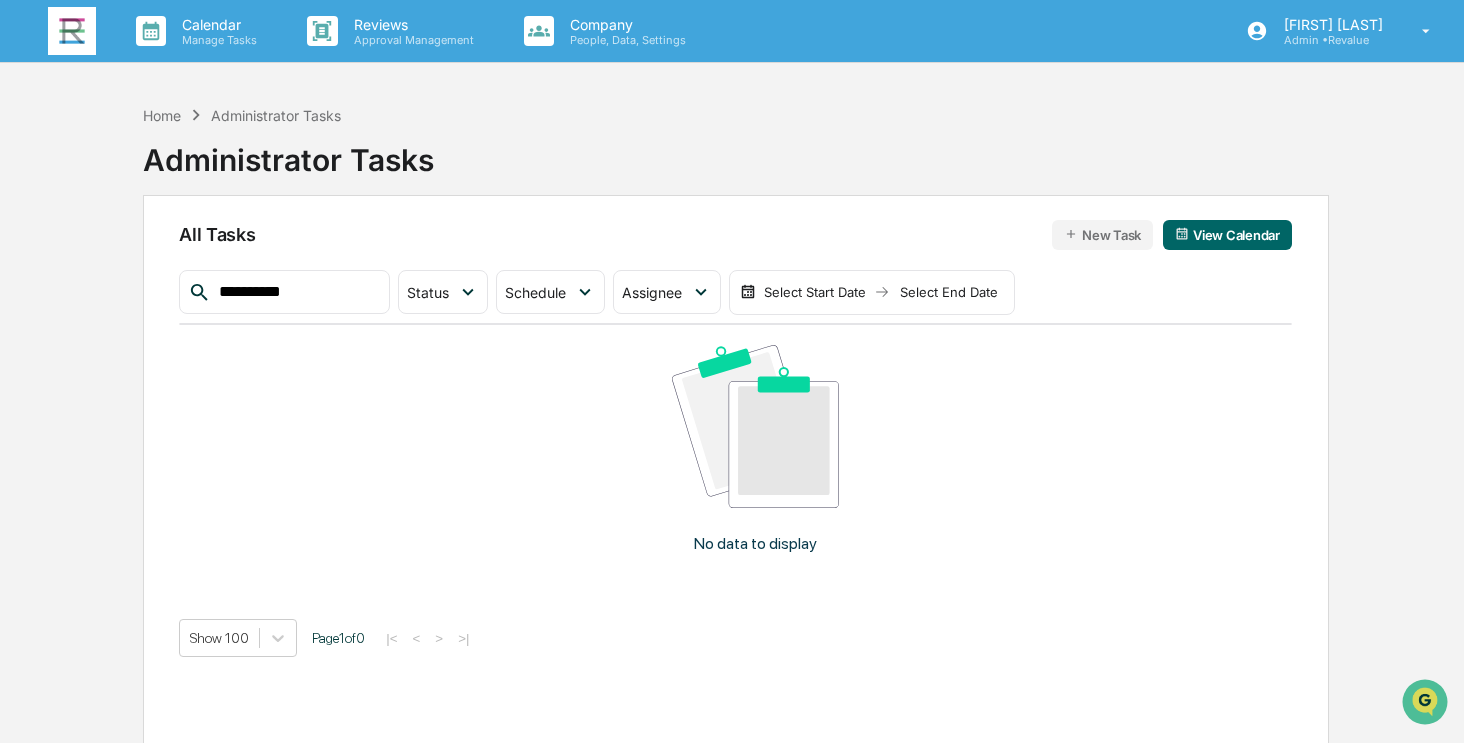 click on "**********" at bounding box center [296, 292] 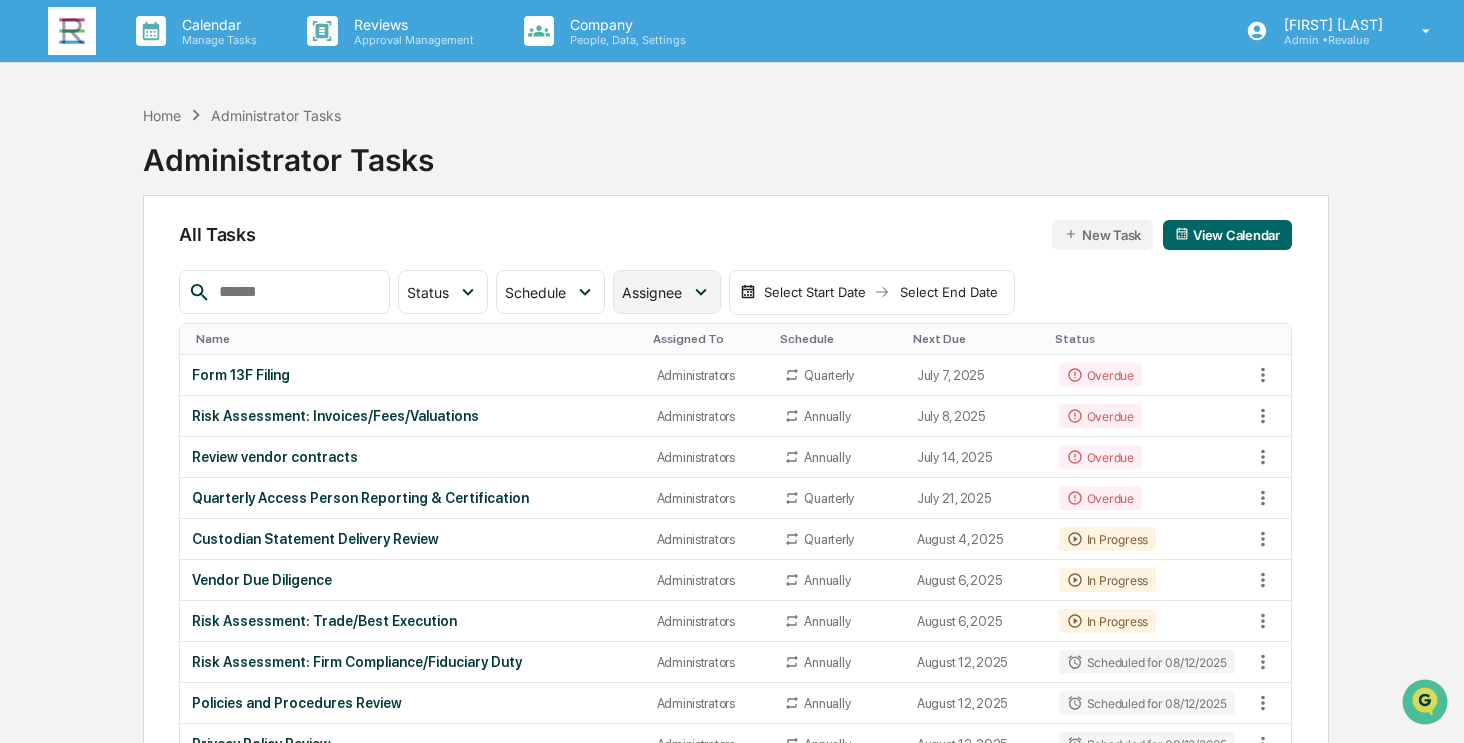 click on "Assignee" at bounding box center (652, 292) 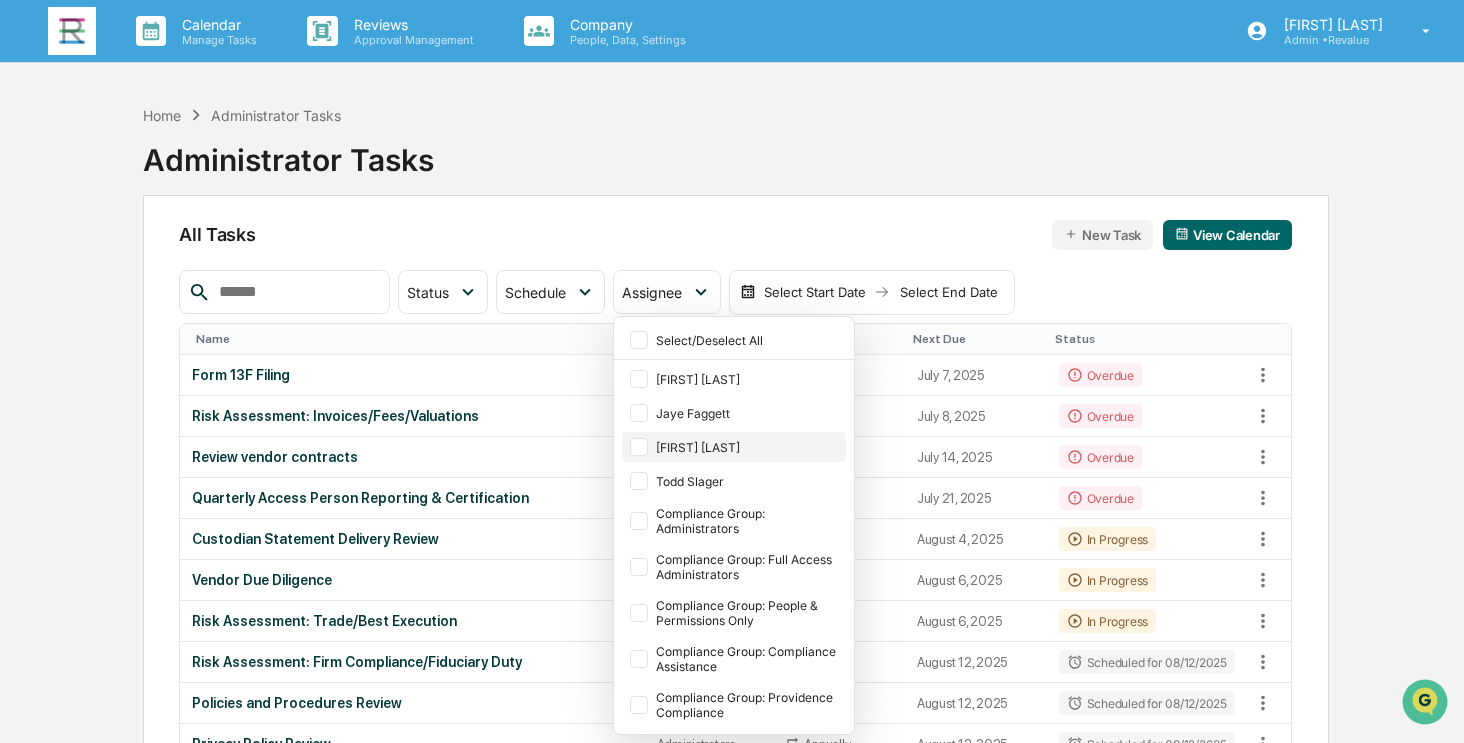 click at bounding box center (639, 447) 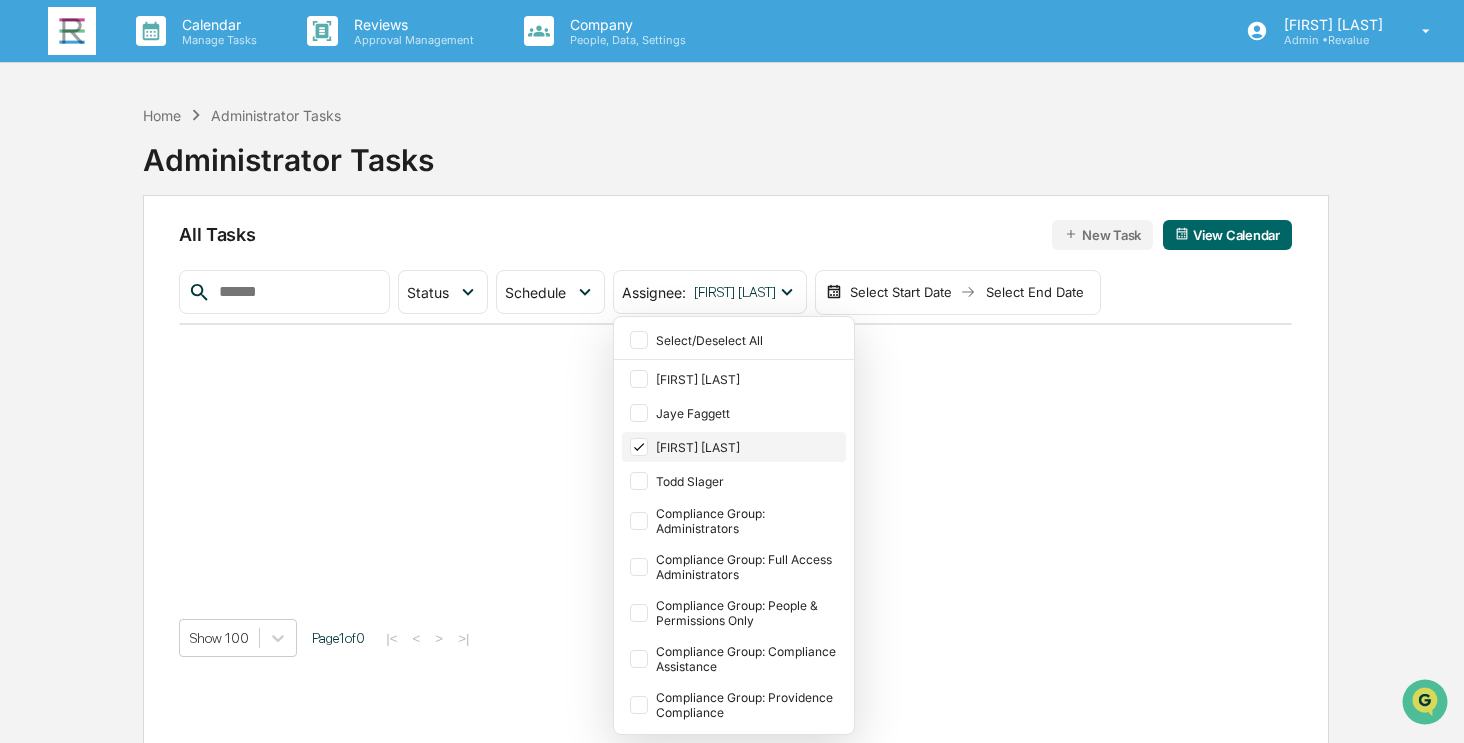 click 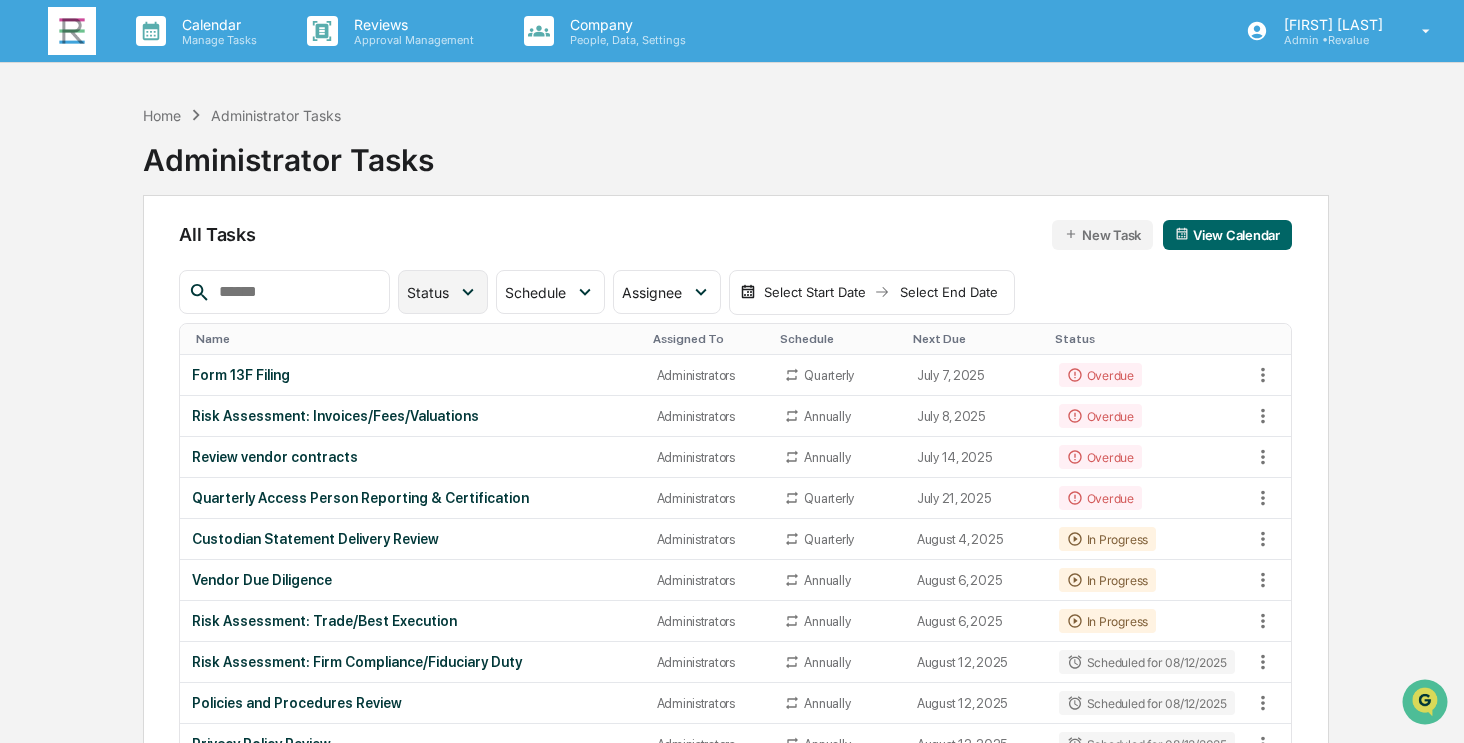 click 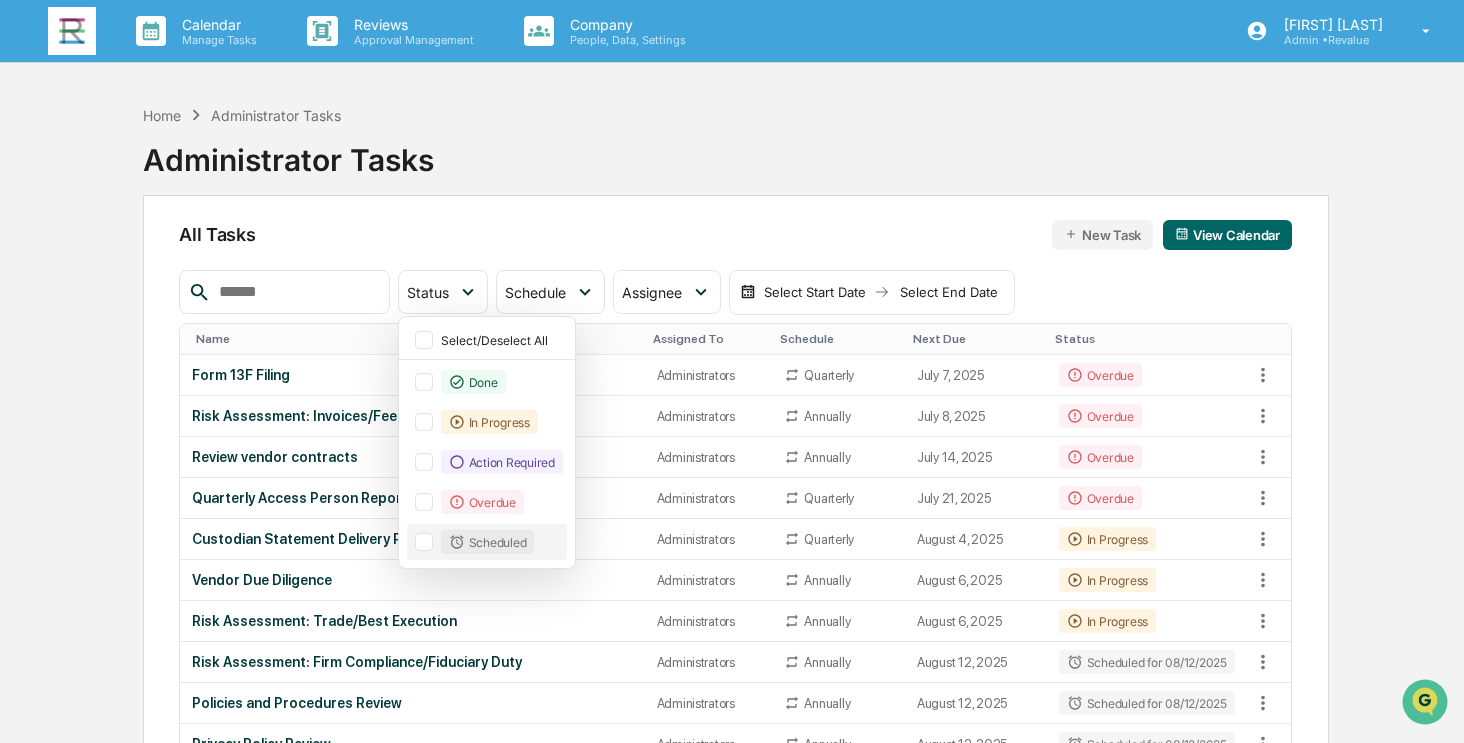 click at bounding box center (424, 542) 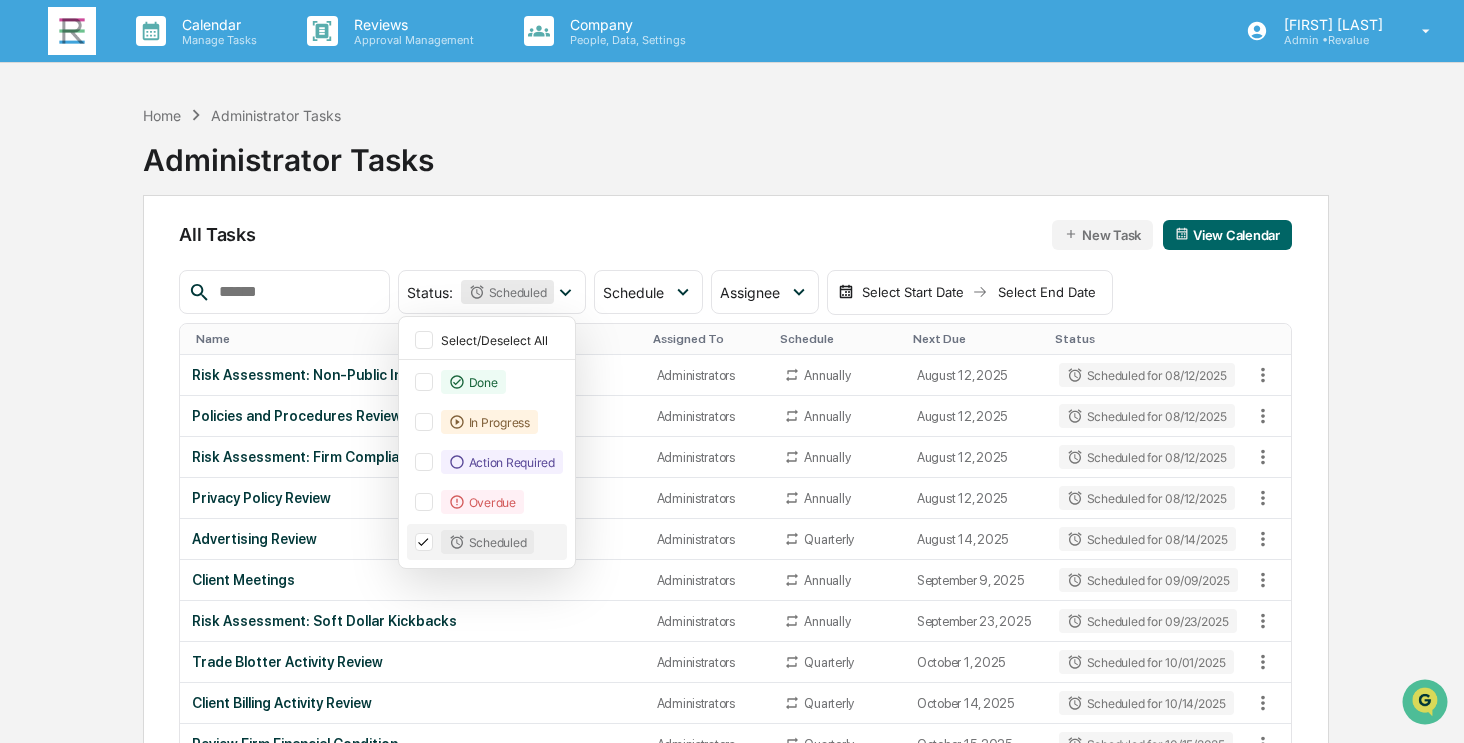 click 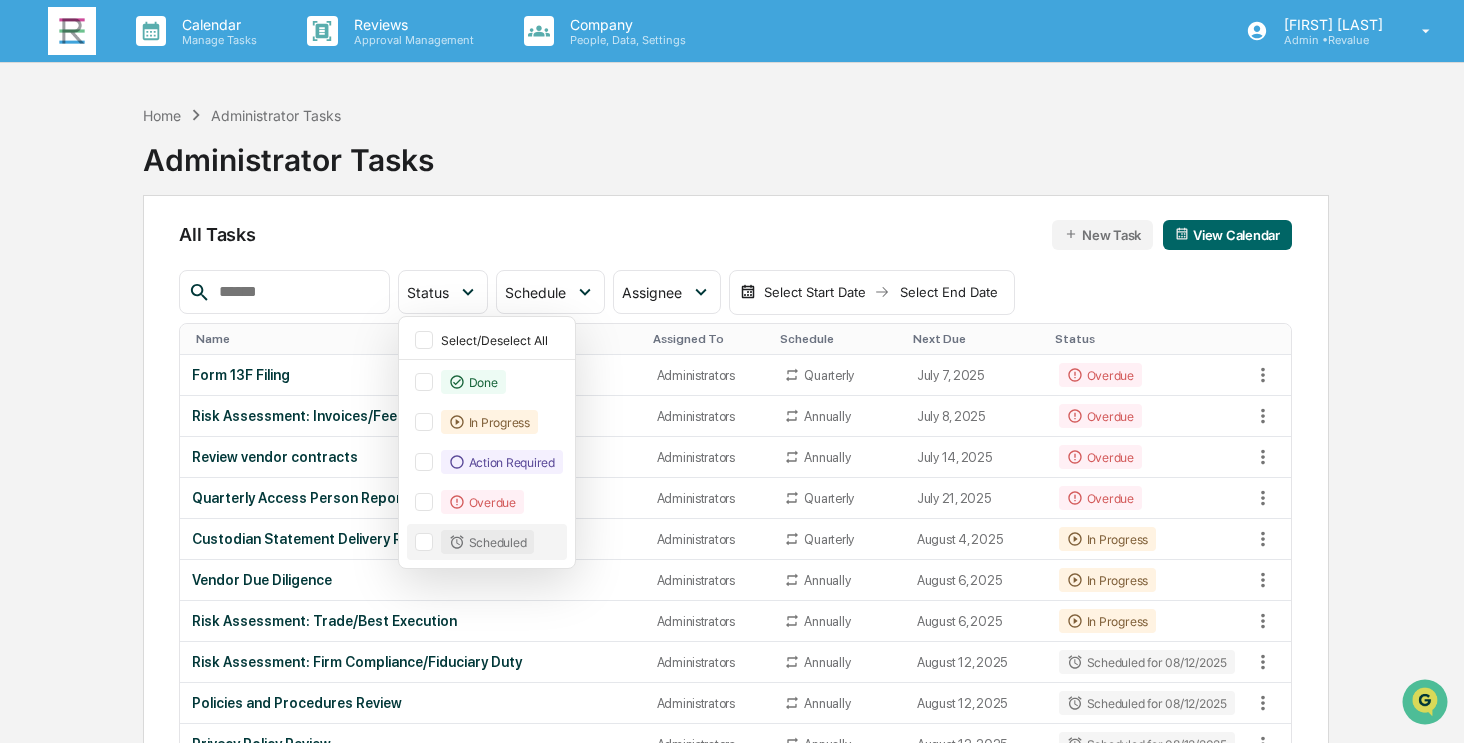 click on "Calendar Manage Tasks Reviews Approval Management Company People, Data, Settings Angela Barbash Admin •  Revalue Home Administrator Tasks Administrator Tasks All Tasks  New Task  View Calendar Status Select/Deselect All Done In Progress Action Required Overdue Scheduled Schedule Select/Deselect All Annually Quarterly Monthly One Time Assignee Select/Deselect All Angela Barbash Jaye Faggett Camila Shimizu Todd Slager Compliance Group: Administrators Compliance Group: Full Access Administrators Compliance Group: People & Permissions Only Compliance Group: Compliance Assistance Compliance Group: Providence Compliance Select Start Date Select End Date Name Assigned To Schedule Next Due Status Form 13F Filing Administrators Quarterly July 7, 2025 Overdue Risk Assessment: Invoices/Fees/Valuations Administrators Annually July 8, 2025 Overdue Review vendor contracts Administrators Annually July 14, 2025 Overdue Quarterly Access Person Reporting & Certification Administrators Quarterly July 21, 2025 Overdue Annually" at bounding box center [732, 1187] 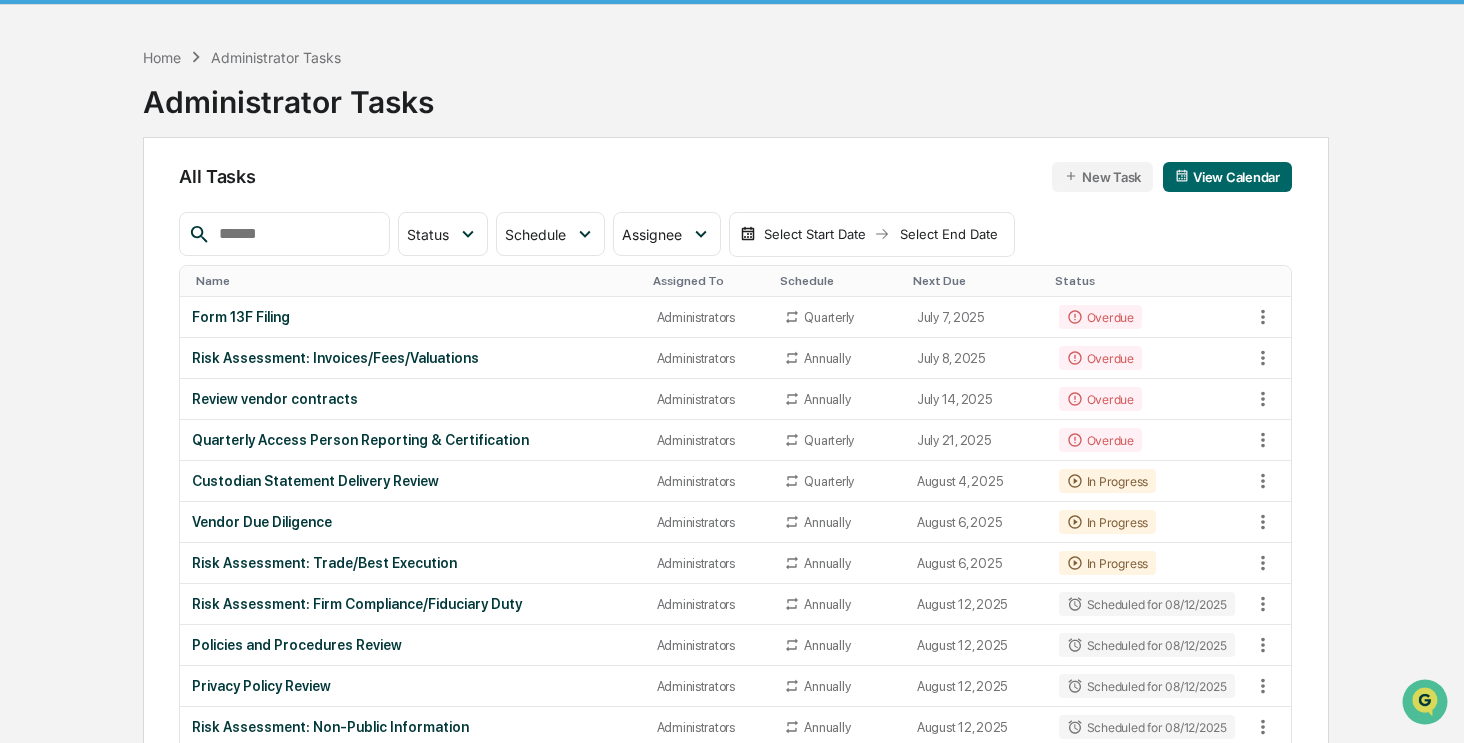 scroll, scrollTop: 0, scrollLeft: 0, axis: both 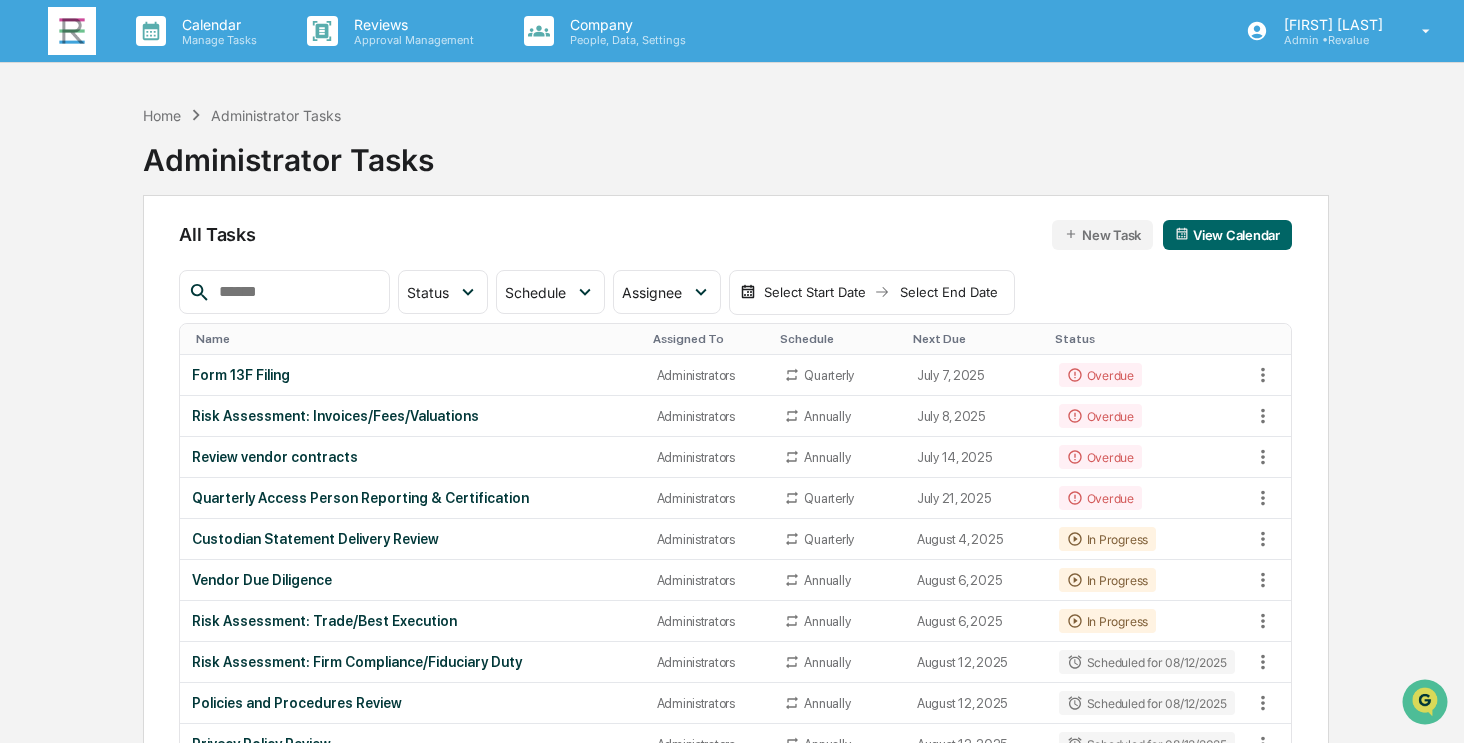 click at bounding box center (296, 292) 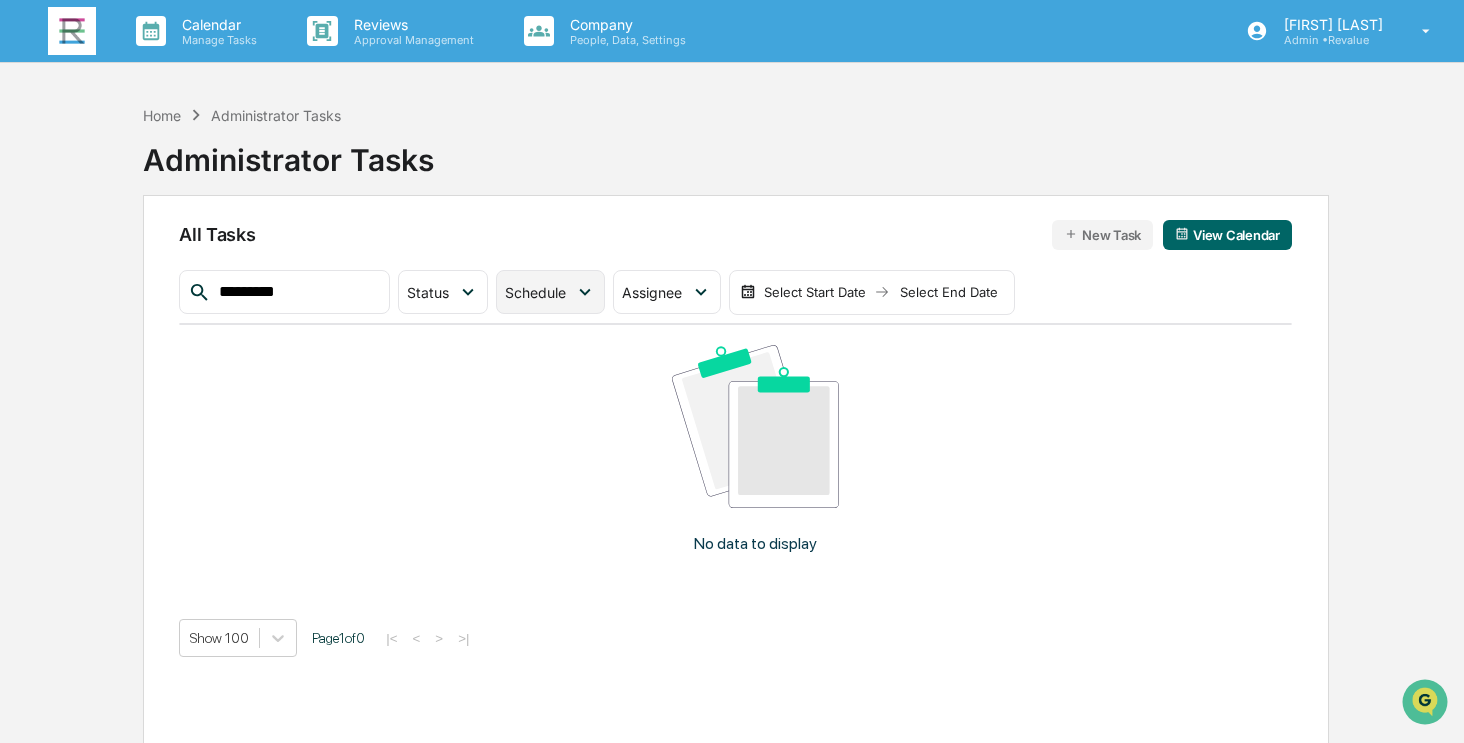 click on "Schedule" at bounding box center [535, 292] 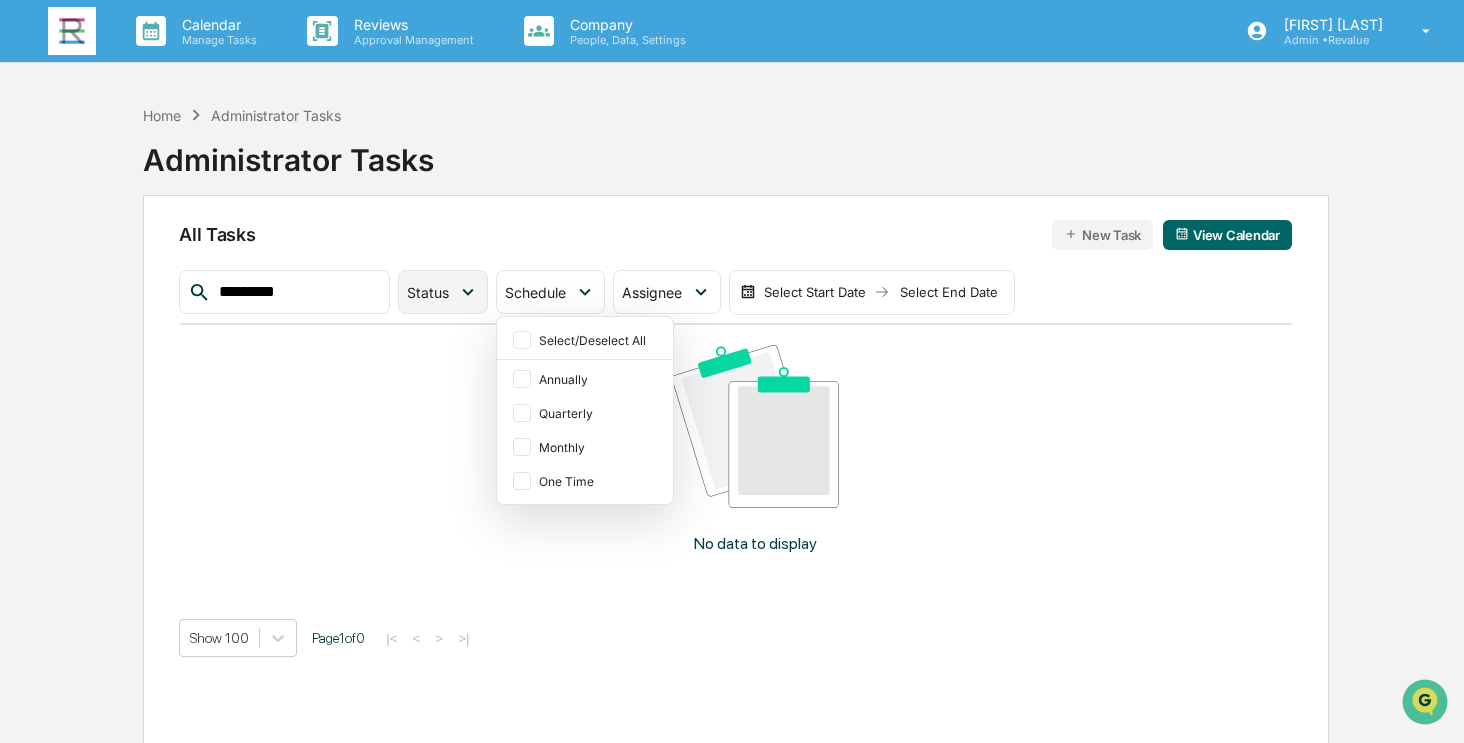 click on "Status" at bounding box center (443, 292) 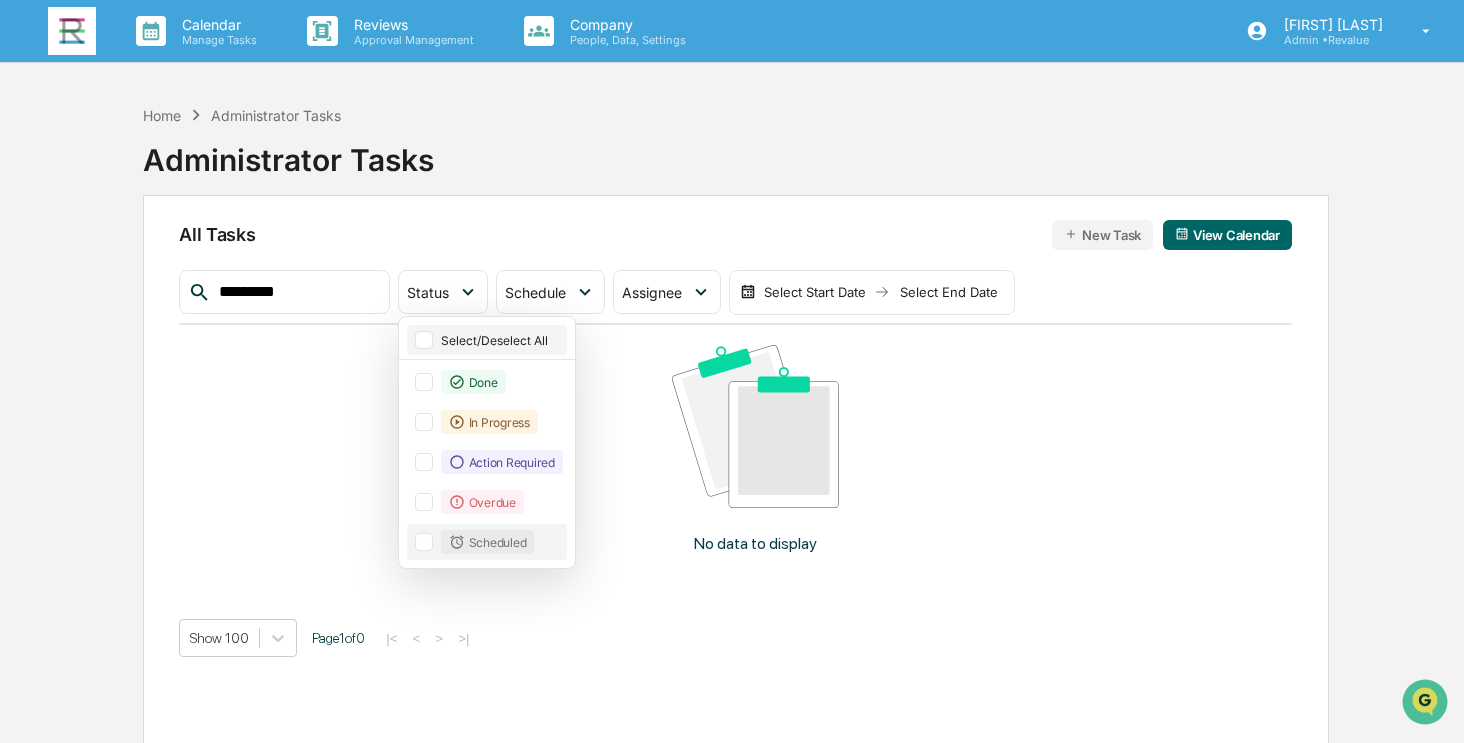 click at bounding box center (424, 340) 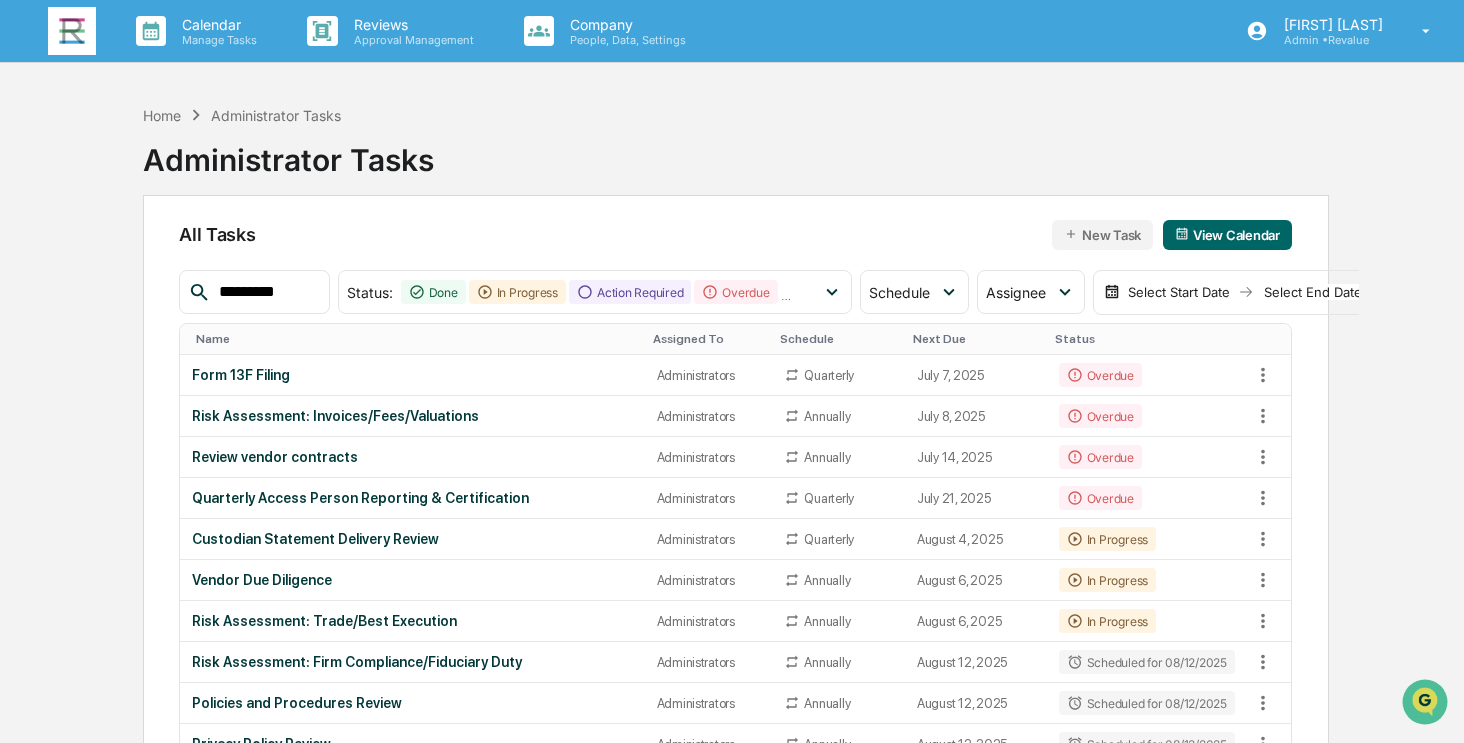 click on "Home Administrator Tasks Administrator Tasks" at bounding box center (736, 145) 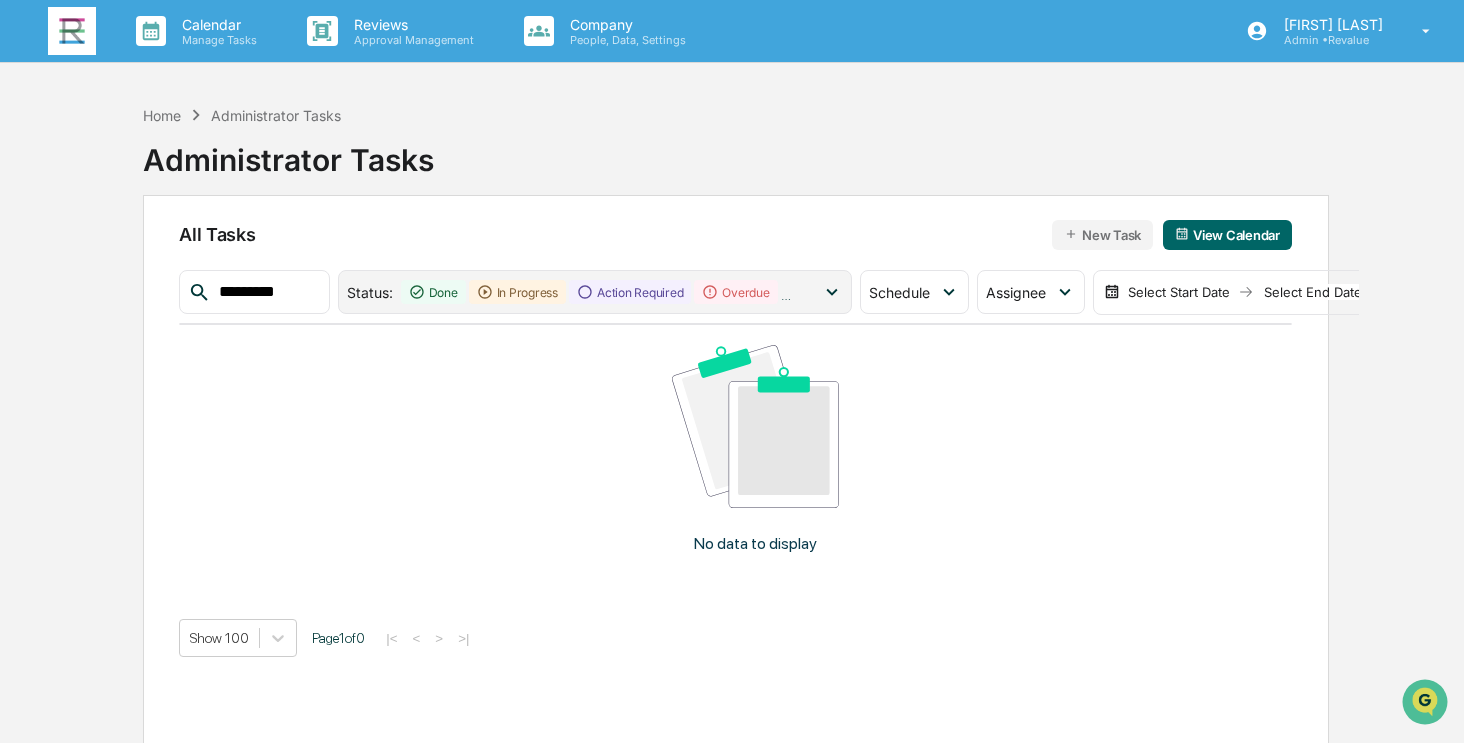 click on "Status :" at bounding box center (370, 292) 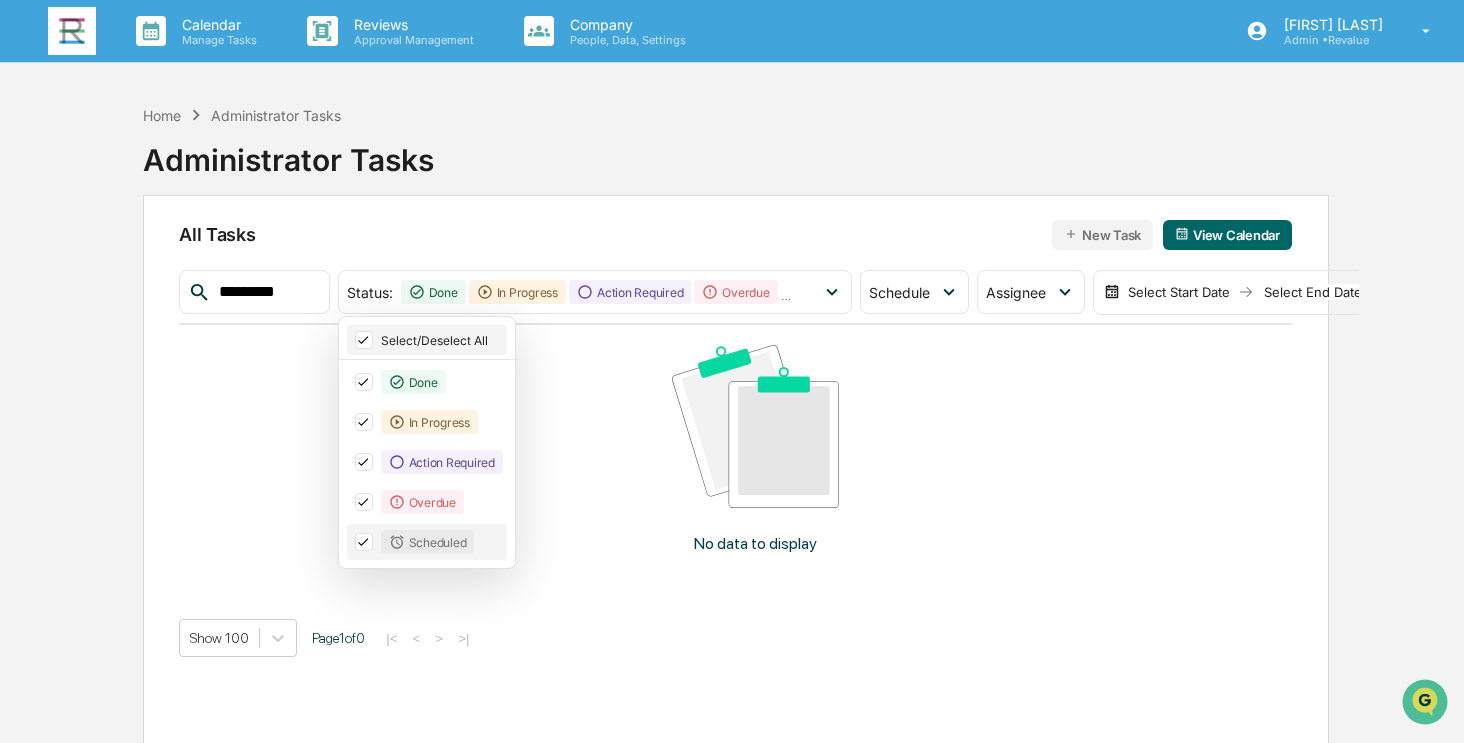 click 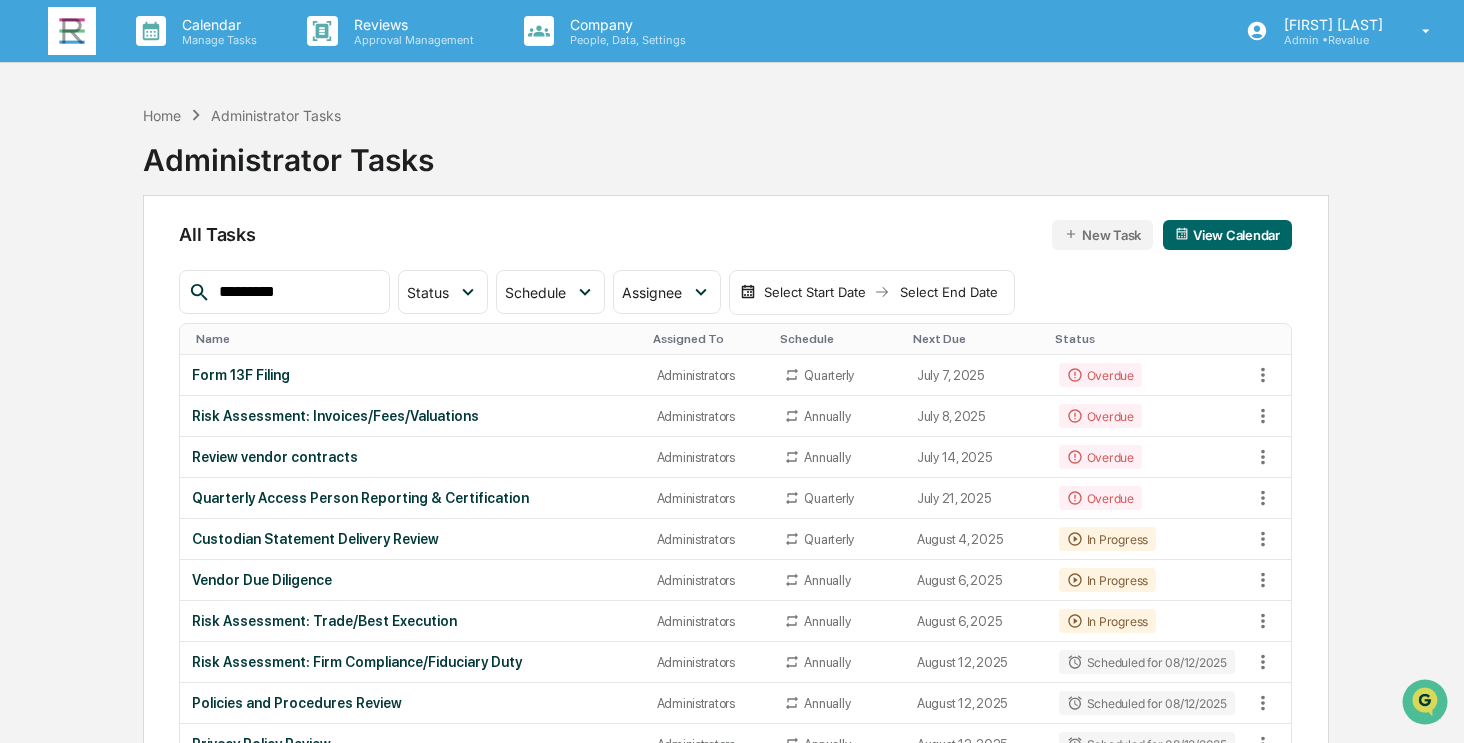 click on "All Tasks  New Task  View Calendar ********* Status Select/Deselect All Done In Progress Action Required Overdue Scheduled Schedule Select/Deselect All Annually Quarterly Monthly One Time Assignee Select/Deselect All Angela Barbash Jaye Faggett Camila Shimizu Todd Slager Compliance Group: Administrators Compliance Group: Full Access Administrators Compliance Group: People & Permissions Only Compliance Group: Compliance Assistance Compliance Group: Providence Compliance Select Start Date Select End Date Name Assigned To Schedule Next Due Status Form 13F Filing Administrators Quarterly July 7, 2025 Overdue Risk Assessment: Invoices/Fees/Valuations Administrators Annually July 8, 2025 Overdue Review vendor contracts Administrators Annually July 14, 2025 Overdue Quarterly Access Person Reporting & Certification Administrators Quarterly July 21, 2025 Overdue Custodian Statement Delivery Review Administrators Quarterly August 4, 2025 In Progress Vendor Due Diligence Administrators Annually August 6, 2025 Annually 1" at bounding box center [736, 1285] 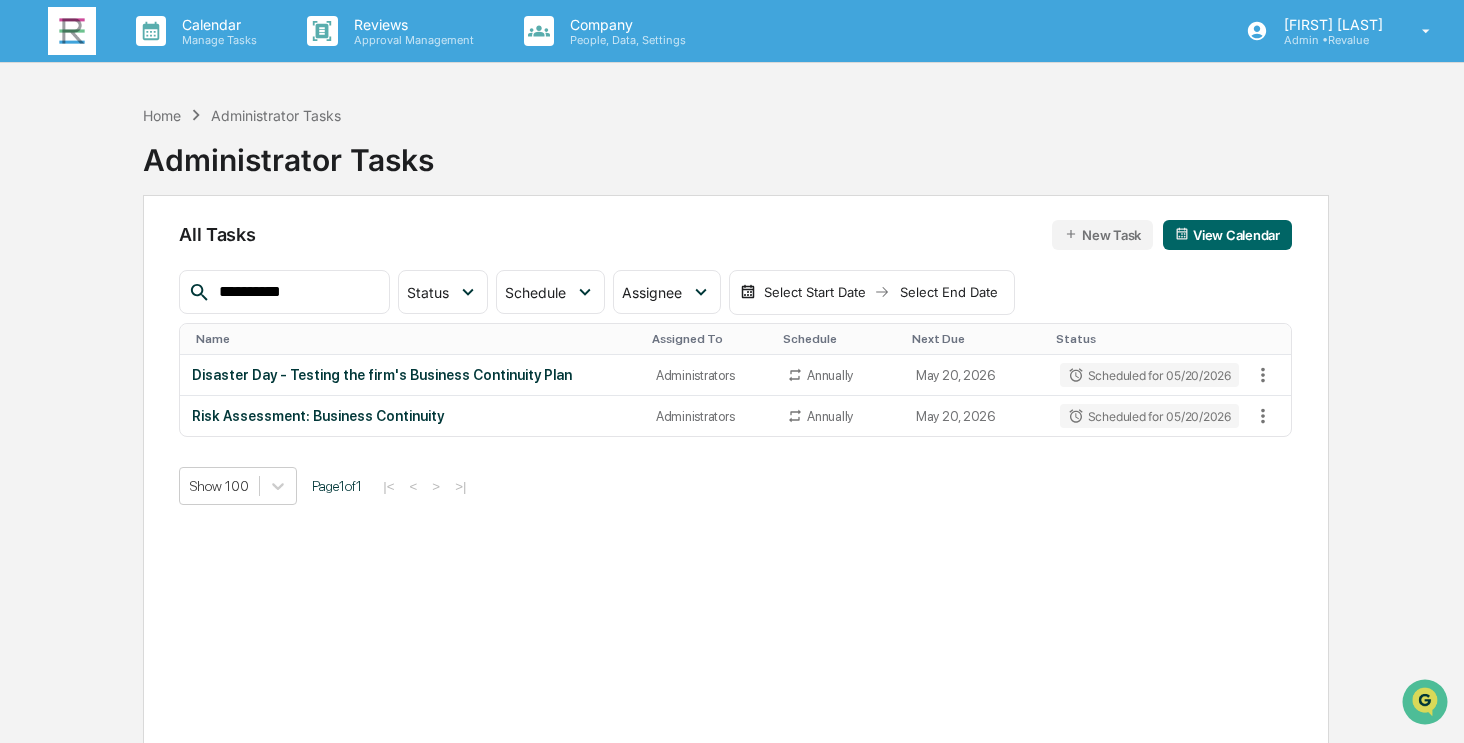 type on "**********" 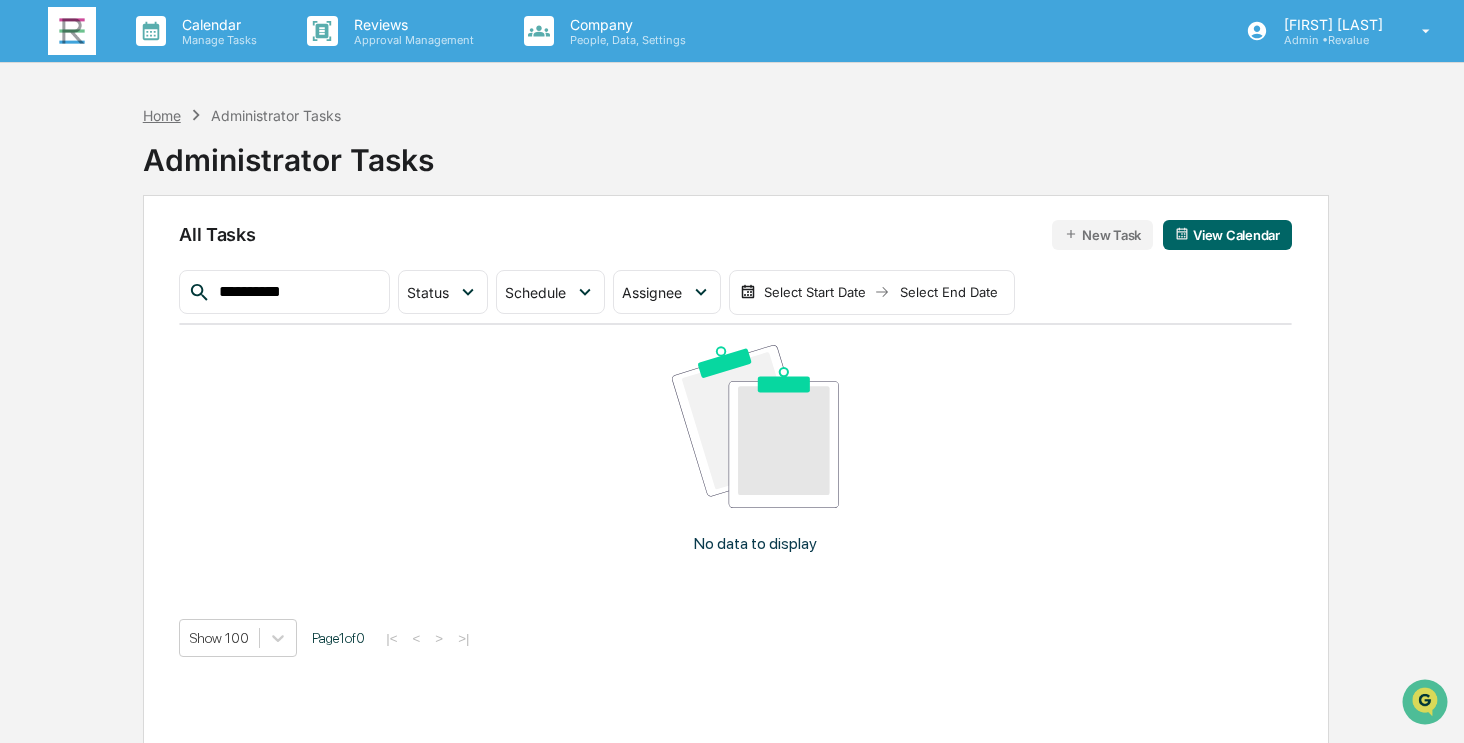 click on "Home" at bounding box center [162, 115] 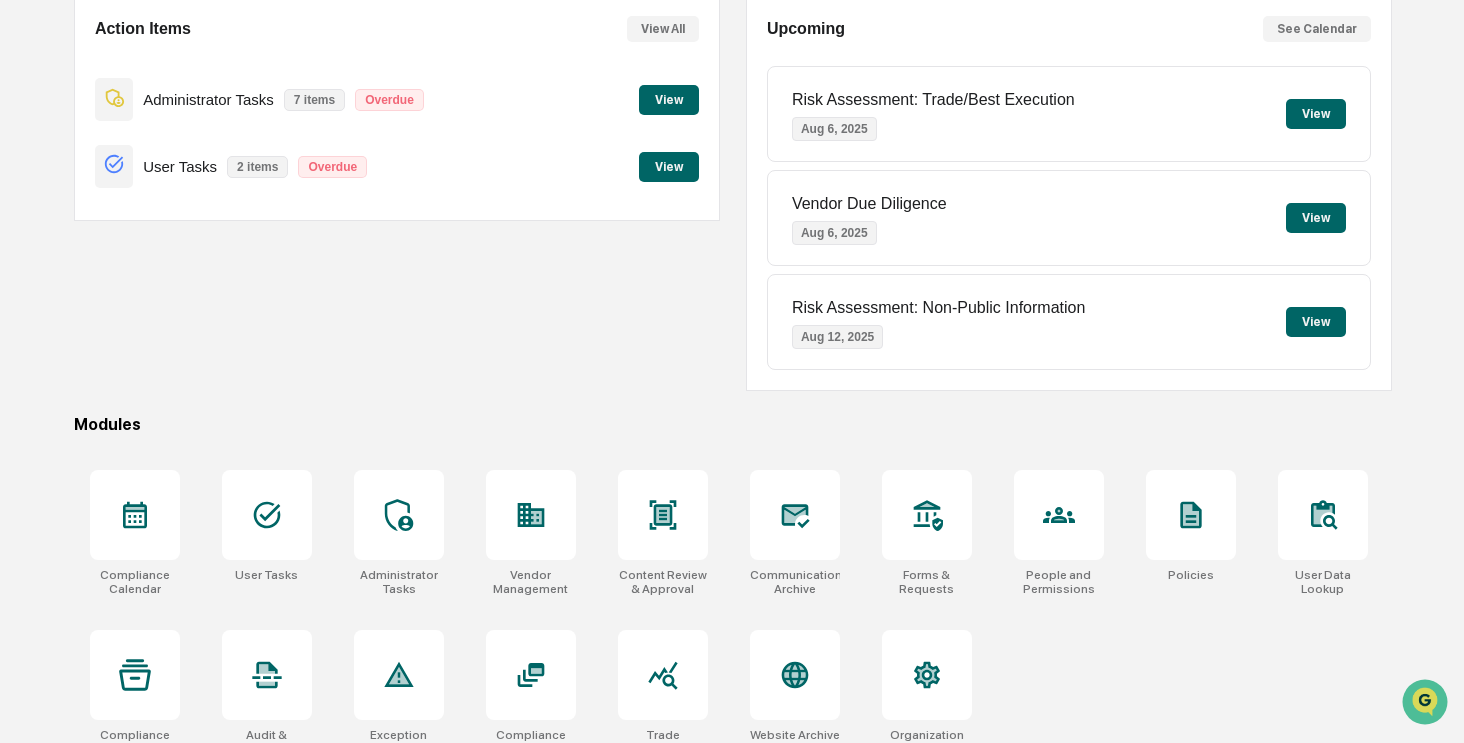 click on "View" at bounding box center (669, 100) 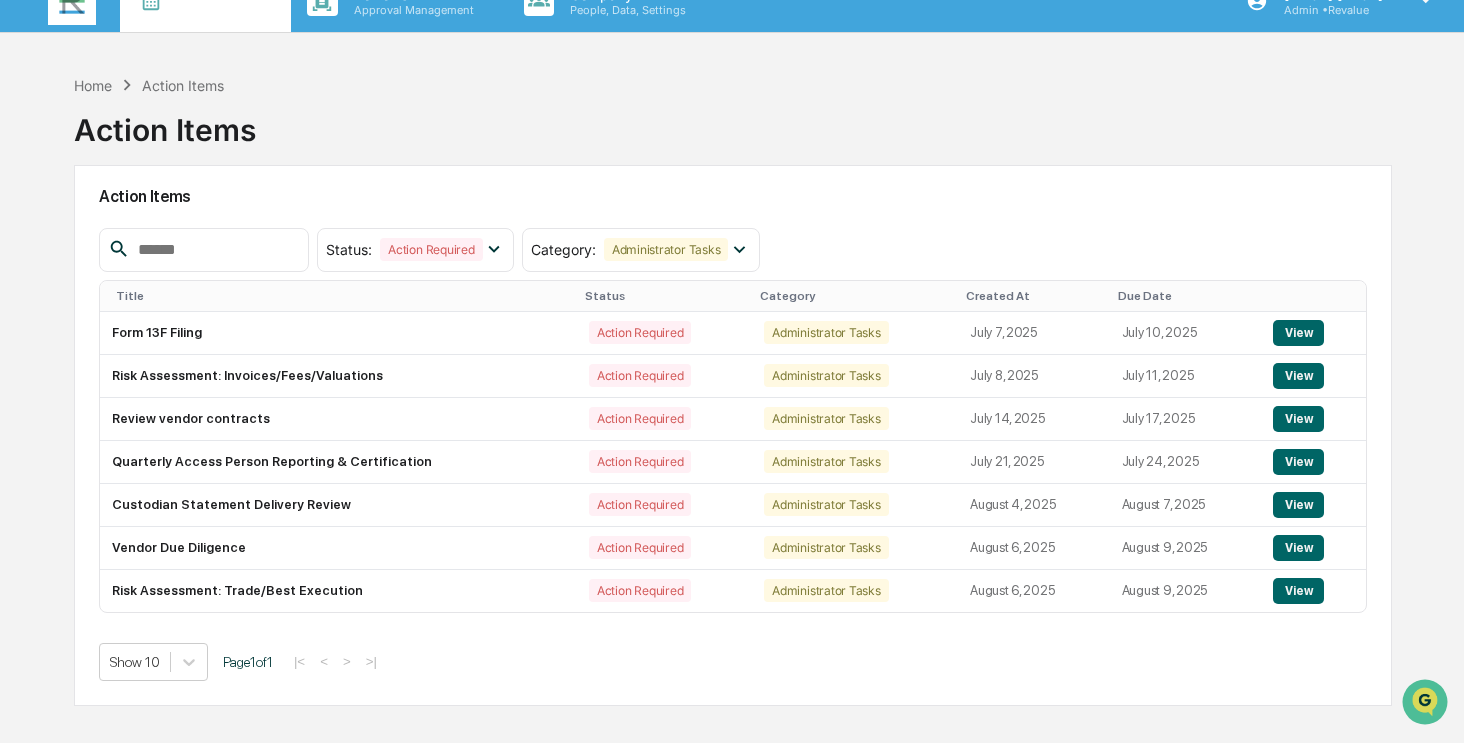 scroll, scrollTop: 0, scrollLeft: 0, axis: both 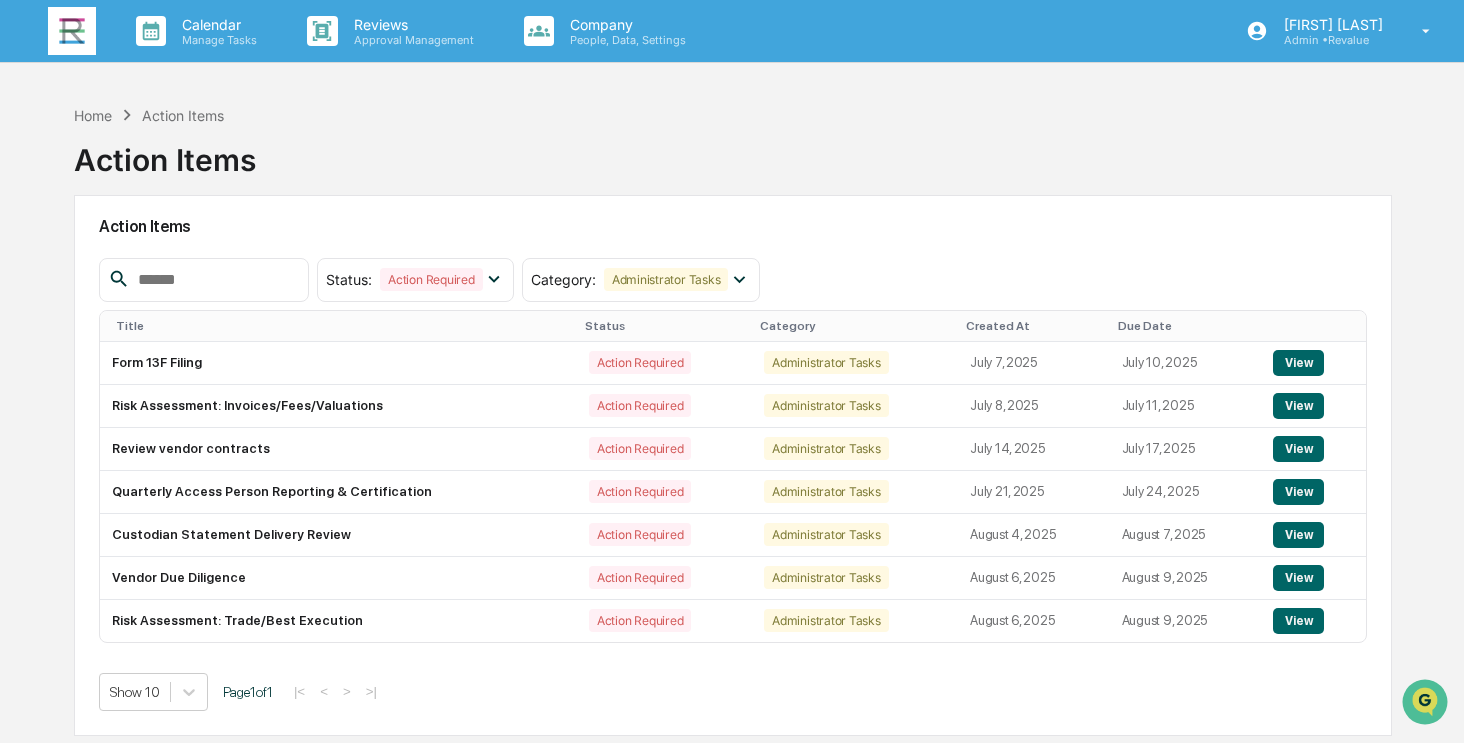 click at bounding box center [72, 31] 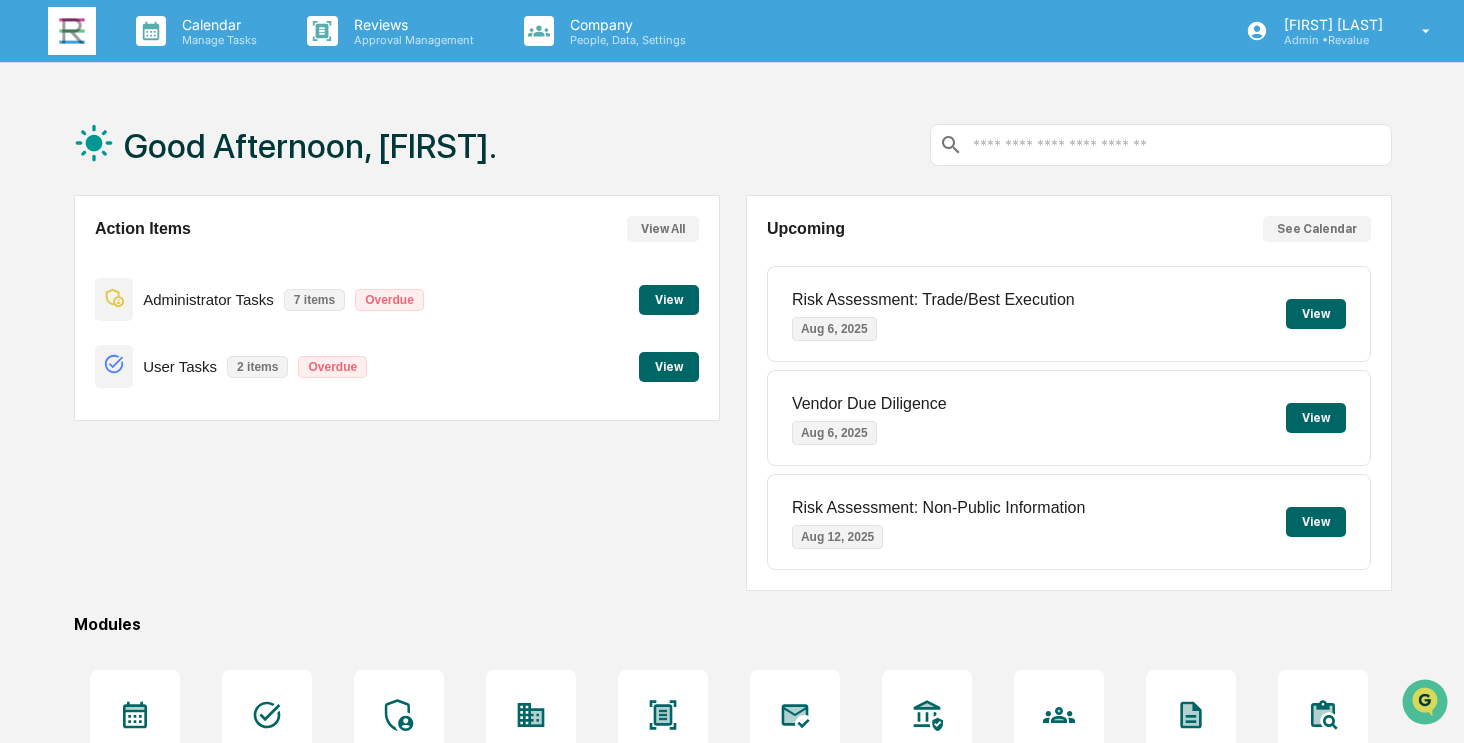scroll, scrollTop: 200, scrollLeft: 0, axis: vertical 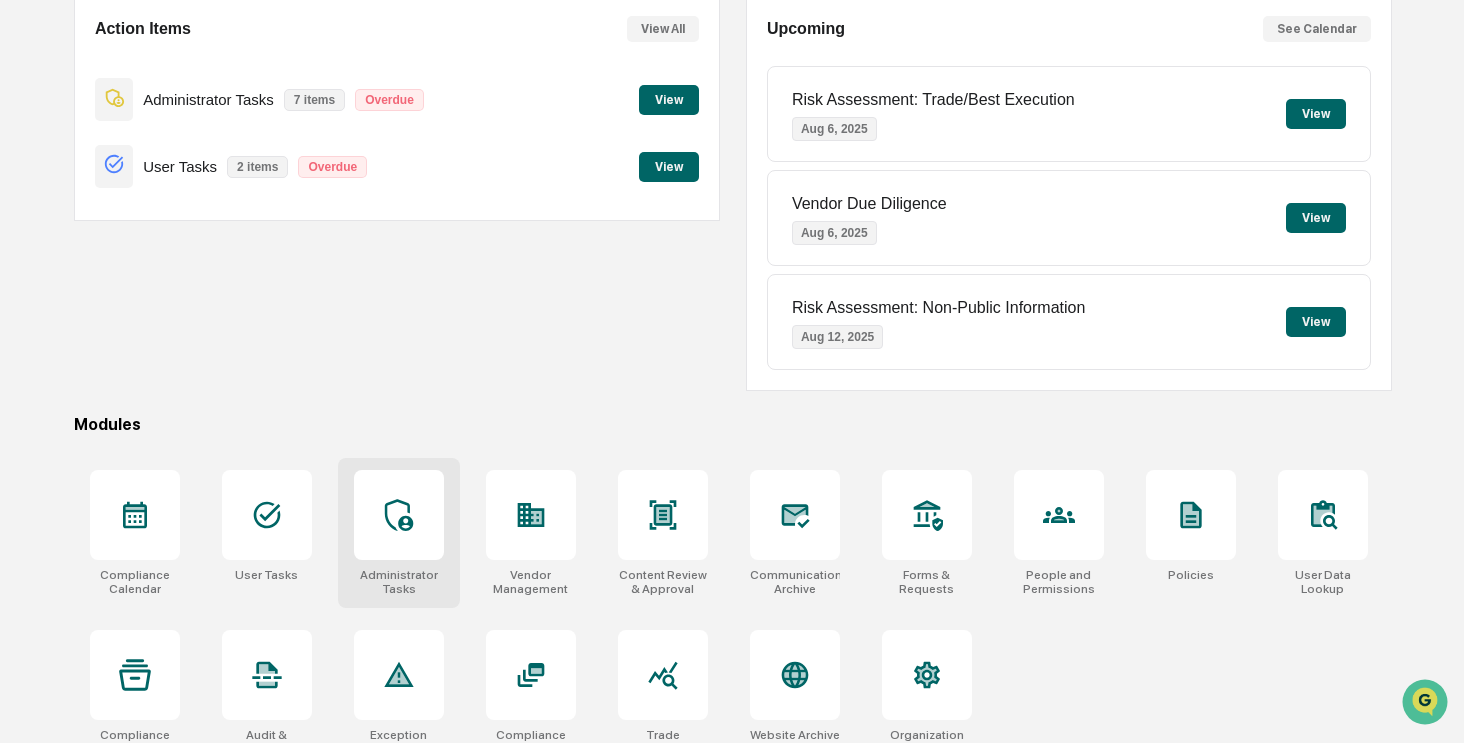 click 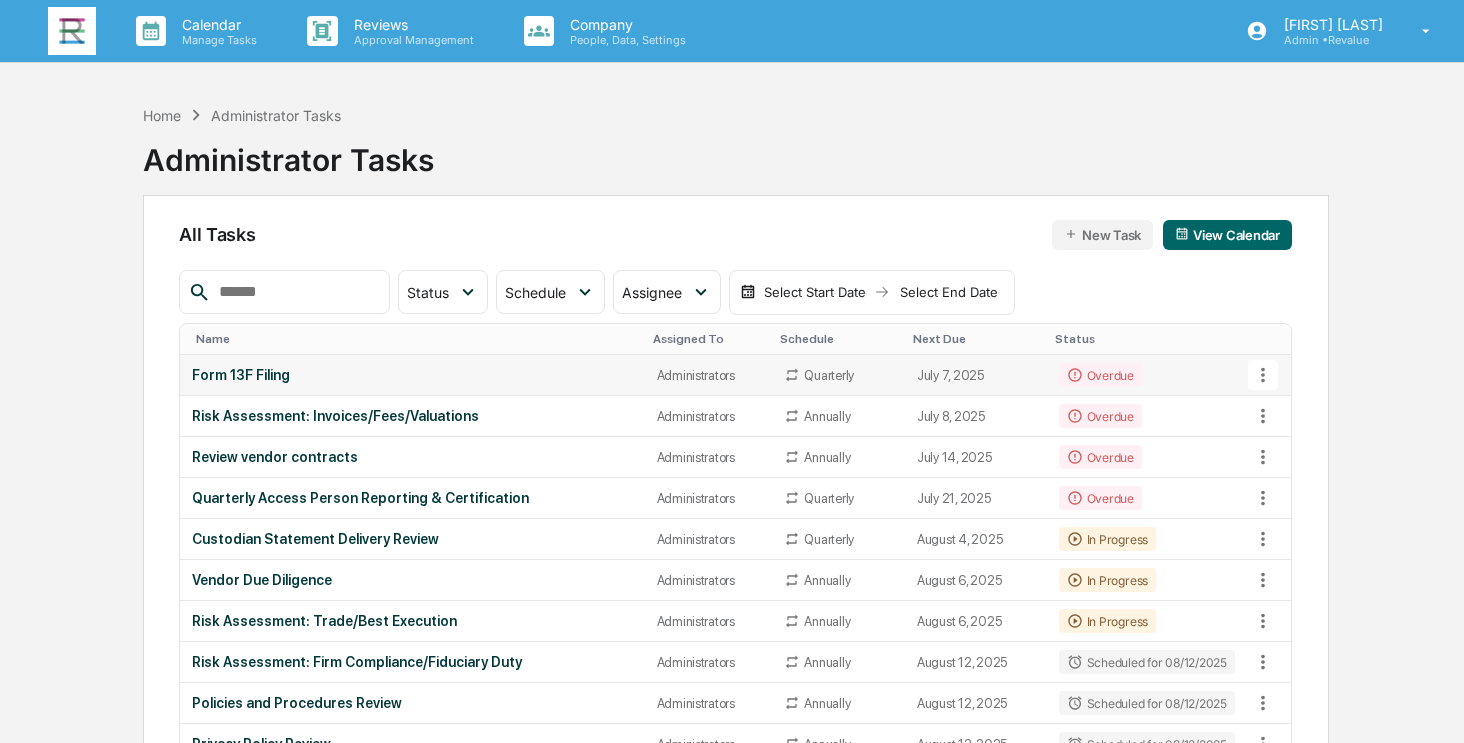 scroll, scrollTop: 0, scrollLeft: 0, axis: both 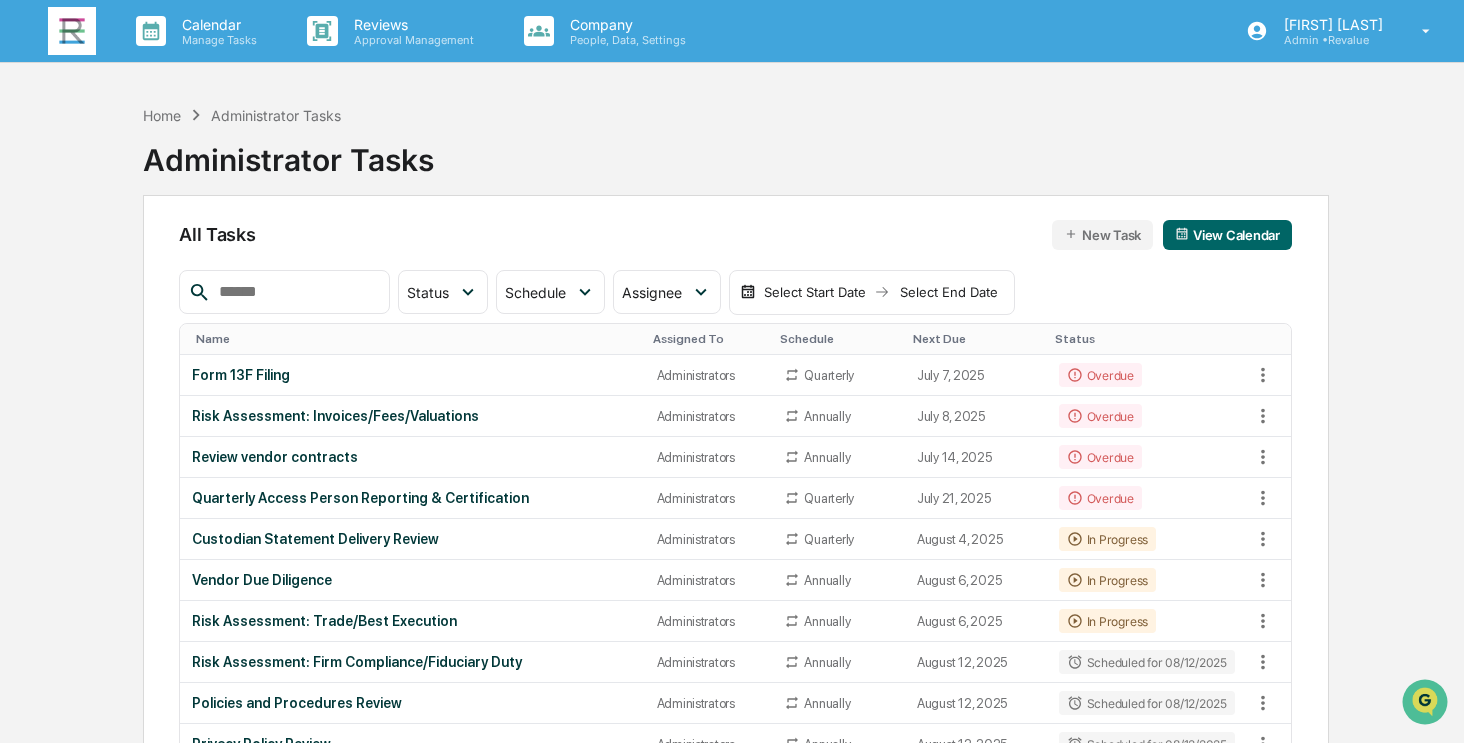 click on "New Task" at bounding box center (1102, 235) 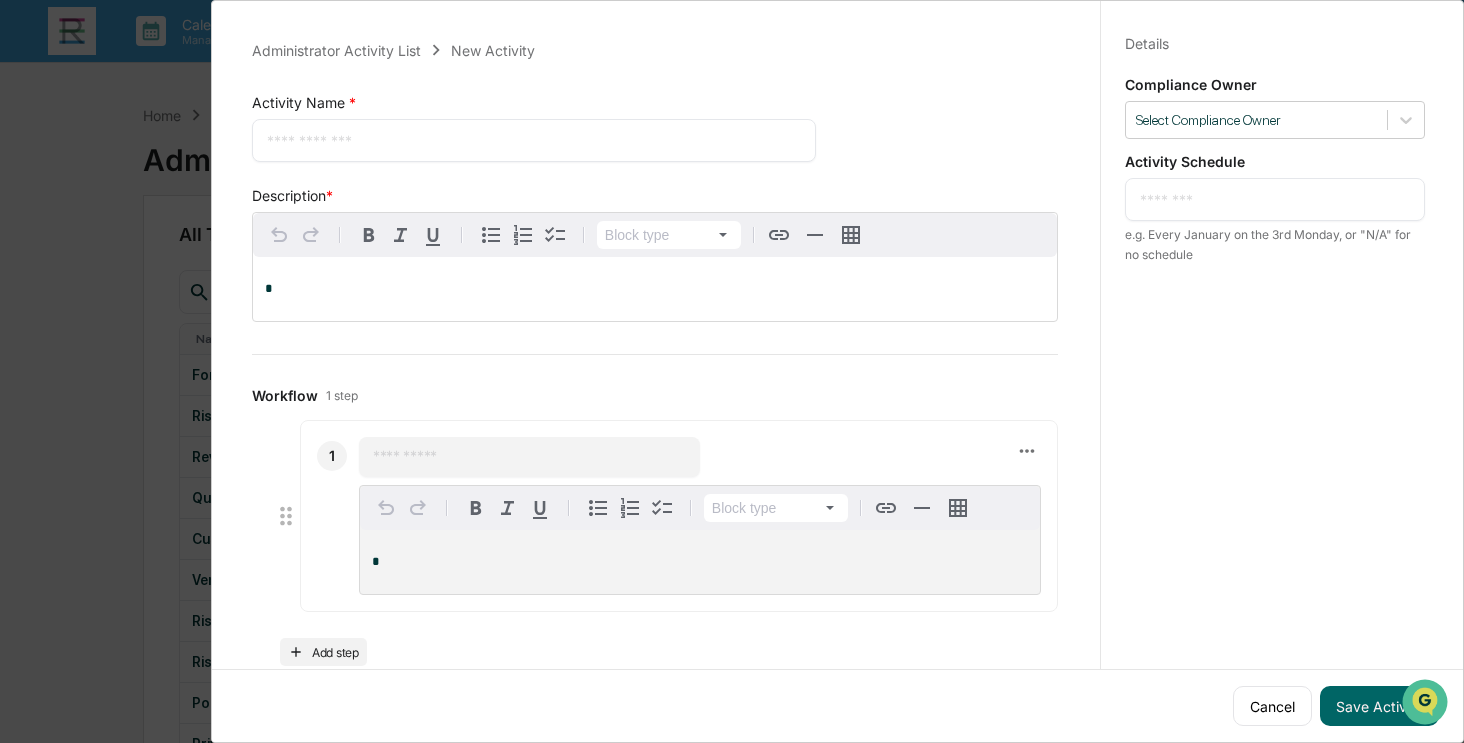 click at bounding box center (534, 140) 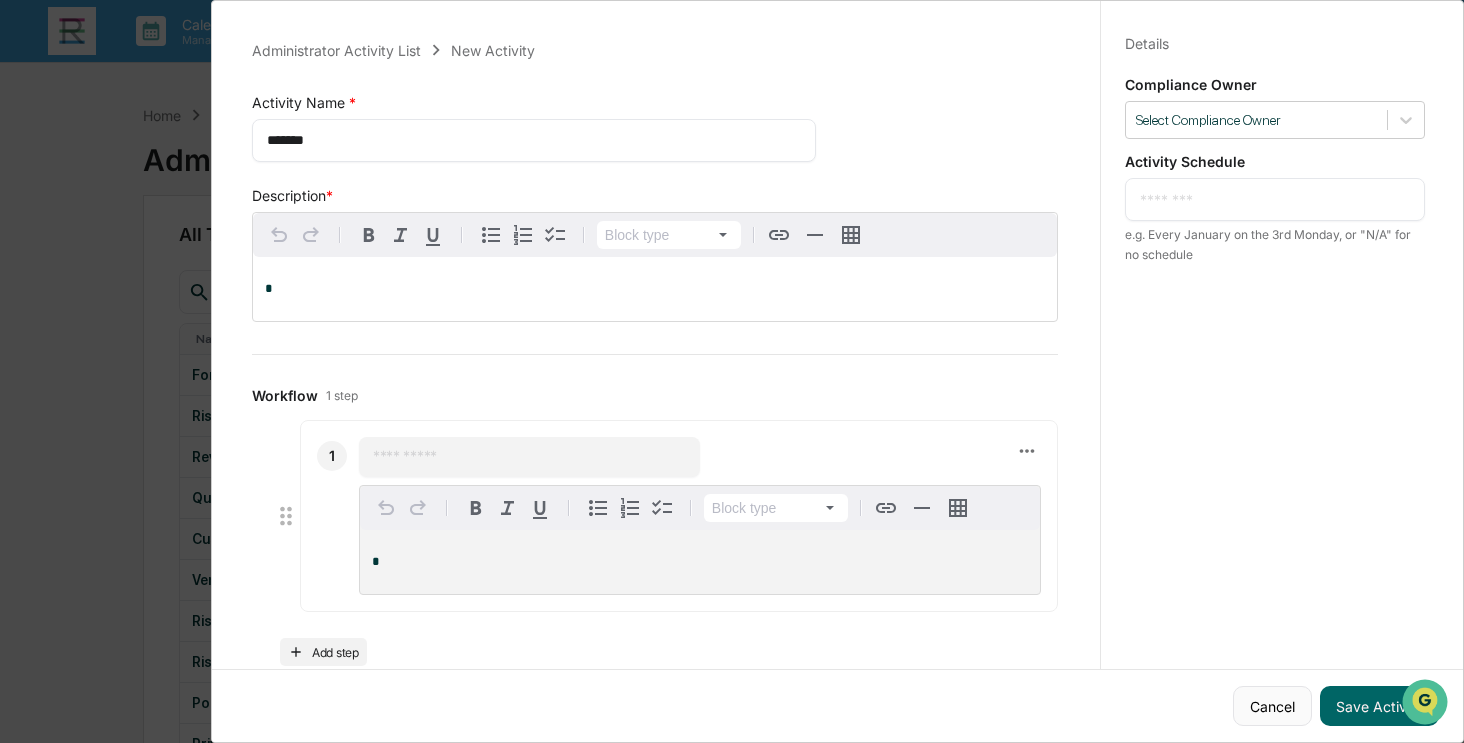 type on "******" 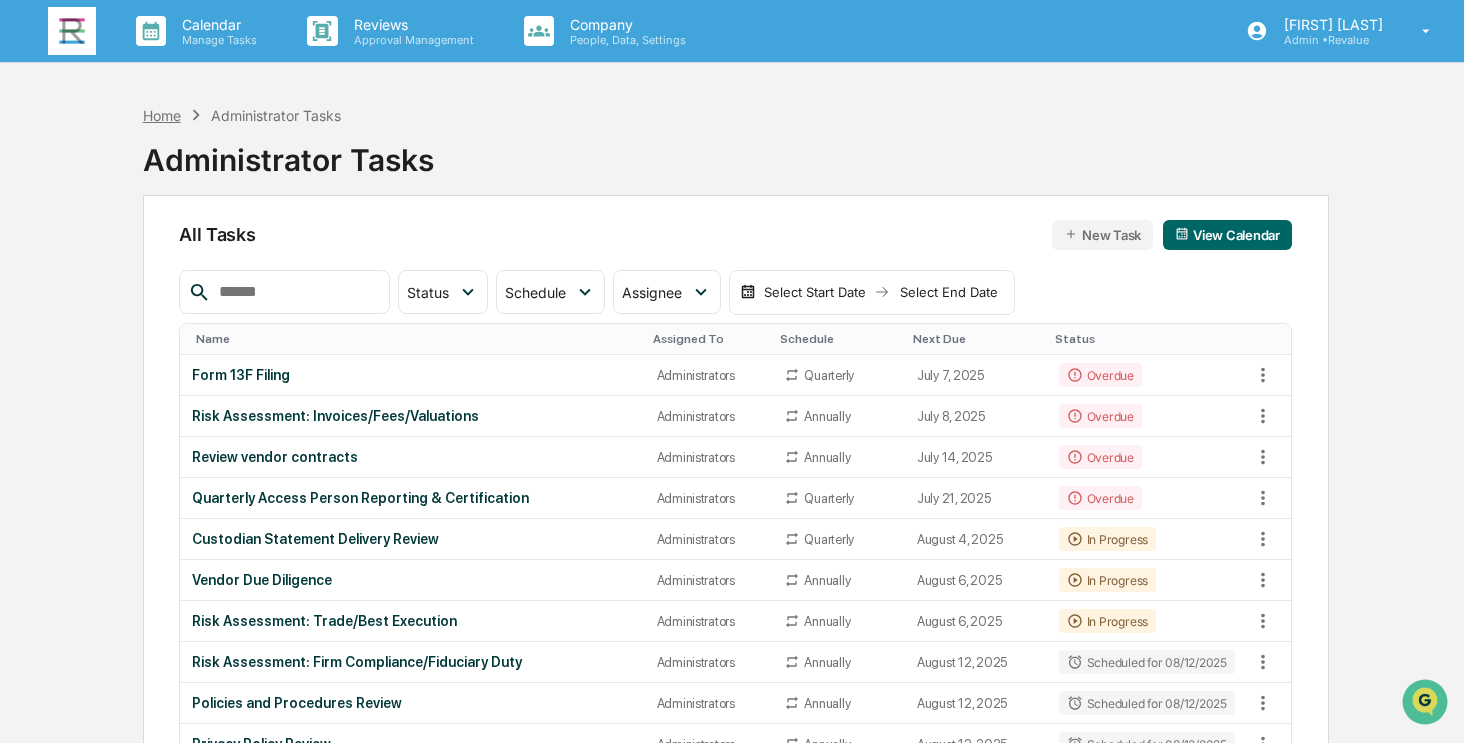 click on "Home" at bounding box center [162, 115] 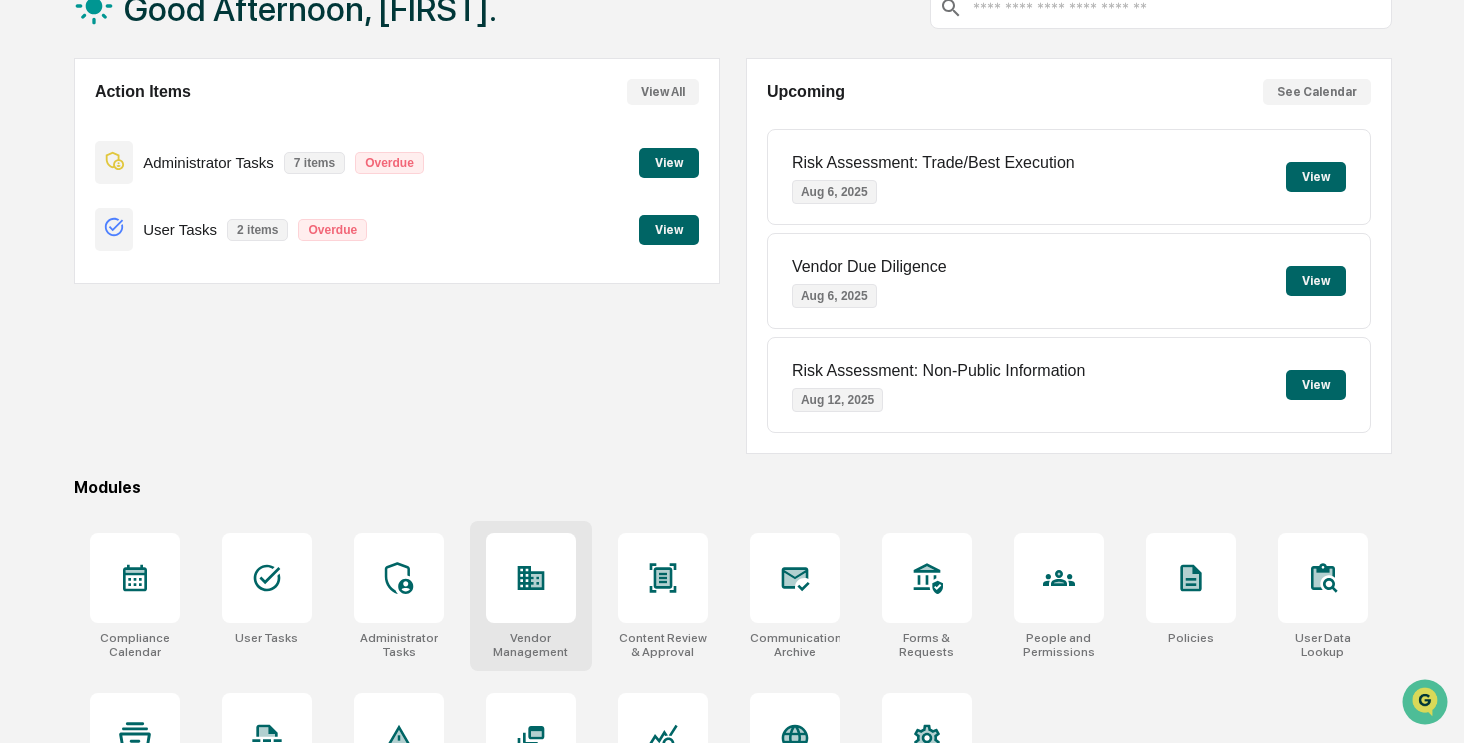 scroll, scrollTop: 200, scrollLeft: 0, axis: vertical 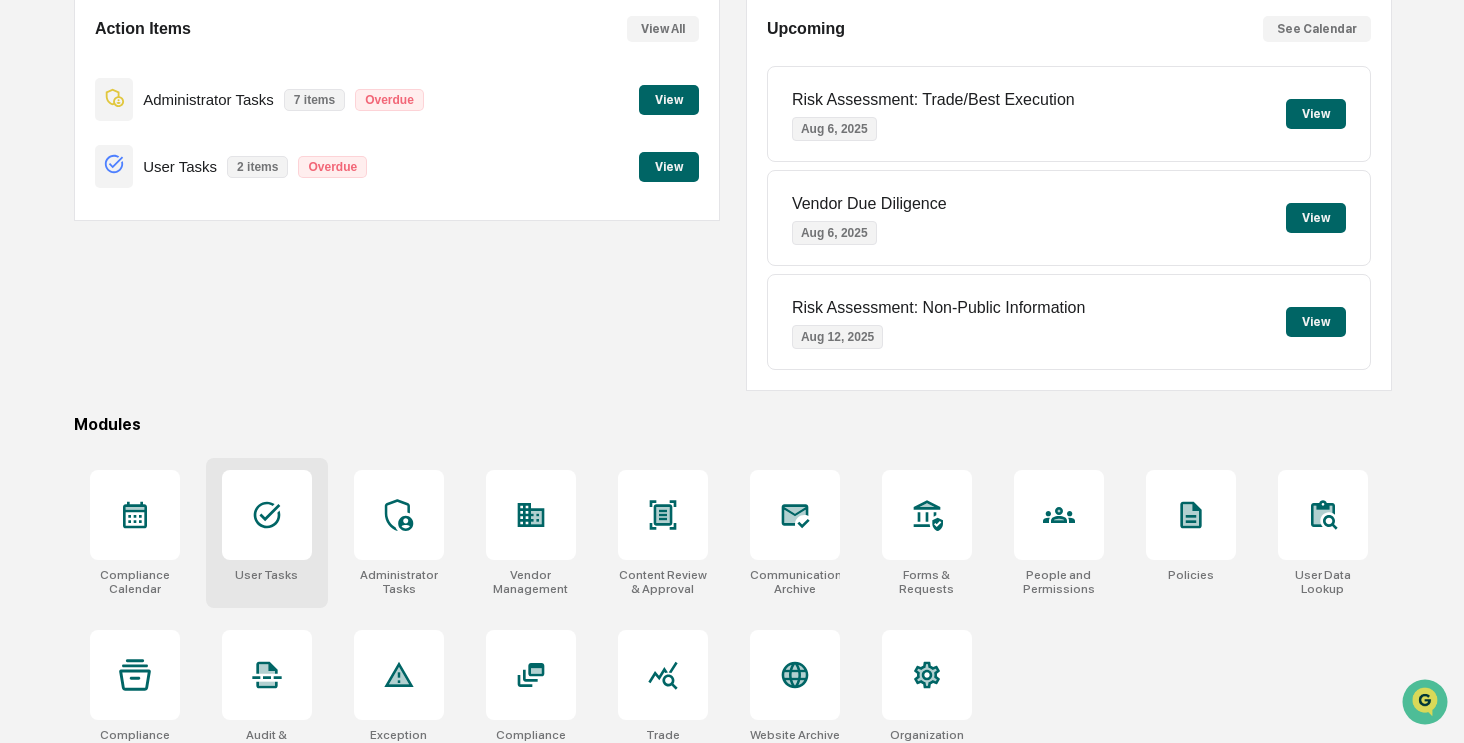 click at bounding box center [267, 515] 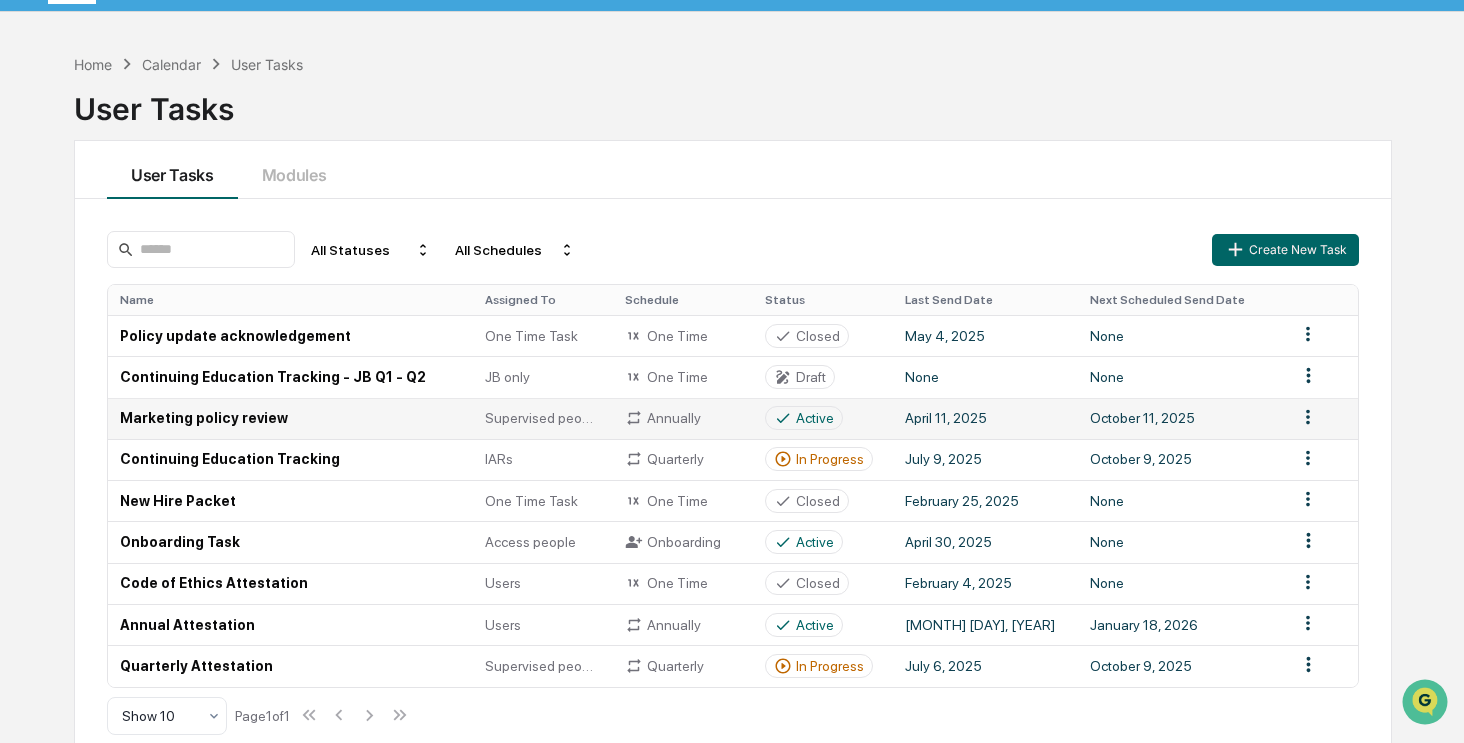 scroll, scrollTop: 95, scrollLeft: 0, axis: vertical 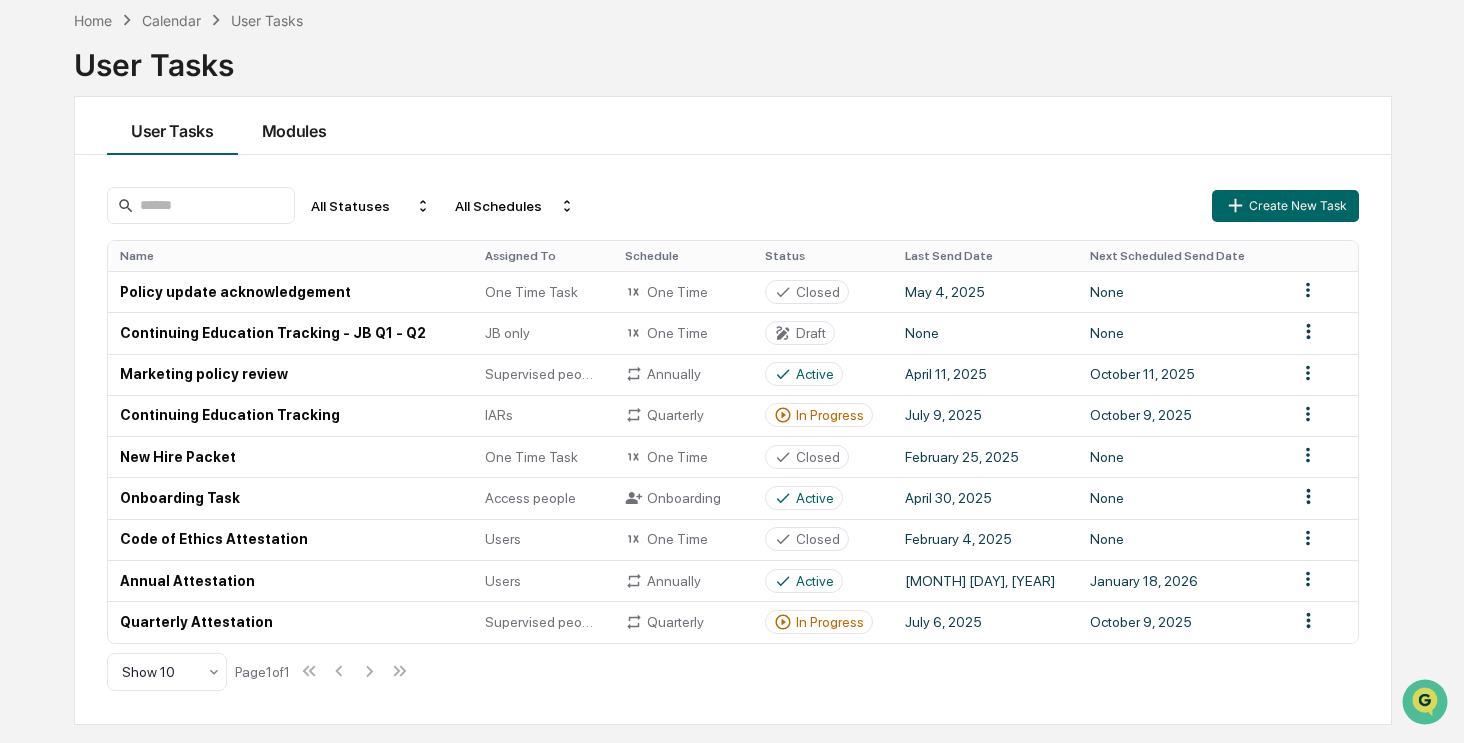 click on "Modules" at bounding box center [294, 126] 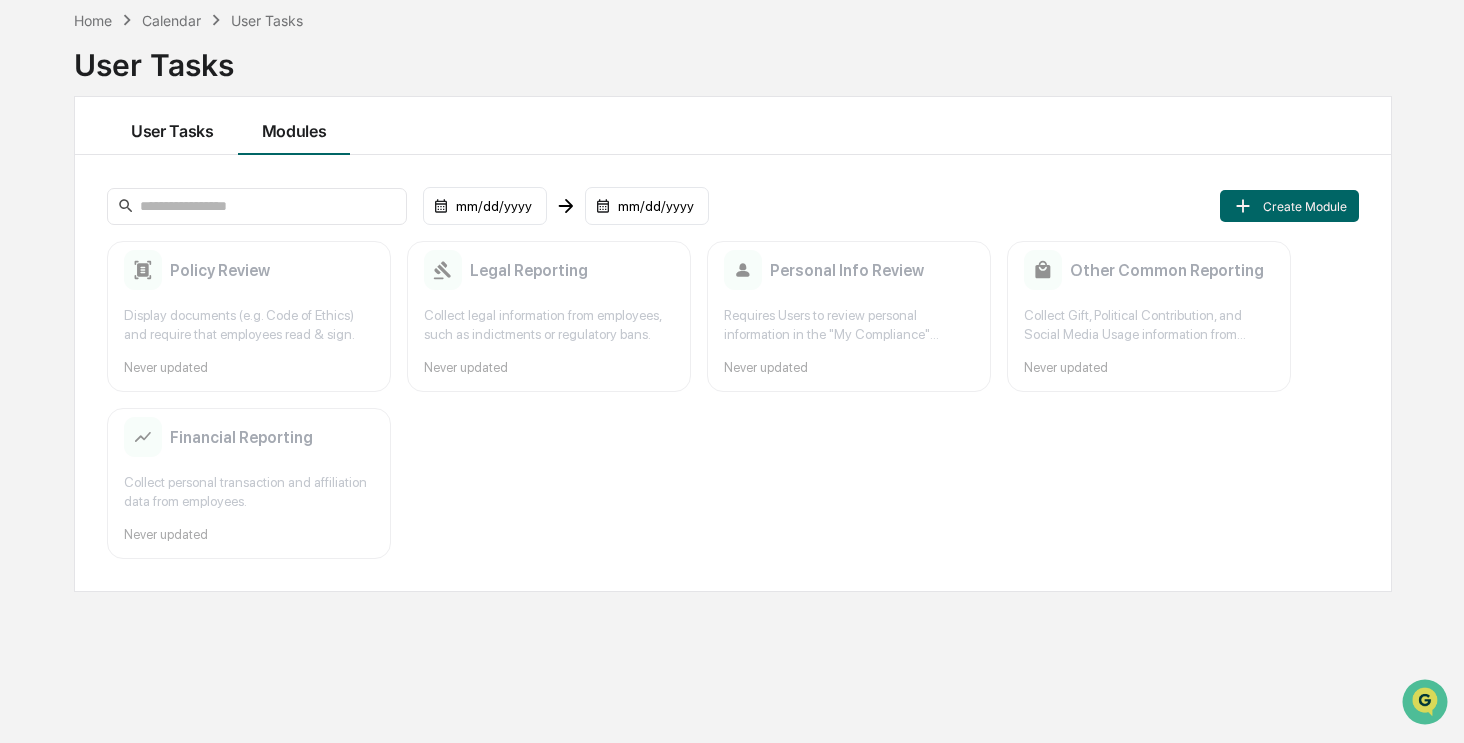 click on "User Tasks" at bounding box center (172, 126) 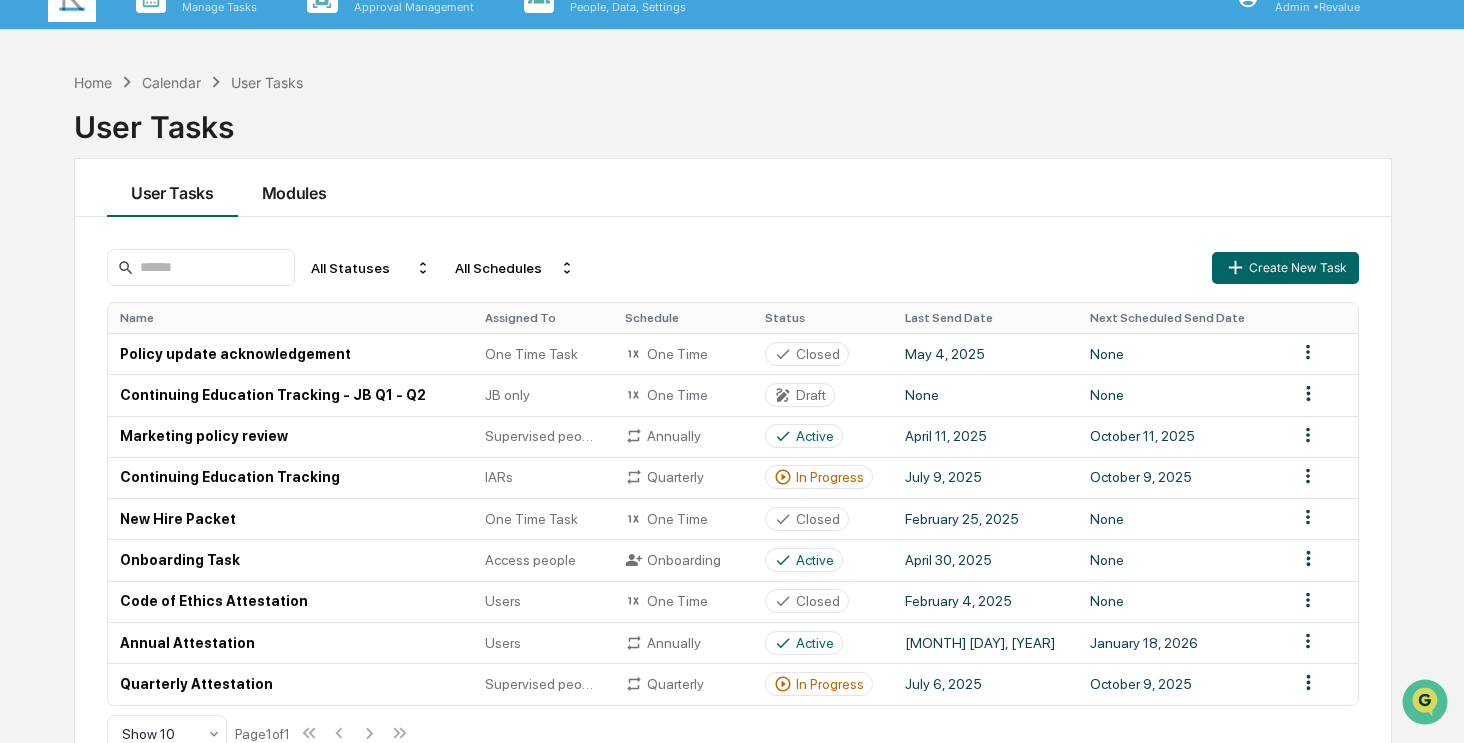 scroll, scrollTop: 0, scrollLeft: 0, axis: both 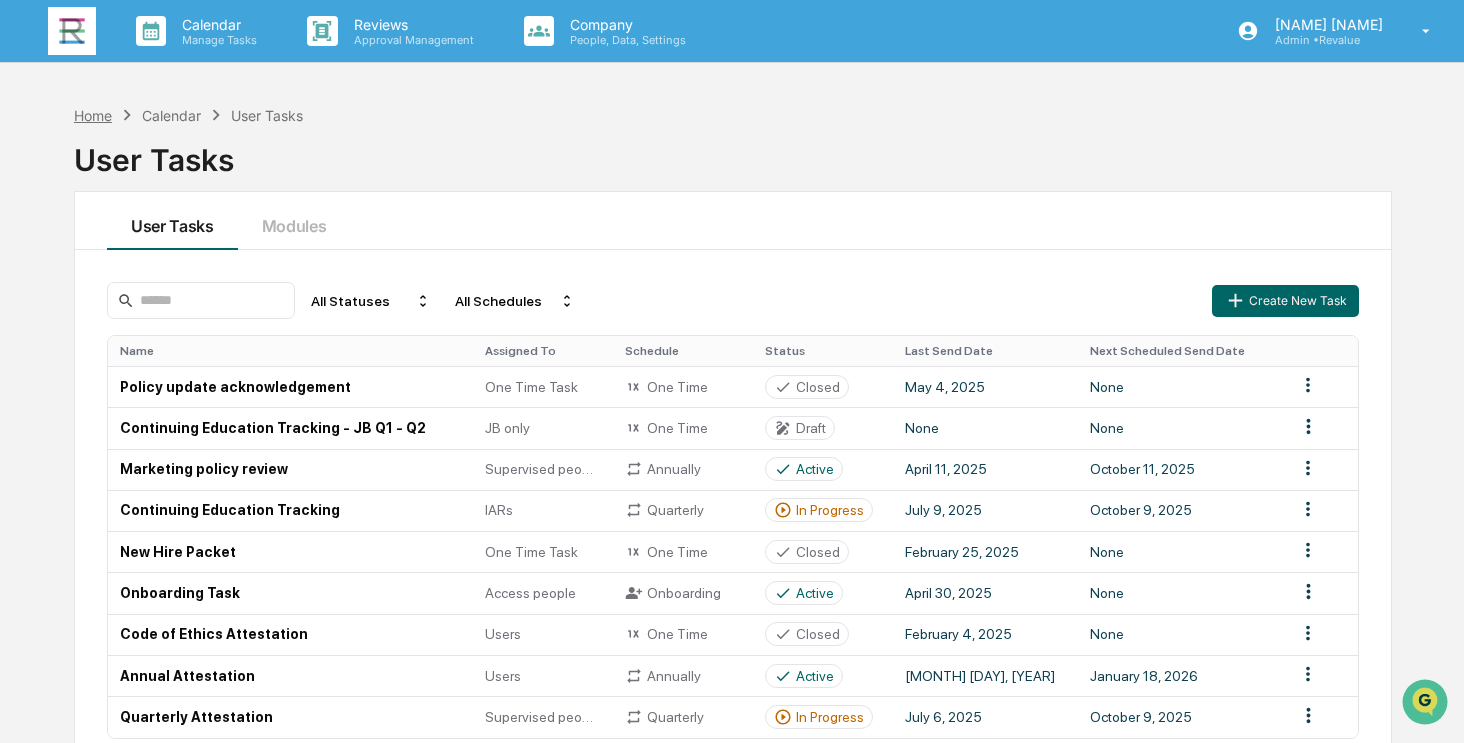 click on "Home" at bounding box center (93, 115) 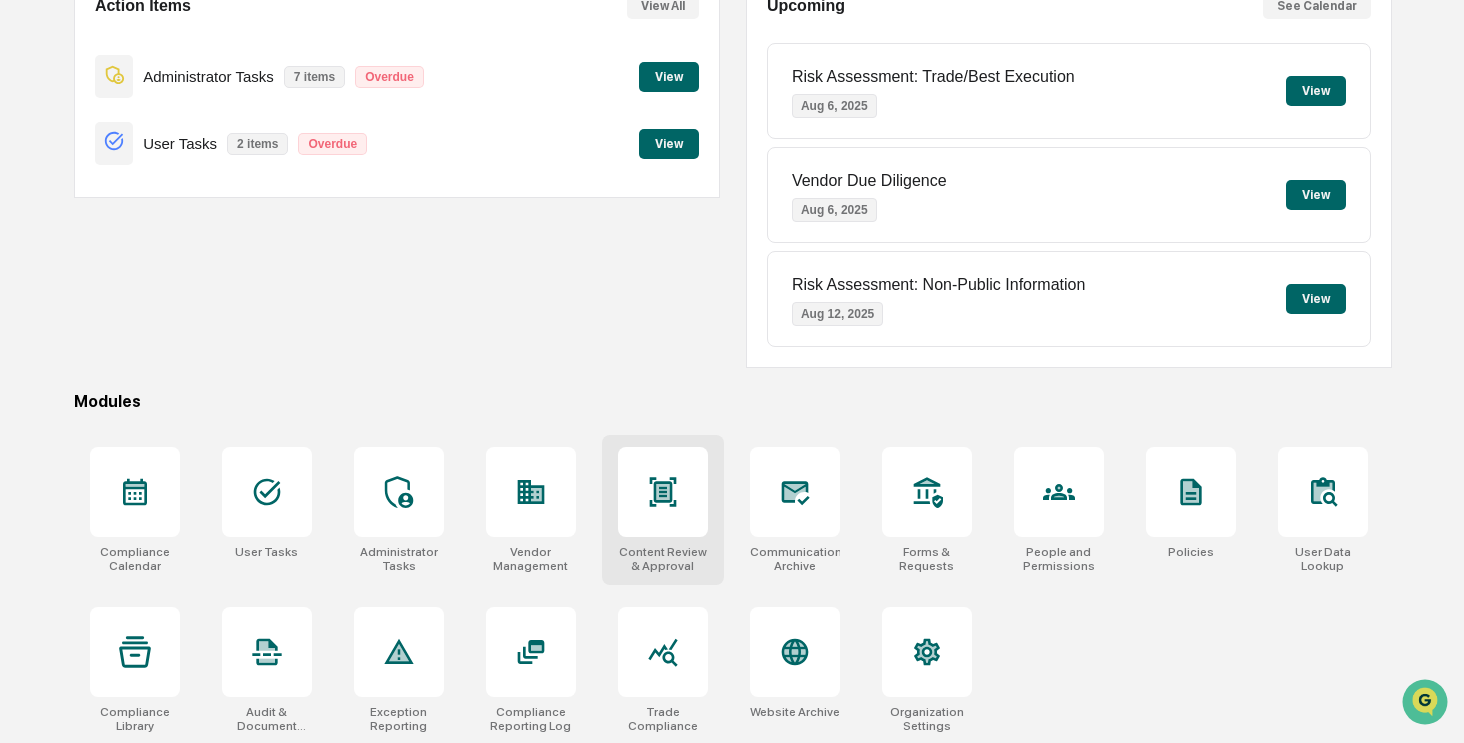 scroll, scrollTop: 224, scrollLeft: 0, axis: vertical 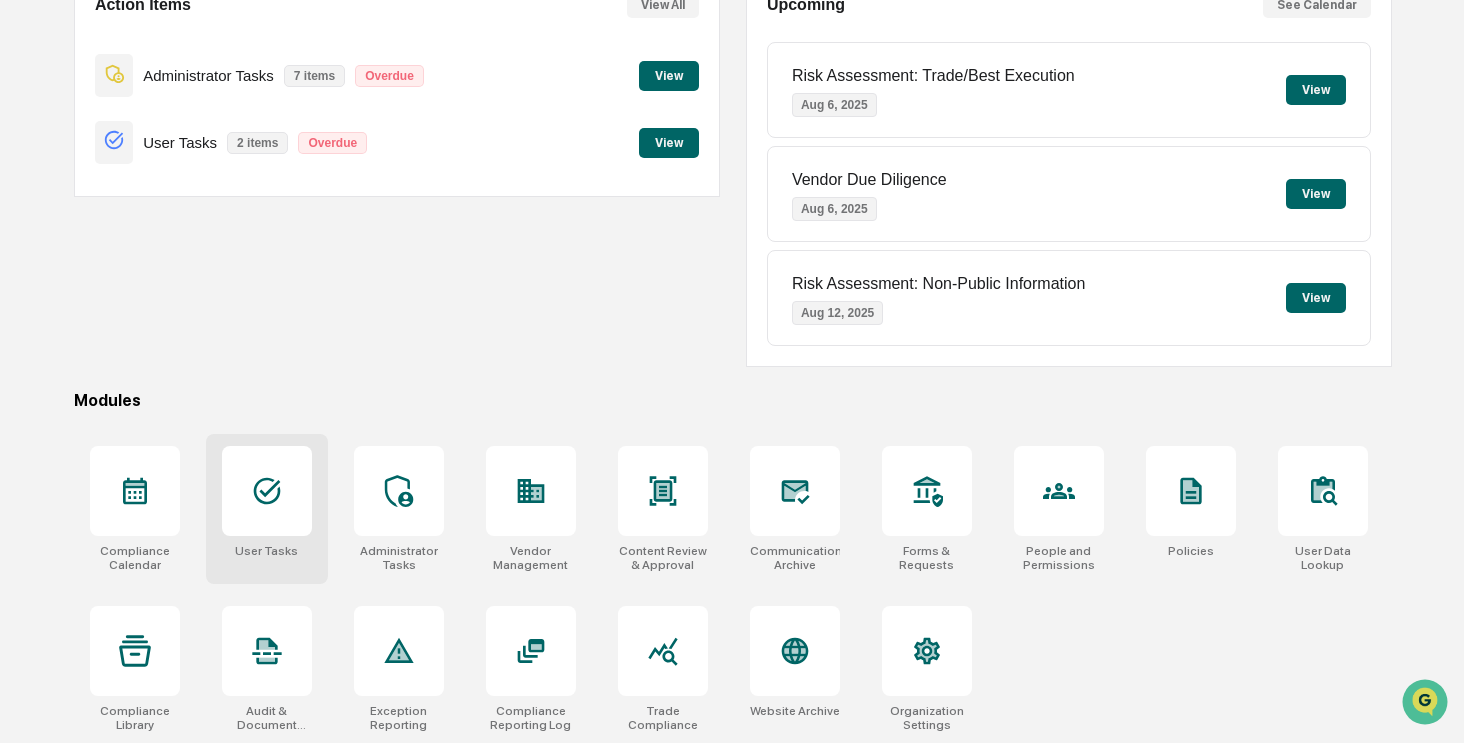 click 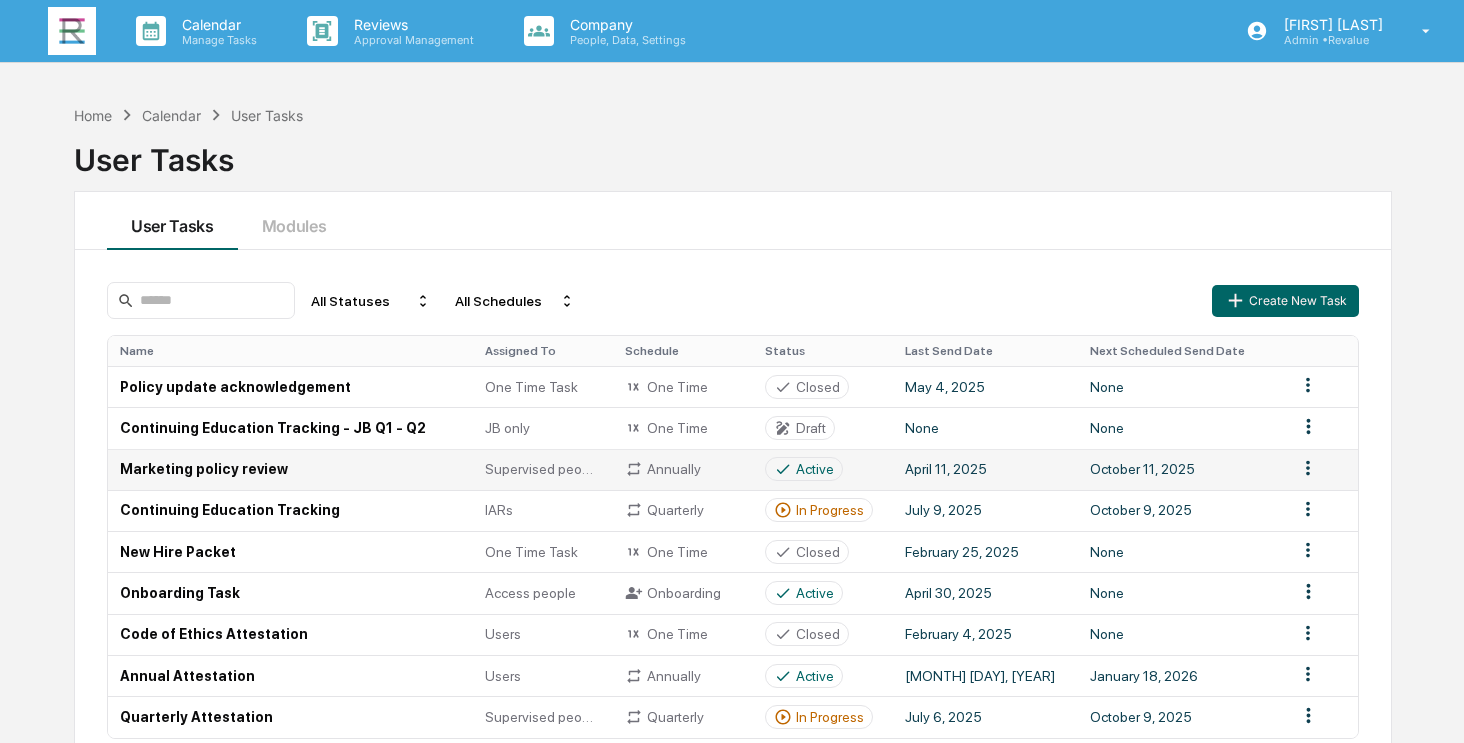 scroll, scrollTop: 0, scrollLeft: 0, axis: both 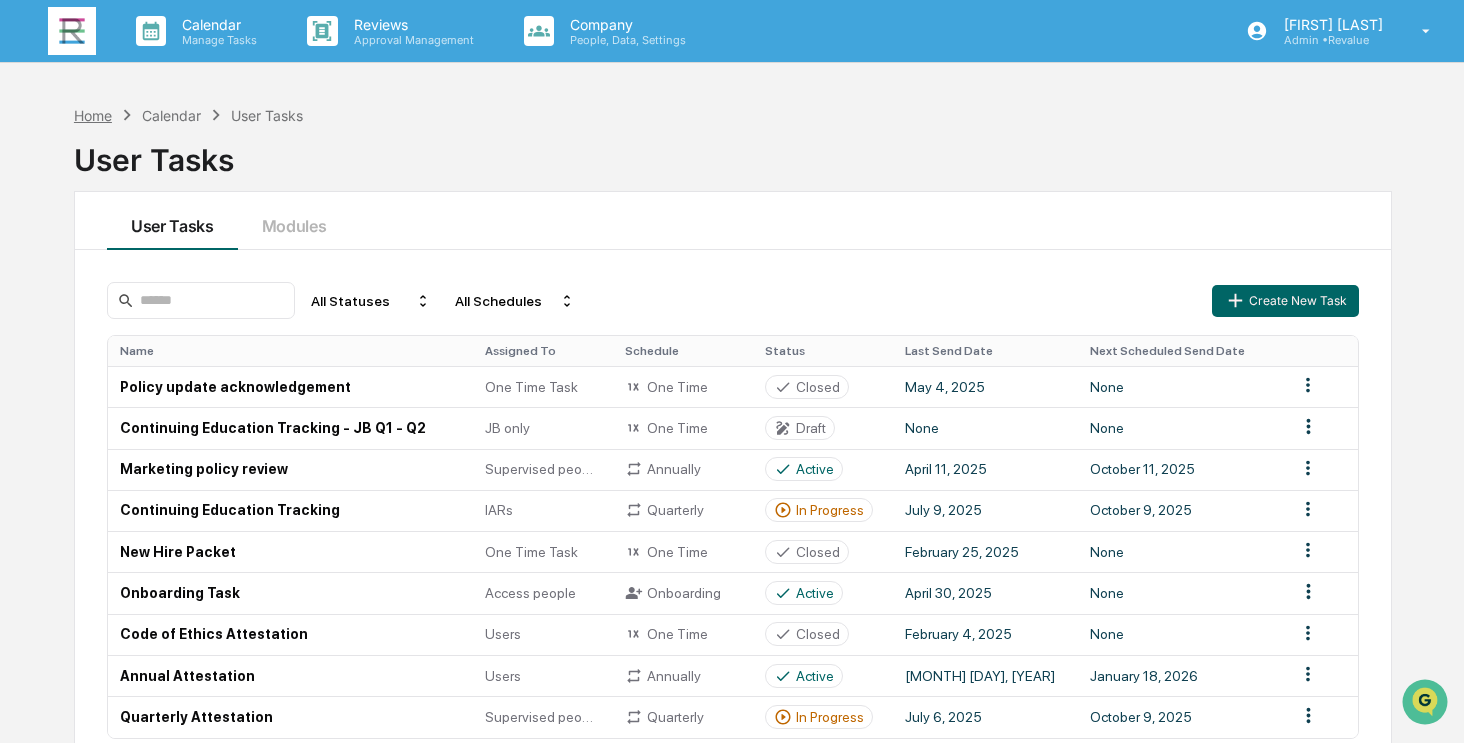 click on "Home" at bounding box center (93, 115) 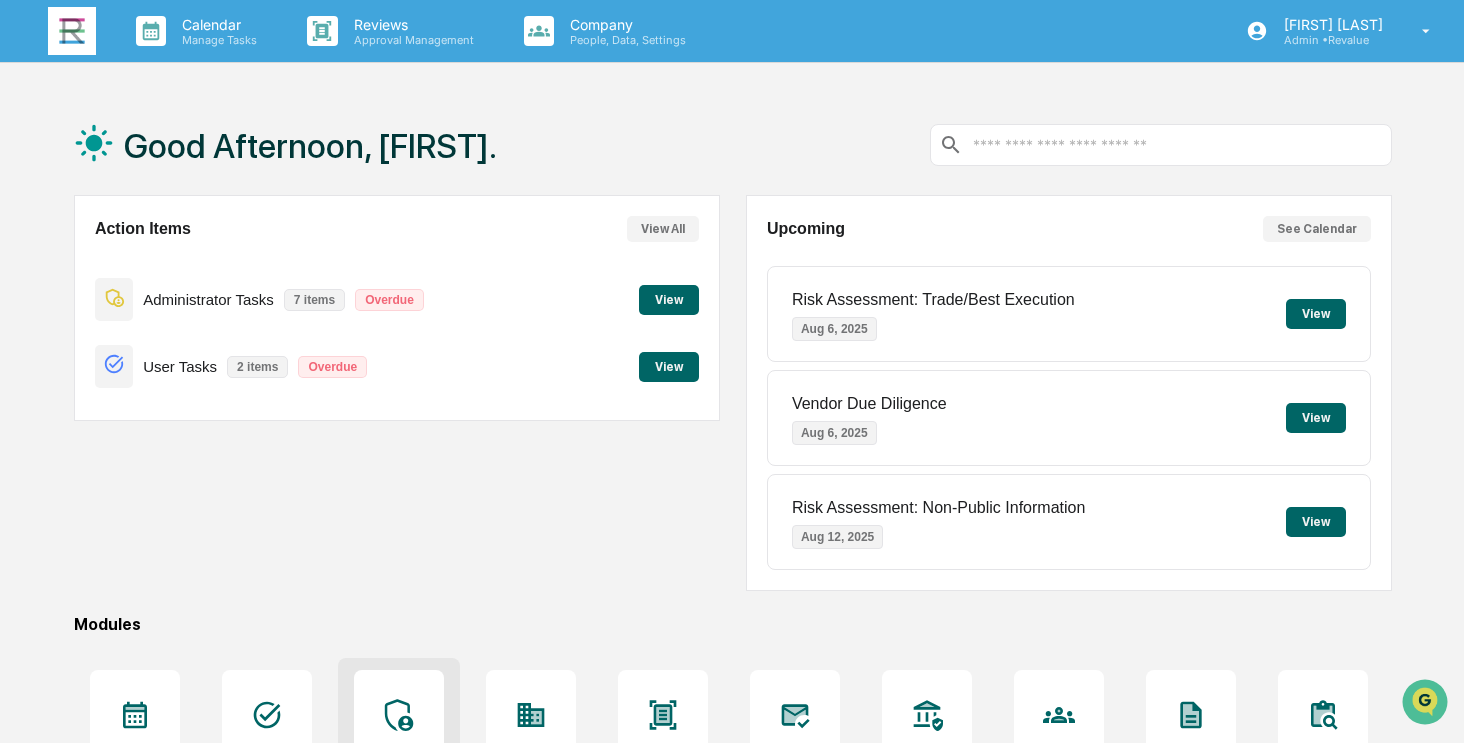 click 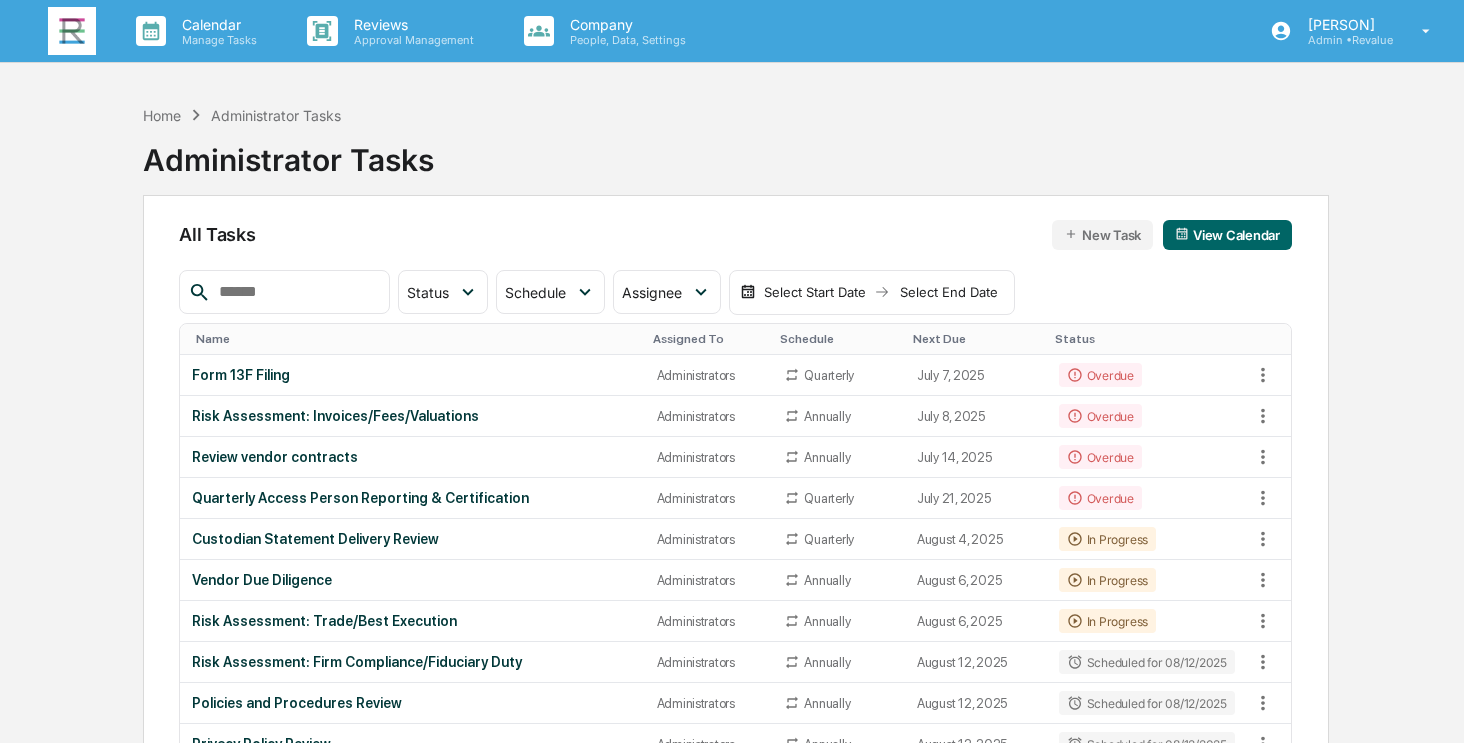 scroll, scrollTop: 0, scrollLeft: 0, axis: both 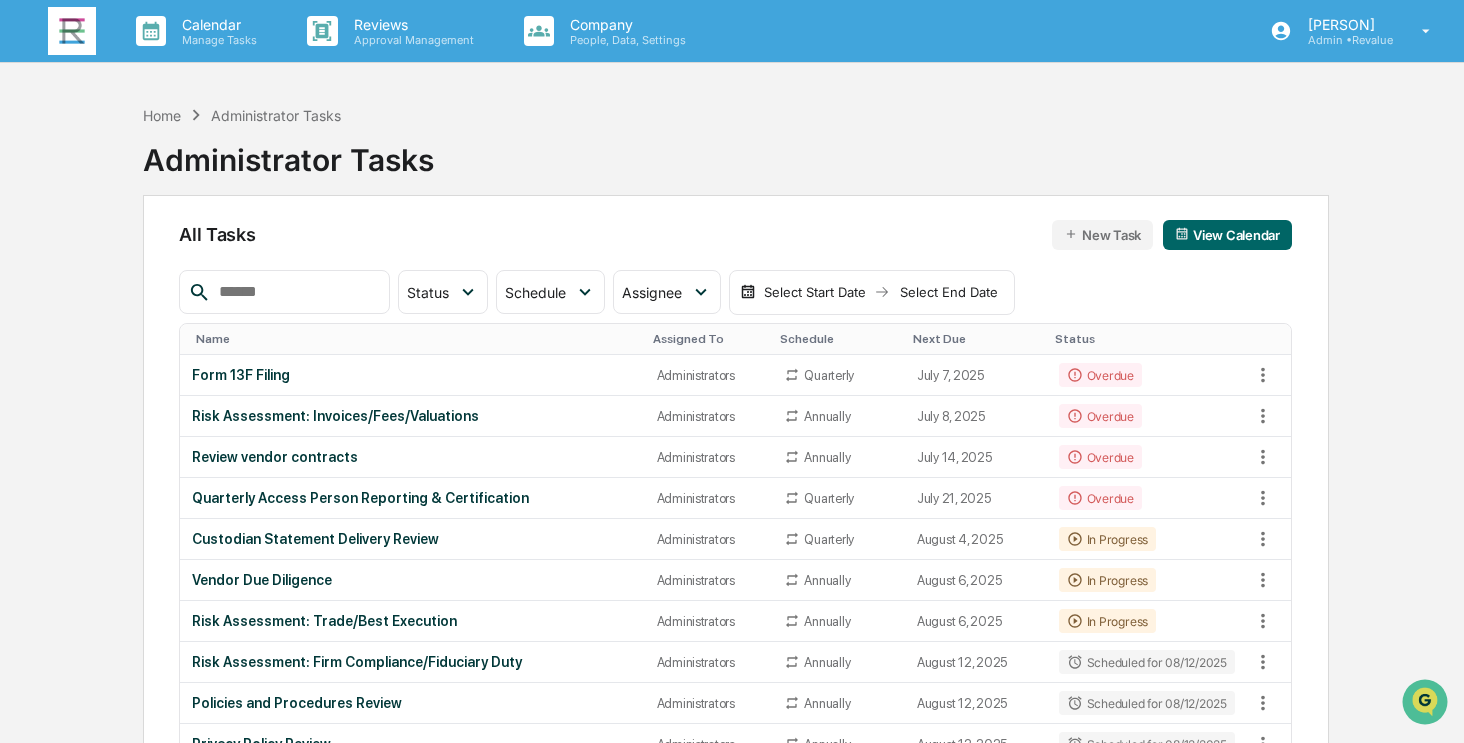 click on "New Task" at bounding box center [1102, 235] 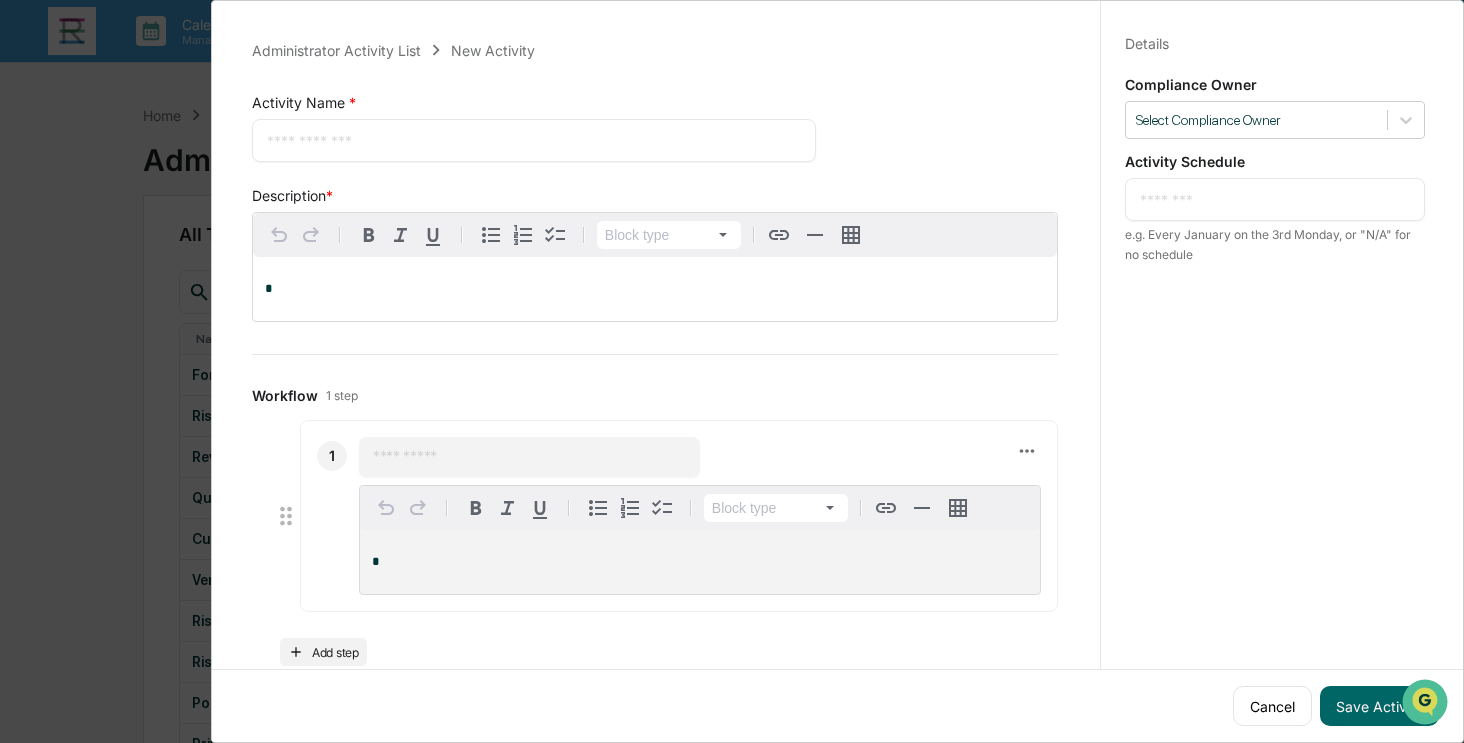 click on "* ​" at bounding box center [534, 140] 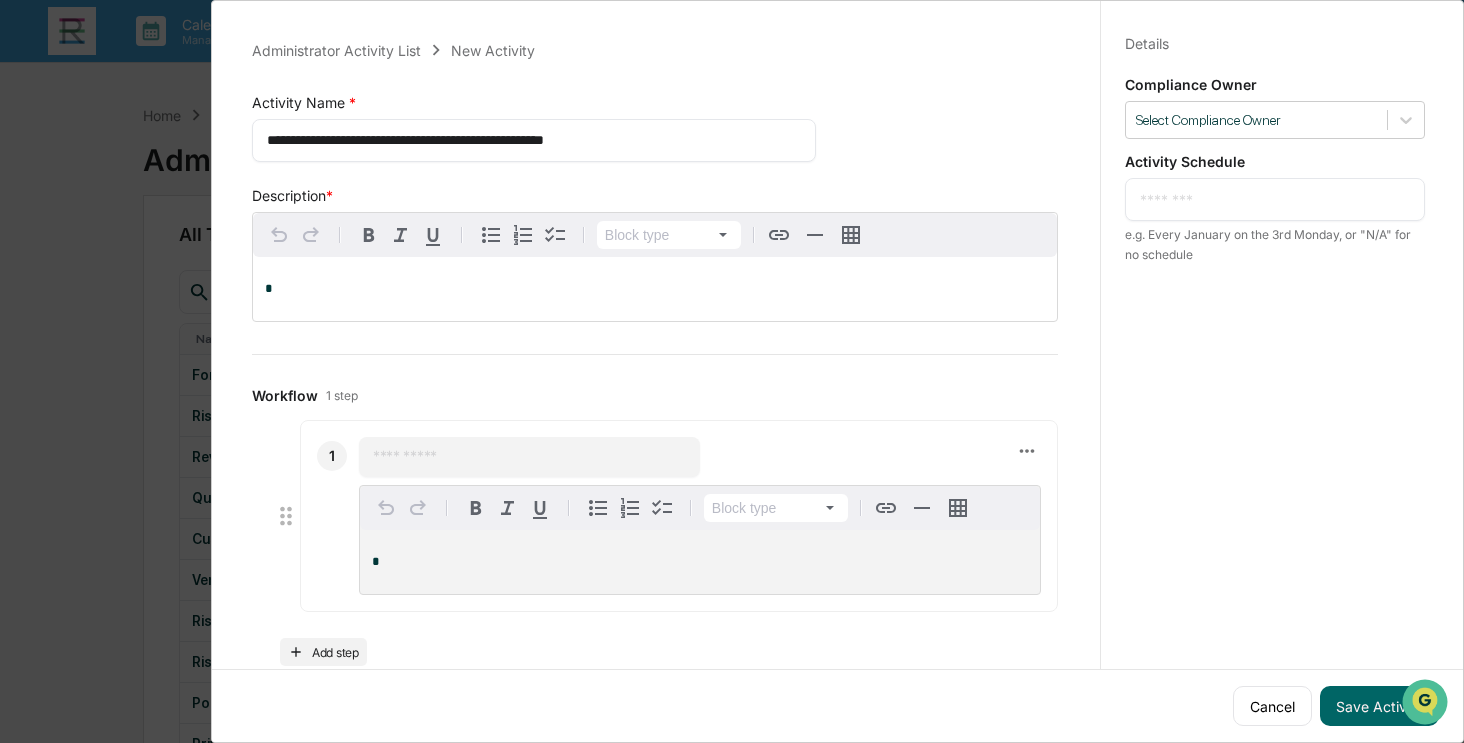 type on "**********" 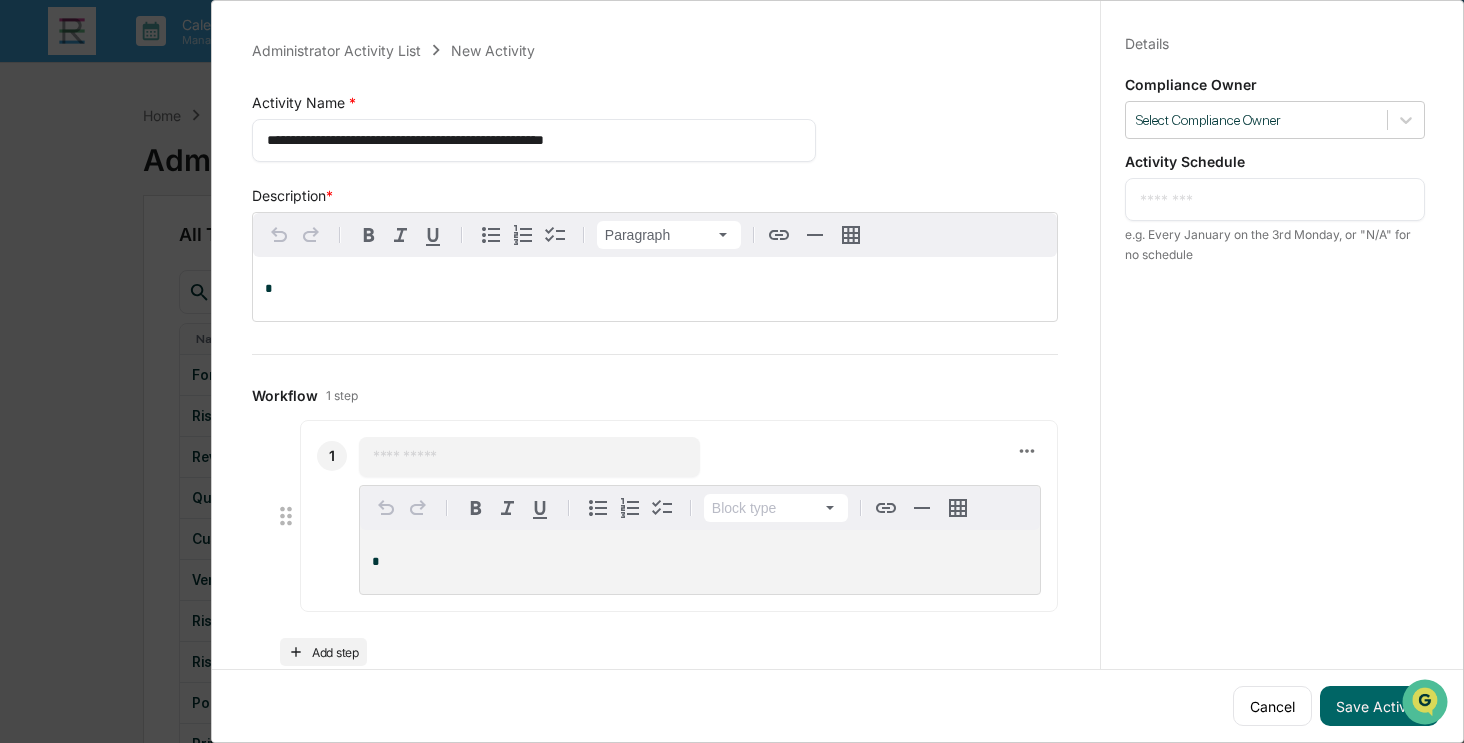 type 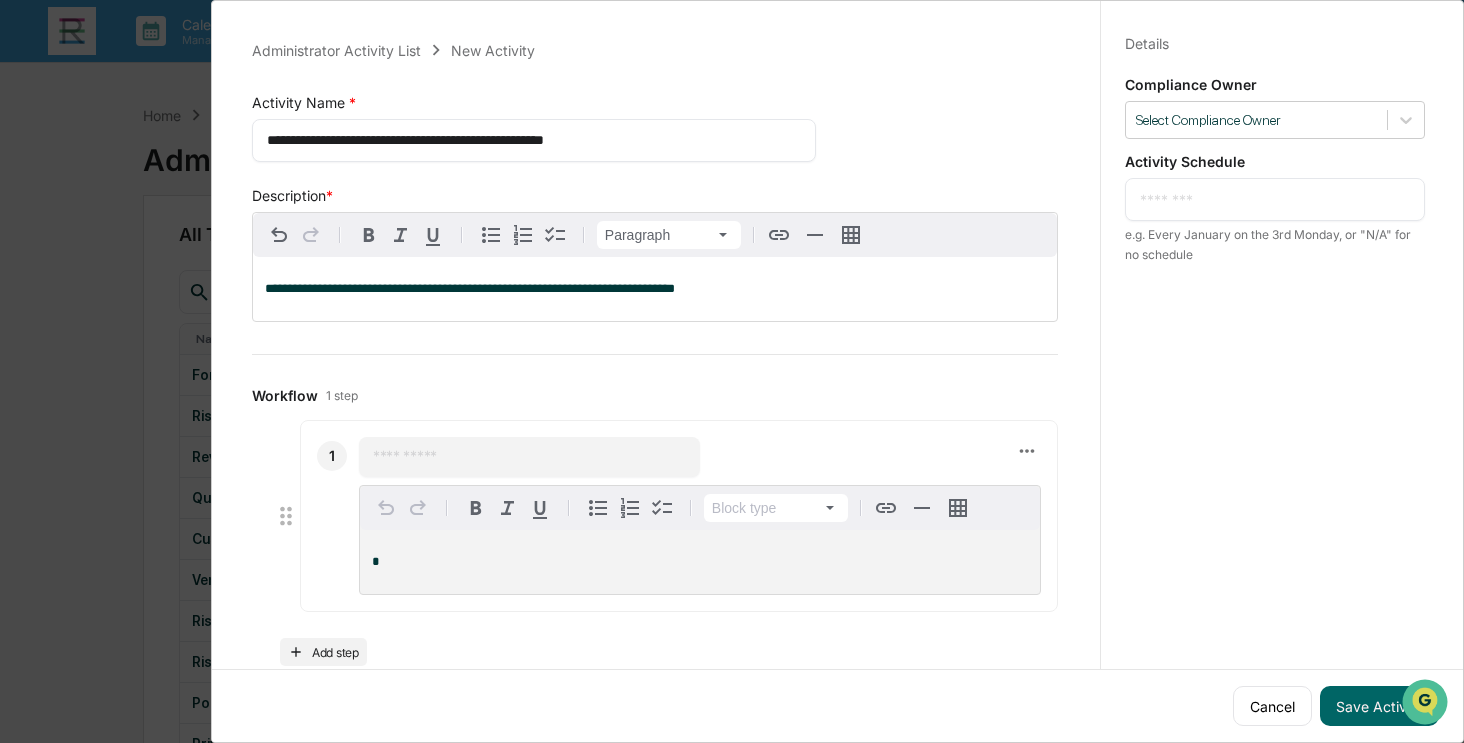 click at bounding box center [529, 457] 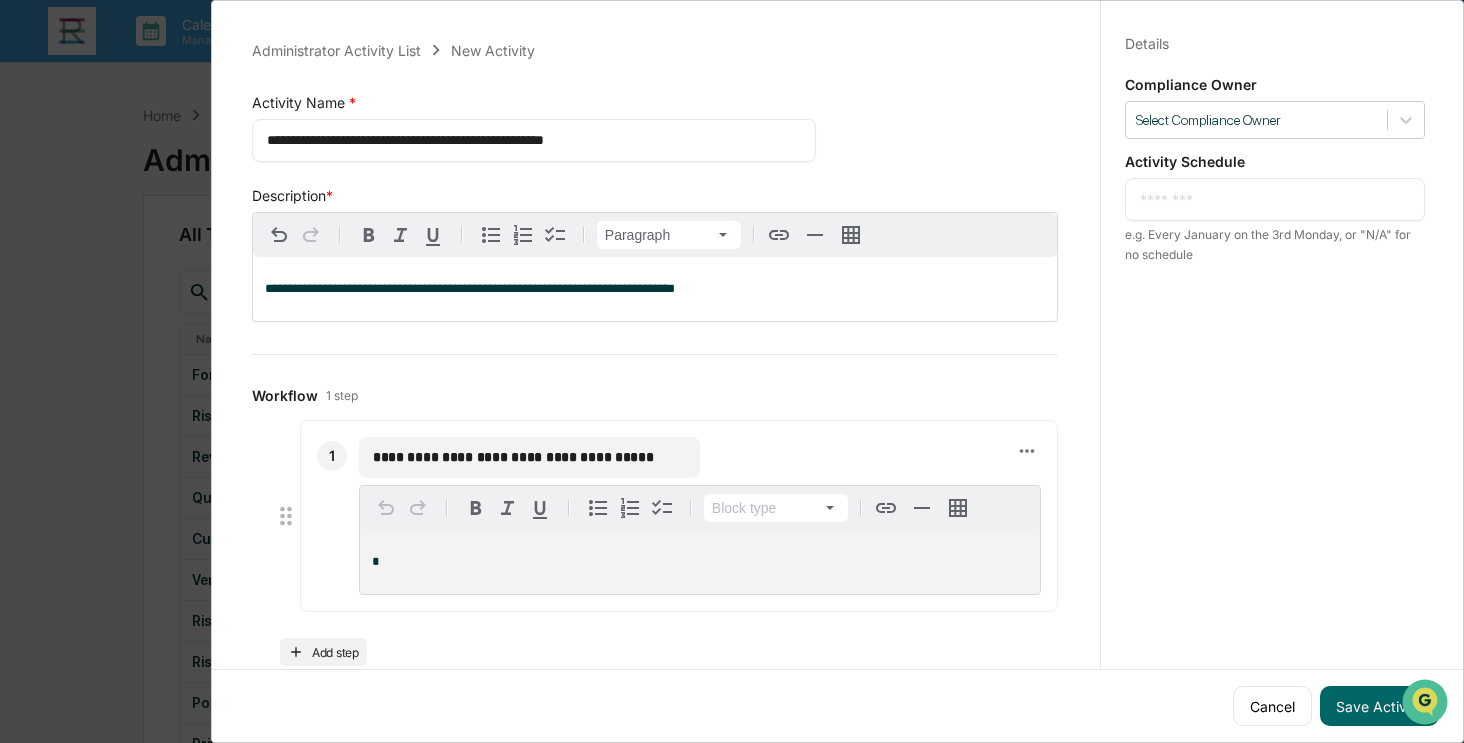 type on "**********" 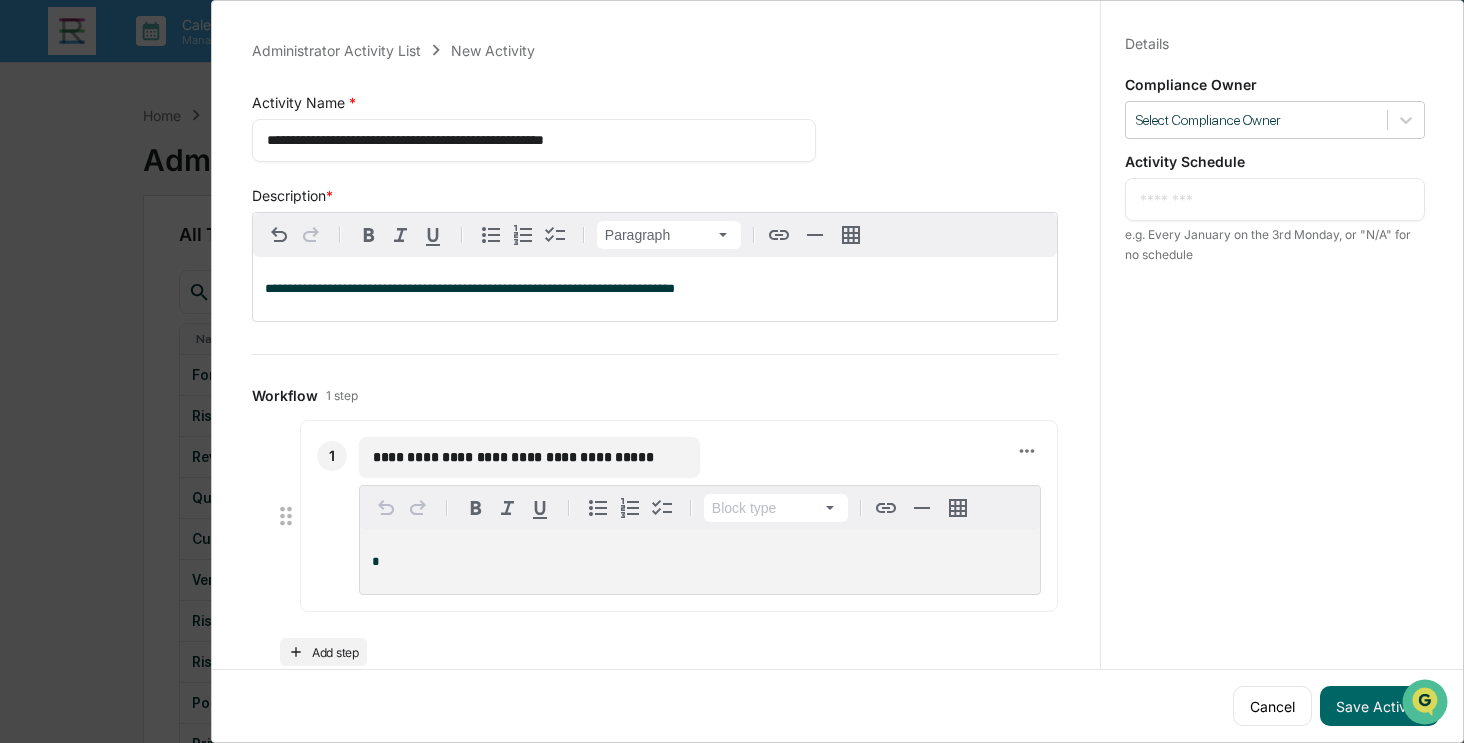 type 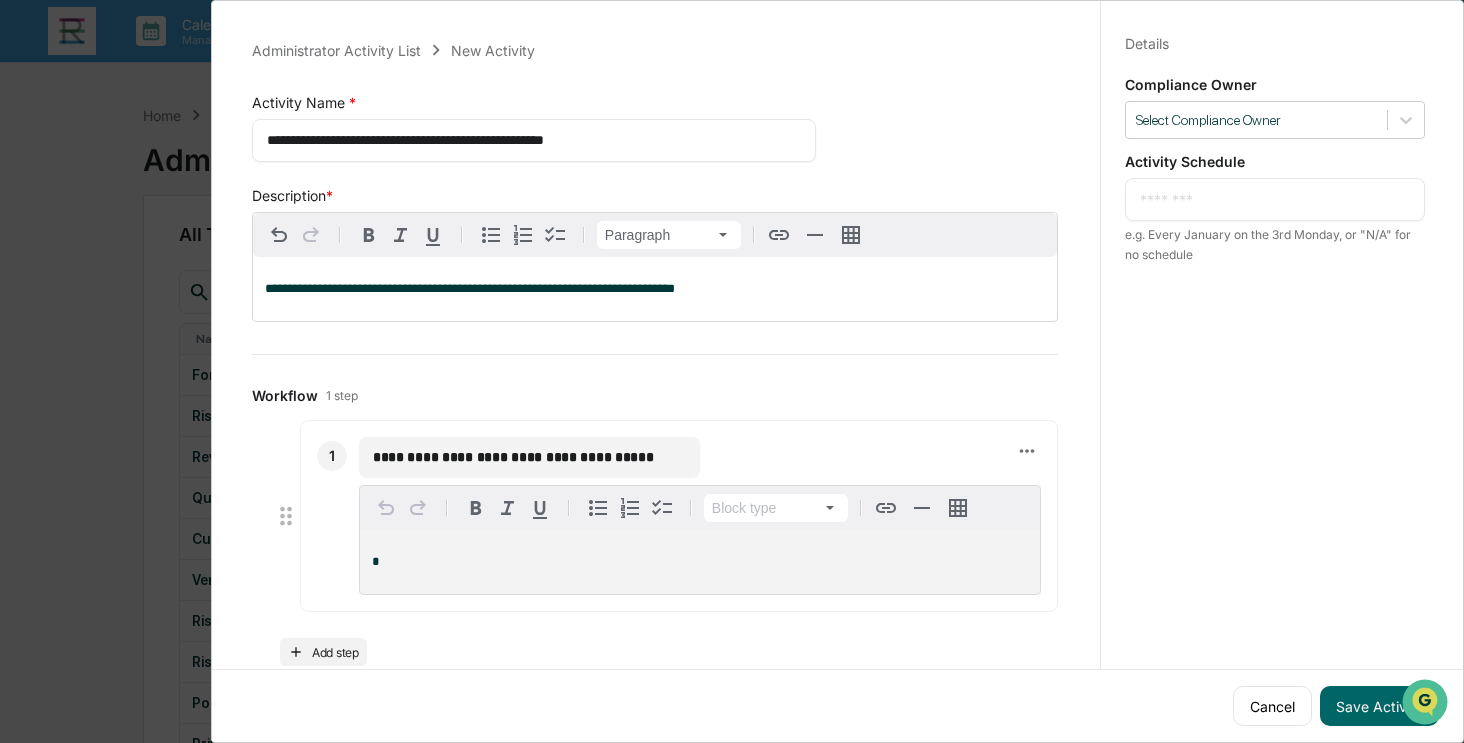 click on "**********" at bounding box center (529, 457) 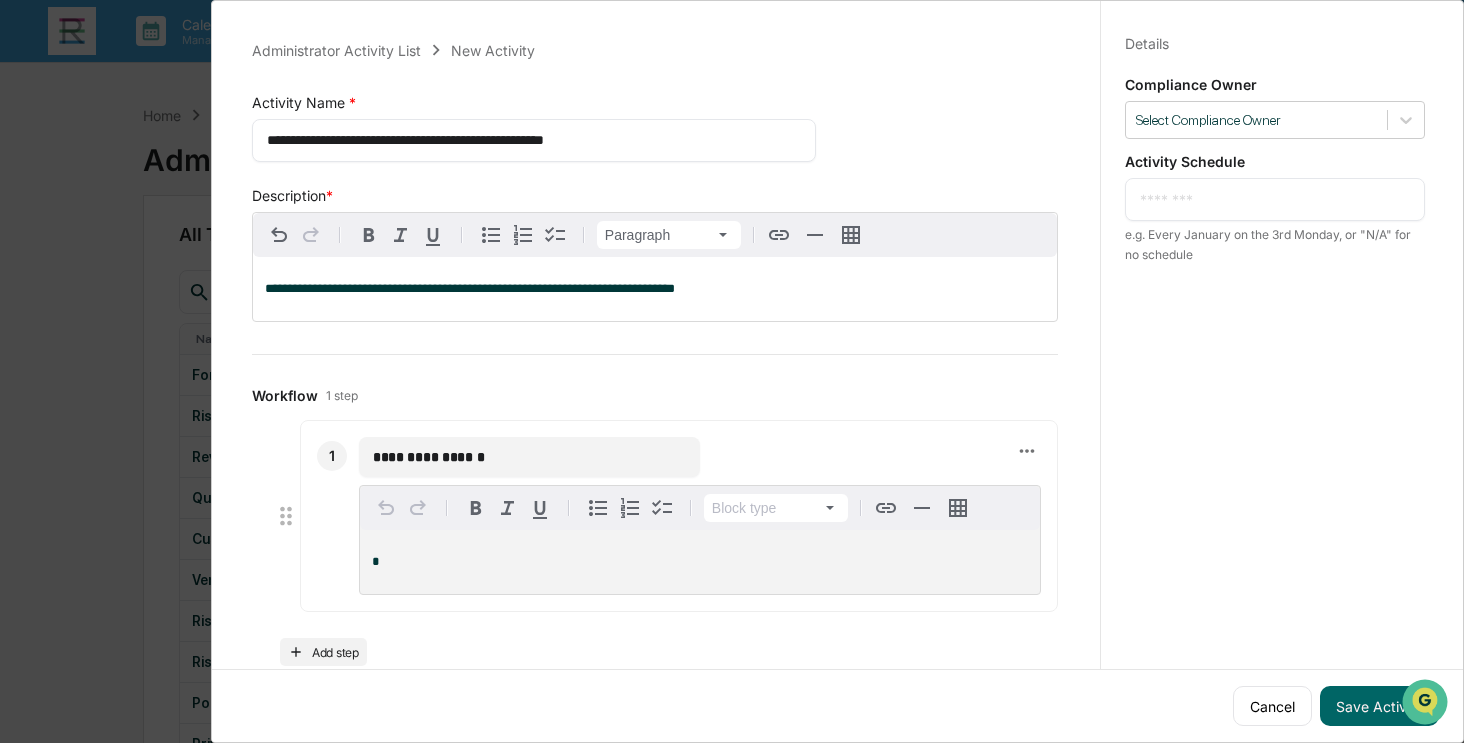 type on "**********" 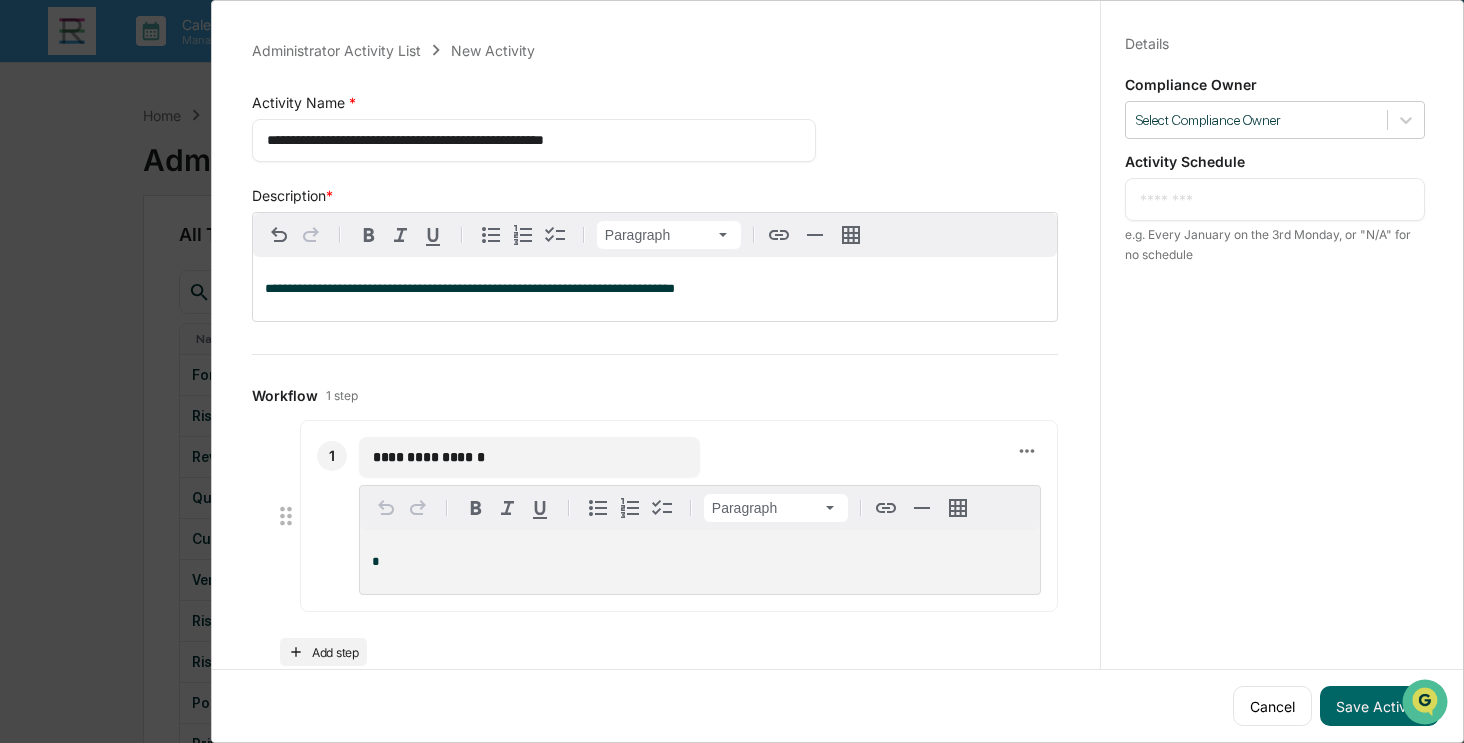 click on "*" at bounding box center [700, 562] 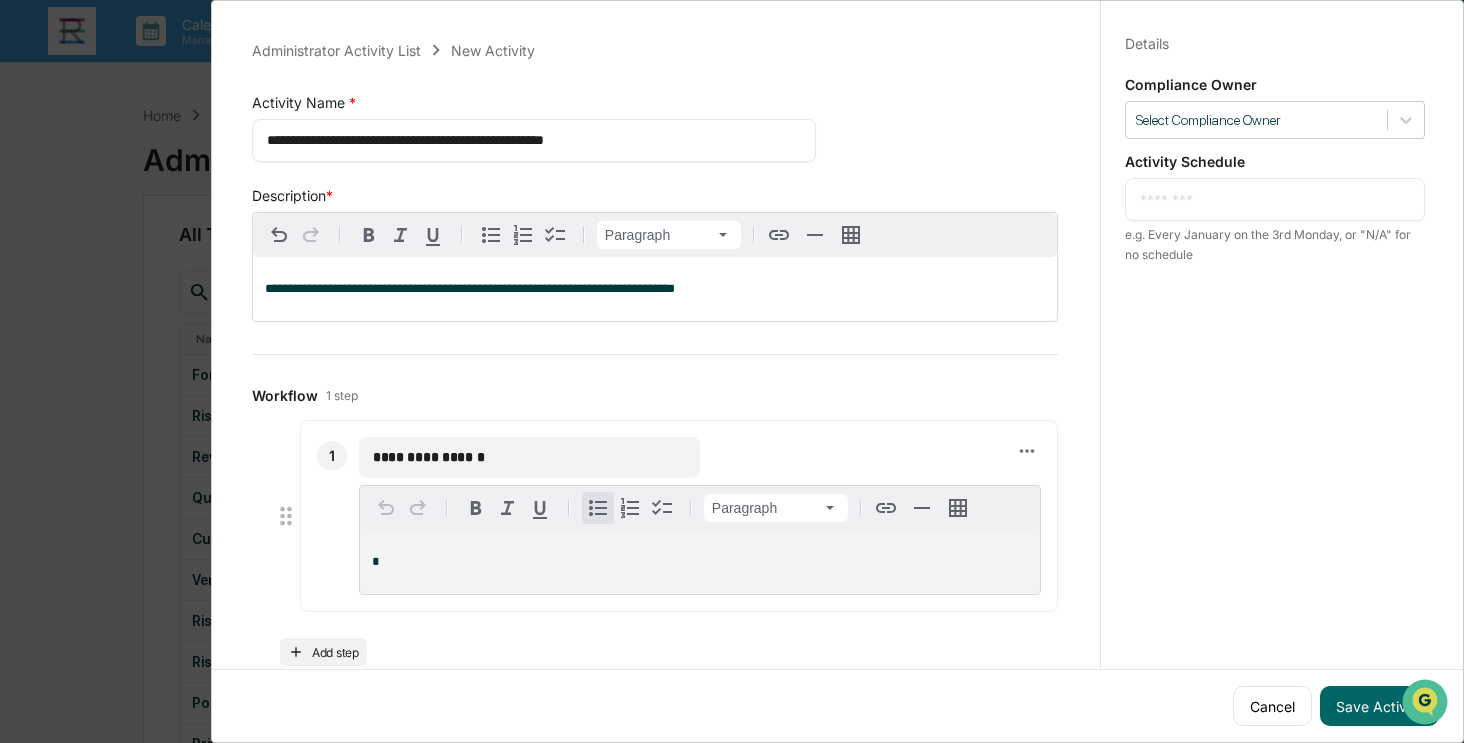 click 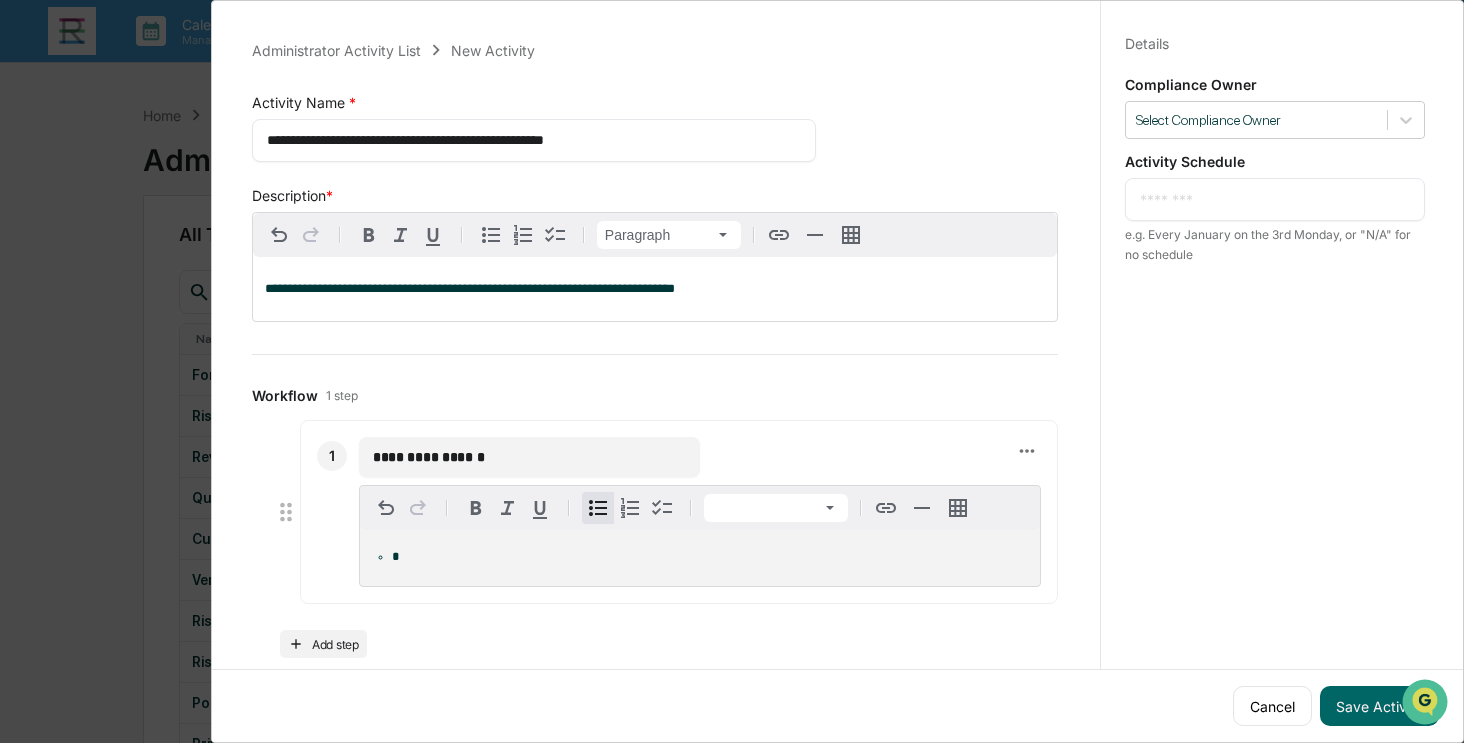 type 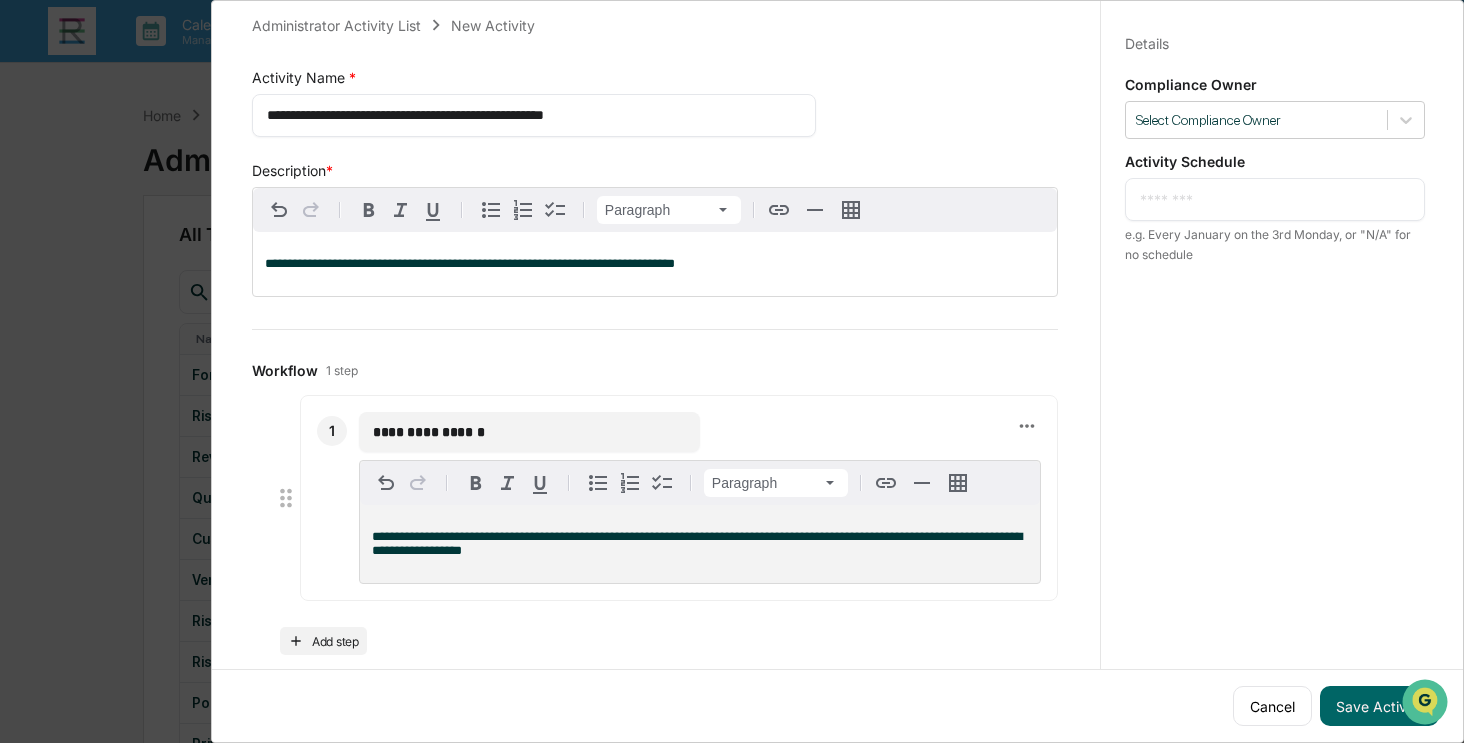 scroll, scrollTop: 47, scrollLeft: 0, axis: vertical 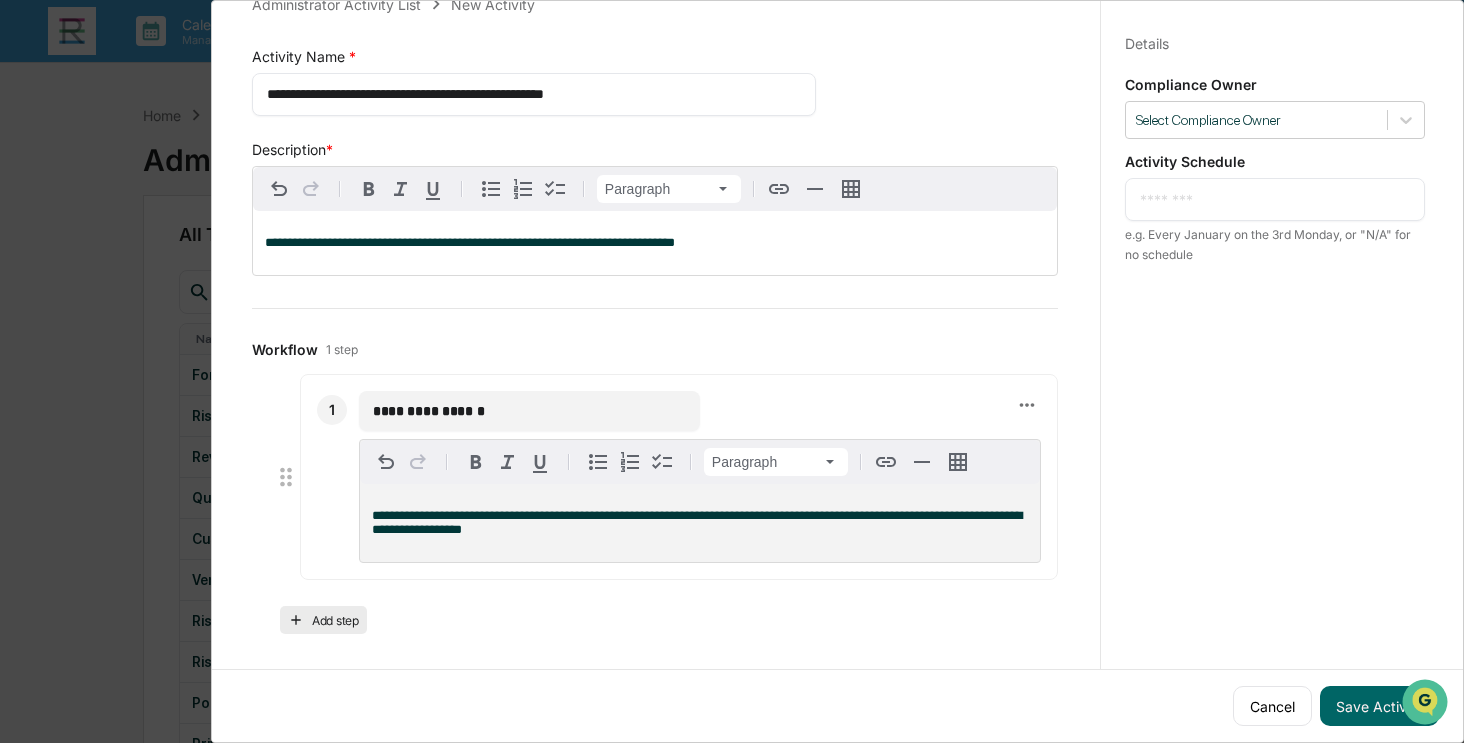 click on "Add step" at bounding box center [323, 620] 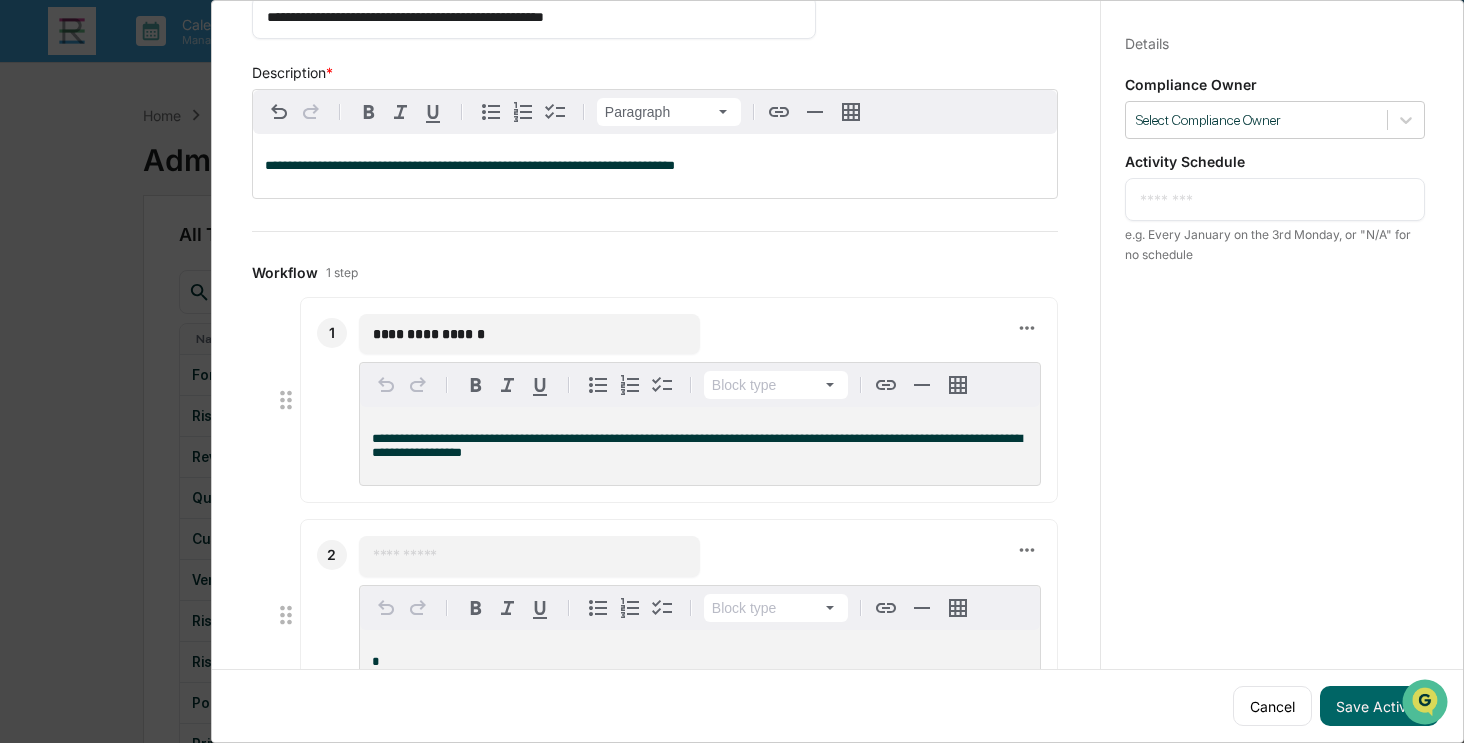 scroll, scrollTop: 256, scrollLeft: 0, axis: vertical 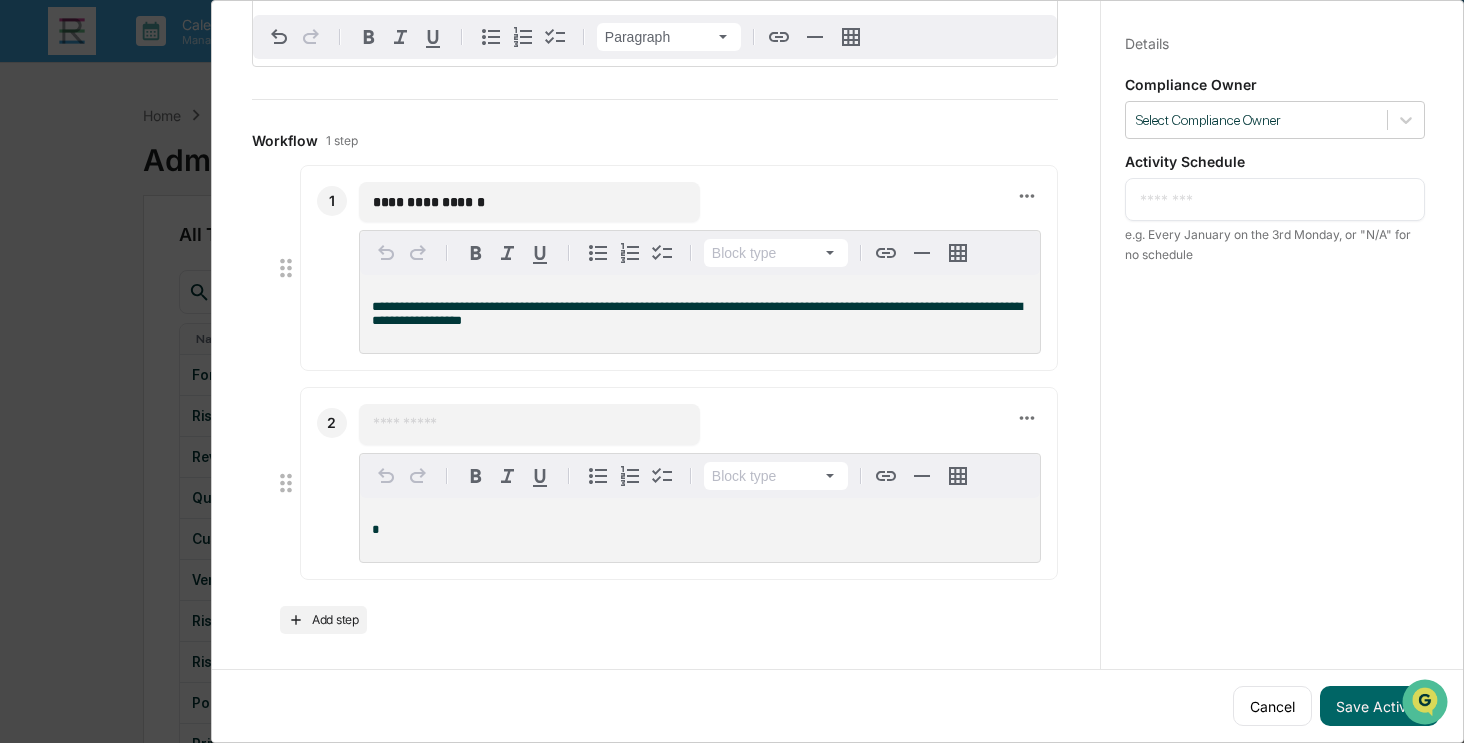 click at bounding box center [529, 424] 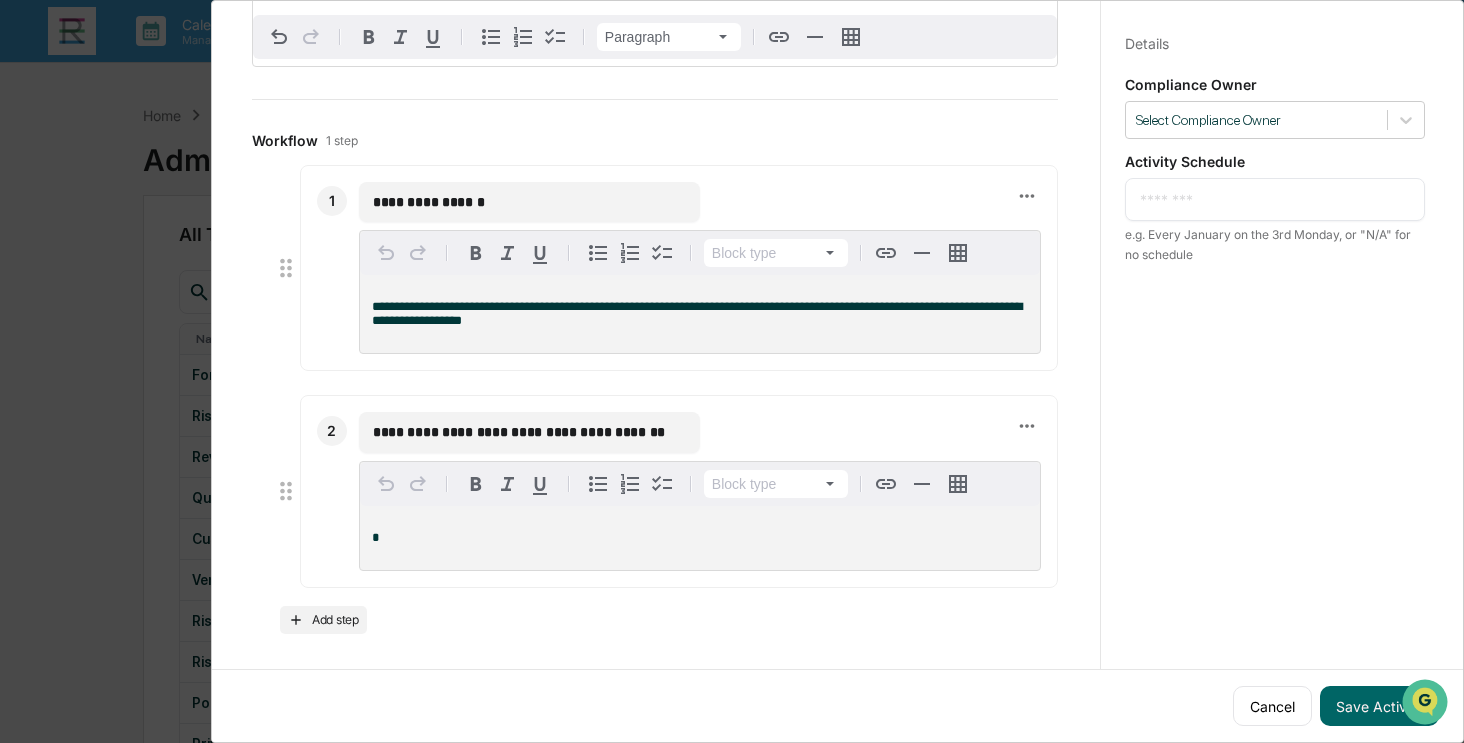 drag, startPoint x: 645, startPoint y: 423, endPoint x: 458, endPoint y: 428, distance: 187.06683 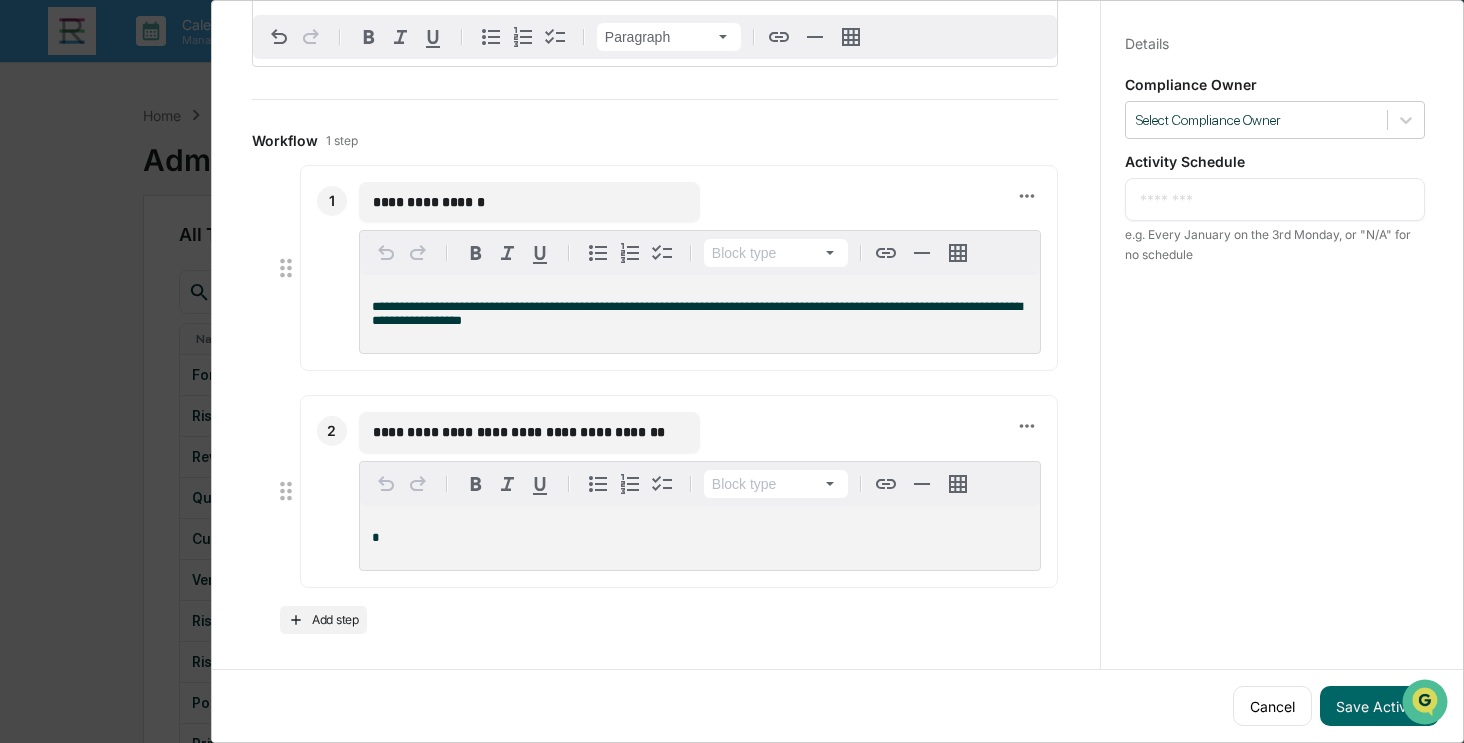 click on "**********" at bounding box center [529, 432] 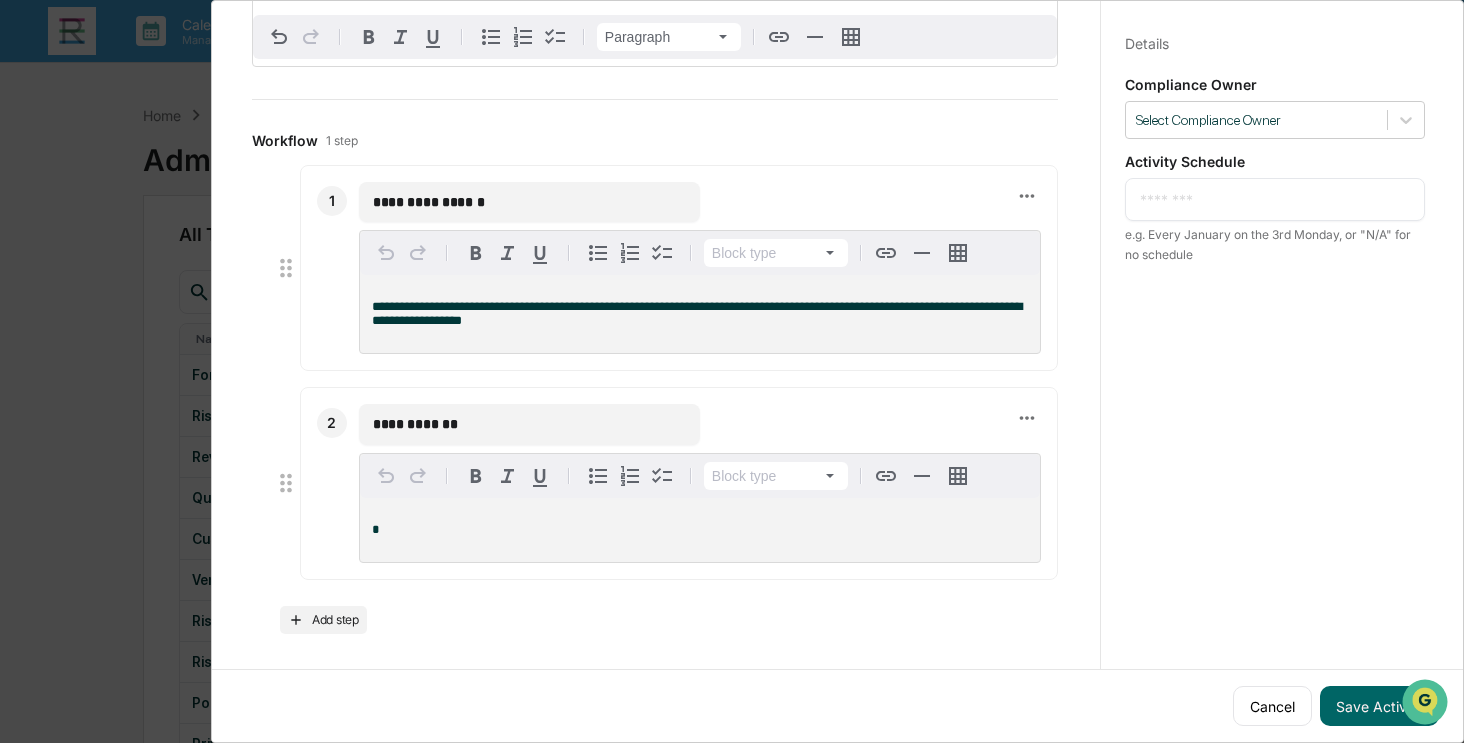 type on "**********" 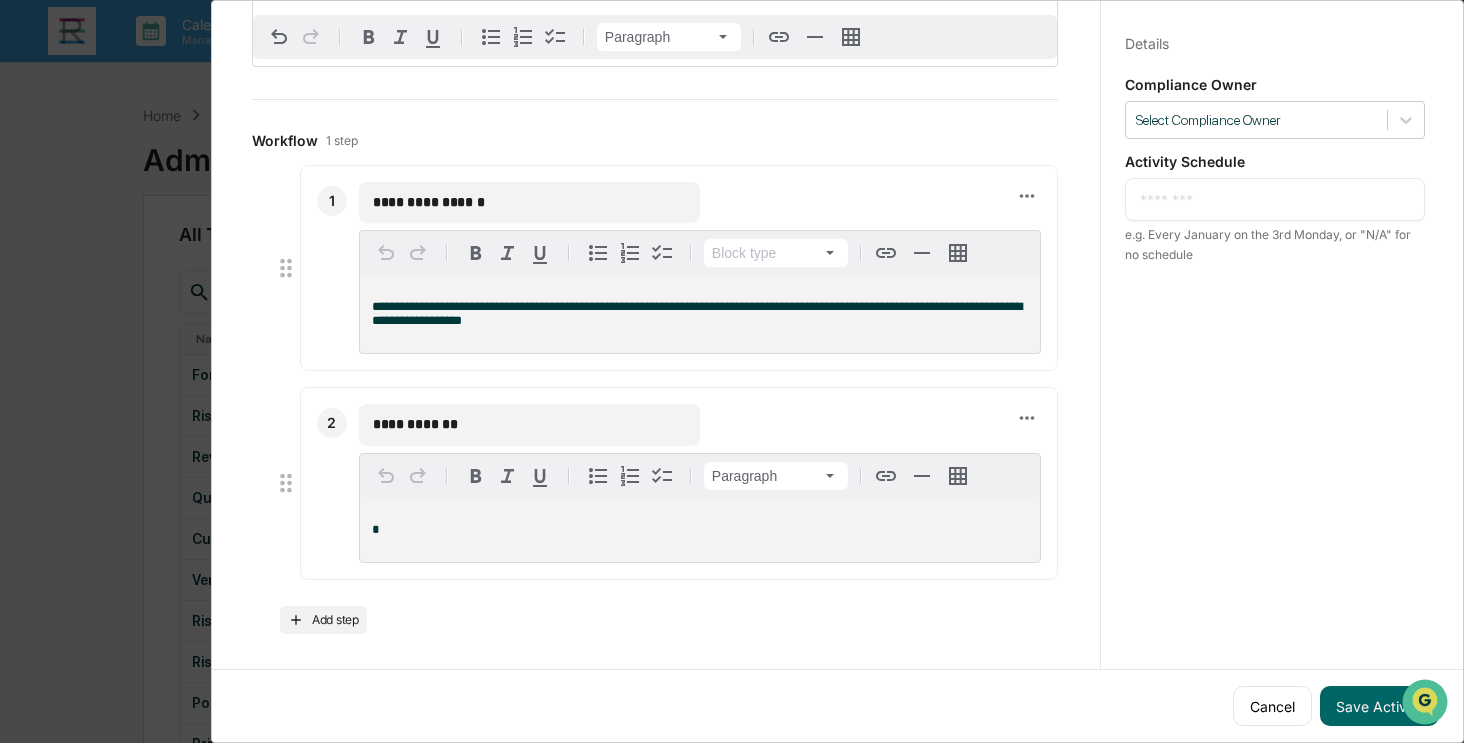 type 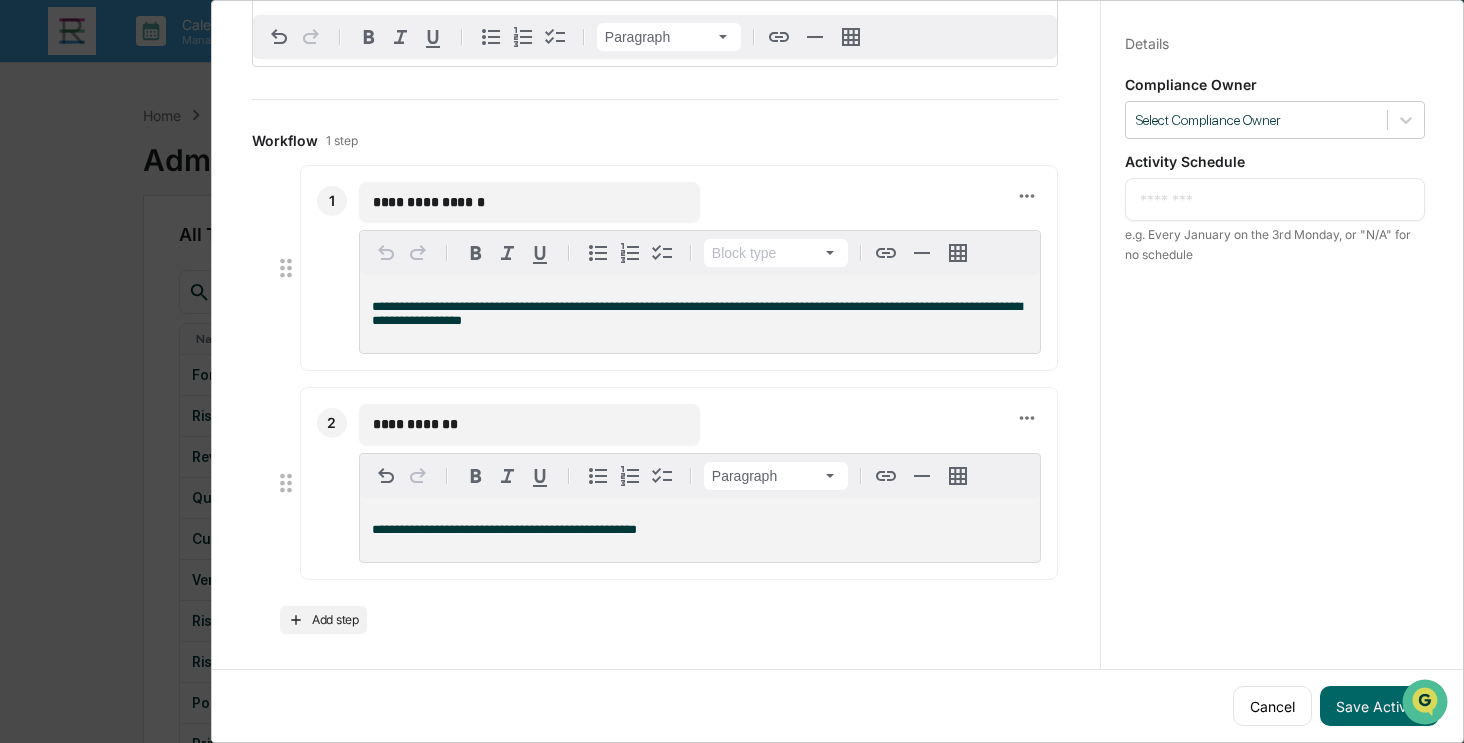 click on "**********" at bounding box center [655, 209] 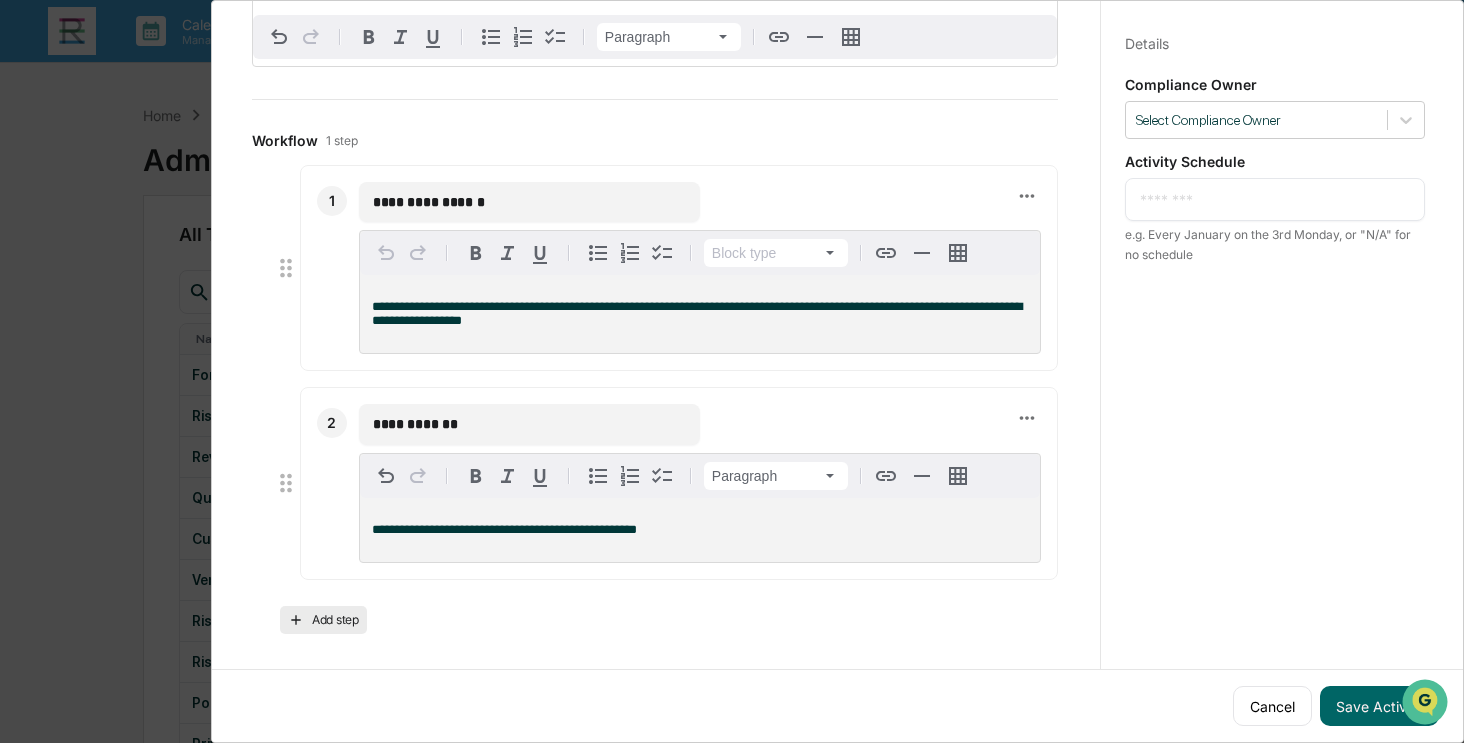 click on "Add step" at bounding box center [323, 620] 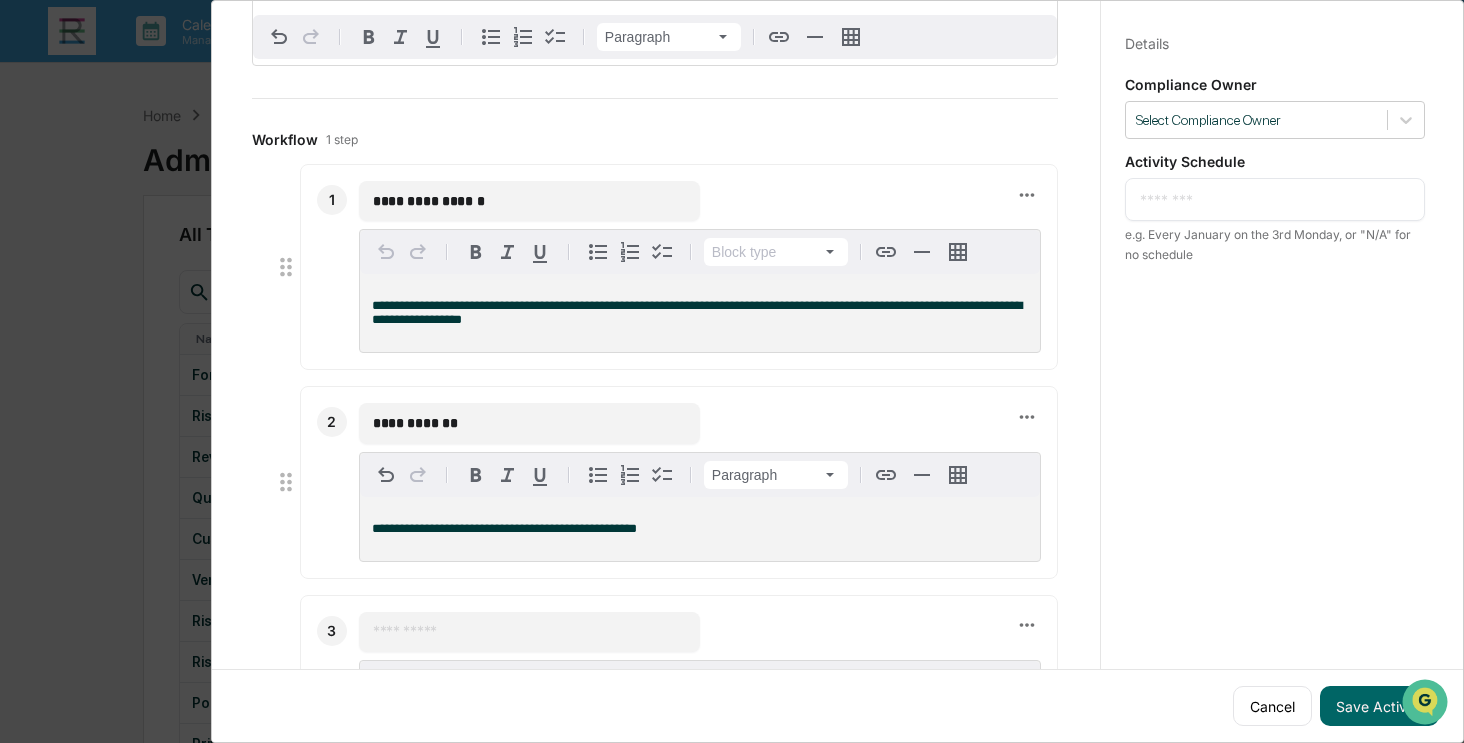 scroll, scrollTop: 464, scrollLeft: 0, axis: vertical 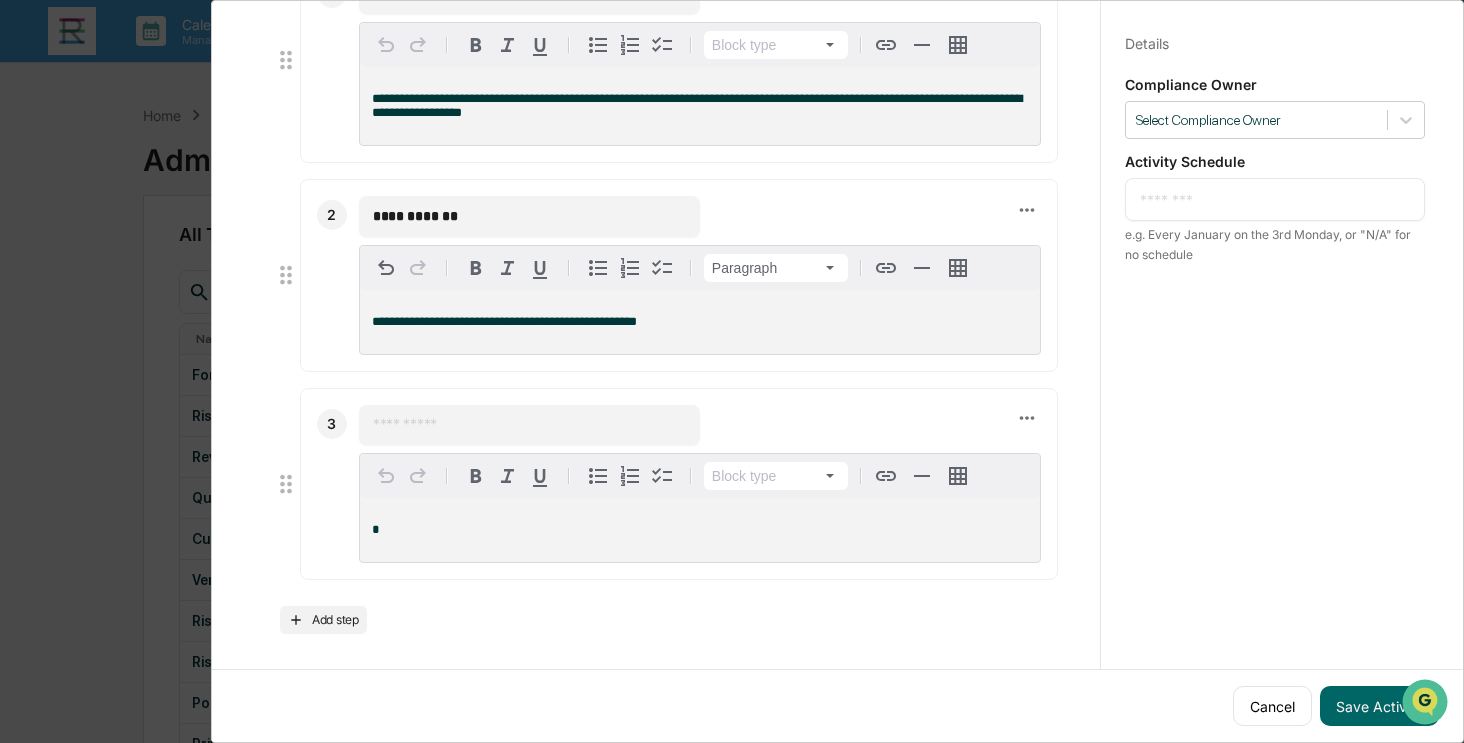 click at bounding box center (529, 425) 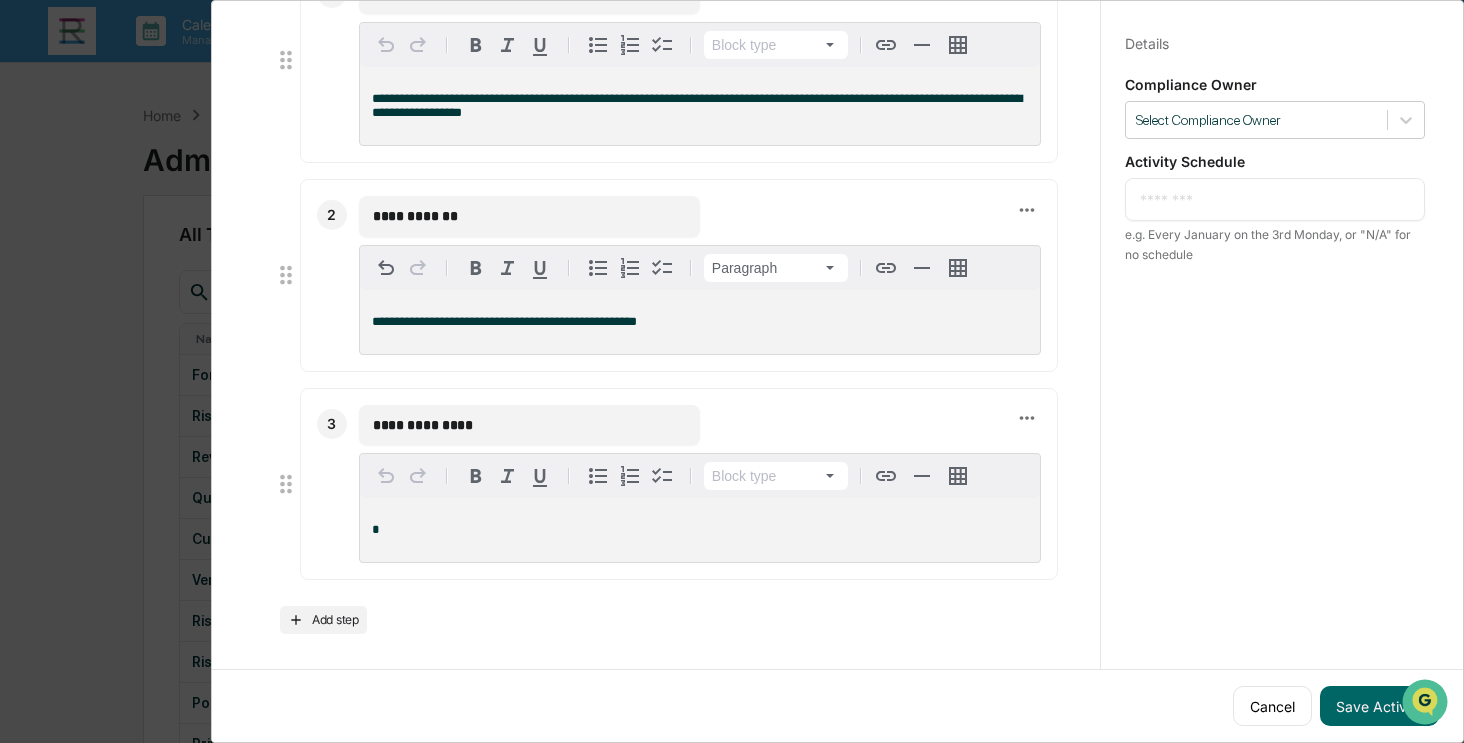 type on "**********" 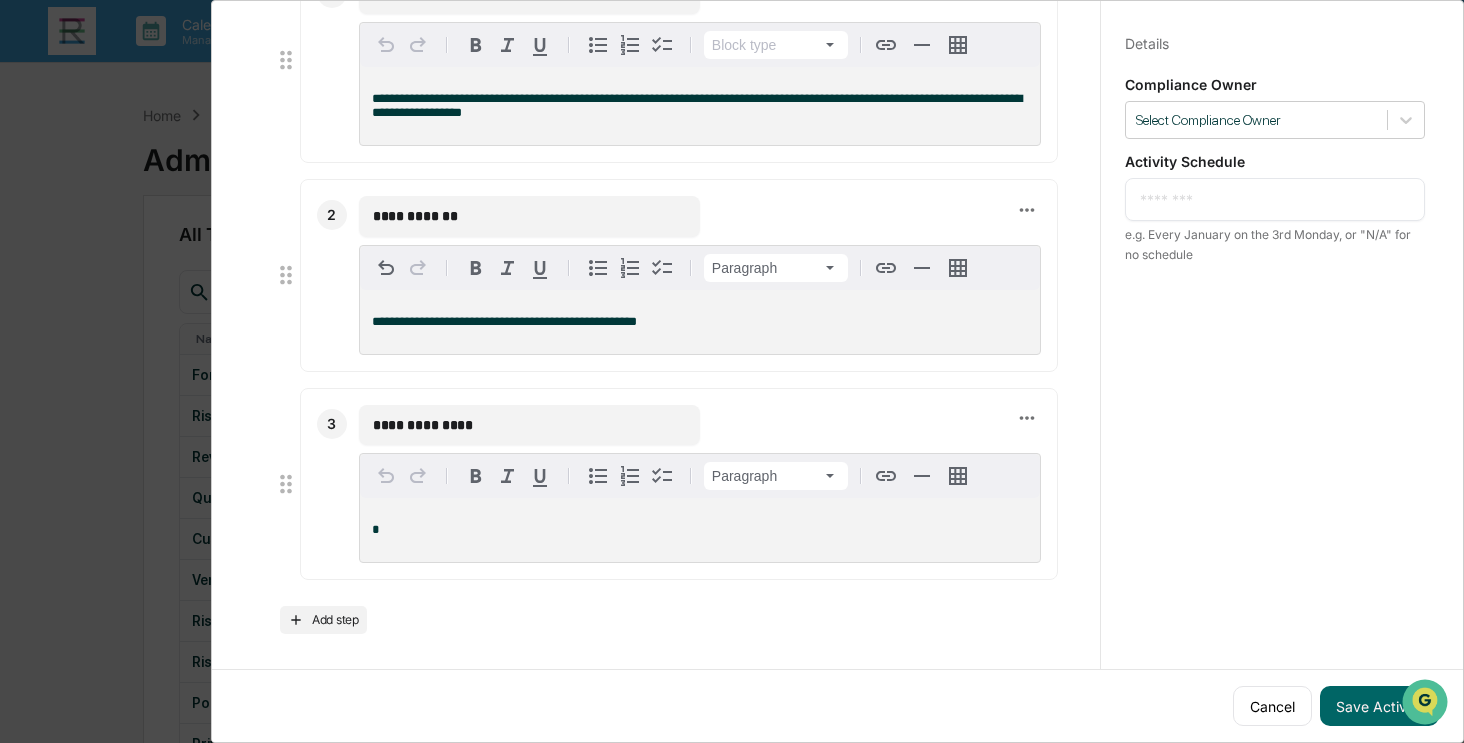 type 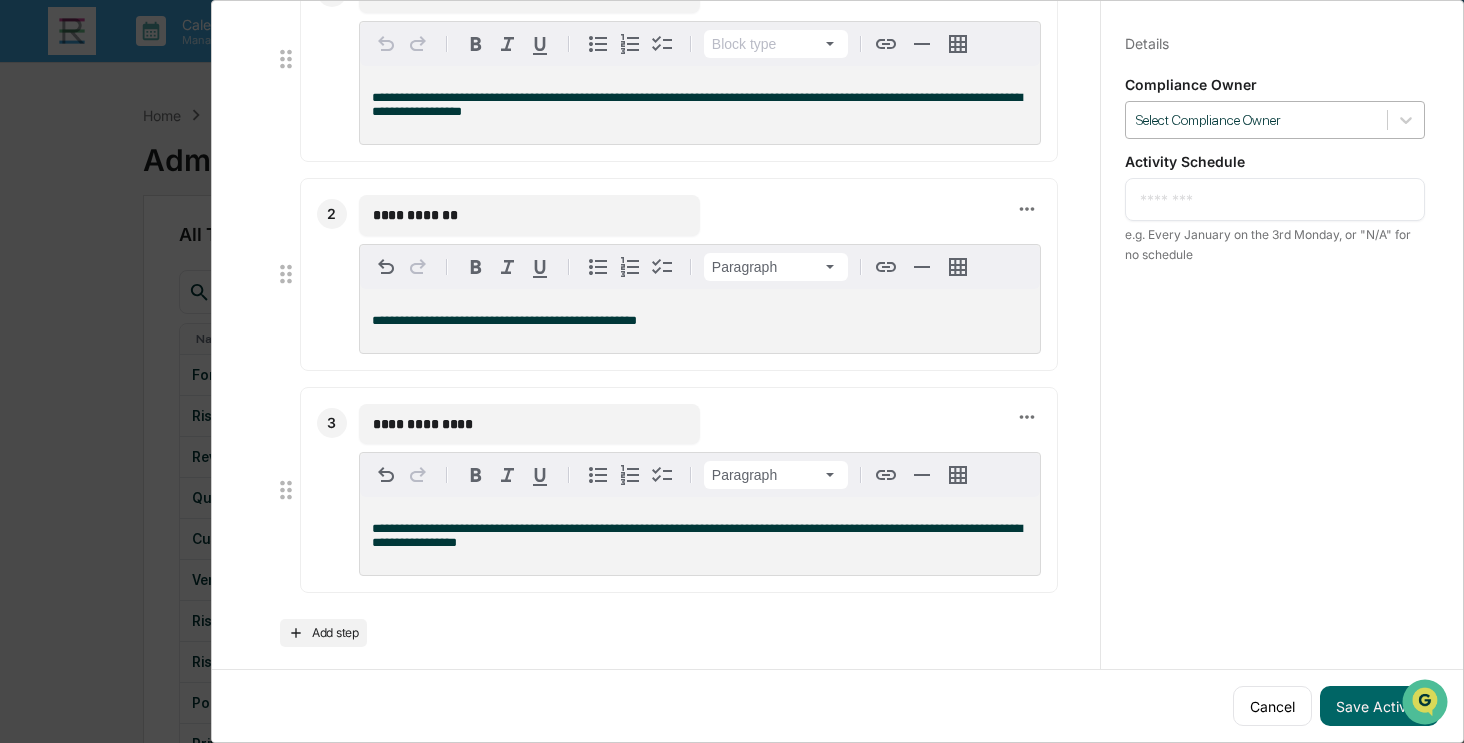 scroll, scrollTop: 0, scrollLeft: 0, axis: both 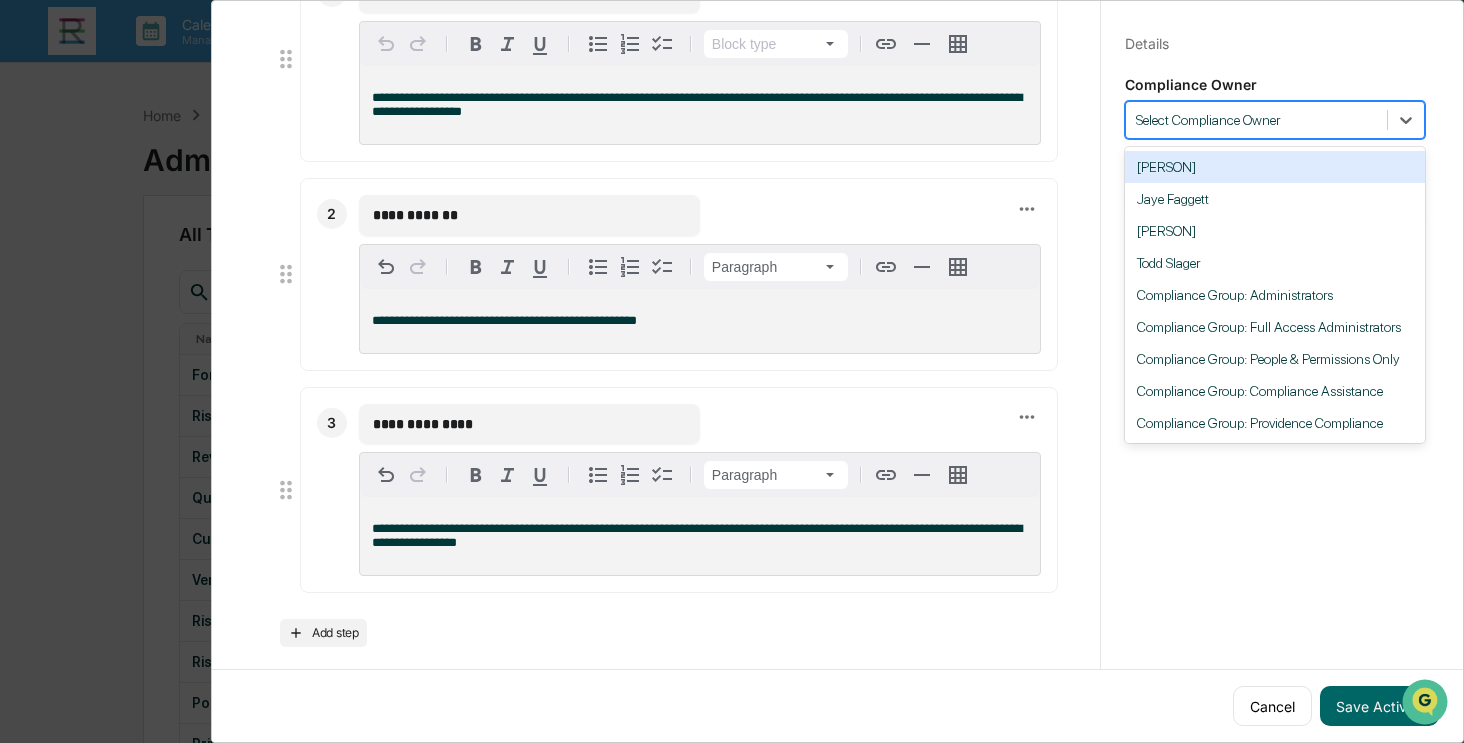 click at bounding box center (1256, 120) 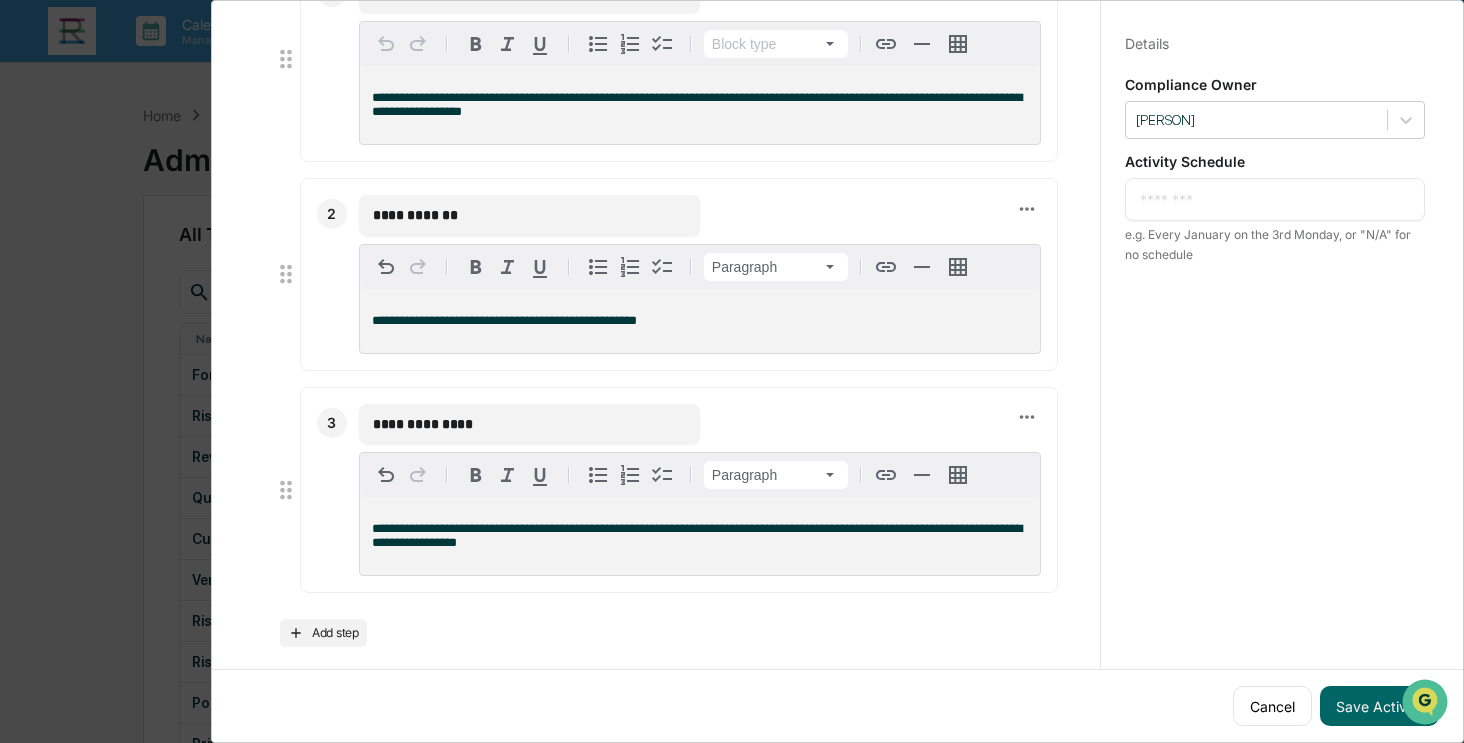 click at bounding box center [1275, 199] 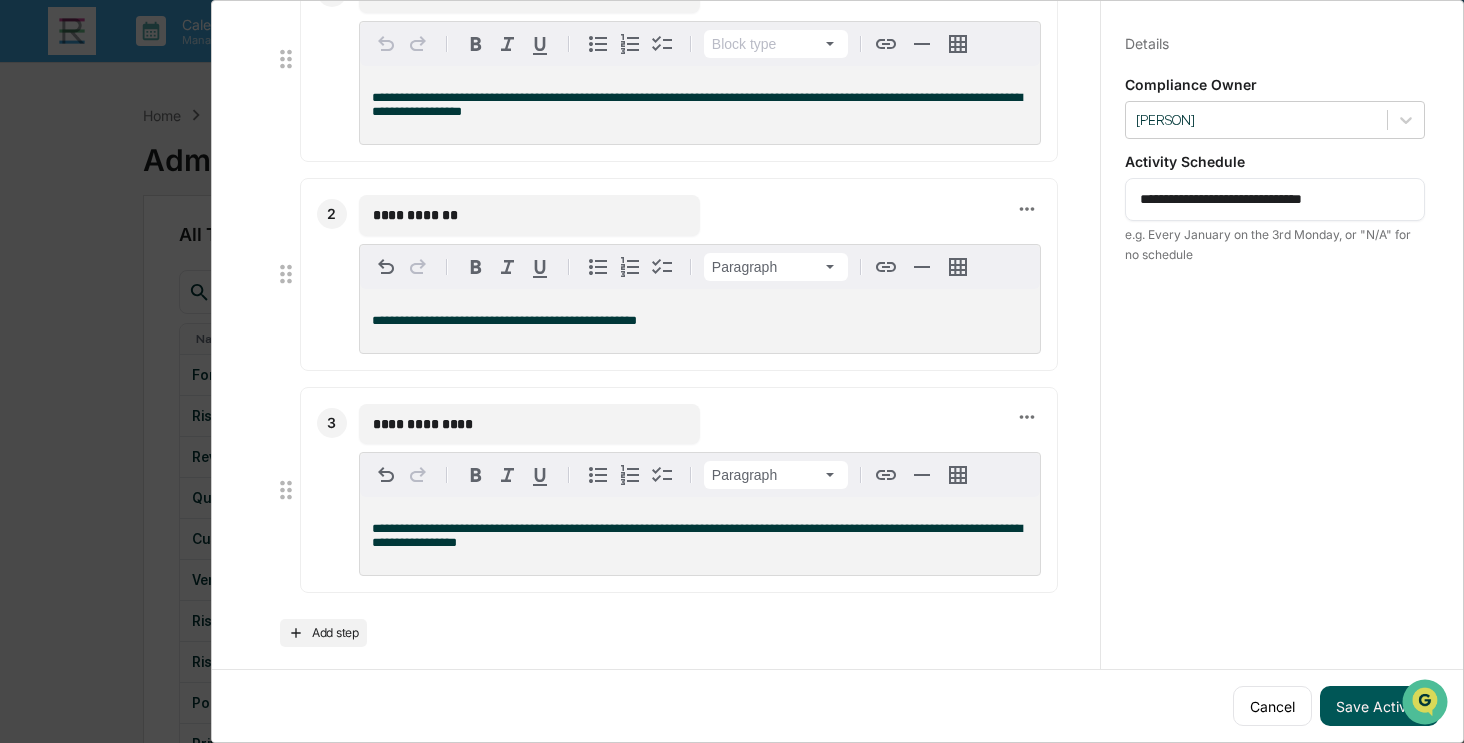 type on "**********" 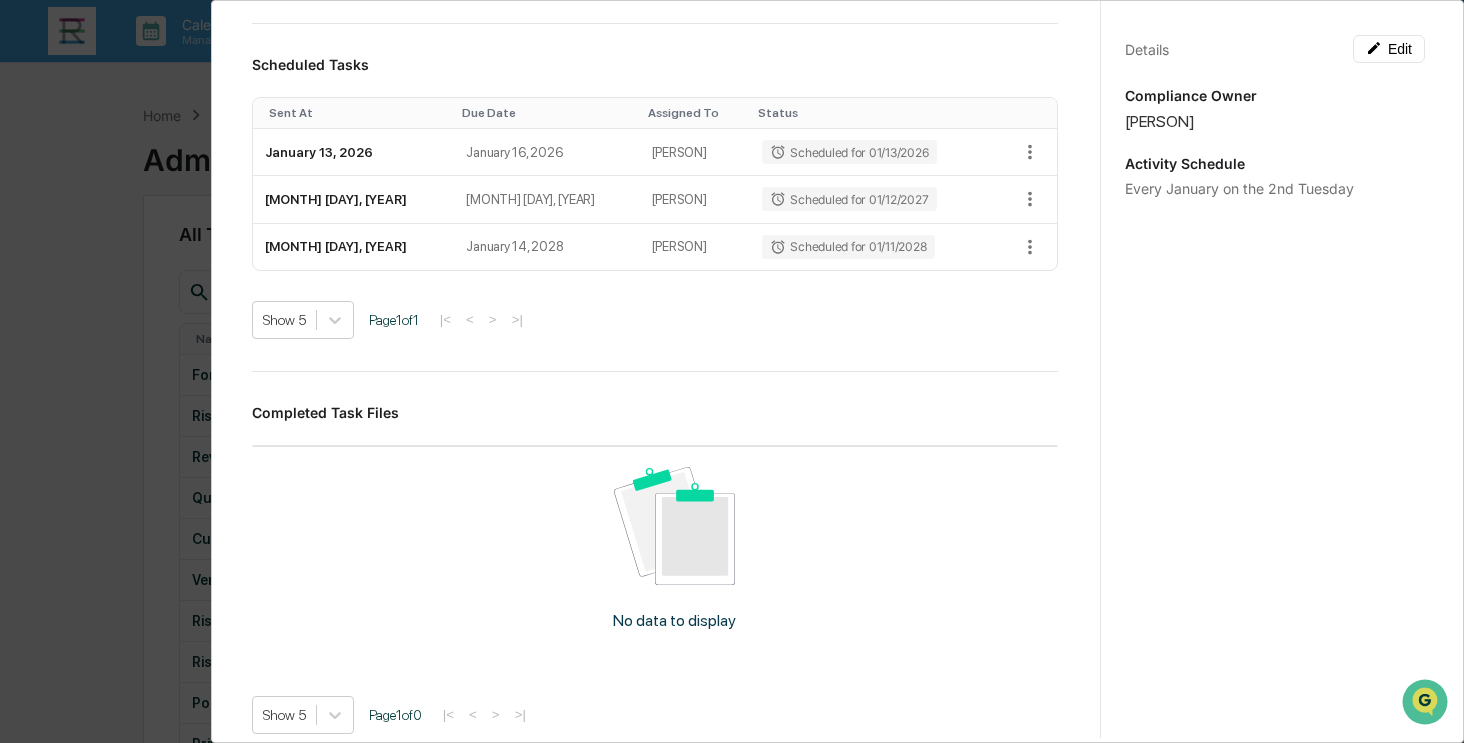 scroll, scrollTop: 0, scrollLeft: 0, axis: both 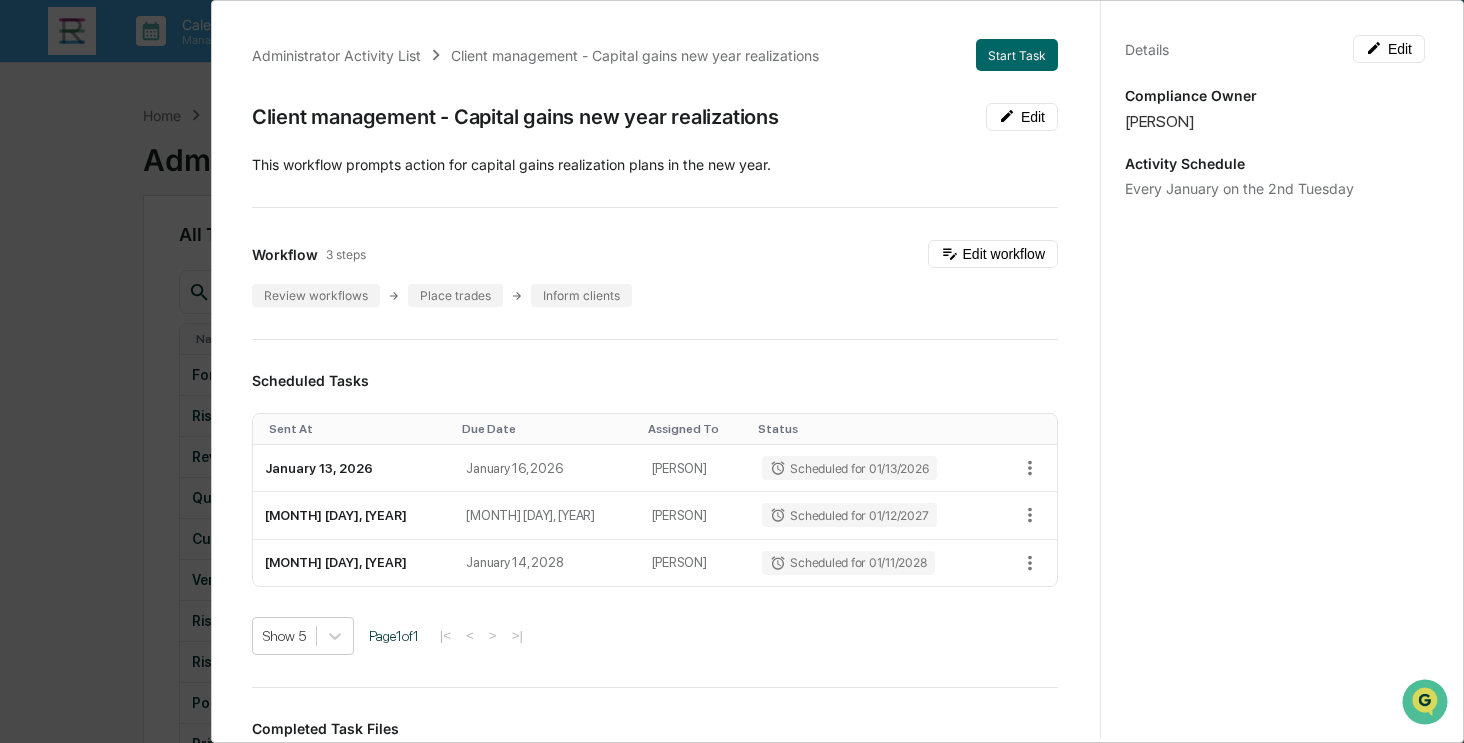 click on "Administrator Activity List Client management - Capital gains new year realizations Start Task Client management - Capital gains new year realizations Edit ​This workflow prompts action for capital gains realization plans in the new year. Workflow 3 steps Edit workflow Review workflows Place trades Inform clients Scheduled Tasks Sent At Due Date Assigned To Status January 13, 2026 January 16, 2026 Angela Barbash Scheduled for 01/13/2026 January 12, 2027 January 15, 2027 Angela Barbash Scheduled for 01/12/2027 January 11, 2028 January 14, 2028 Angela Barbash Scheduled for 01/11/2028 Show 5 Page  1  of  1   |<   <   >   >|   Completed Task Files No data to display Show 5 Page  1  of  0   |<   <   >   >|   Comments Write a comment... Write a comment... Details Edit Compliance Owner Angela Barbash Activity Schedule Every January on the 2nd Tuesday" at bounding box center (732, 371) 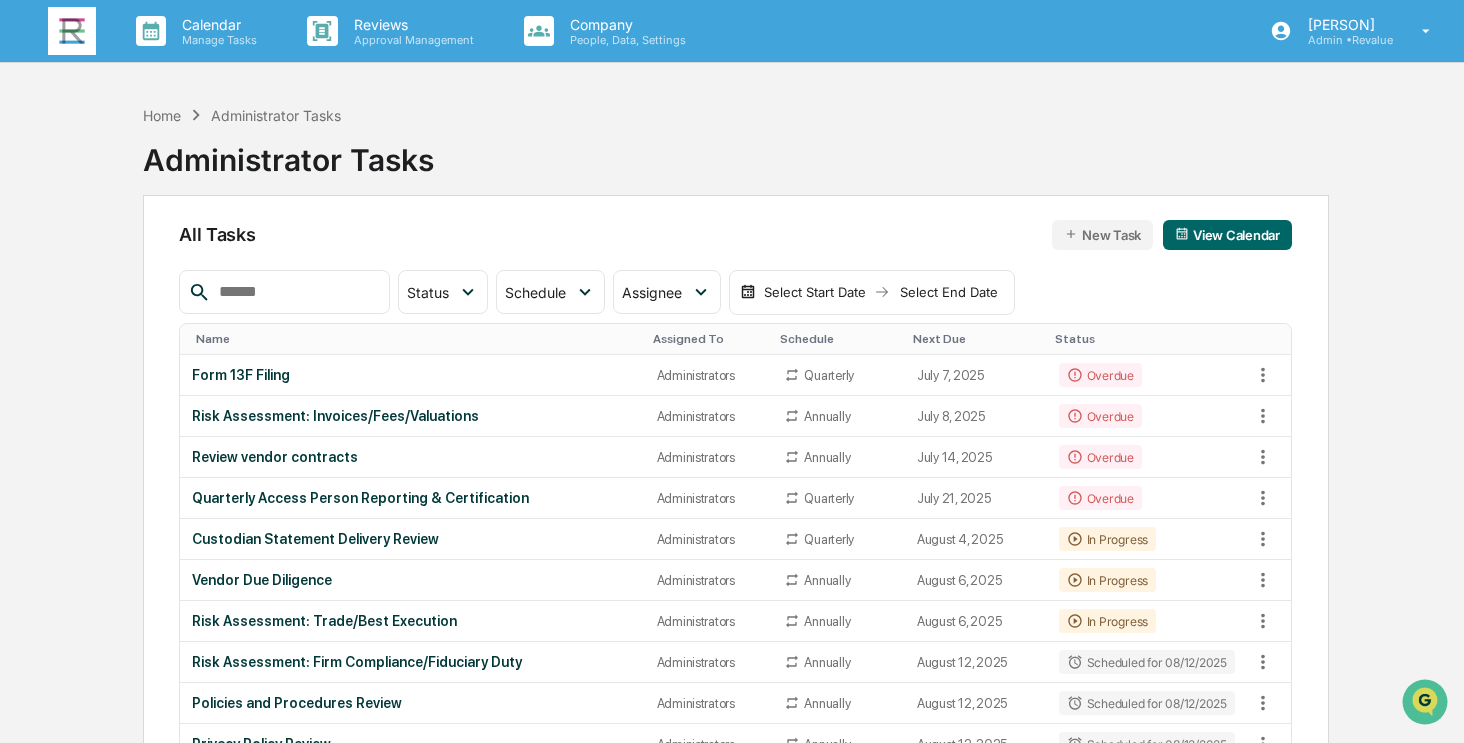 click at bounding box center (296, 292) 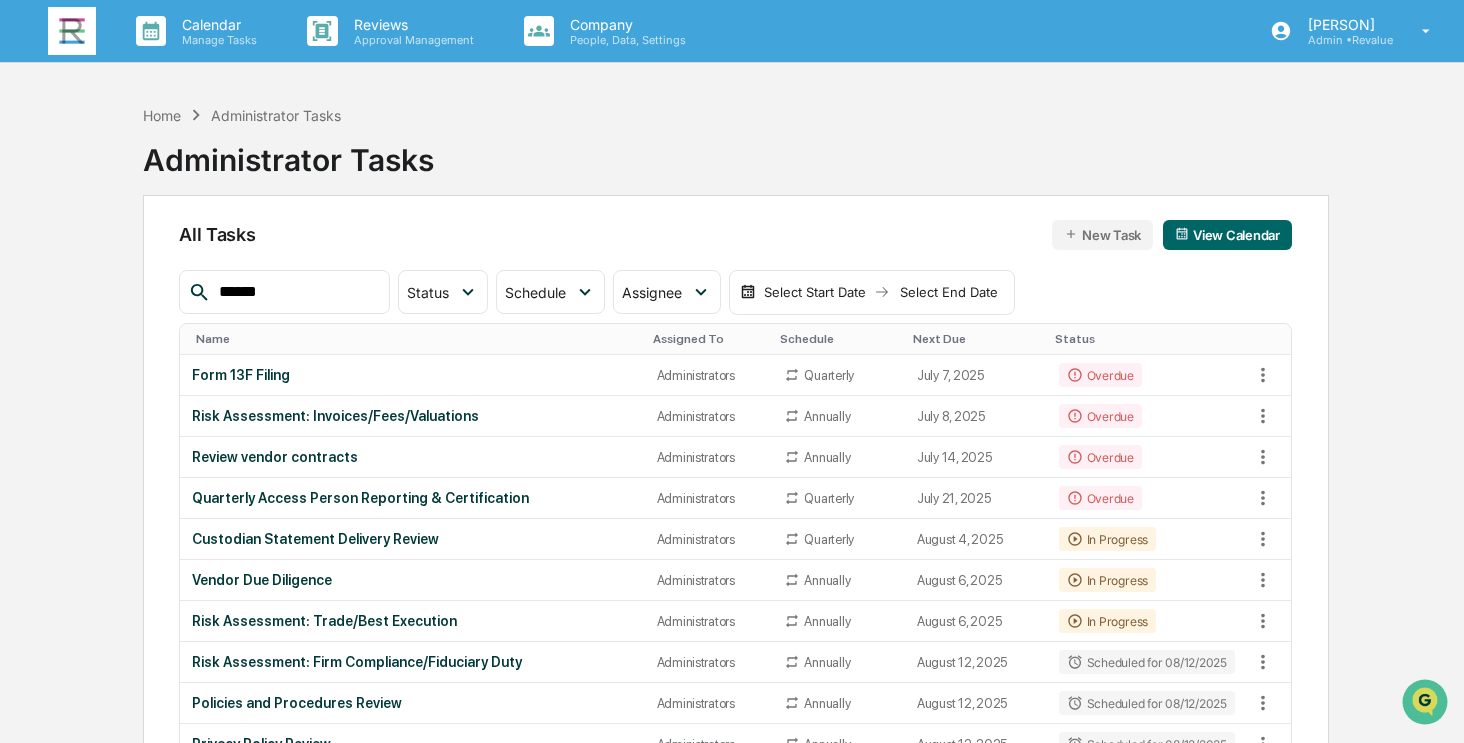 type on "******" 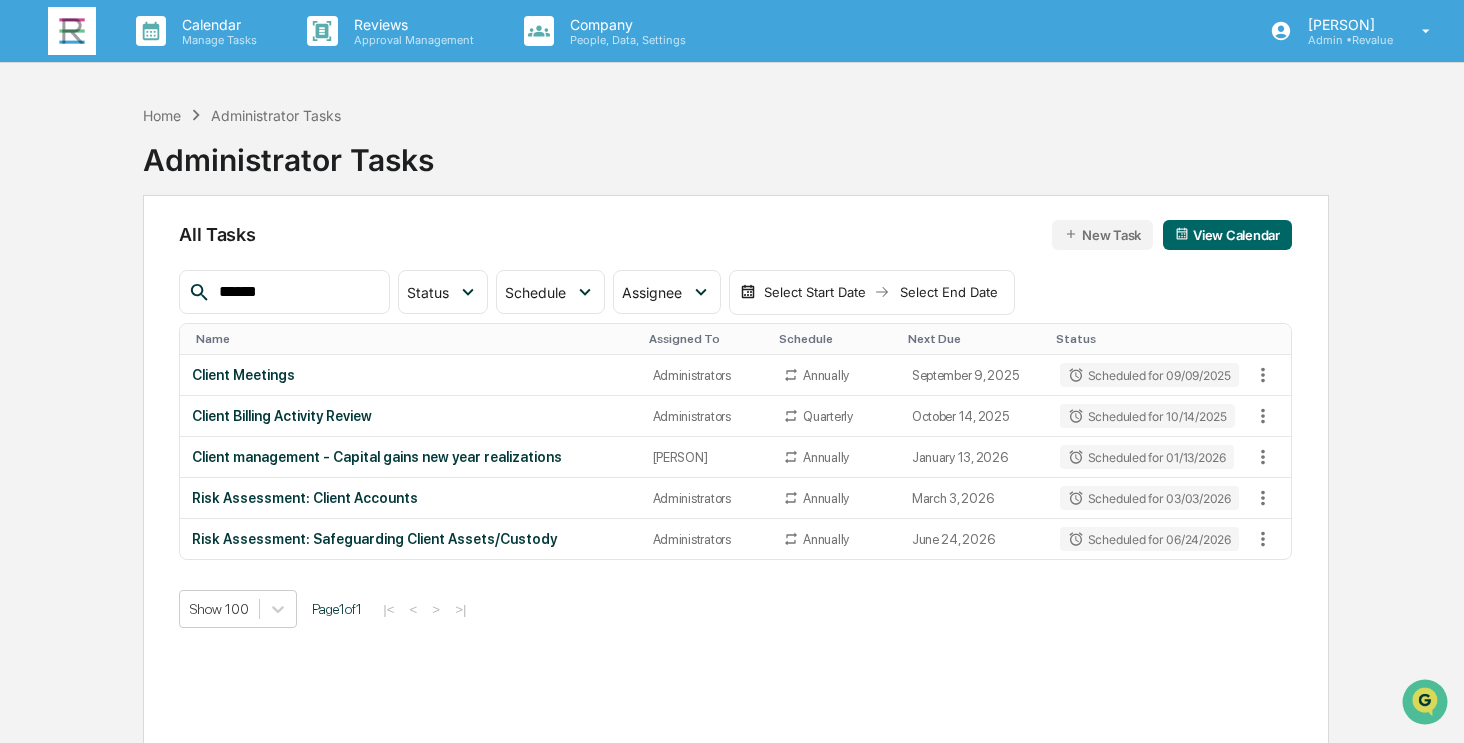 click on "New Task" at bounding box center (1102, 235) 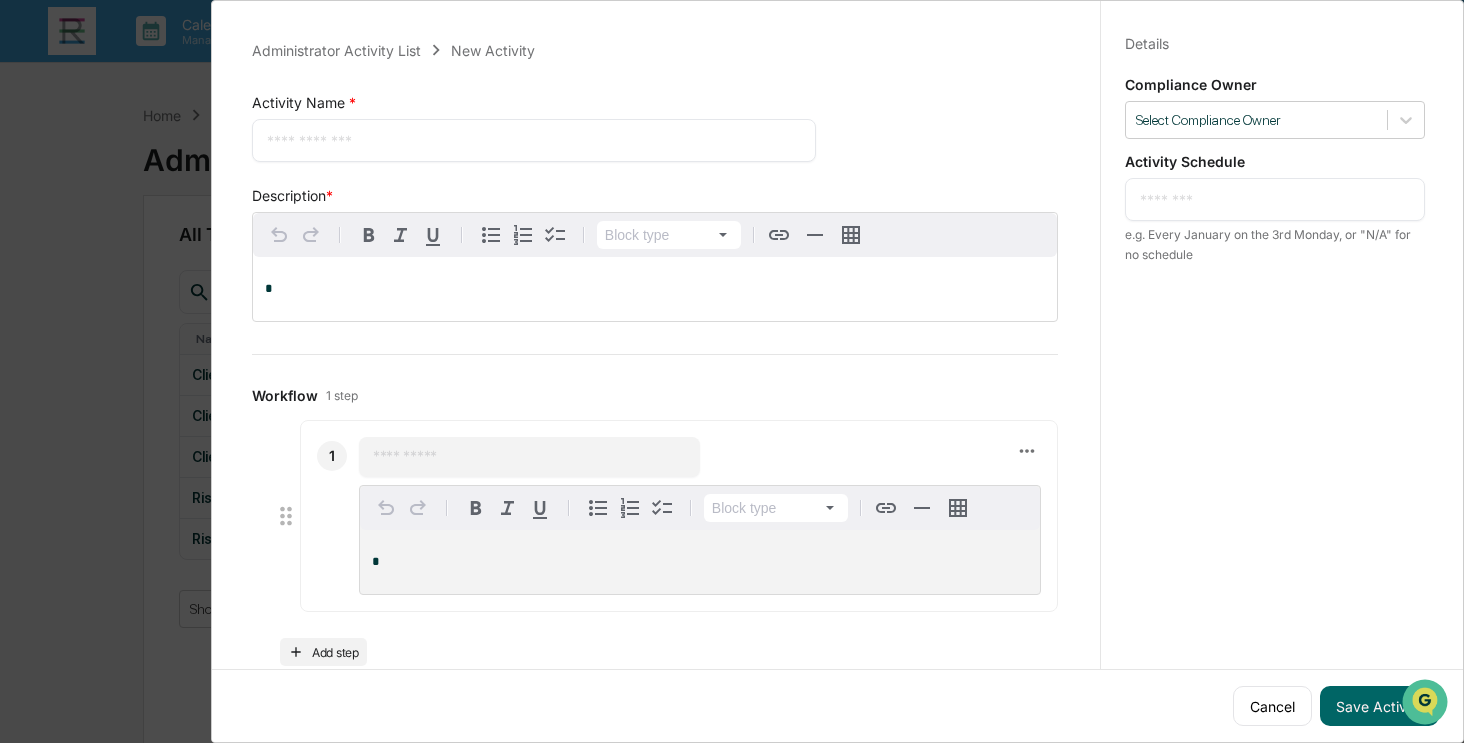 click at bounding box center (534, 140) 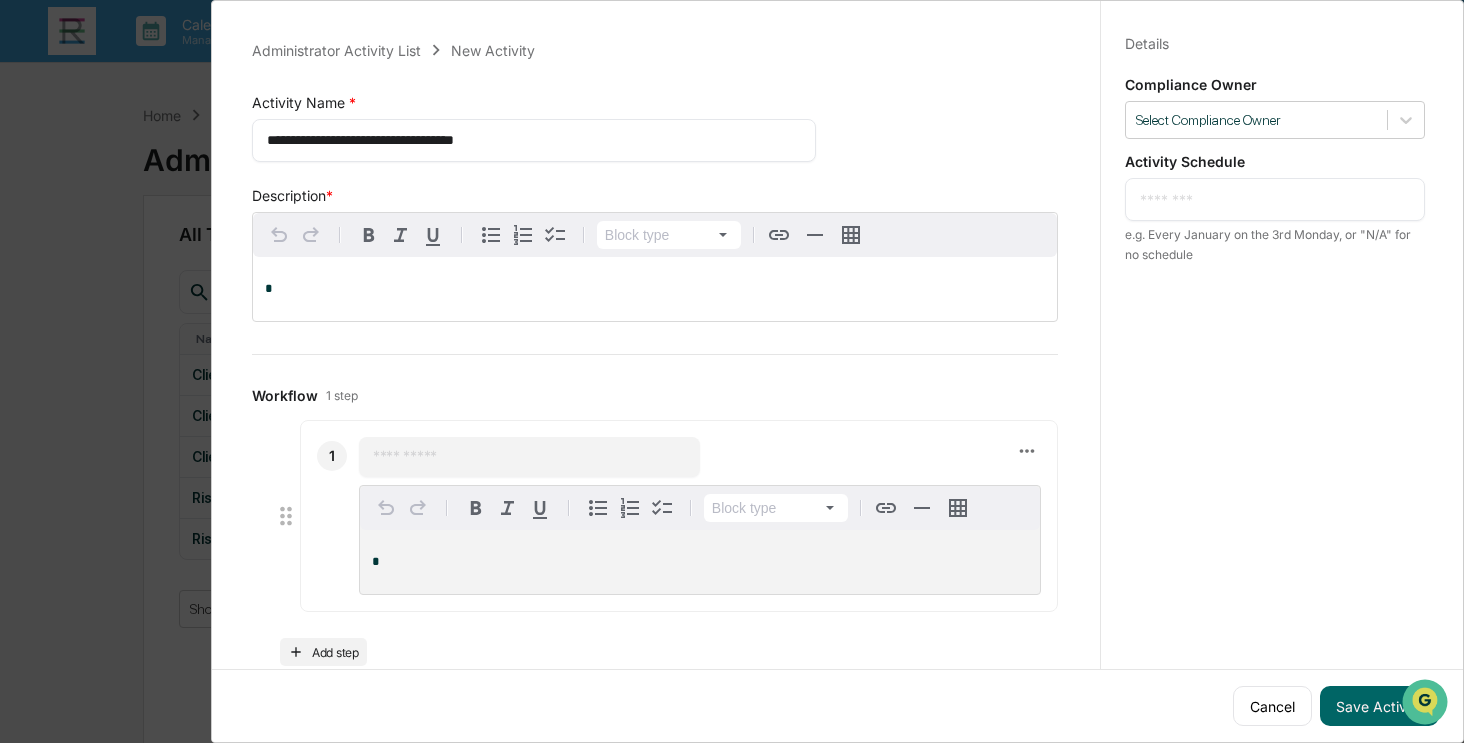 click on "**********" at bounding box center (527, 140) 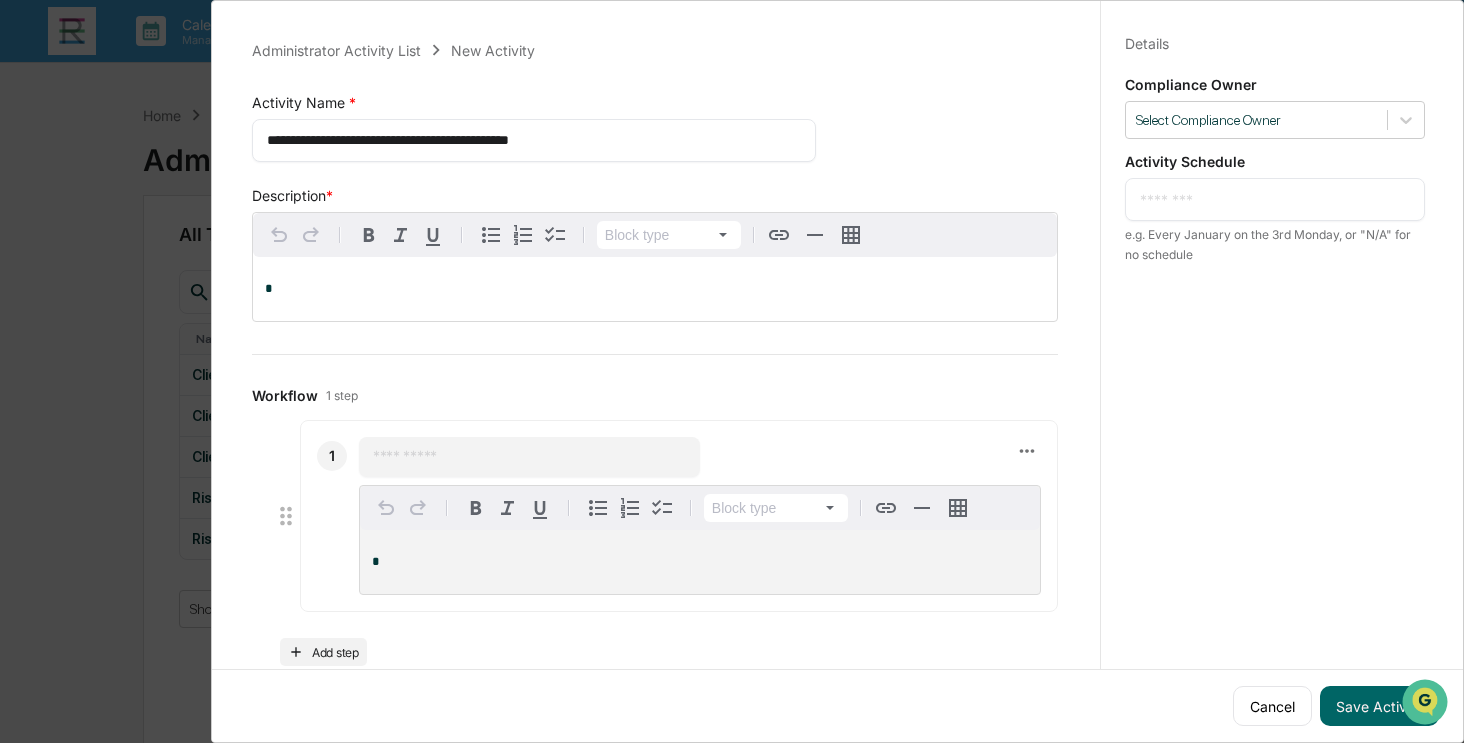 type on "**********" 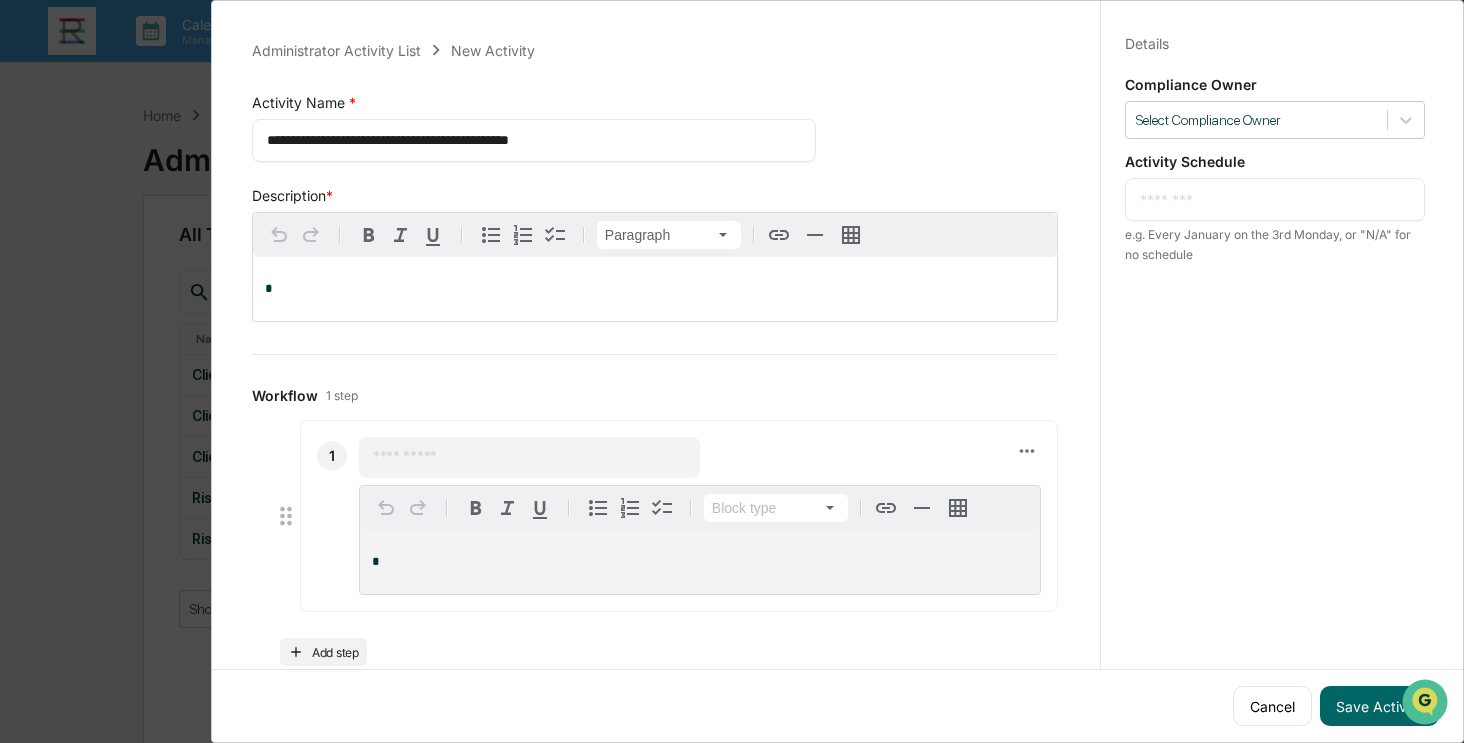 type 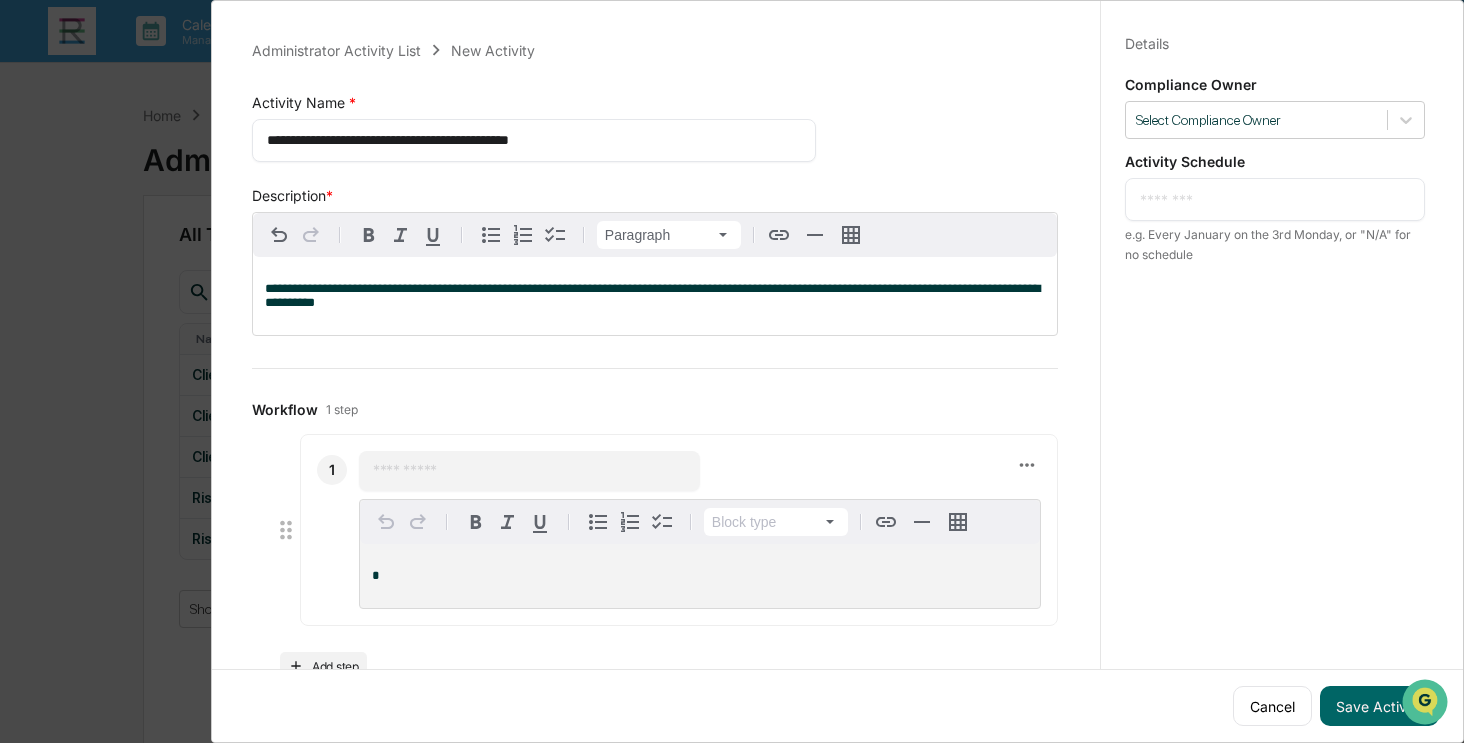 click at bounding box center (529, 471) 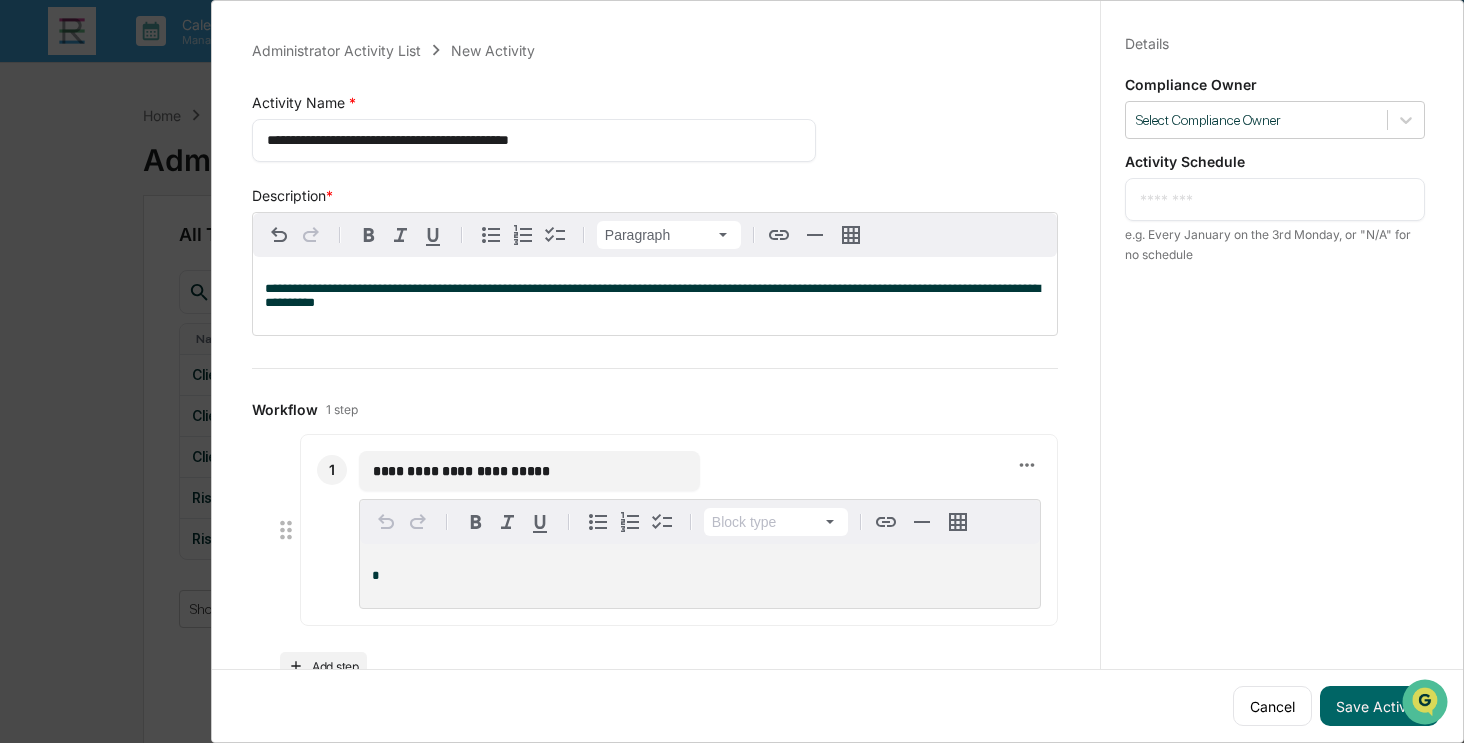 type on "**********" 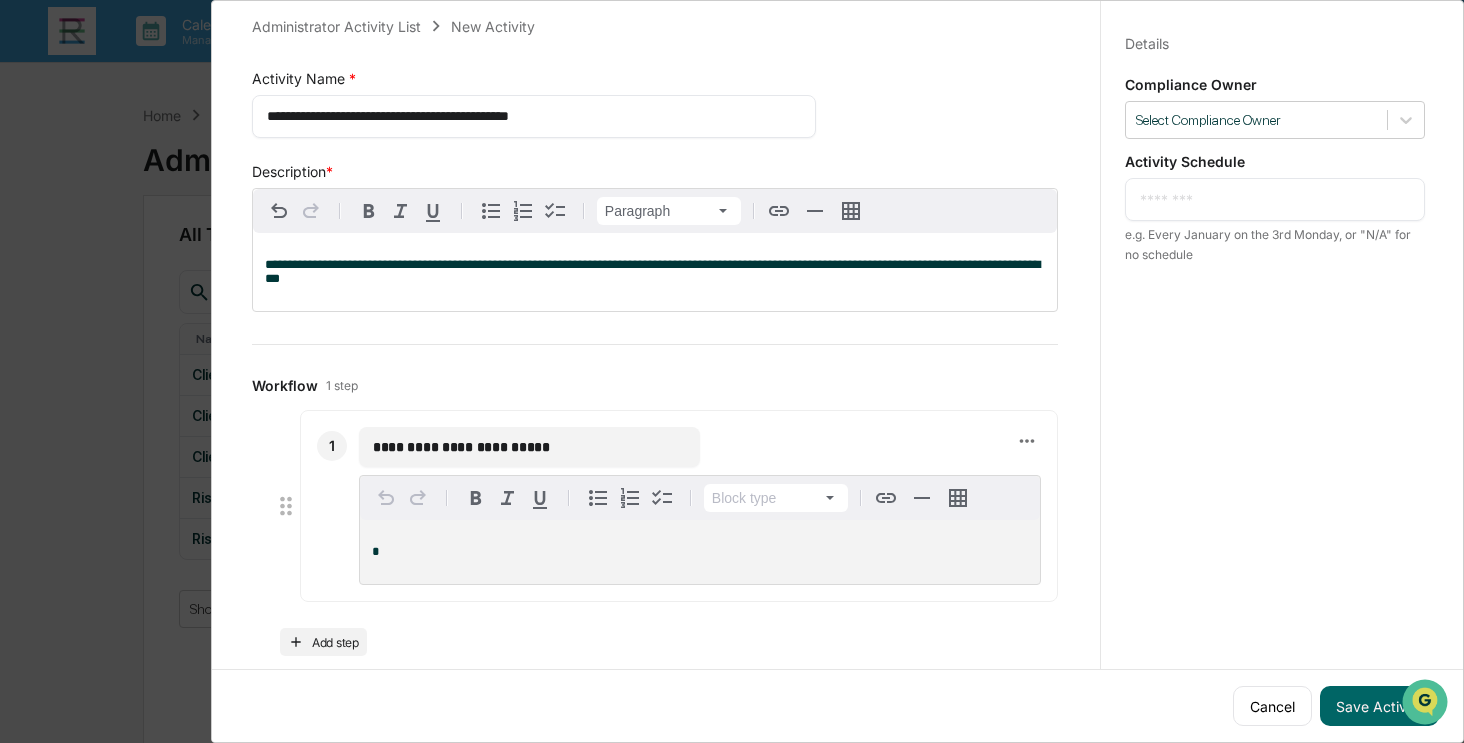 scroll, scrollTop: 47, scrollLeft: 0, axis: vertical 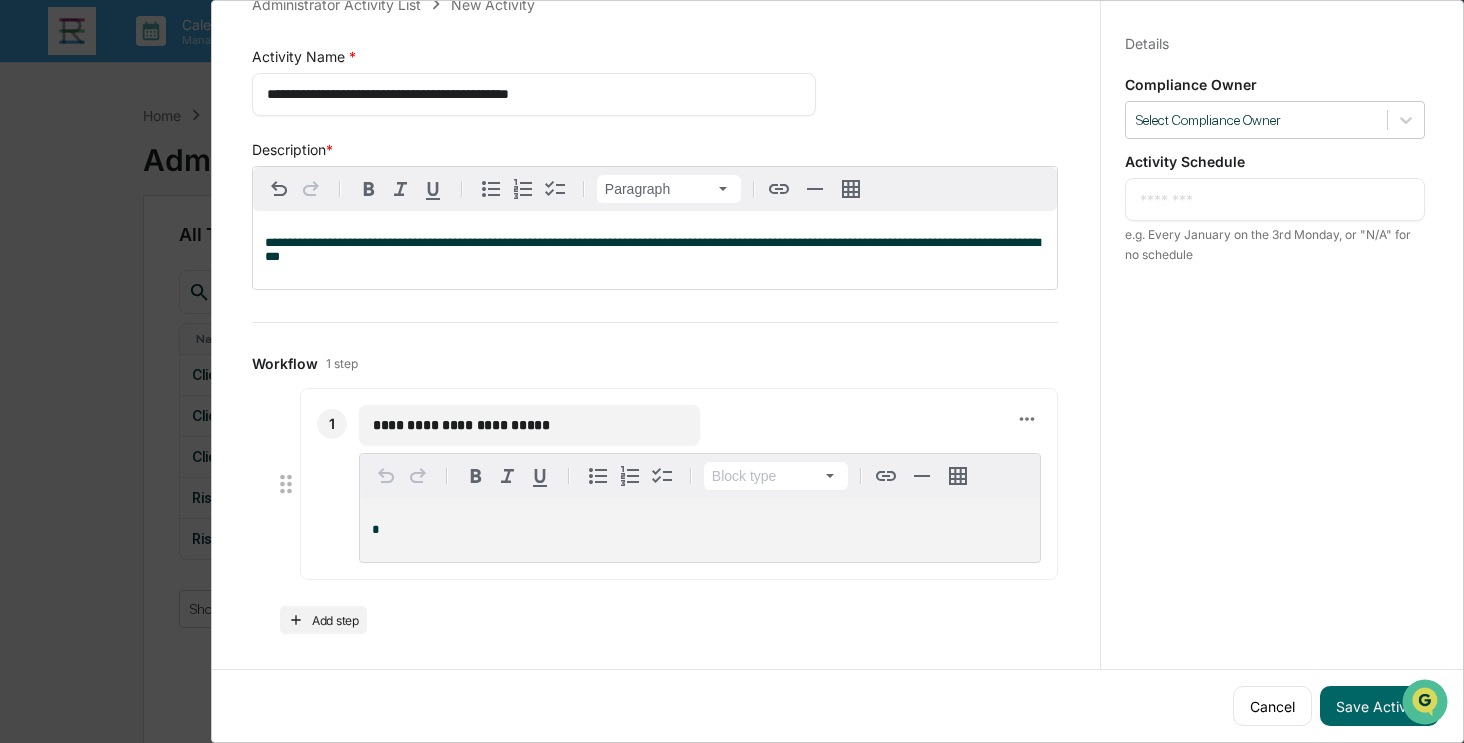 click on "**********" at bounding box center [652, 249] 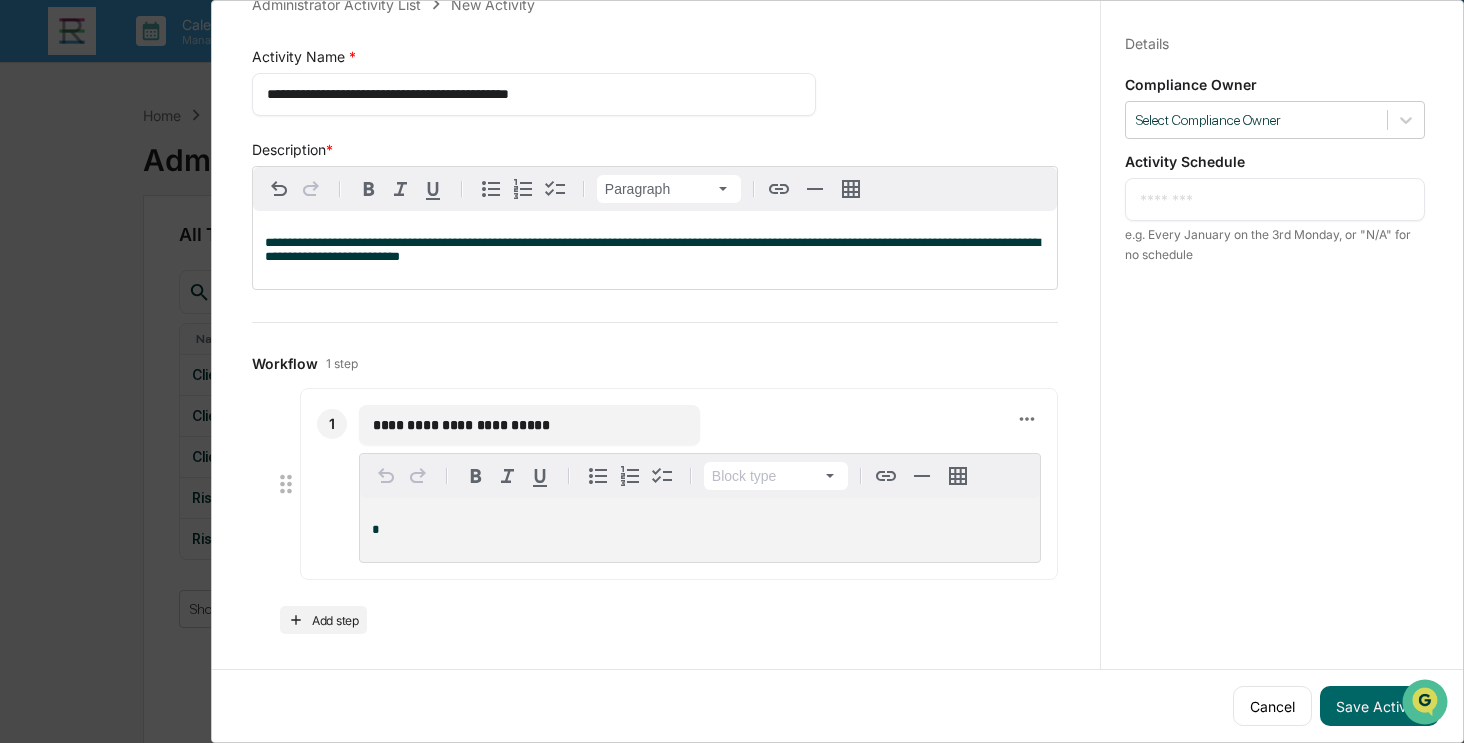 click on "*" at bounding box center (700, 530) 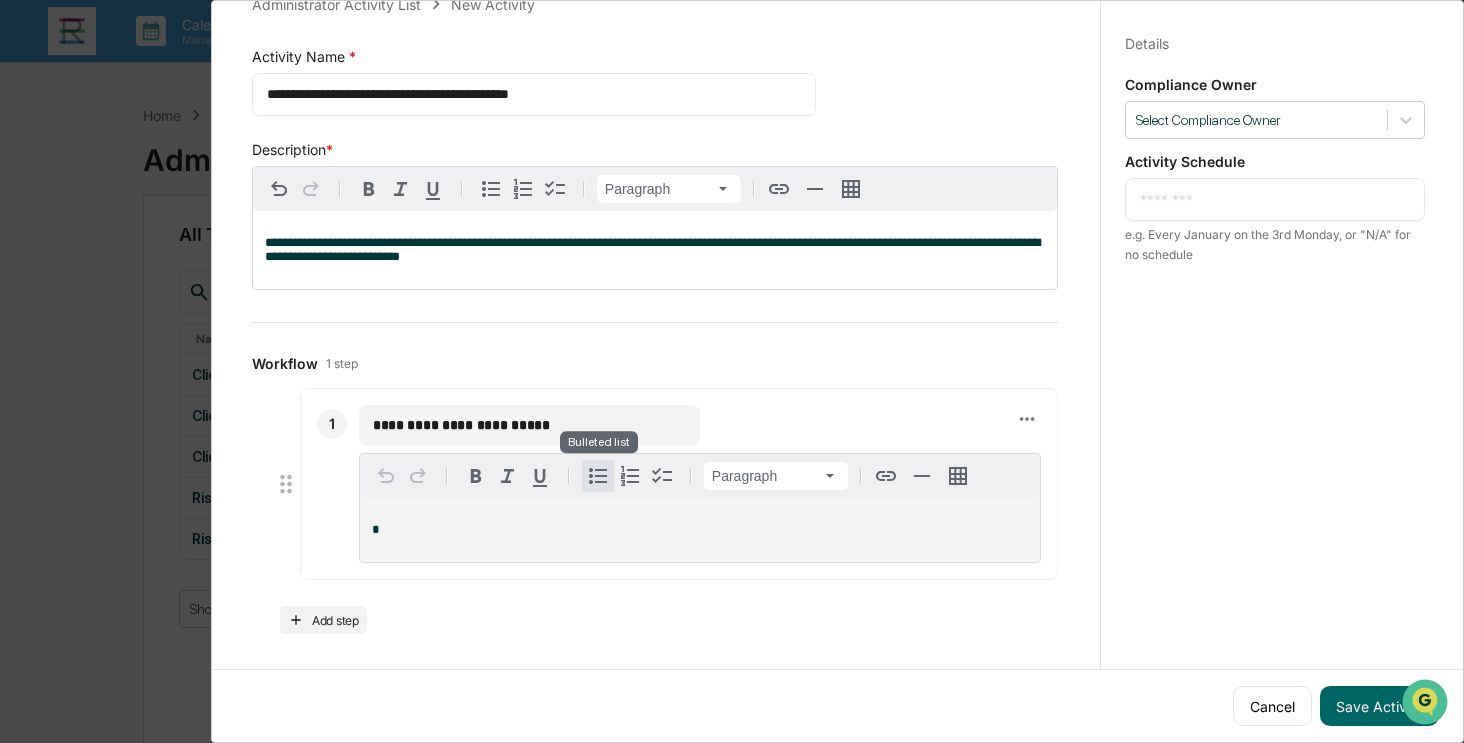 click 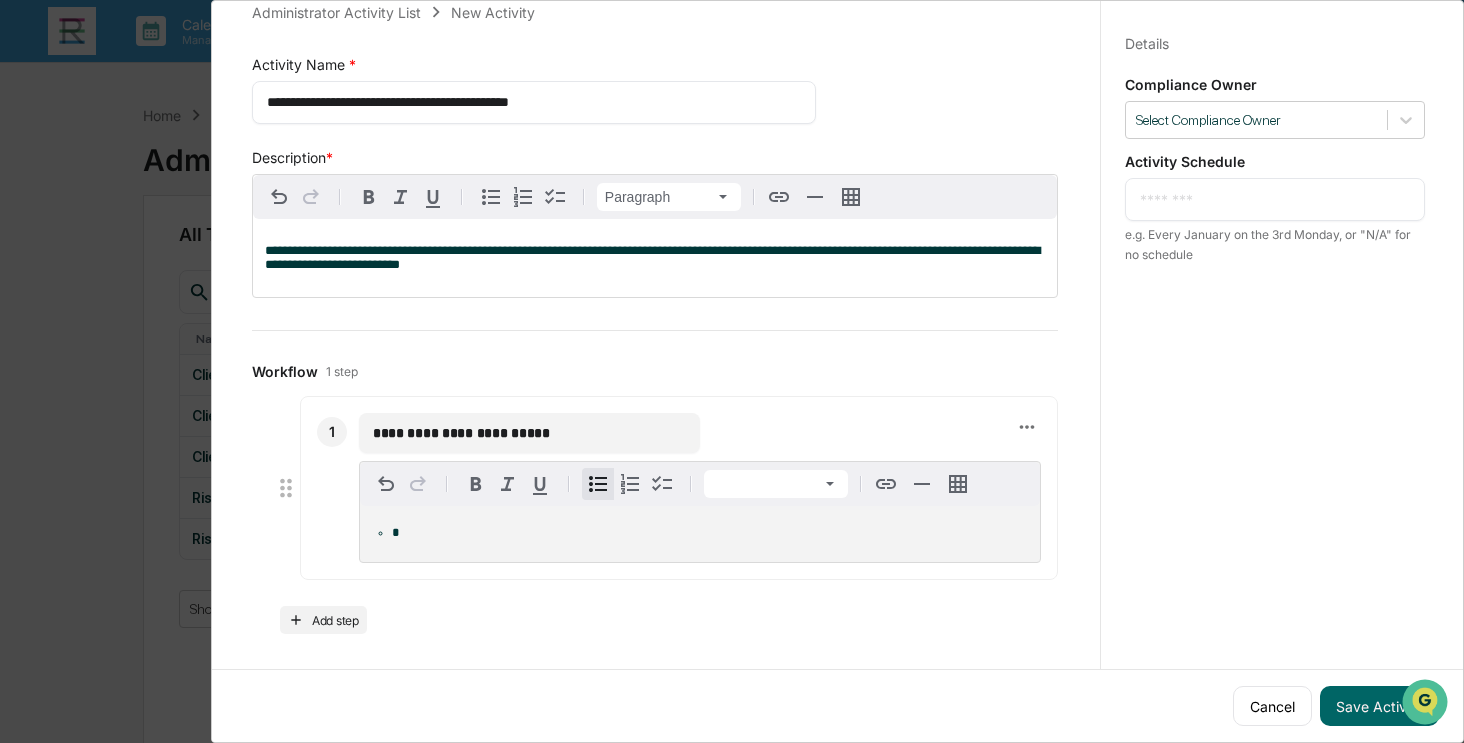 scroll, scrollTop: 40, scrollLeft: 0, axis: vertical 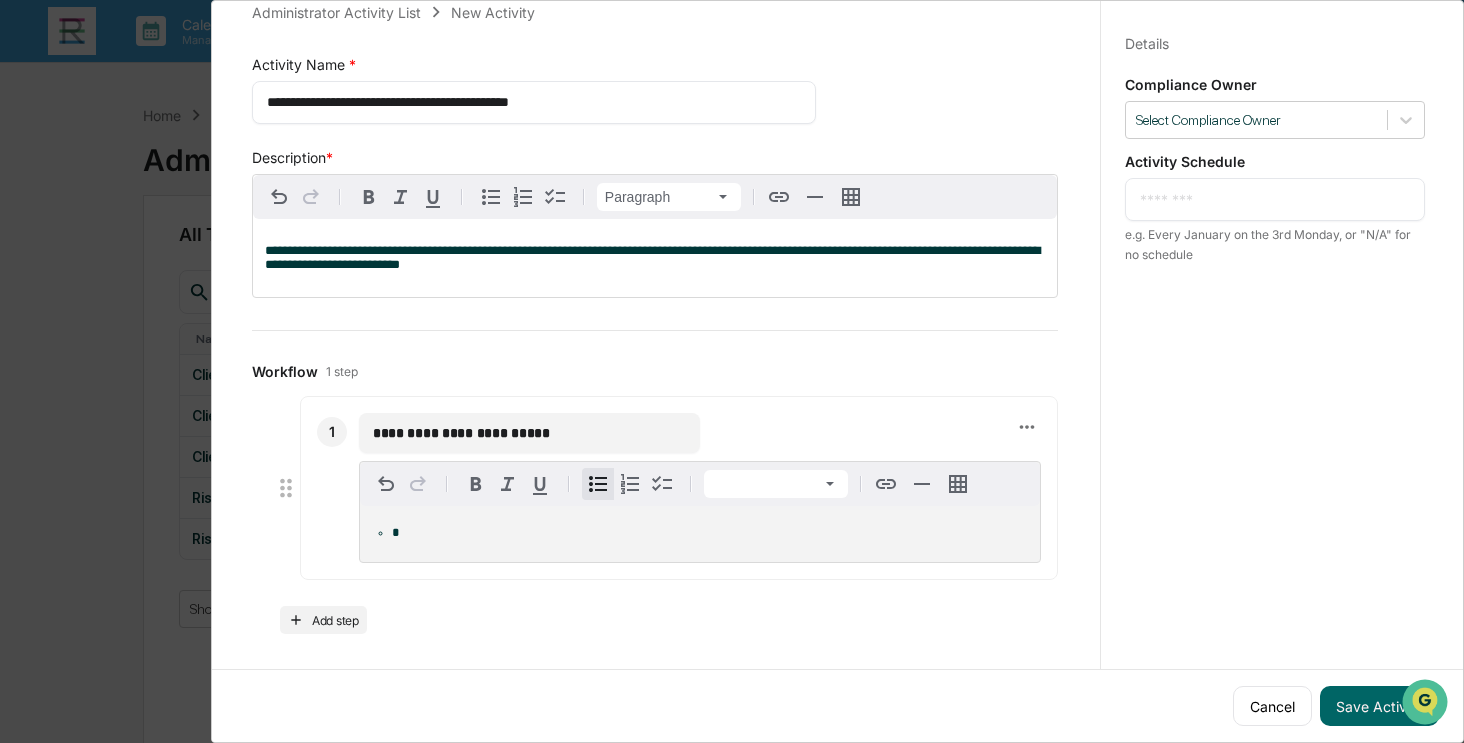 type 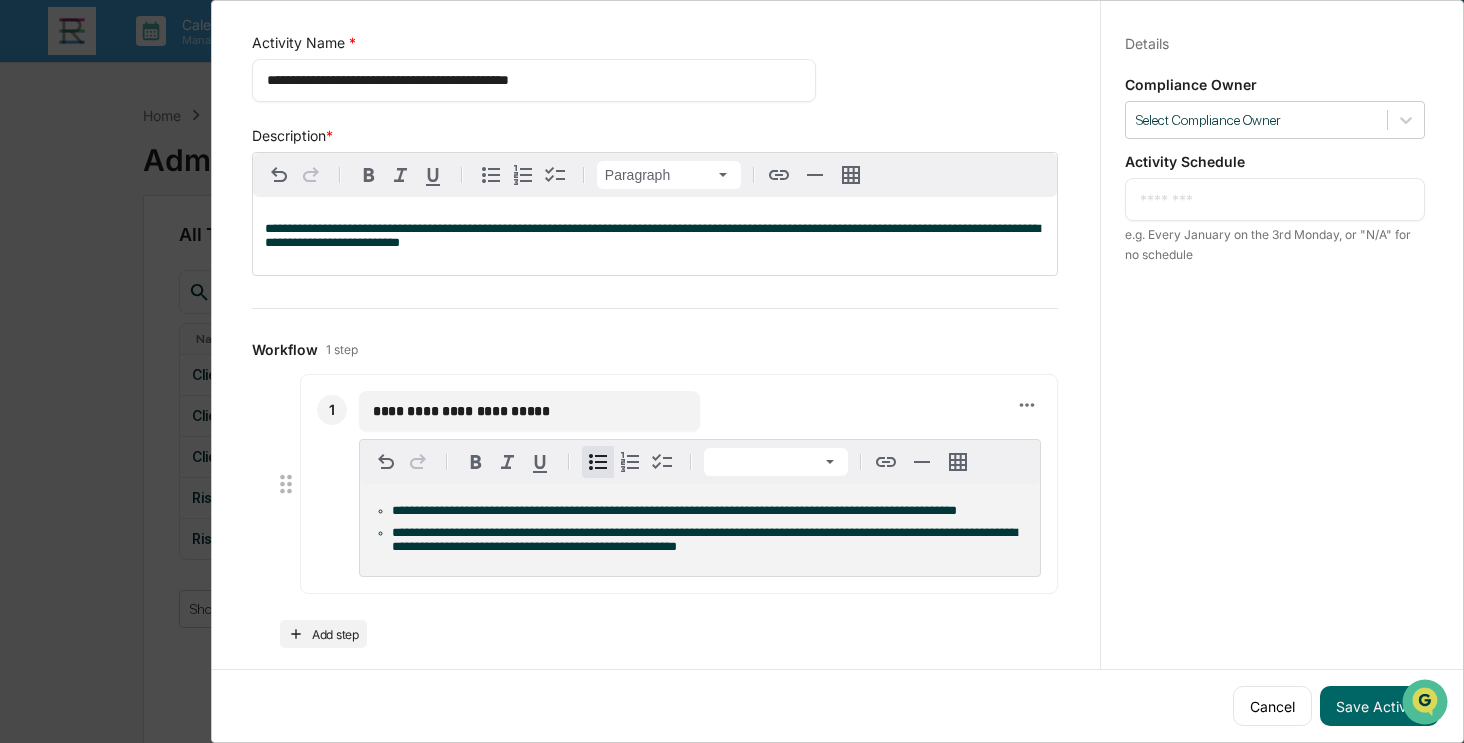 scroll, scrollTop: 77, scrollLeft: 0, axis: vertical 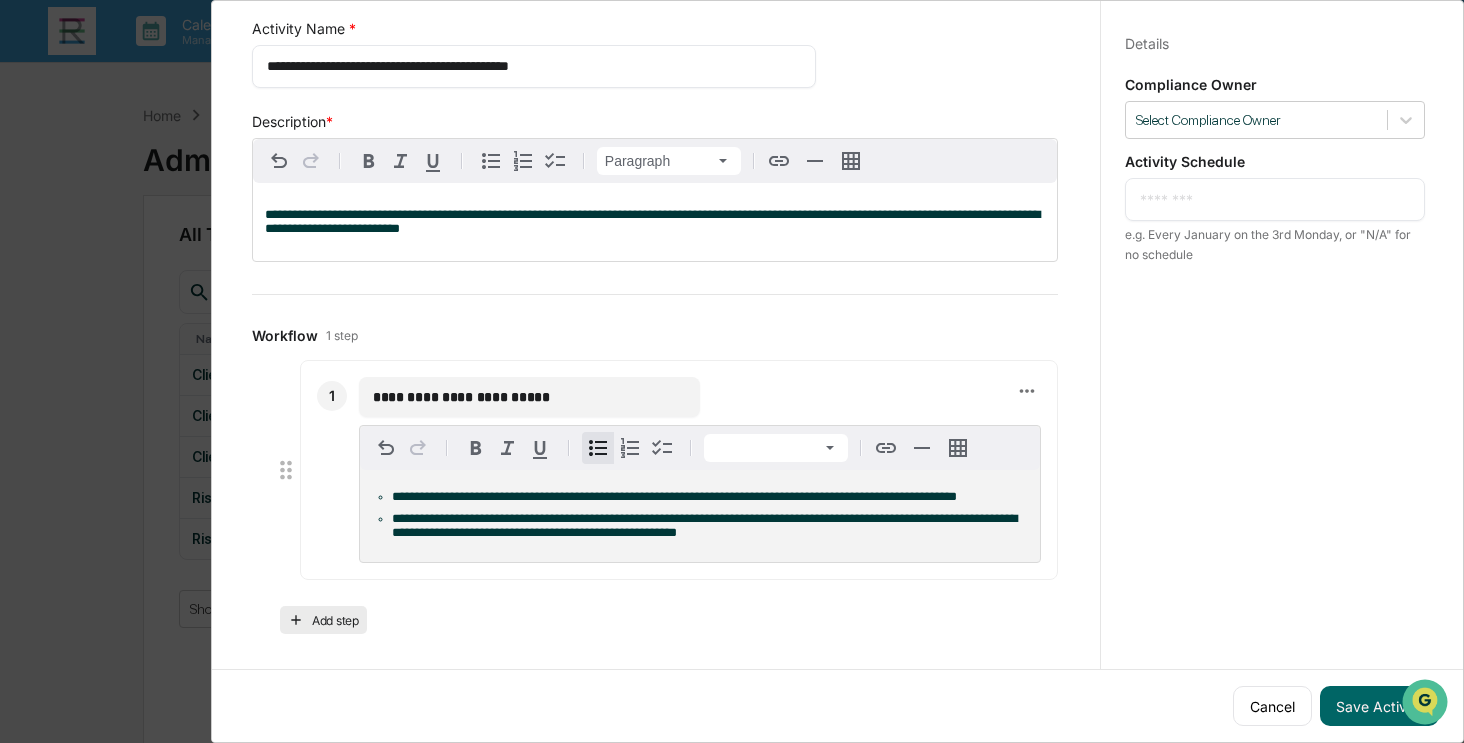 click on "Add step" at bounding box center [323, 620] 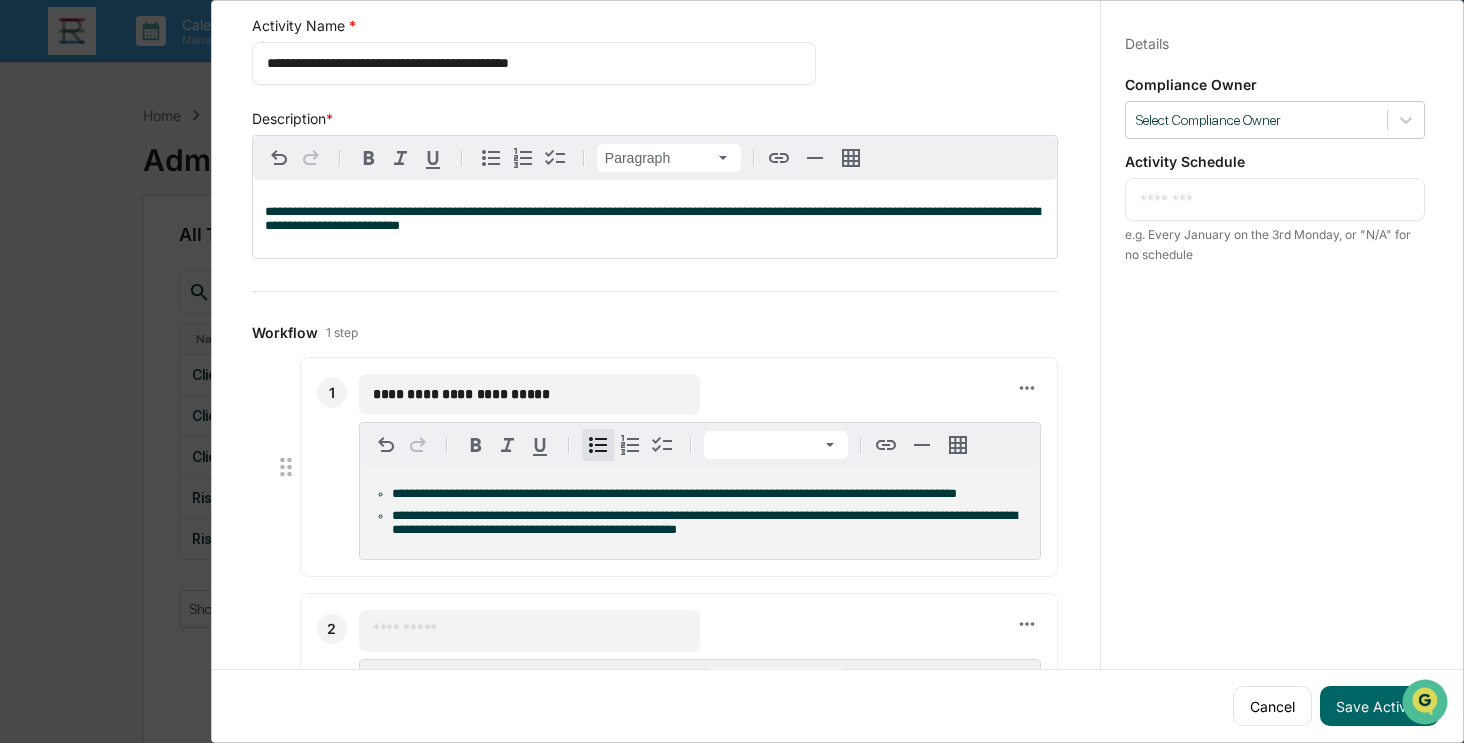 scroll, scrollTop: 286, scrollLeft: 0, axis: vertical 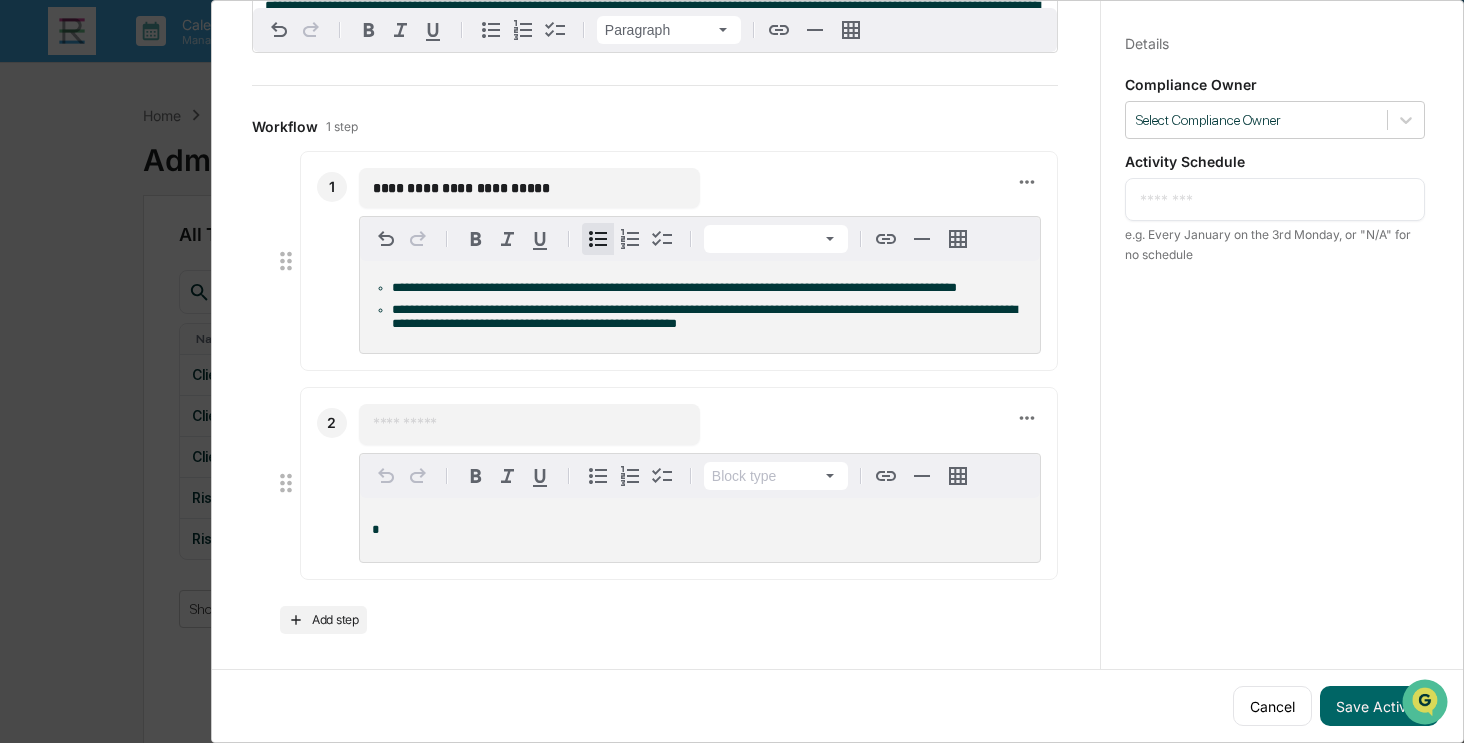 click at bounding box center [529, 424] 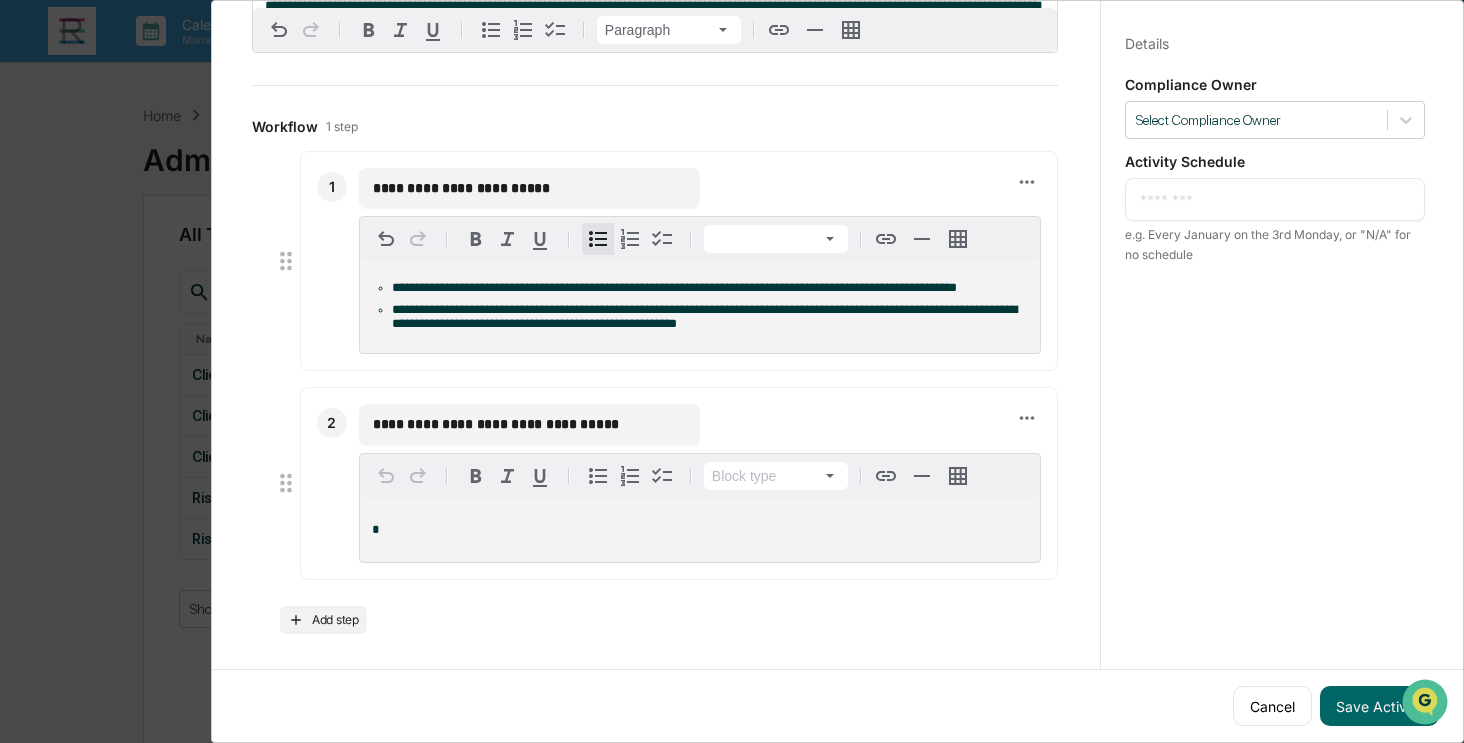 type on "**********" 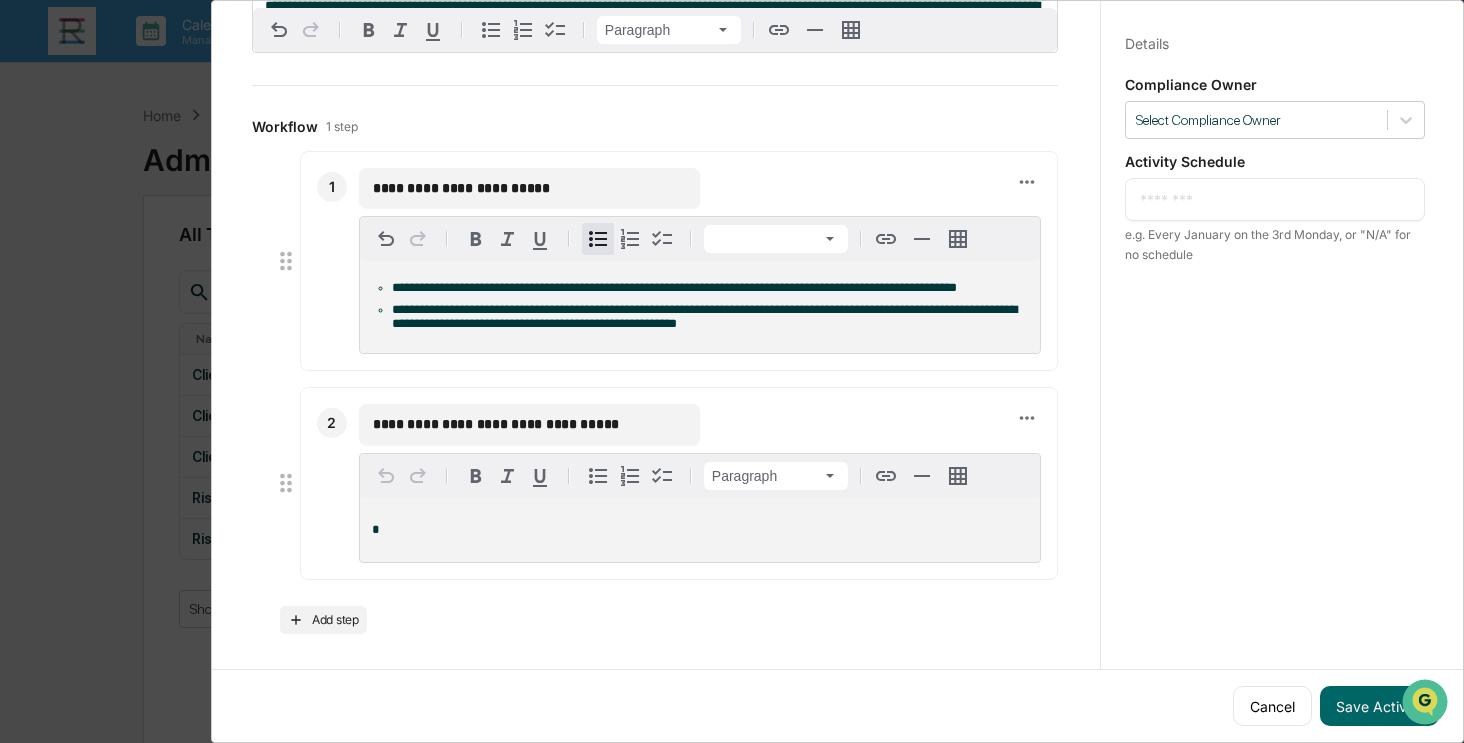 type 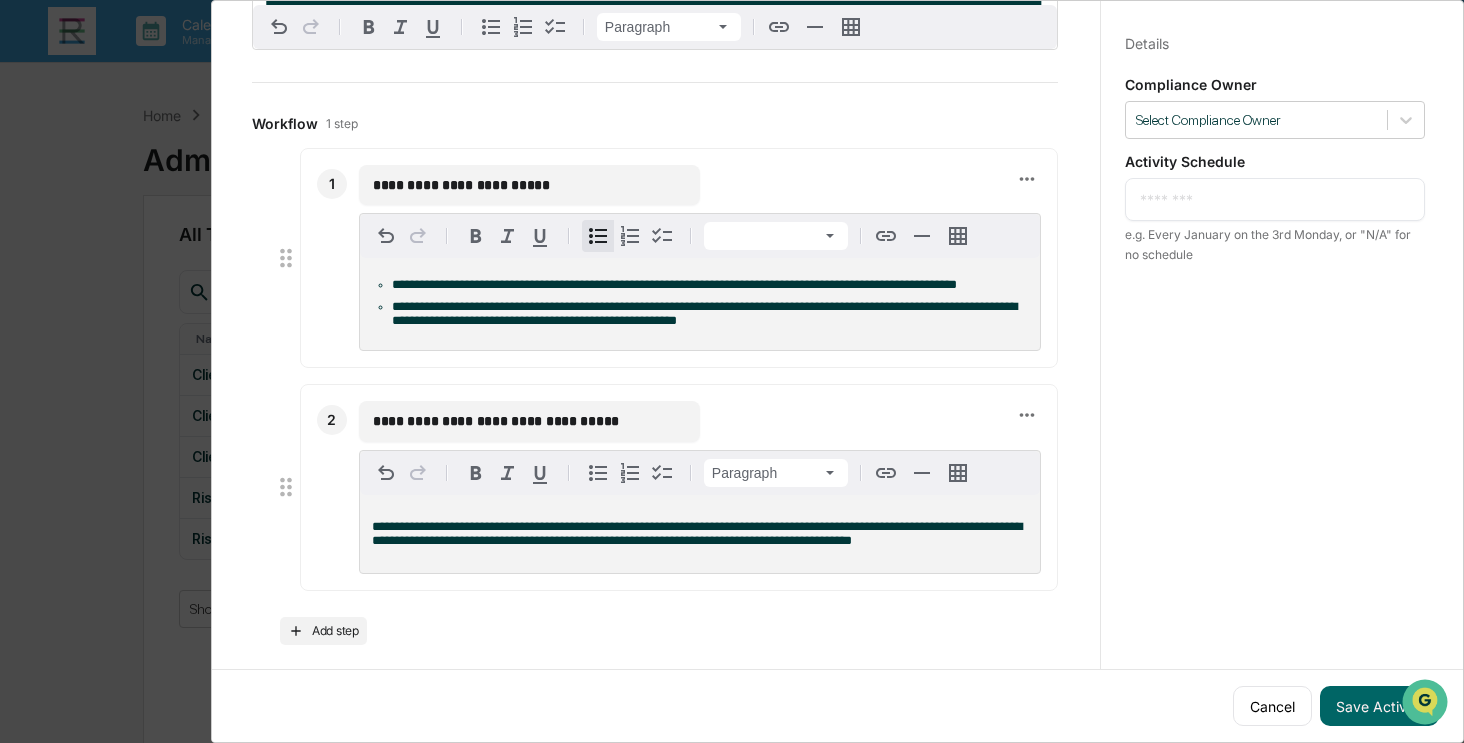 scroll, scrollTop: 301, scrollLeft: 0, axis: vertical 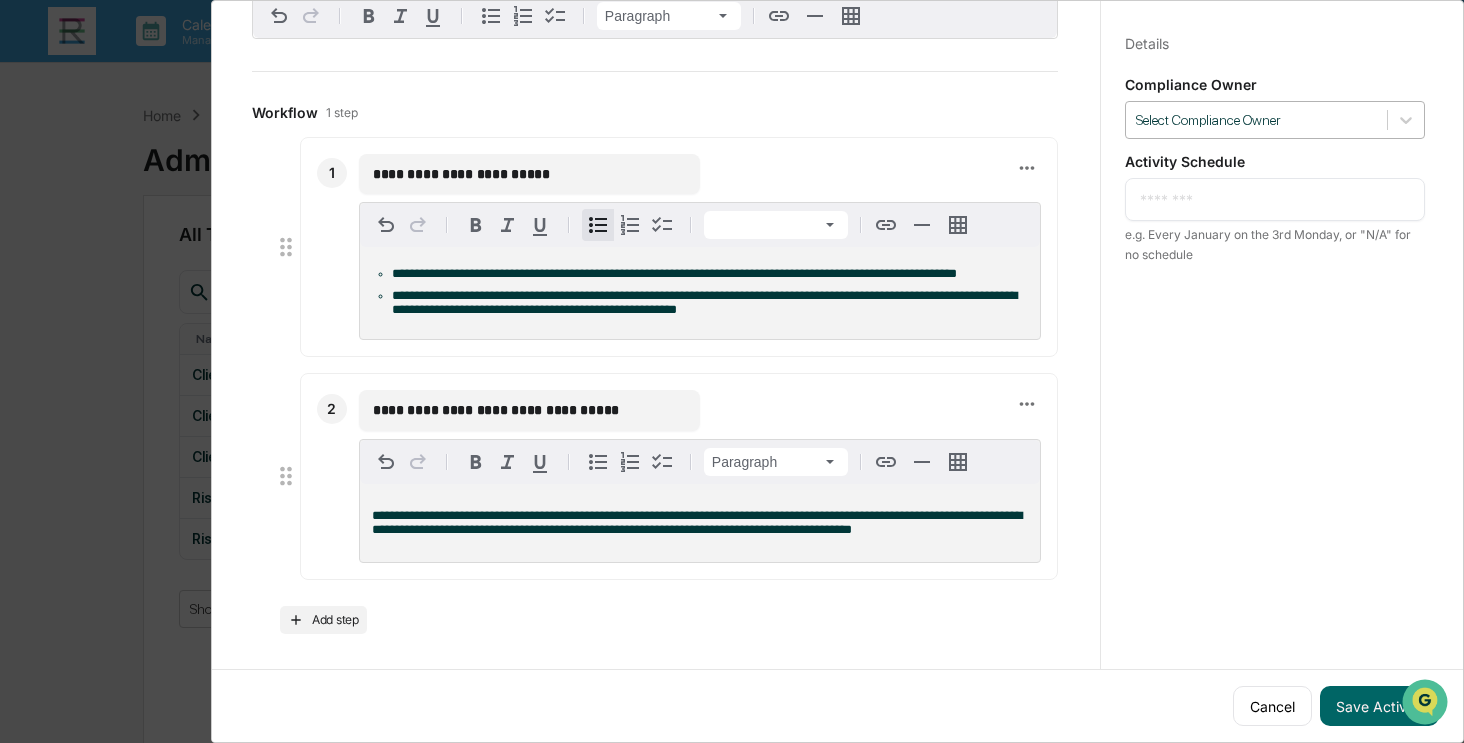 click at bounding box center [1256, 120] 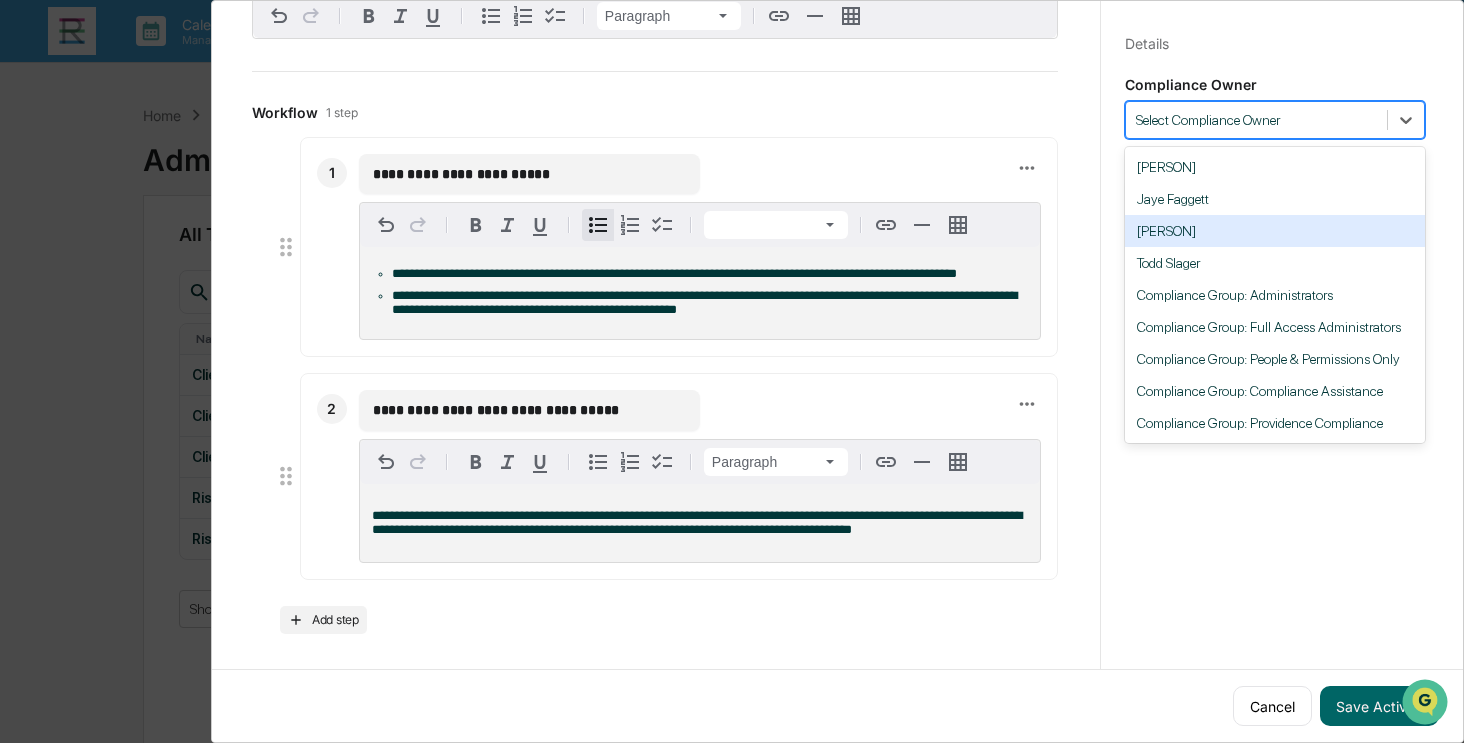 click on "[FIRST] [LAST]" at bounding box center (1275, 231) 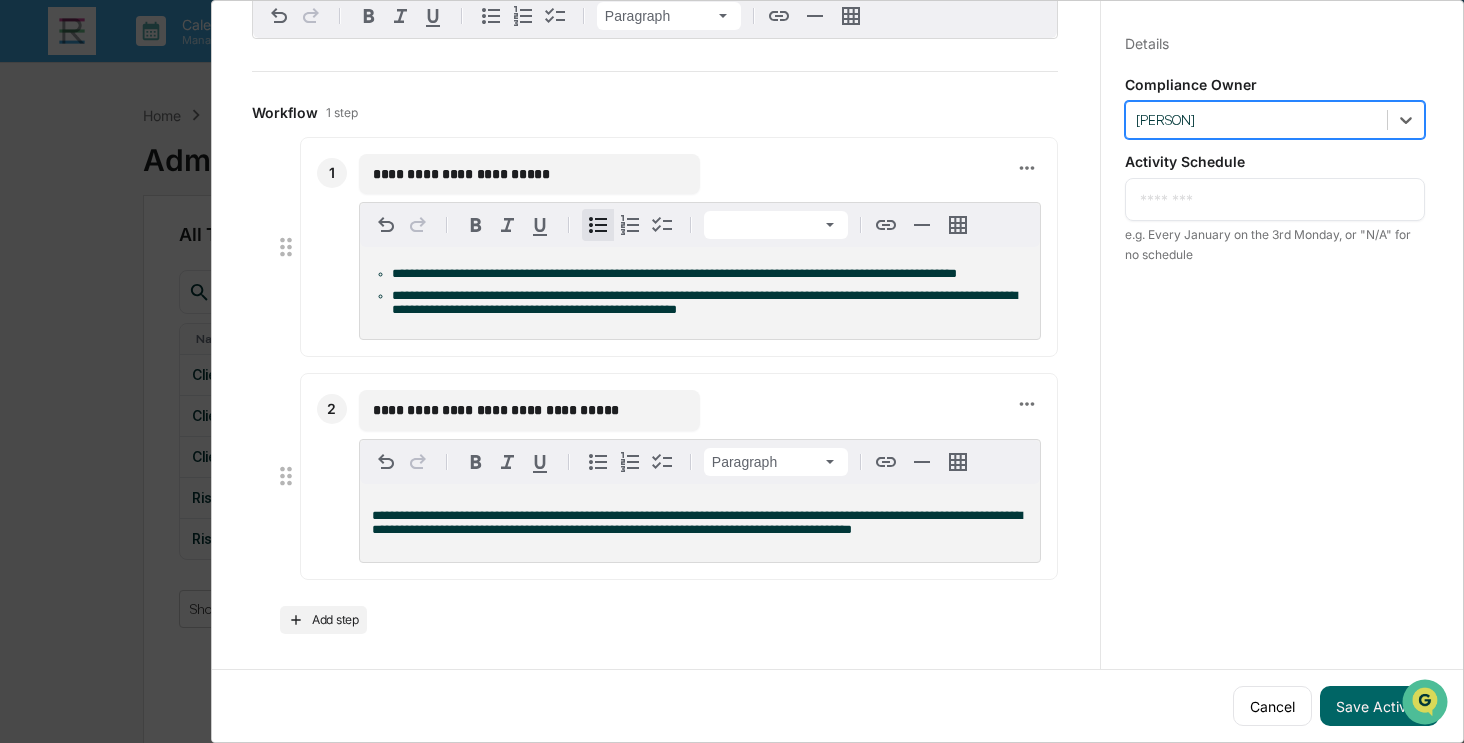 click at bounding box center (1275, 199) 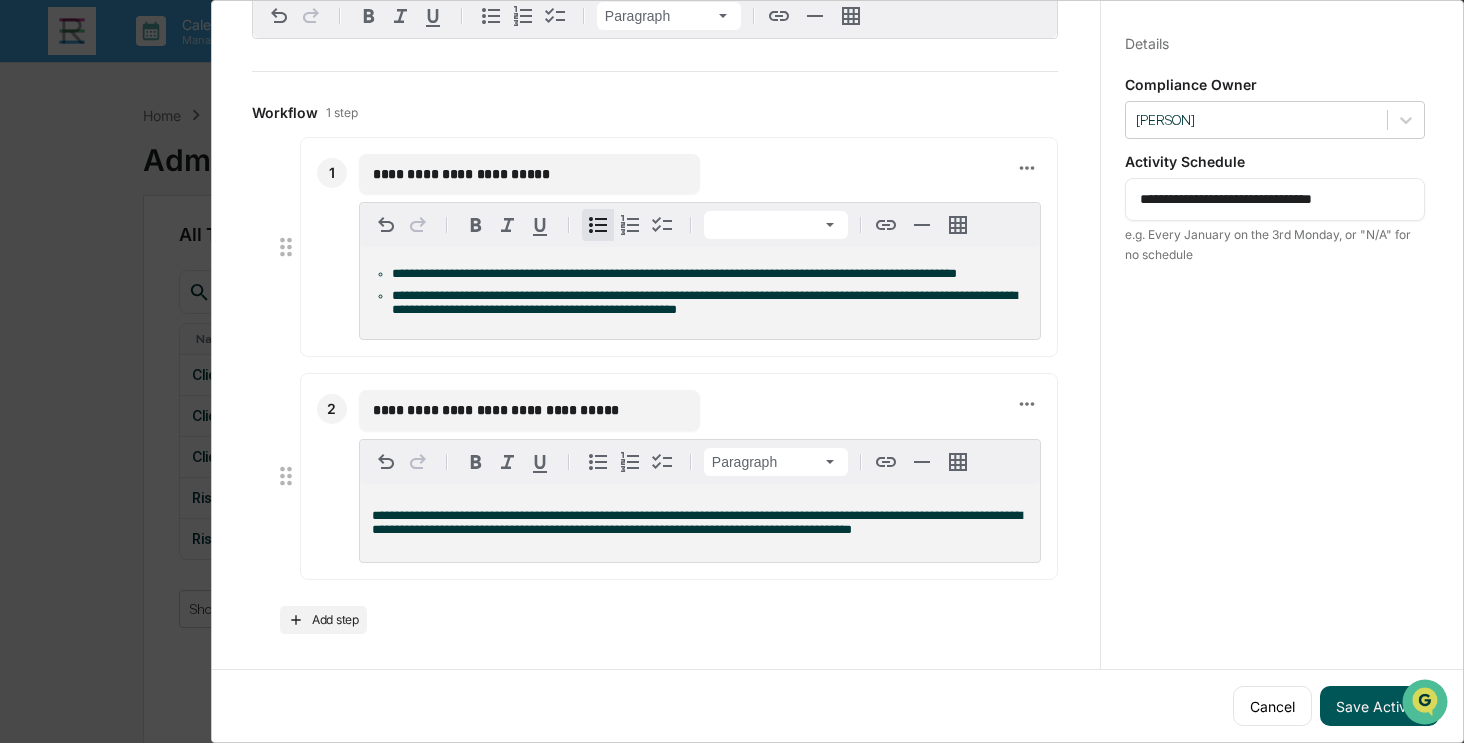 type on "**********" 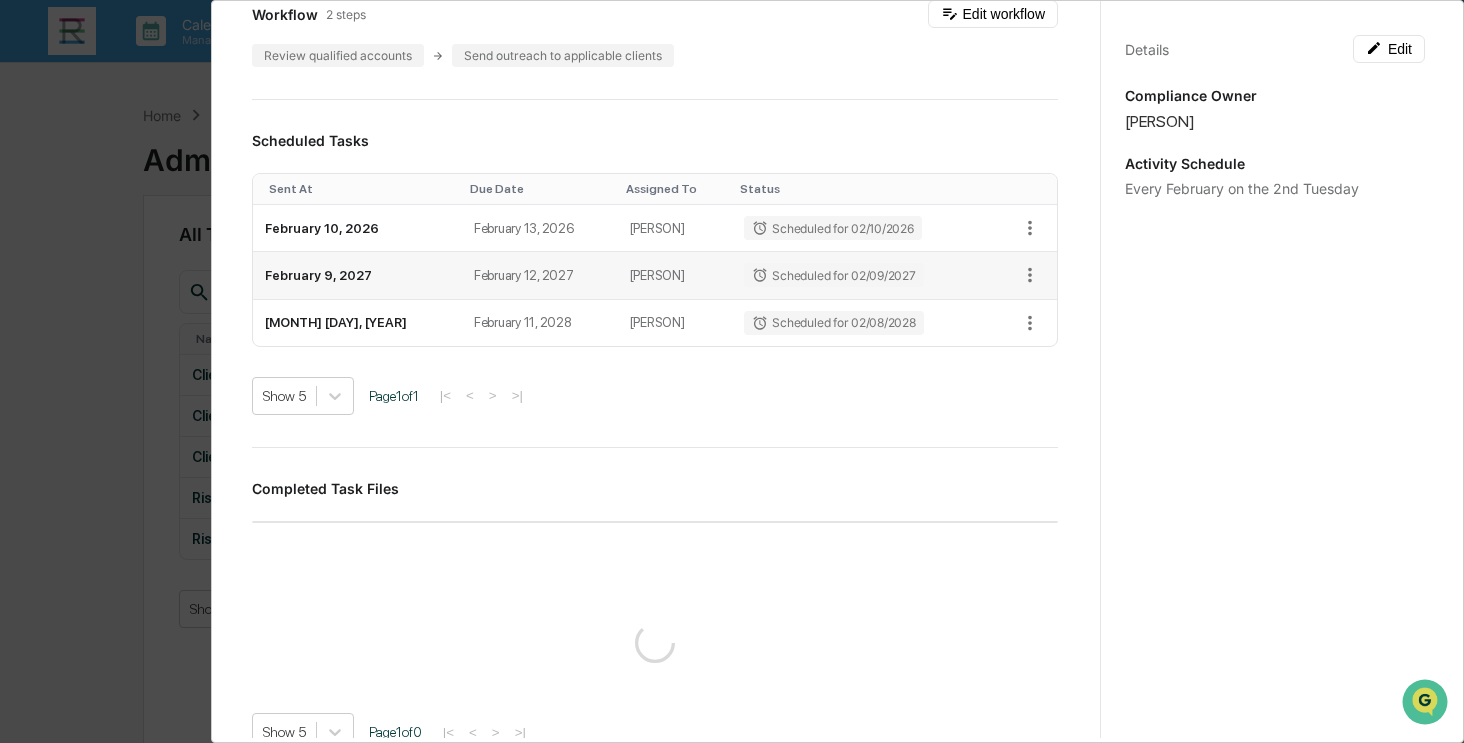 scroll, scrollTop: 270, scrollLeft: 0, axis: vertical 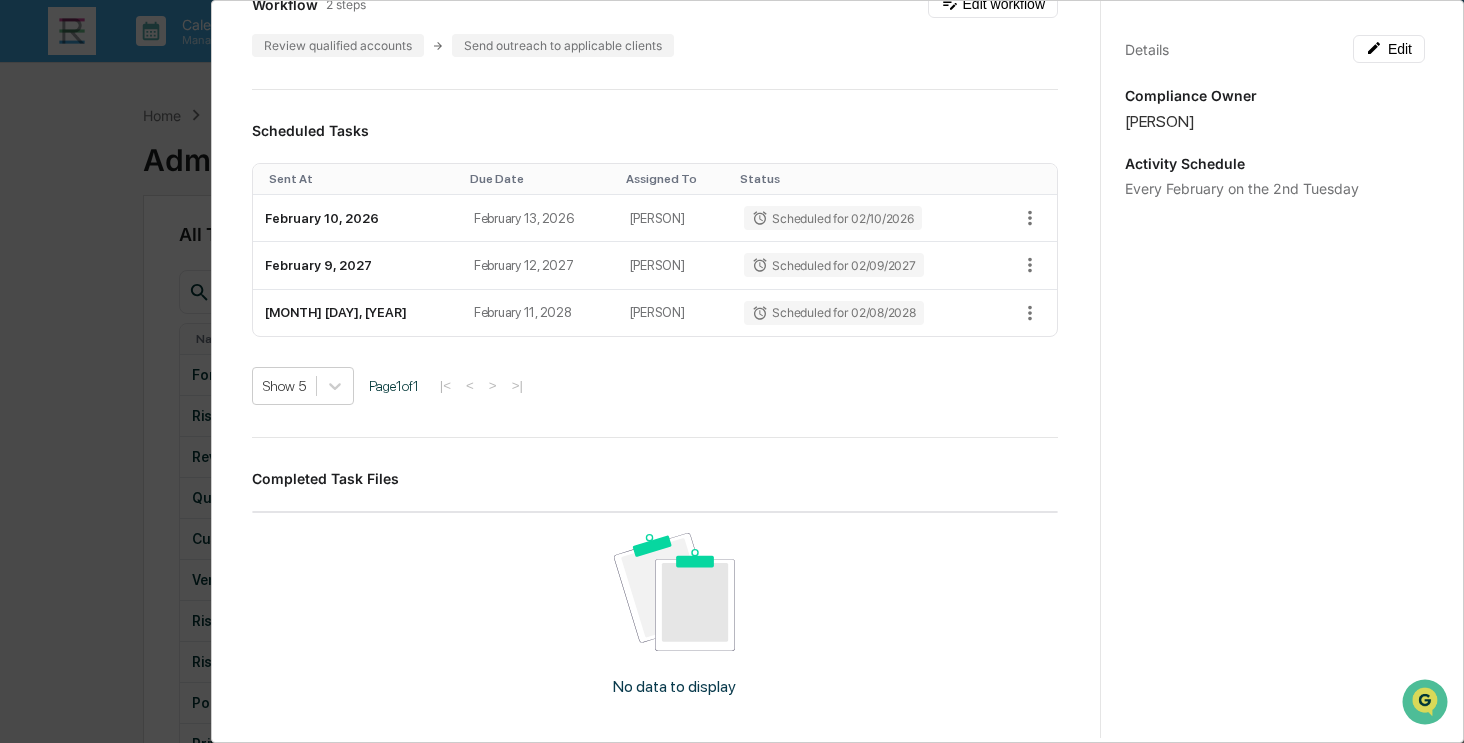 click on "Administrator Activity List Client management - Prior year IRA contributions Start Task Client management - Prior year IRA contributions Edit ​Help ensure clients who have qualified plan contributions in their financial plans (and corresponding accounts we manage at SEI or Apex) have adequately funded them per their plans. Workflow 2 steps Edit workflow Review qualified accounts Send outreach to applicable clients Scheduled Tasks Sent At Due Date Assigned To Status February 10, 2026 February 13, 2026 Camila Shimizu Scheduled for 02/10/2026 February 9, 2027 February 12, 2027 Camila Shimizu Scheduled for 02/09/2027 February 8, 2028 February 11, 2028 Camila Shimizu Scheduled for 02/08/2028 Show 5 Page  1  of  1   |<   <   >   >|   Completed Task Files No data to display Show 5 Page  1  of  0   |<   <   >   >|   Comments Write a comment... Write a comment... Details Edit Compliance Owner Camila Shimizu Activity Schedule Every February on the 2nd Tuesday" at bounding box center (732, 371) 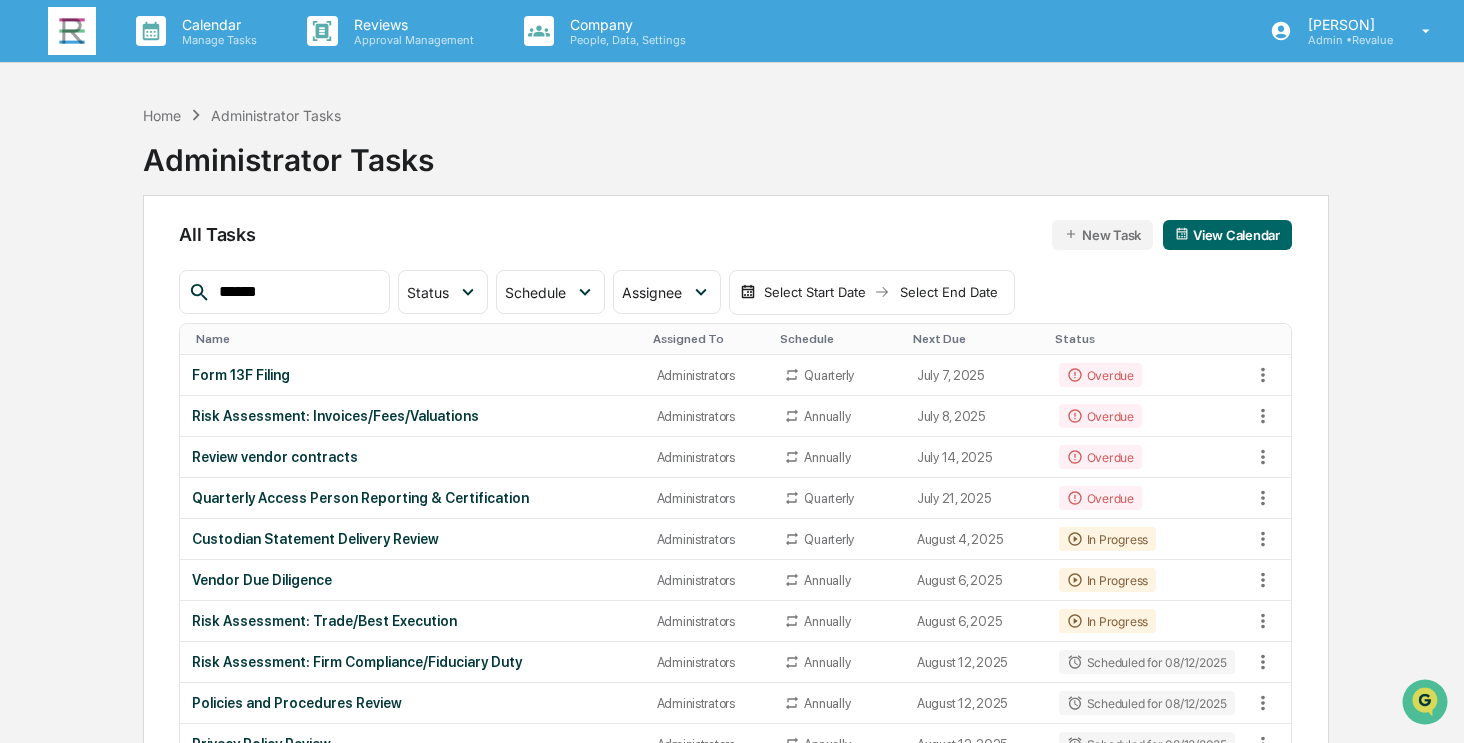 scroll, scrollTop: 200, scrollLeft: 0, axis: vertical 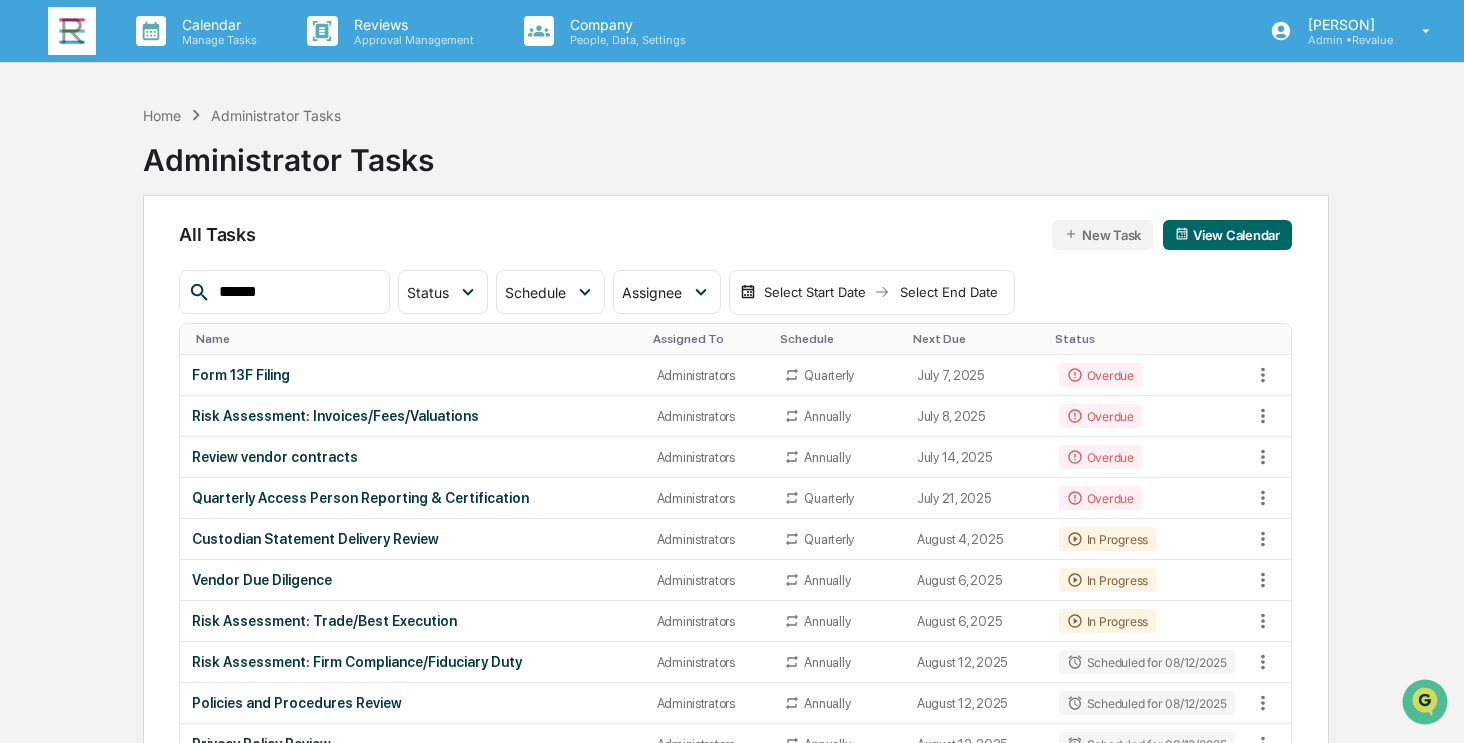 click at bounding box center [72, 31] 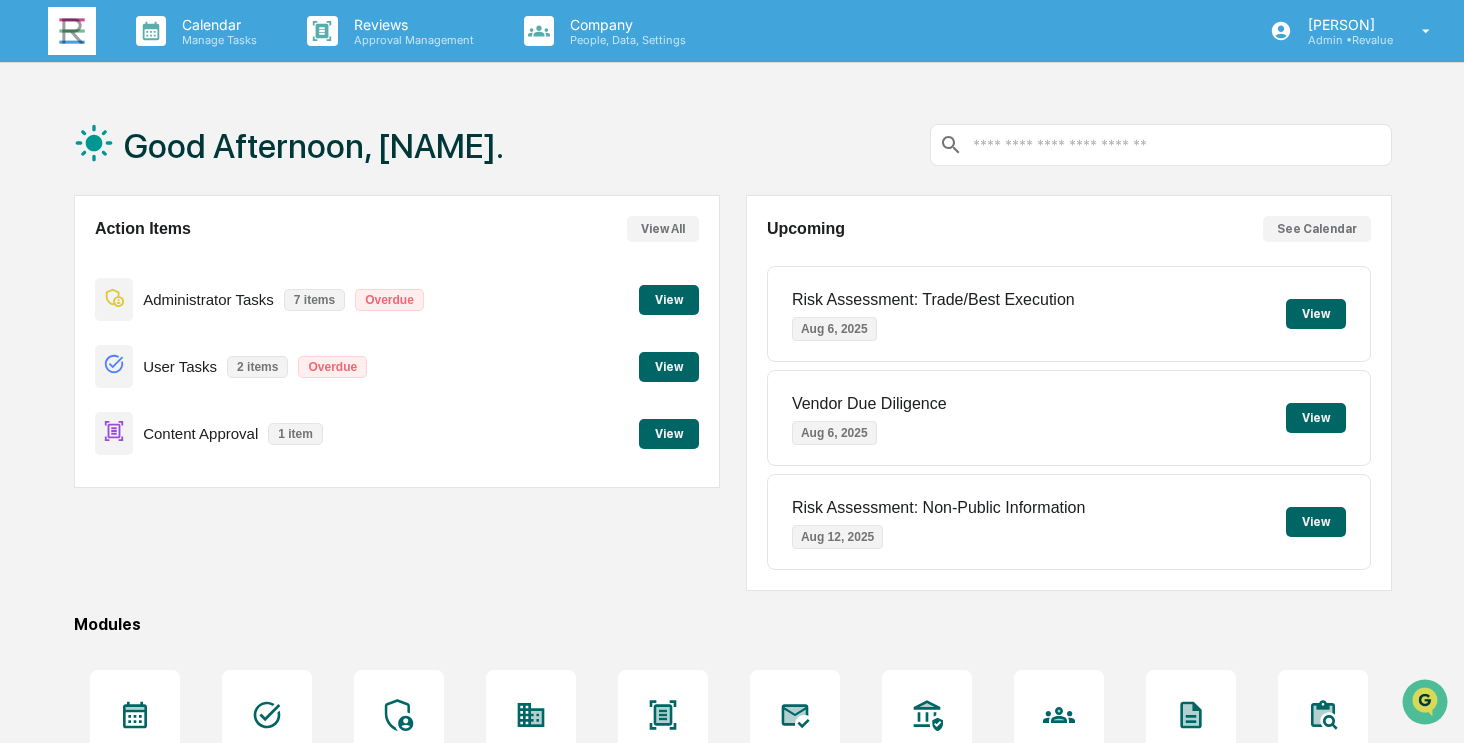 click on "View" at bounding box center (669, 434) 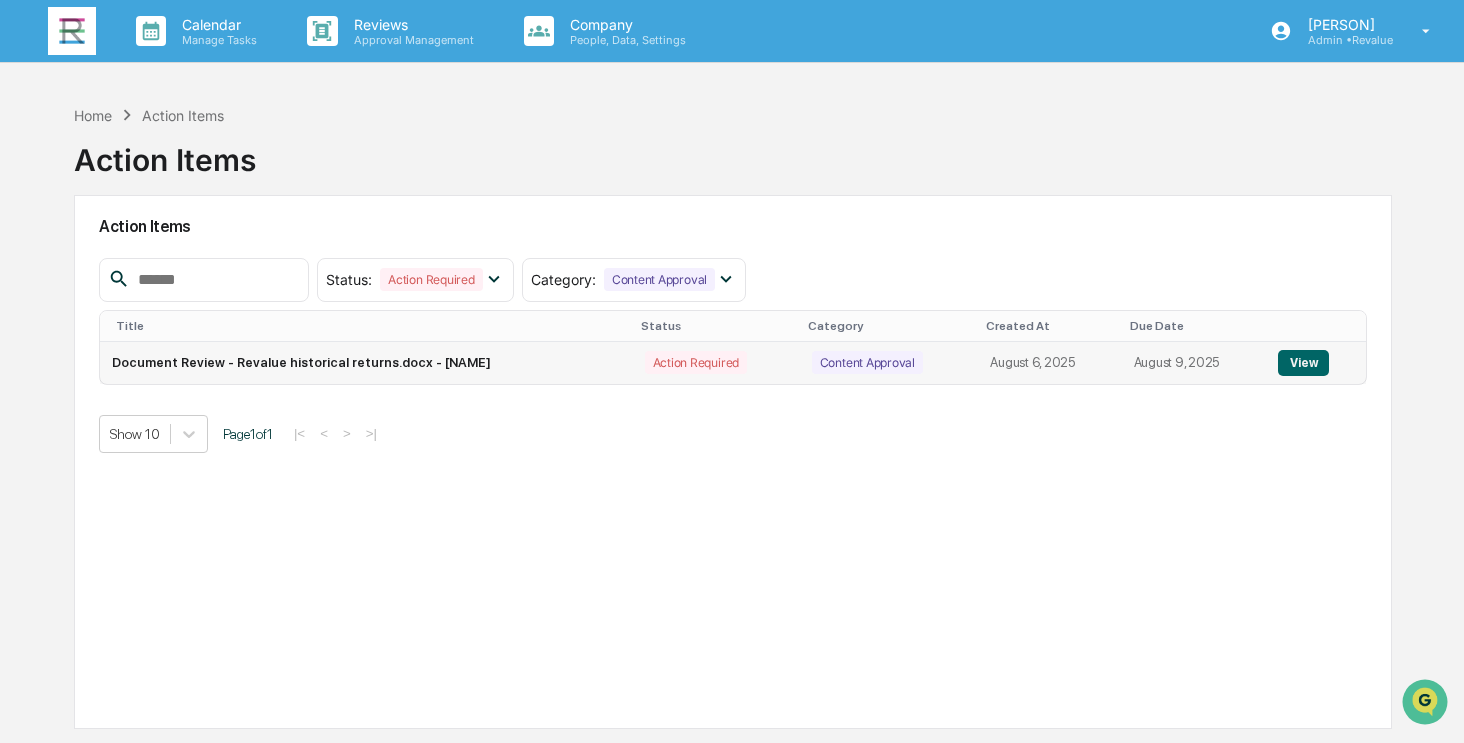 click on "View" at bounding box center [1303, 363] 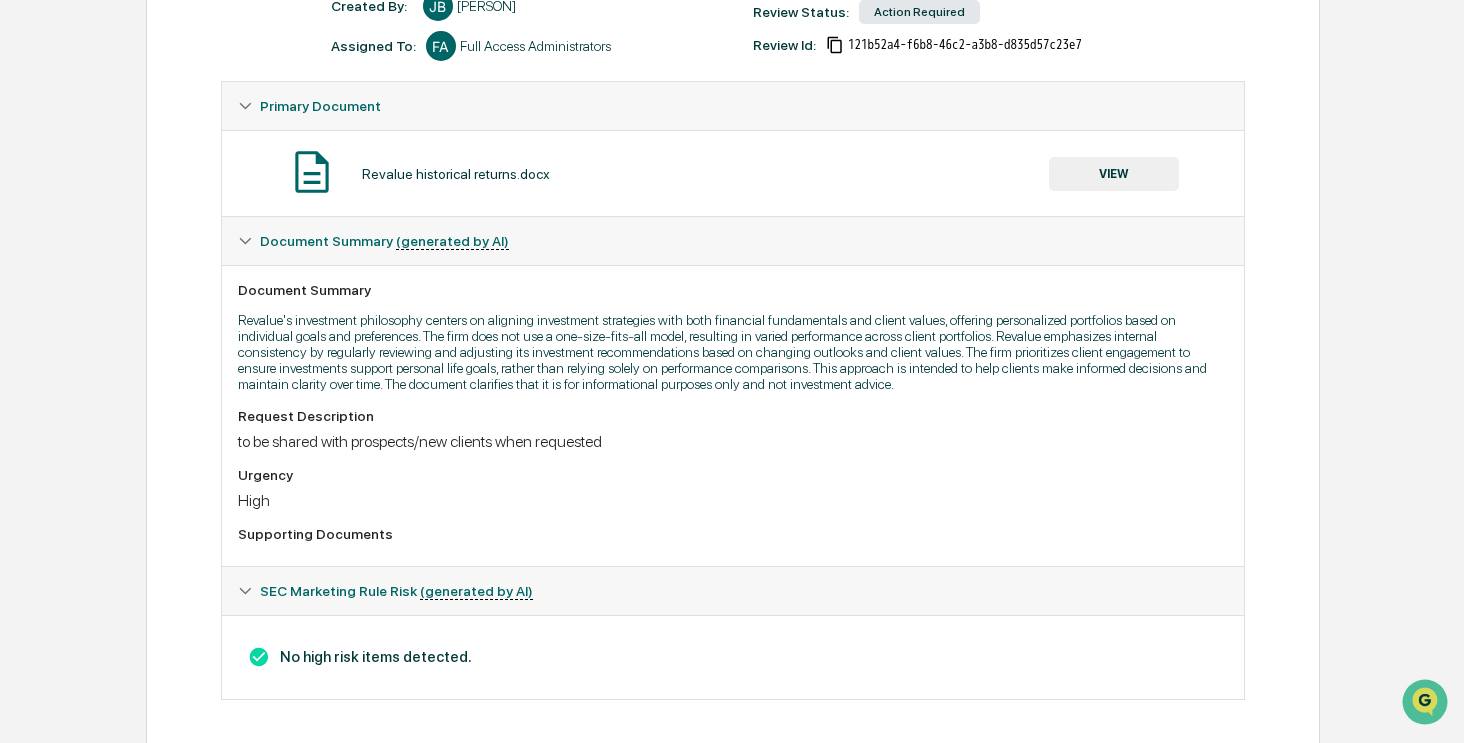 scroll, scrollTop: 309, scrollLeft: 0, axis: vertical 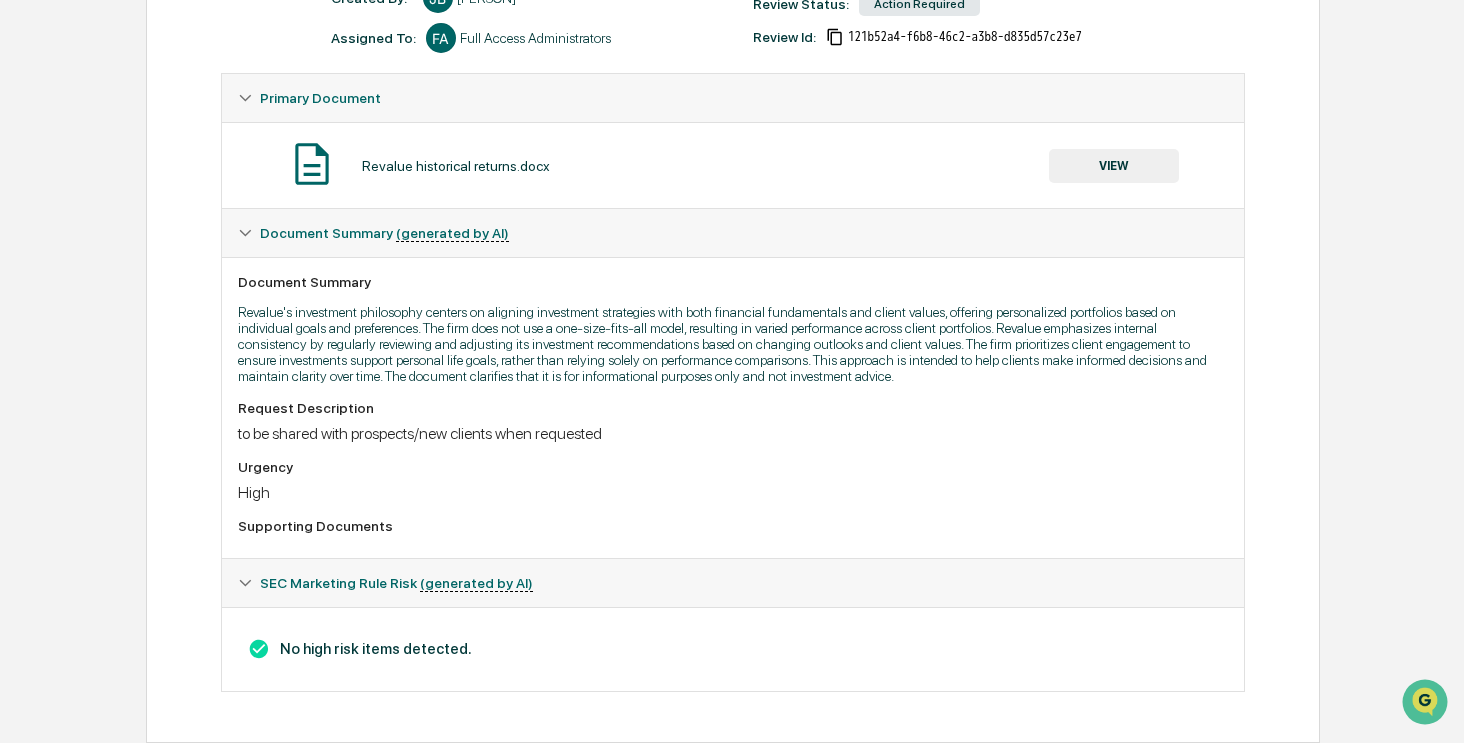 click on "VIEW" at bounding box center (1114, 166) 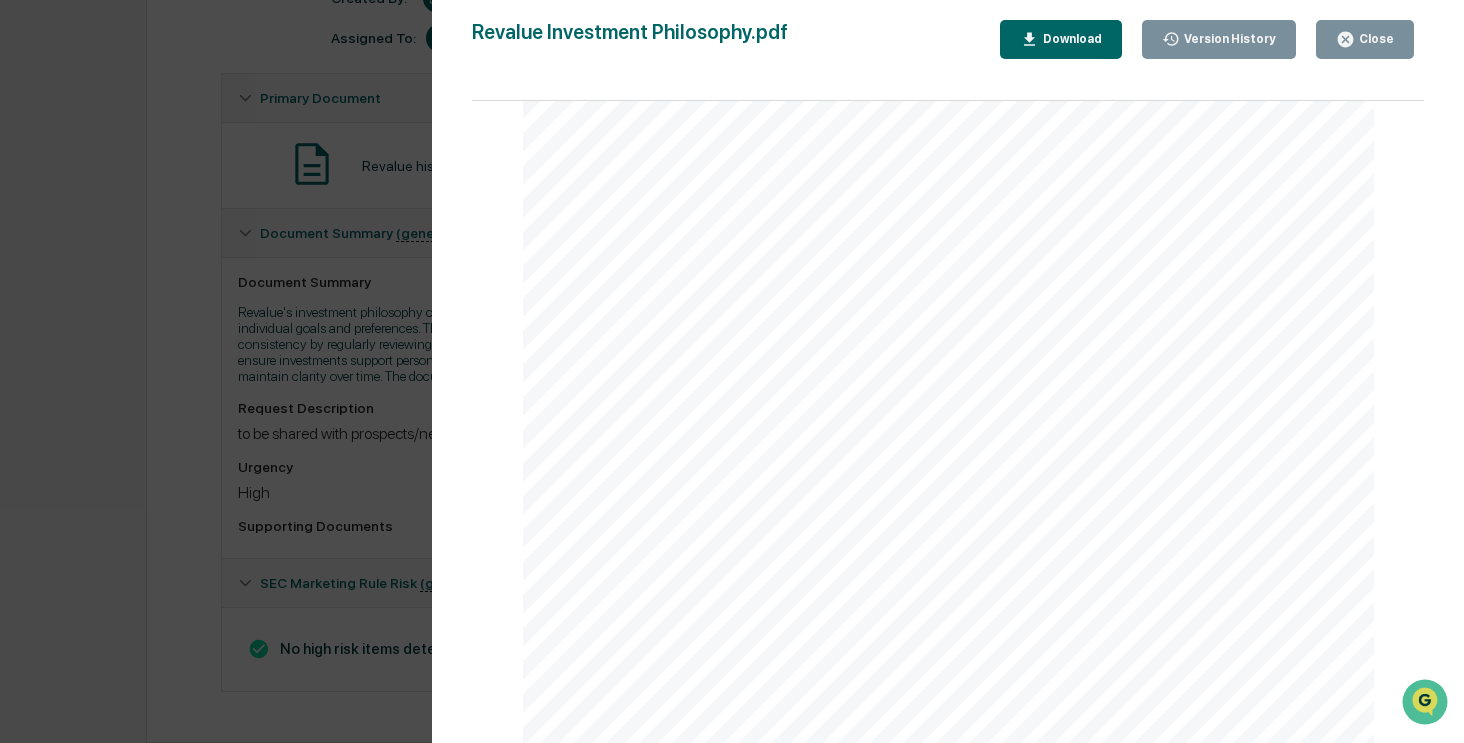 scroll, scrollTop: 400, scrollLeft: 0, axis: vertical 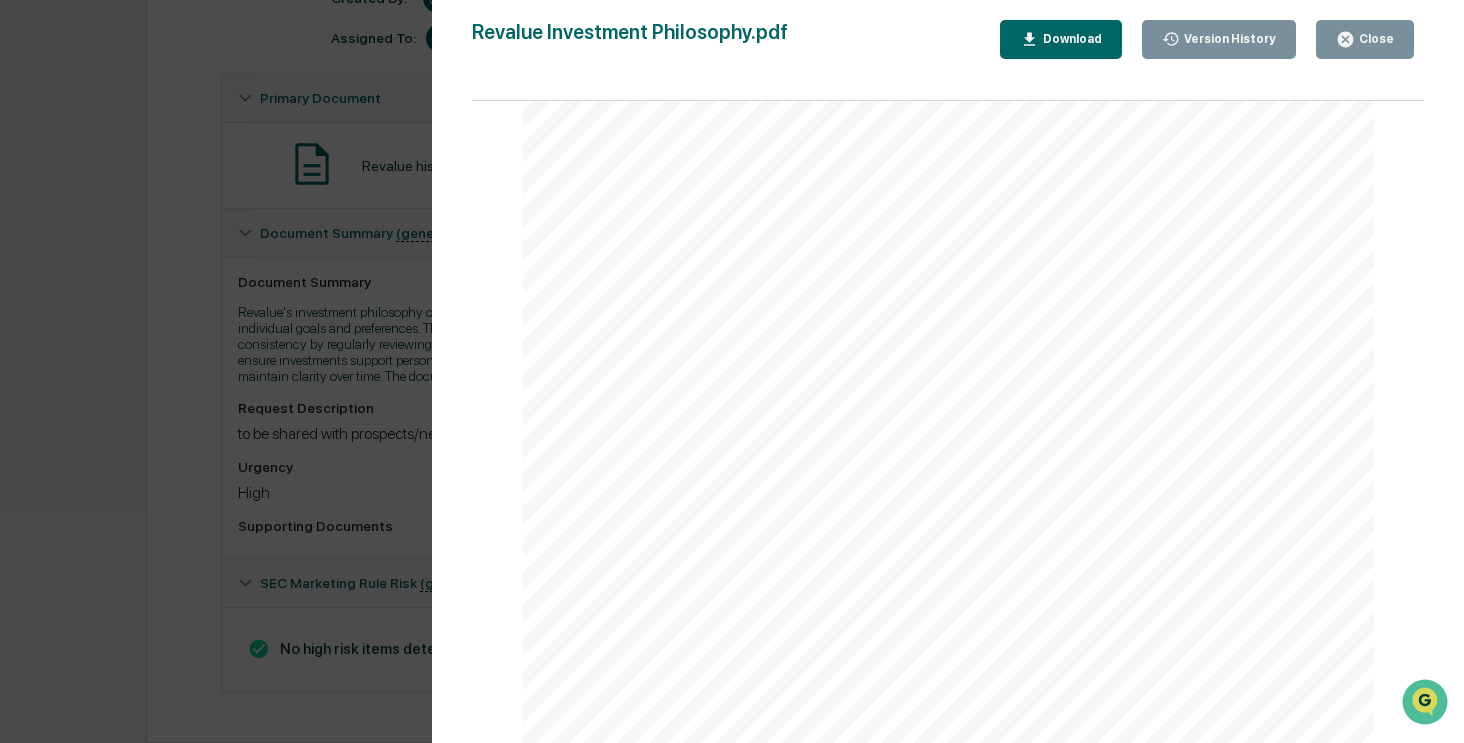 click on "Close" at bounding box center (1374, 39) 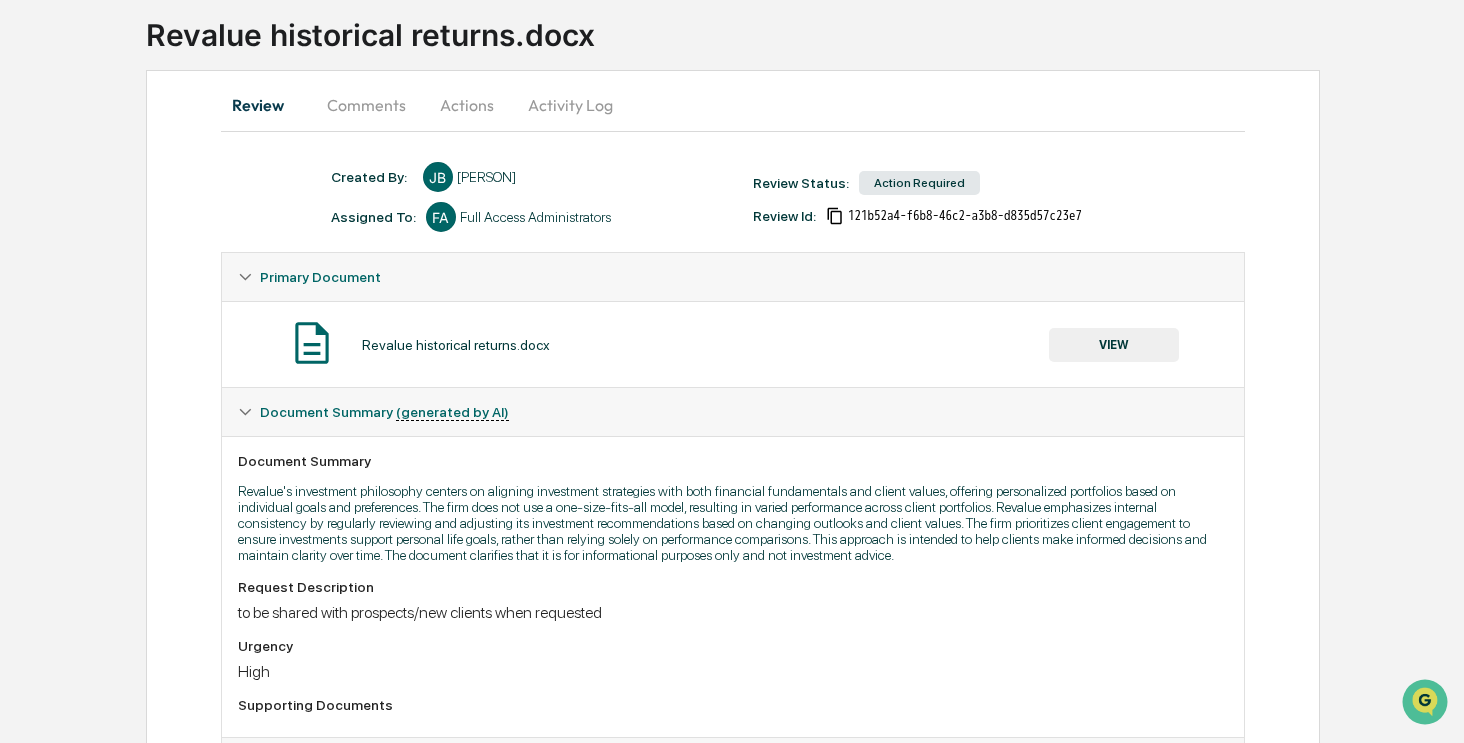scroll, scrollTop: 0, scrollLeft: 0, axis: both 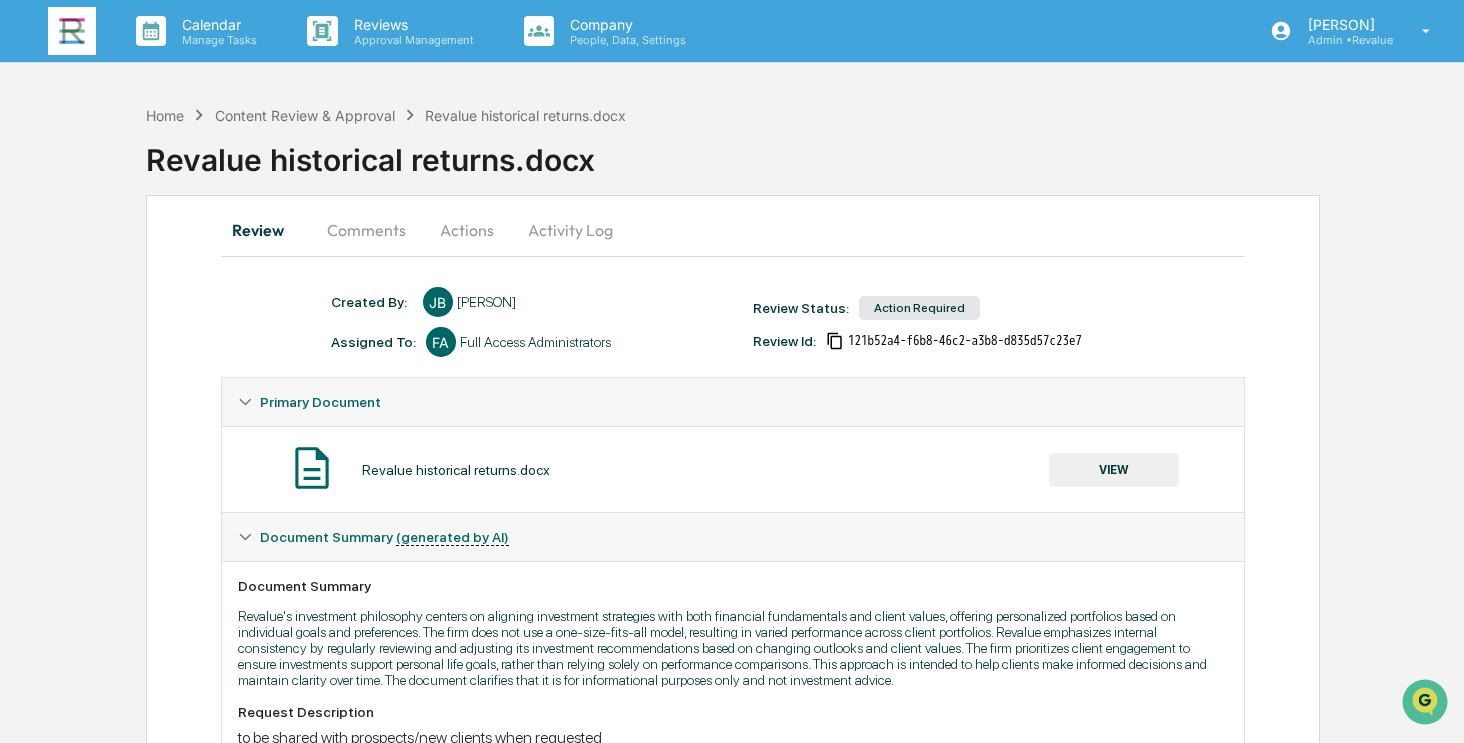 click on "Actions" at bounding box center (467, 230) 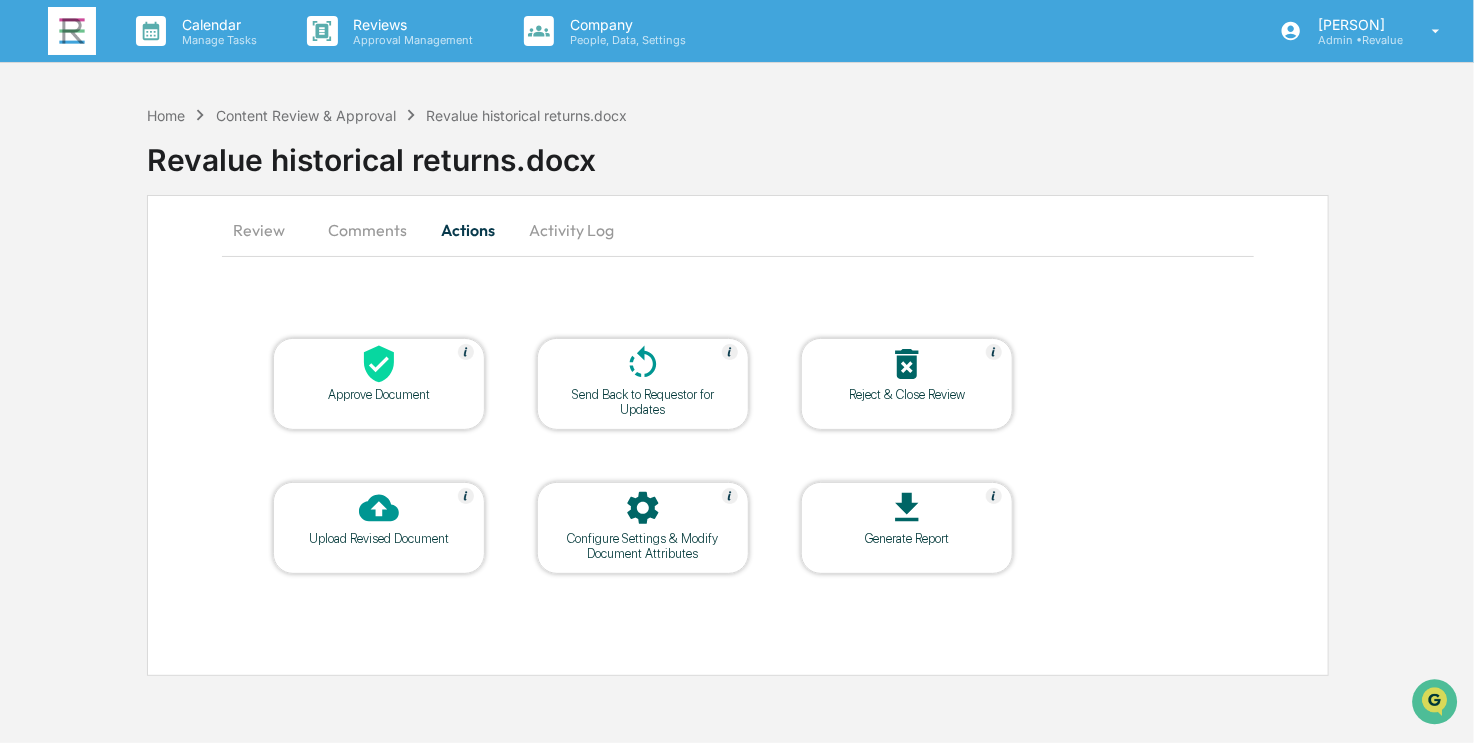 click 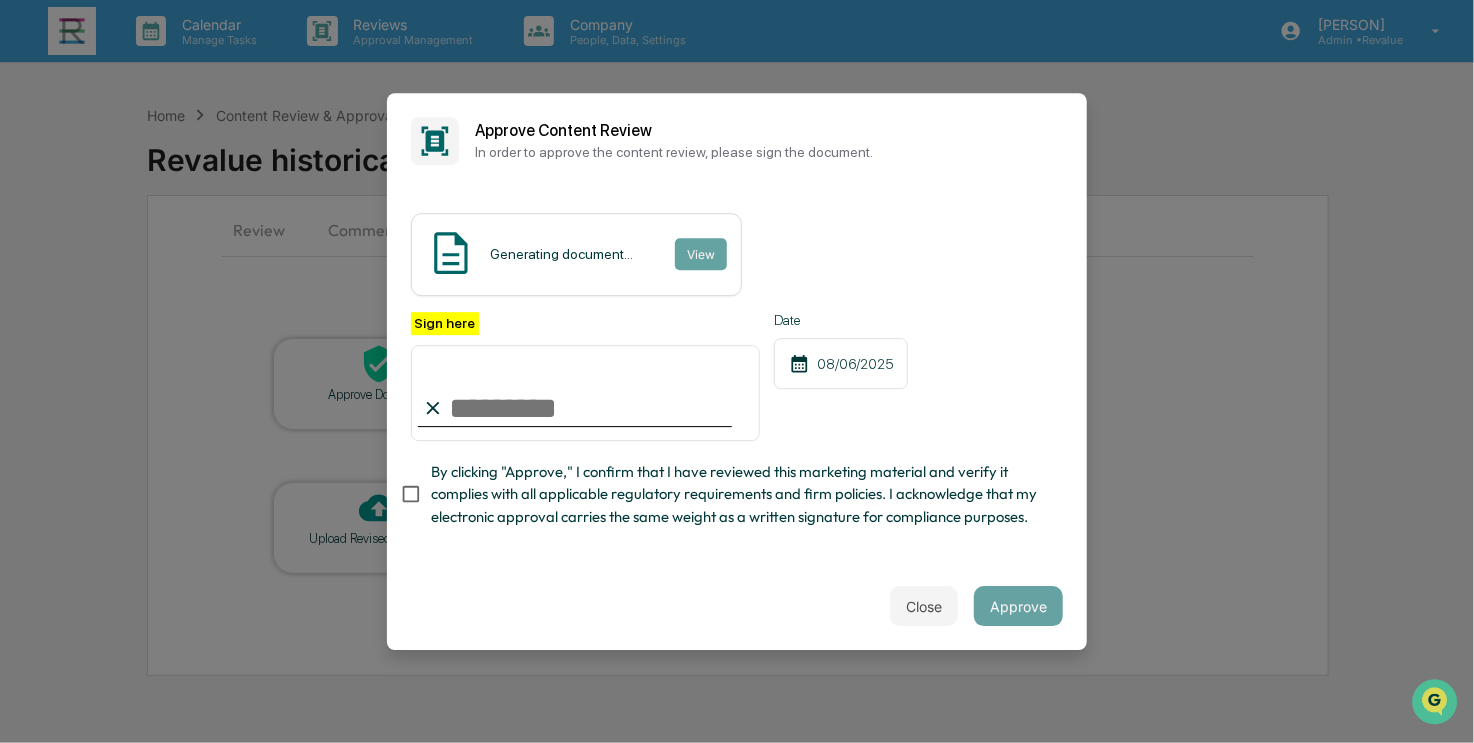 click on "Sign here" at bounding box center [585, 393] 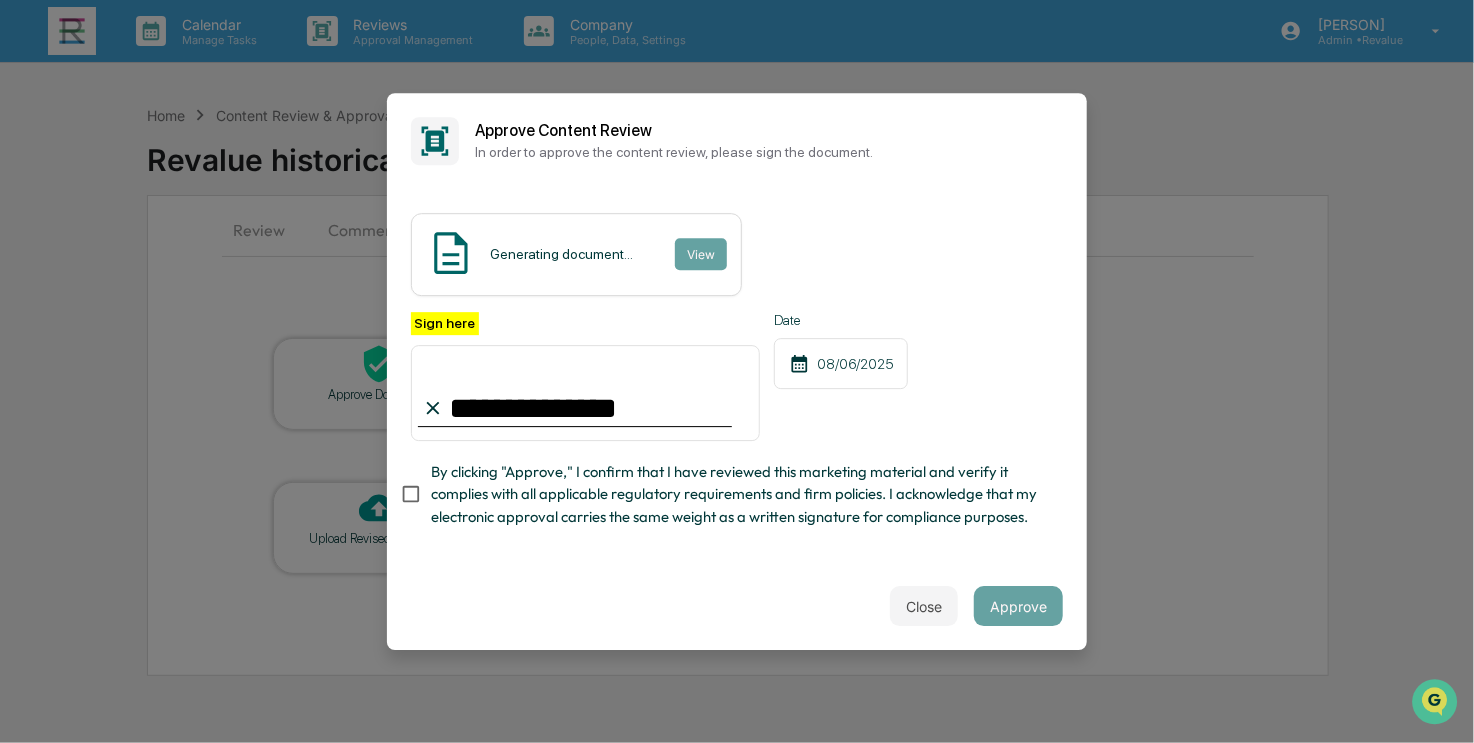 click on "By clicking "Approve," I confirm that I have reviewed this marketing material and verify it complies with all applicable regulatory requirements and firm policies. I acknowledge that my electronic approval carries the same weight as a written signature for compliance purposes." at bounding box center (739, 494) 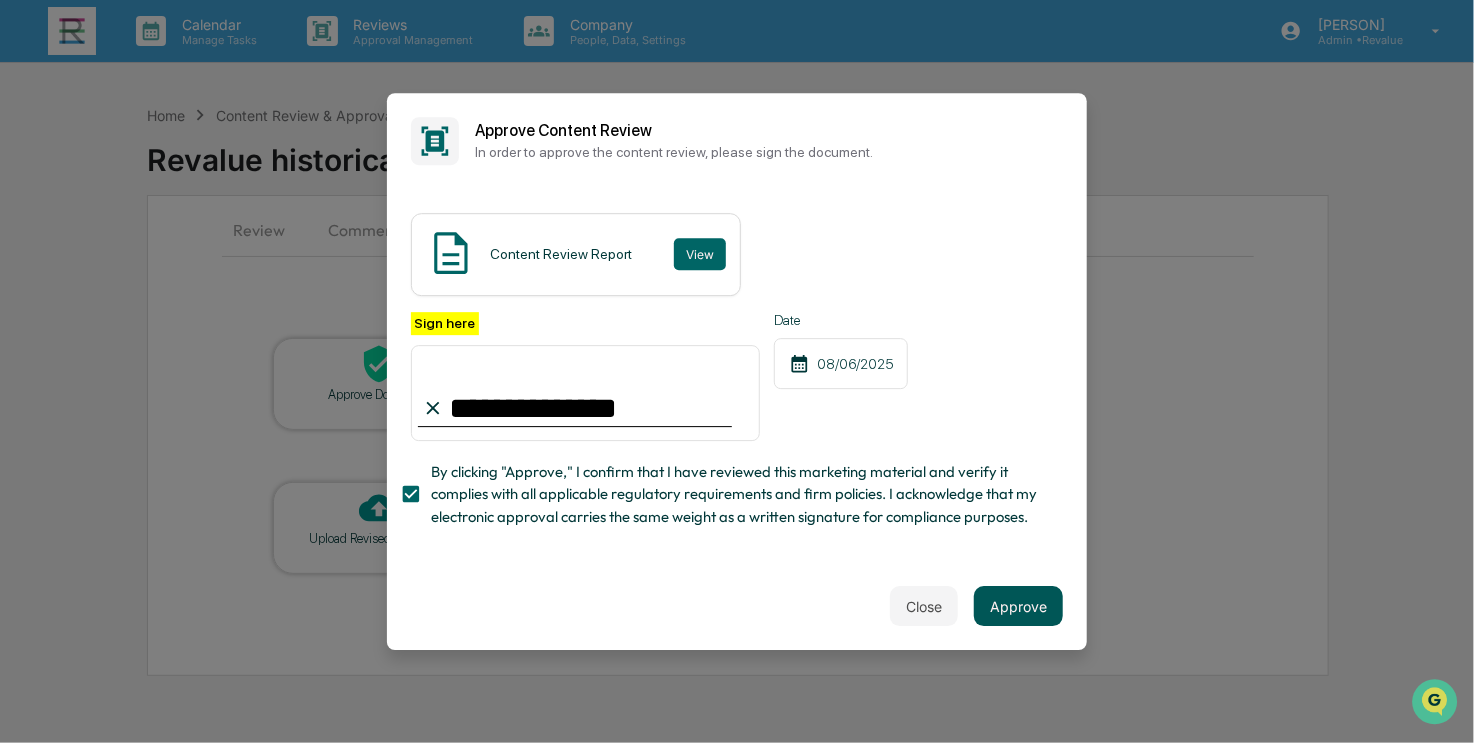 click on "Approve" at bounding box center [1018, 606] 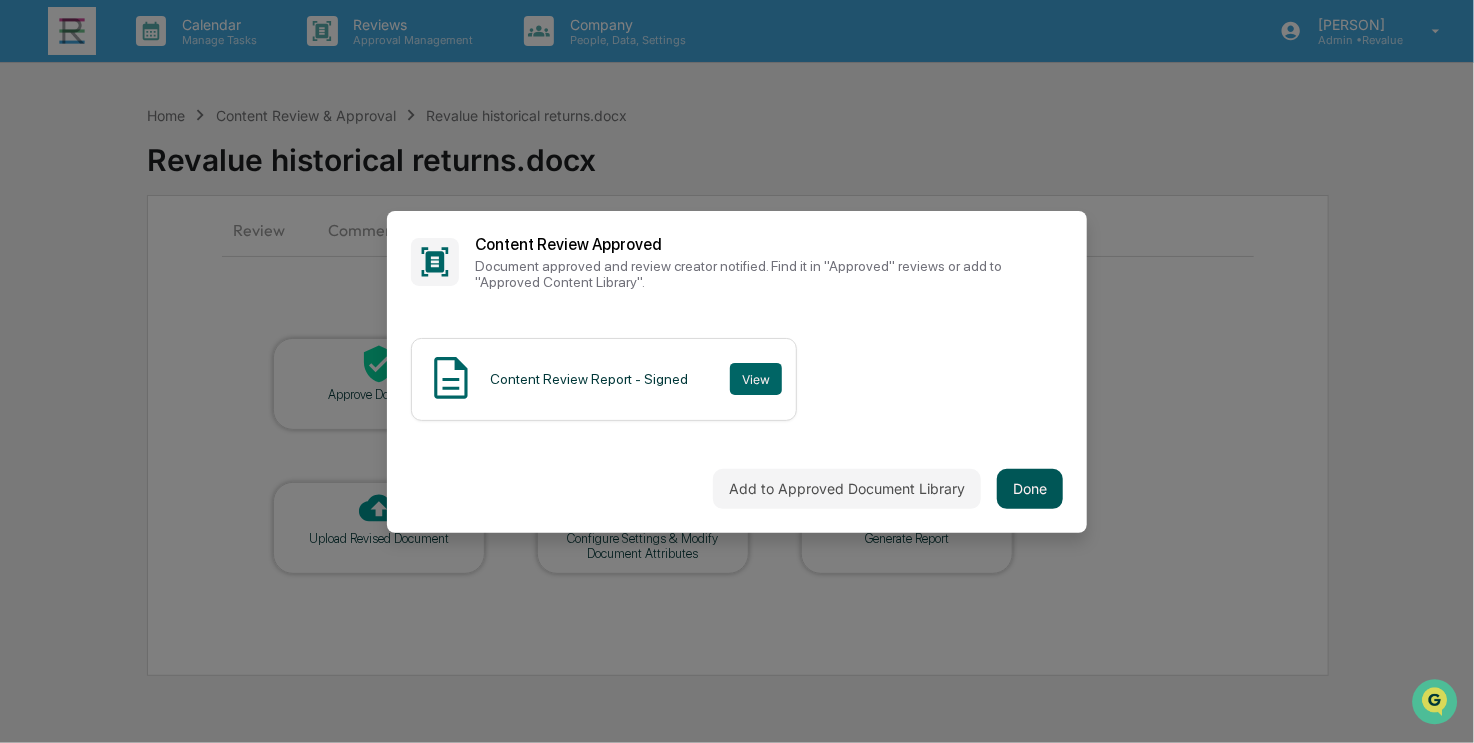 click on "Done" at bounding box center (1030, 489) 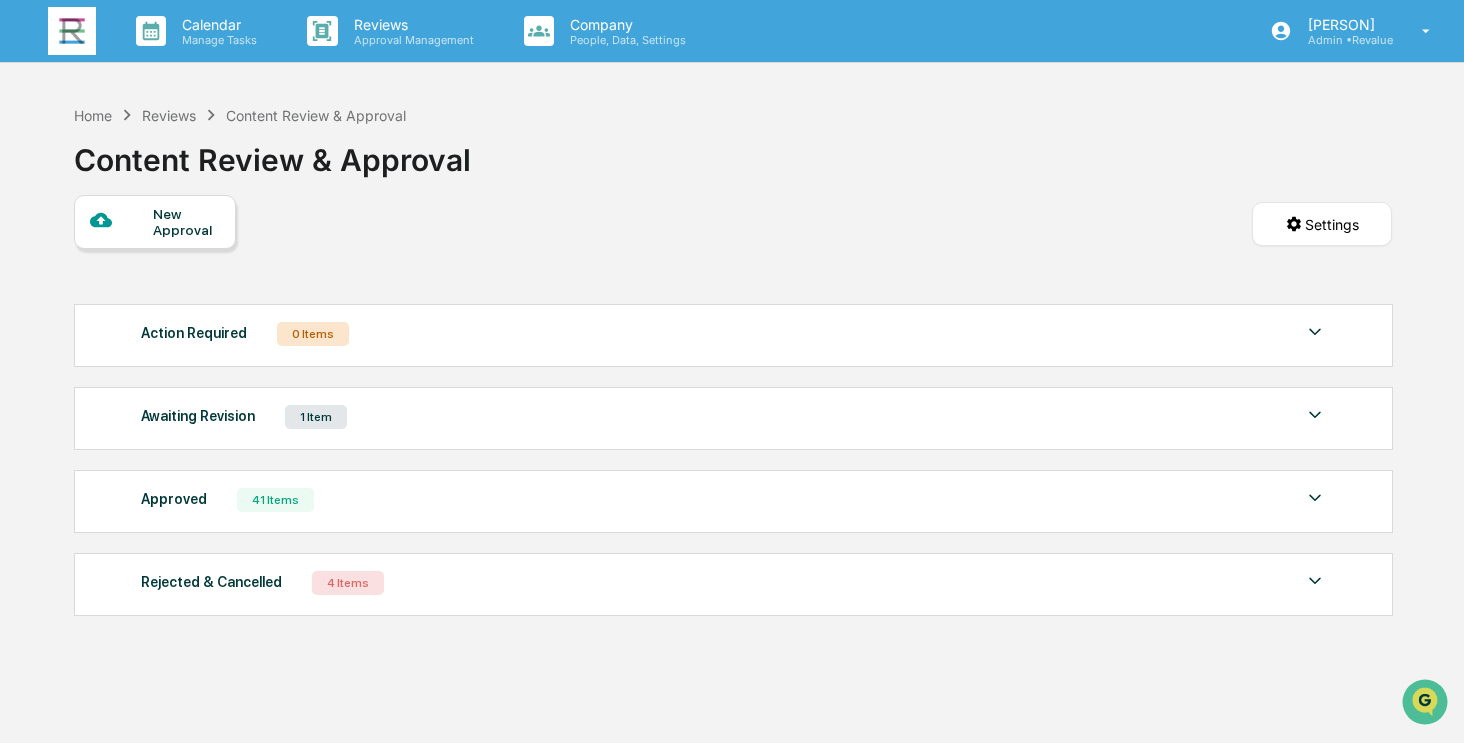 click at bounding box center [72, 31] 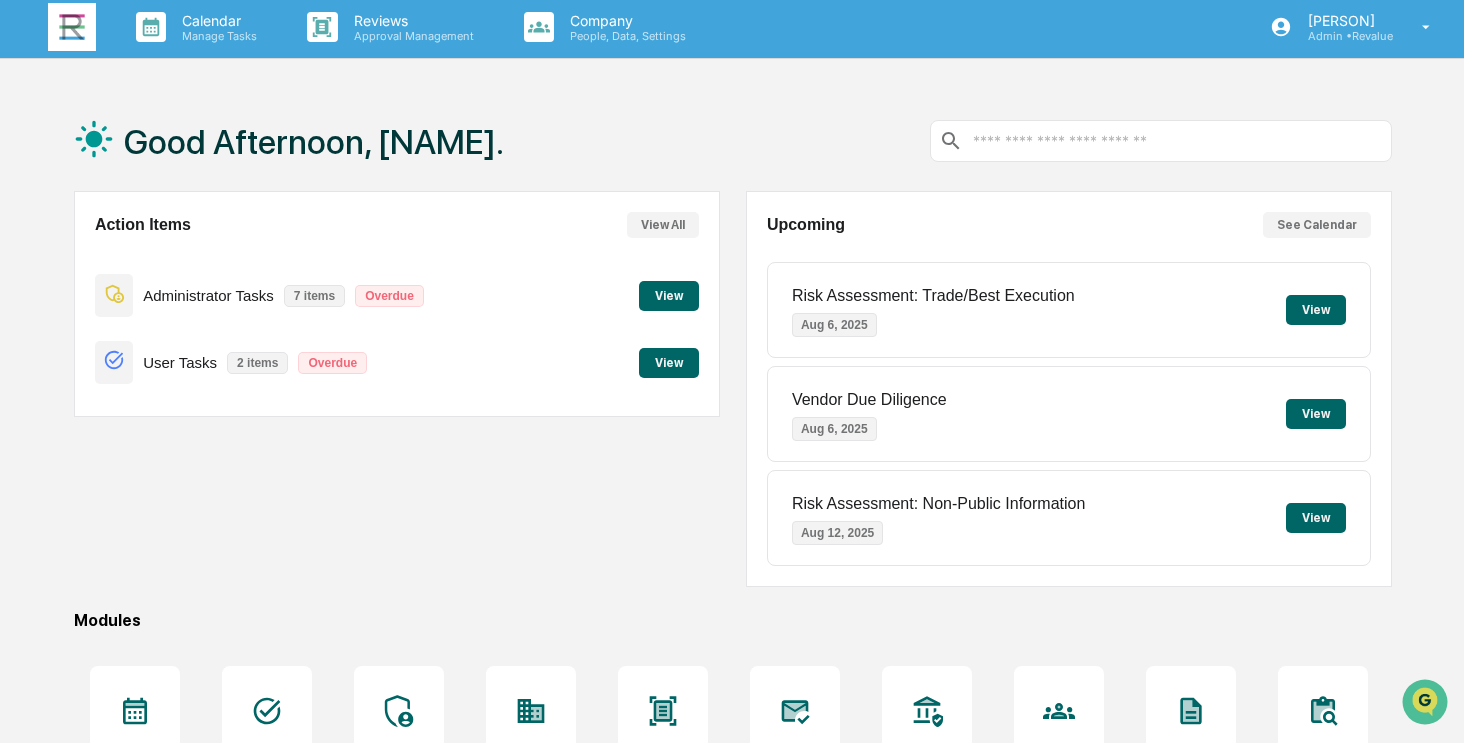 scroll, scrollTop: 0, scrollLeft: 0, axis: both 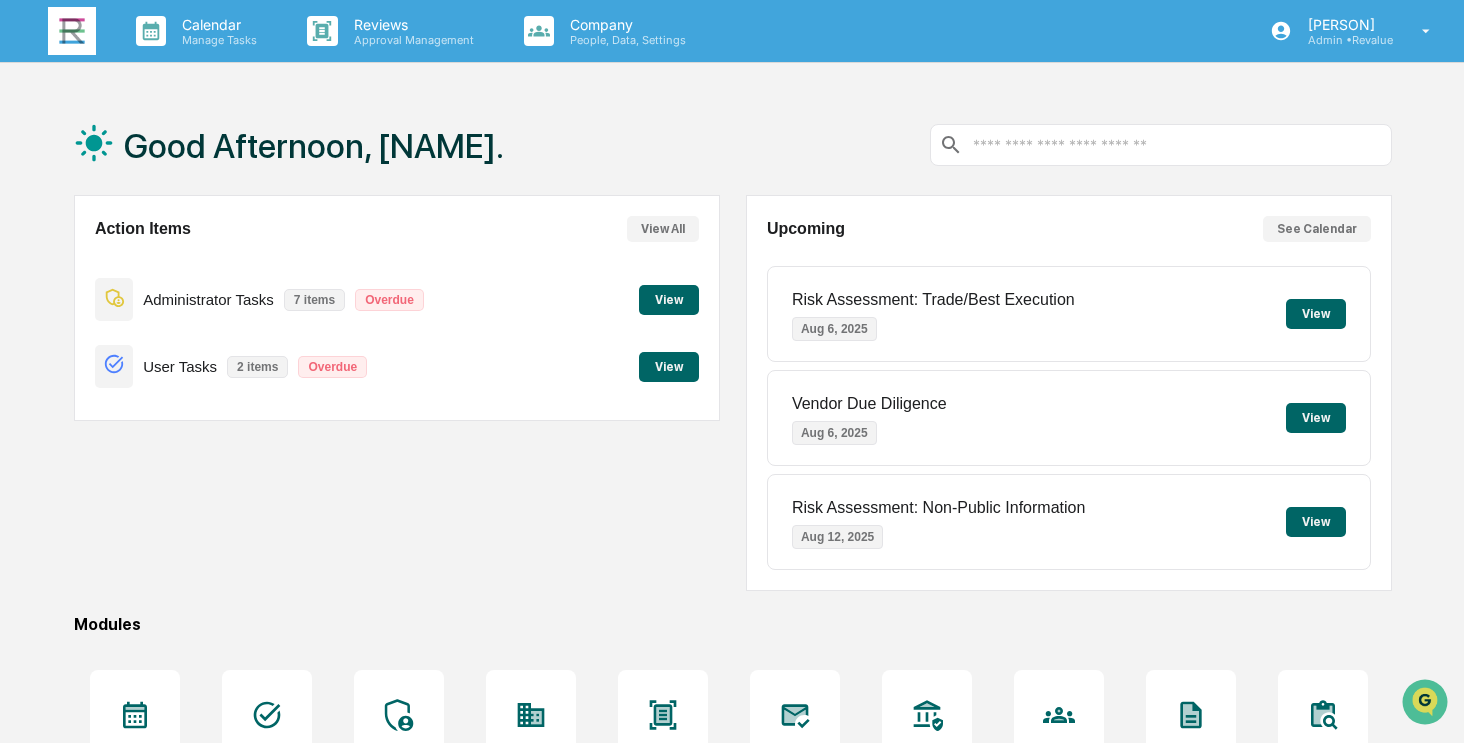 click on "View" at bounding box center (669, 300) 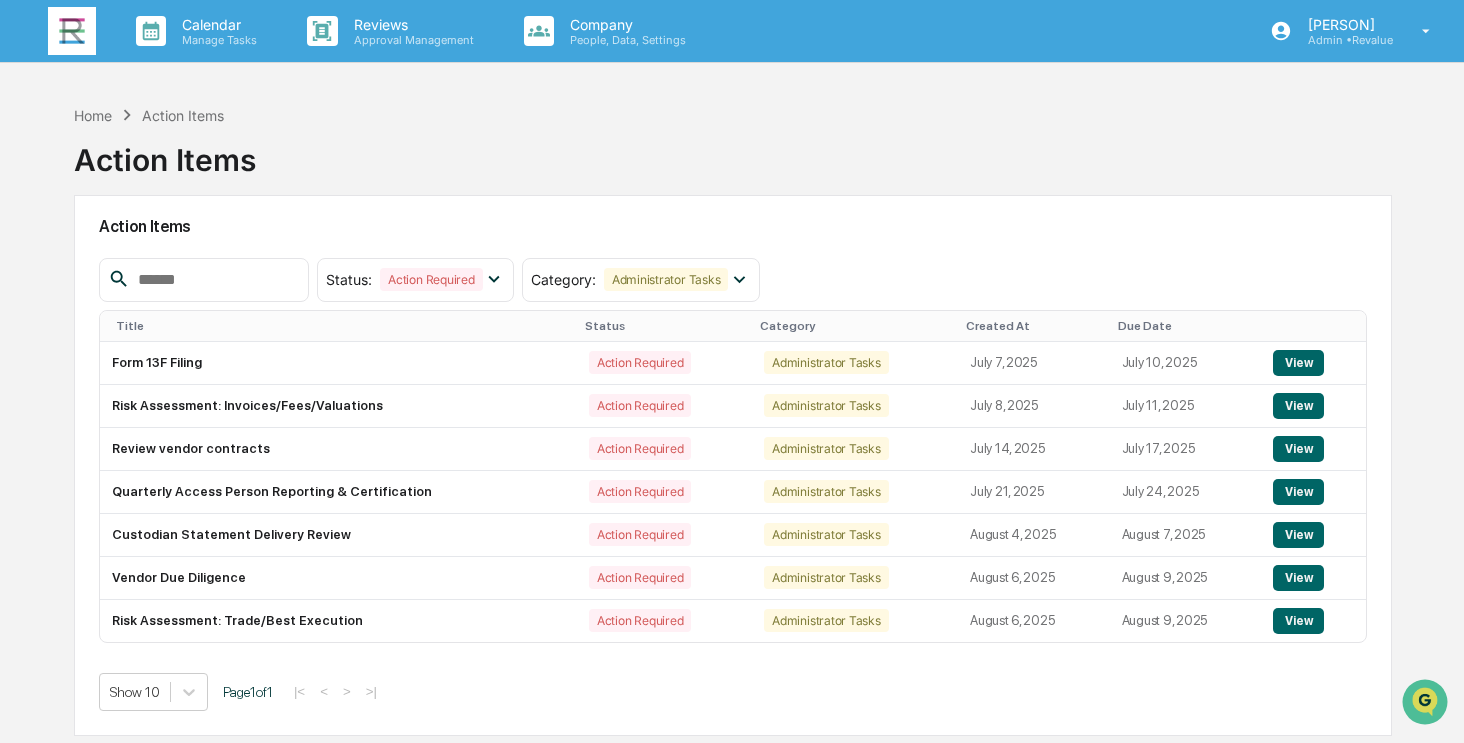 click at bounding box center (72, 31) 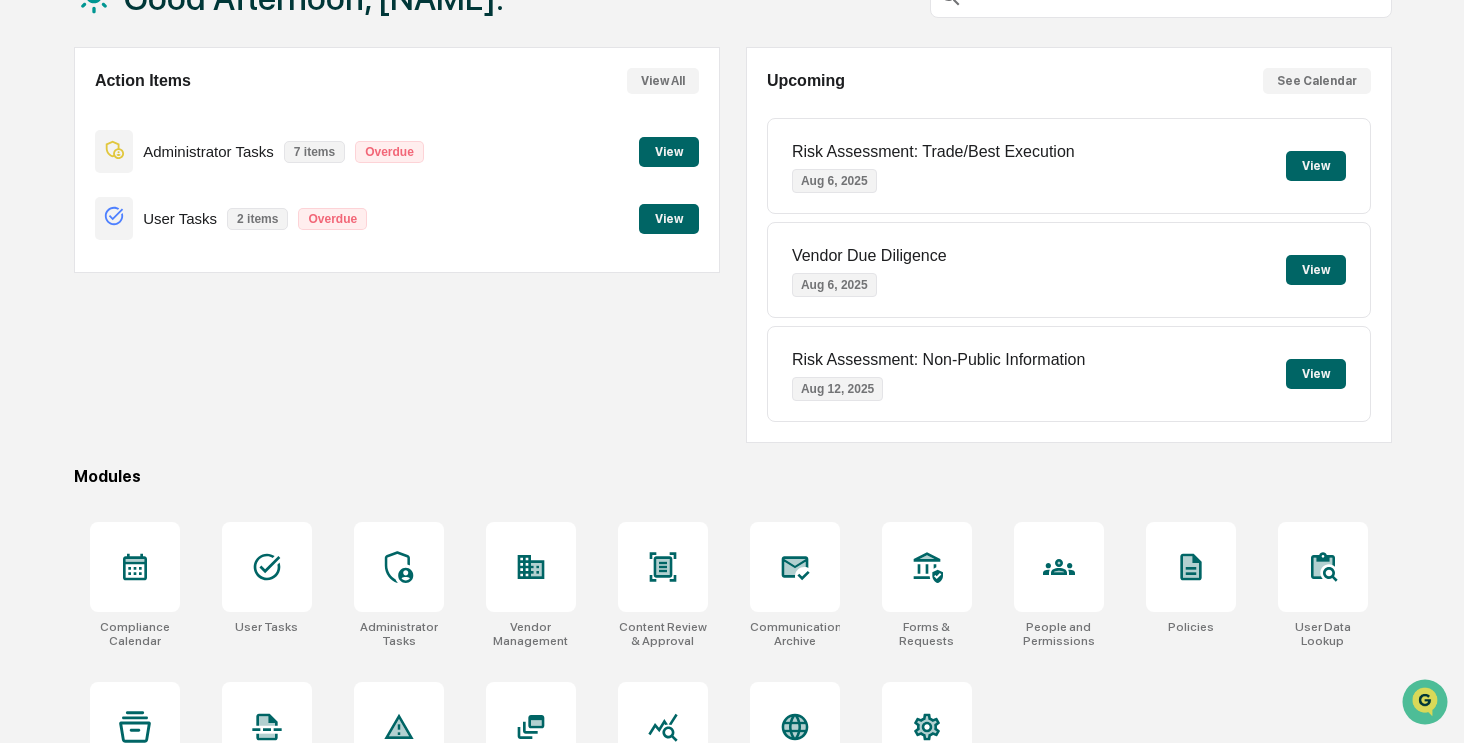 scroll, scrollTop: 224, scrollLeft: 0, axis: vertical 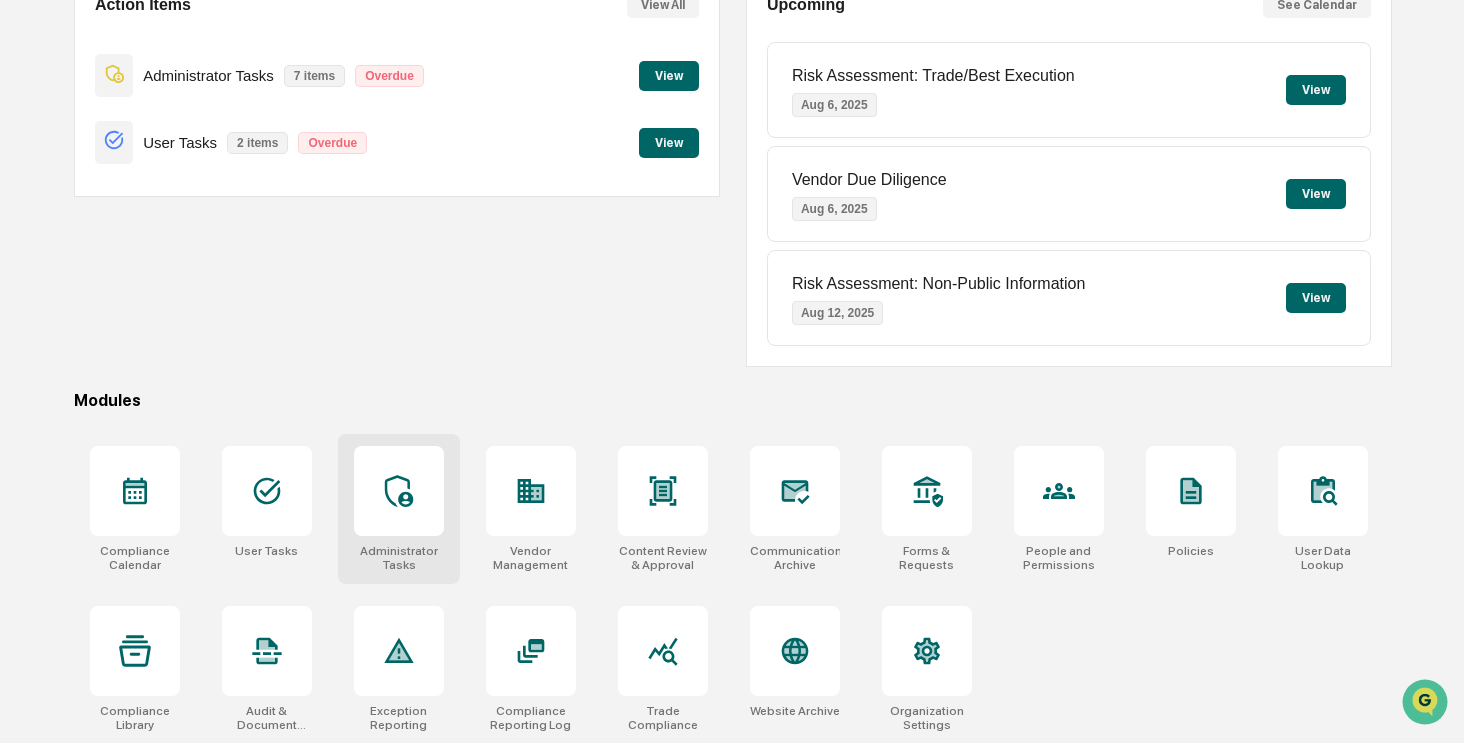 click at bounding box center [399, 491] 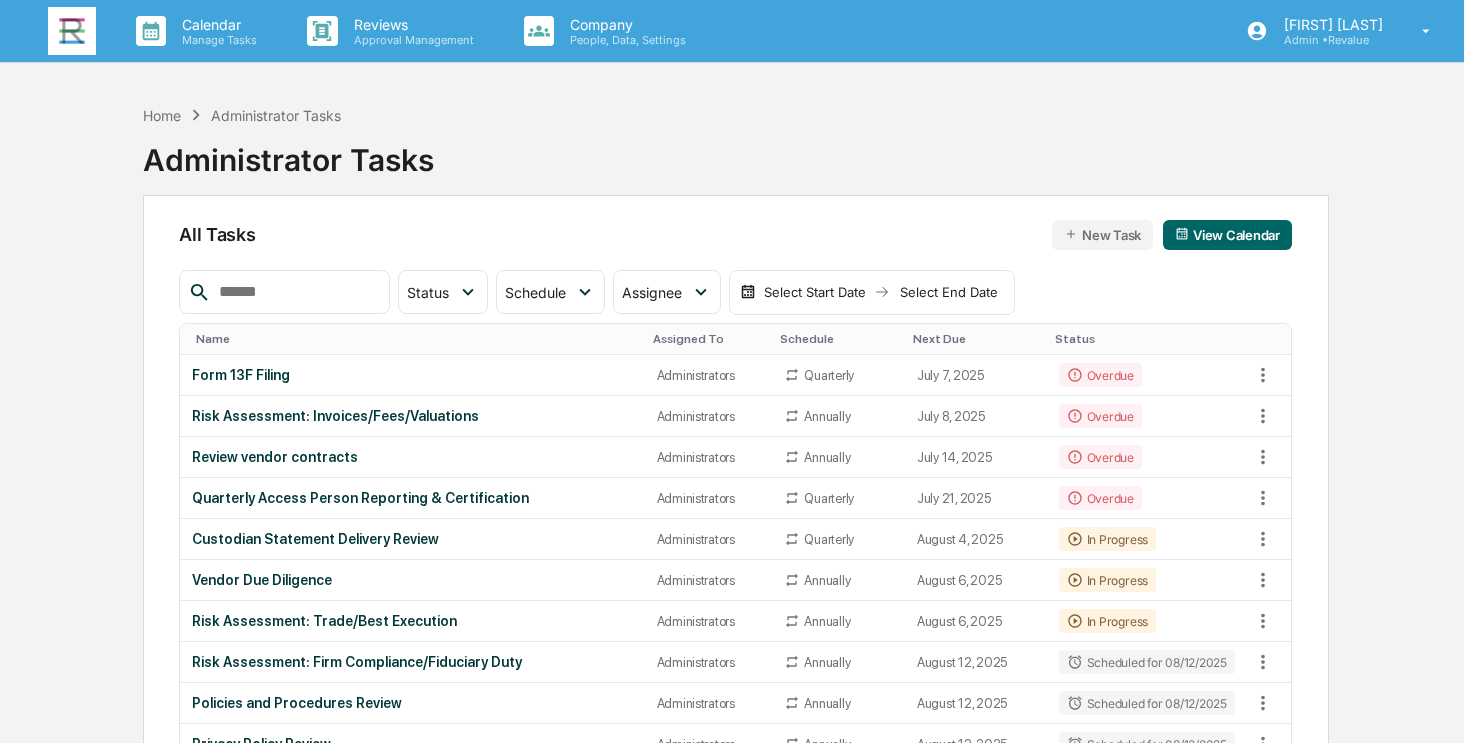 scroll, scrollTop: 0, scrollLeft: 0, axis: both 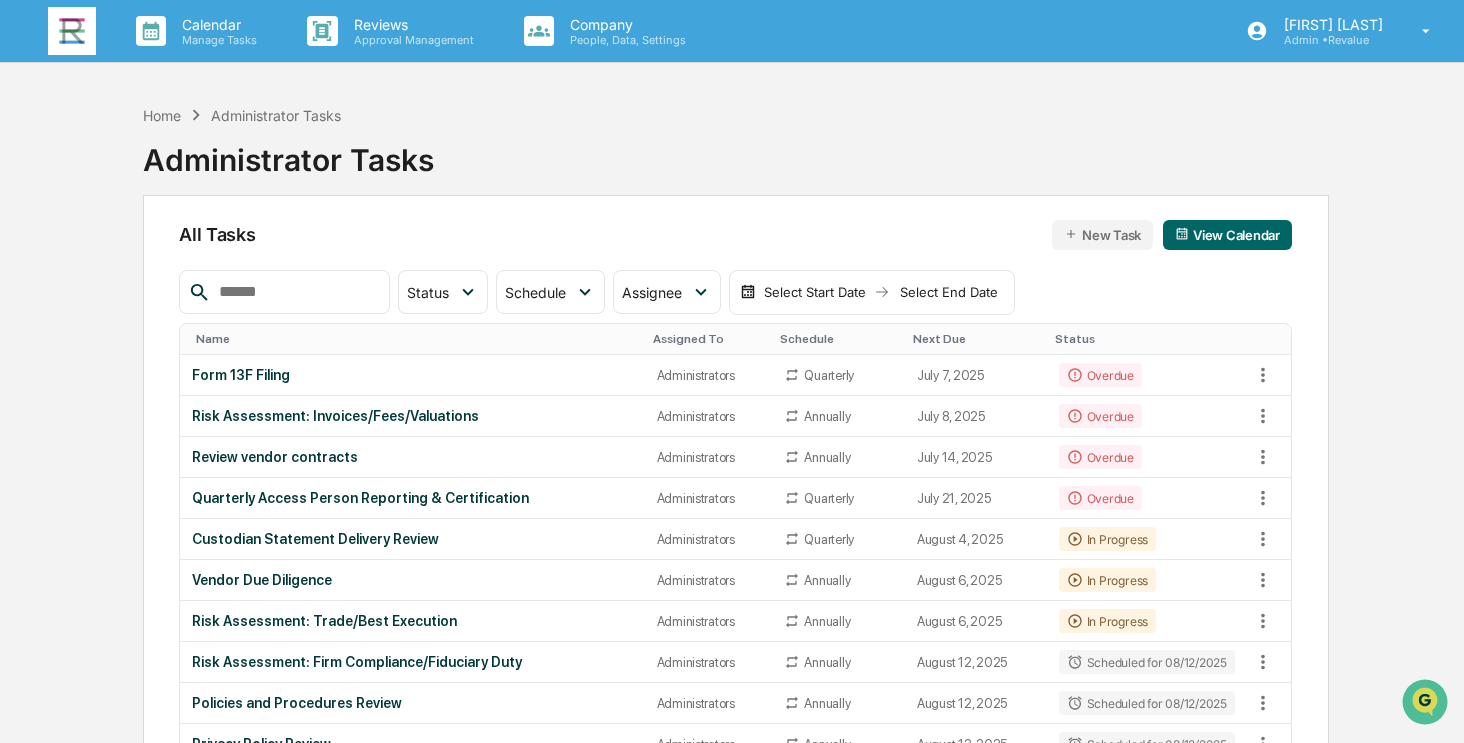 click on "New Task" at bounding box center (1102, 235) 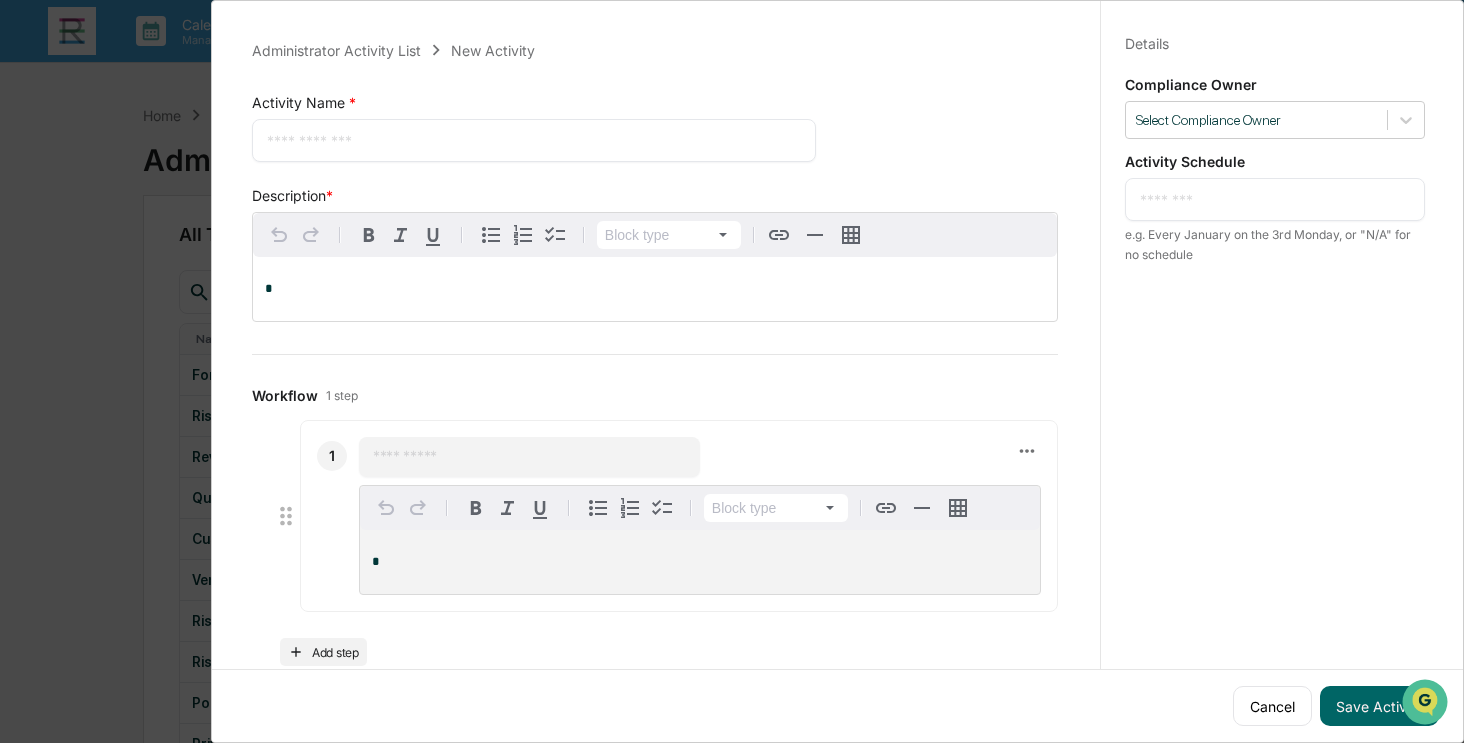 click at bounding box center (534, 140) 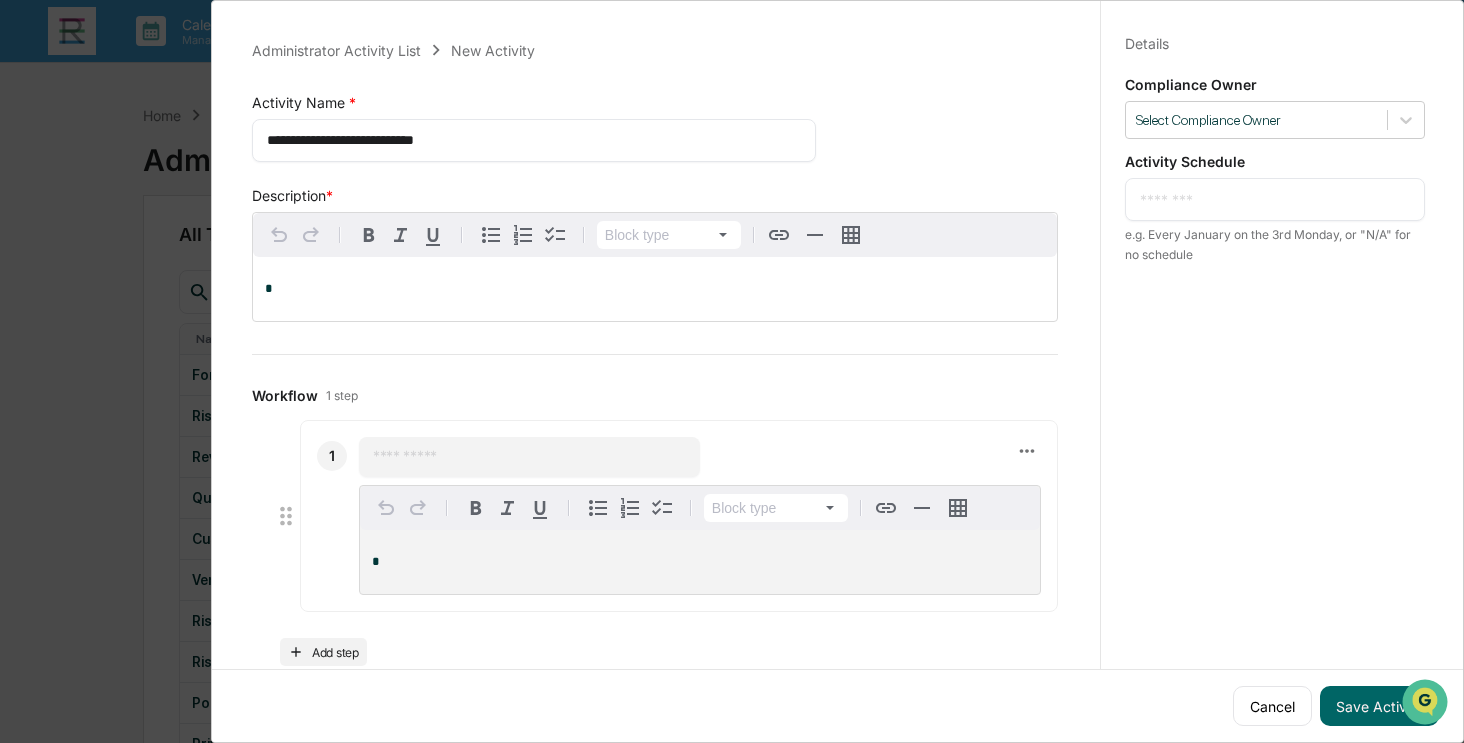 type on "**********" 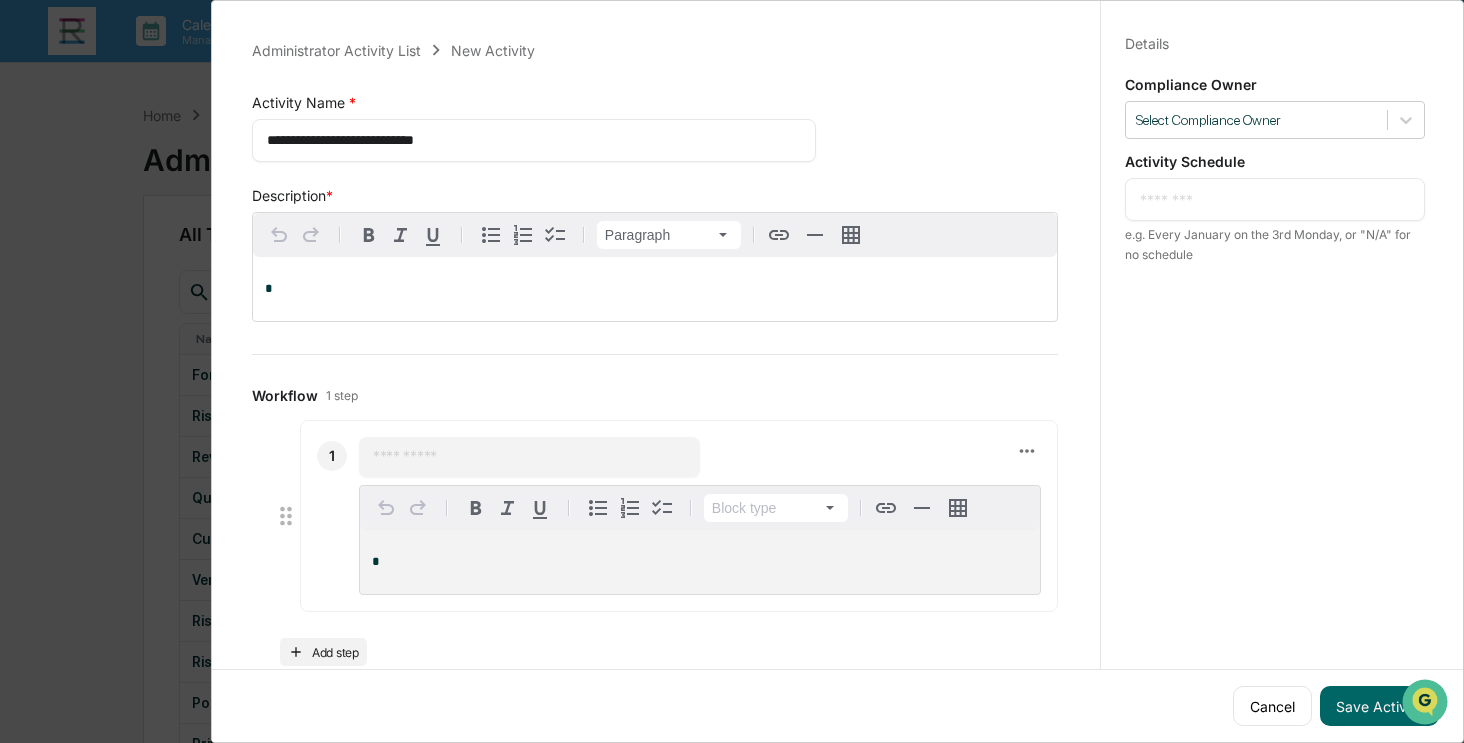 type 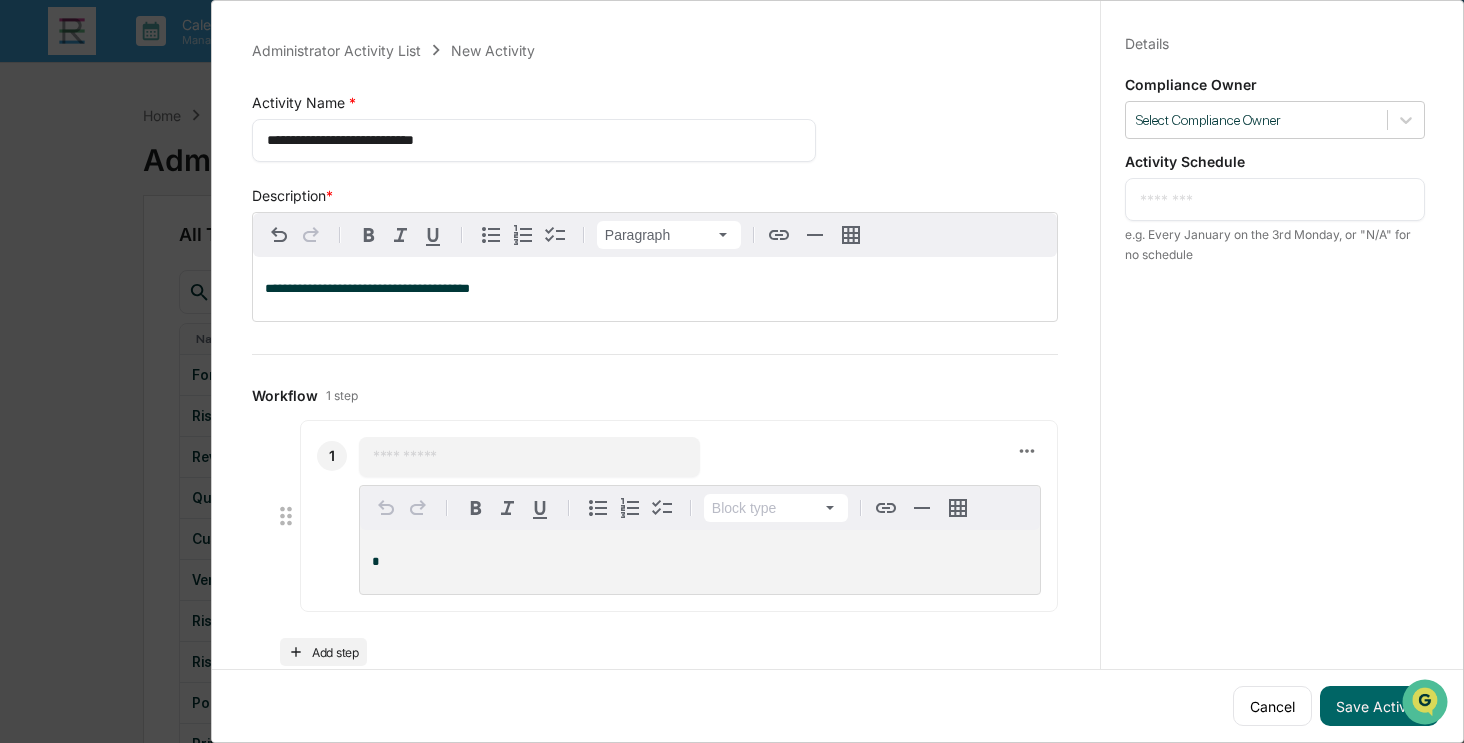 click at bounding box center (529, 457) 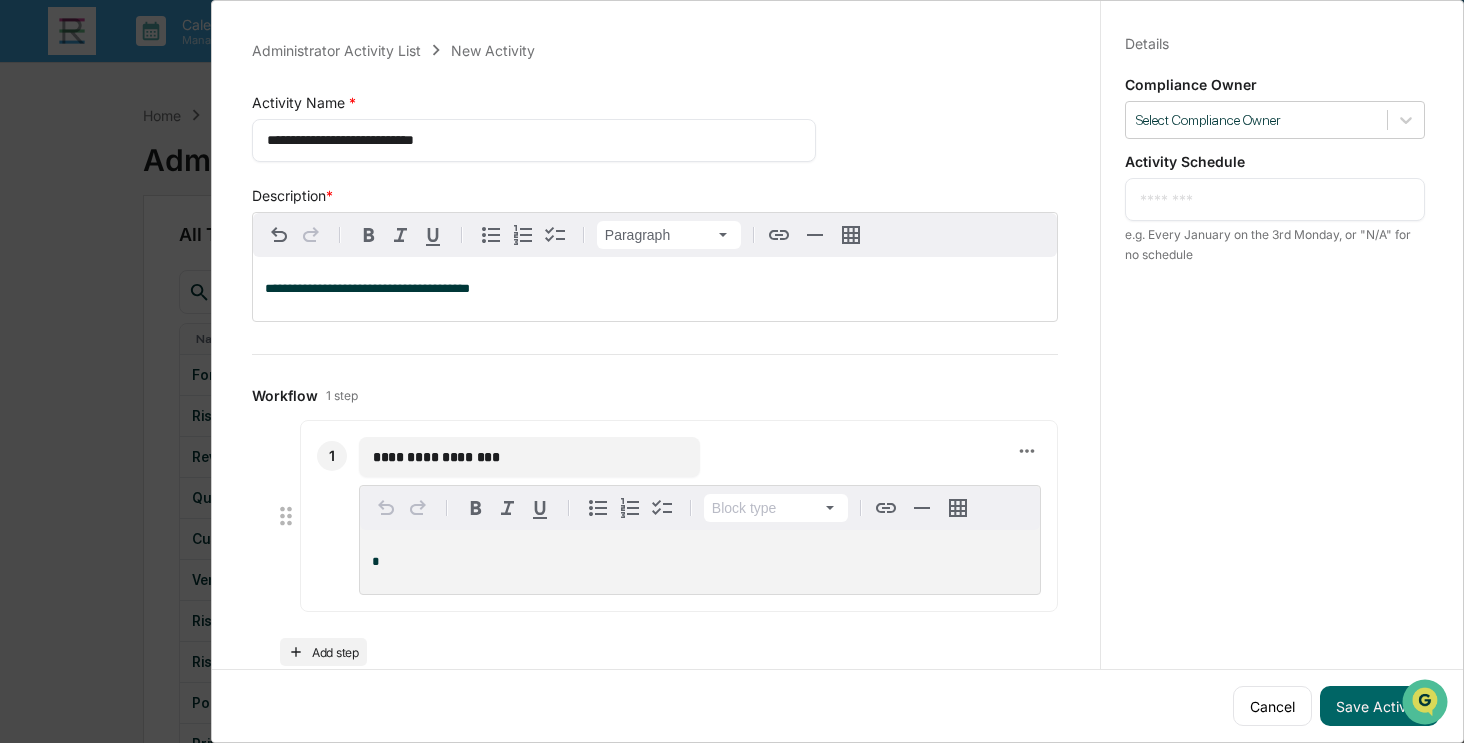 type on "**********" 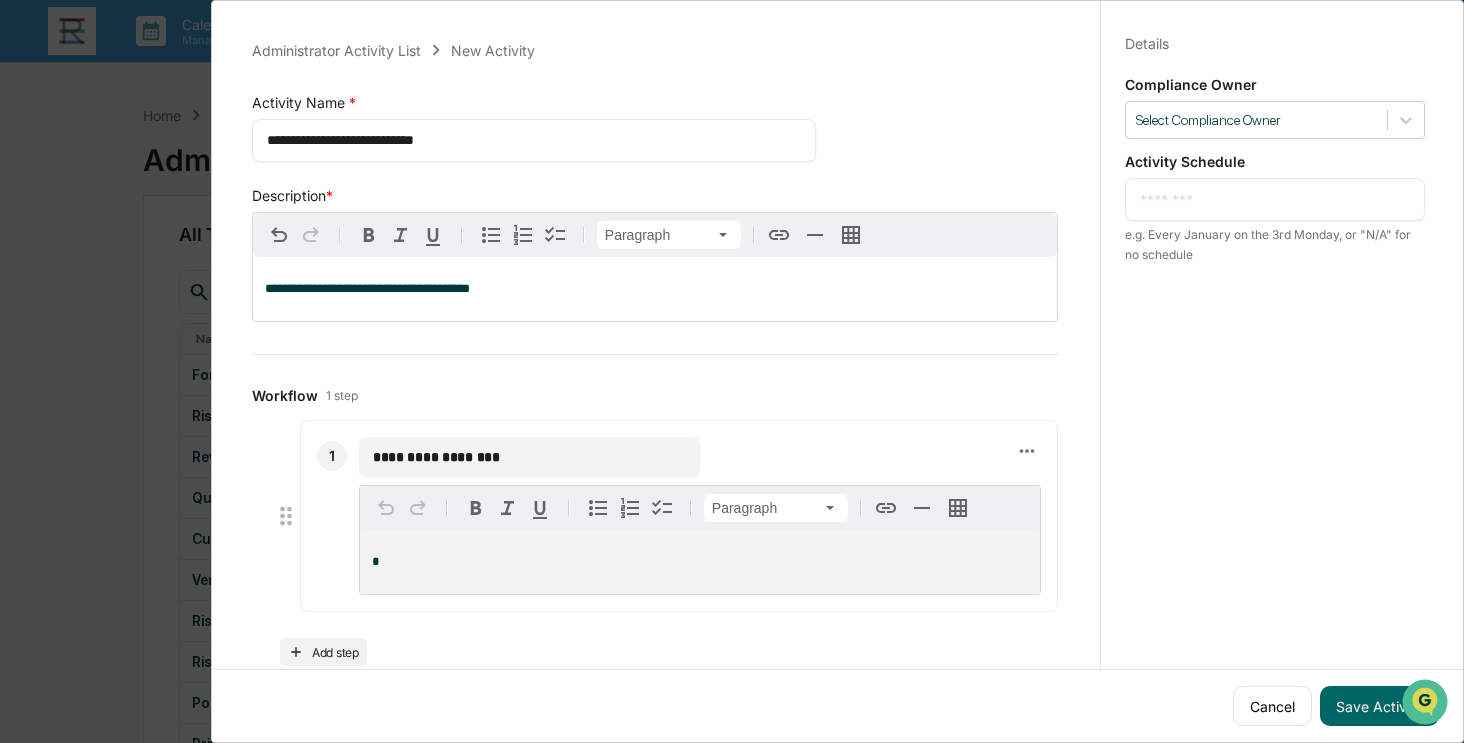 click on "*" at bounding box center [700, 562] 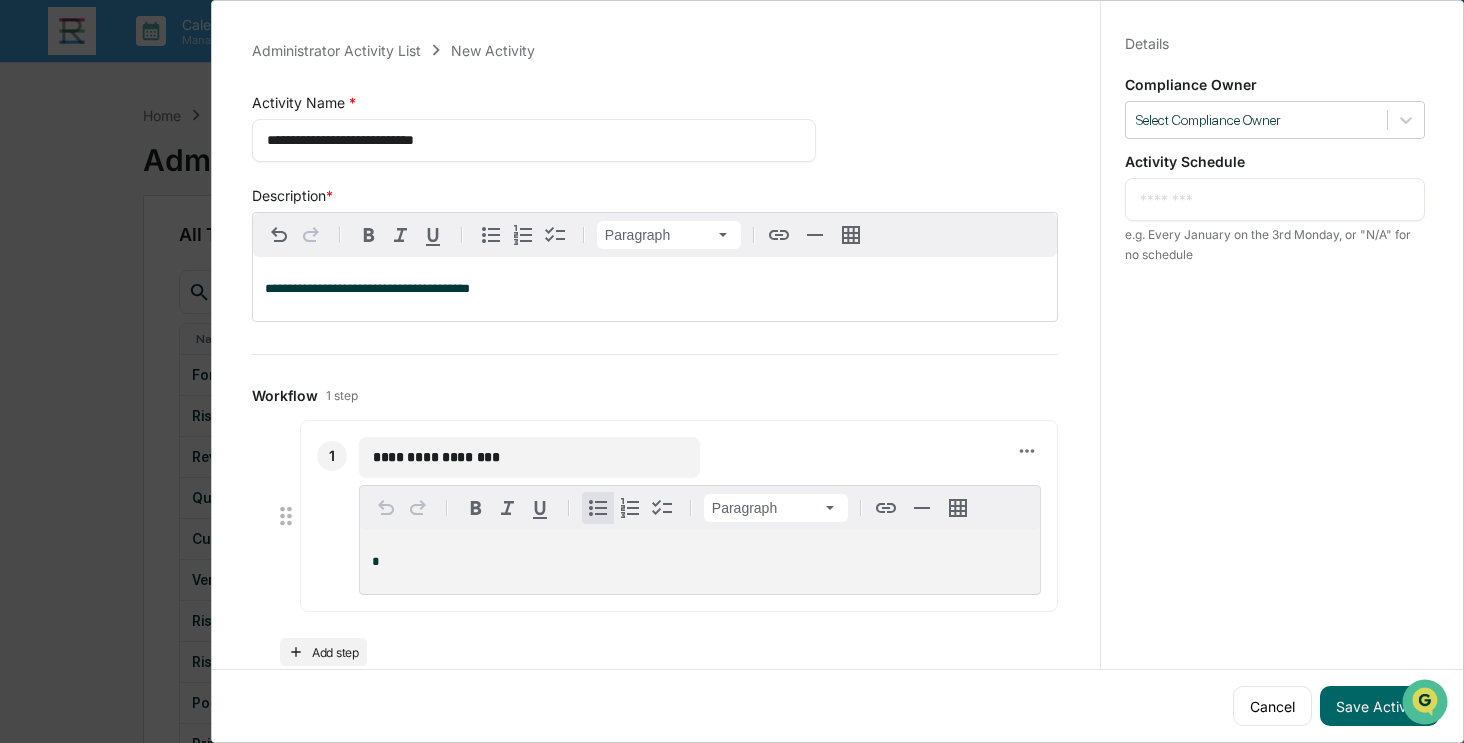 click 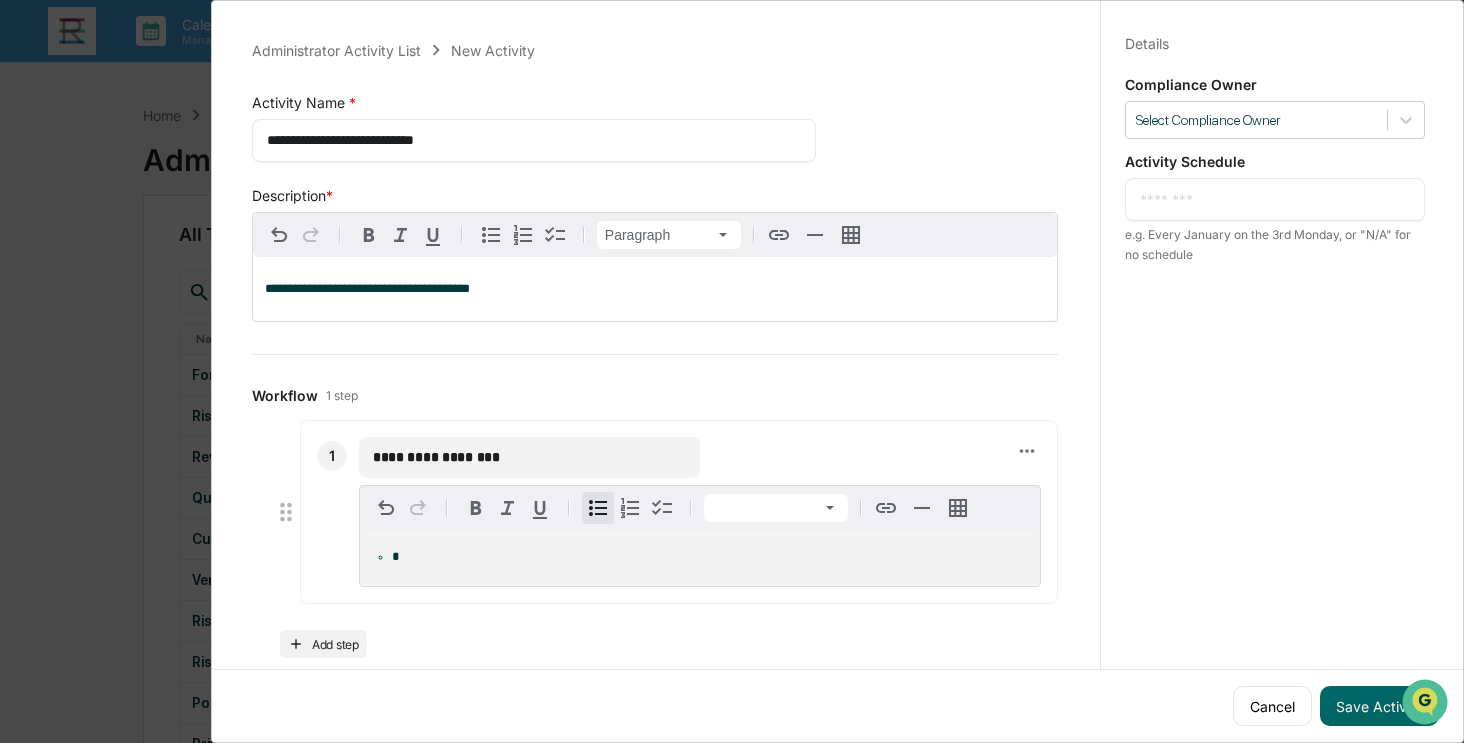 type 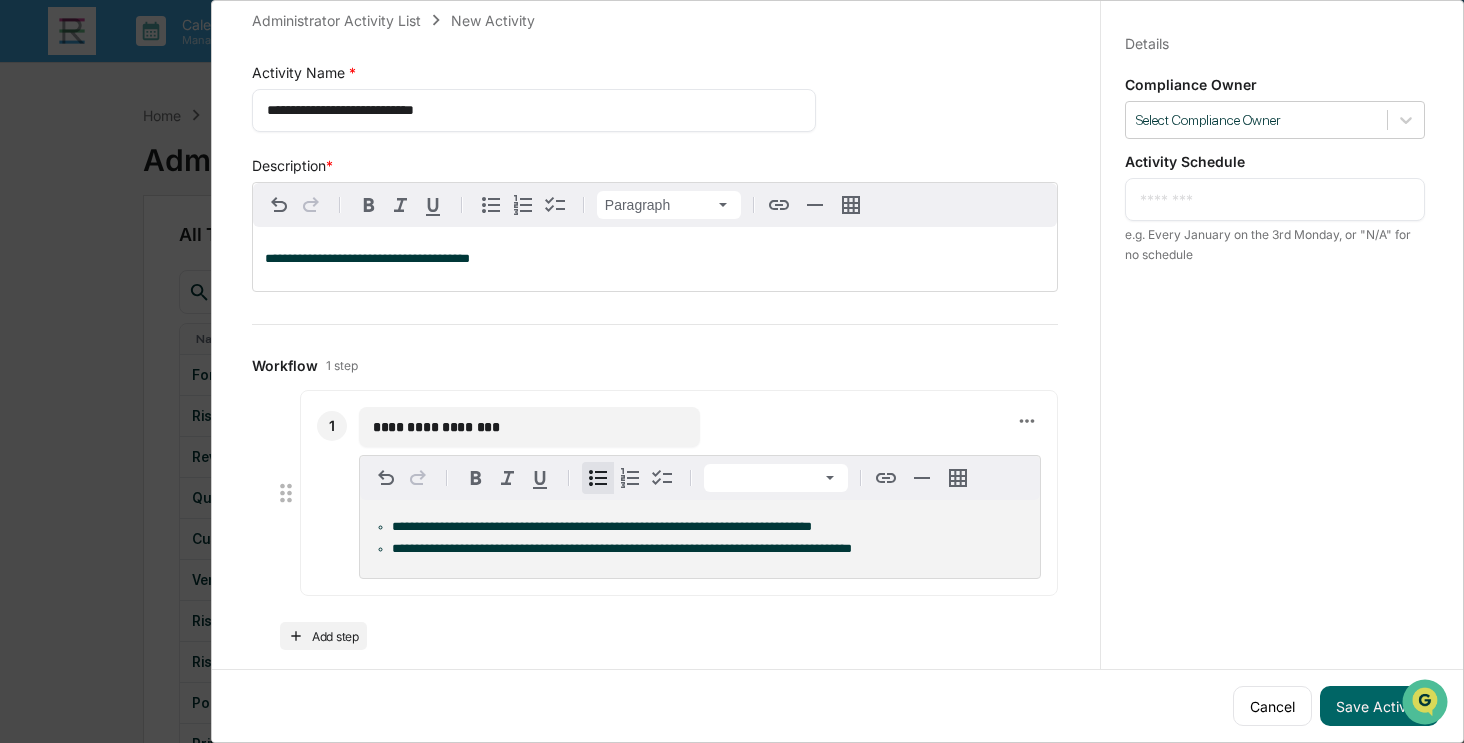 scroll, scrollTop: 47, scrollLeft: 0, axis: vertical 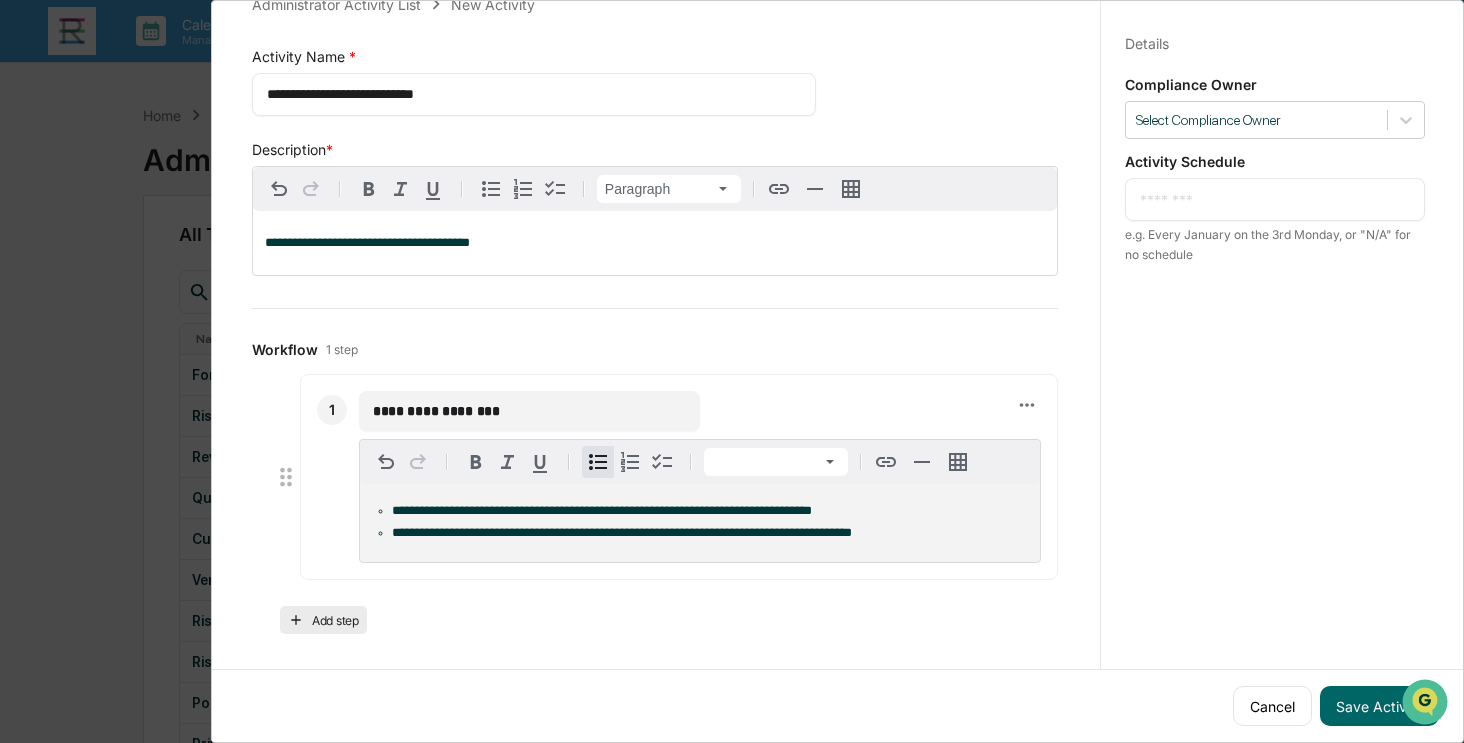 click on "Add step" at bounding box center [323, 620] 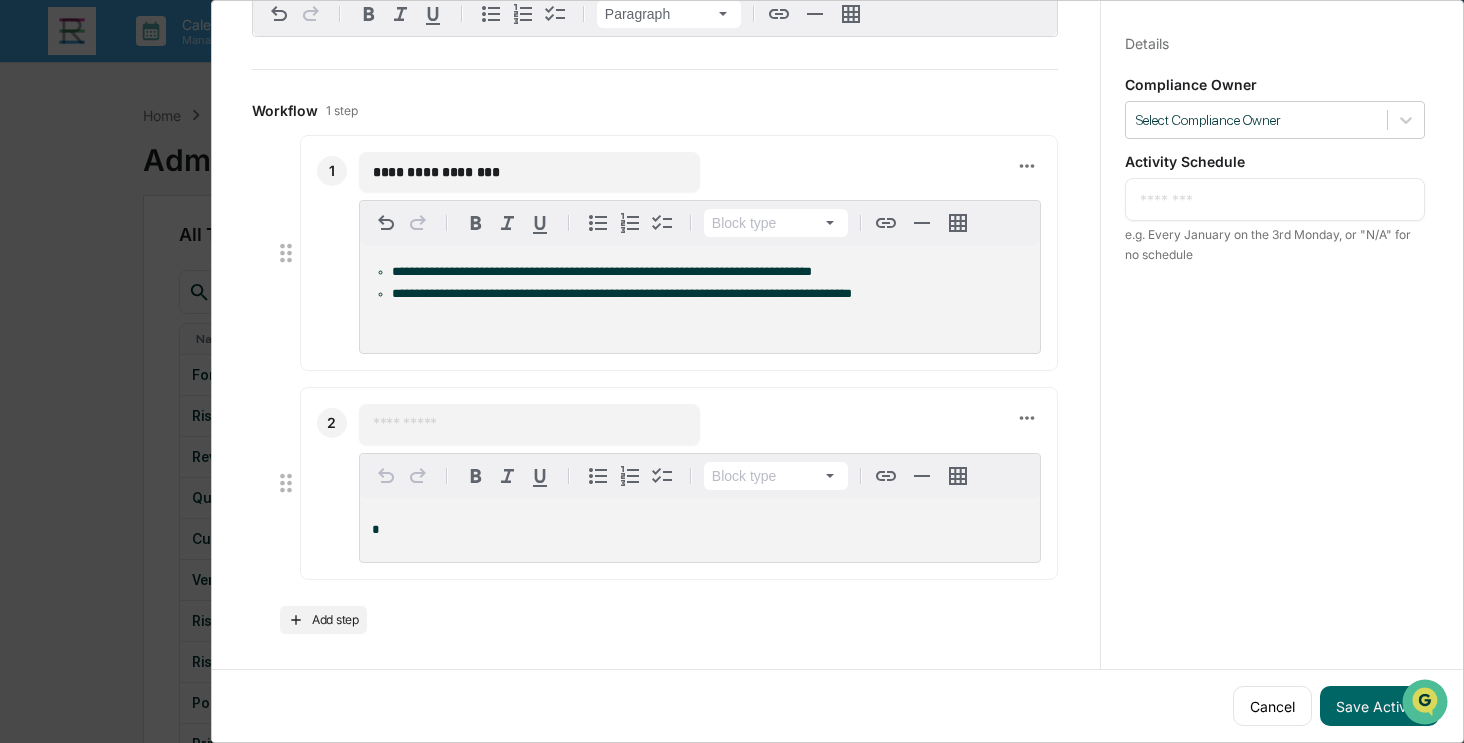 scroll, scrollTop: 287, scrollLeft: 0, axis: vertical 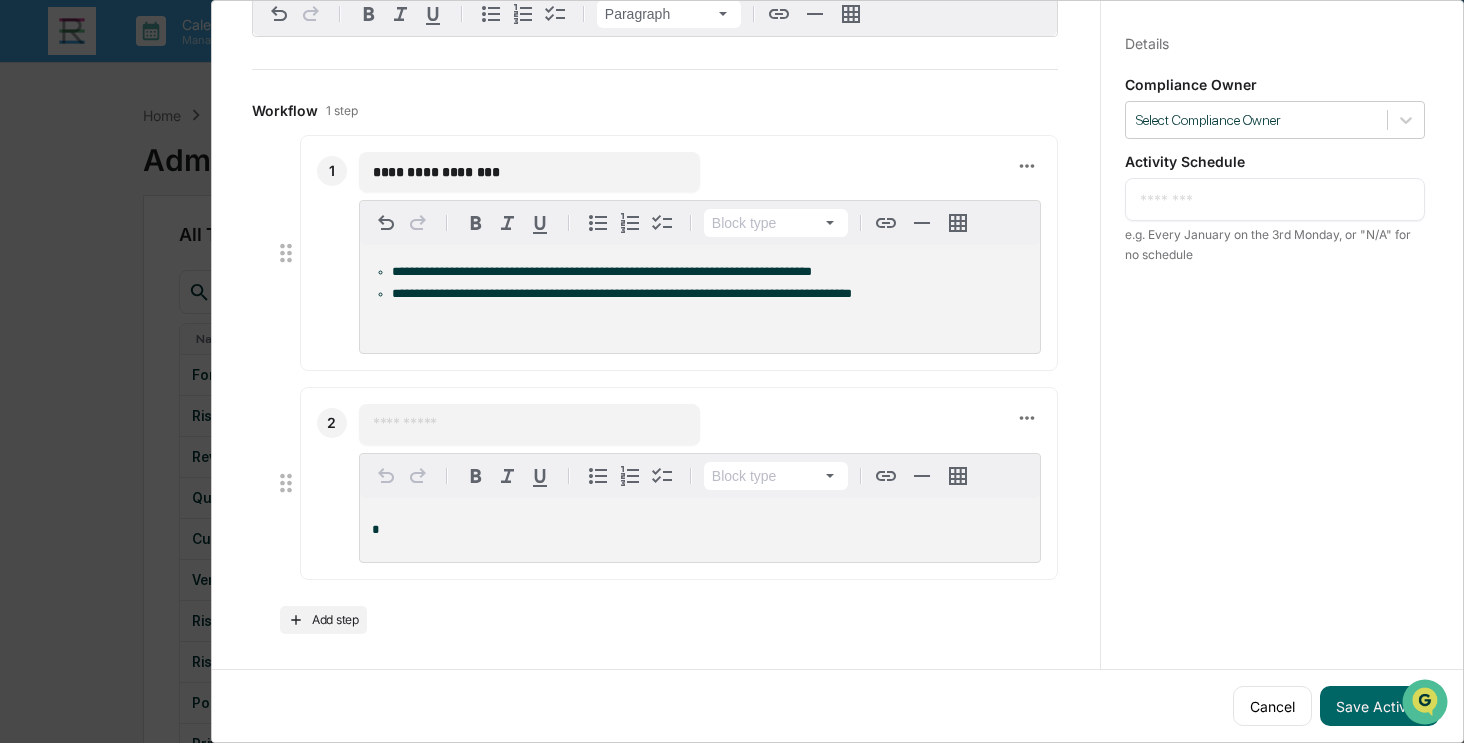 click at bounding box center [529, 424] 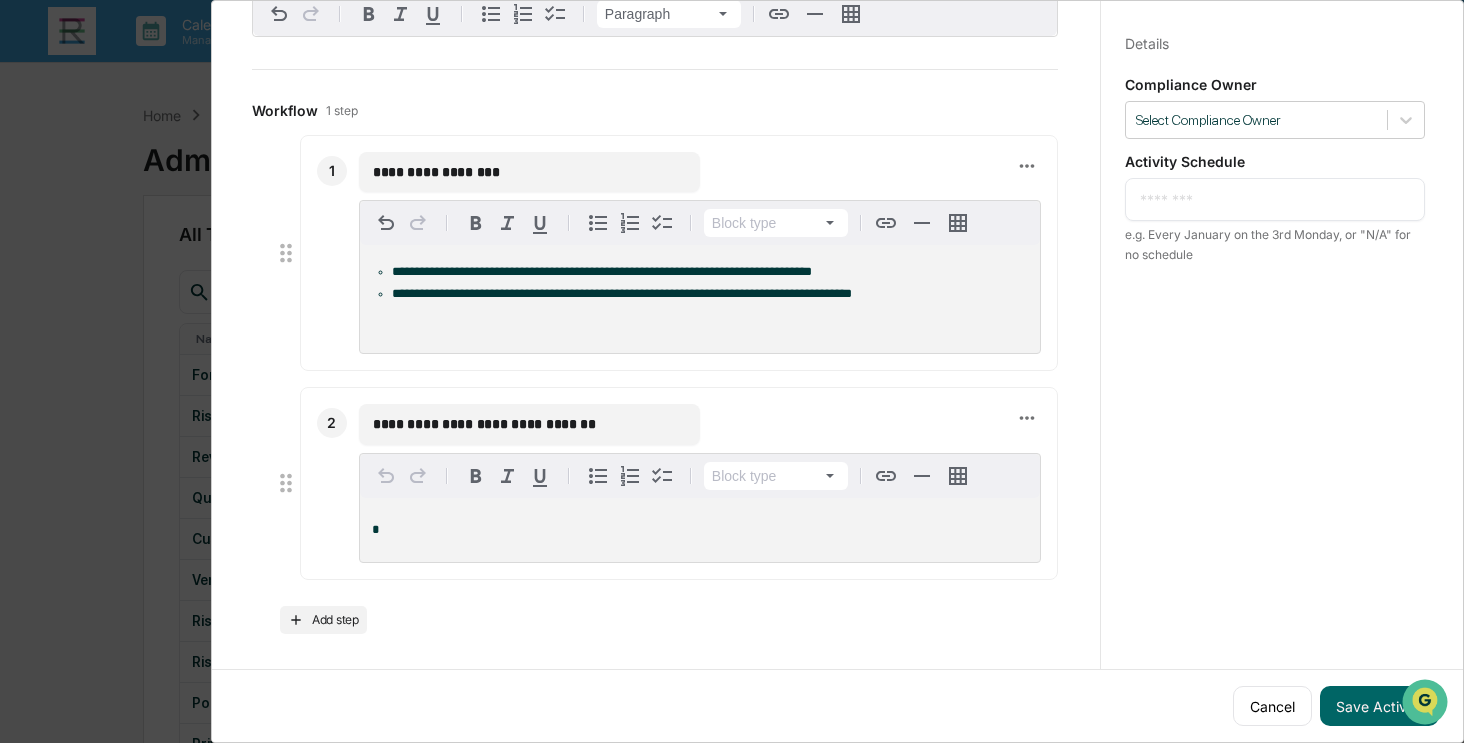 click on "**********" at bounding box center (529, 424) 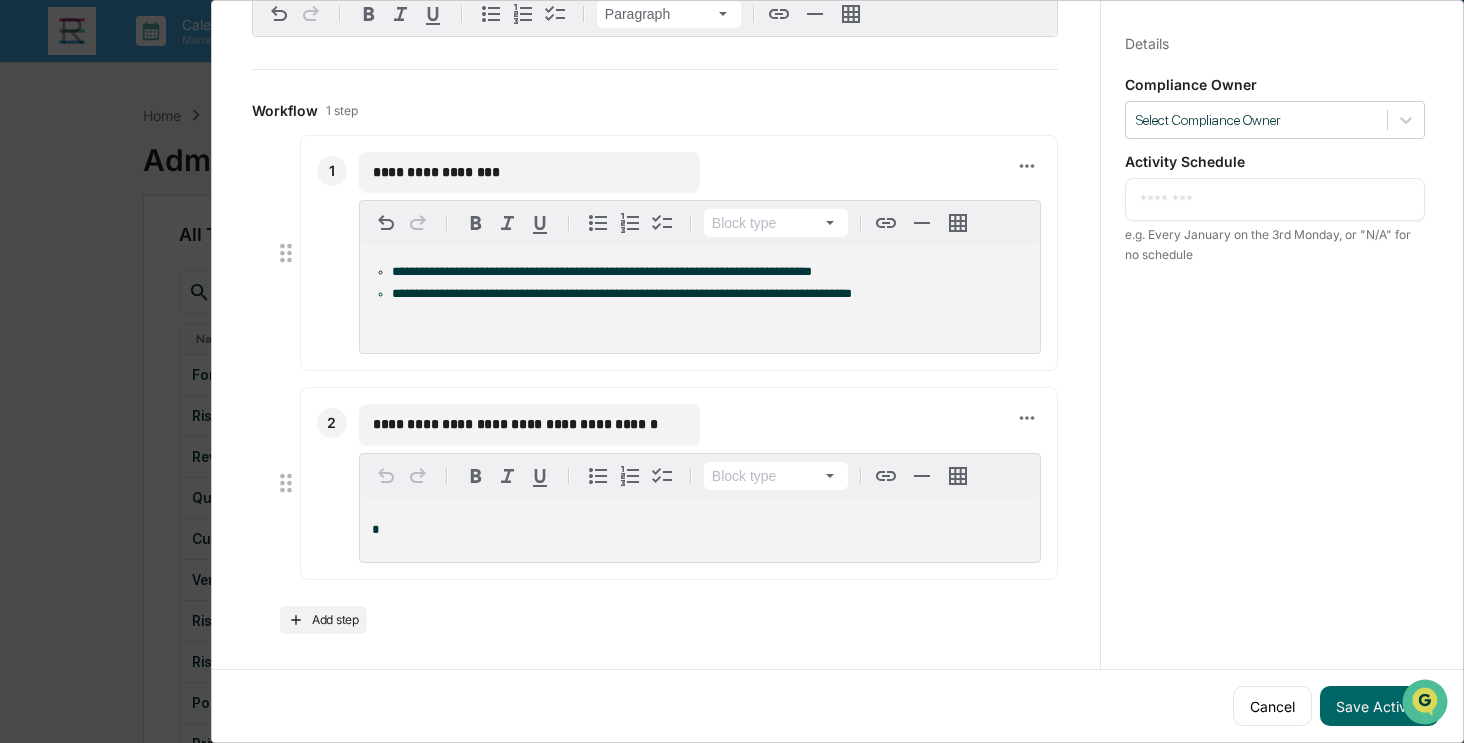 type on "**********" 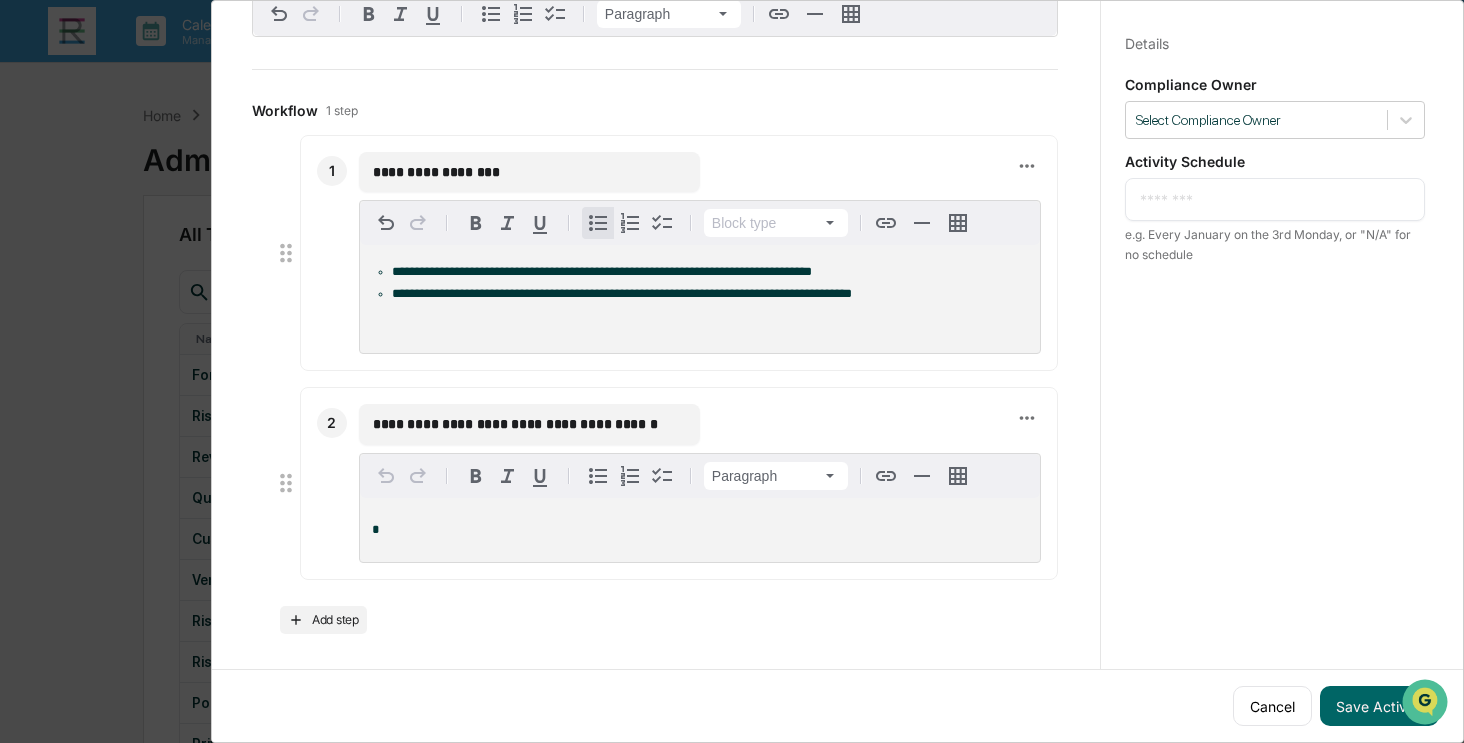 click 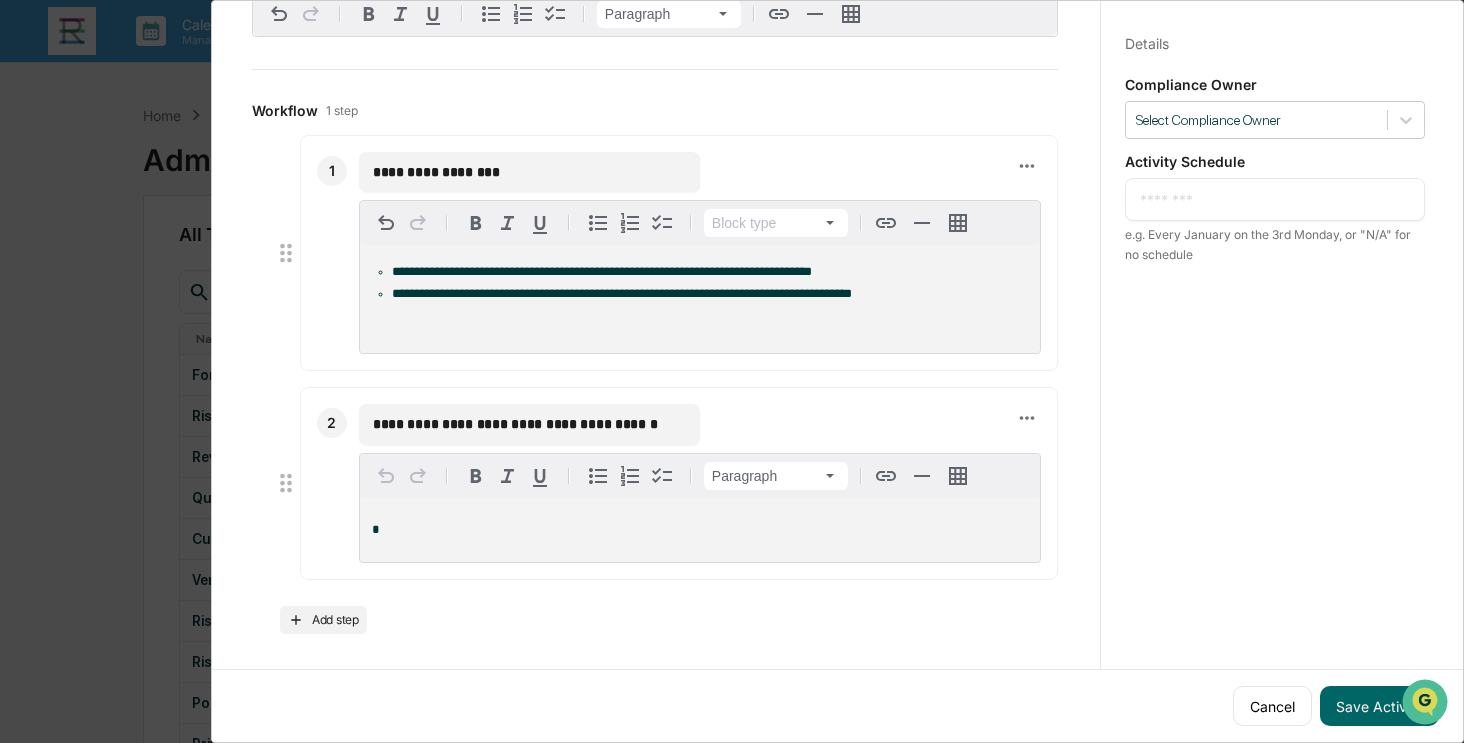 click on "*" at bounding box center [700, 530] 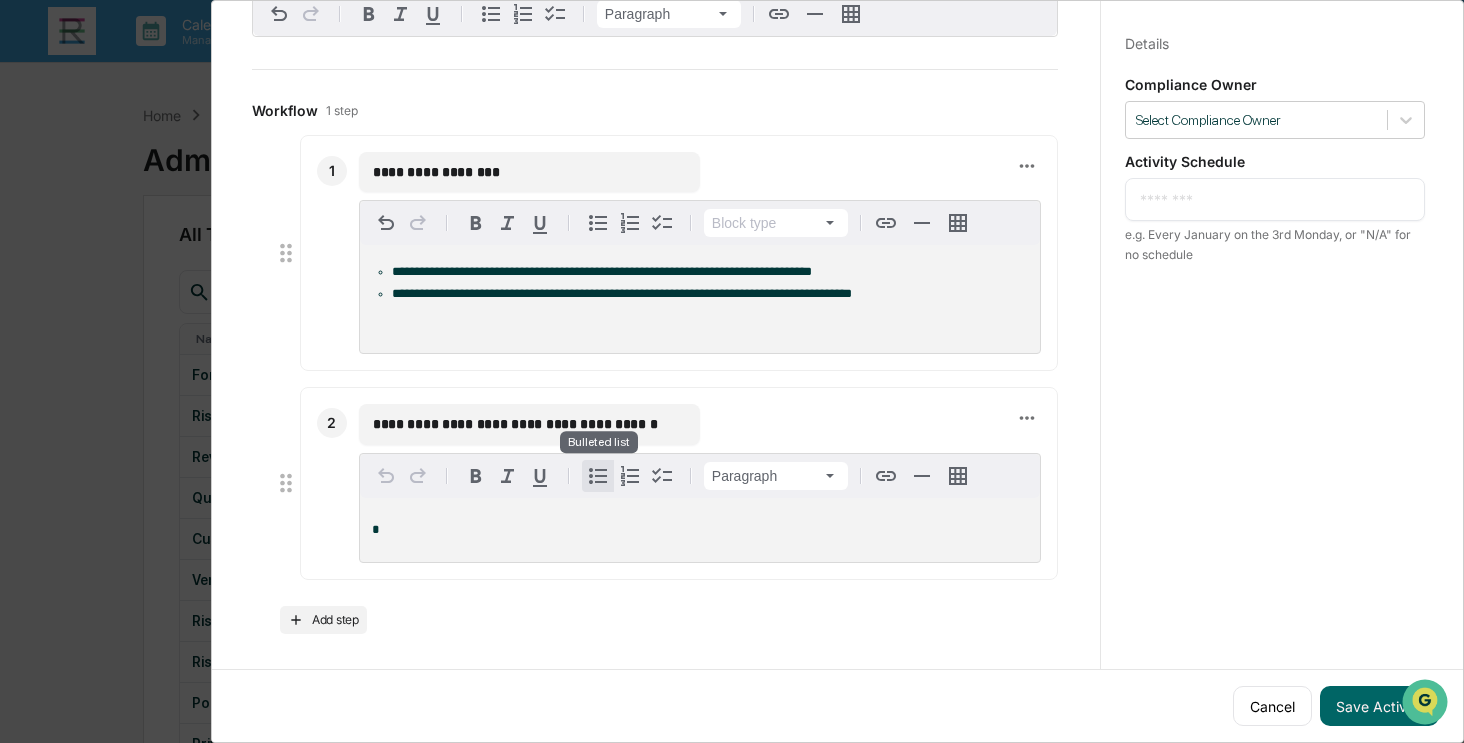 click 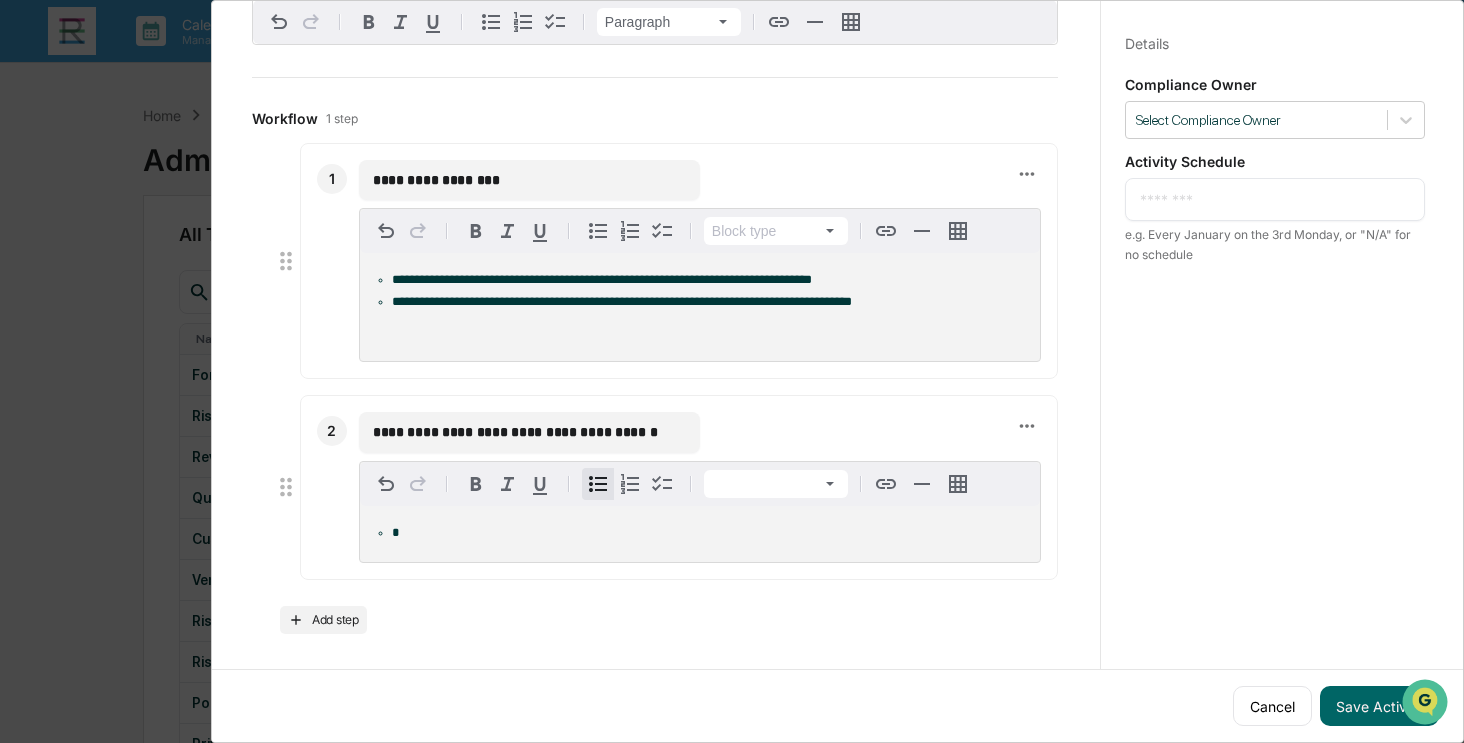 scroll, scrollTop: 279, scrollLeft: 0, axis: vertical 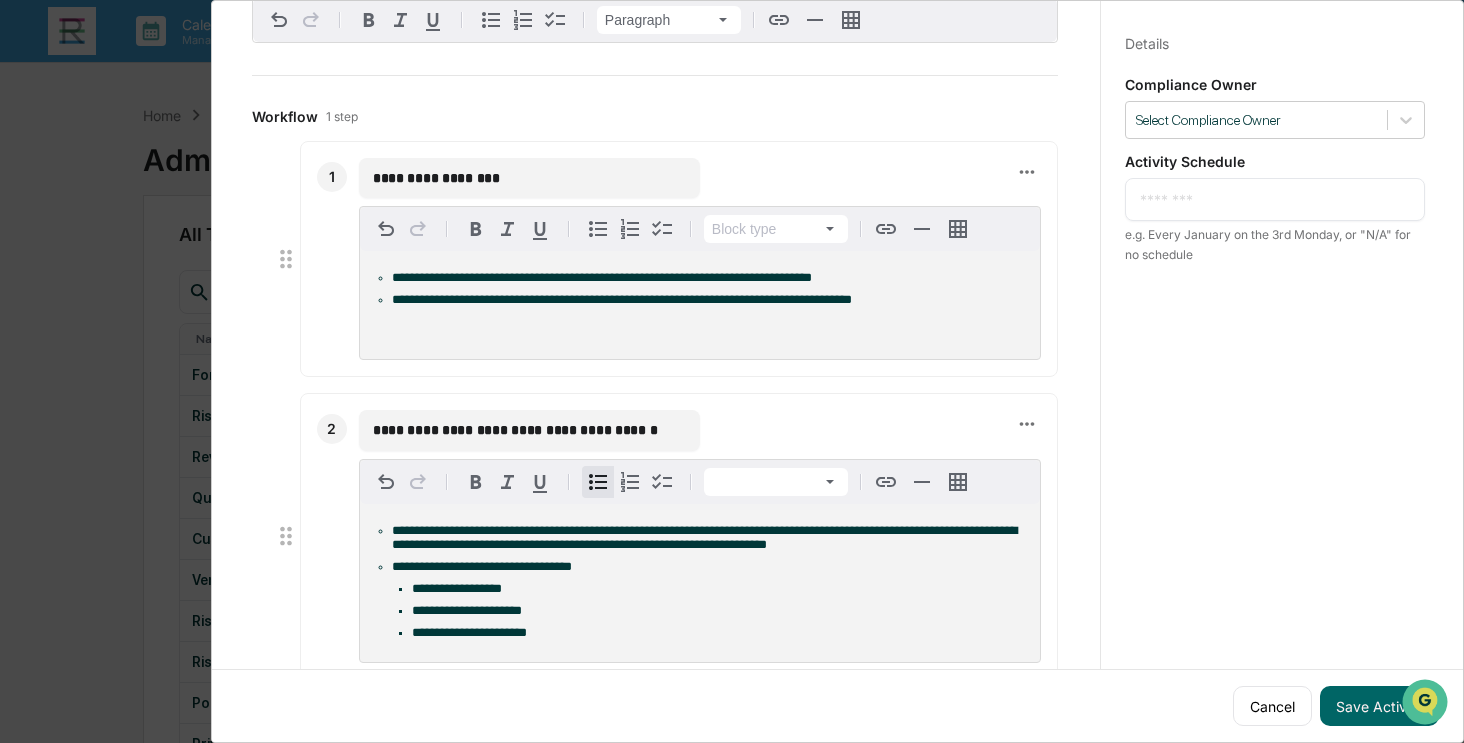 click on "**********" at bounding box center (482, 566) 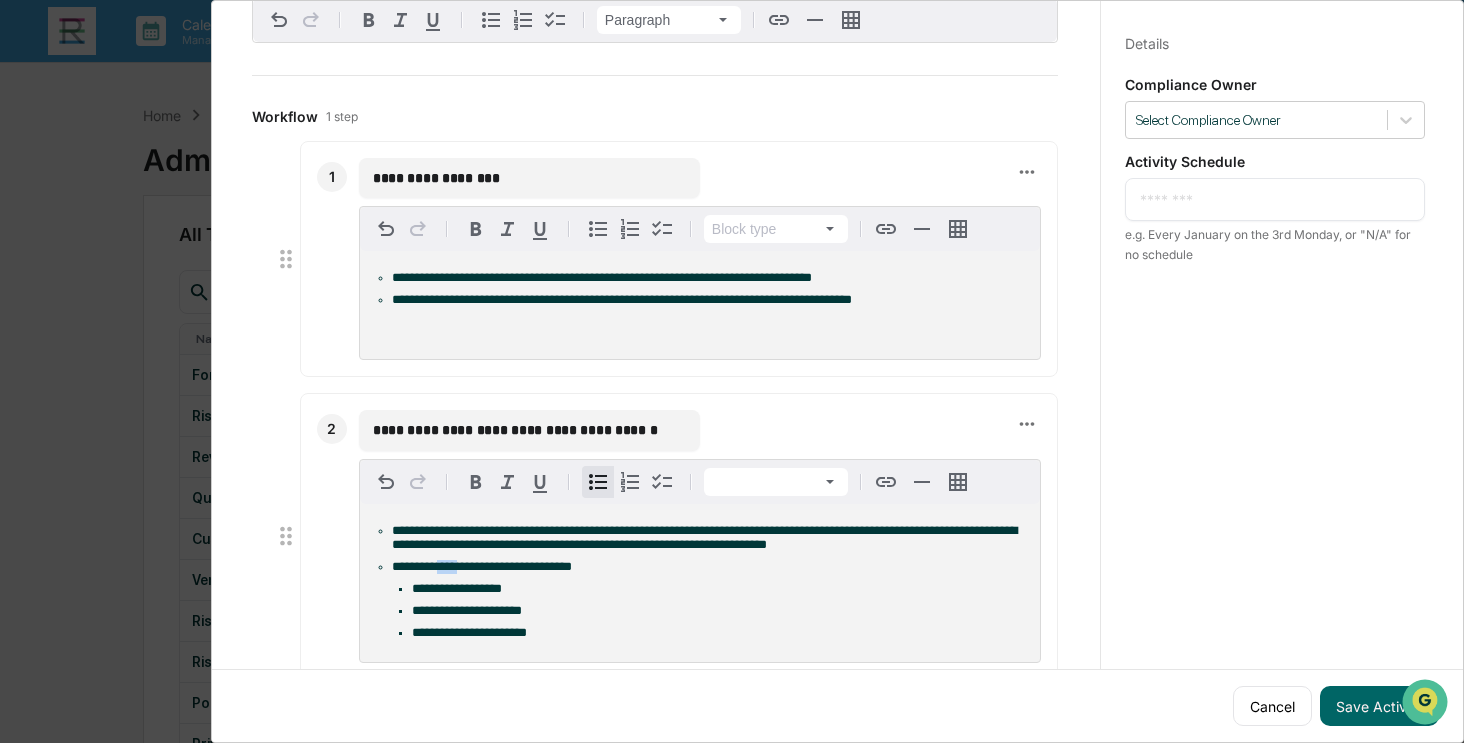click on "**********" at bounding box center (482, 566) 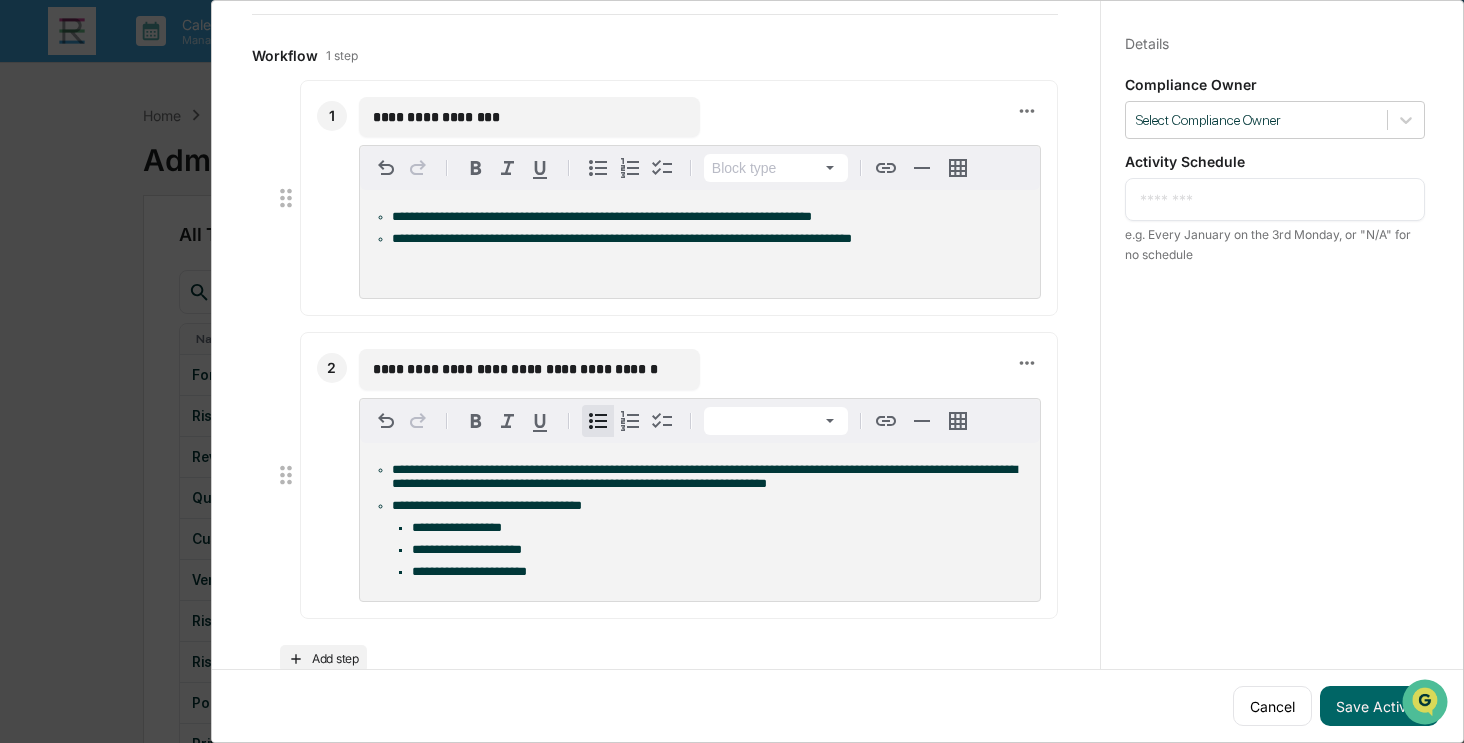 scroll, scrollTop: 387, scrollLeft: 0, axis: vertical 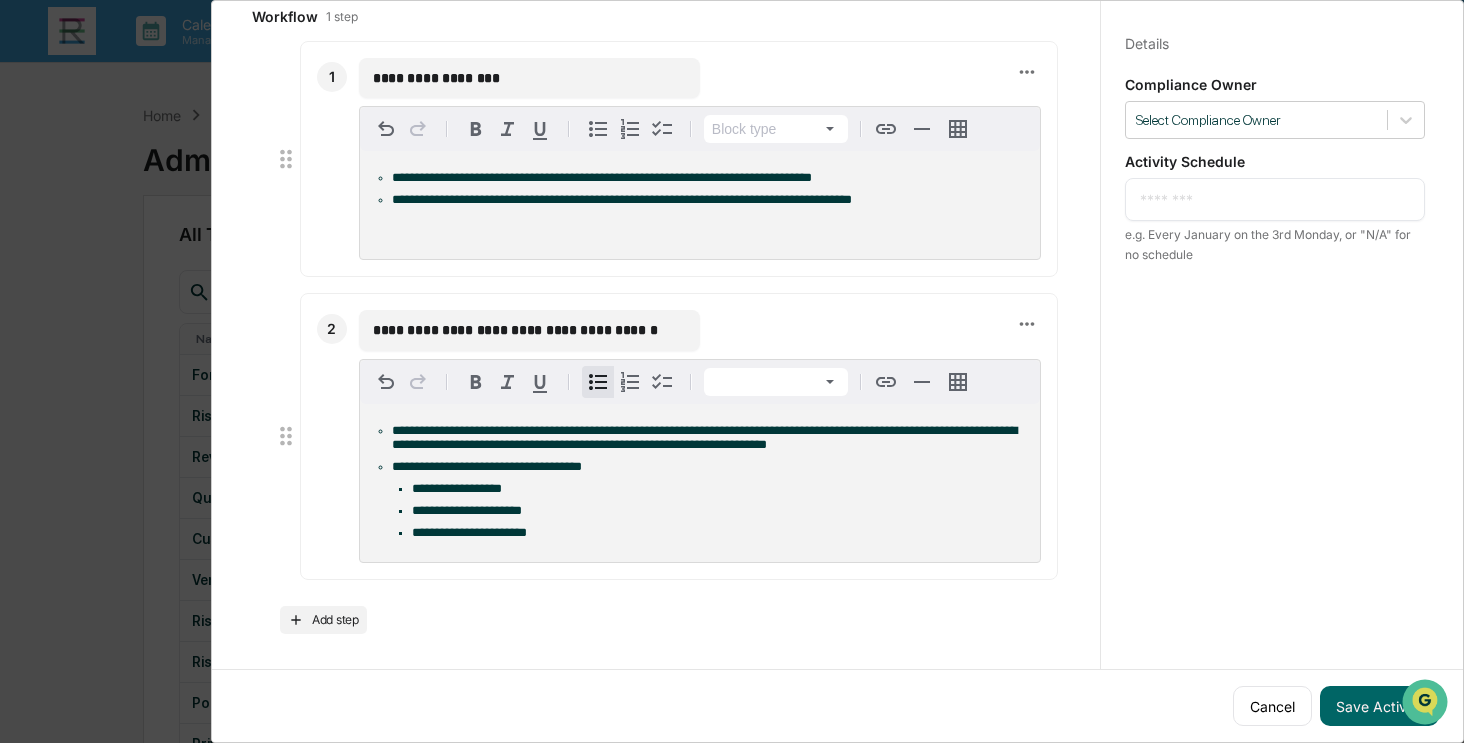 click on "**********" at bounding box center (720, 533) 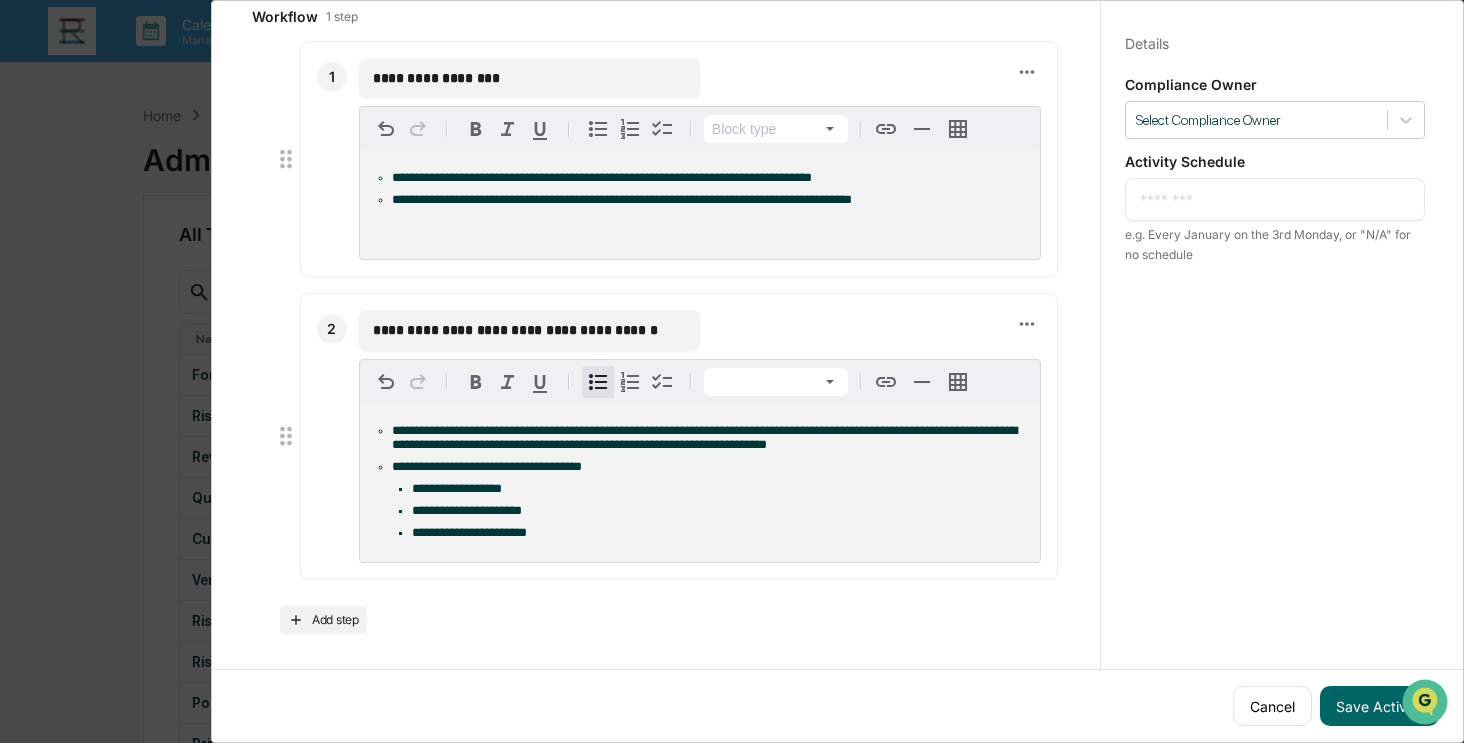click on "**********" at bounding box center (655, 337) 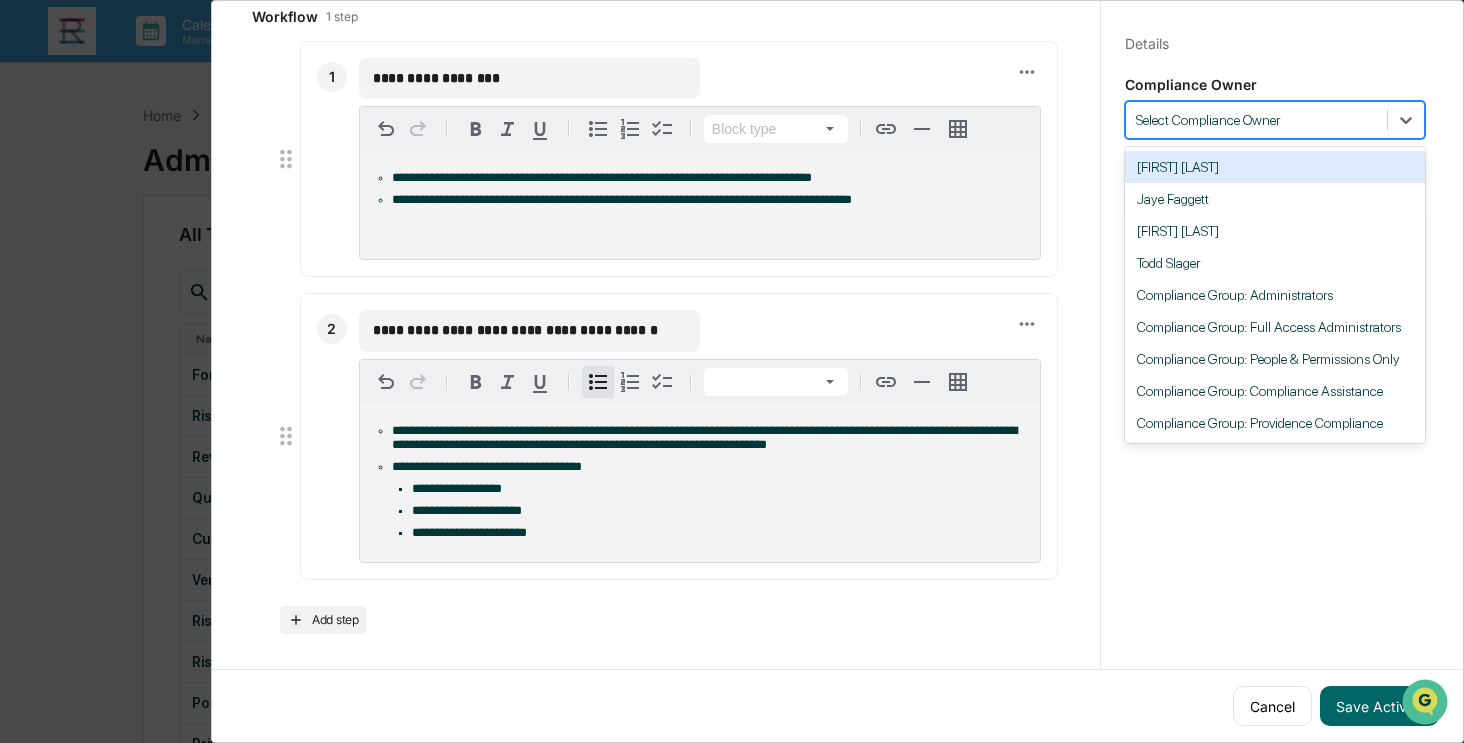 click at bounding box center (1256, 120) 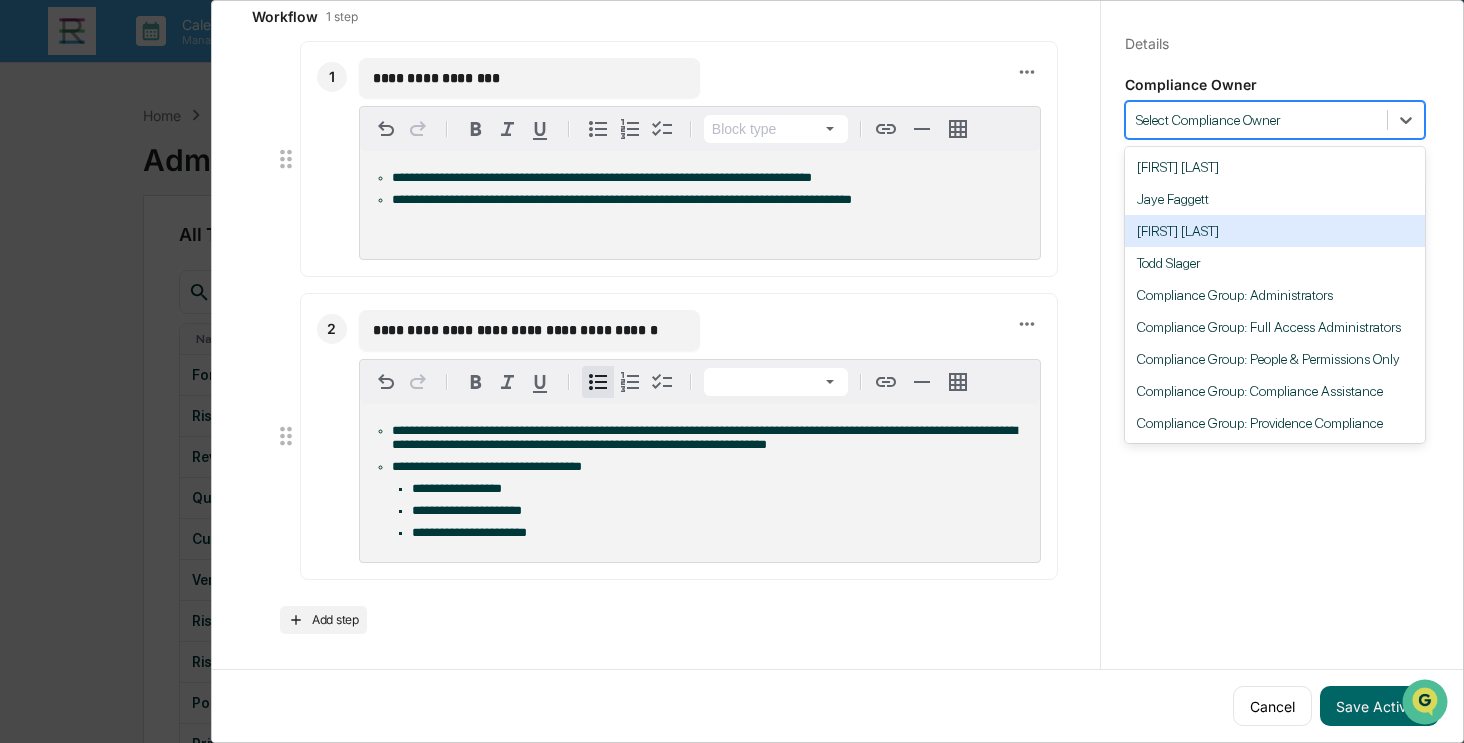 click on "[FIRST] [LAST]" at bounding box center [1275, 231] 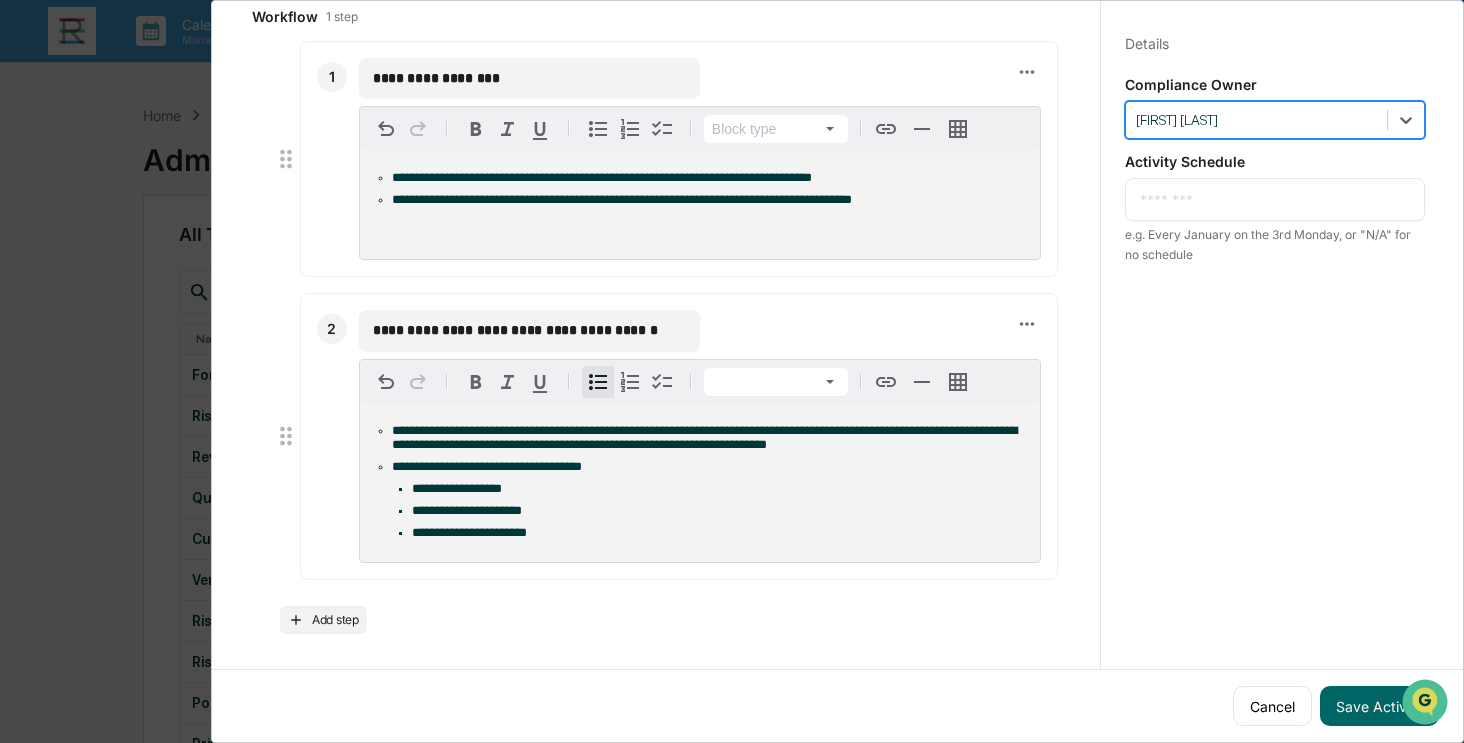 click at bounding box center [1275, 199] 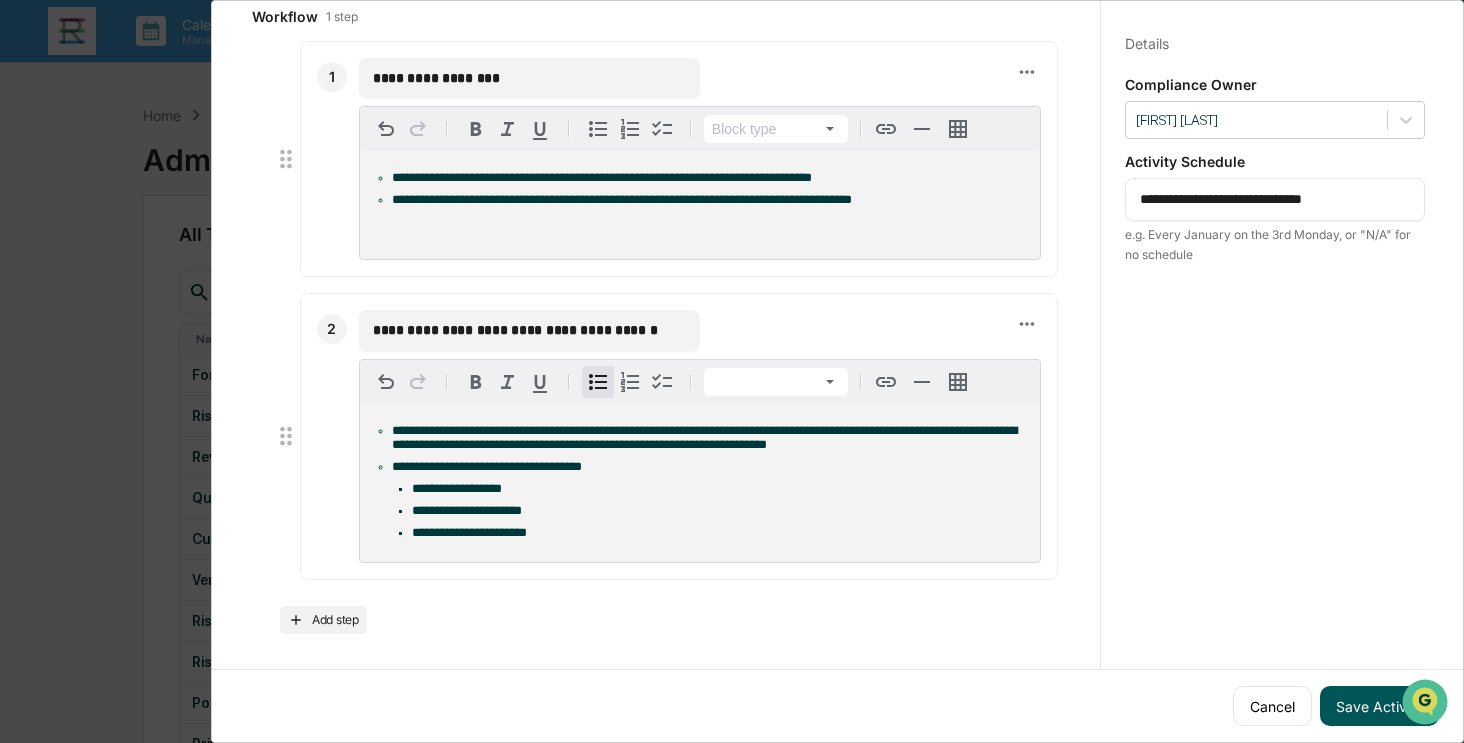 type on "**********" 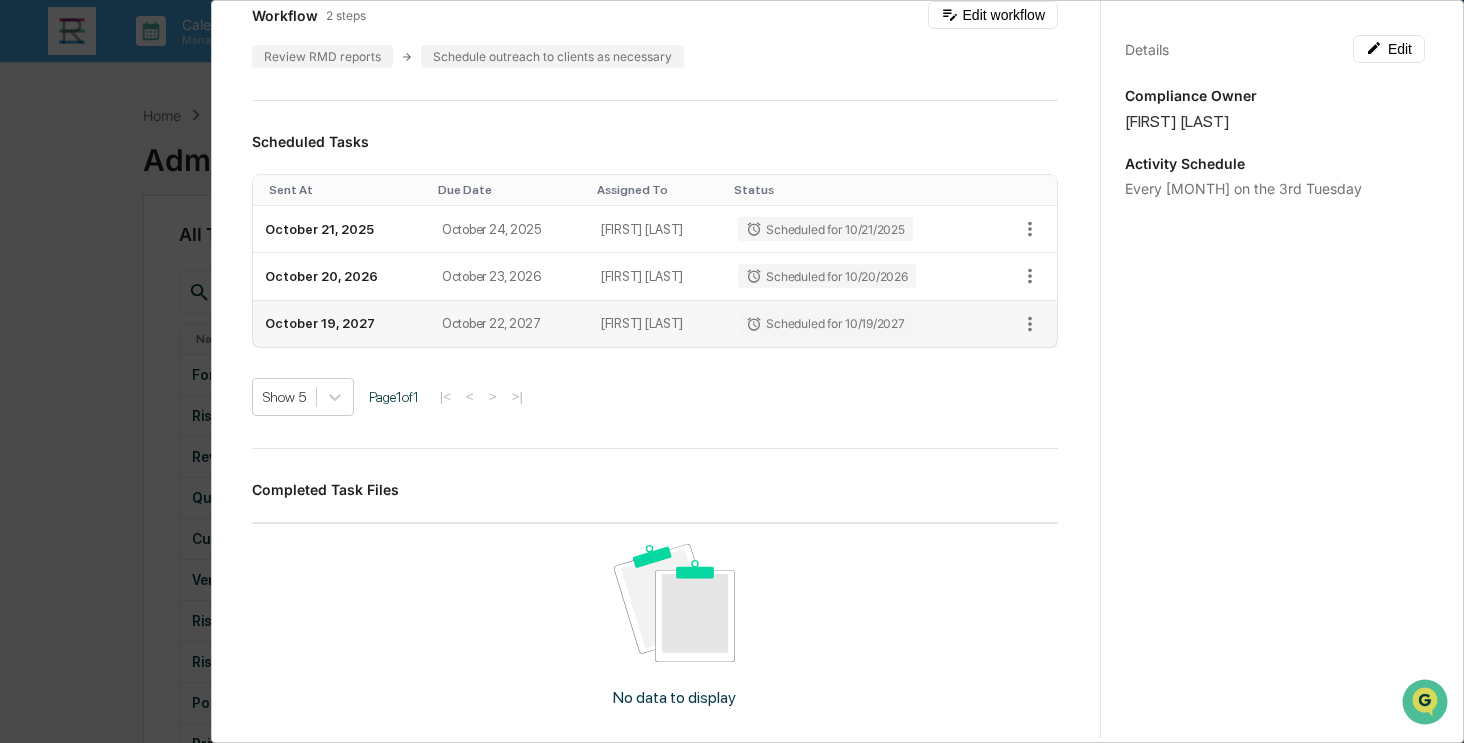scroll, scrollTop: 0, scrollLeft: 0, axis: both 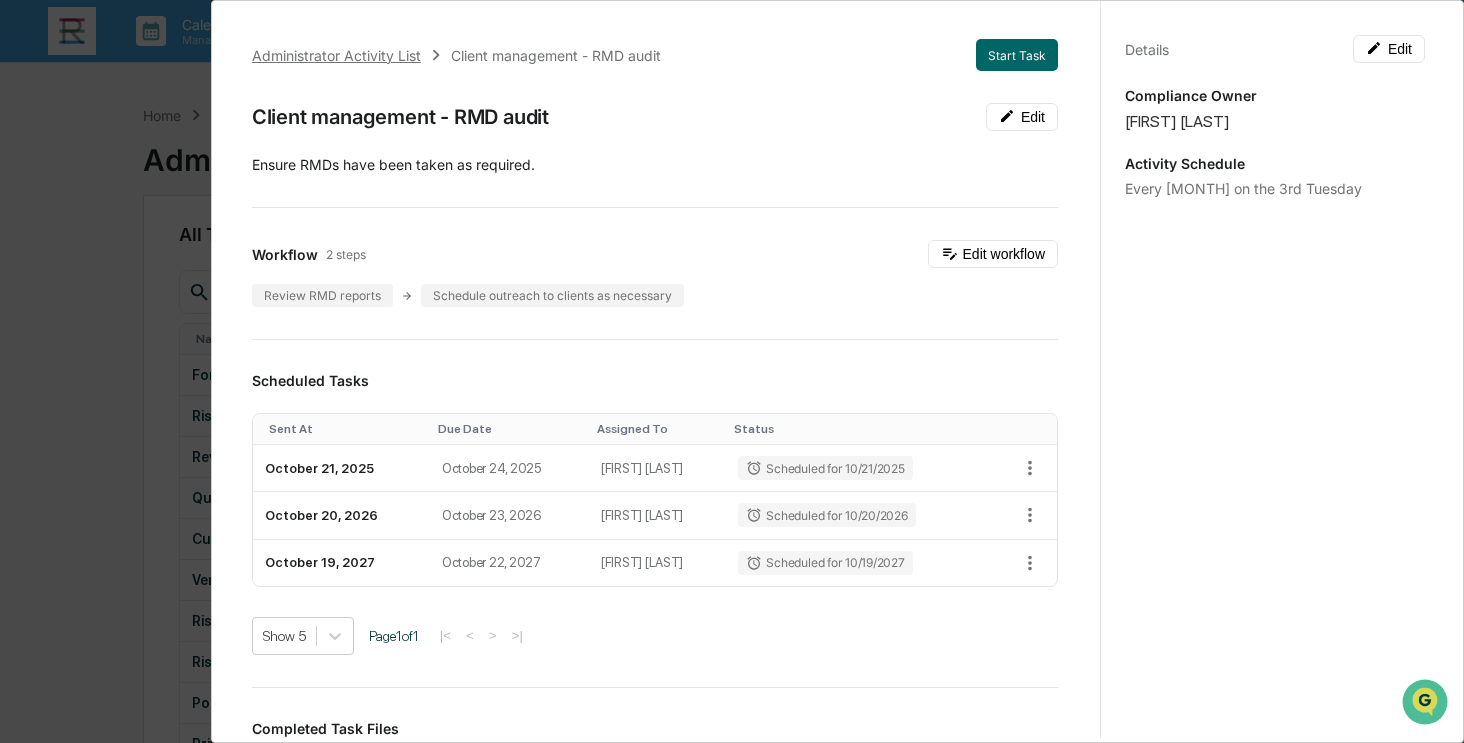 click on "Administrator Activity List" at bounding box center [336, 55] 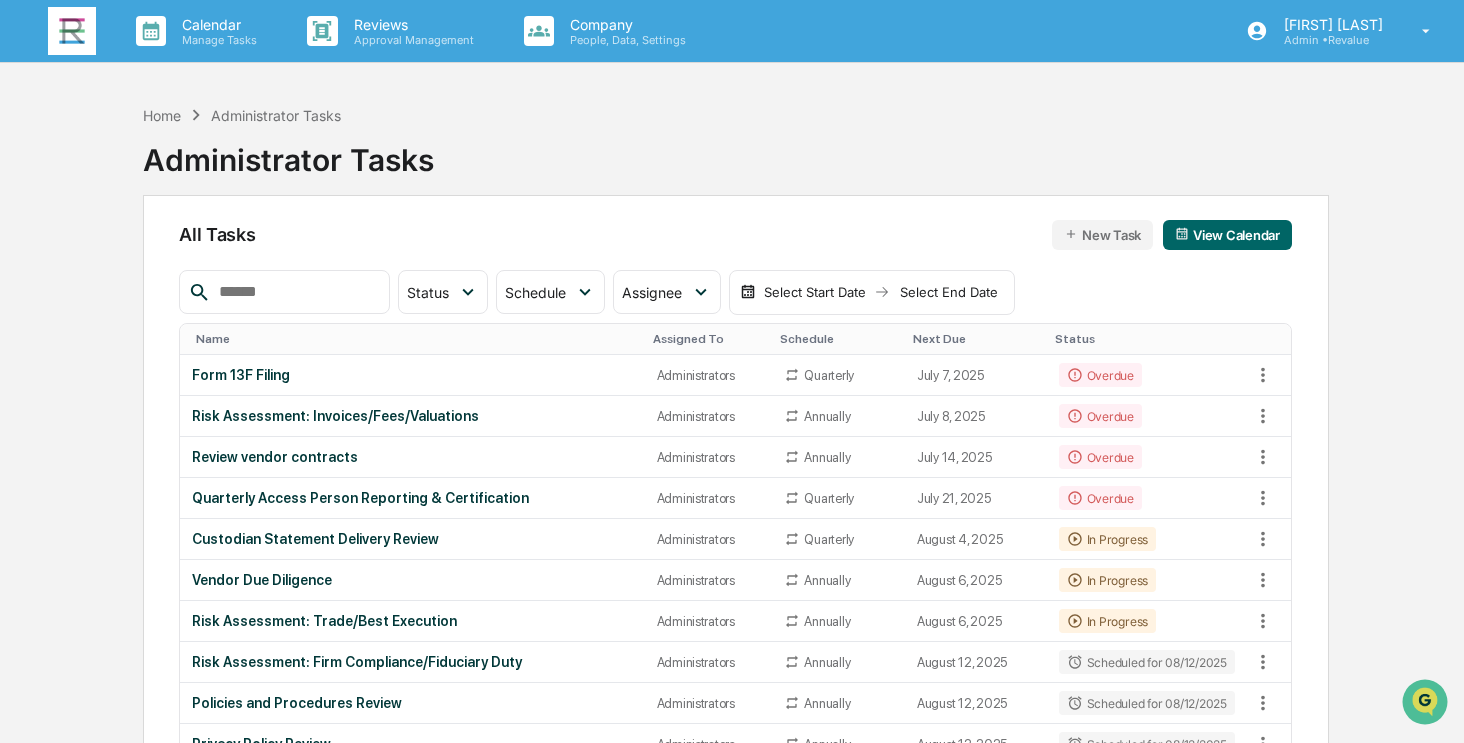 click at bounding box center (296, 292) 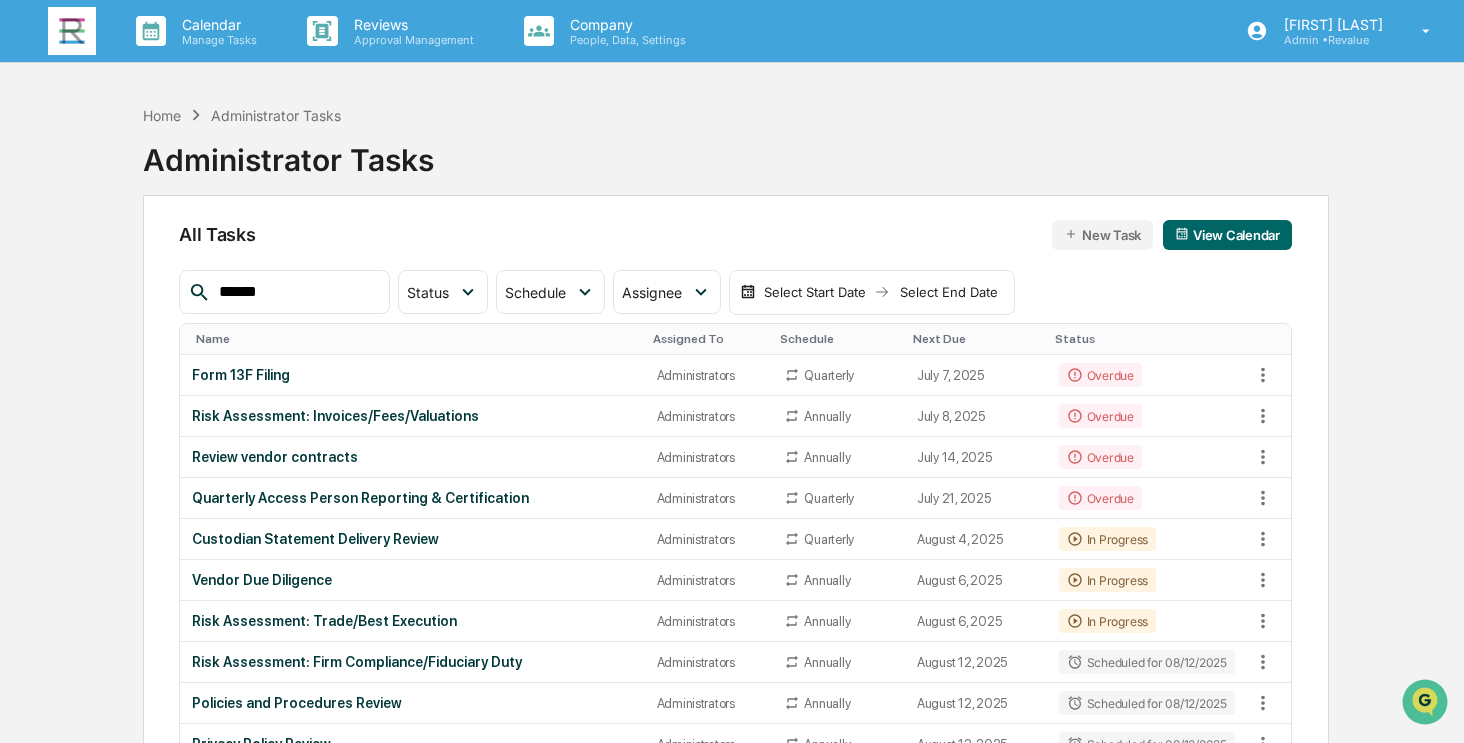 type on "******" 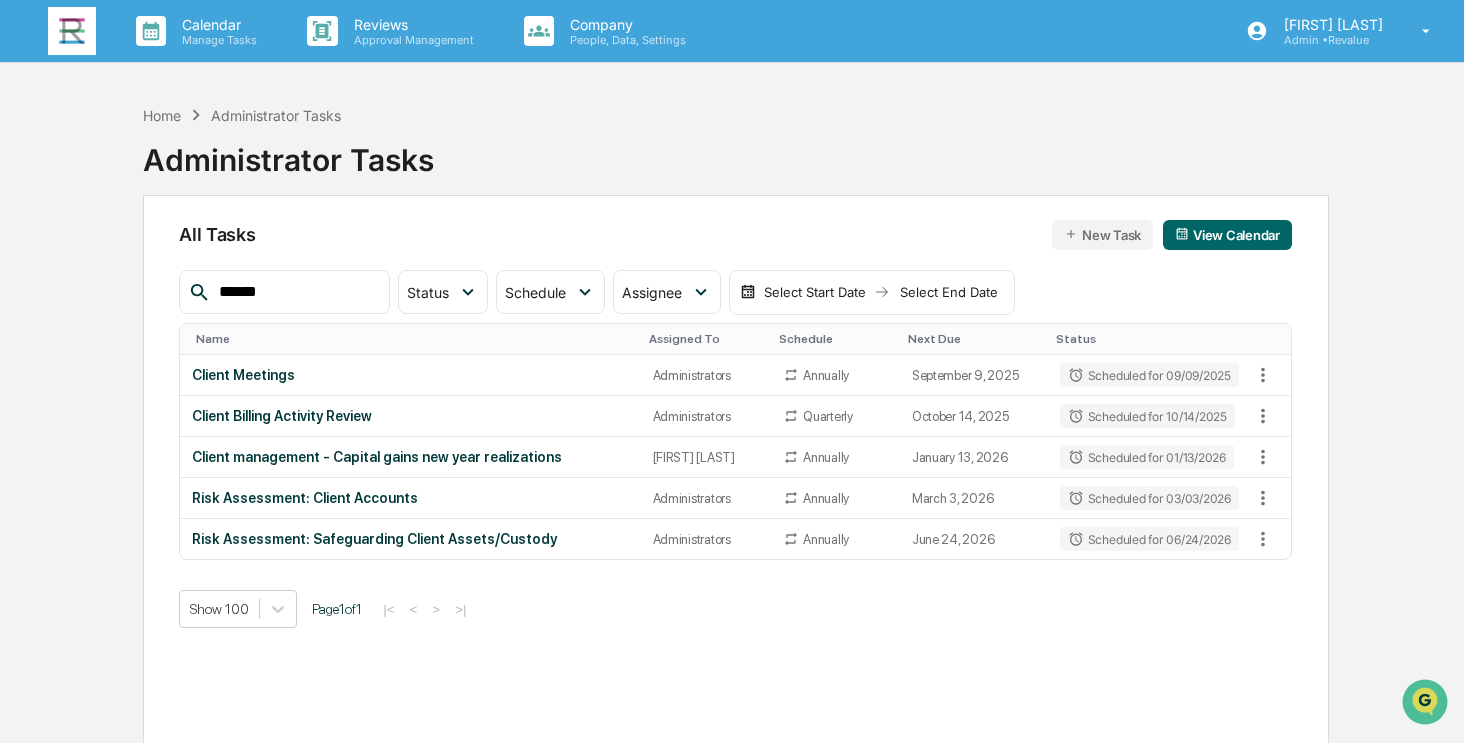 click on "New Task" at bounding box center [1102, 235] 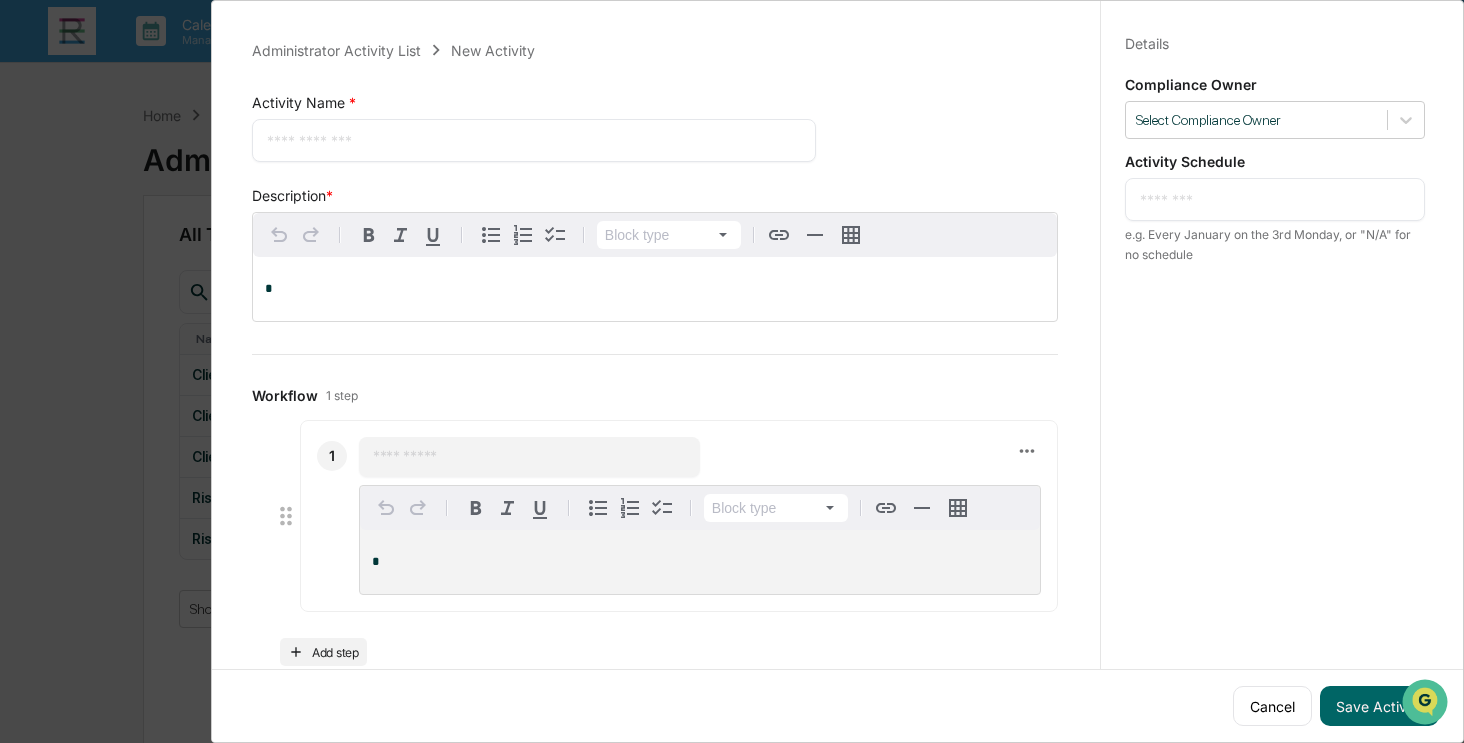 click at bounding box center (534, 140) 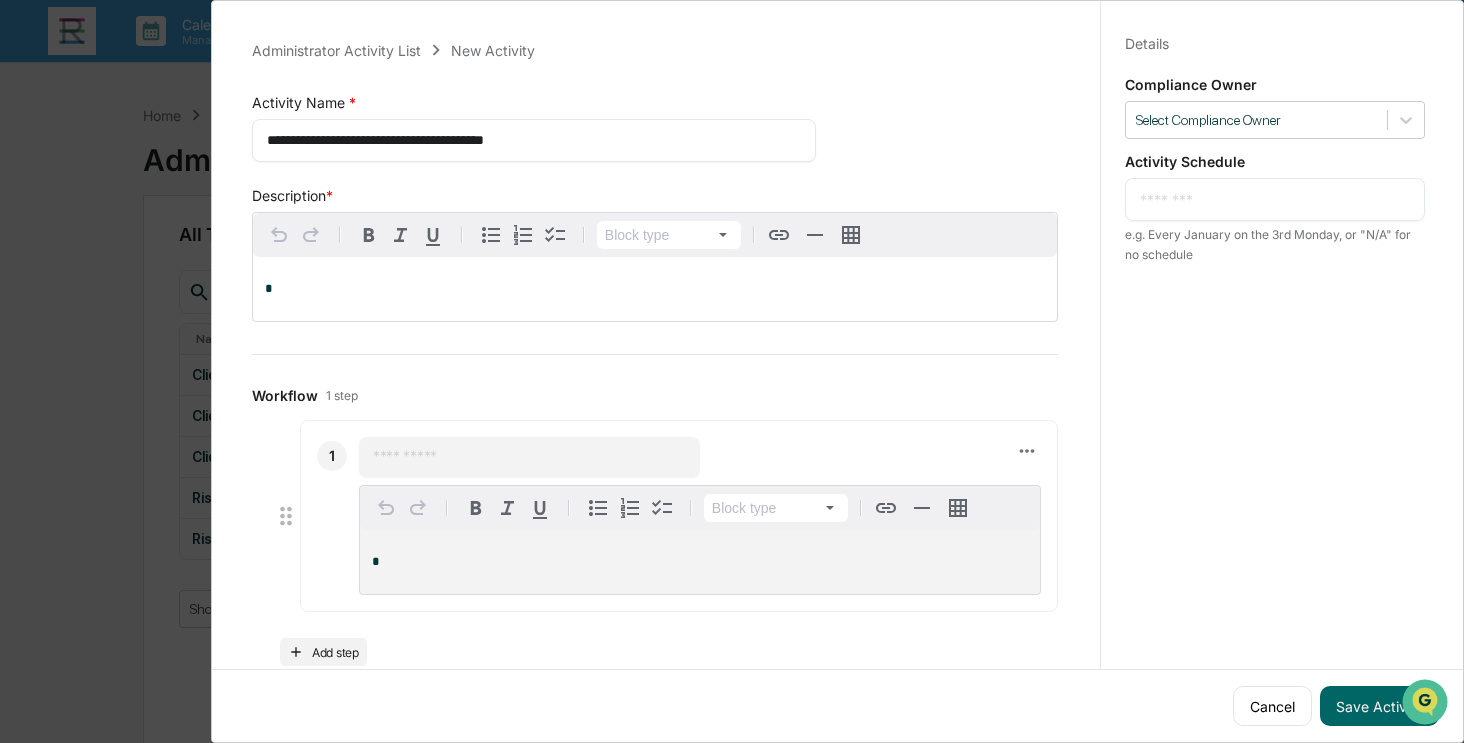 type on "**********" 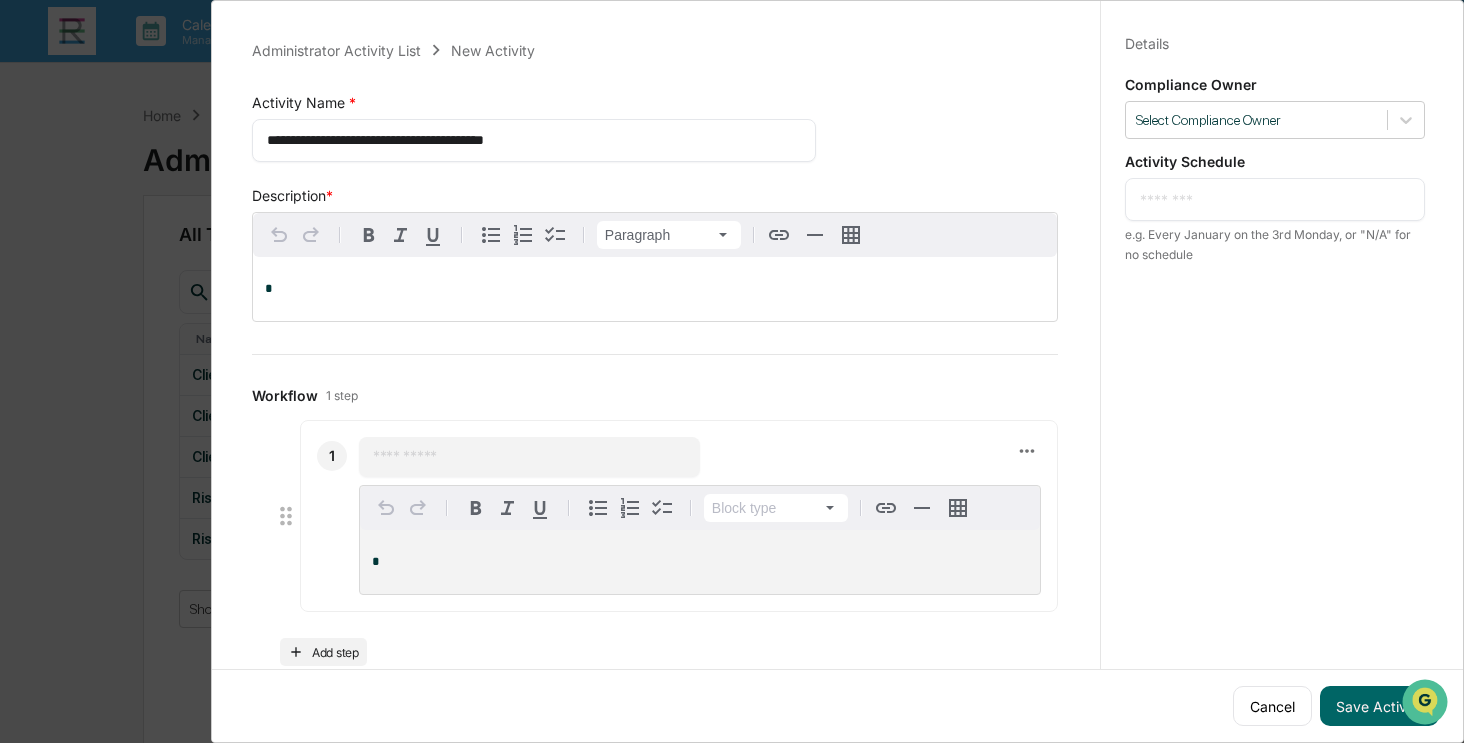 type 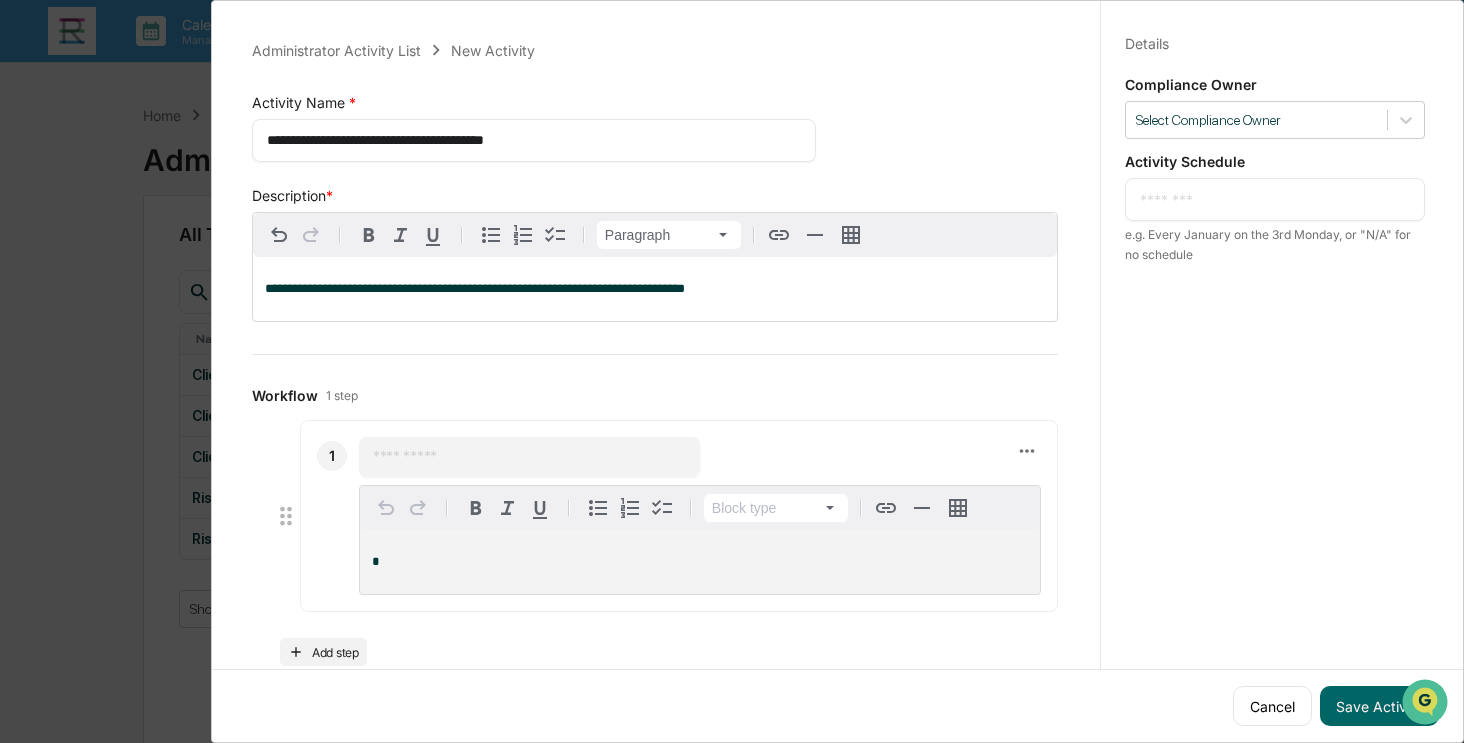 click on "**********" at bounding box center [475, 288] 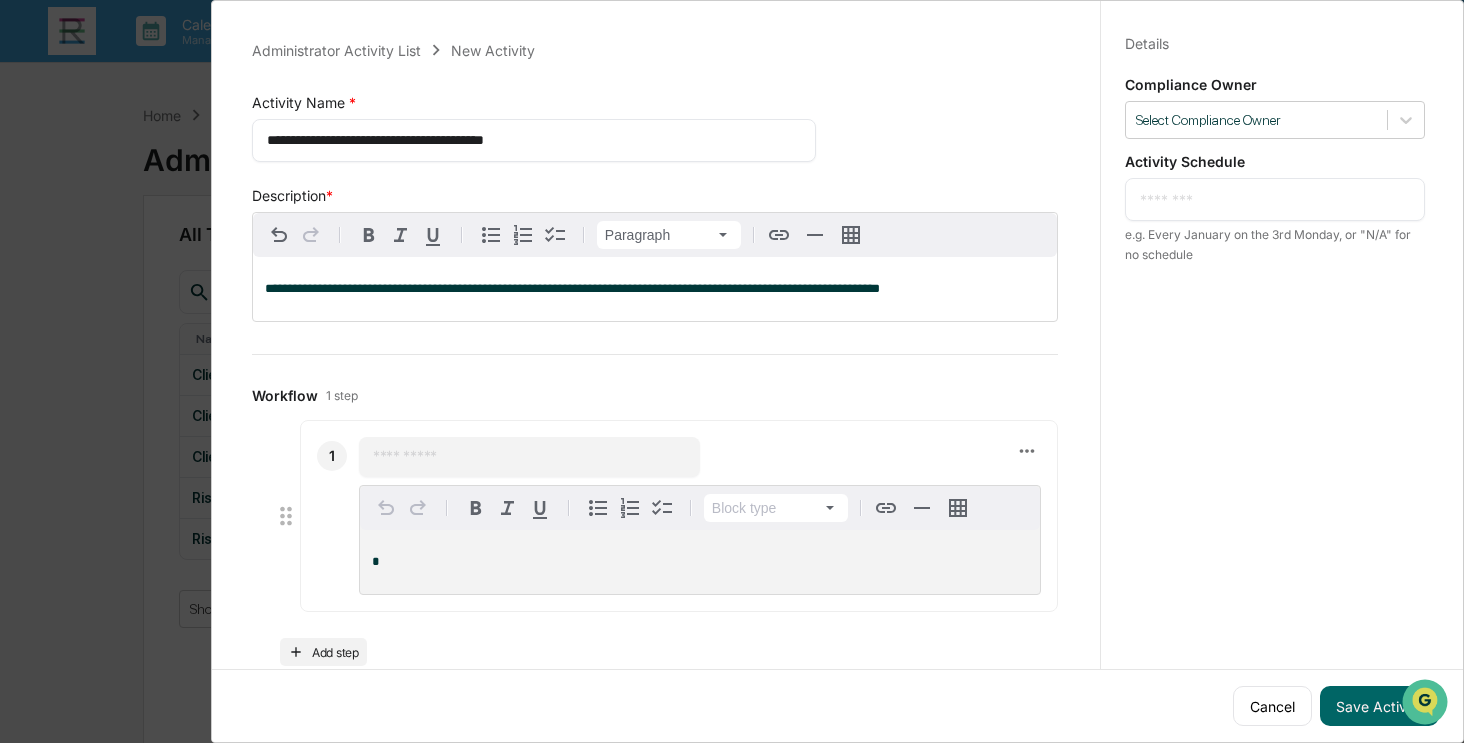 click on "**********" at bounding box center [572, 288] 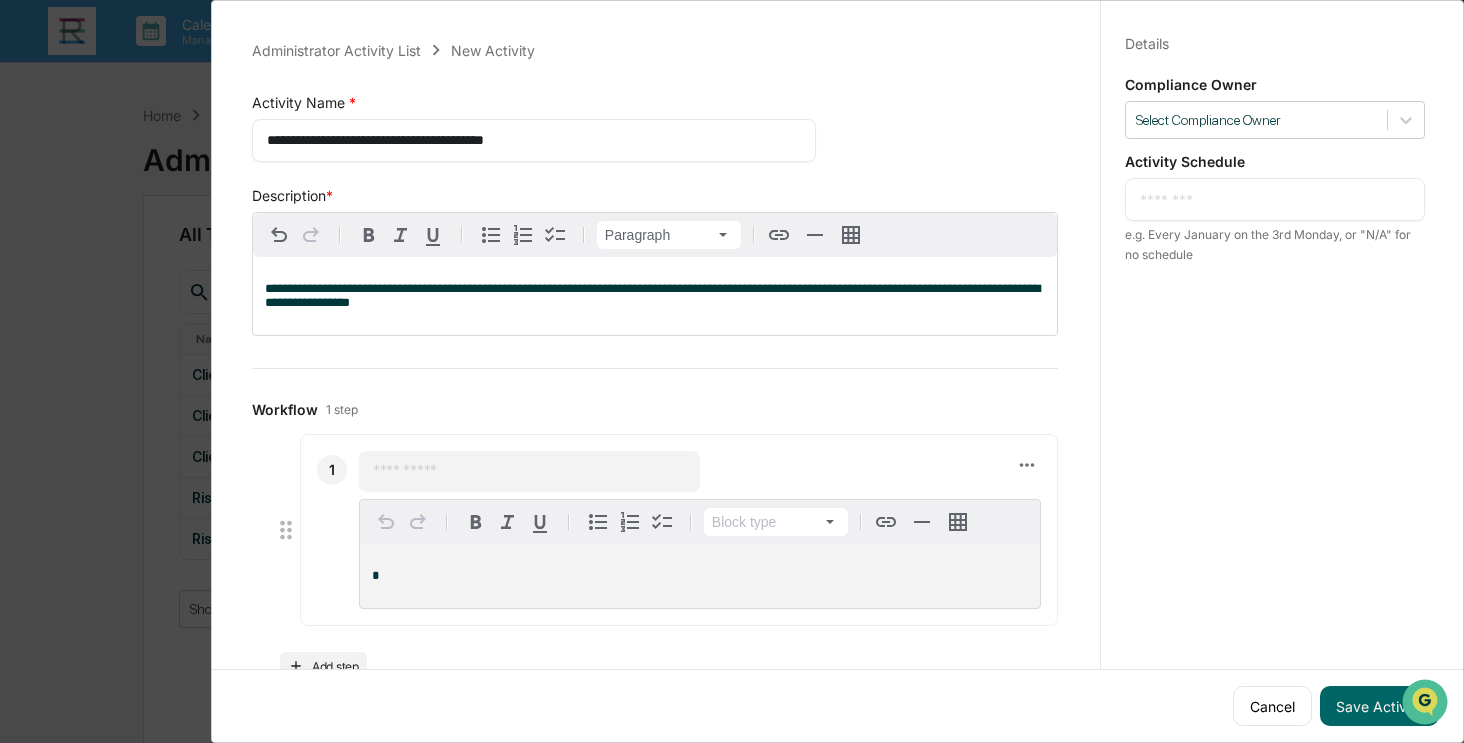 click at bounding box center [529, 471] 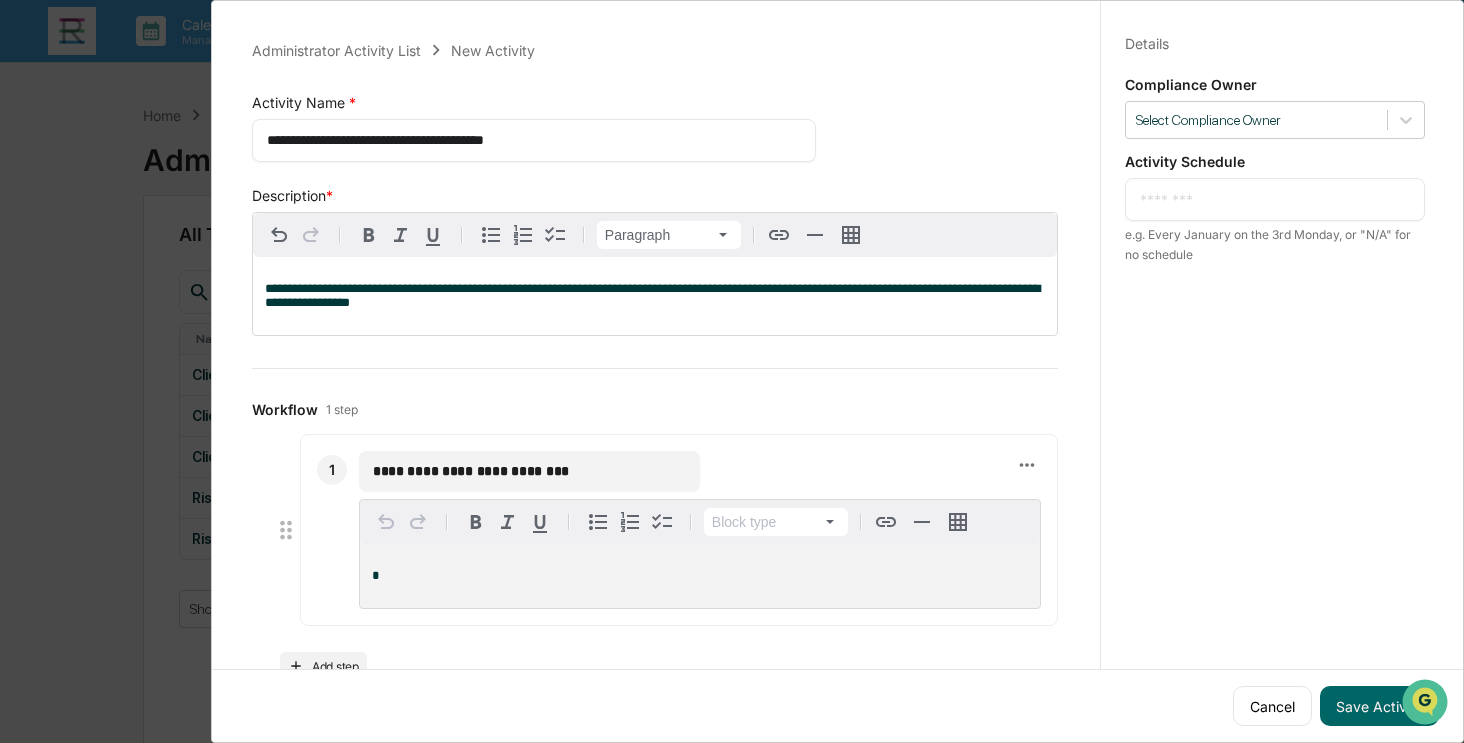 type on "**********" 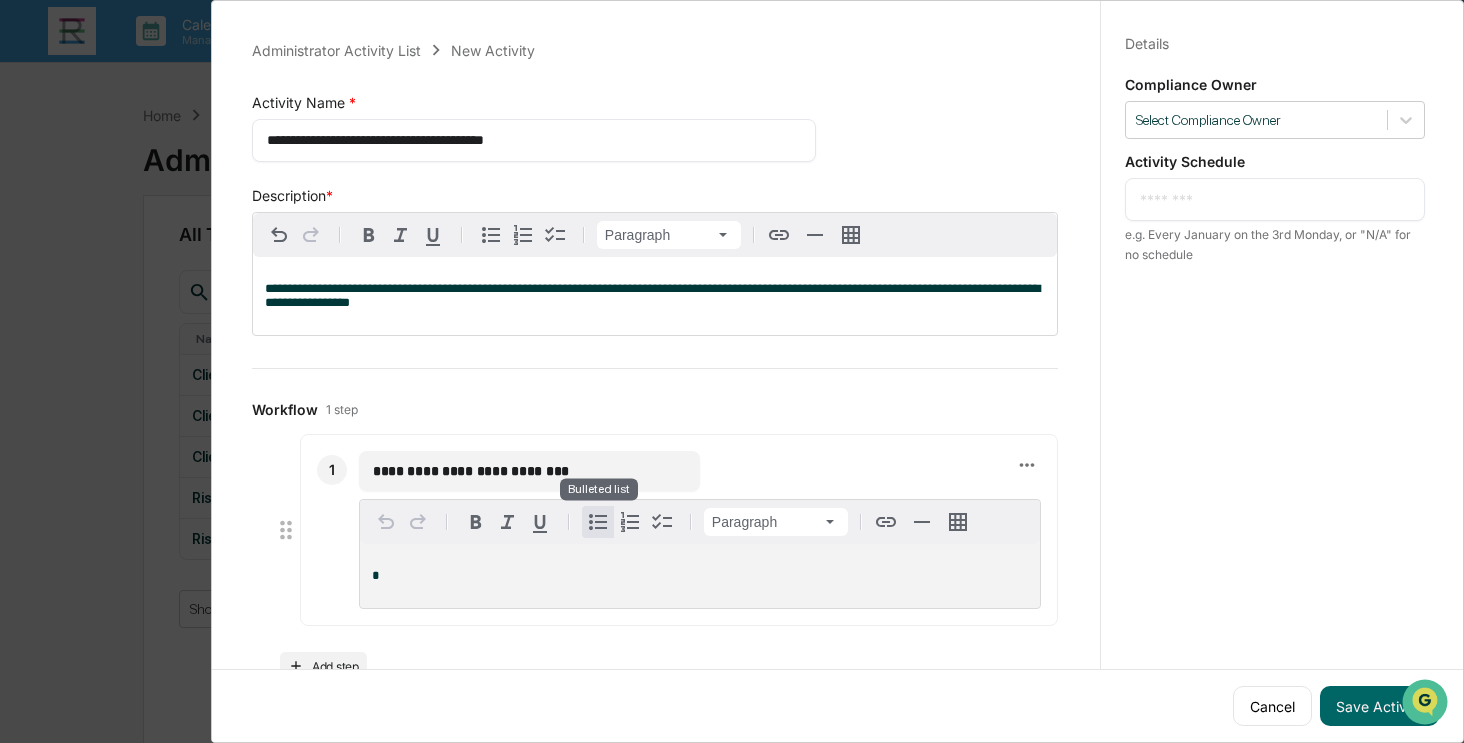 click 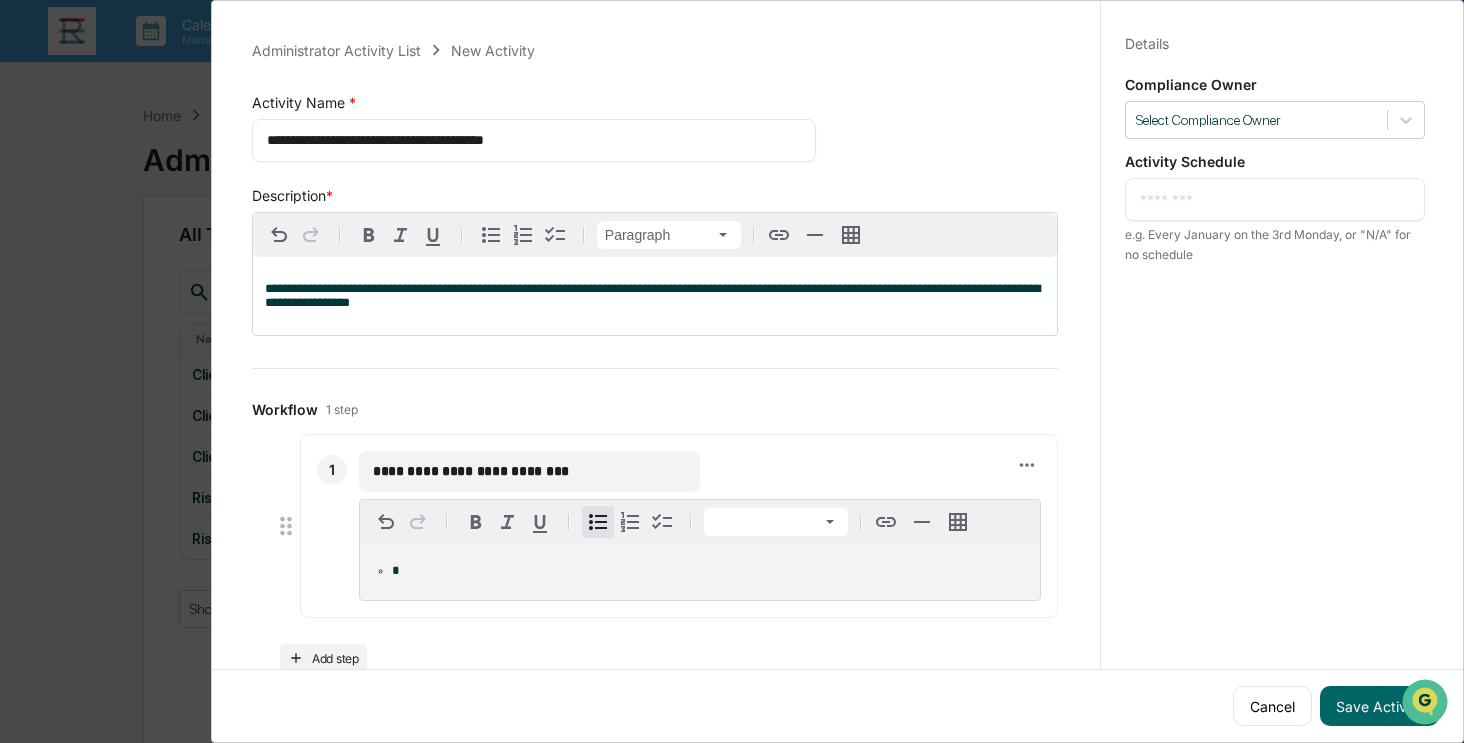 type 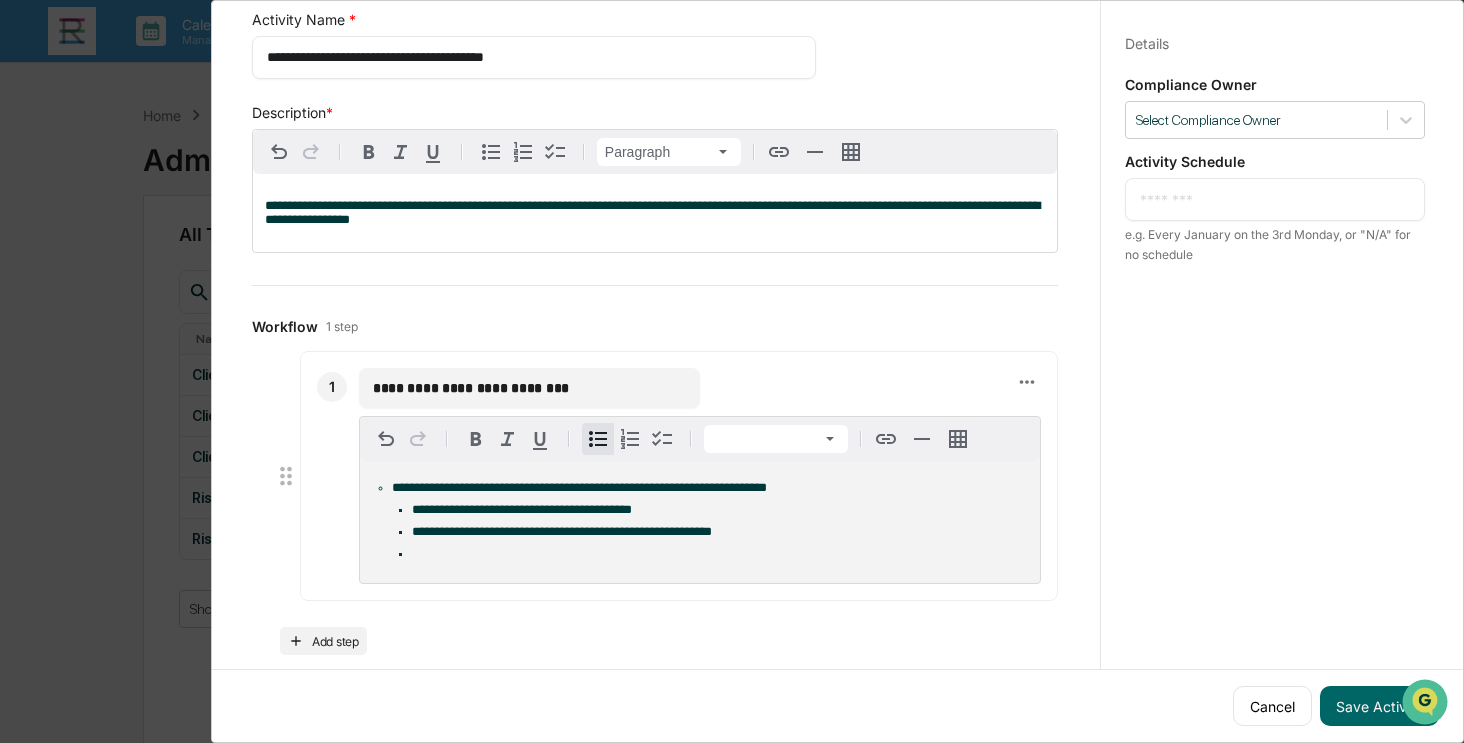 scroll, scrollTop: 98, scrollLeft: 0, axis: vertical 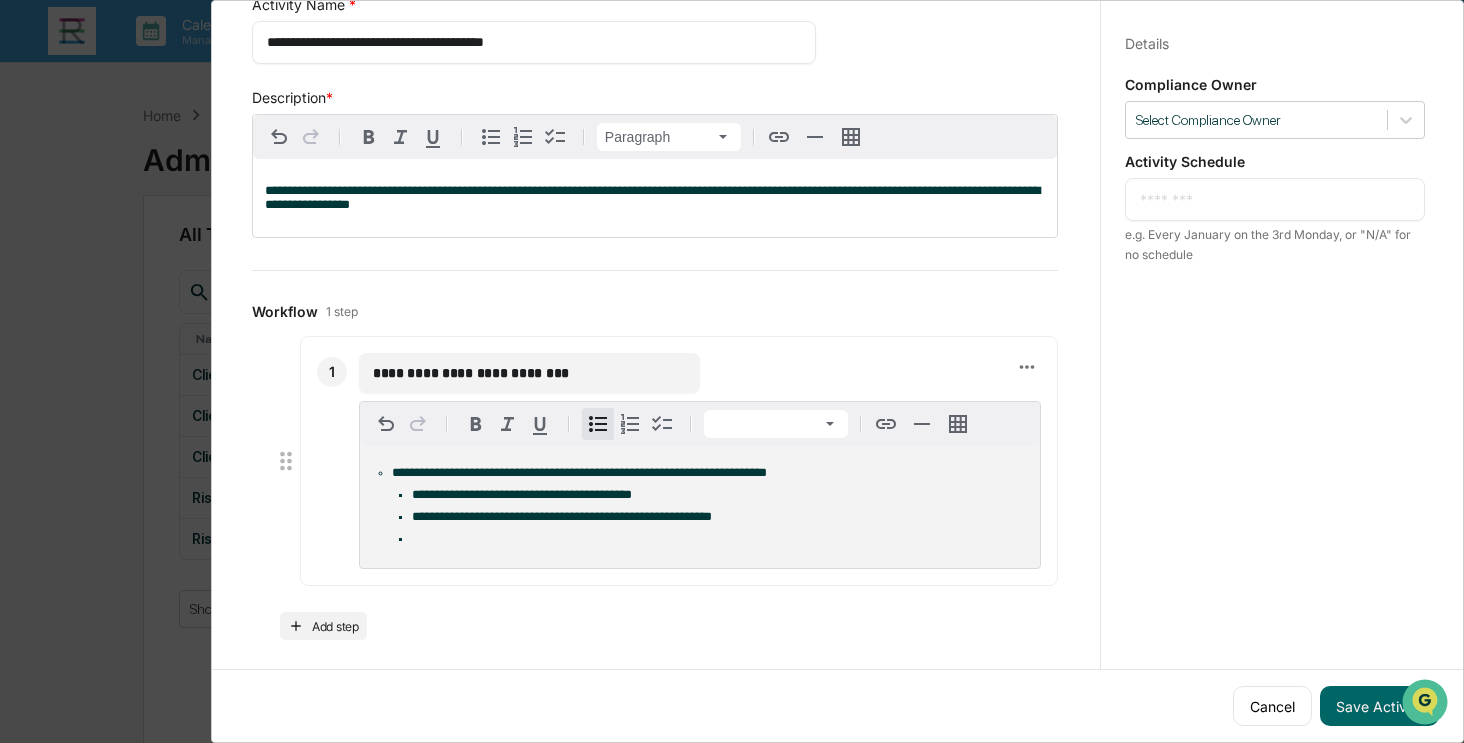 click on "**********" at bounding box center [710, 517] 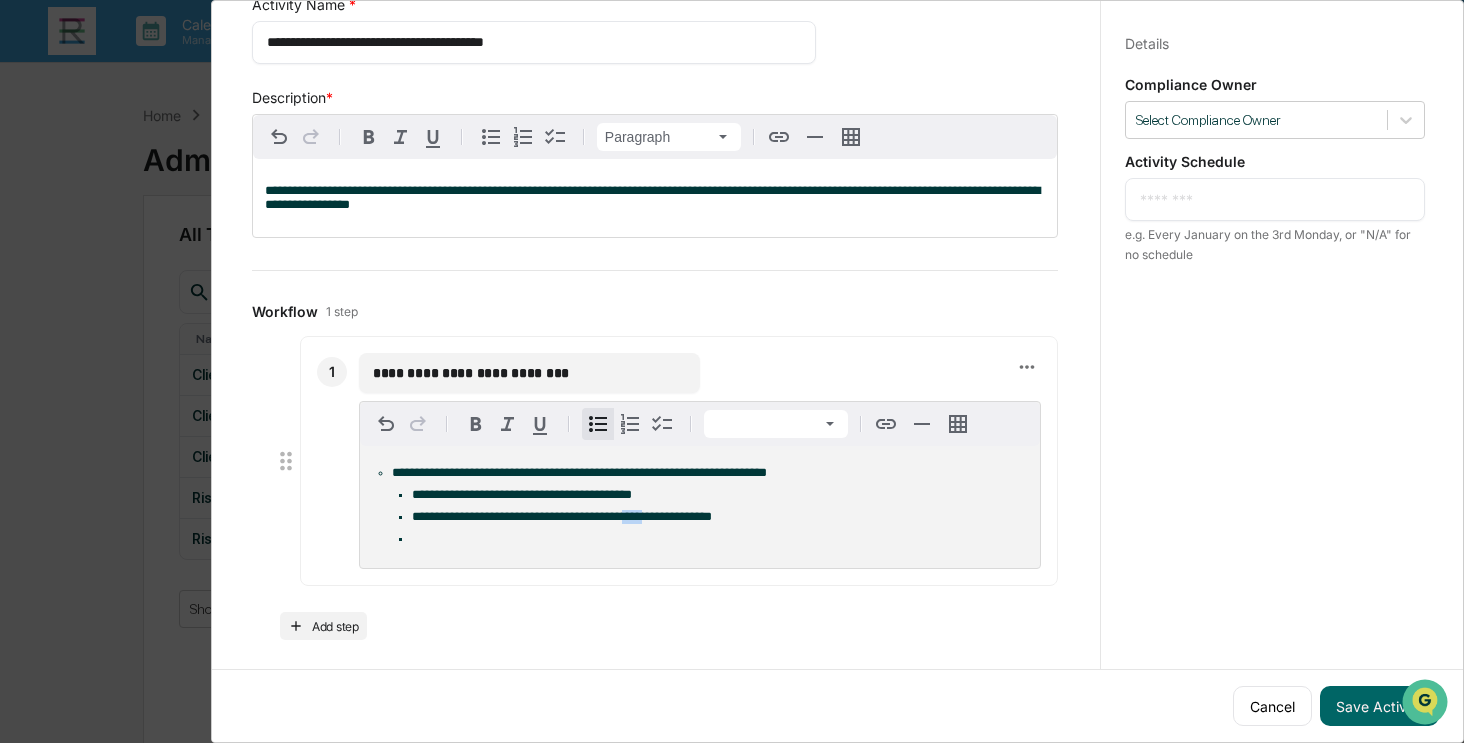 click on "**********" at bounding box center (562, 516) 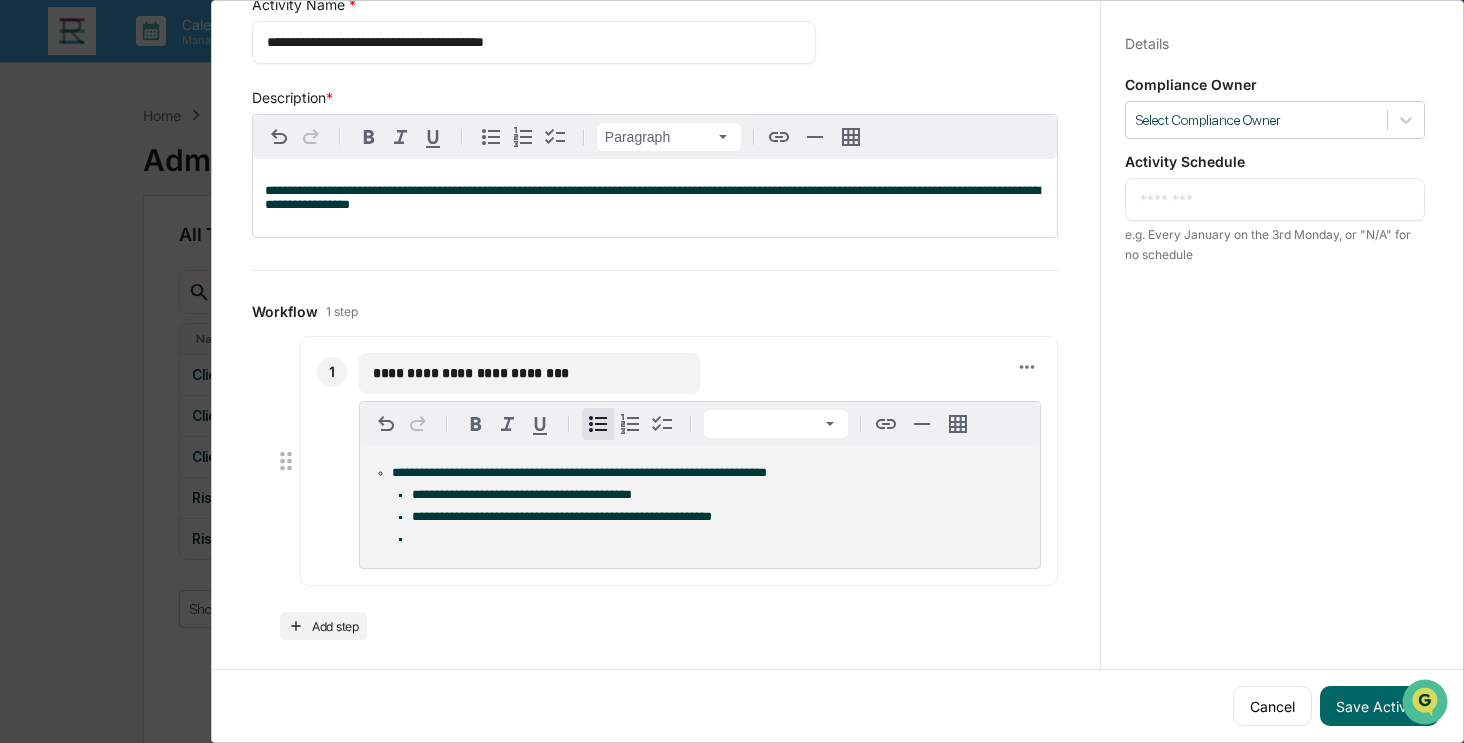 click at bounding box center [720, 539] 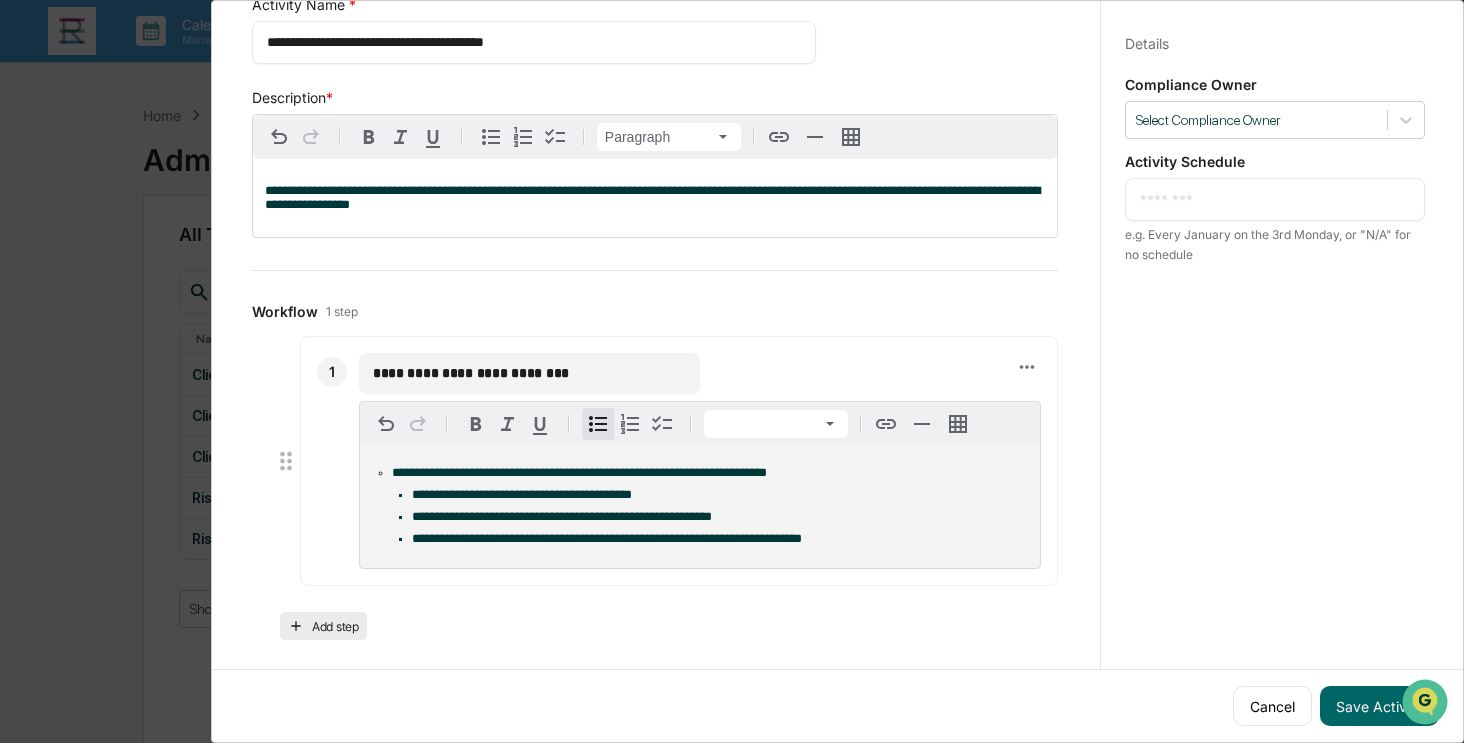 click on "Add step" at bounding box center (323, 626) 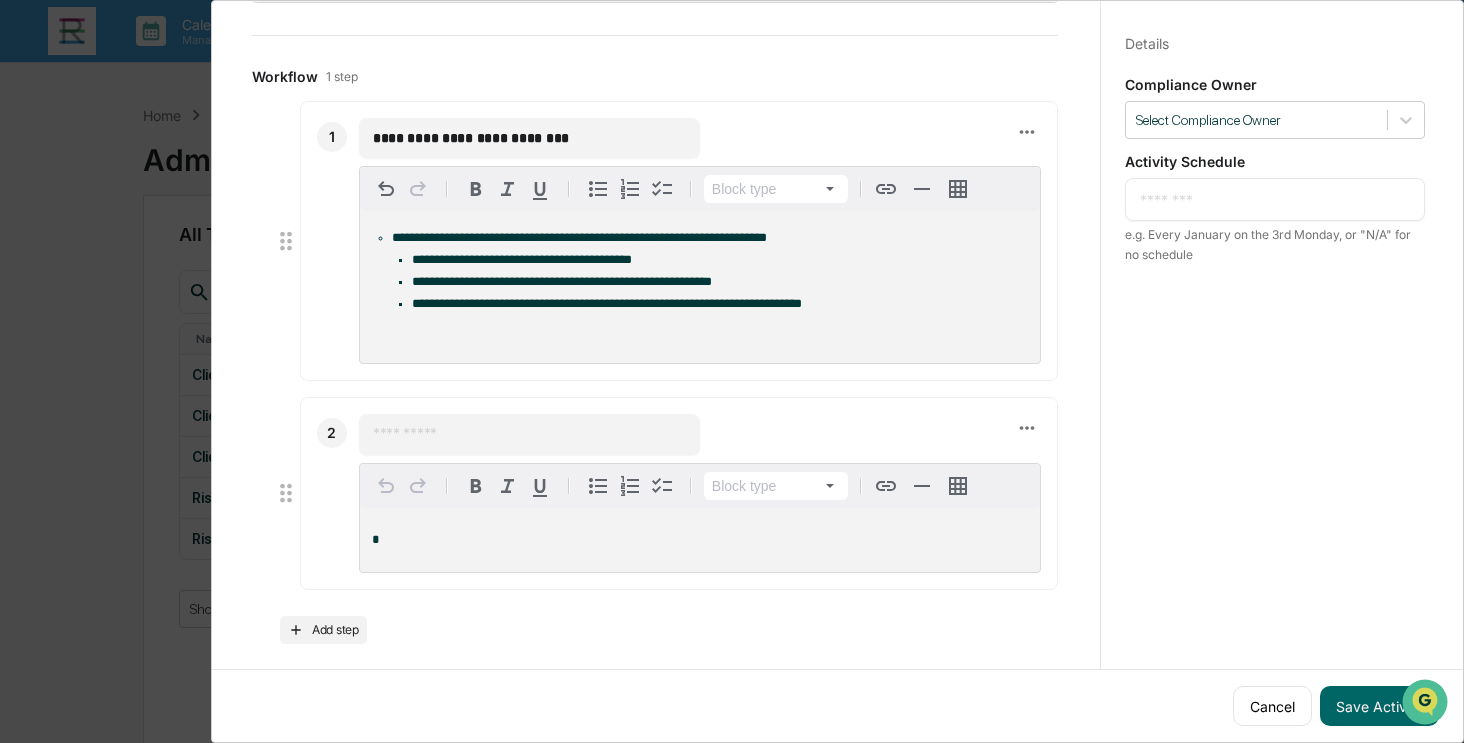 scroll, scrollTop: 348, scrollLeft: 0, axis: vertical 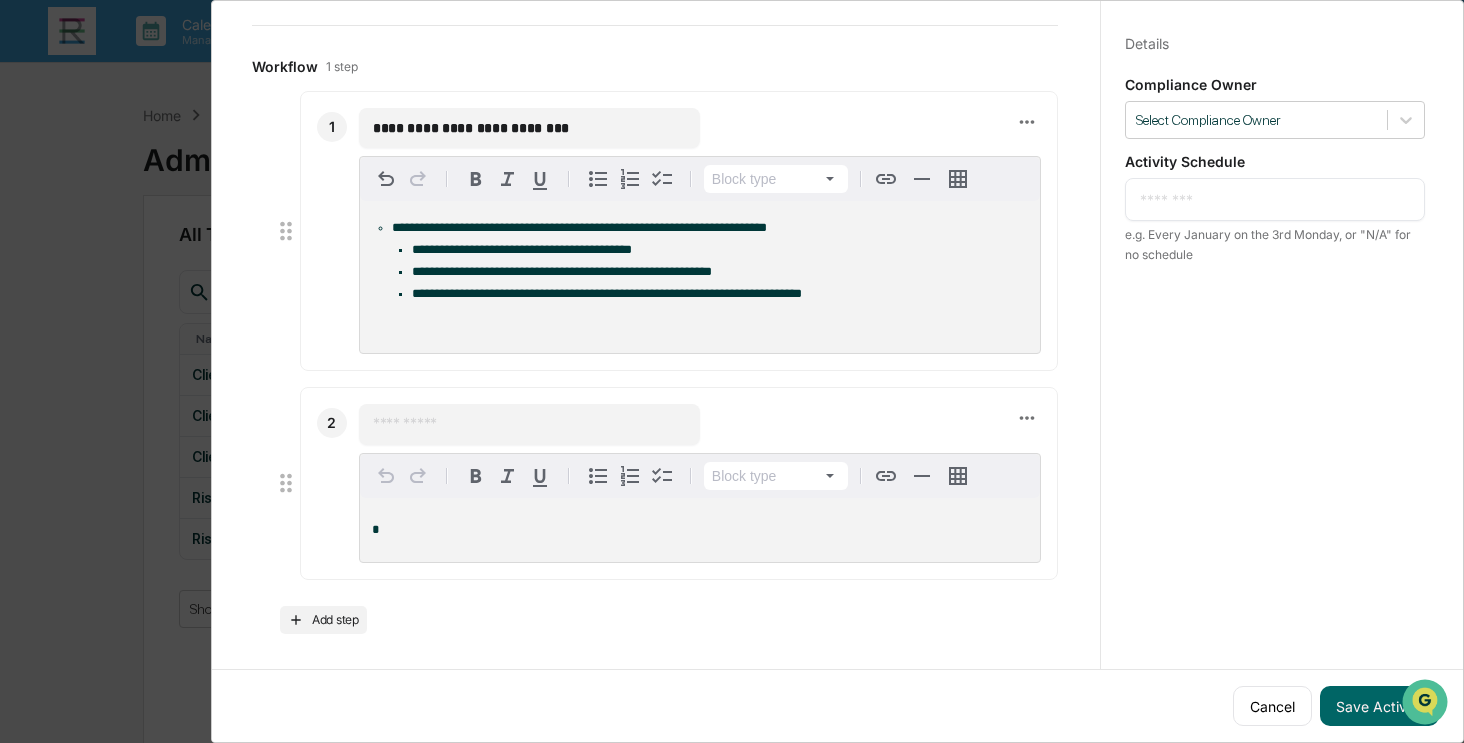 click at bounding box center [529, 424] 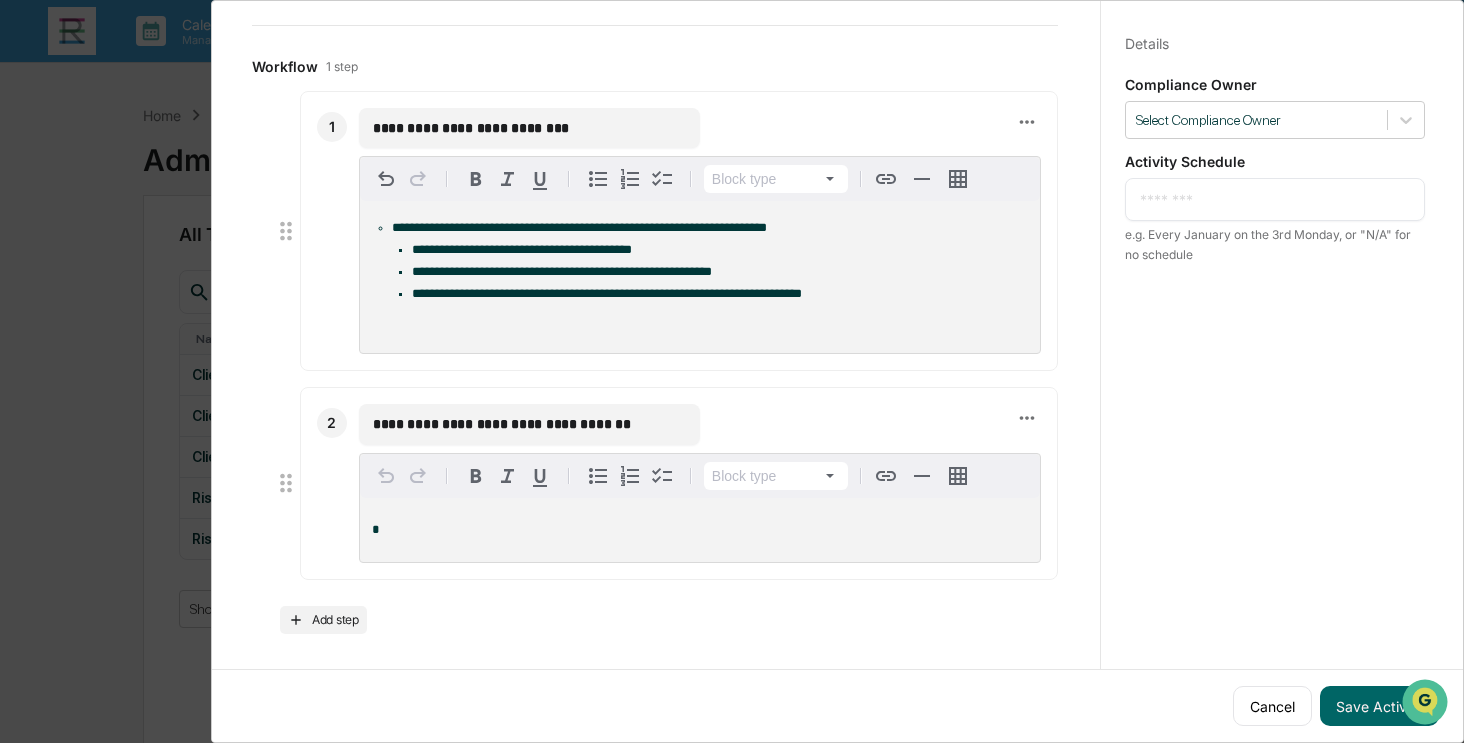 type on "**********" 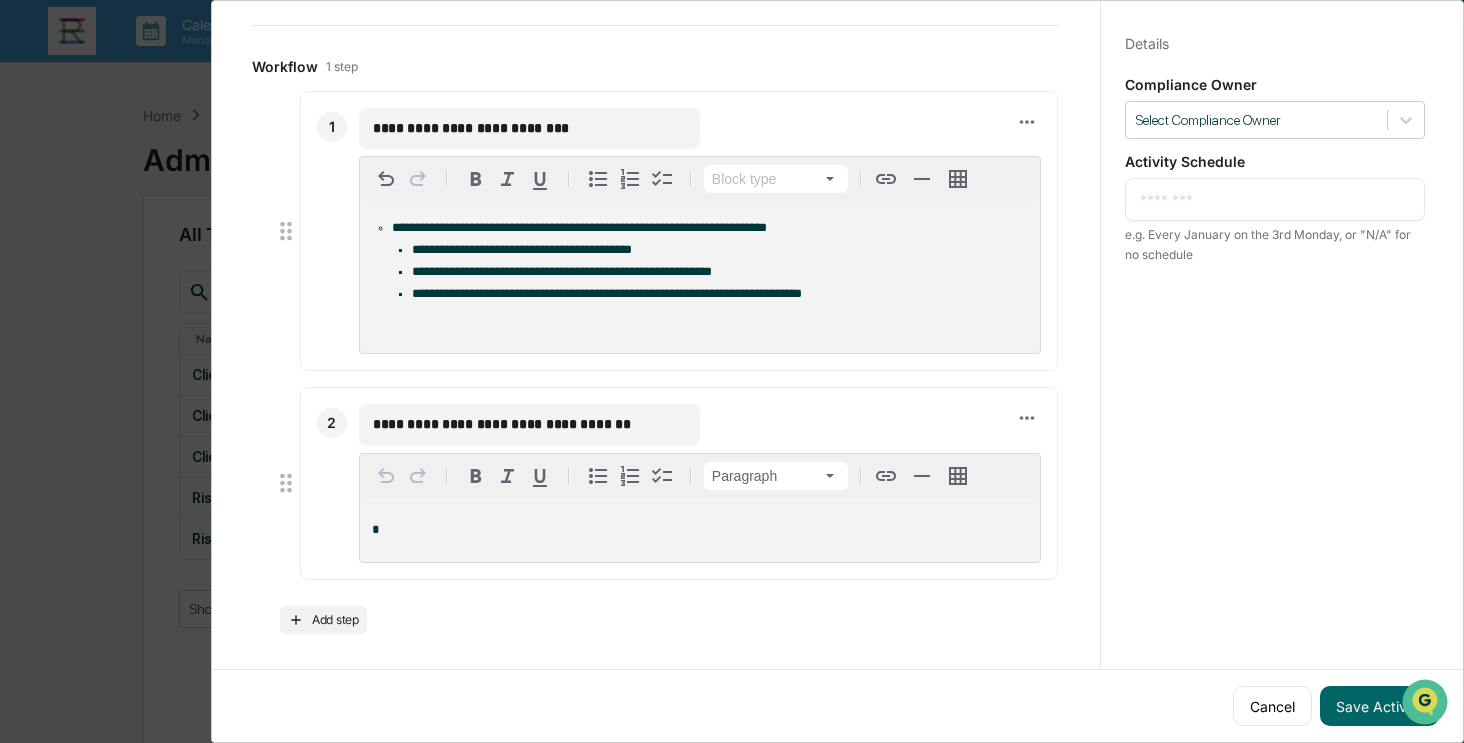 type 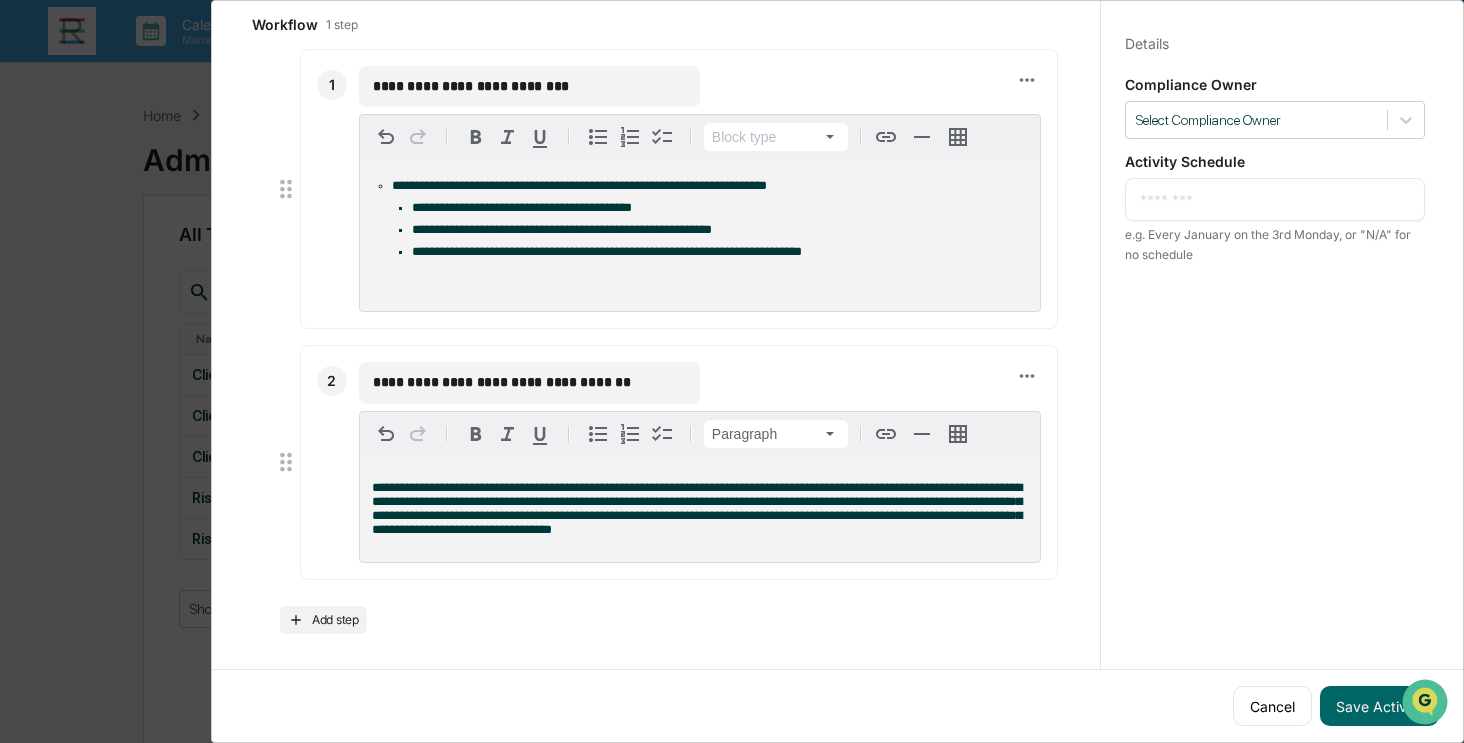 scroll, scrollTop: 394, scrollLeft: 0, axis: vertical 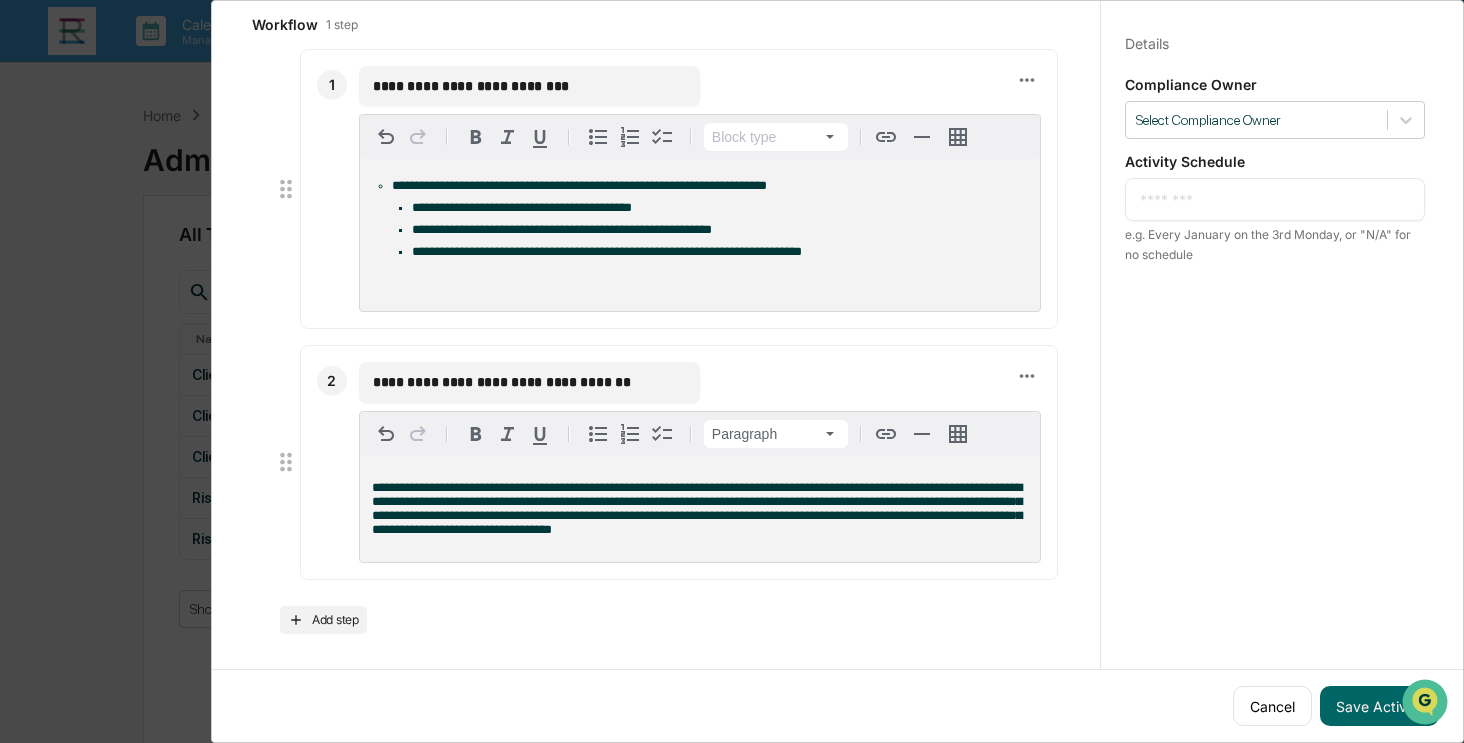 drag, startPoint x: 500, startPoint y: 515, endPoint x: 512, endPoint y: 517, distance: 12.165525 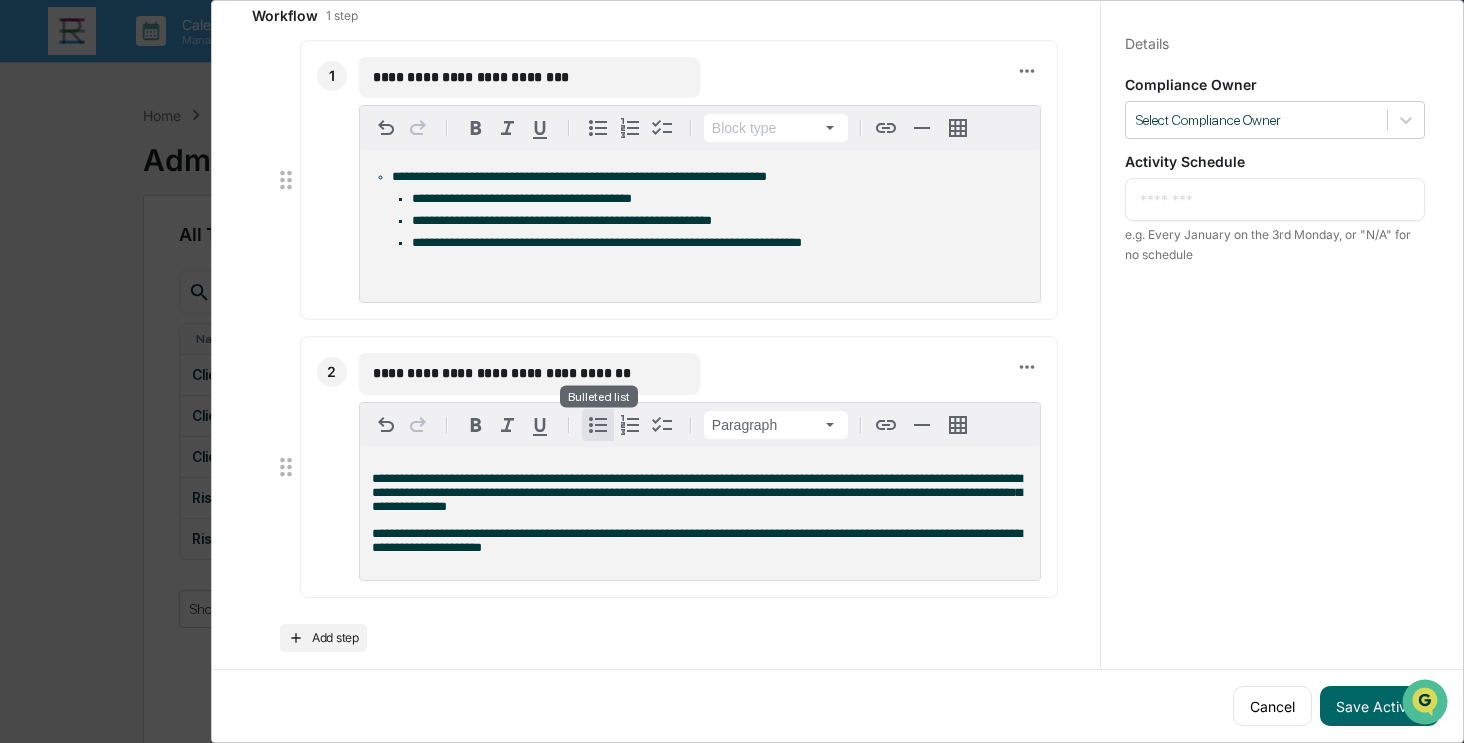 click 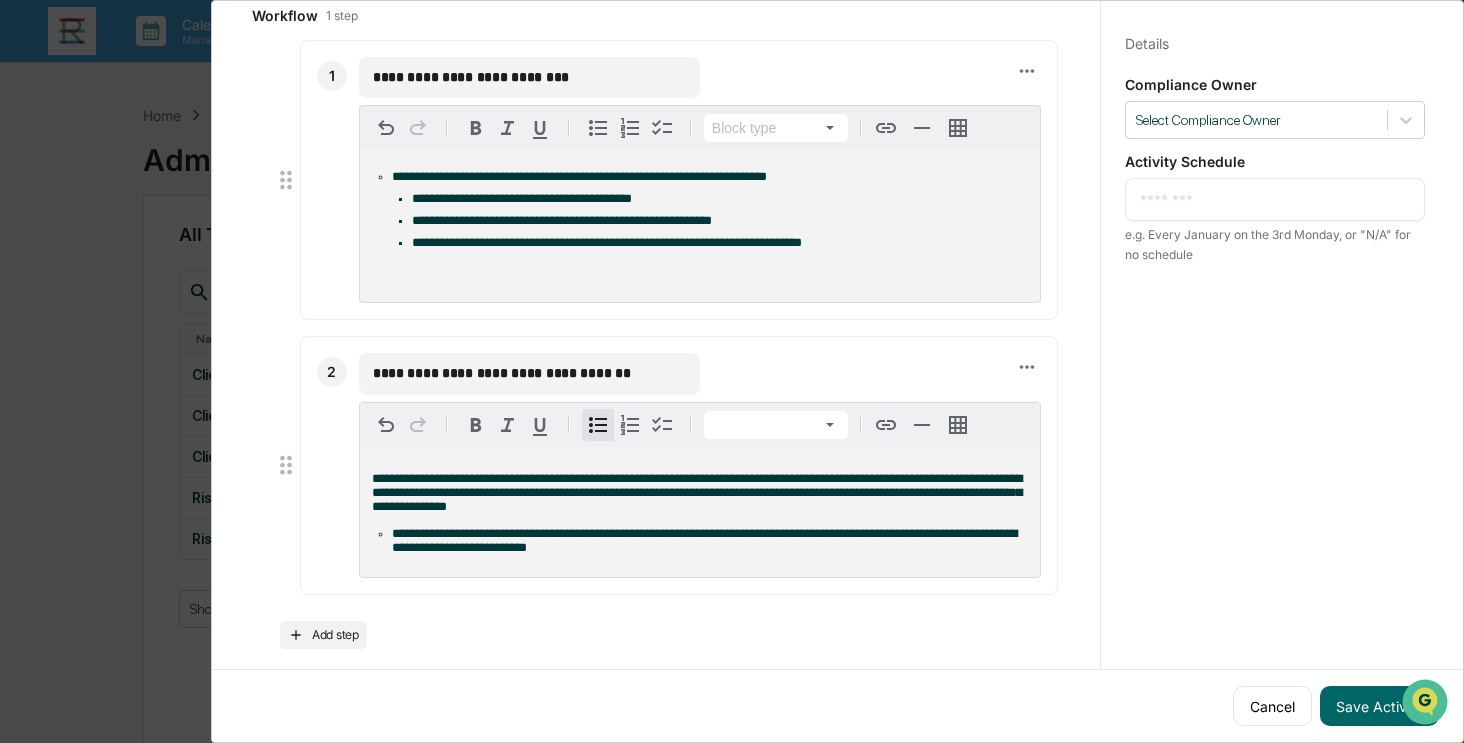 click on "**********" at bounding box center [704, 540] 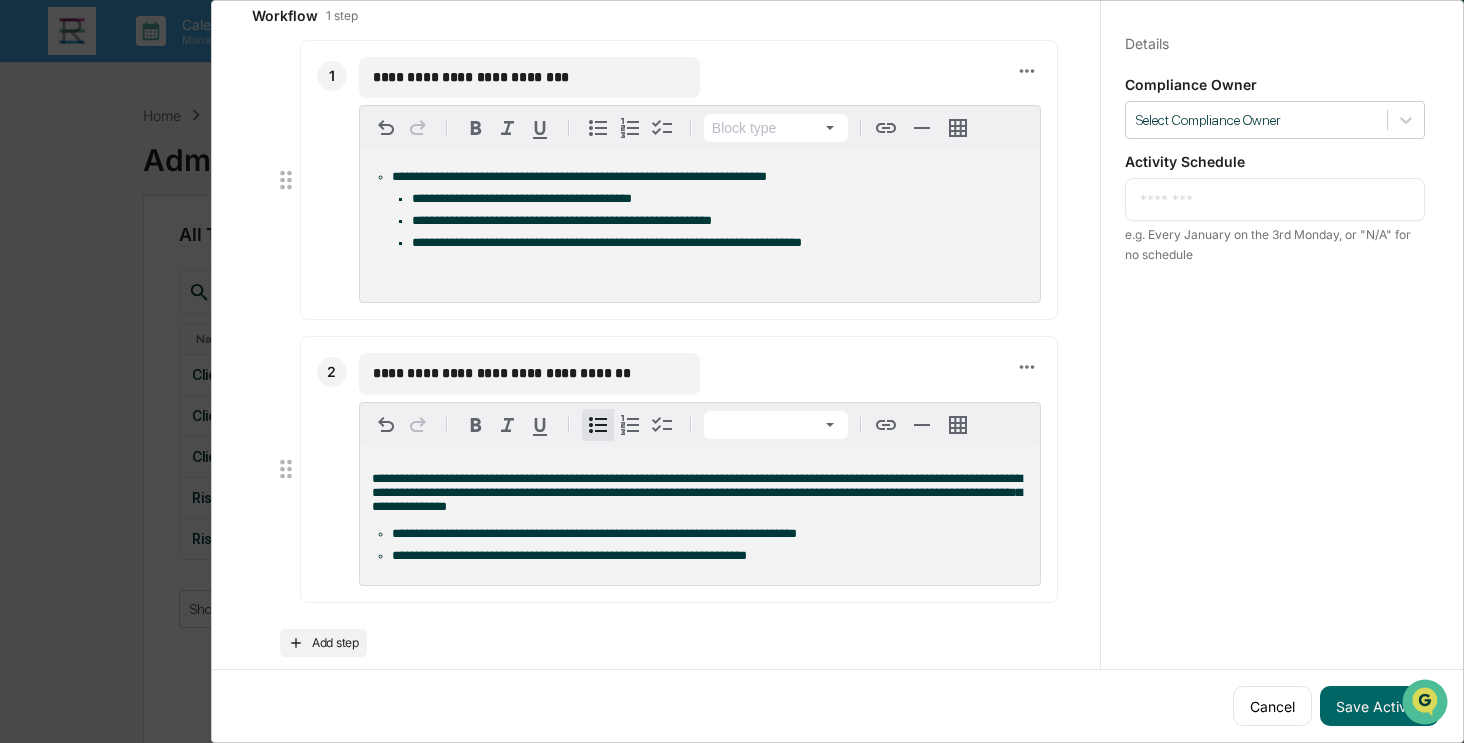 click on "**********" at bounding box center (710, 556) 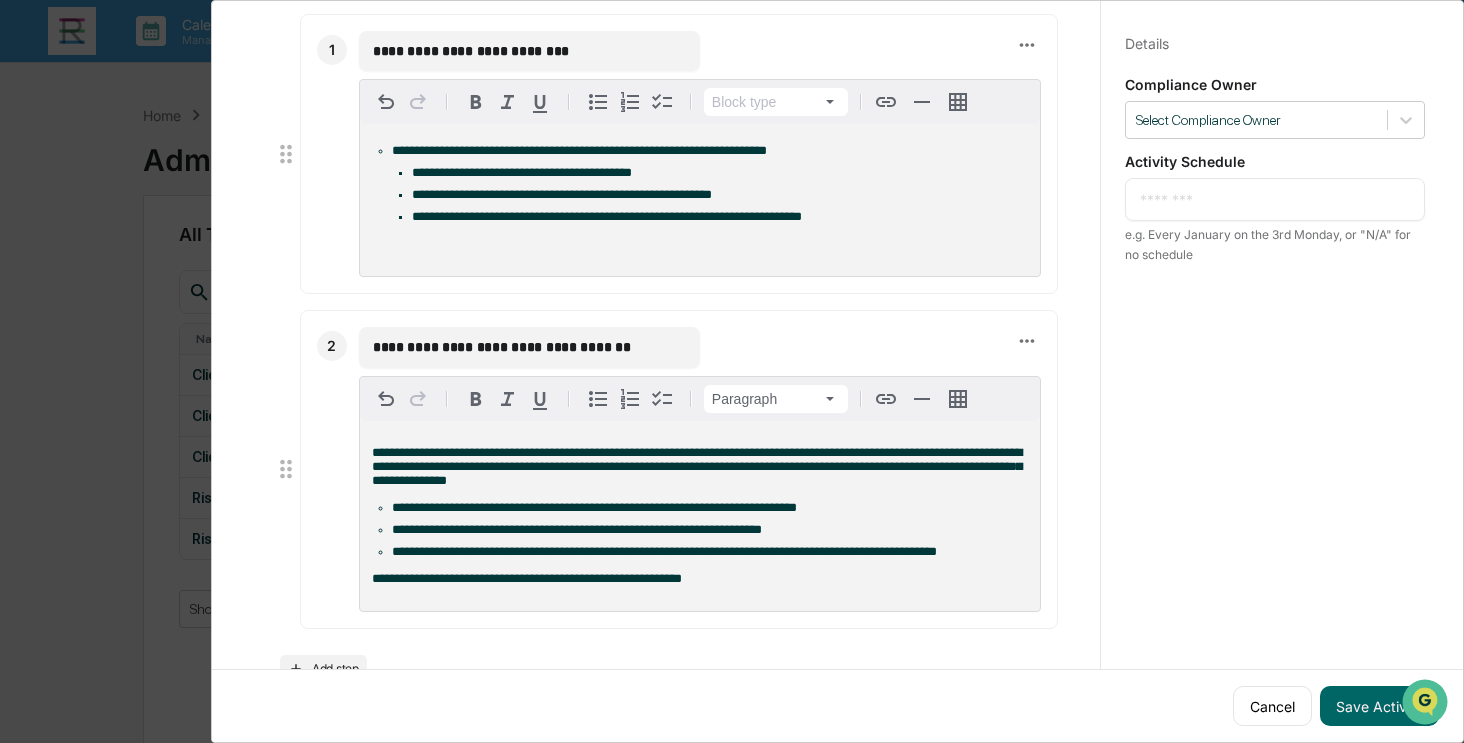 scroll, scrollTop: 481, scrollLeft: 0, axis: vertical 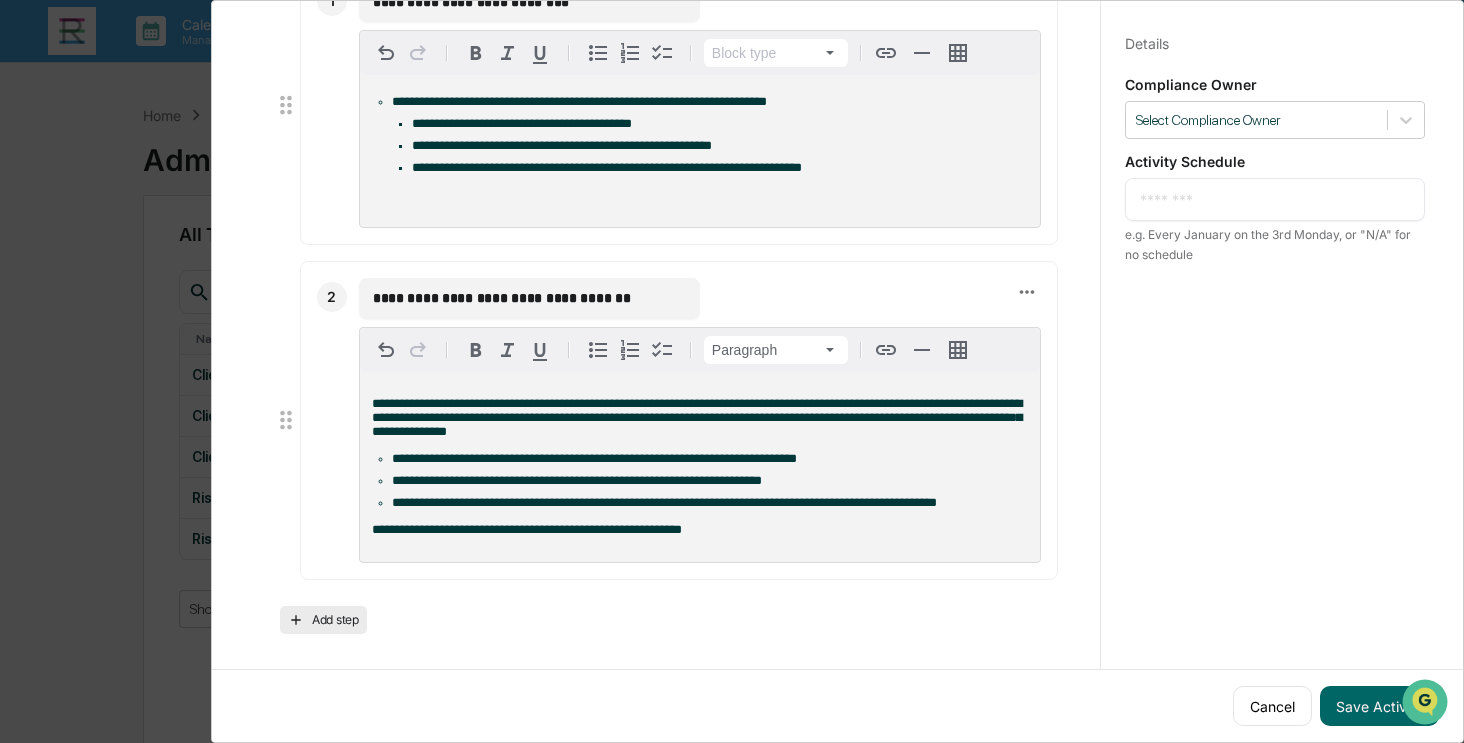 click on "Add step" at bounding box center [323, 620] 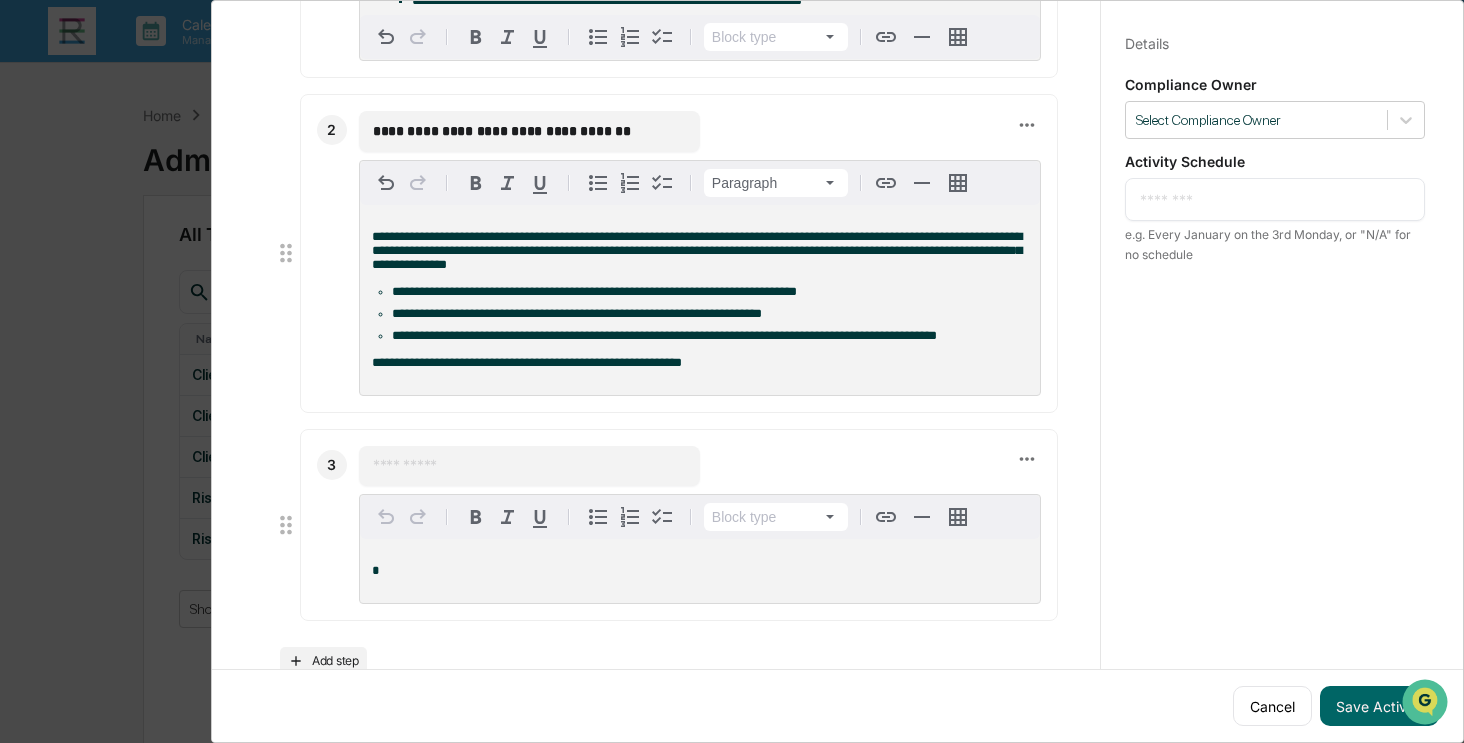 scroll, scrollTop: 690, scrollLeft: 0, axis: vertical 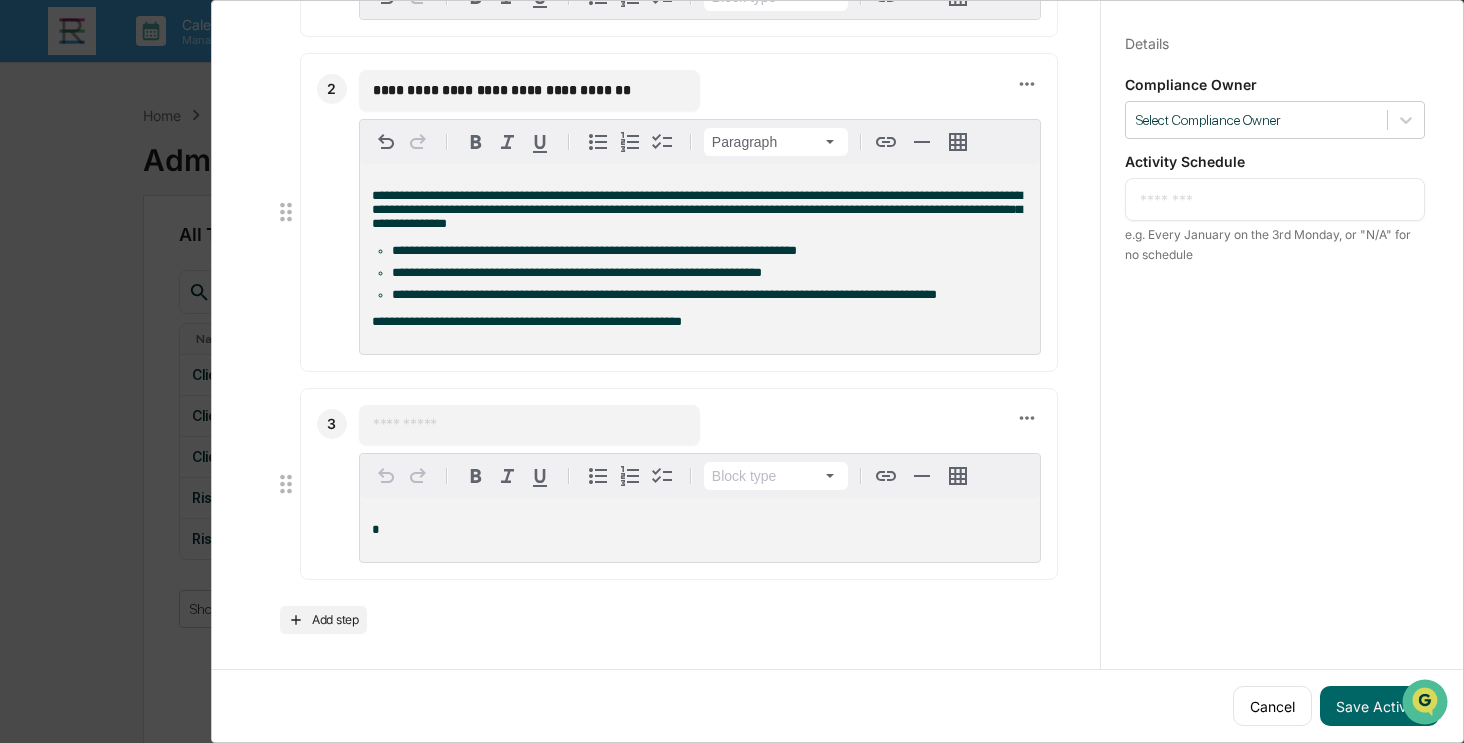 click at bounding box center (529, 425) 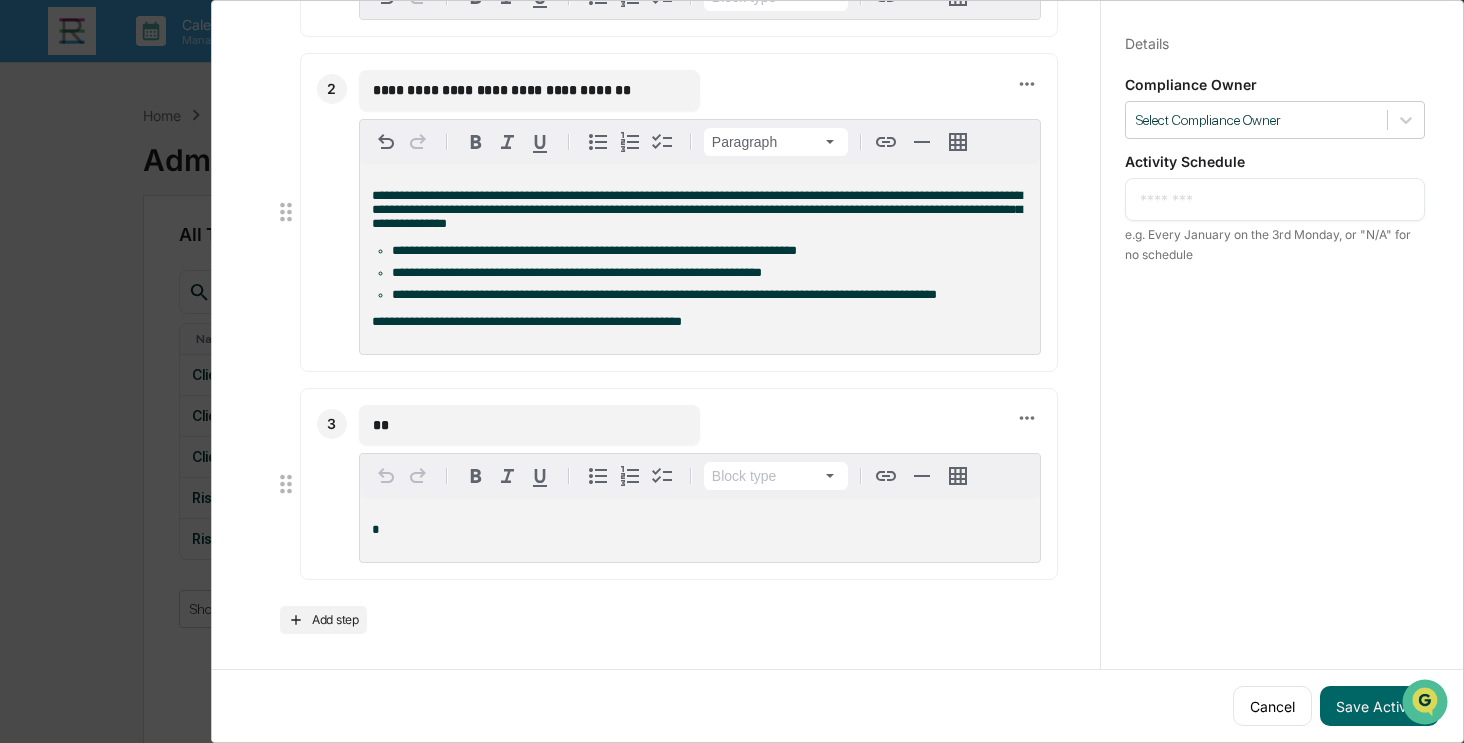 type on "*" 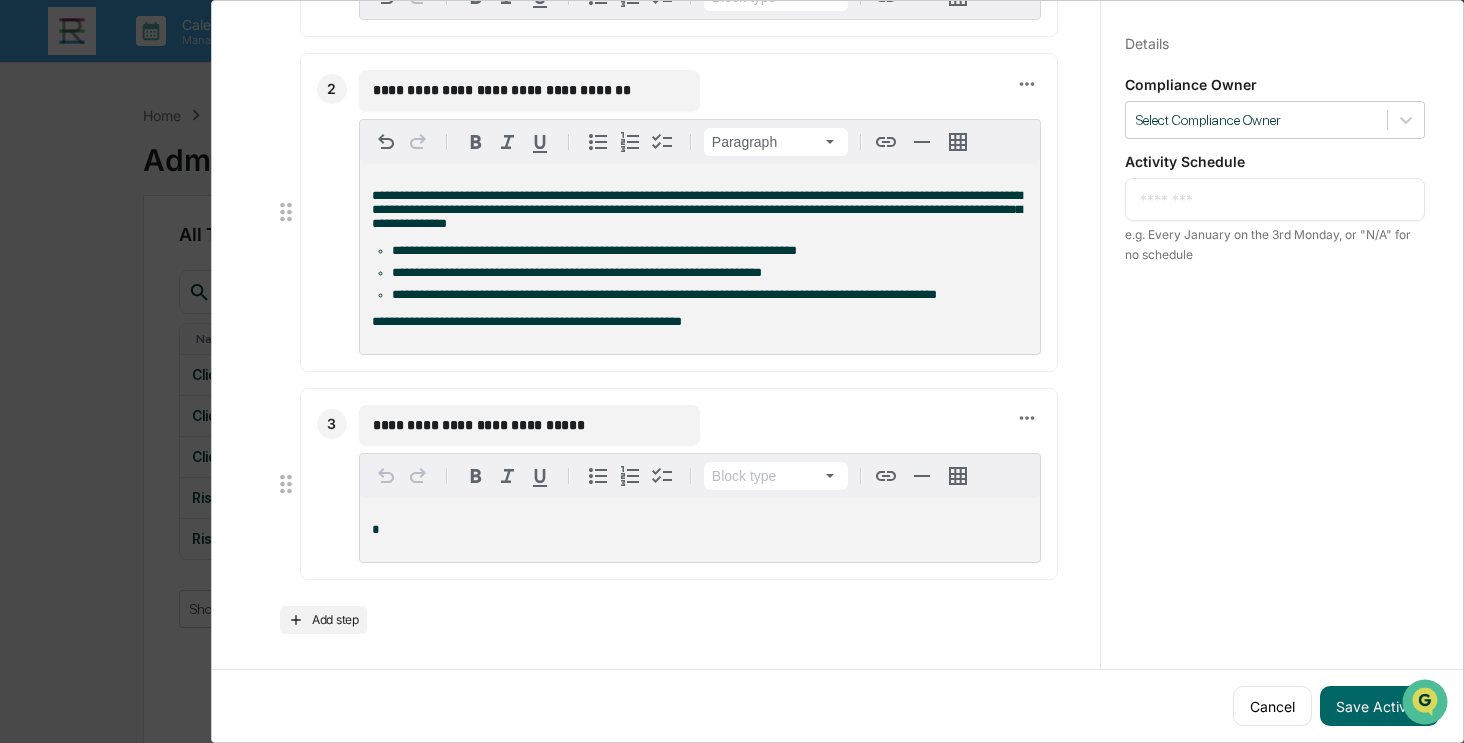 type on "**********" 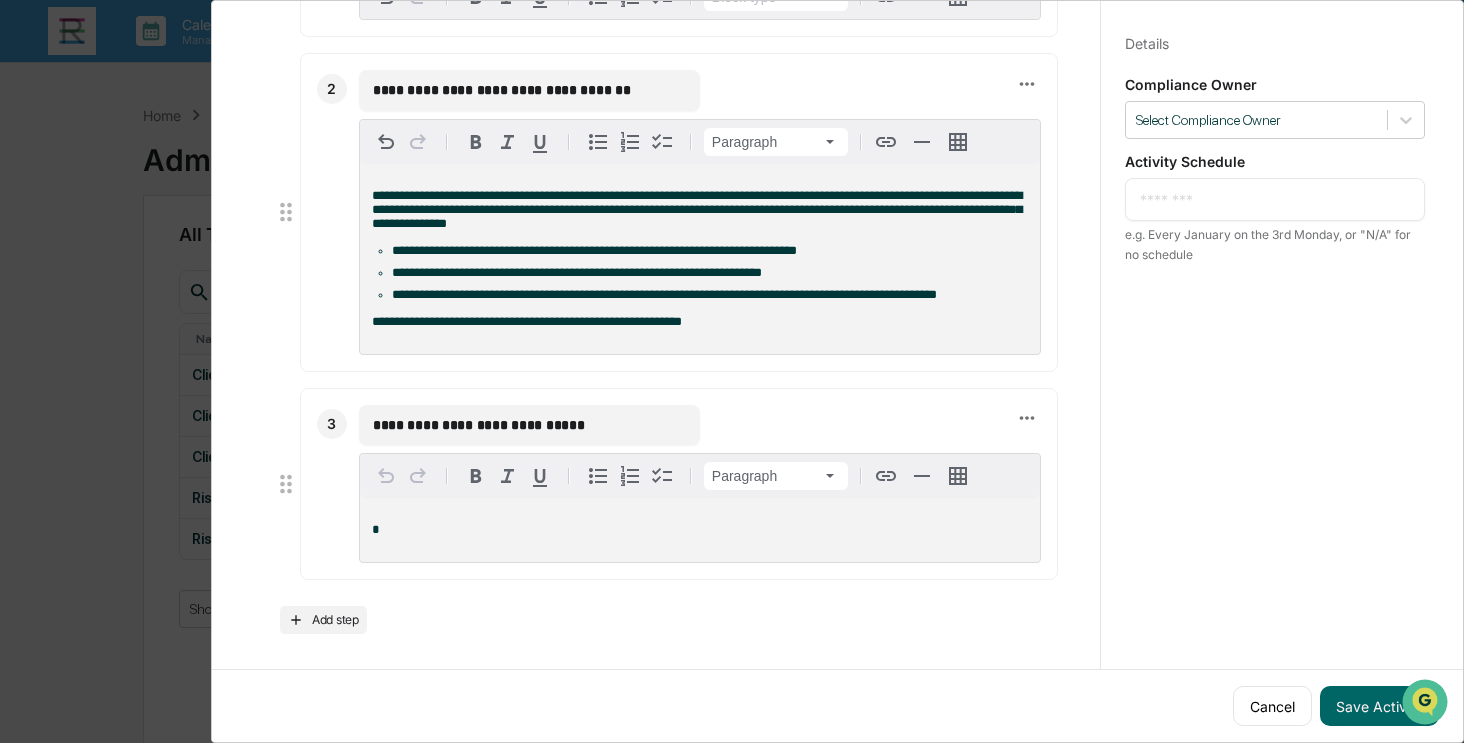 type 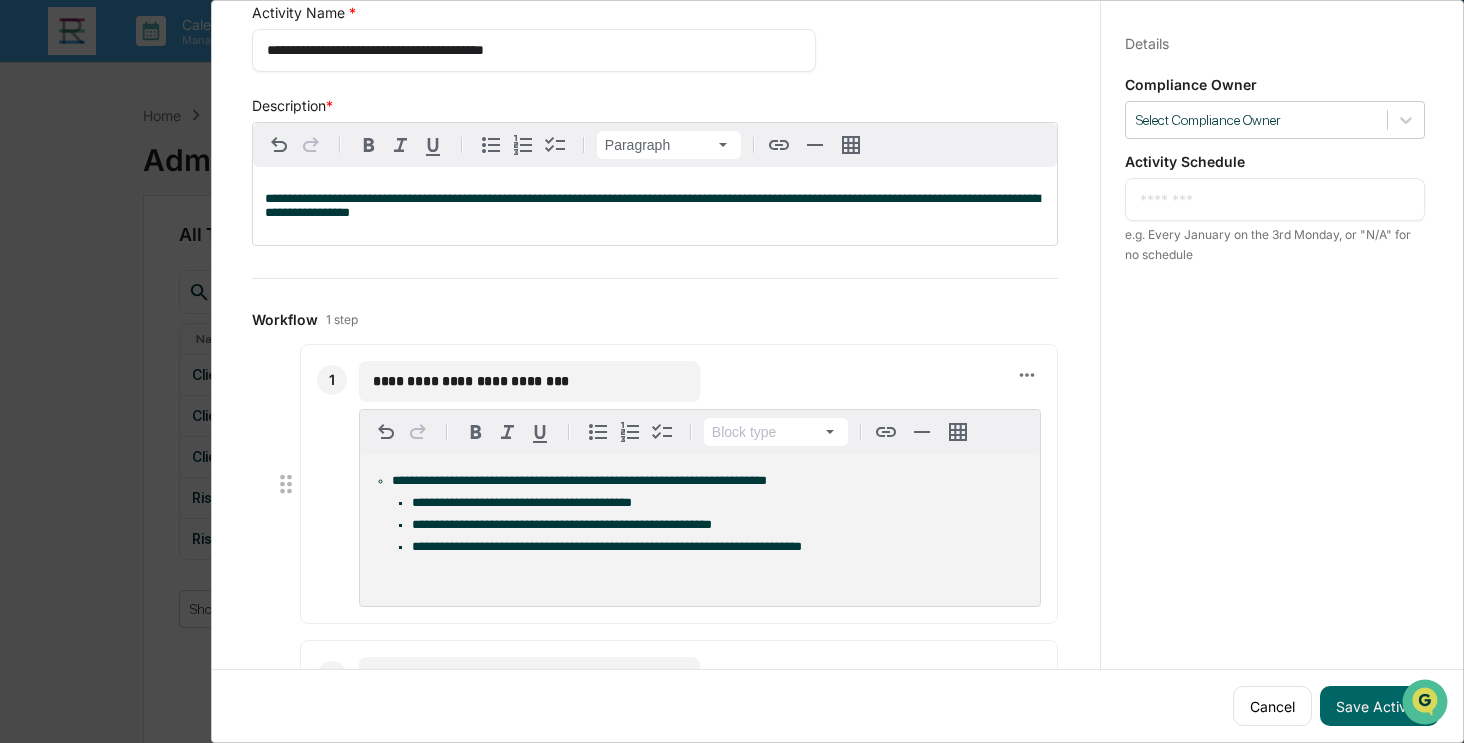 scroll, scrollTop: 0, scrollLeft: 0, axis: both 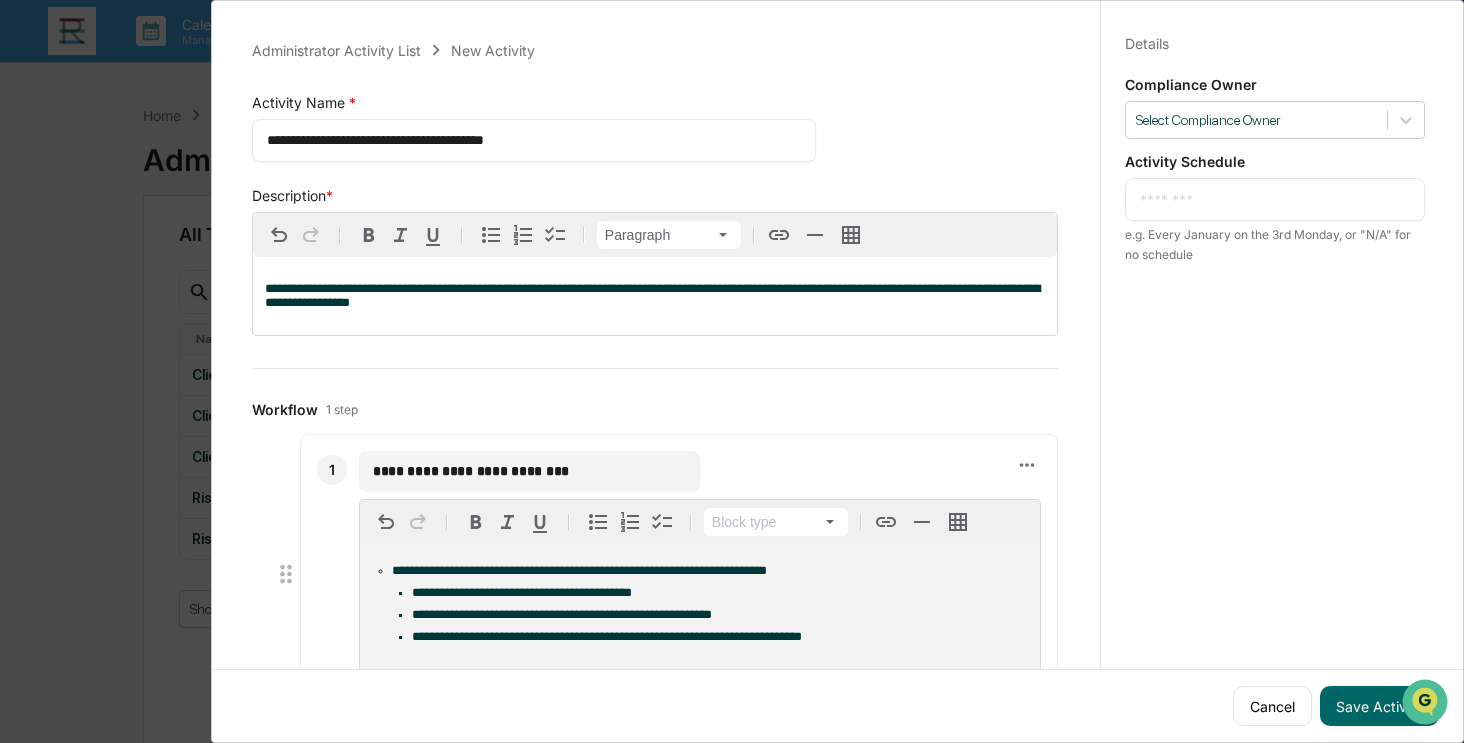 click on "**********" at bounding box center (527, 140) 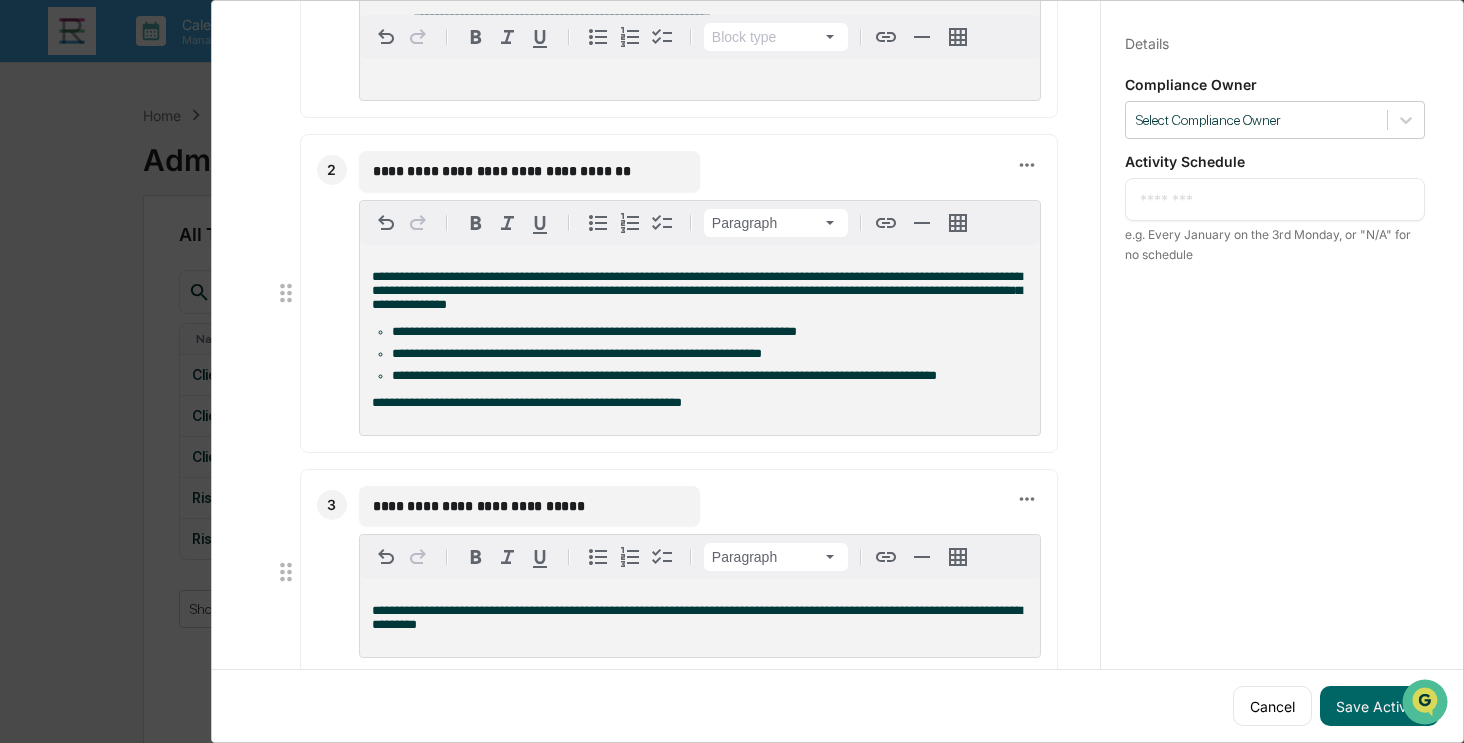 scroll, scrollTop: 600, scrollLeft: 0, axis: vertical 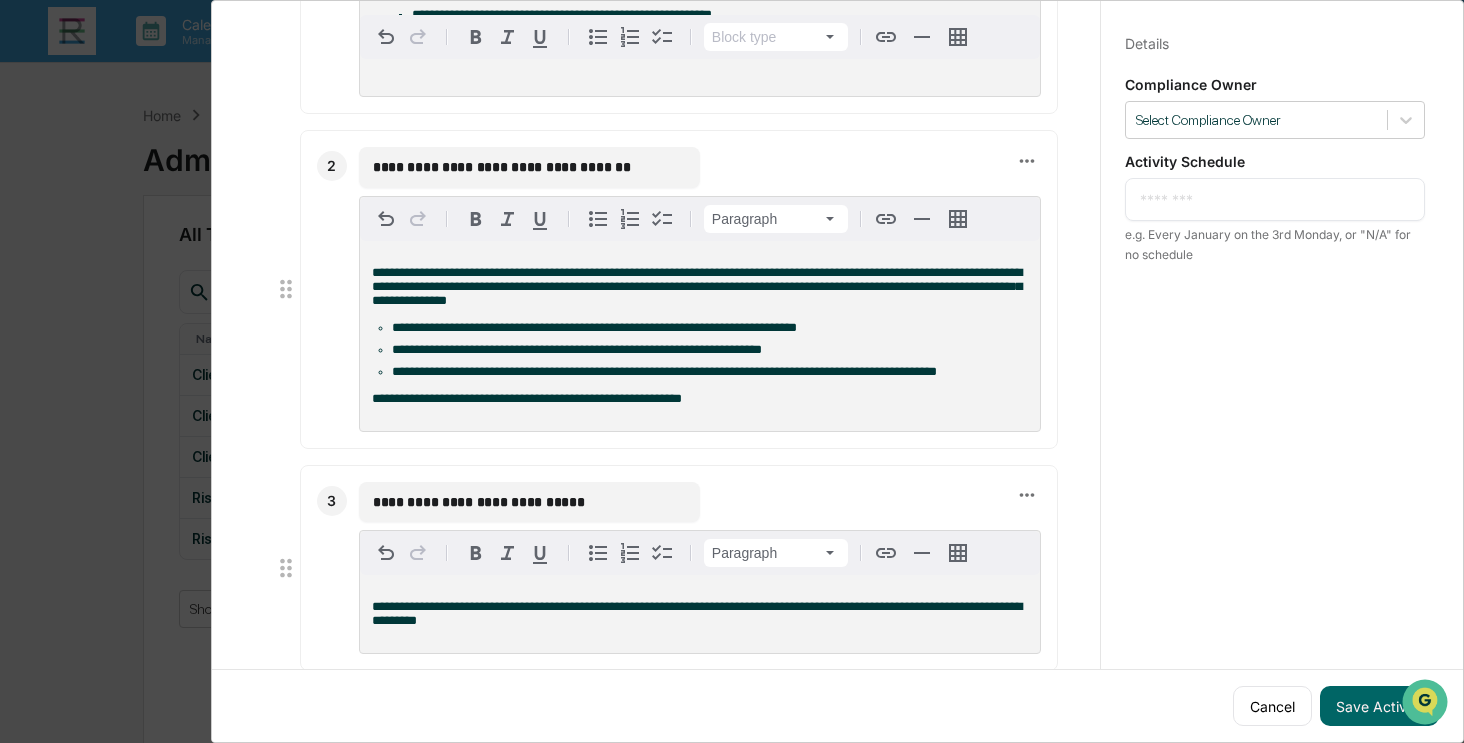 type on "**********" 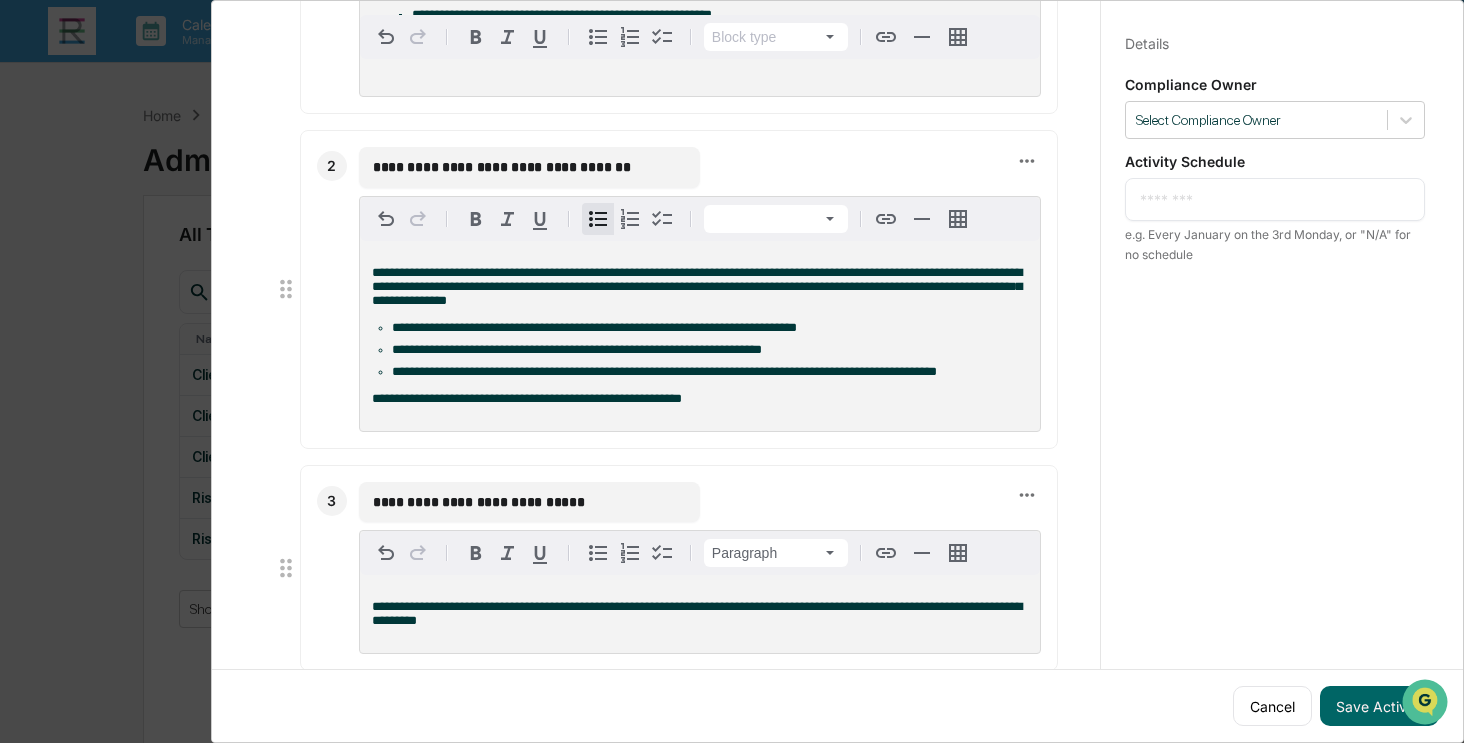 click on "**********" at bounding box center [710, 372] 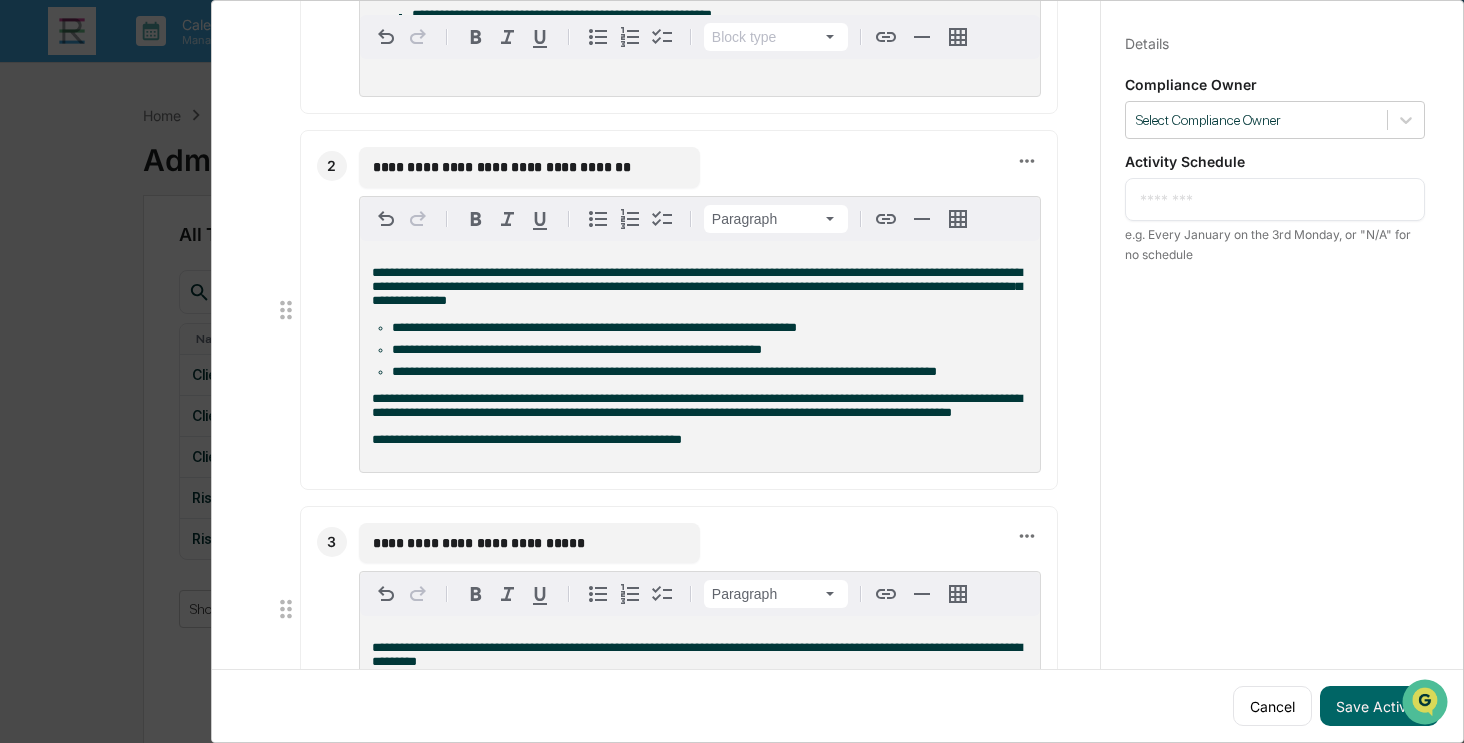 click on "**********" at bounding box center [700, 406] 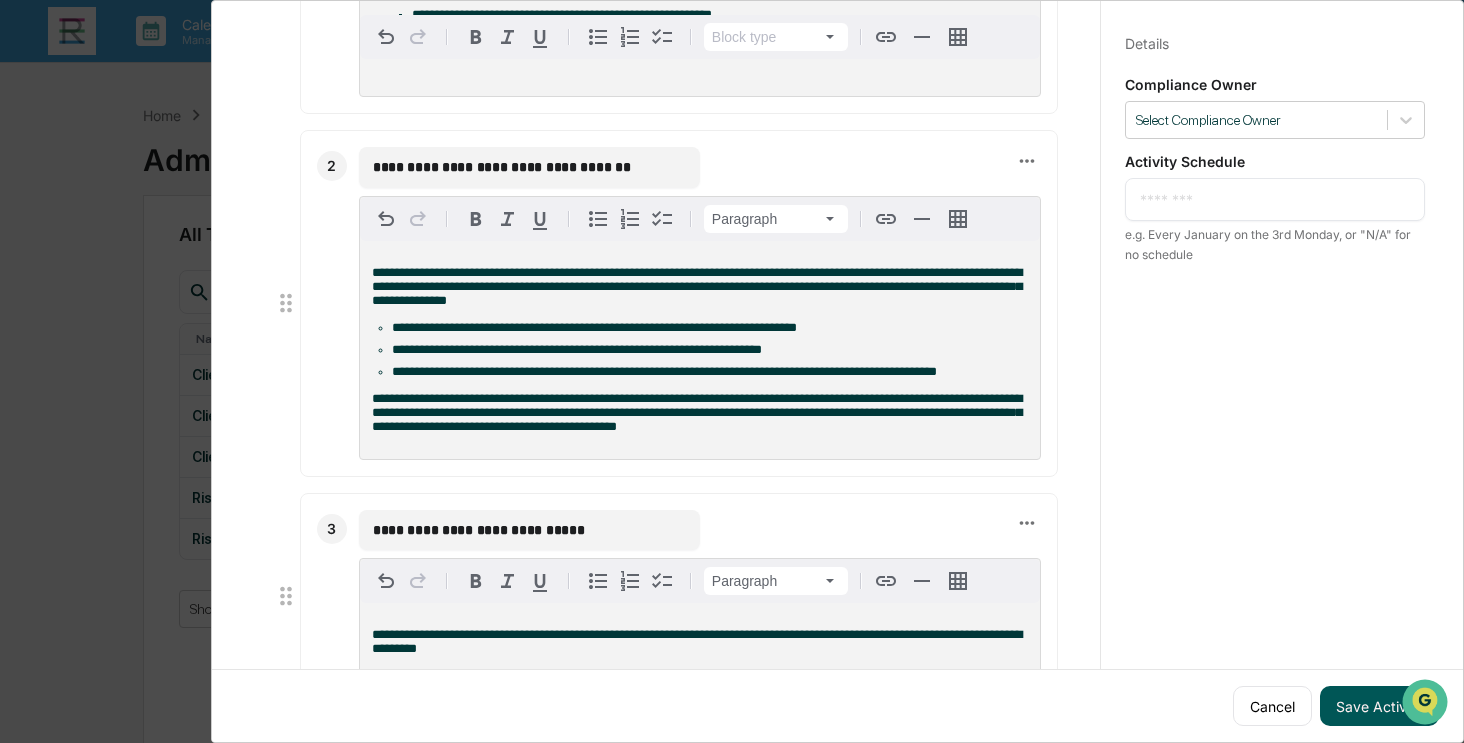 click on "Save Activity" at bounding box center (1379, 706) 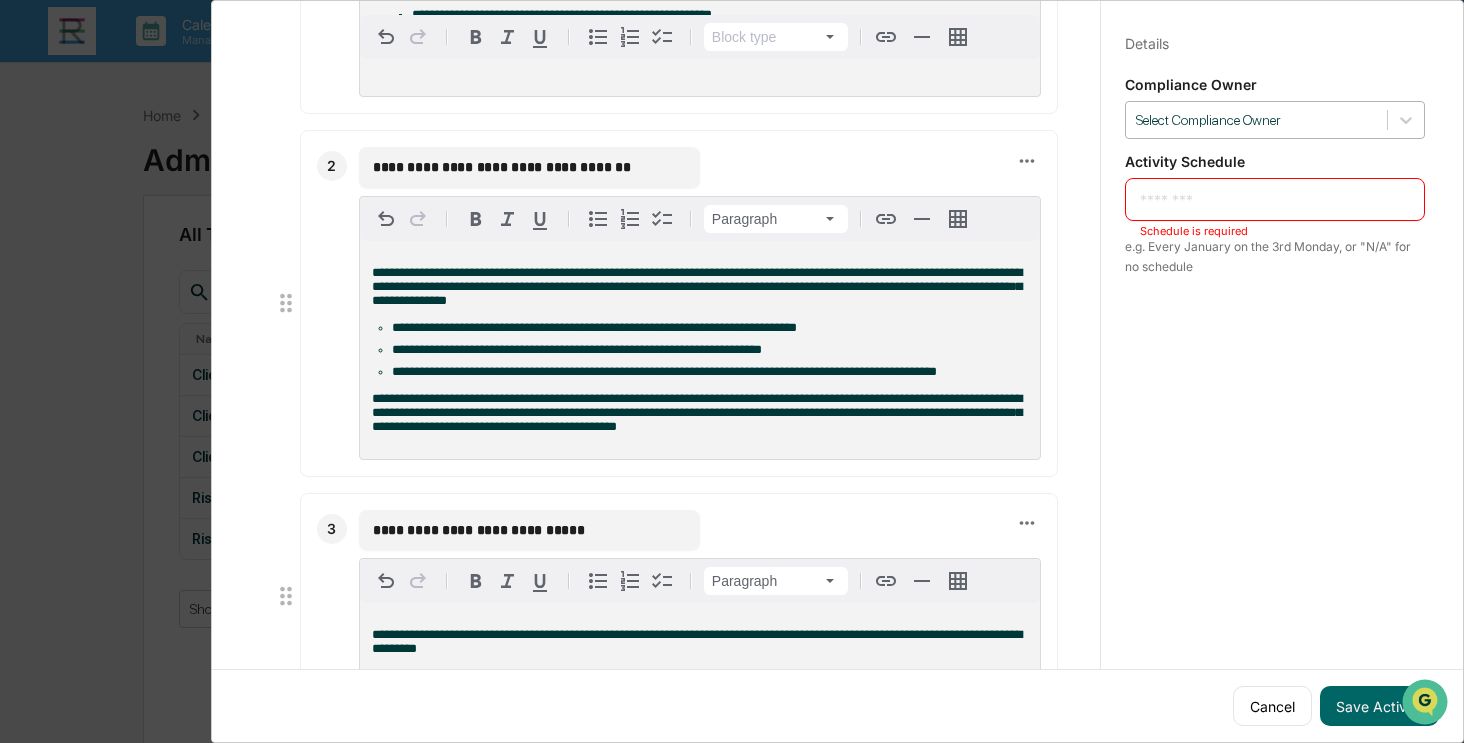 click at bounding box center [1256, 120] 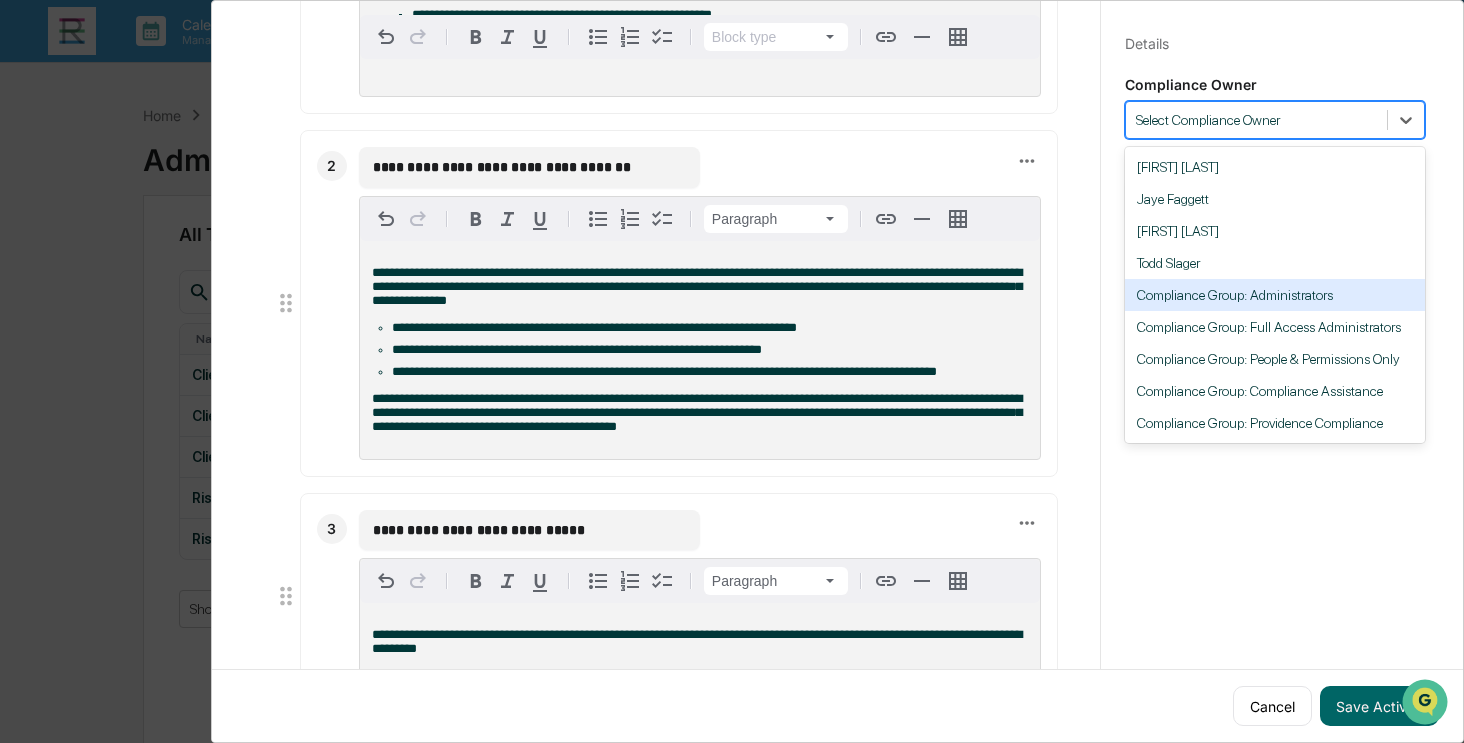 click on "Compliance Group: Administrators" at bounding box center (1275, 295) 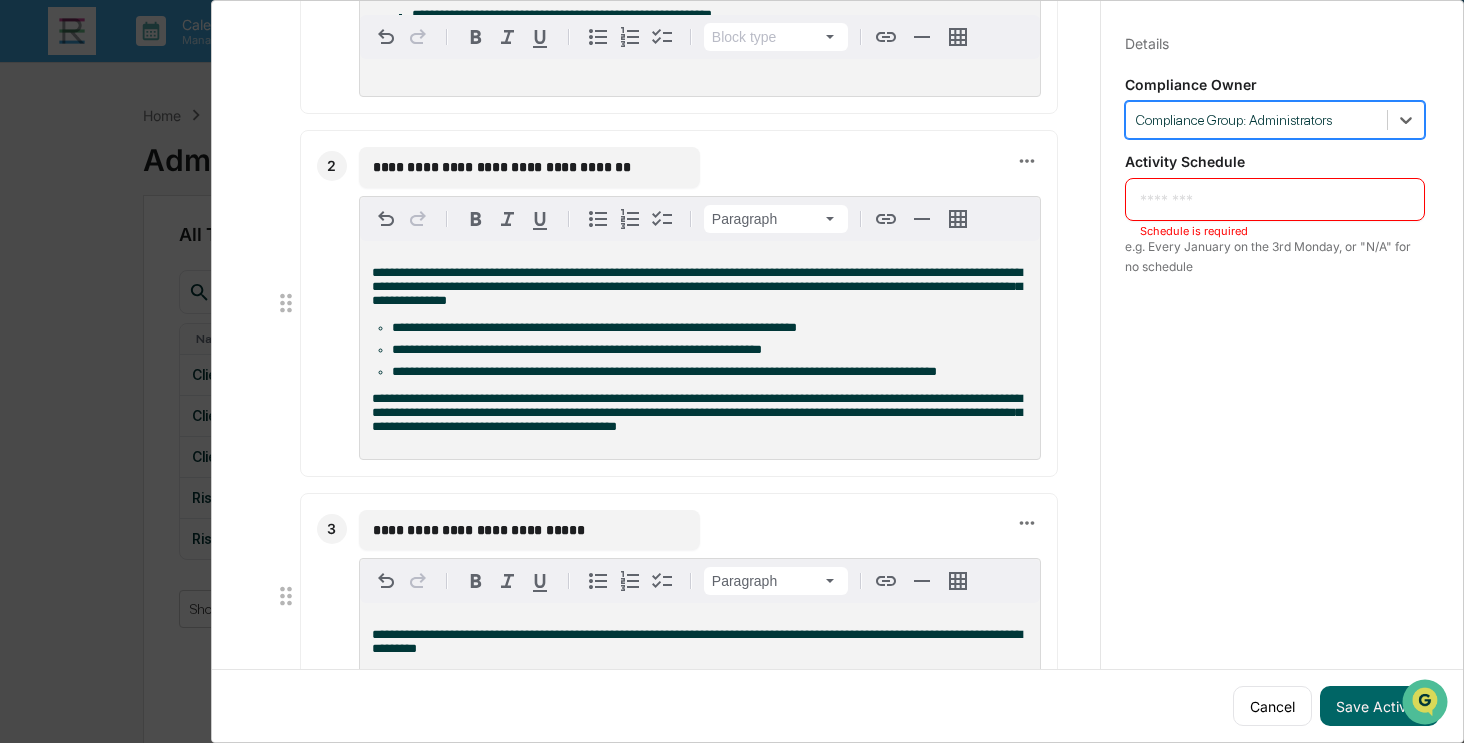 click at bounding box center (1275, 199) 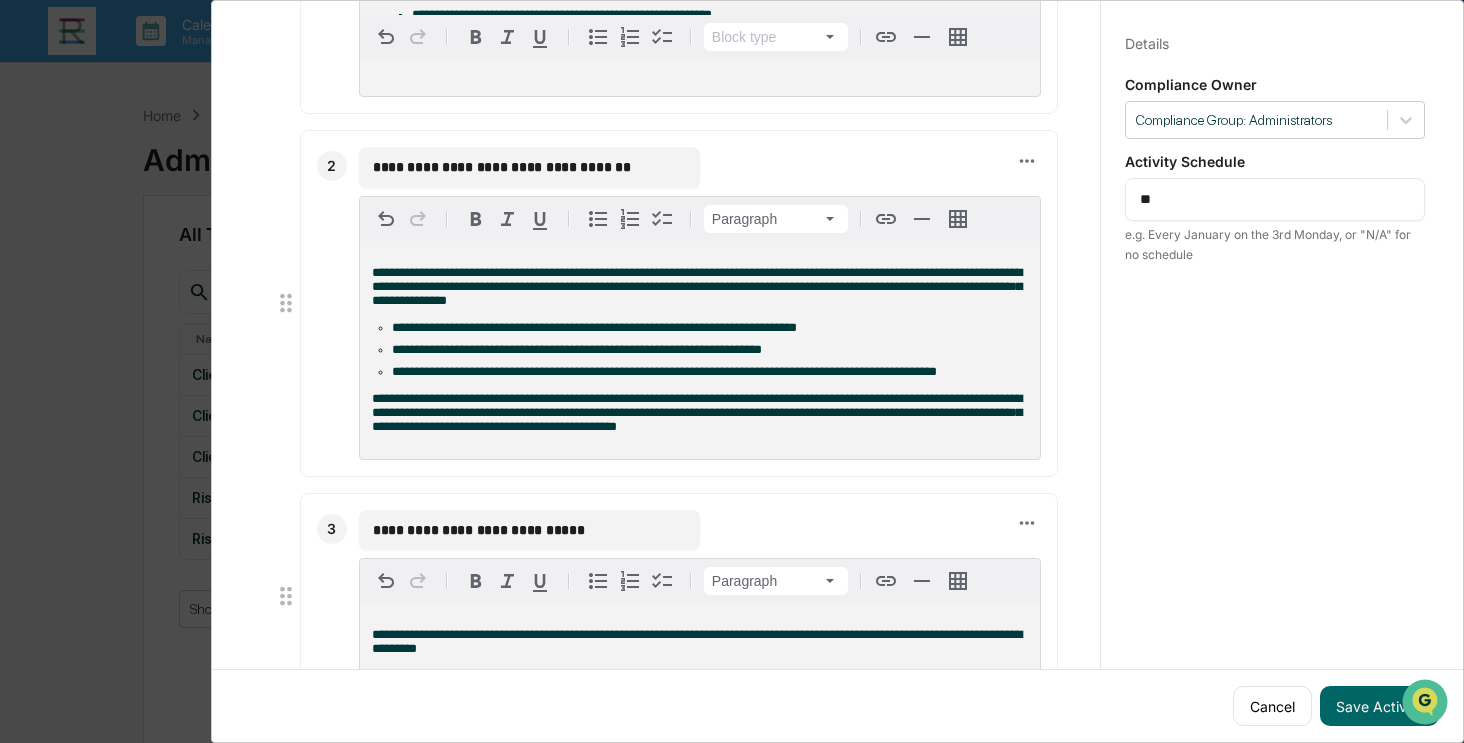 type on "*" 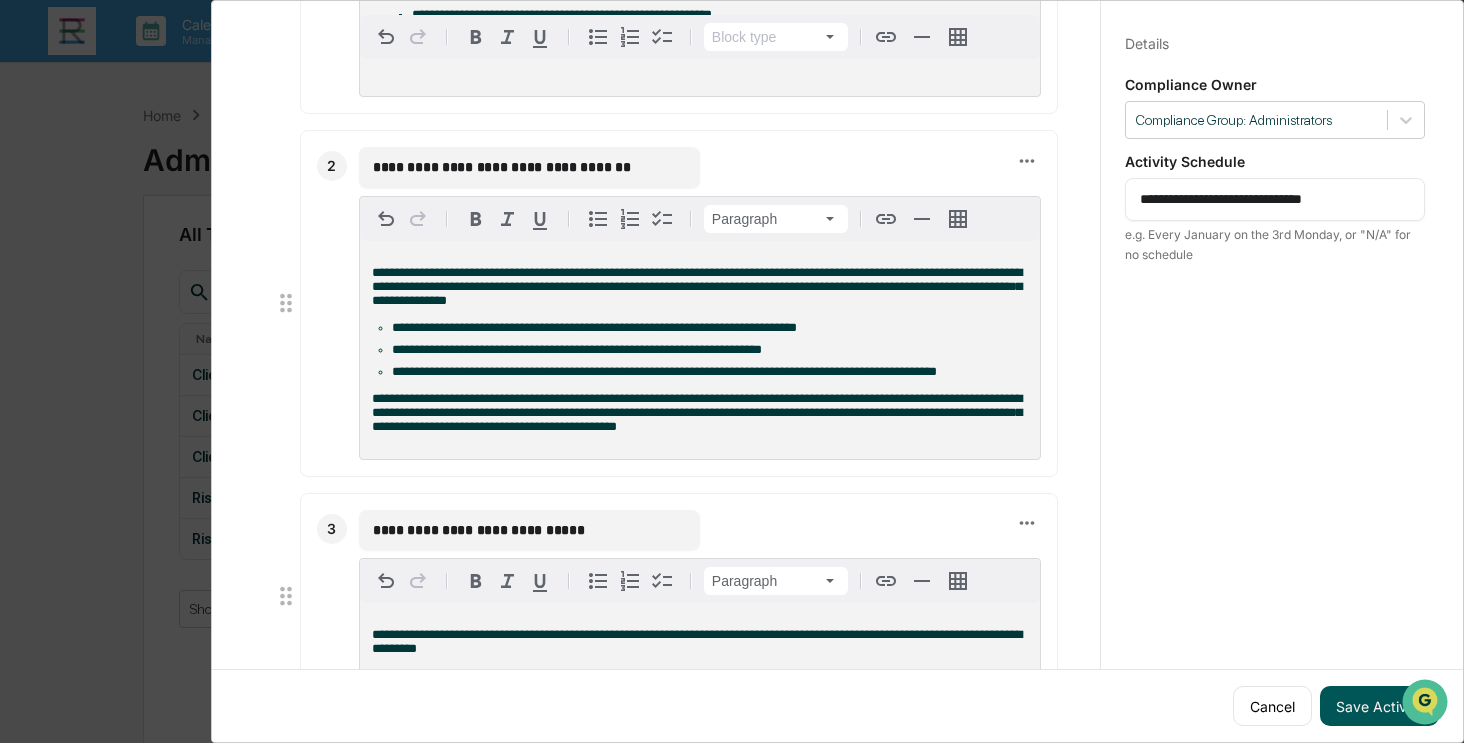 type on "**********" 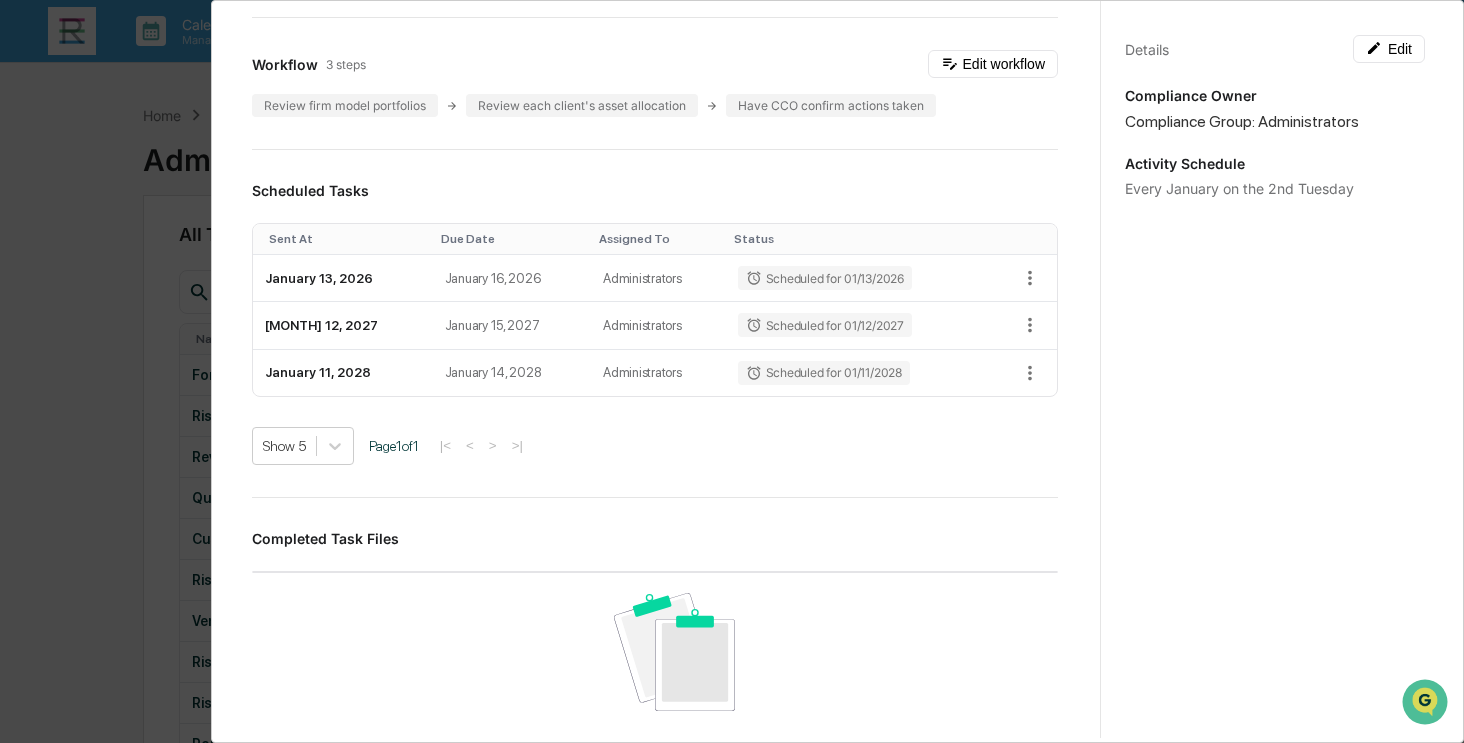 scroll, scrollTop: 0, scrollLeft: 0, axis: both 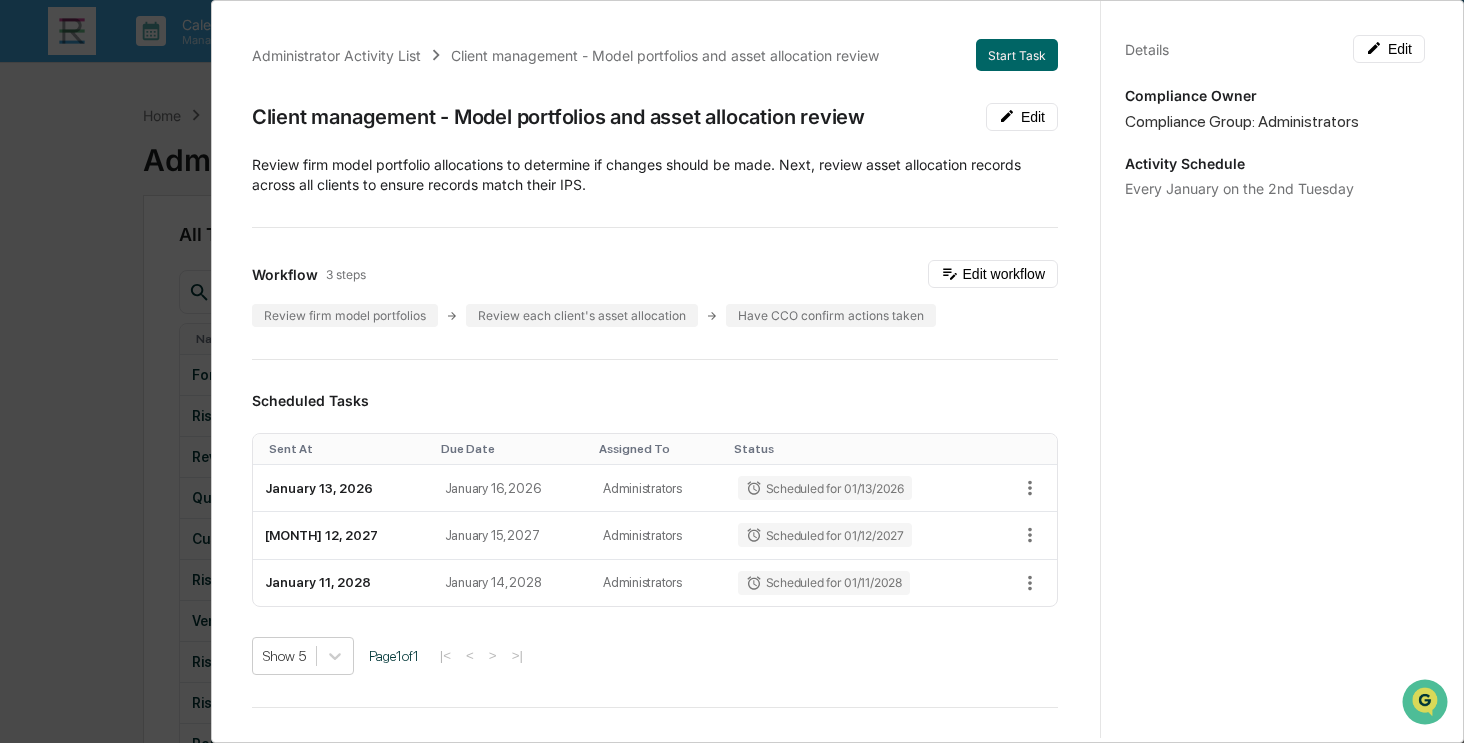 click on "Administrator Activity List Client management - Model portfolios and asset allocation review Start Task Client management - Model portfolios and asset allocation review Edit ​Review firm model portfolio allocations to determine if changes should be made. Next, review asset allocation records across all clients to ensure records match their IPS. Workflow 3 steps Edit workflow Review firm model portfolios Review each client's asset allocation Have CCO confirm actions taken Scheduled Tasks Sent At Due Date Assigned To Status January 13, [YEAR] January 16, [YEAR] Administrators Scheduled for 01/13/[YEAR] January 12, [YEAR] January 15, [YEAR] Administrators Scheduled for 01/12/[YEAR] January 11, [YEAR] January 14, [YEAR] Administrators Scheduled for 01/11/[YEAR] Show 5 Page  1  of  1   |<   <   >   >|   Completed Task Files No data to display Show 5 Page  1  of  0   |<   <   >   >|   Comments Write a comment... Write a comment... Details Edit Compliance Owner Compliance Group: Administrators Activity Schedule" at bounding box center [732, 371] 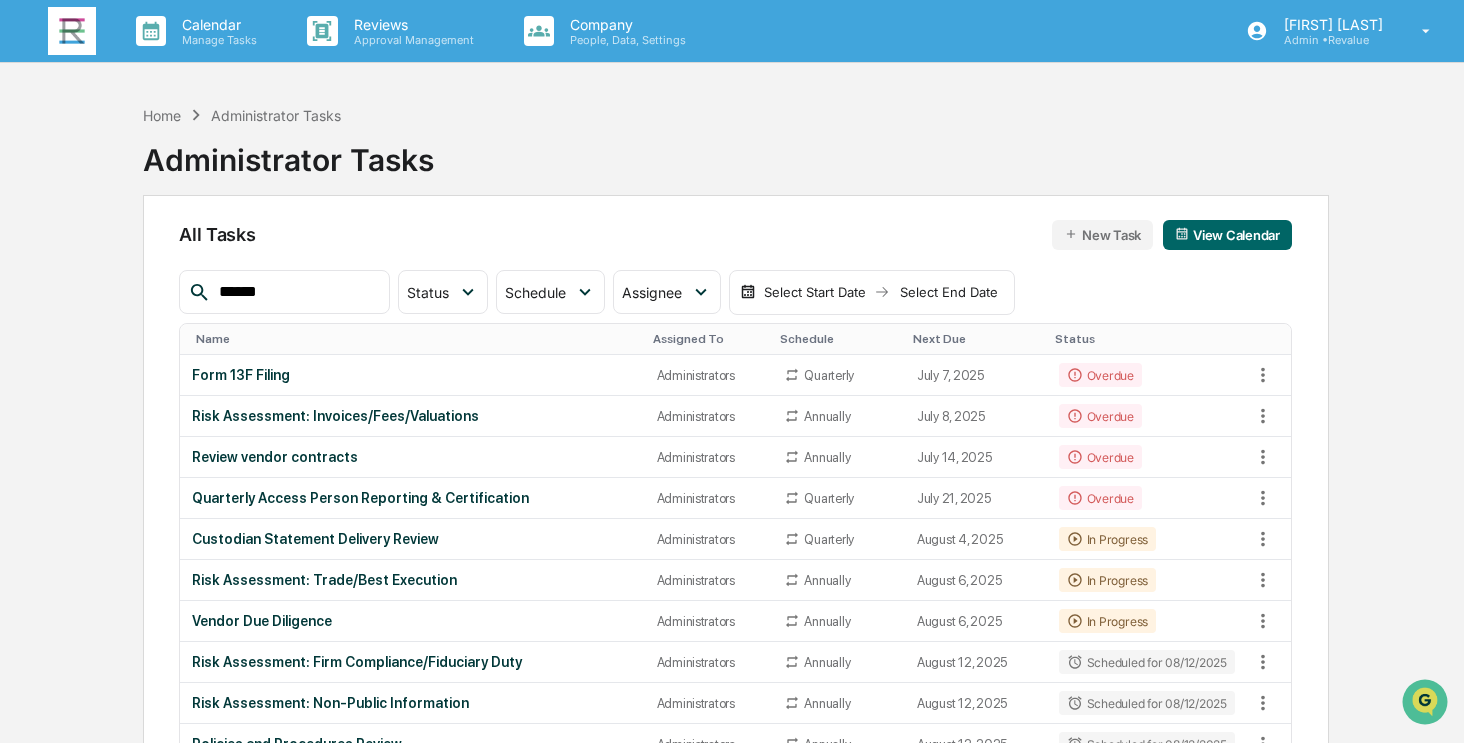 click on "******" at bounding box center [296, 292] 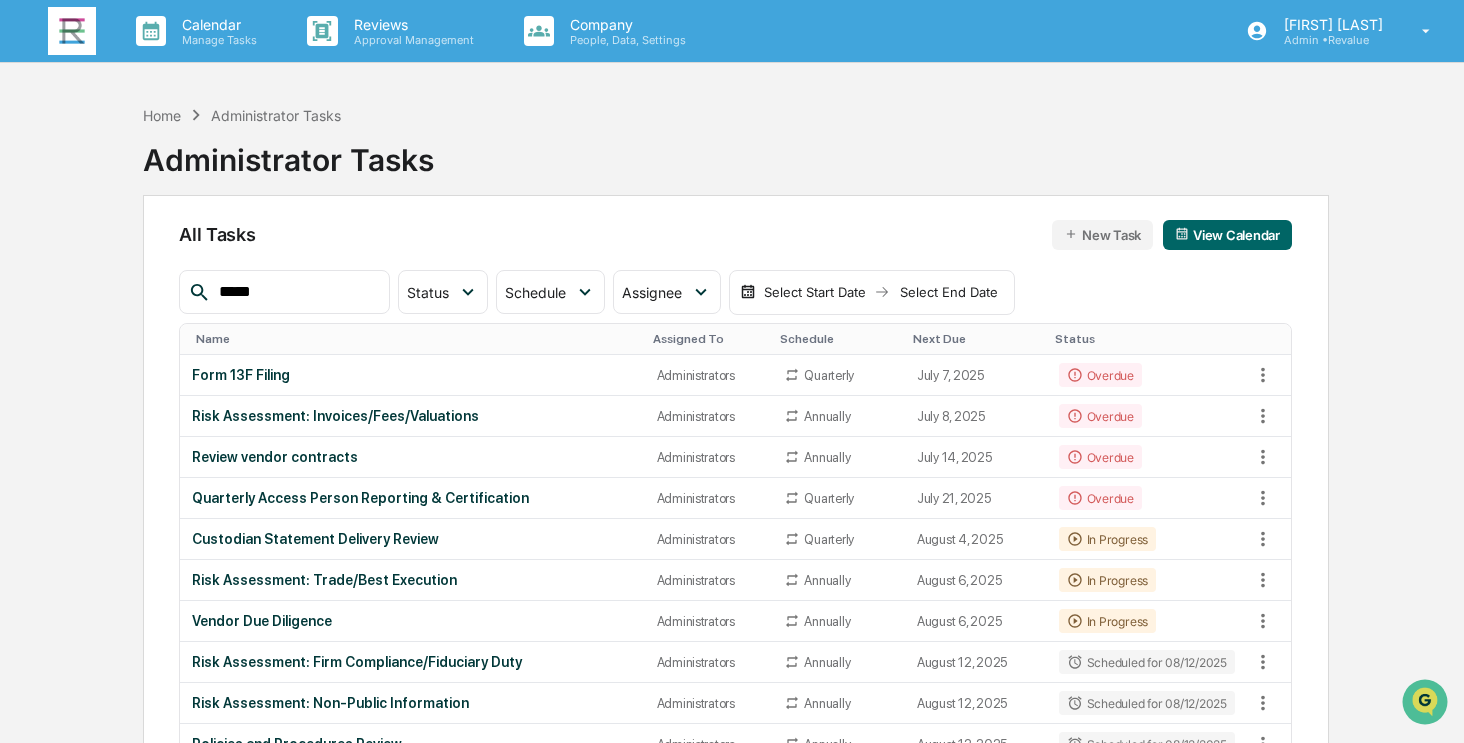 type on "******" 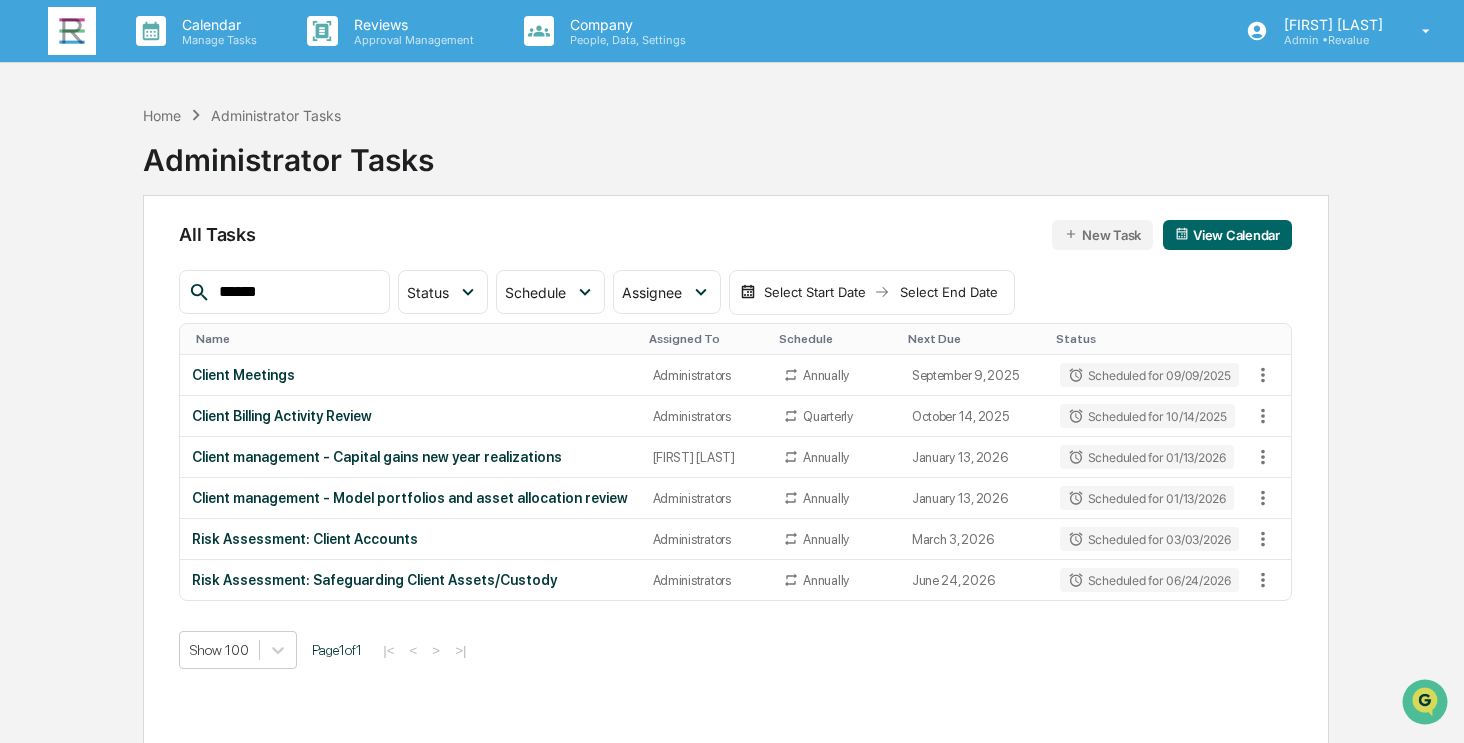click on "New Task" at bounding box center [1102, 235] 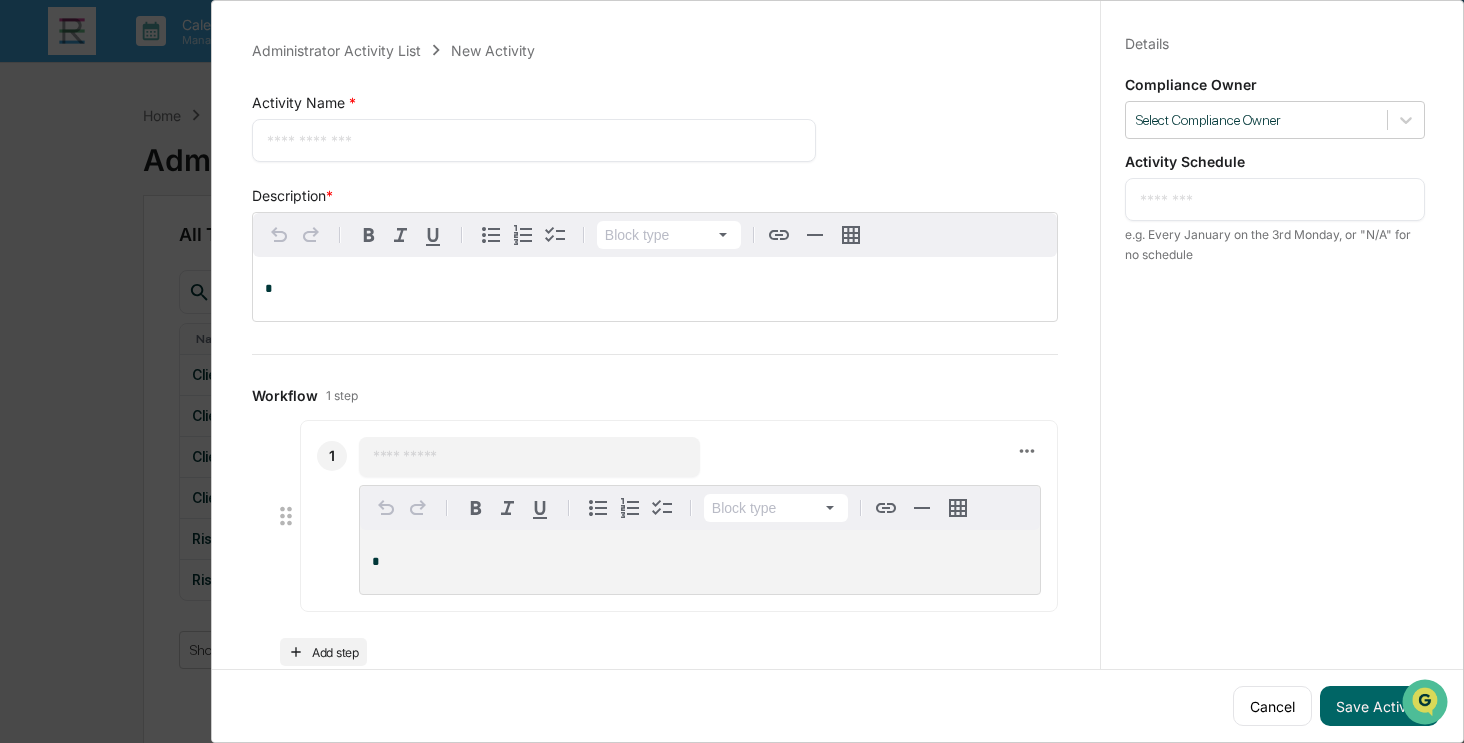 click at bounding box center [534, 140] 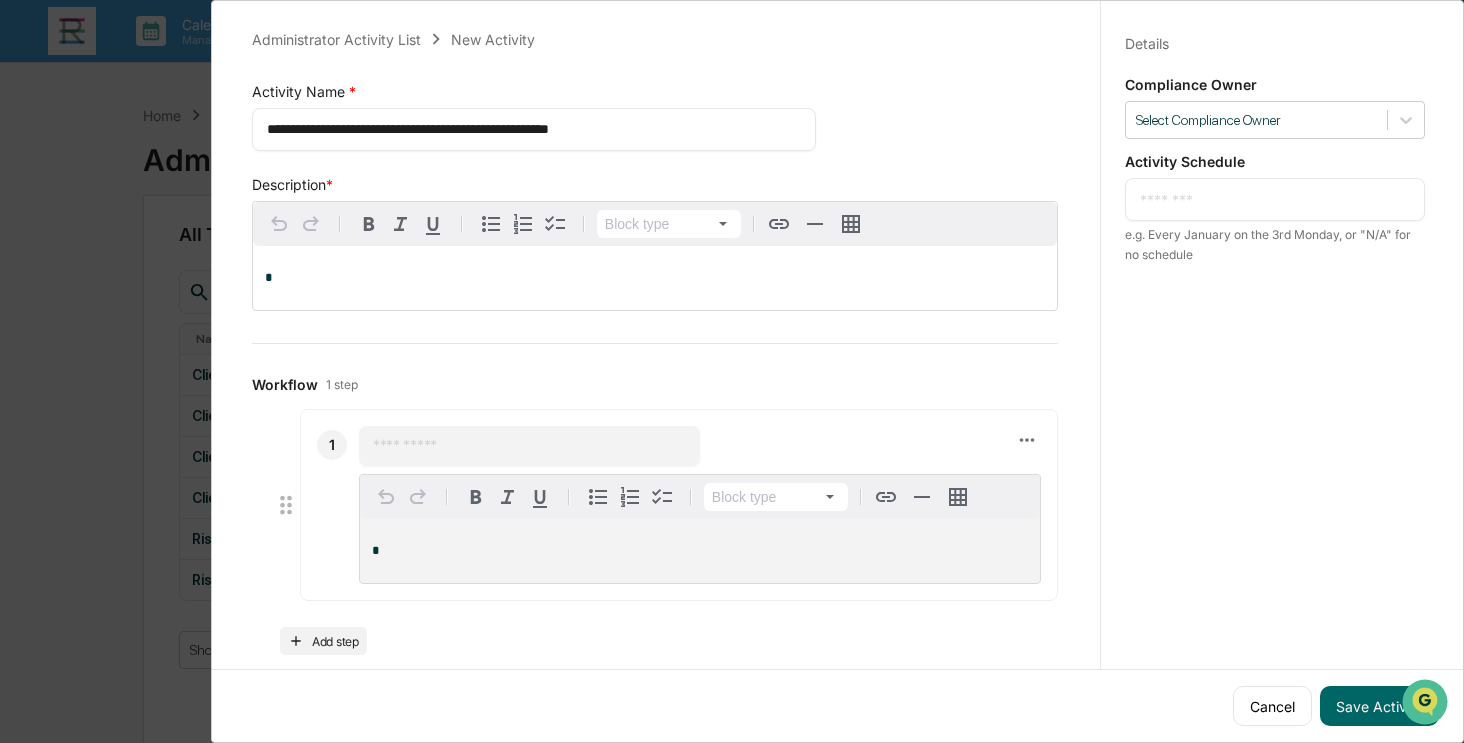scroll, scrollTop: 32, scrollLeft: 0, axis: vertical 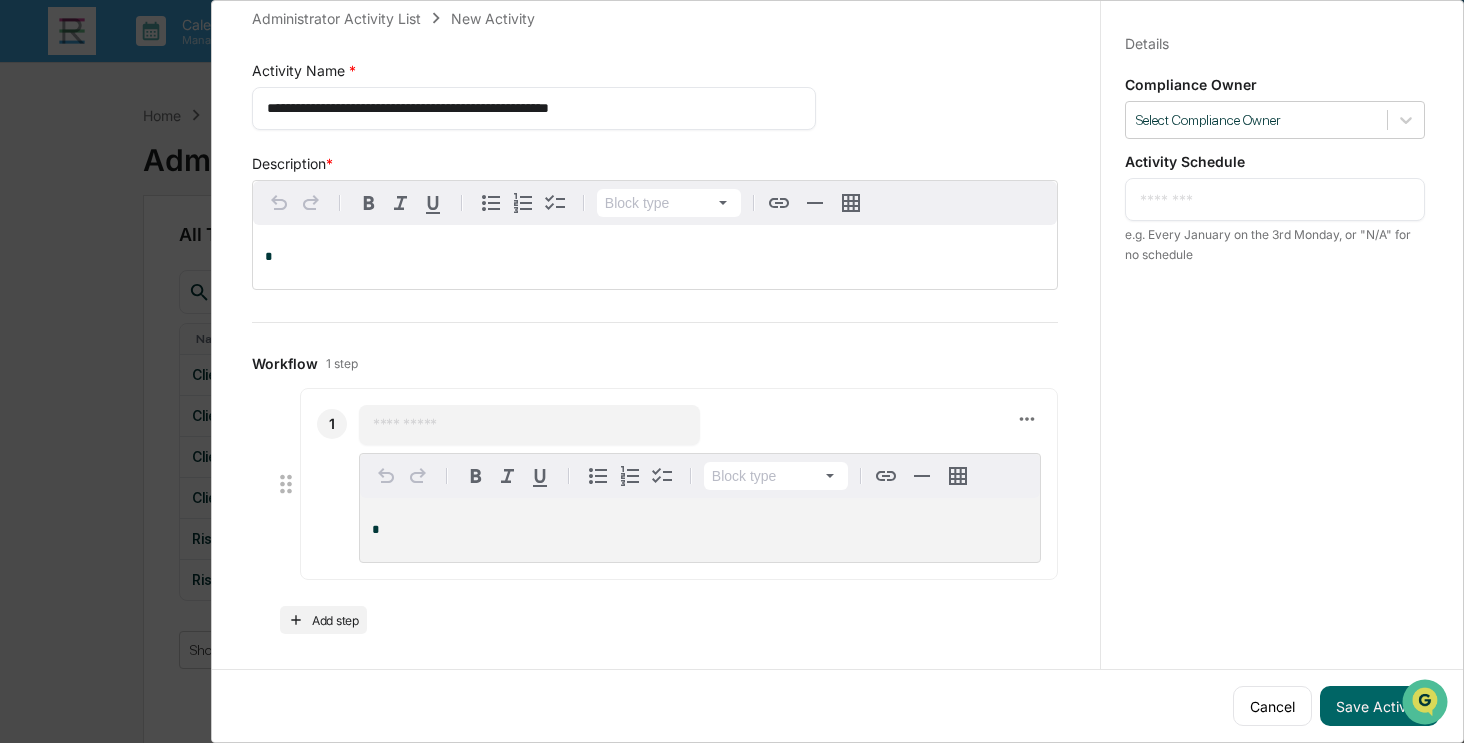 drag, startPoint x: 669, startPoint y: 104, endPoint x: 519, endPoint y: 108, distance: 150.05333 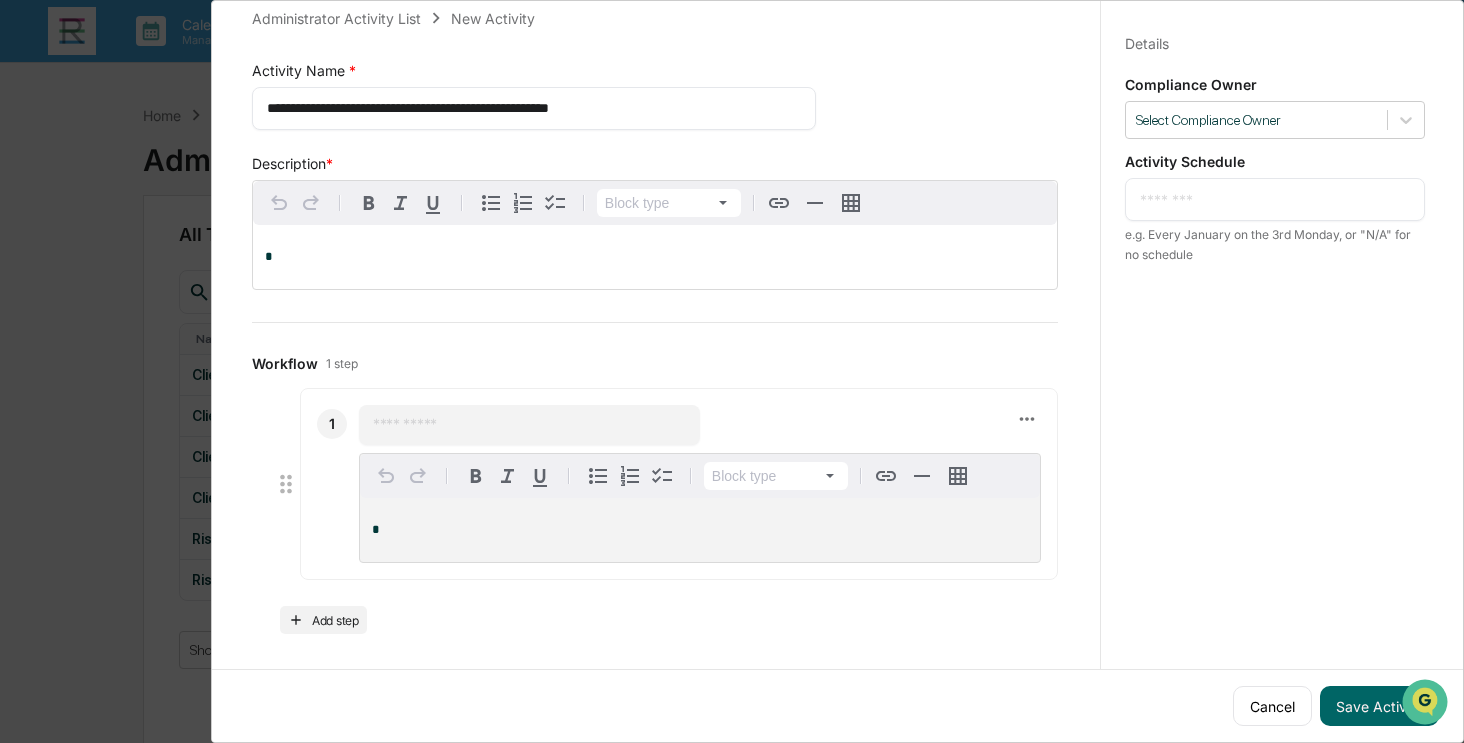 click on "**********" at bounding box center (527, 108) 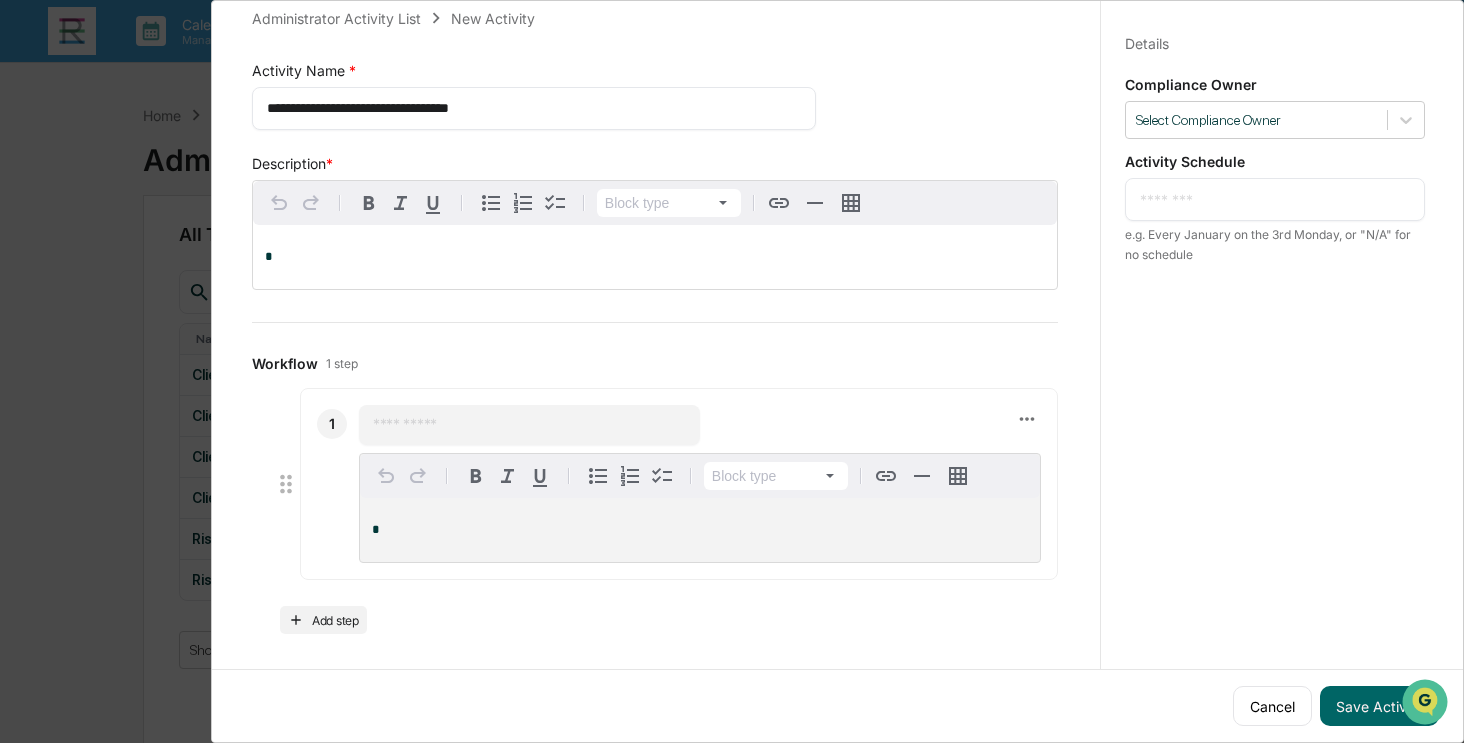 type on "**********" 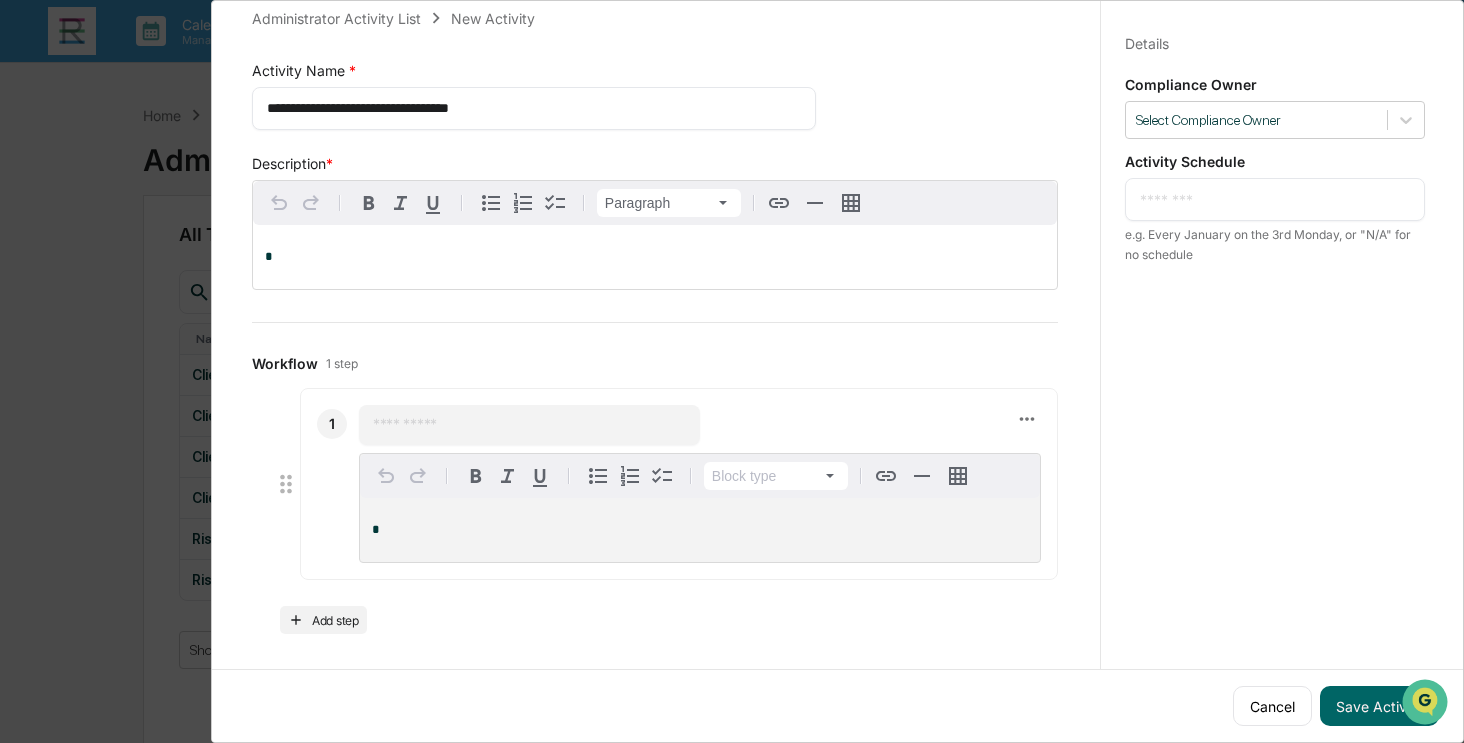 type 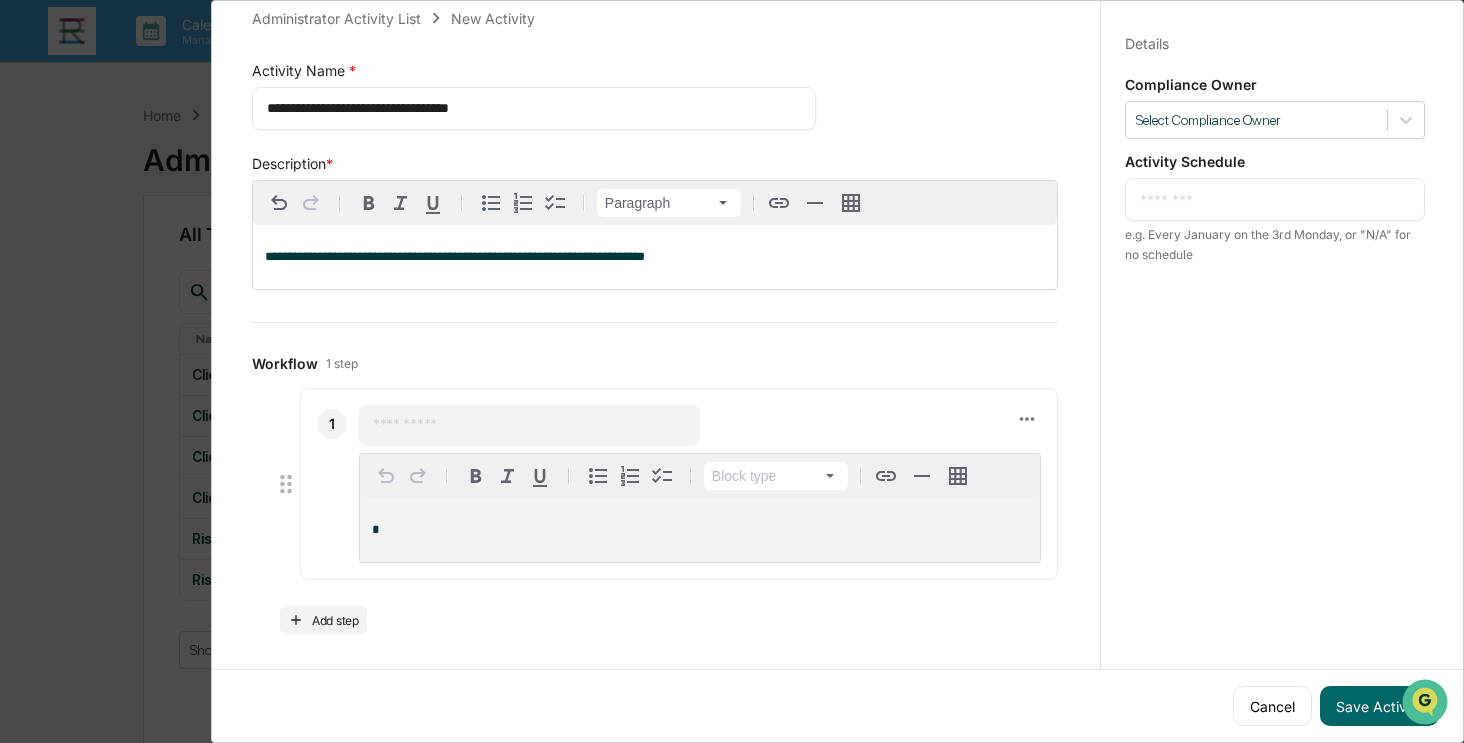 click at bounding box center (529, 425) 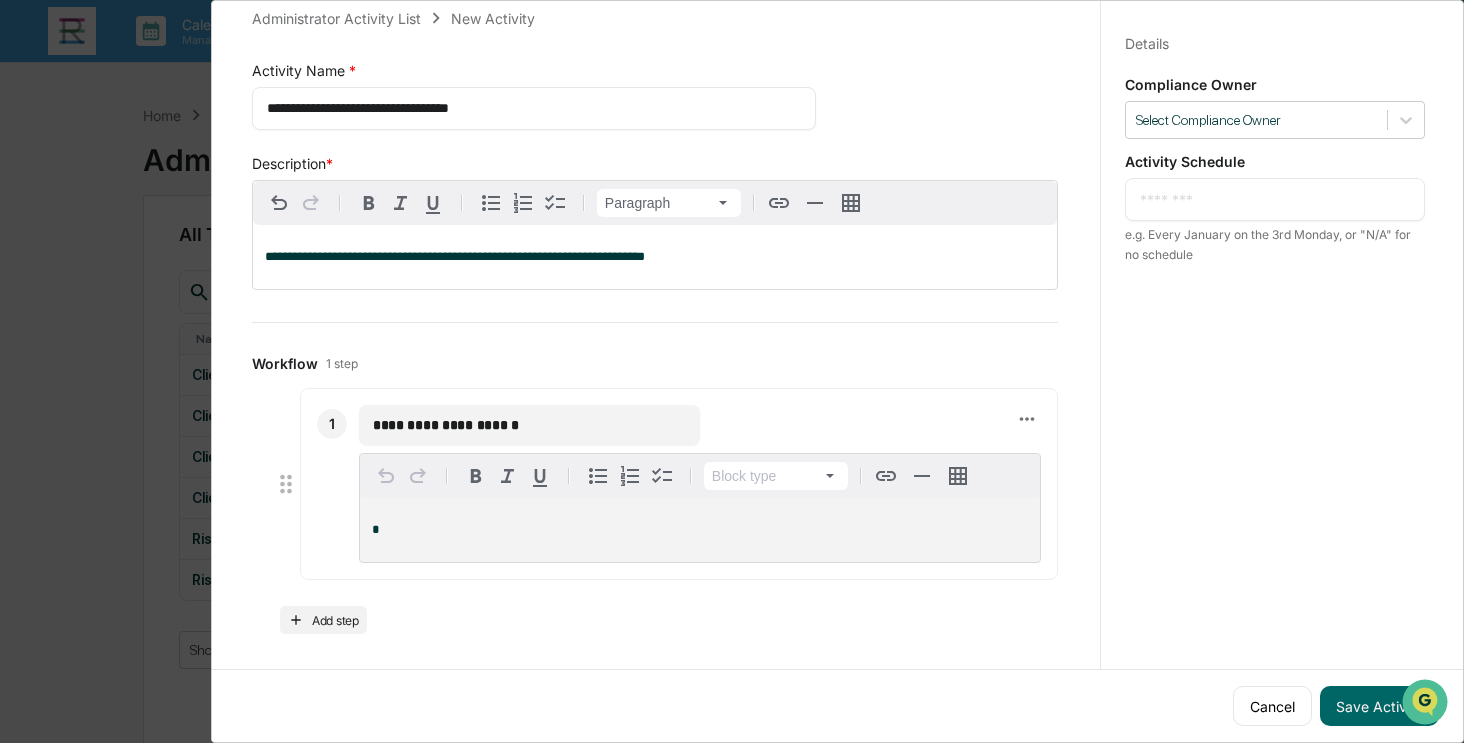 type on "**********" 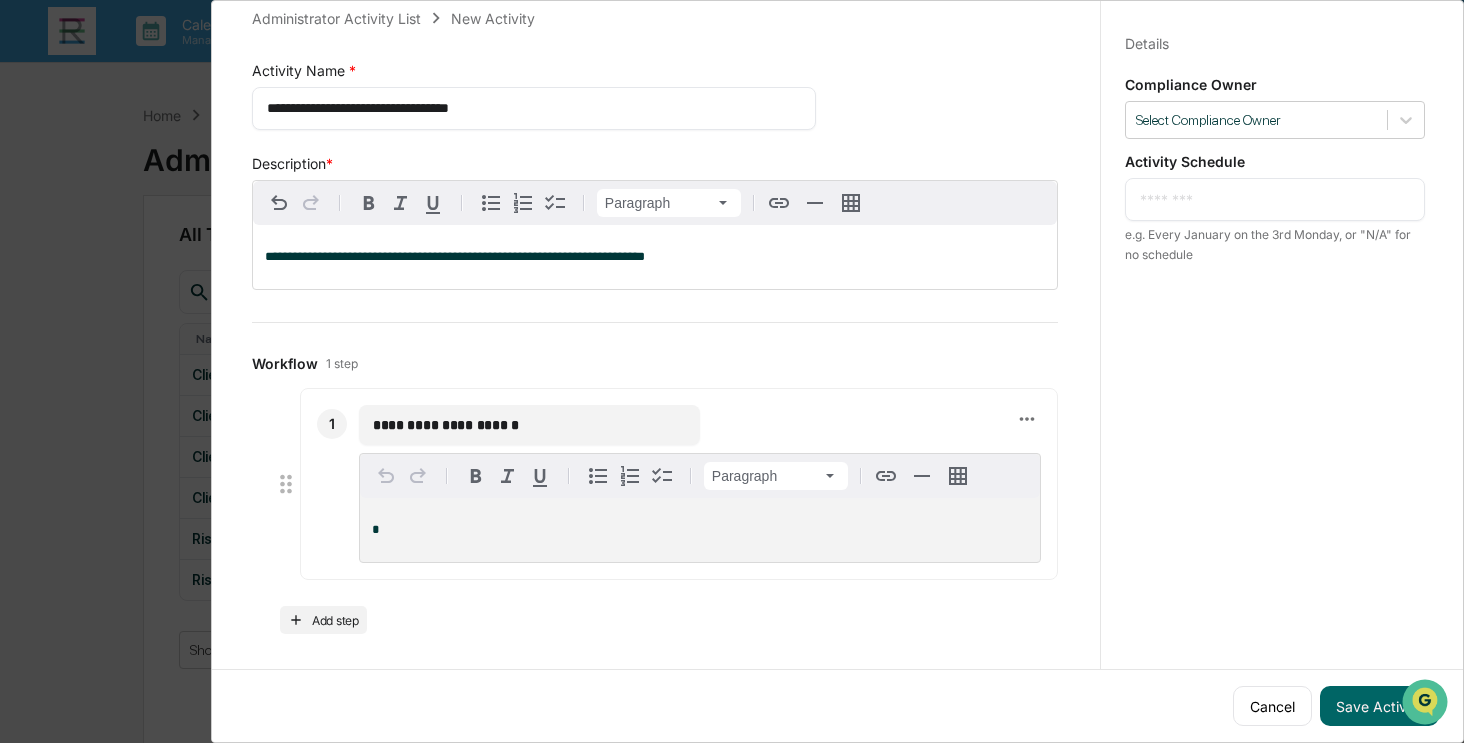 type 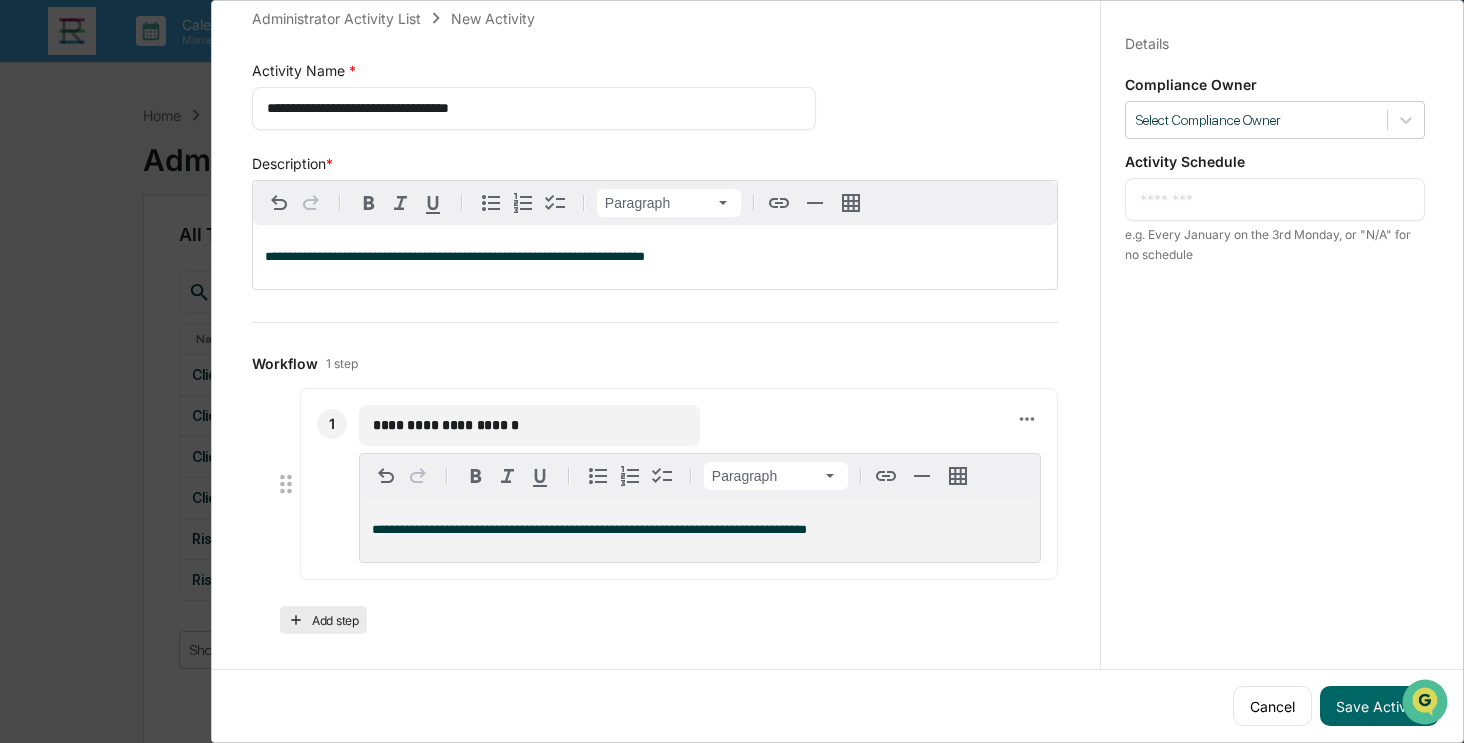 click on "Add step" at bounding box center (323, 620) 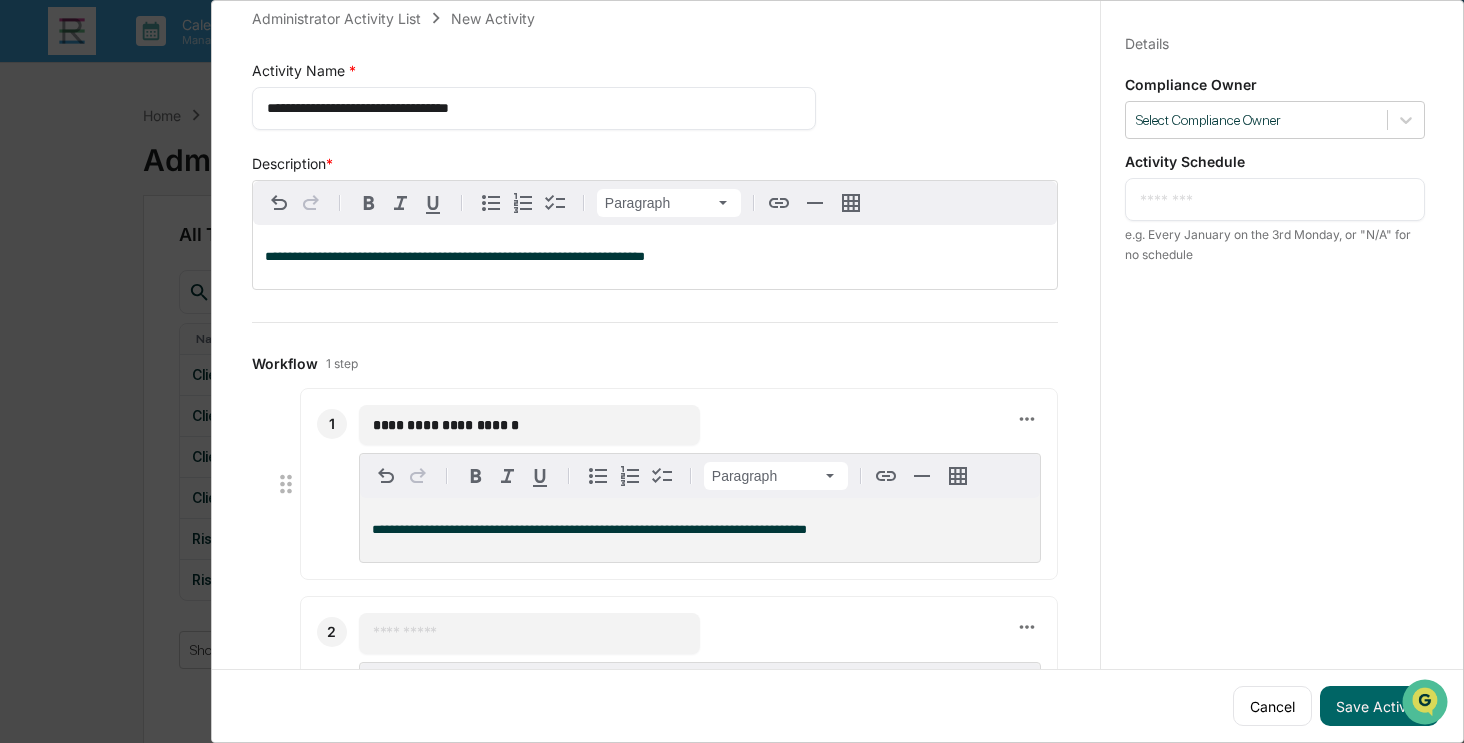 click at bounding box center (529, 633) 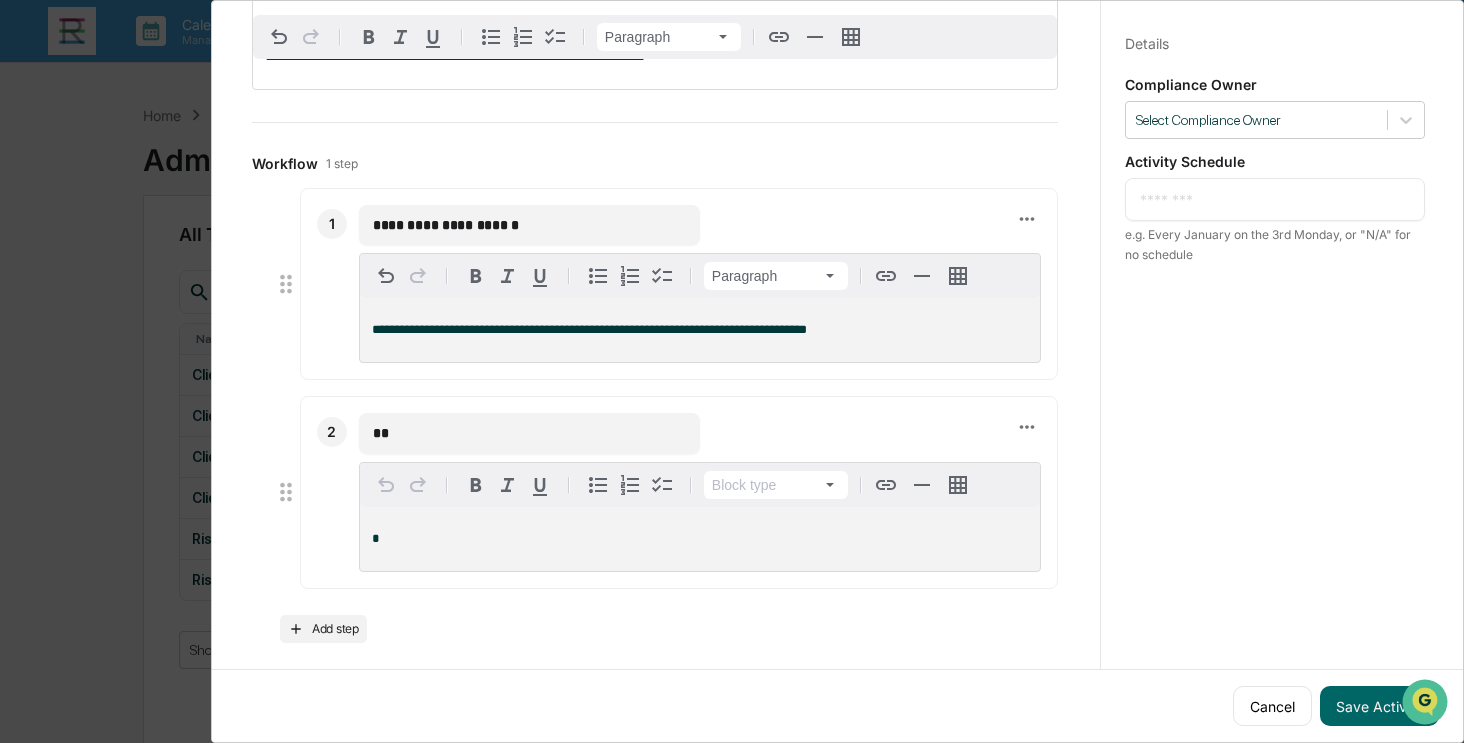 type on "*" 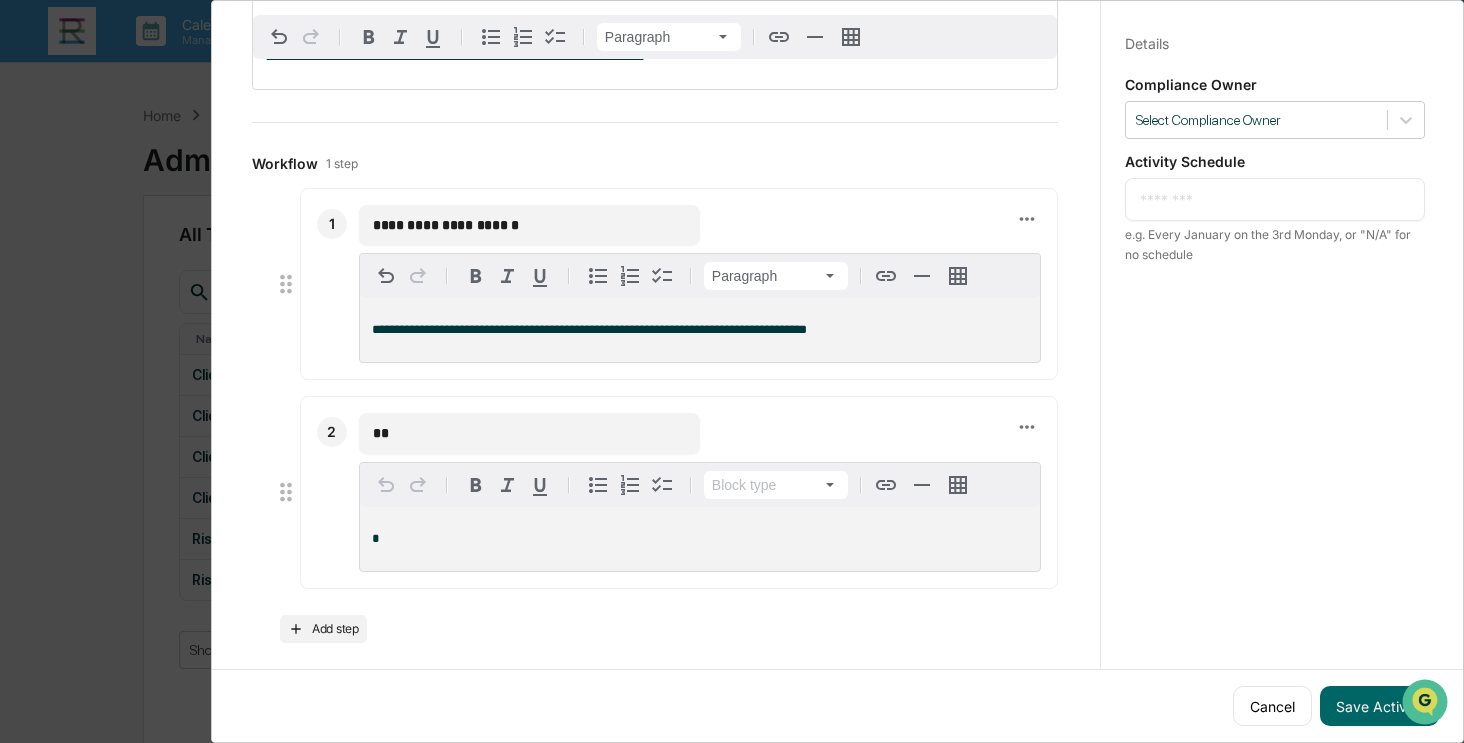 type on "*" 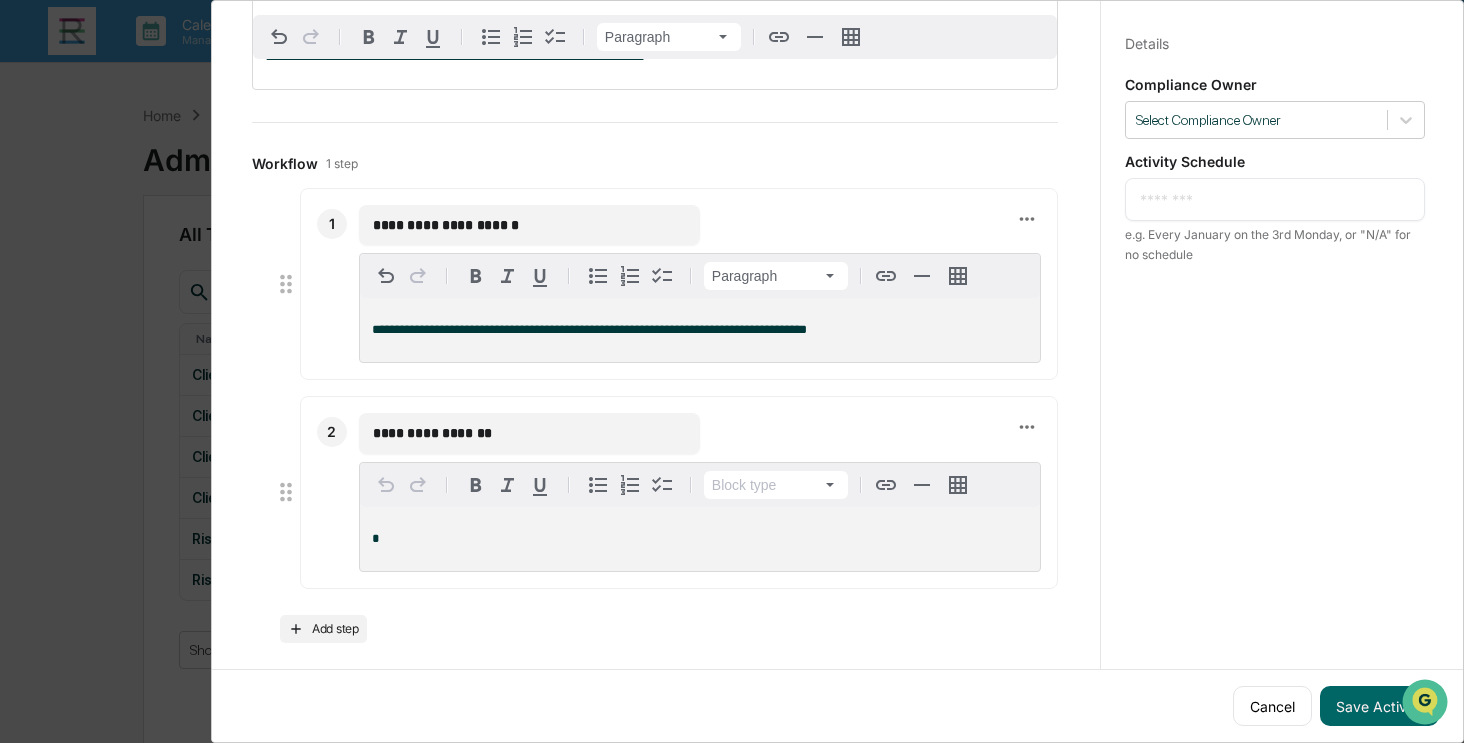 type on "**********" 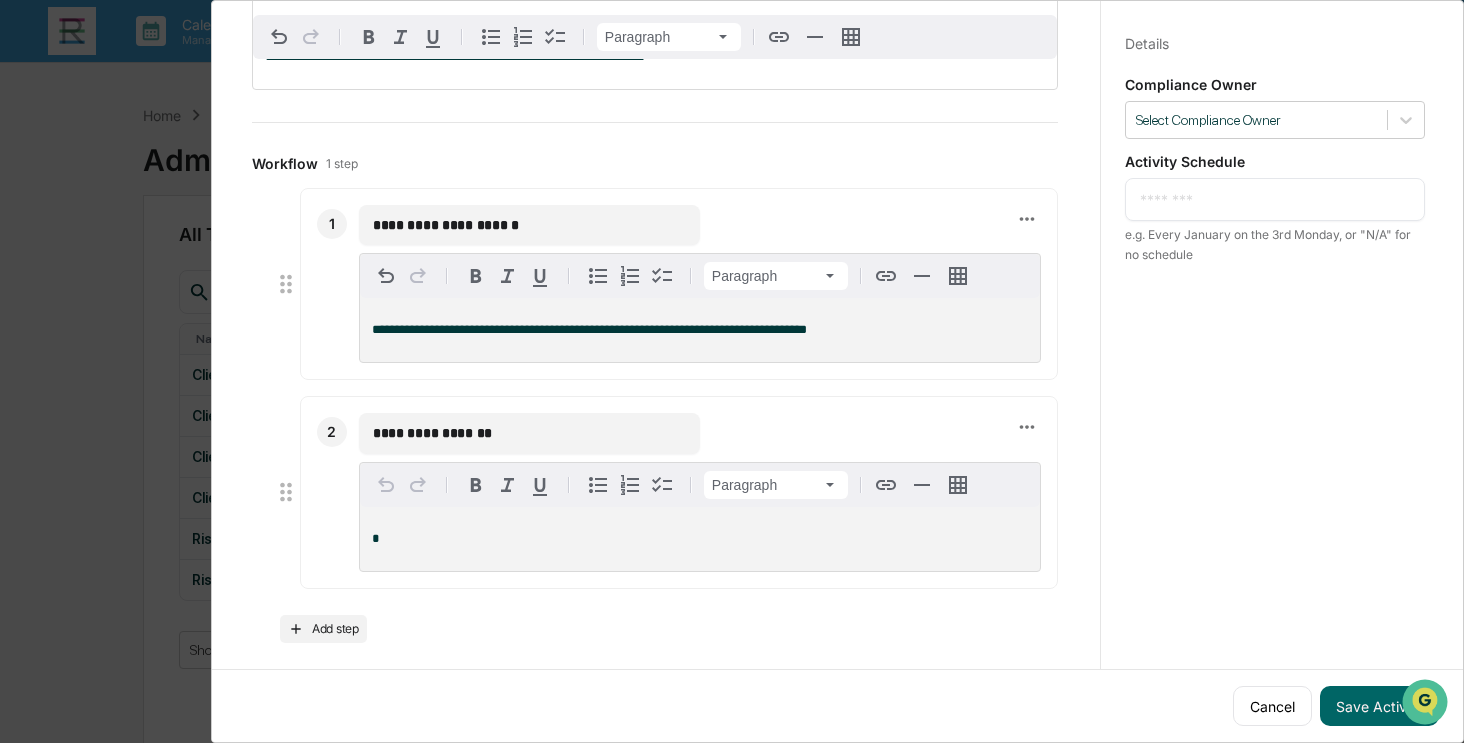 type 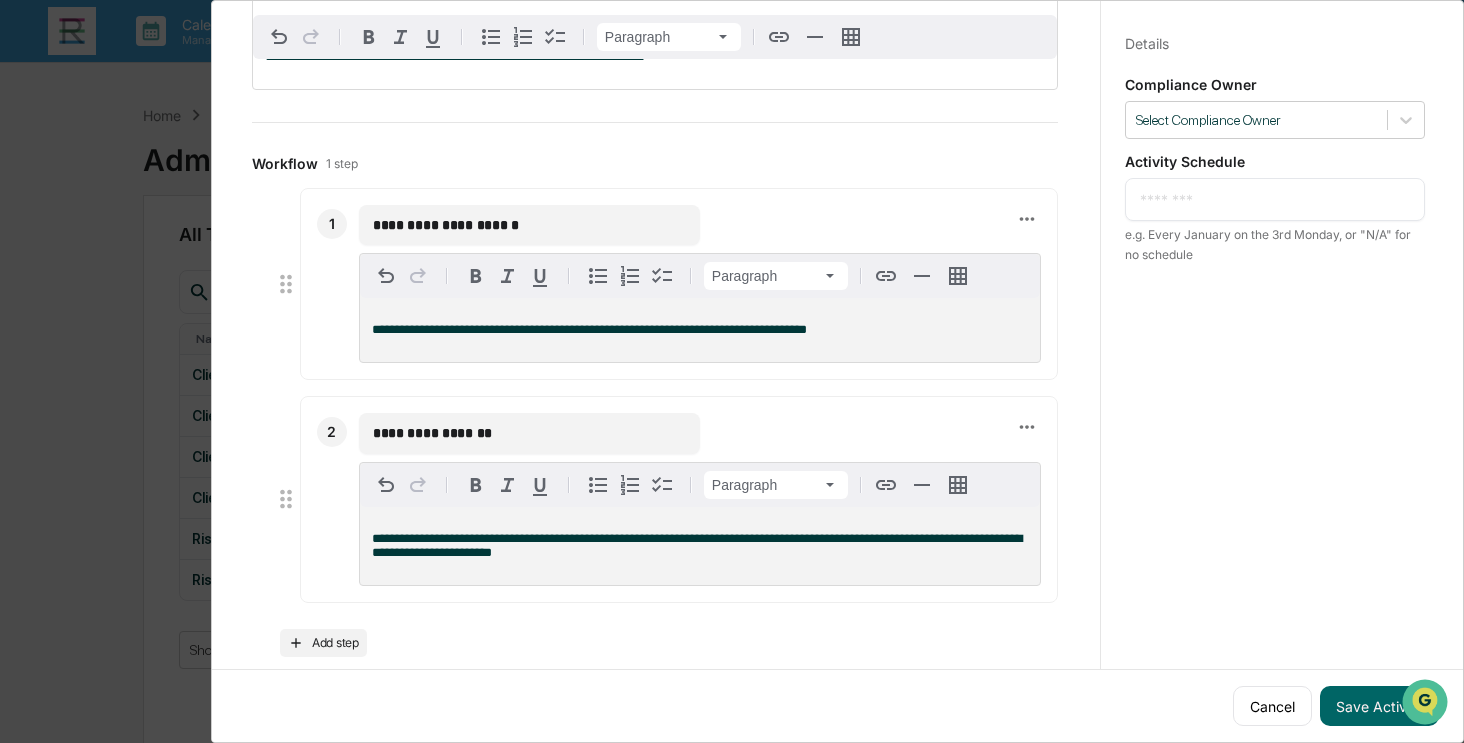 click on "**********" at bounding box center (700, 546) 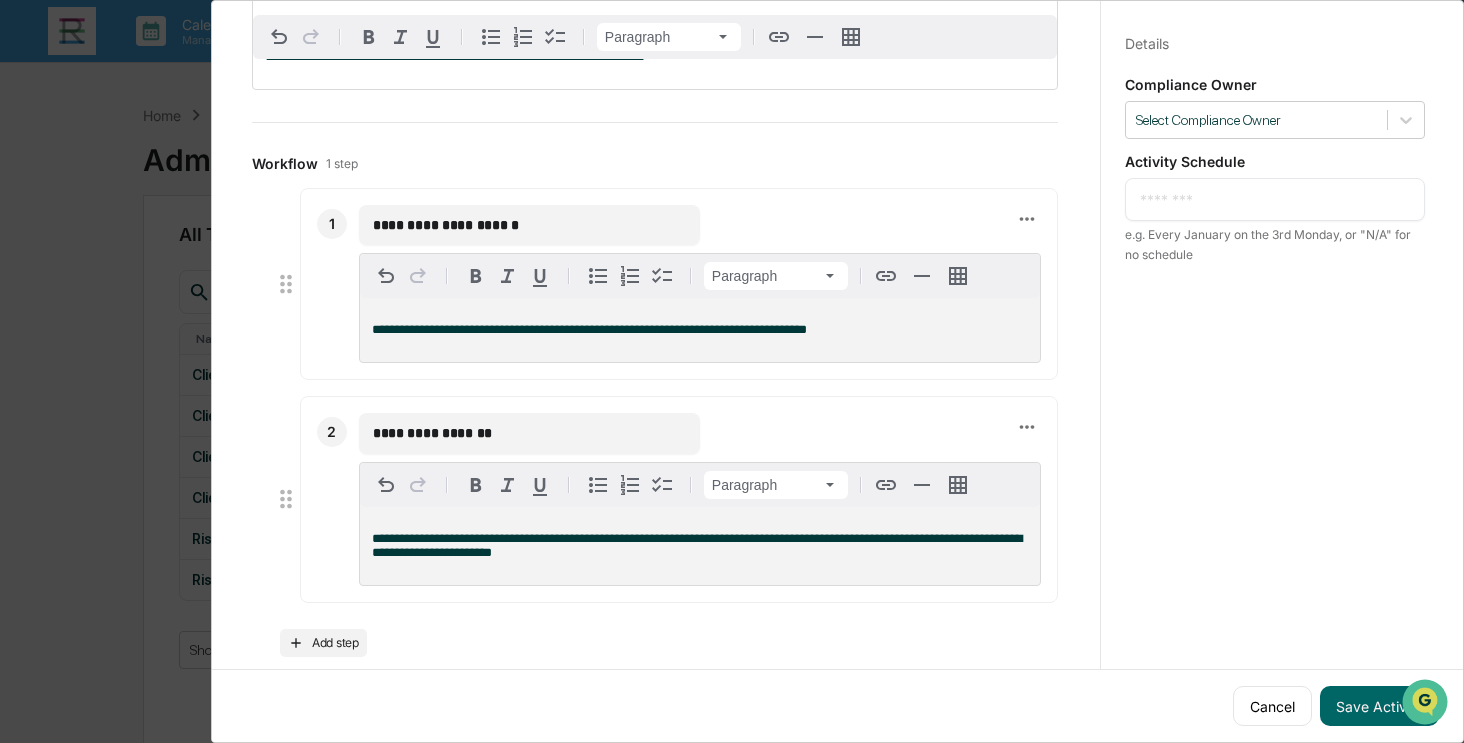 scroll, scrollTop: 256, scrollLeft: 0, axis: vertical 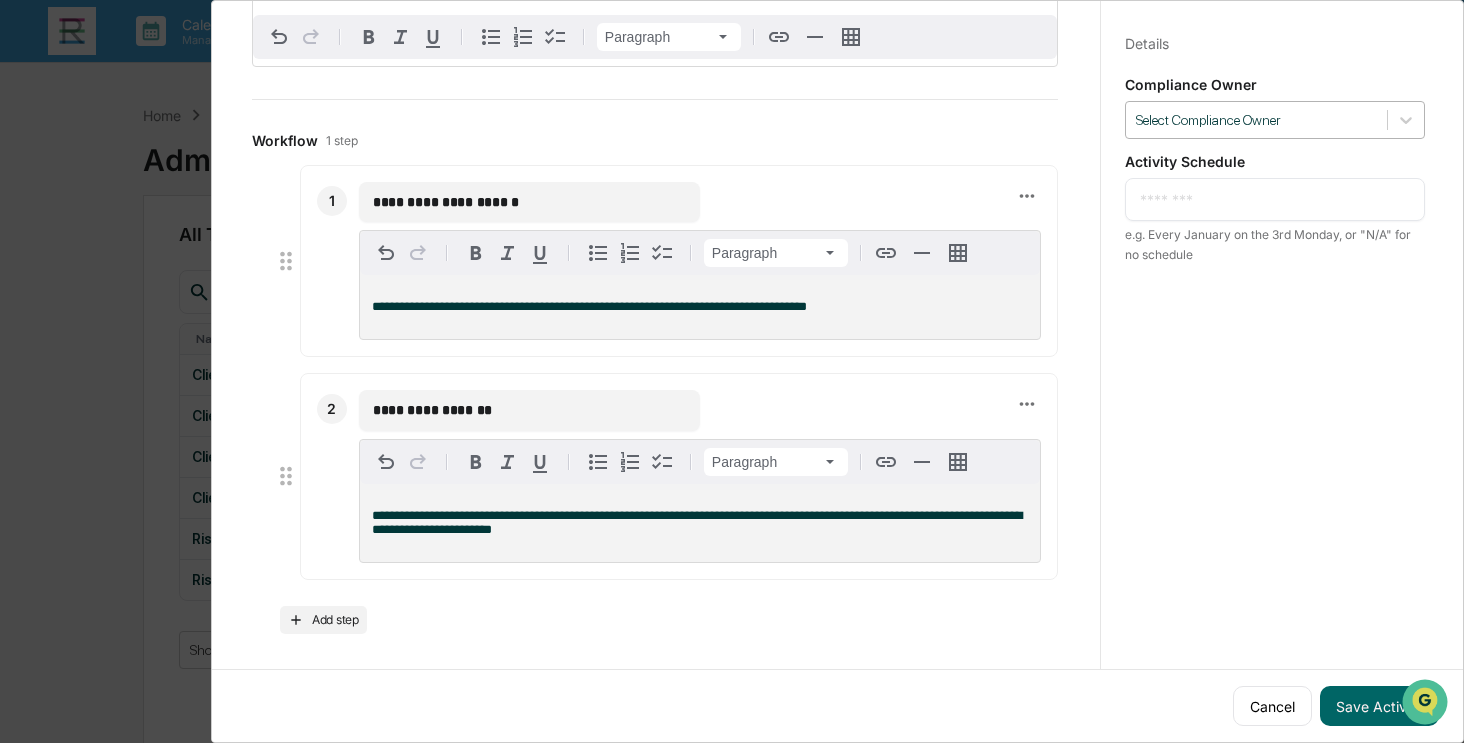 click at bounding box center (1256, 120) 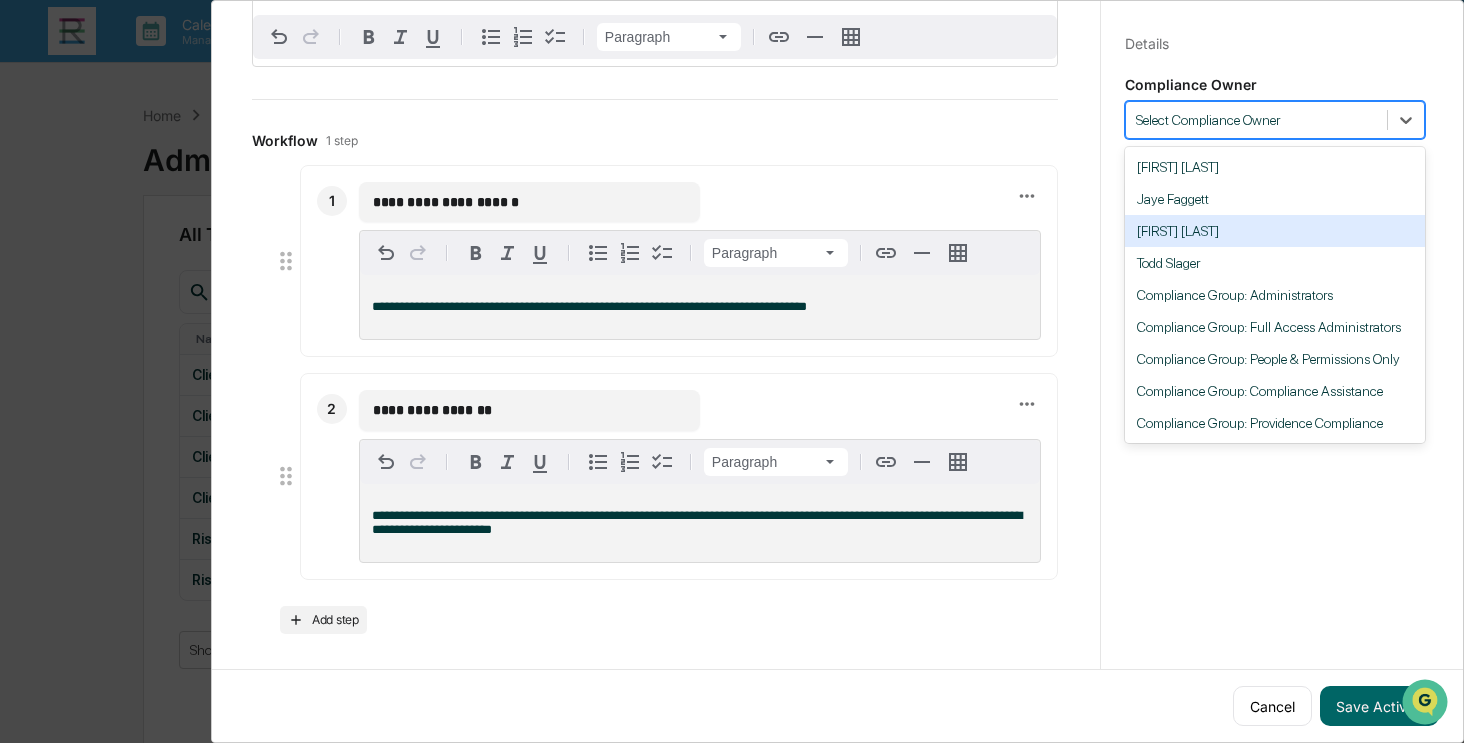 click on "[FIRST] [LAST]" at bounding box center (1275, 231) 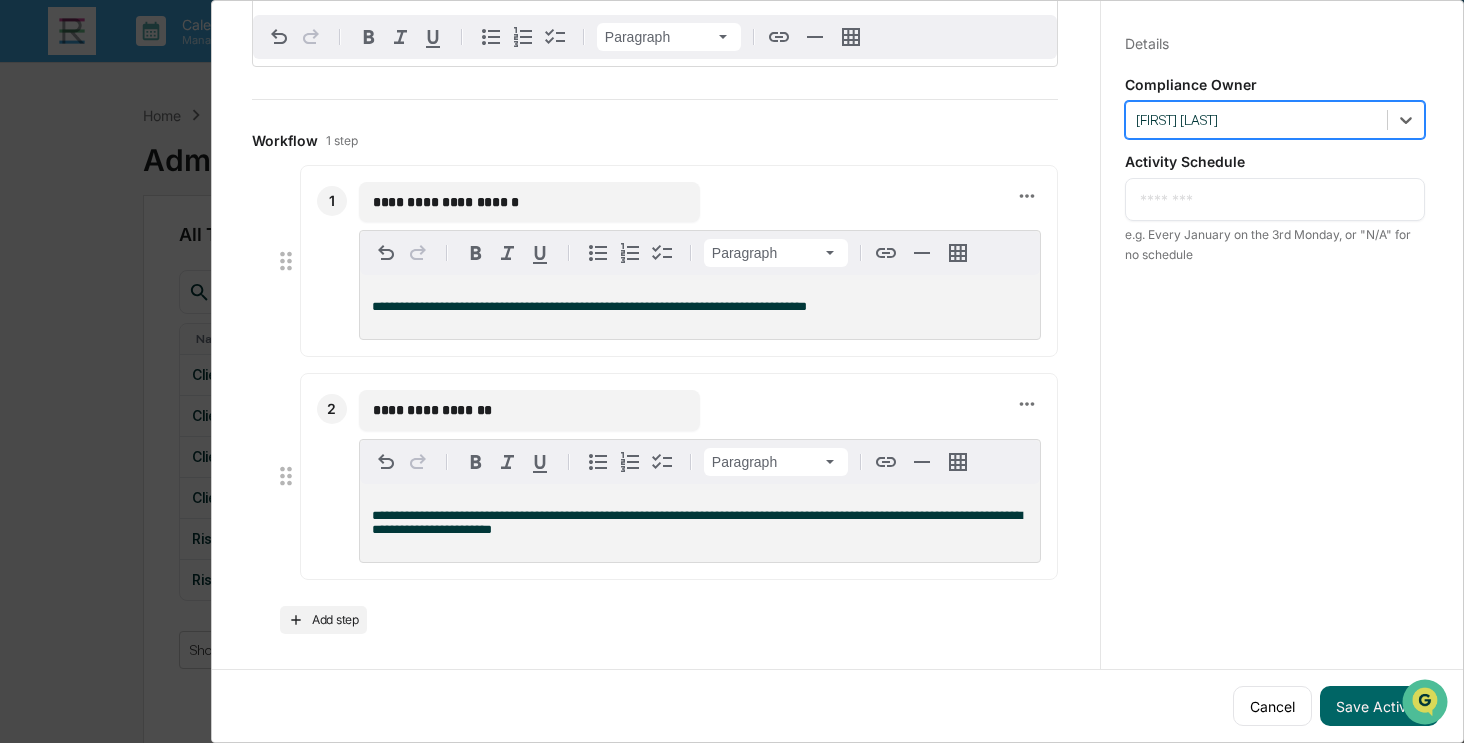 click at bounding box center (1275, 199) 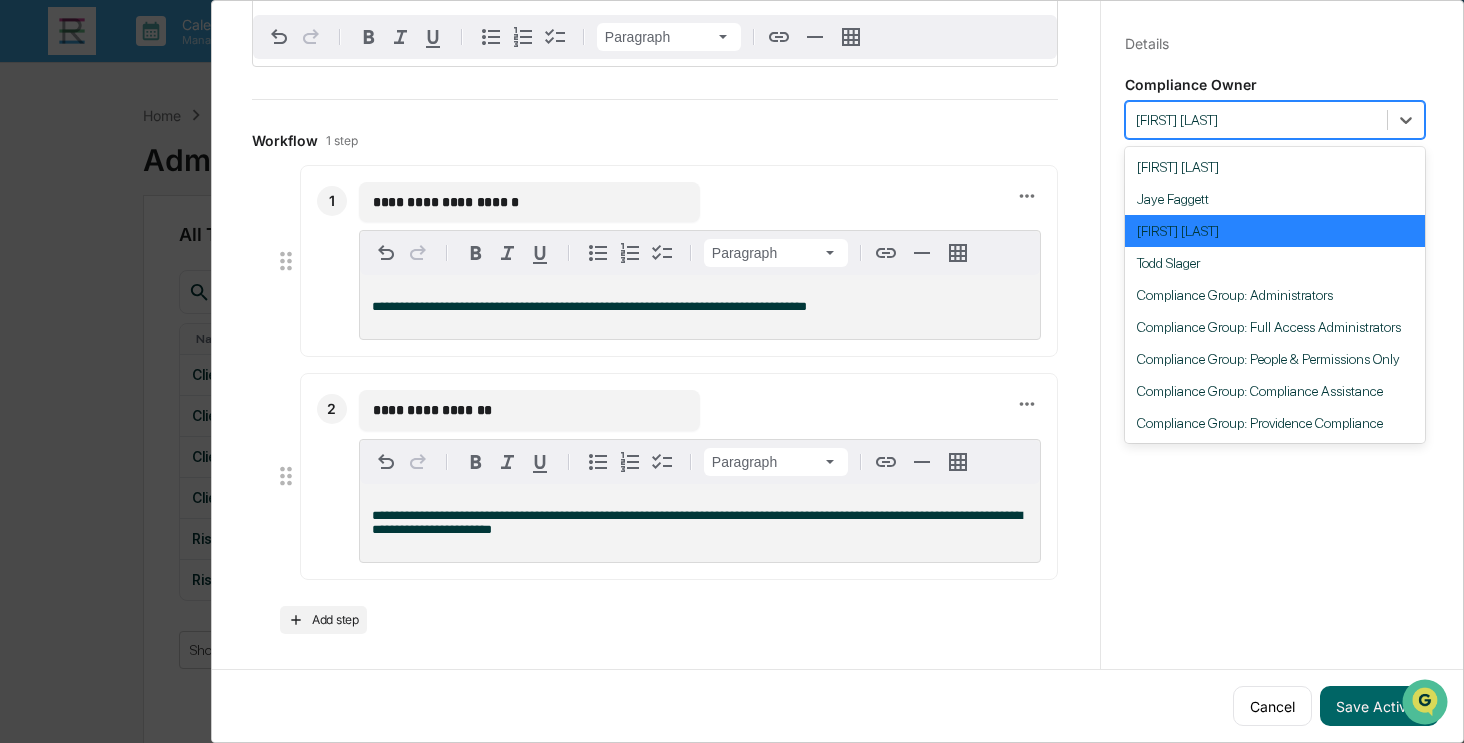 click at bounding box center [1256, 120] 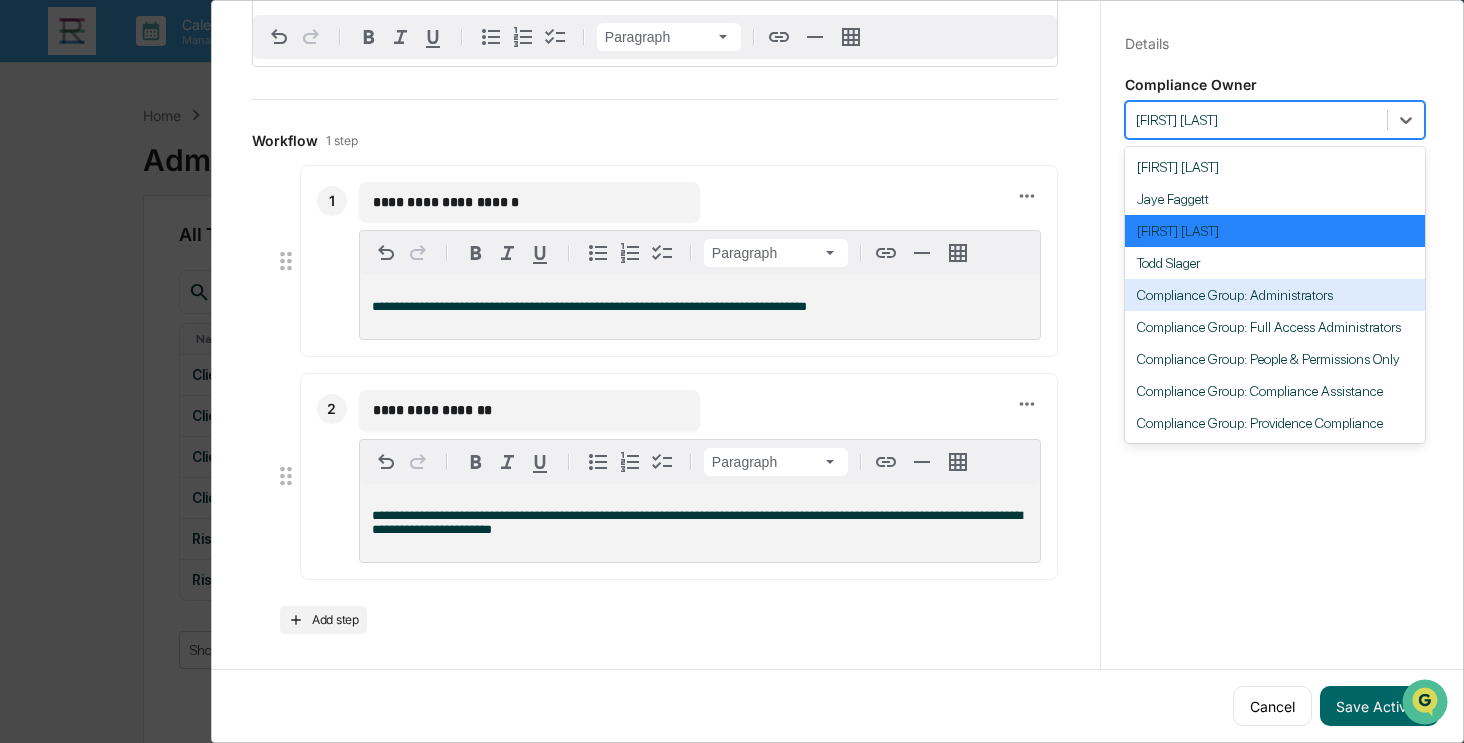 scroll, scrollTop: 20, scrollLeft: 0, axis: vertical 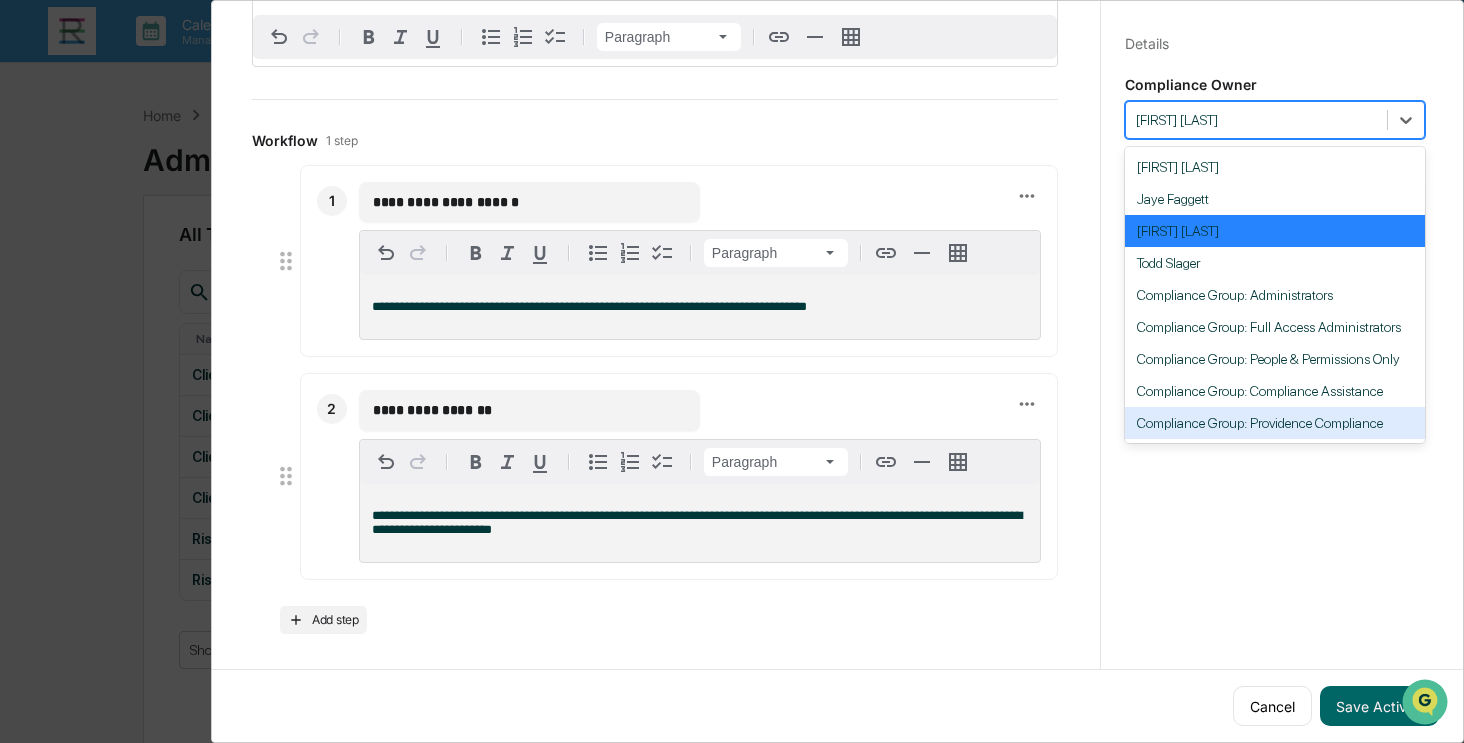 click on "Details Save Cancel Compliance Owner 9 results available. Use Up and Down to choose options, press Enter to select the currently focused option, press Escape to exit the menu, press Tab to select the option and exit the menu. [NAME] [NAME] [NAME] [NAME] [NAME] Compliance Group: Administrators Compliance Group: Full Access Administrators Compliance Group: People & Permissions Only Compliance Group: Compliance Assistance Compliance Group: Providence Compliance Activity Schedule ***** * ​ e.g. Every January on the 3rd Monday, or "N/A" for no schedule" at bounding box center (1274, 390) 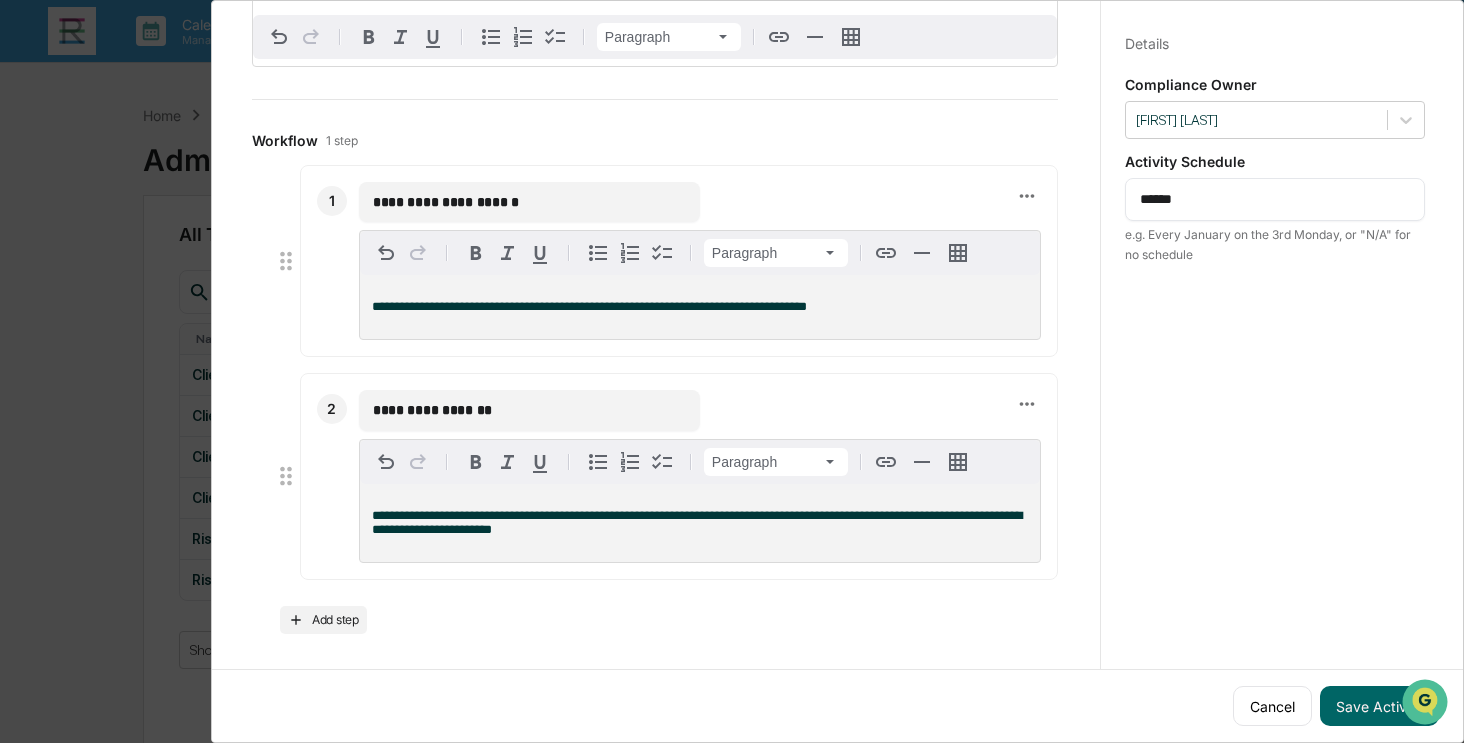 click on "*****" at bounding box center (1275, 199) 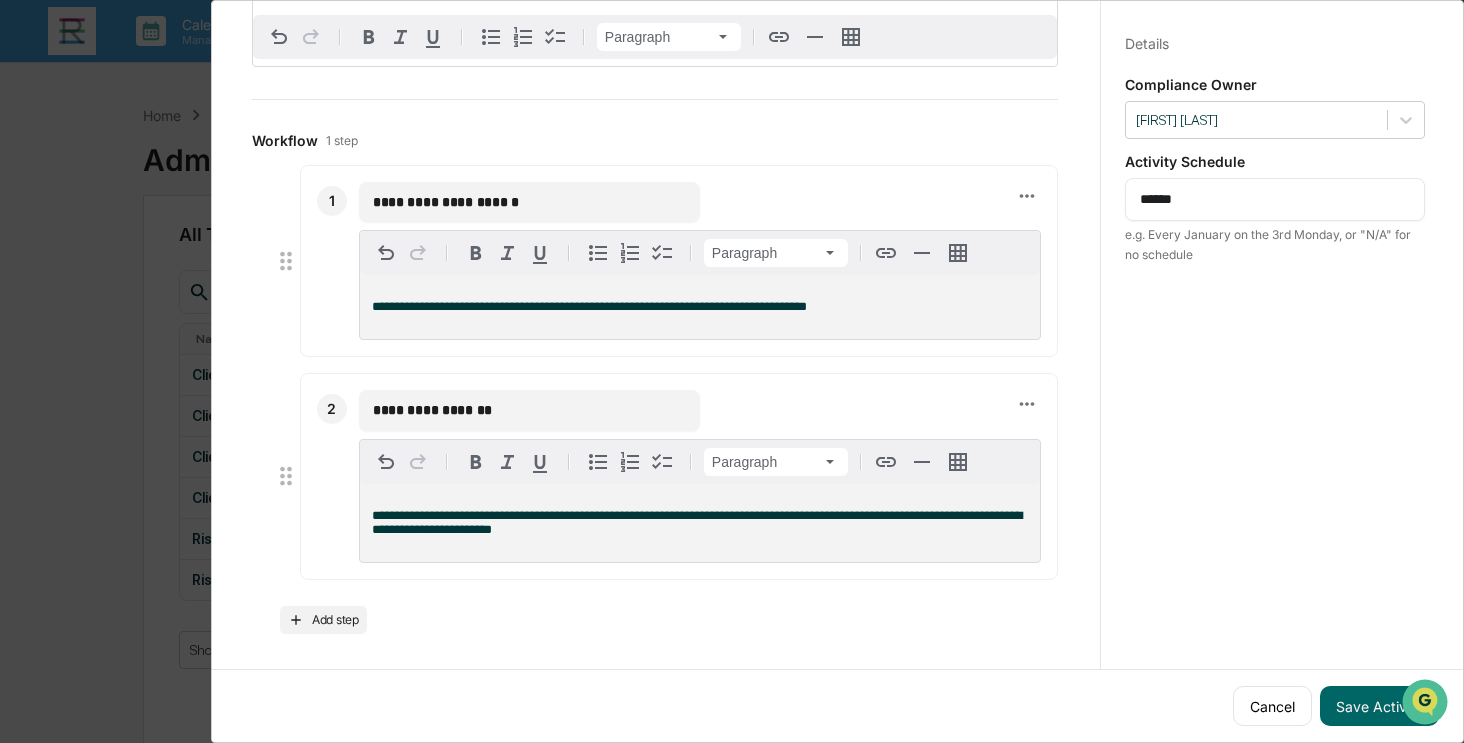 click on "*****" at bounding box center [1275, 199] 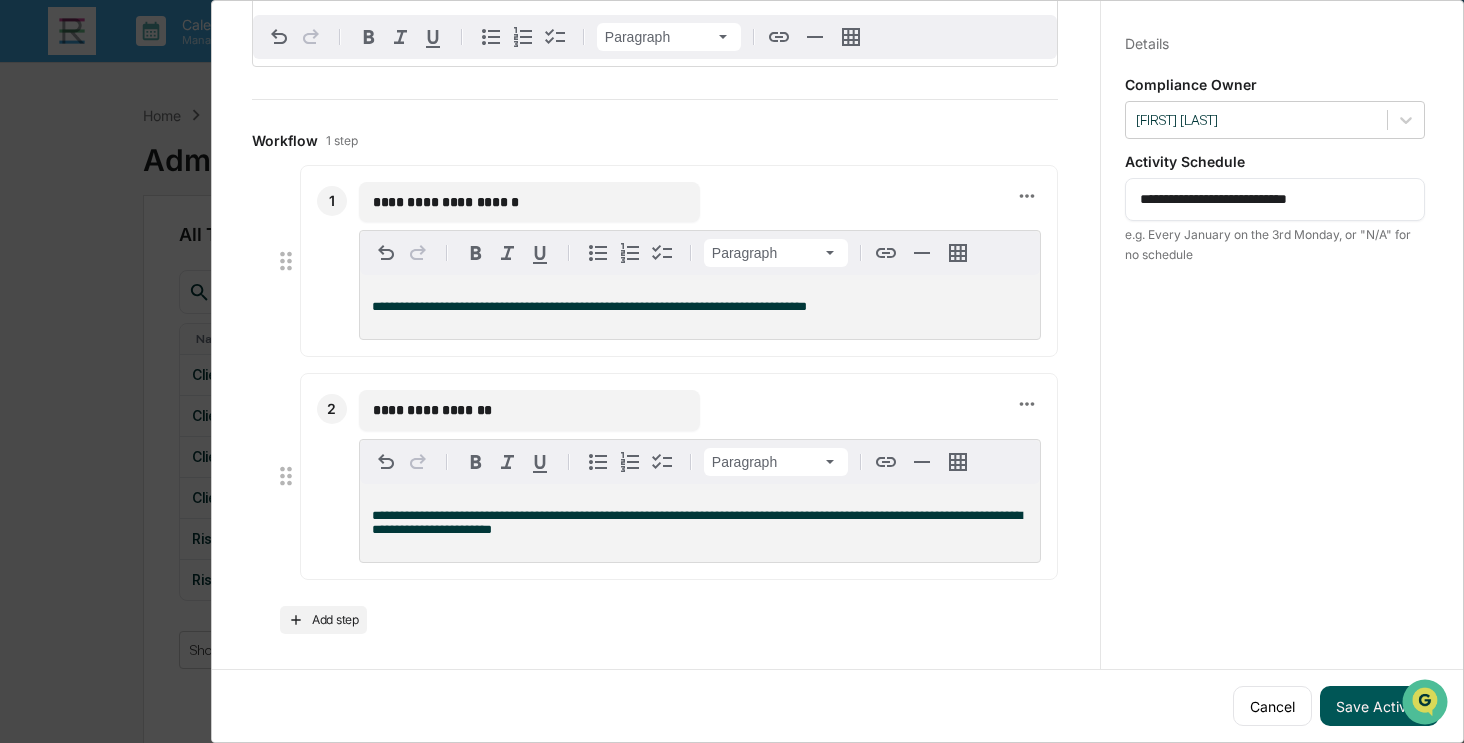 type on "**********" 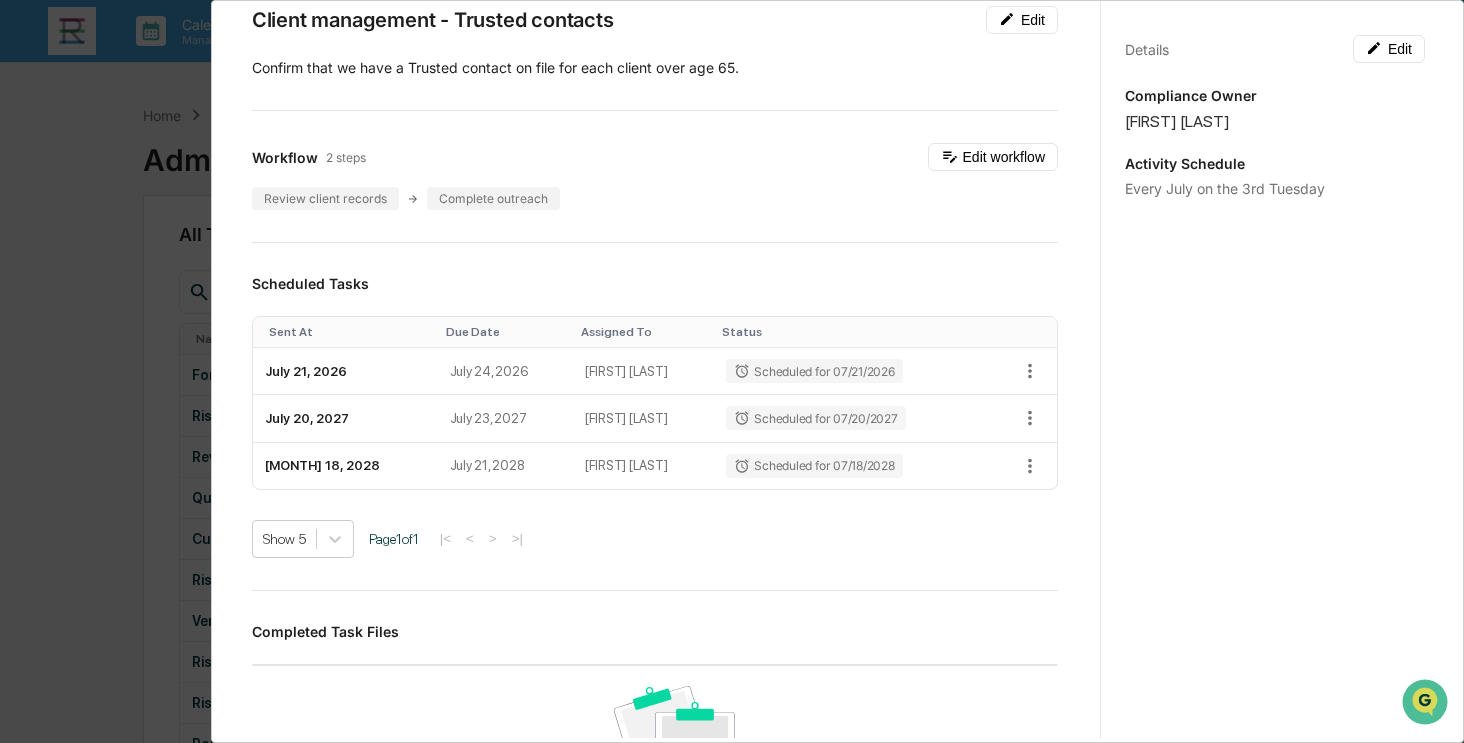 scroll, scrollTop: 0, scrollLeft: 0, axis: both 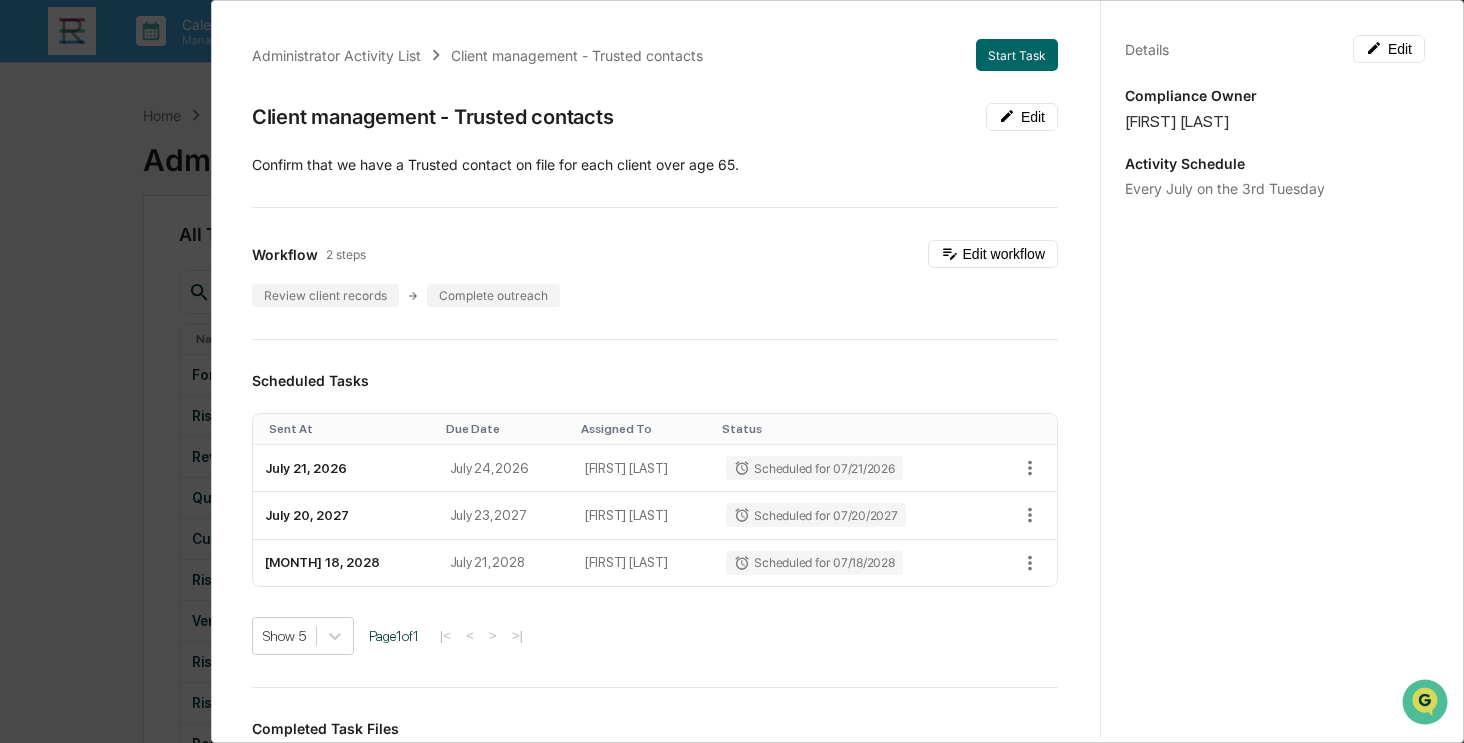 click on "Administrator Activity List Client management - Trusted contacts Start Task Client management - Trusted contacts Edit ​Confirm that we have a Trusted contact on file for each client over age 65. Workflow 2 steps Edit workflow Review client records Complete outreach Scheduled Tasks Sent At Due Date Assigned To Status July 21, [YEAR] July 24, [YEAR] [FIRST] [LAST] Scheduled for 07/21/[YEAR] July 20, [YEAR] July 23, [YEAR] [FIRST] [LAST] Scheduled for 07/20/[YEAR] July 18, [YEAR] July 21, [YEAR] [FIRST] [LAST] Scheduled for 07/18/[YEAR] Show 5 Page  1  of  1   |<   <   >   >|   Completed Task Files No data to display Show 5 Page  1  of  0   |<   <   >   >|   Comments Write a comment... Write a comment... Details Edit Compliance Owner [FIRST] [LAST] Activity Schedule Every July on the 3rd Tuesday" at bounding box center (732, 371) 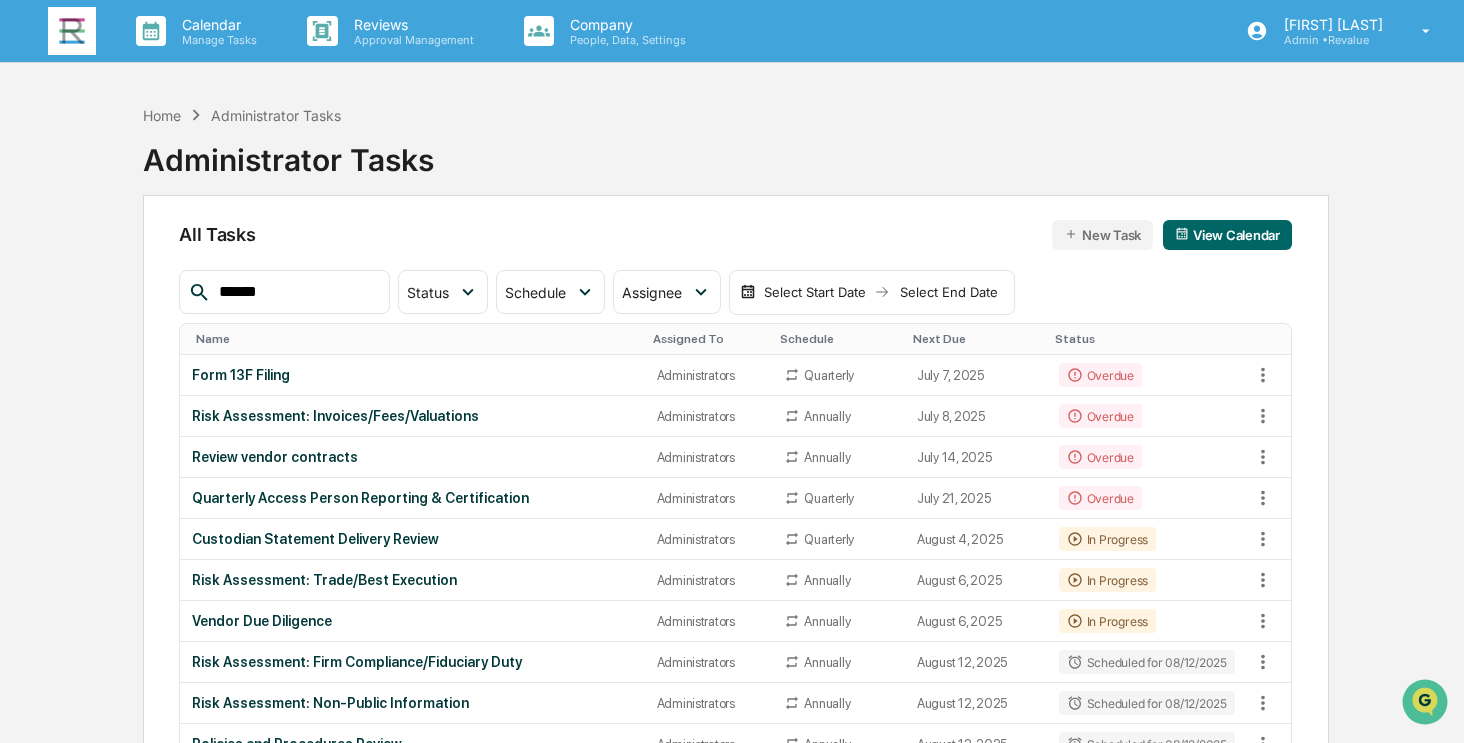 click on "******" at bounding box center (296, 292) 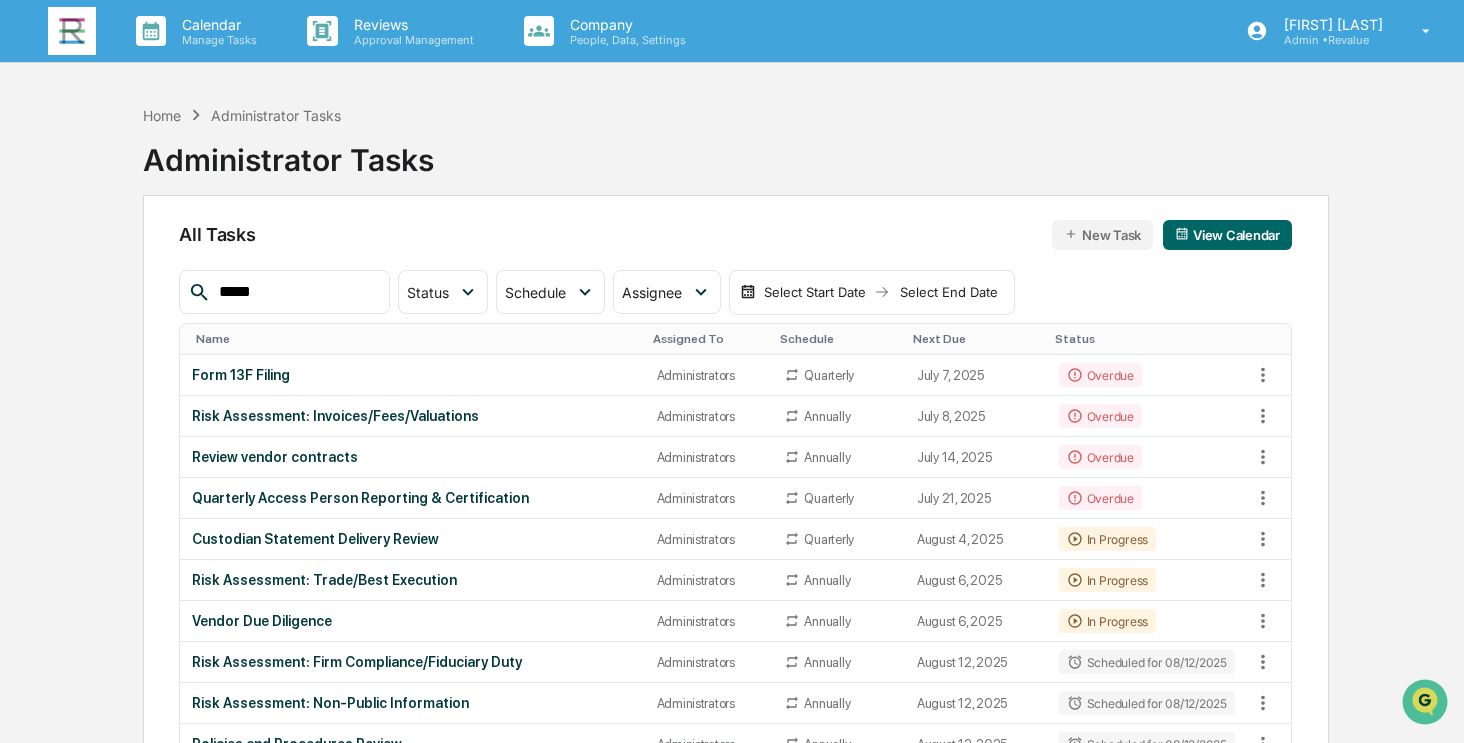 type on "******" 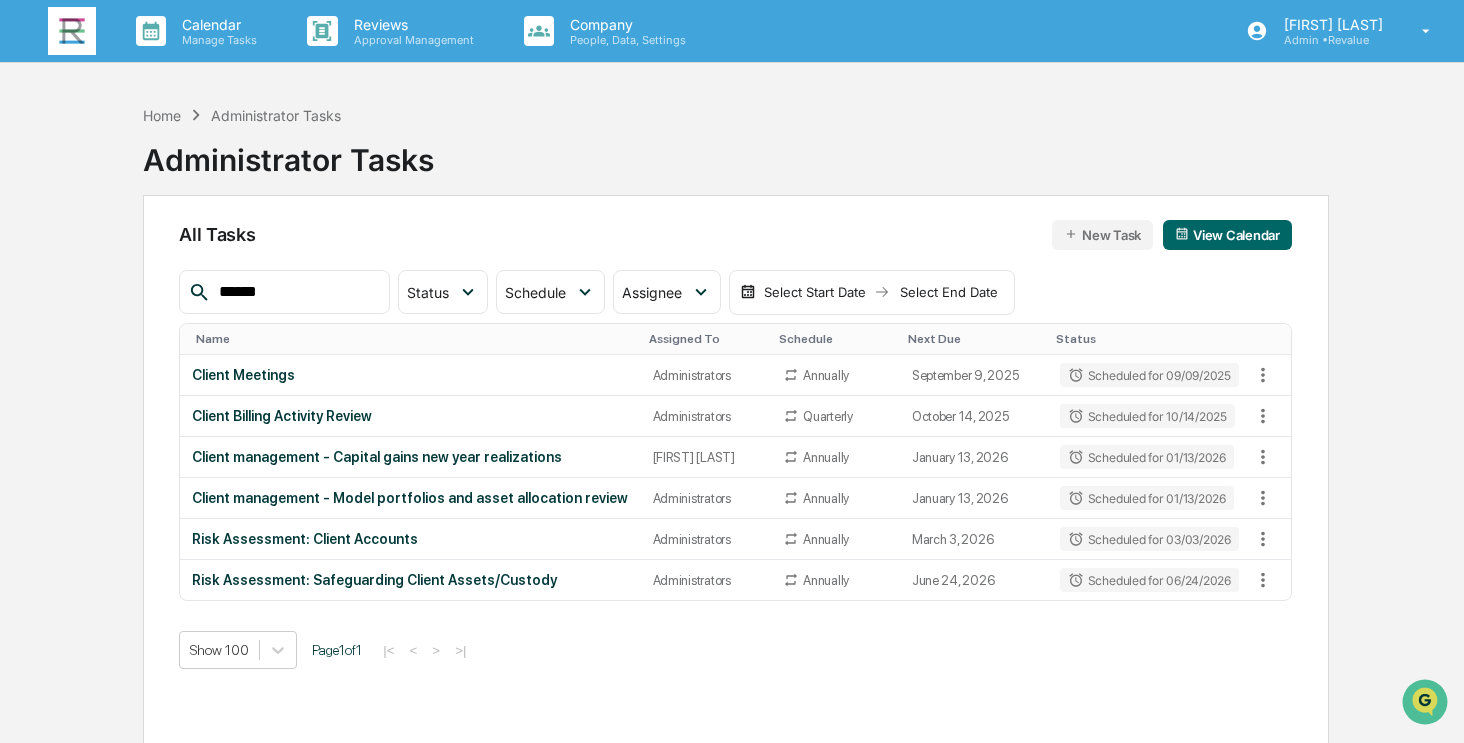 click at bounding box center [72, 31] 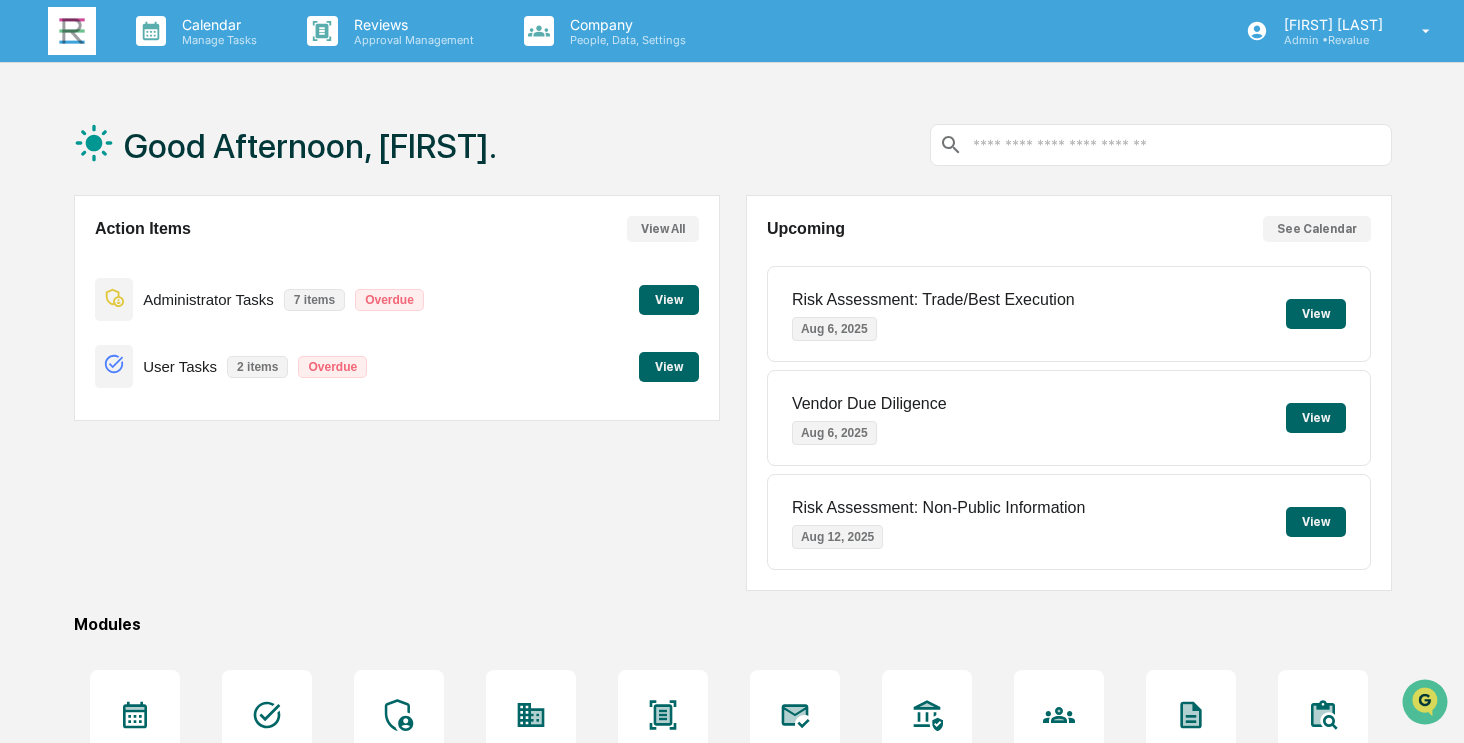 click on "View" at bounding box center (669, 300) 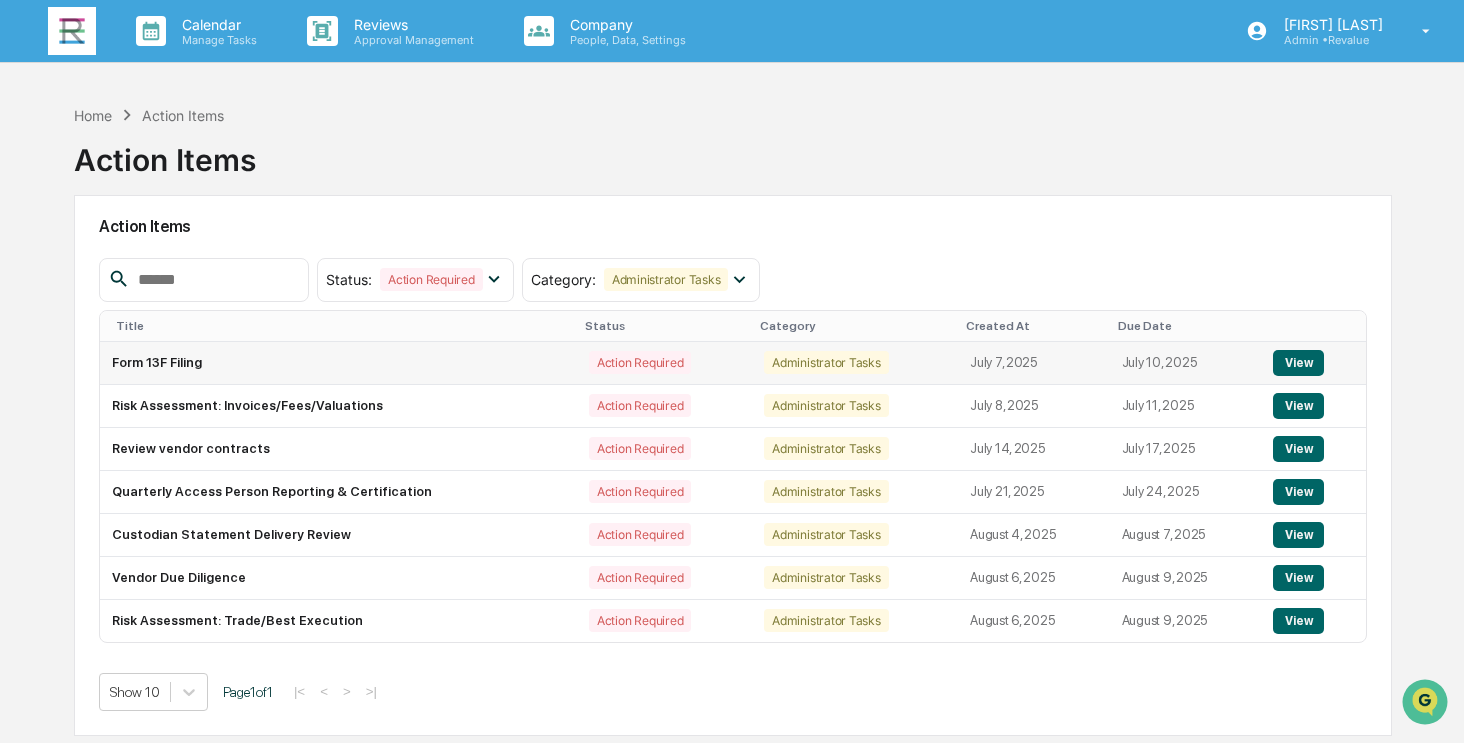 click on "View" at bounding box center (1298, 363) 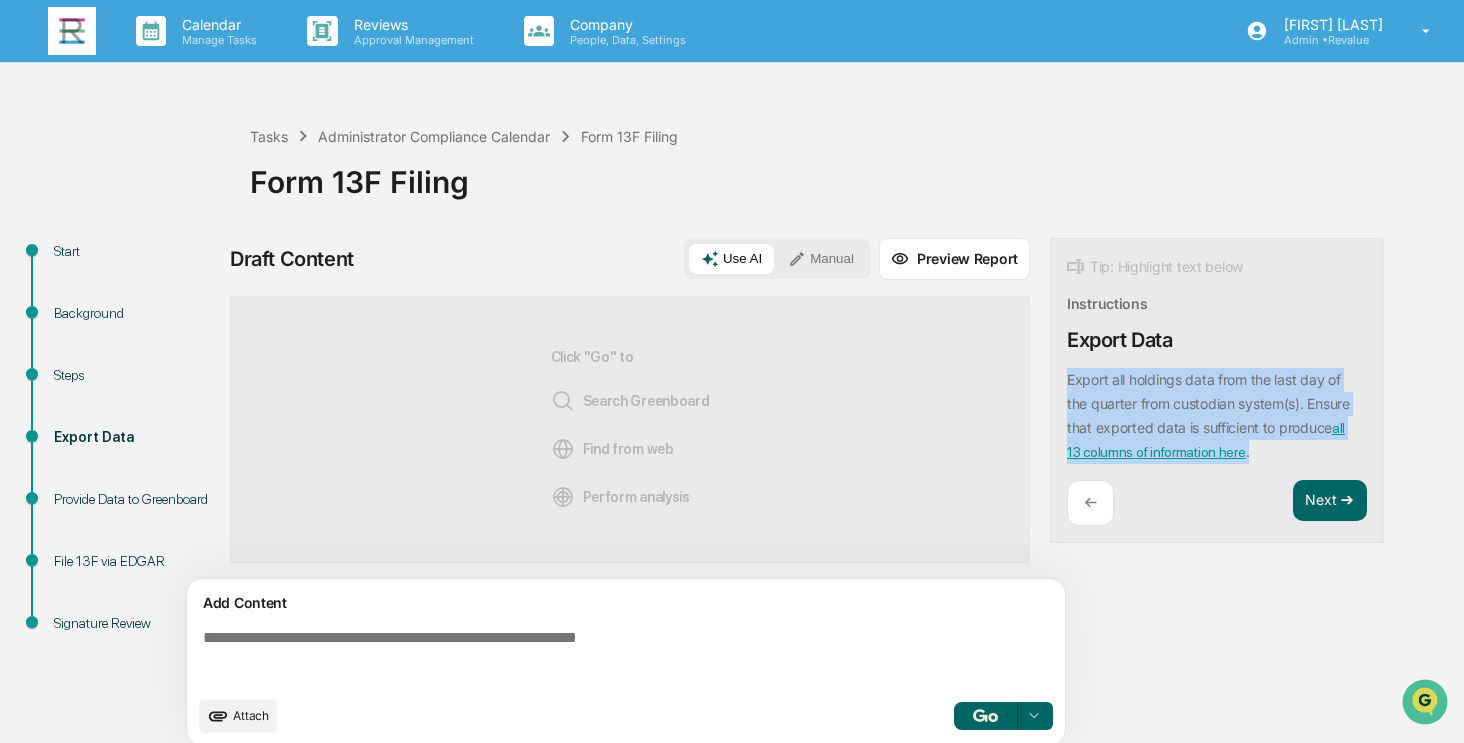 drag, startPoint x: 1256, startPoint y: 451, endPoint x: 1060, endPoint y: 377, distance: 209.50418 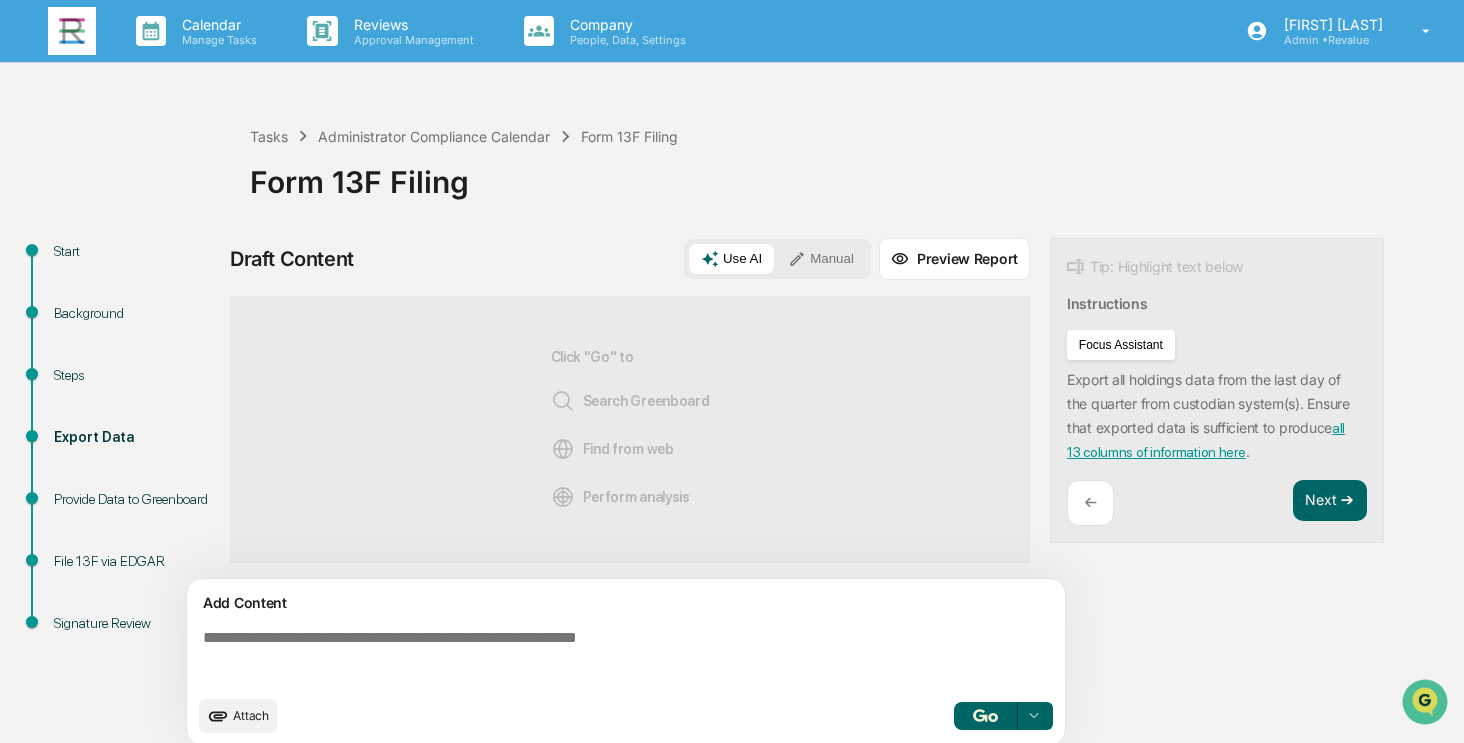 click on "Tip: Highlight text below Instructions Export Data Export all holdings data from the last day of the quarter from custodian system(s). Ensure that exported data is sufficient to produce  all 13 columns of information here . Focus Assistant ←     Next ➔" at bounding box center (1217, 391) 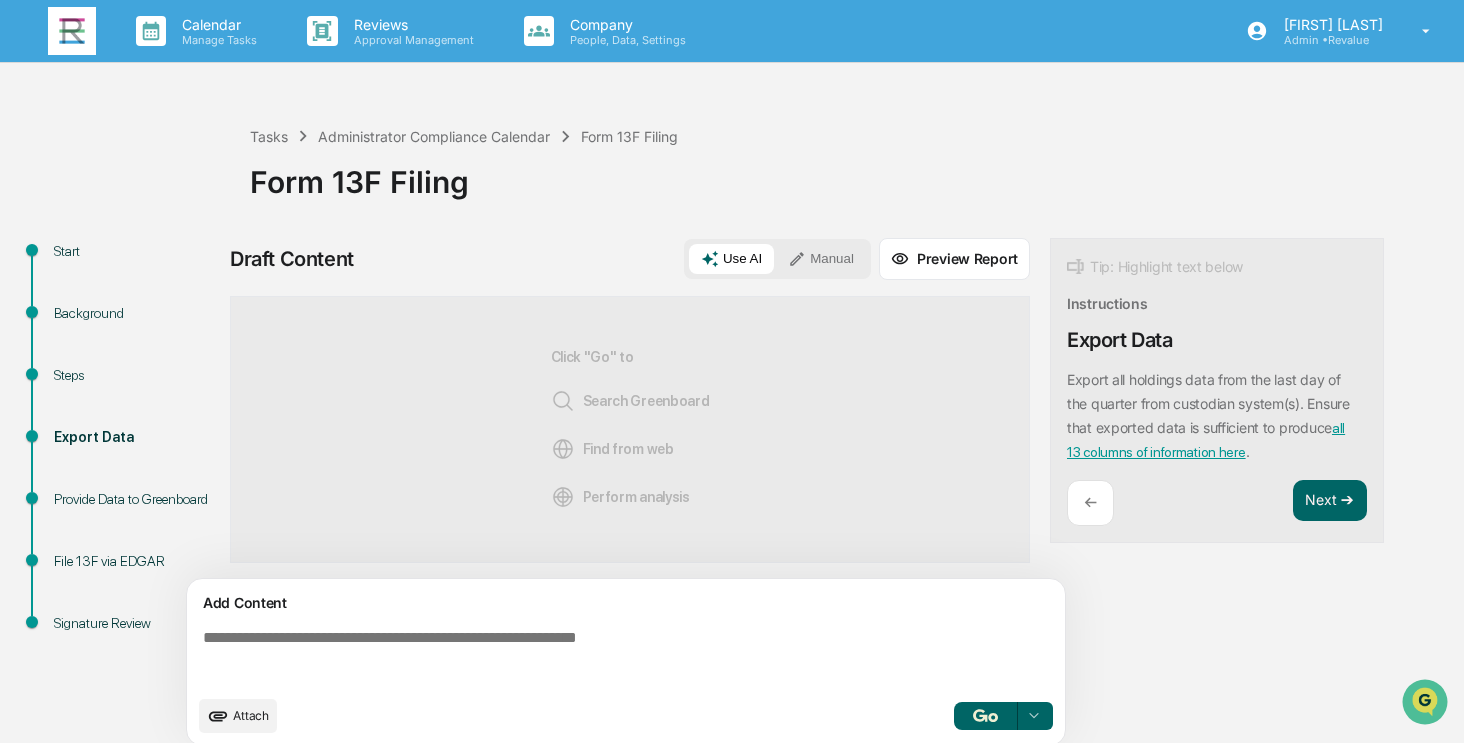 click on "Form 13F Filing" at bounding box center (852, 174) 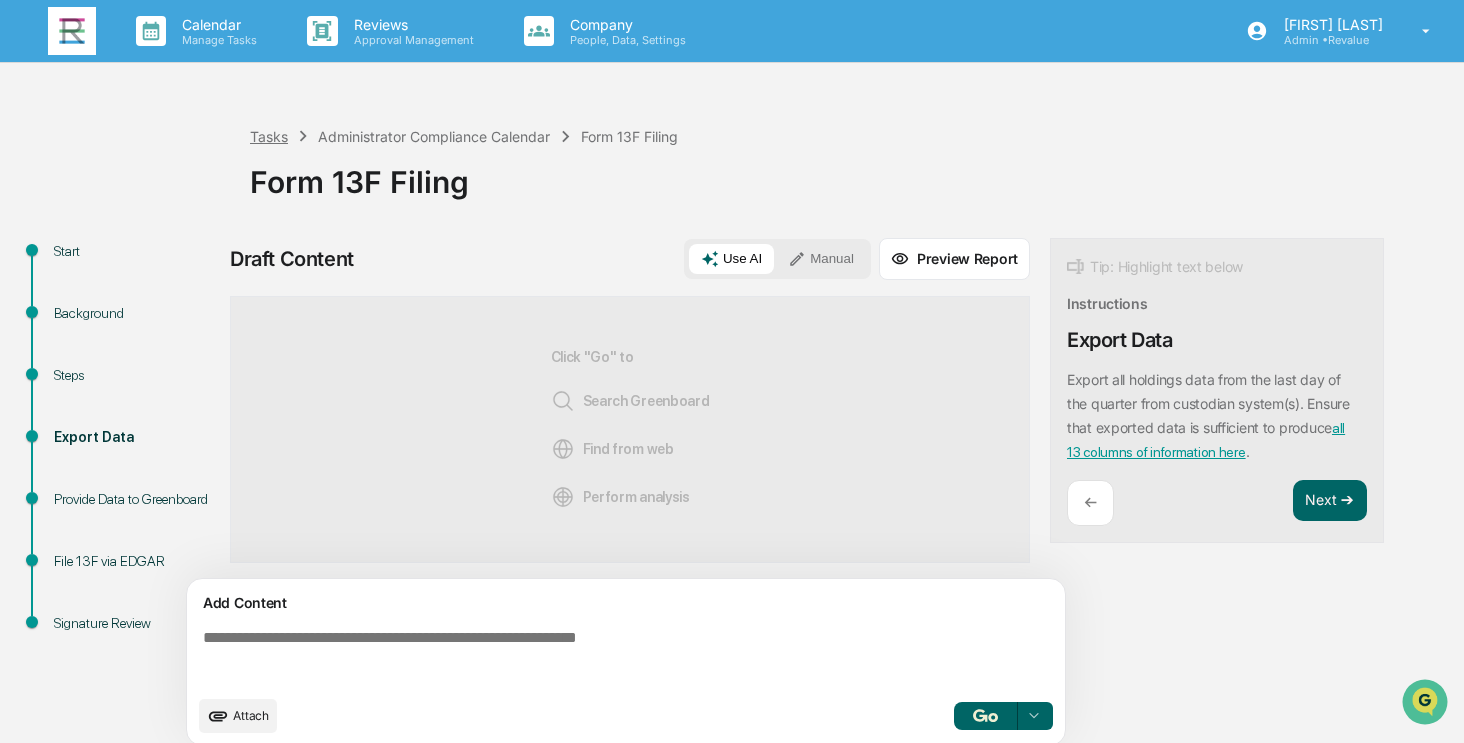 click on "Tasks" at bounding box center (269, 136) 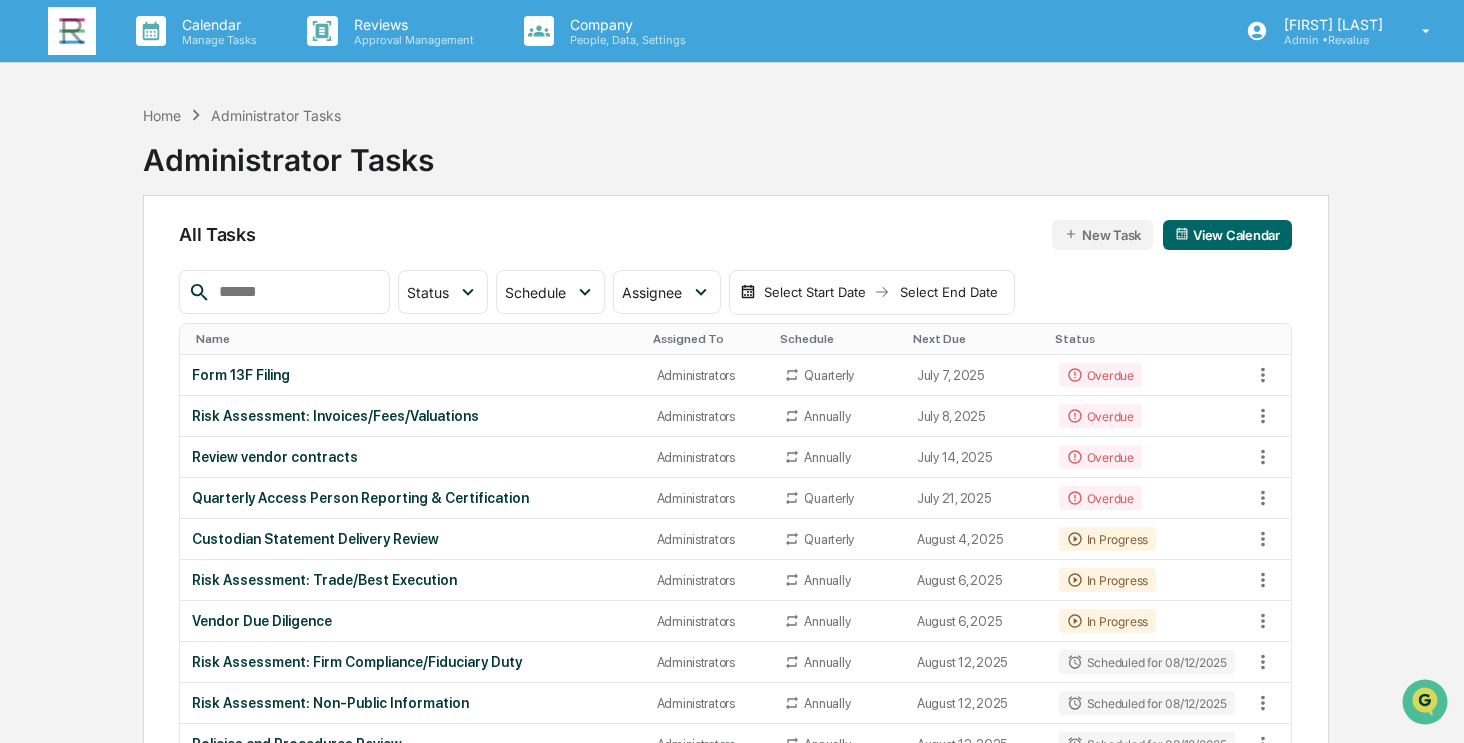 click at bounding box center (72, 31) 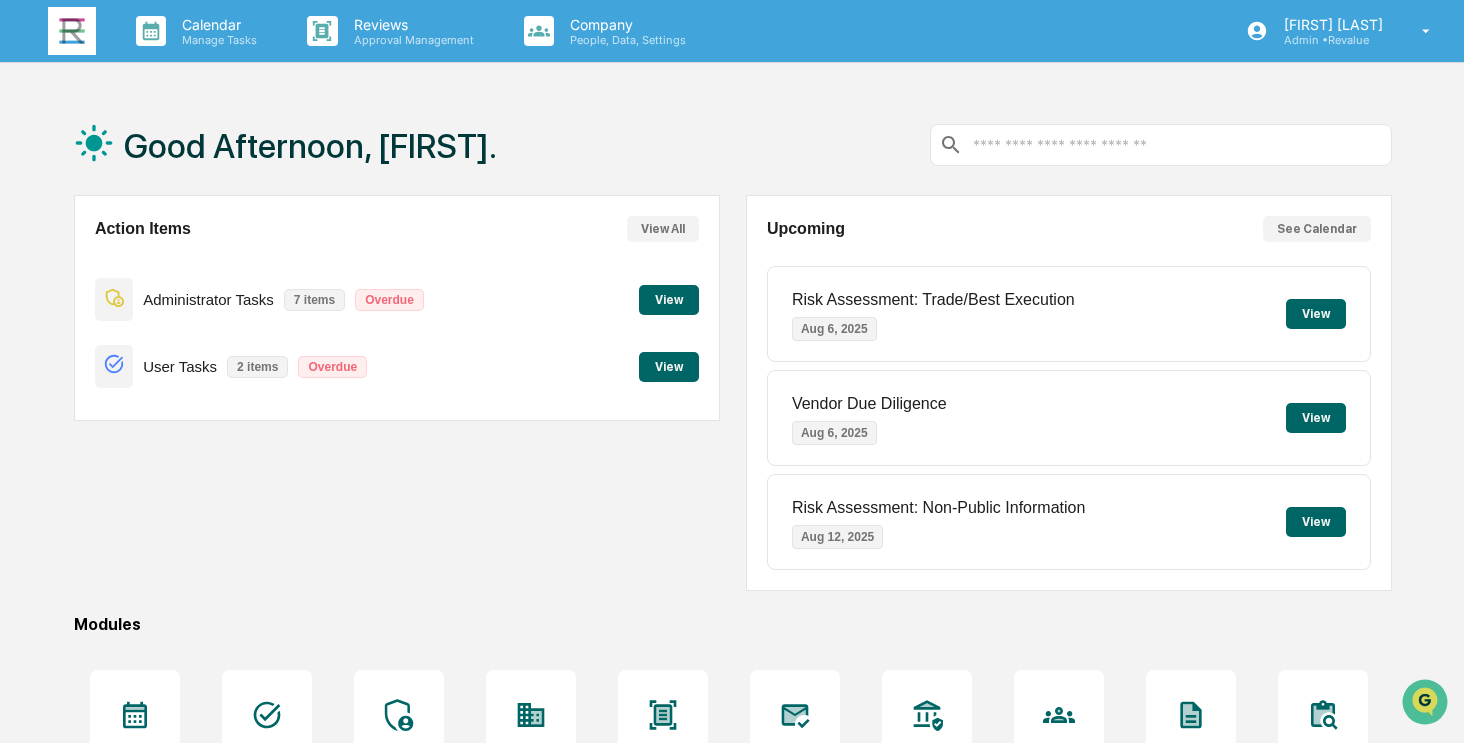click on "View" at bounding box center [669, 300] 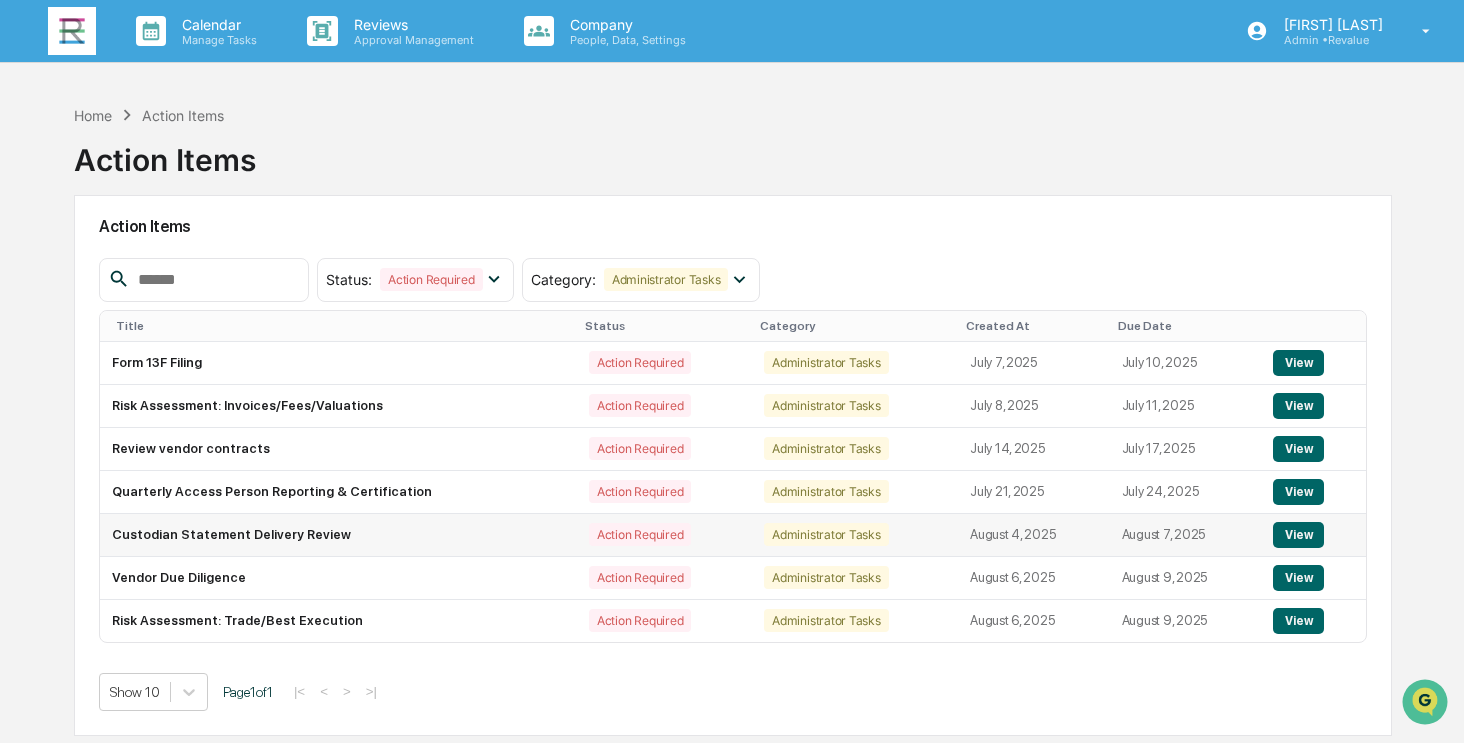 click on "View" at bounding box center [1298, 535] 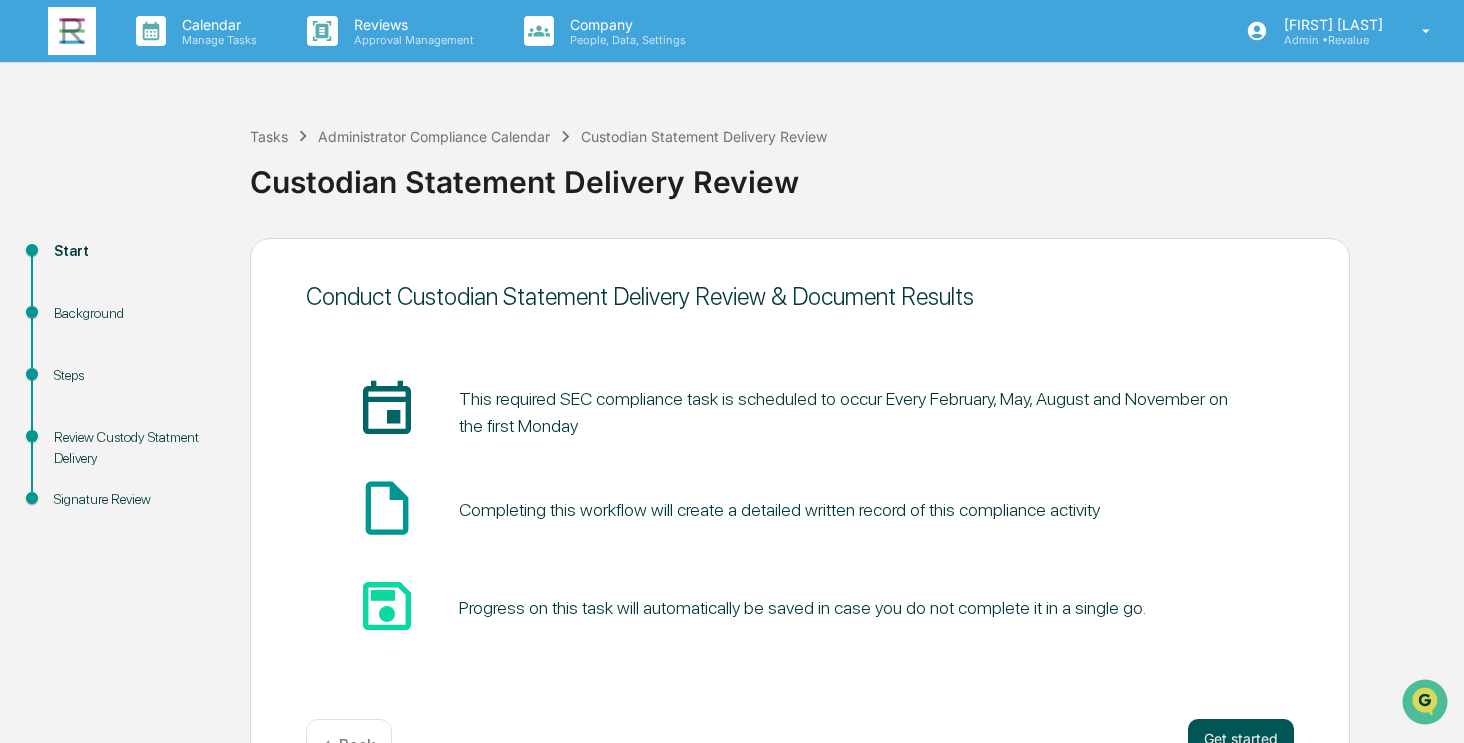 click on "Get started" at bounding box center (1241, 739) 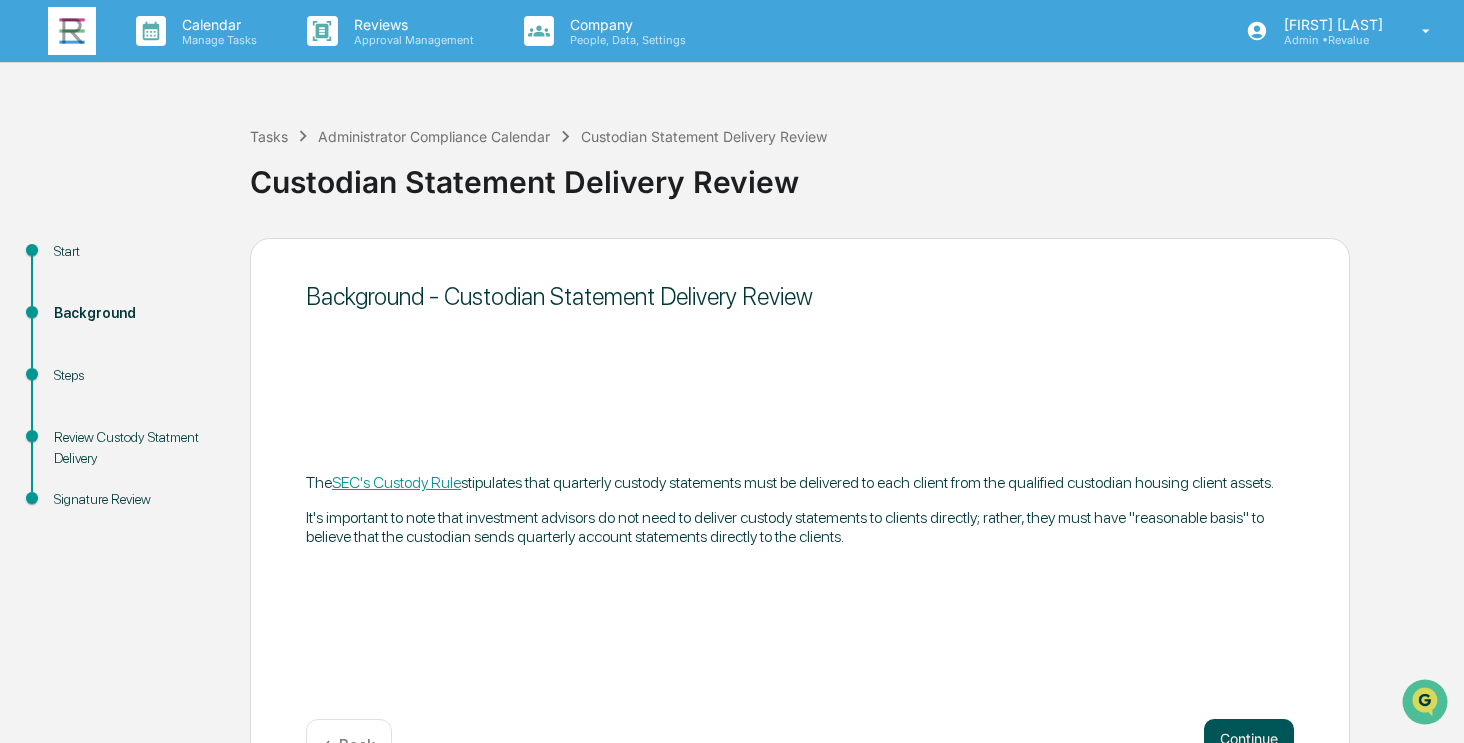 click on "Continue" at bounding box center (1249, 739) 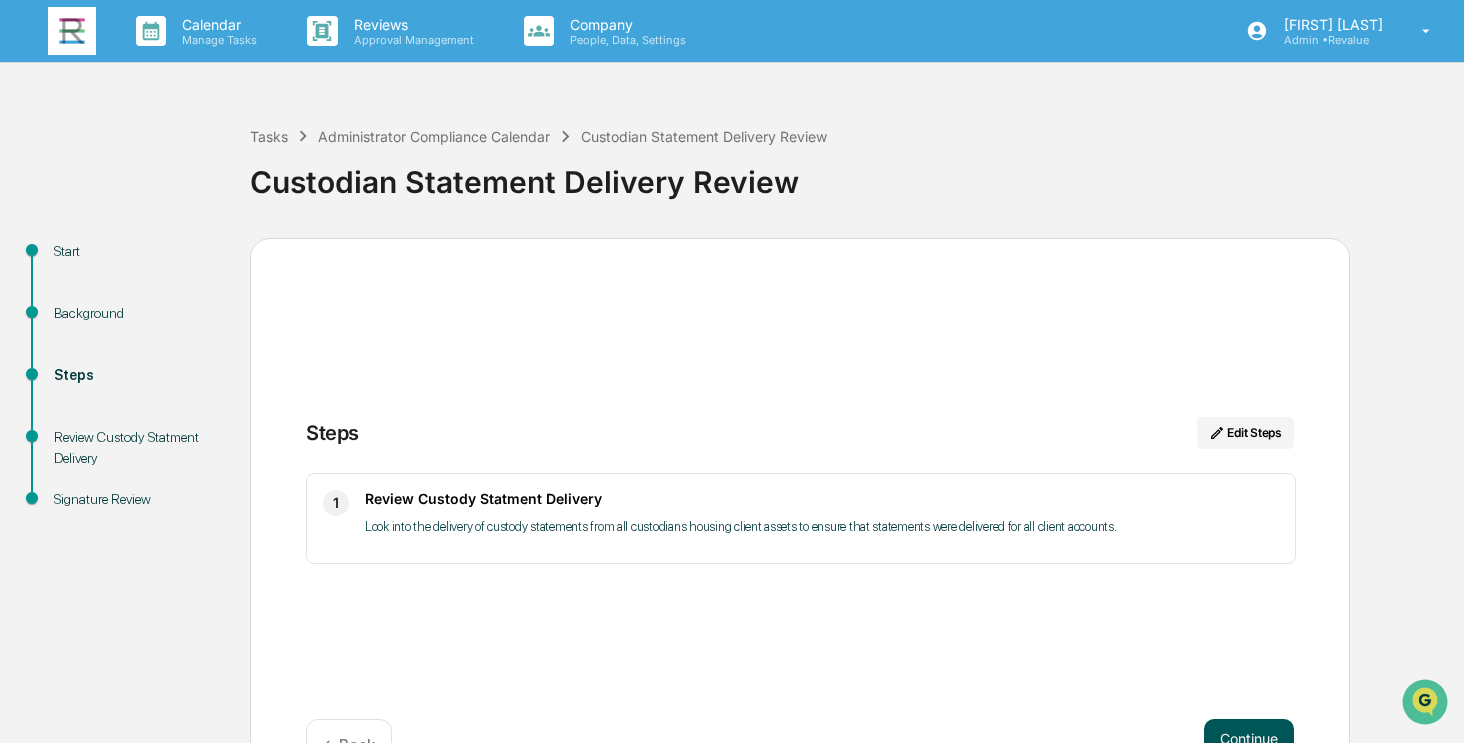 click on "Continue" at bounding box center (1249, 739) 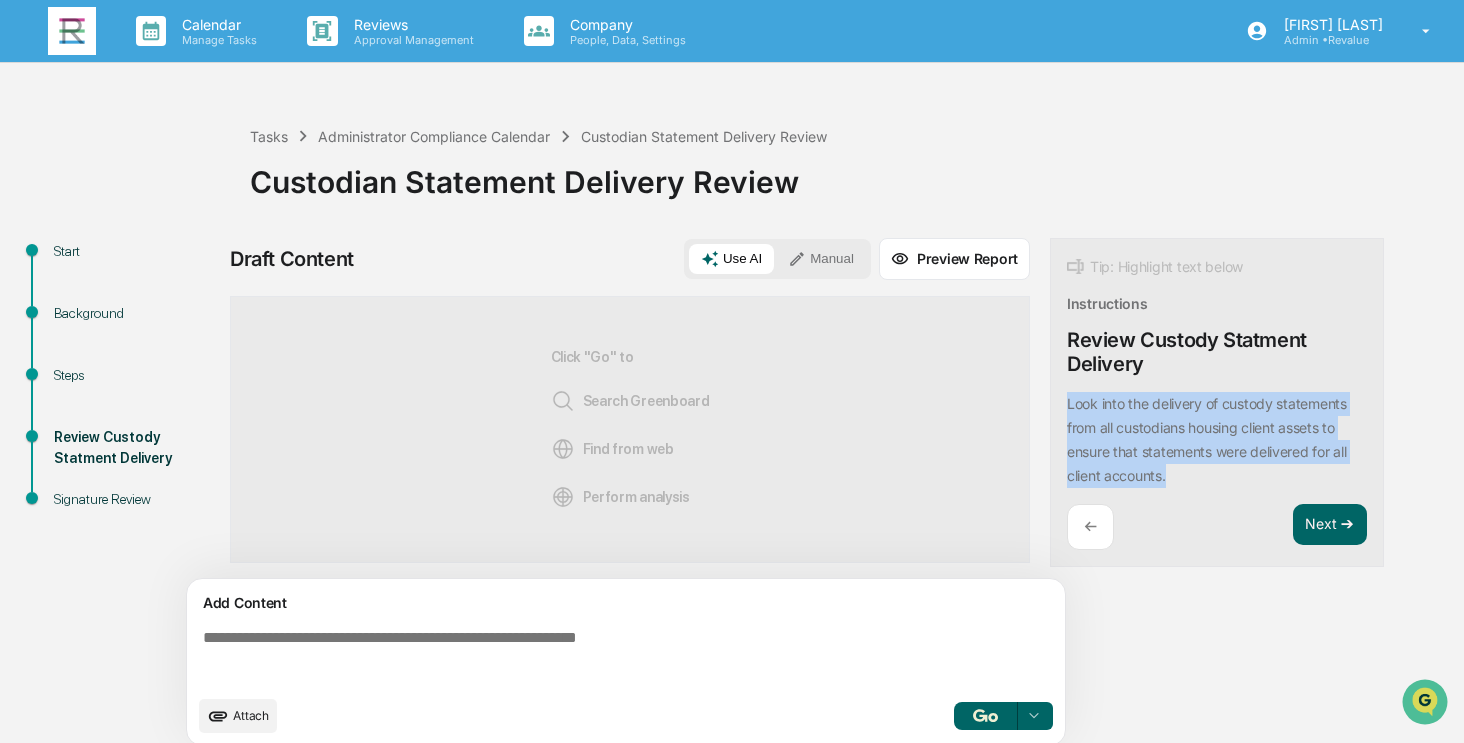 drag, startPoint x: 1197, startPoint y: 474, endPoint x: 1064, endPoint y: 395, distance: 154.69324 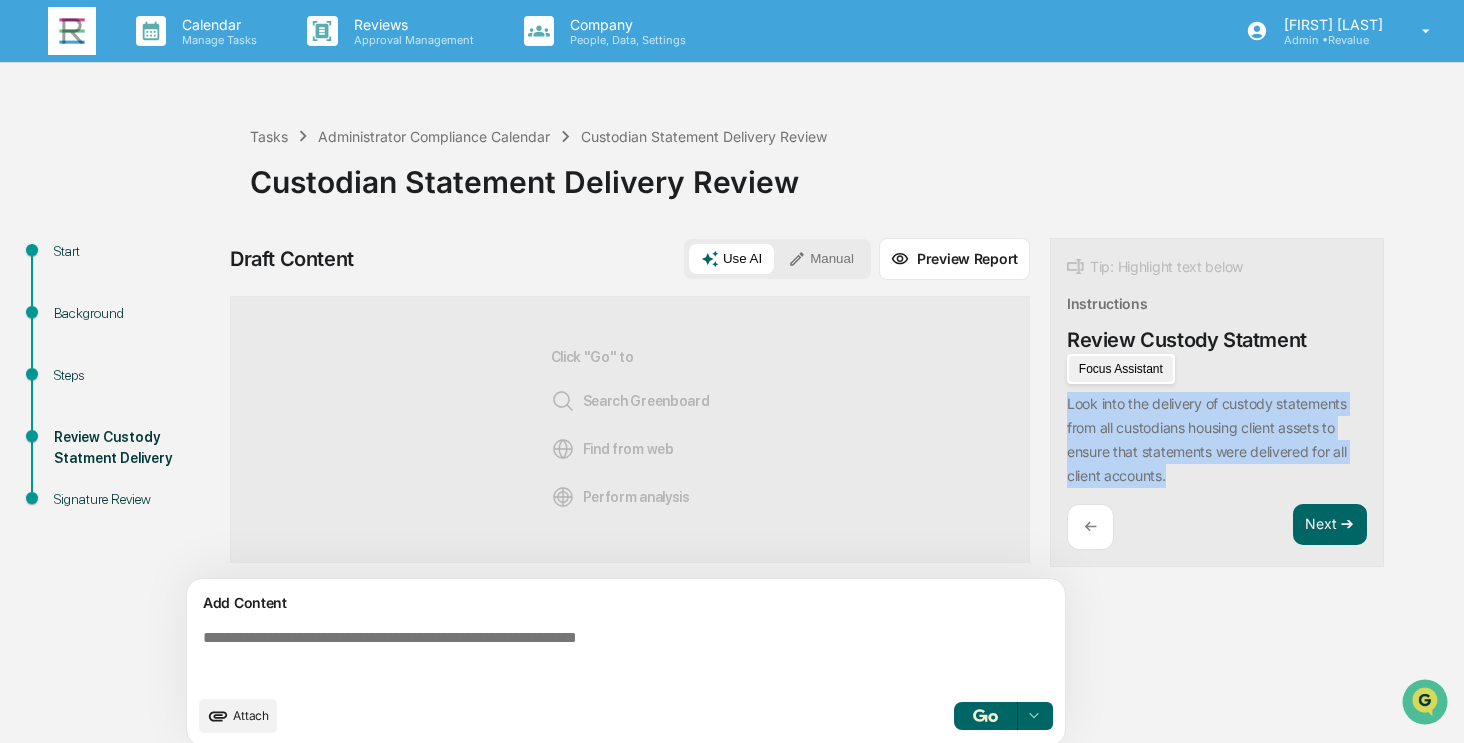 click on "Focus Assistant" at bounding box center [1121, 369] 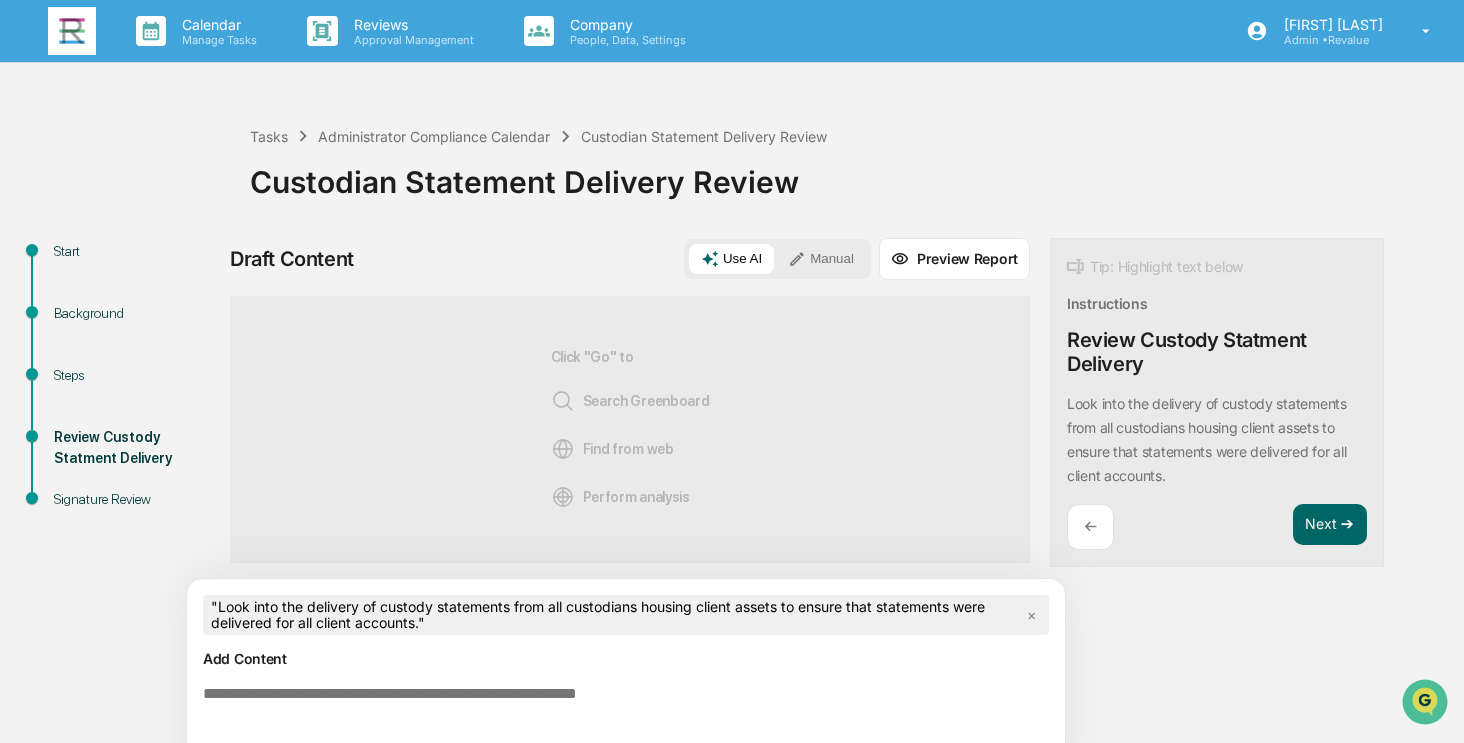click on "Add Content Attach Select..." at bounding box center [626, 718] 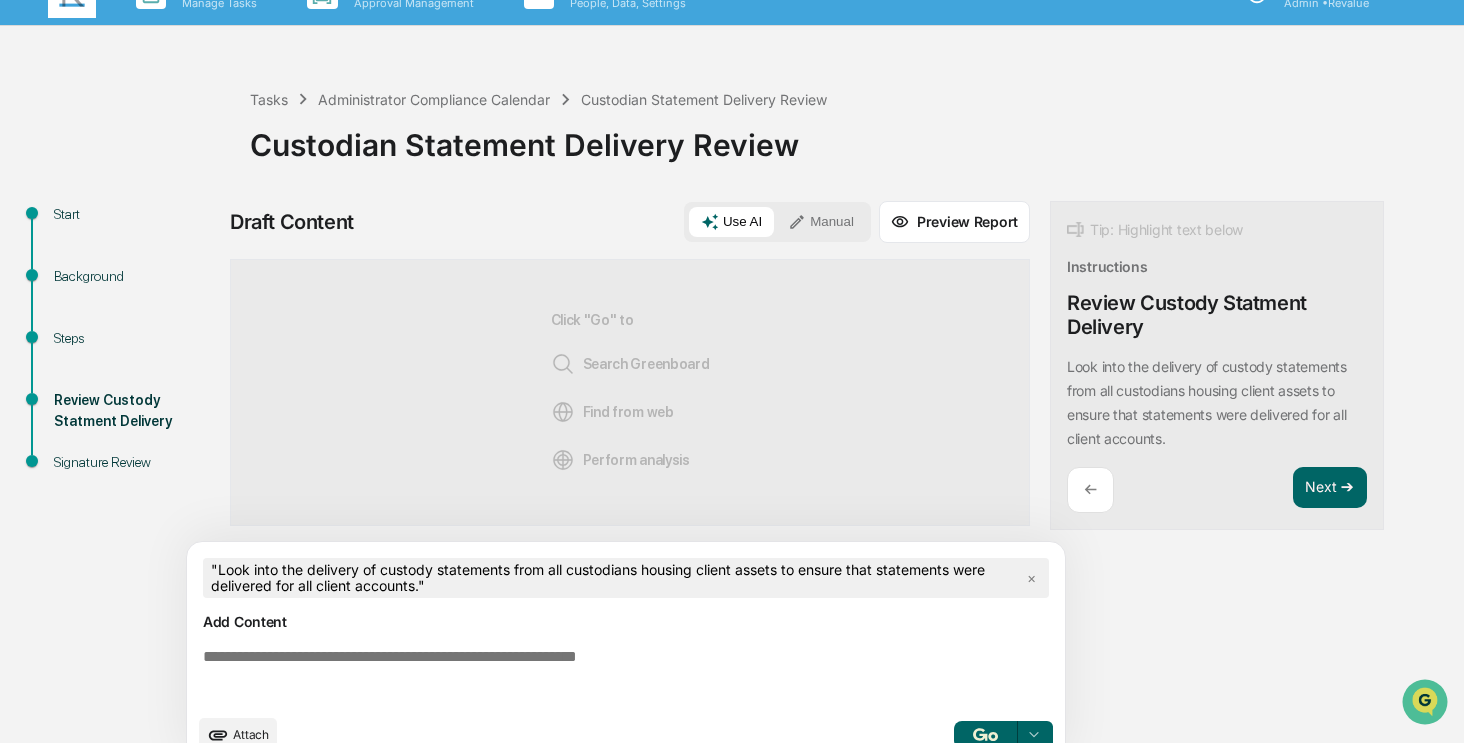 scroll, scrollTop: 70, scrollLeft: 0, axis: vertical 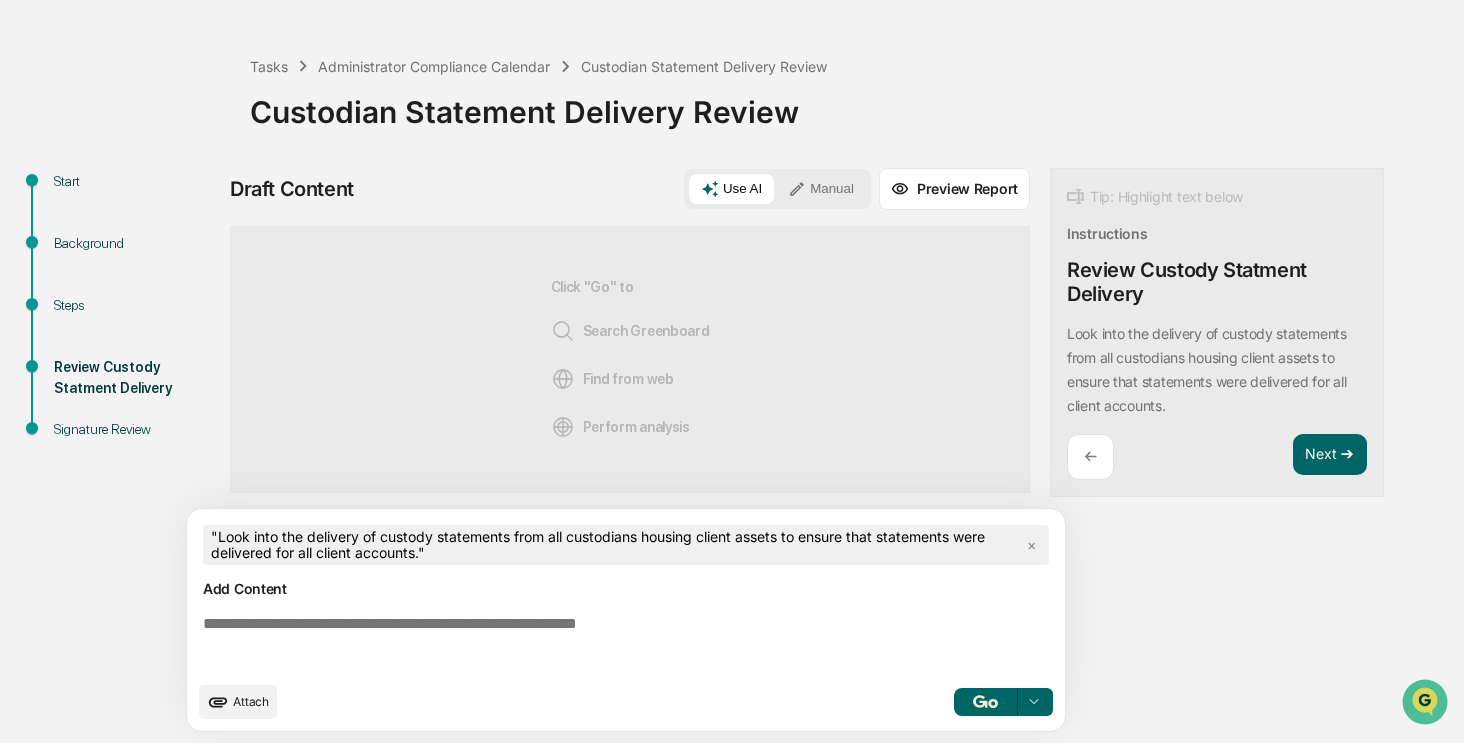 click at bounding box center [630, 643] 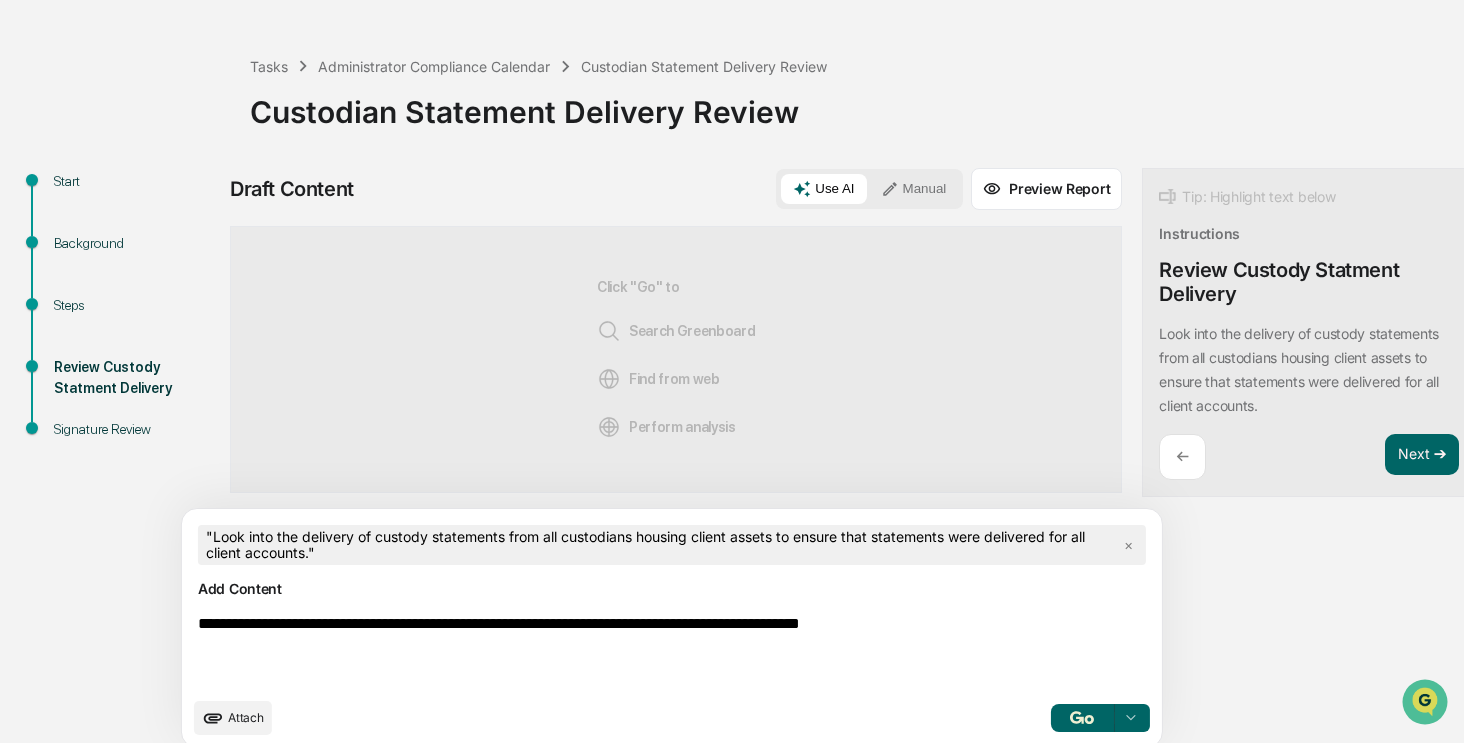 type on "**********" 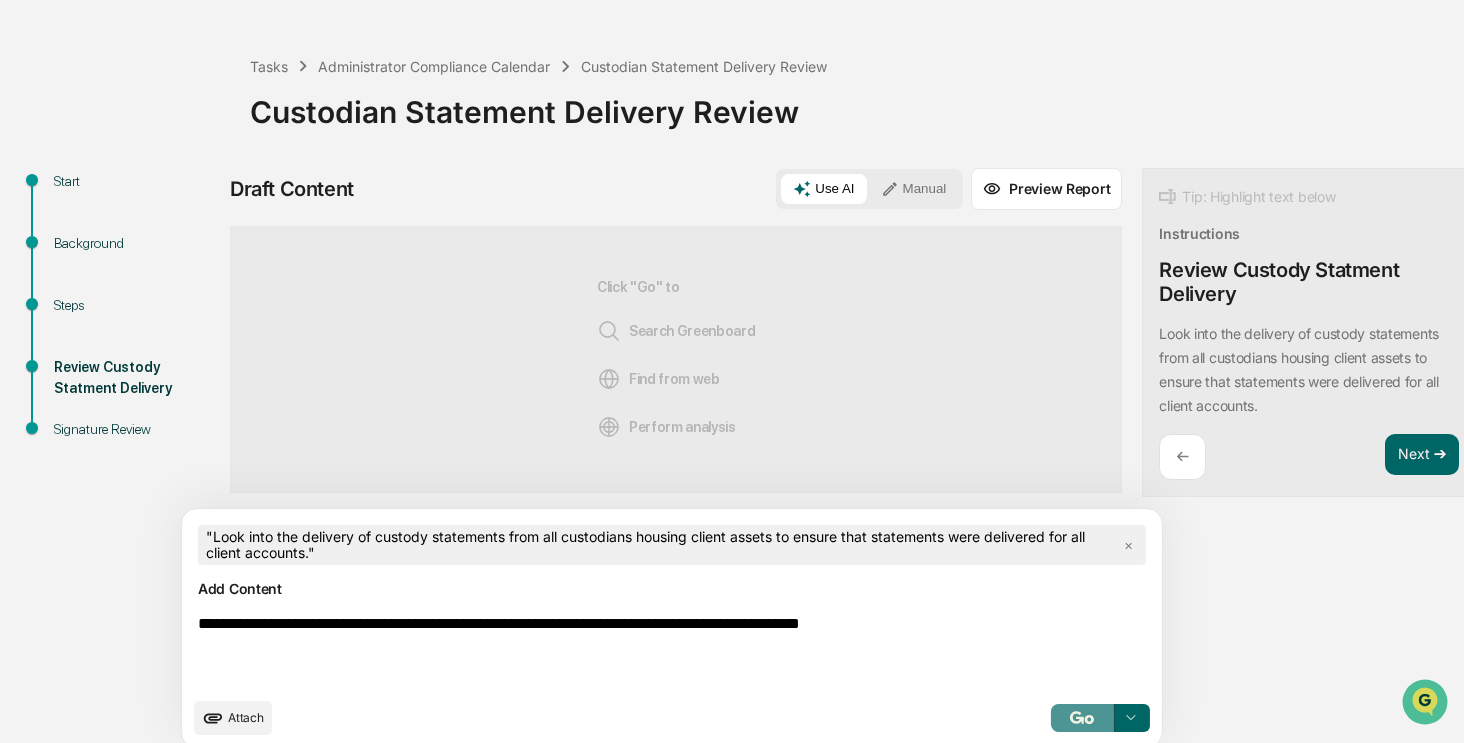 click at bounding box center (1083, 718) 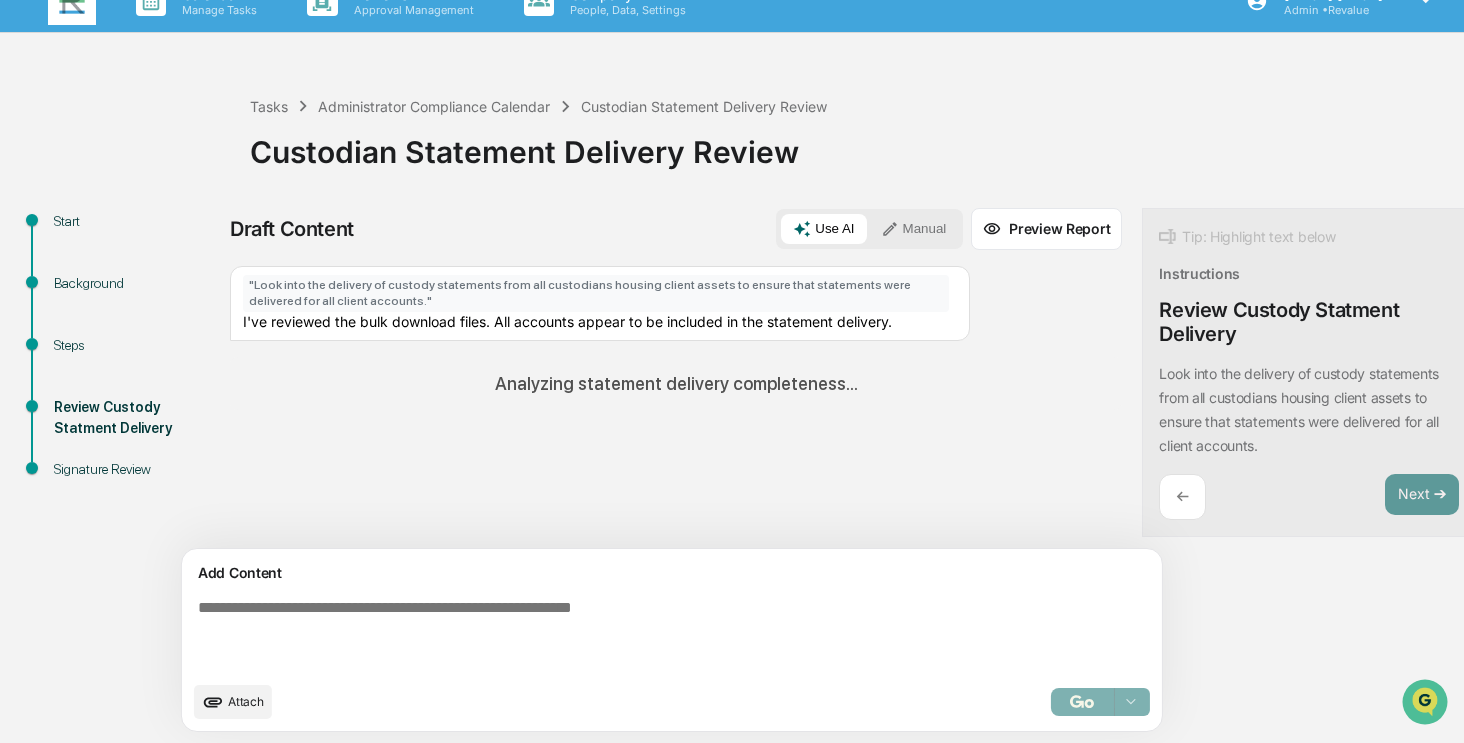 scroll, scrollTop: 0, scrollLeft: 0, axis: both 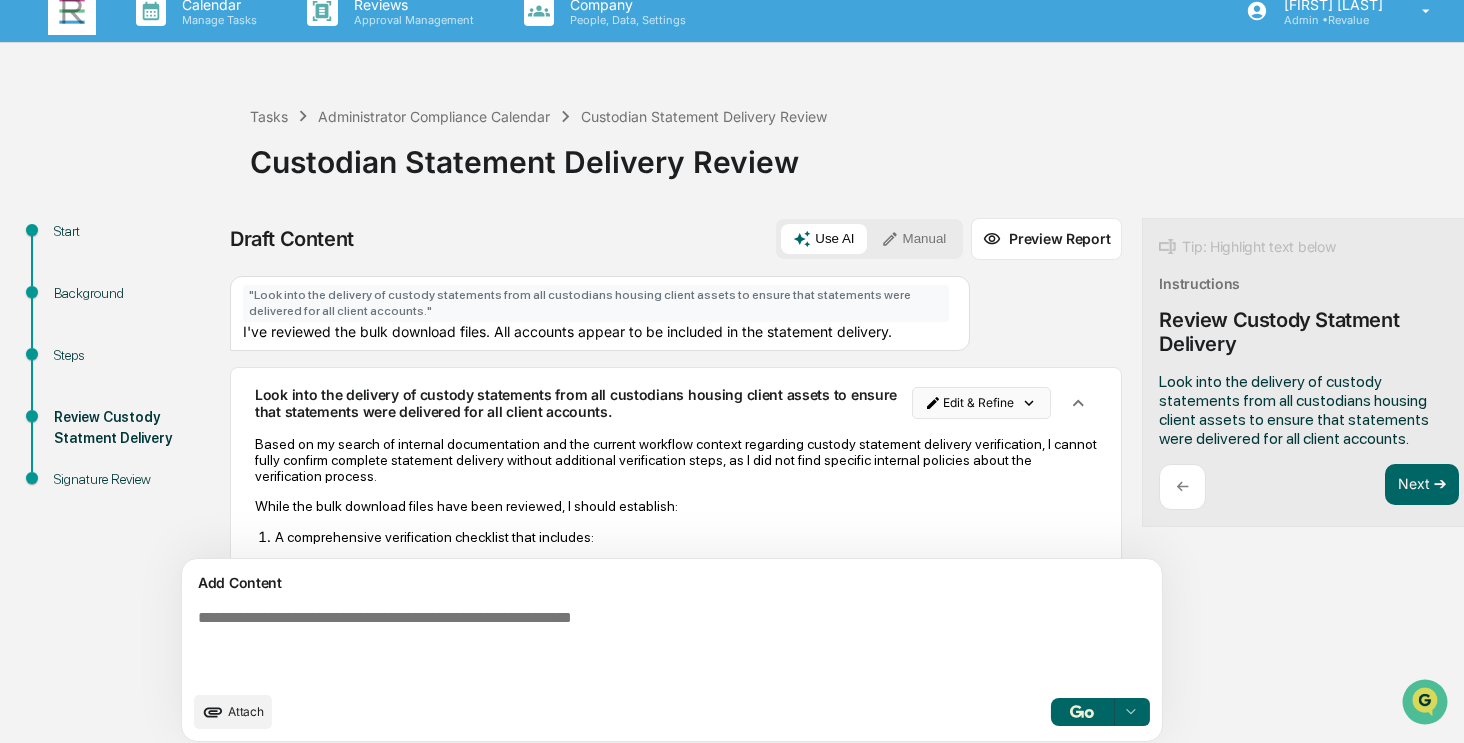 click on "Calendar Manage Tasks Reviews Approval Management Company People, Data, Settings [NAME] Admin • Revalue Tasks Administrator Compliance Calendar Custodian Statement Delivery Review Custodian Statement Delivery Review Start Background Steps Review Custody Statment Delivery
Signature Review Draft Content Use AI Manual Preview Report Sources " Look into the delivery of custody statements from all custodians housing client assets to ensure that statements were delivered for all client accounts. " I've reviewed the bulk download files. All accounts appear to be included in the statement delivery. Look into the delivery of custody statements from all custodians housing client assets to ensure that statements were delivered for all client accounts. Edit & Refine While the bulk download files have been reviewed, I should establish: A comprehensive verification checklist that includes: Statement delivery logs from each custodian Master list of all client accounts requiring statements Add Content Attach" at bounding box center [732, 351] 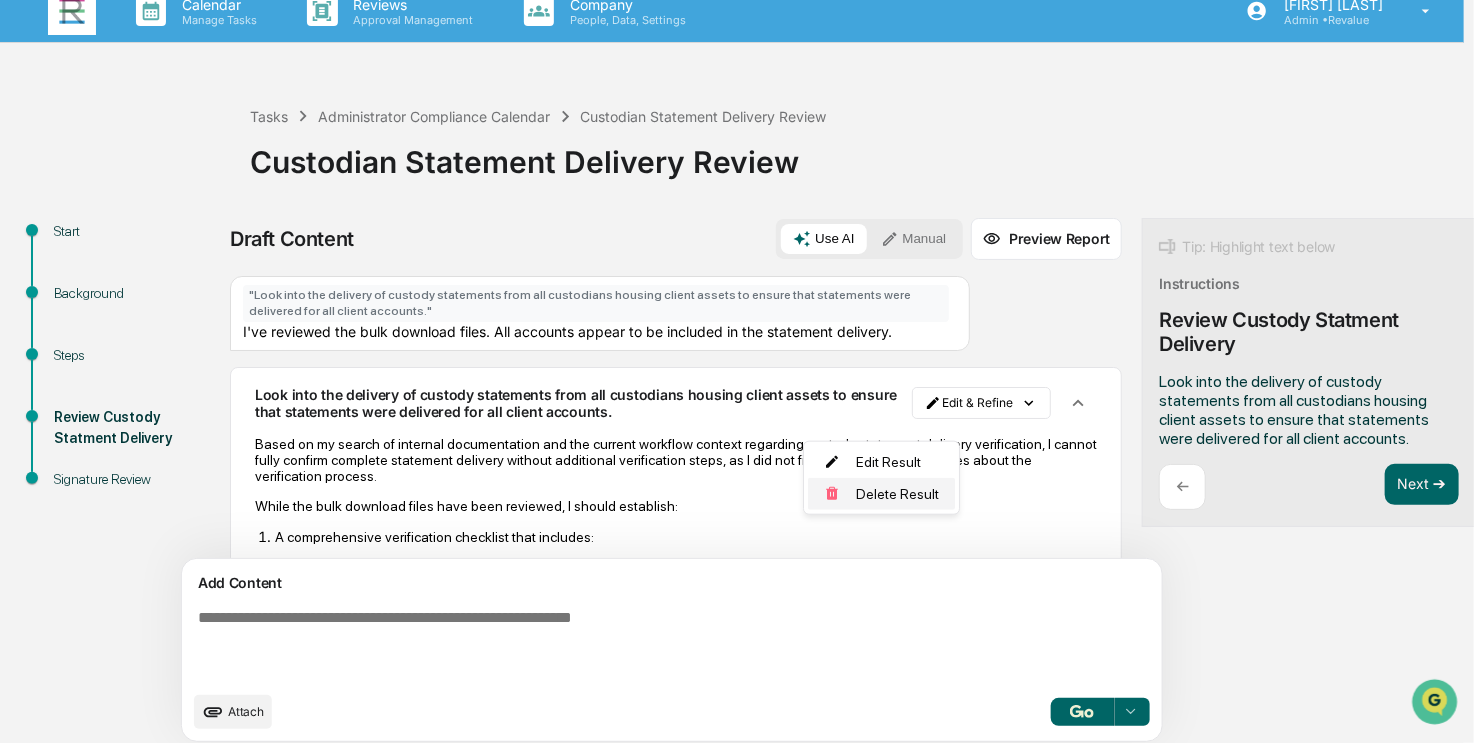 click on "Delete Result" at bounding box center (881, 494) 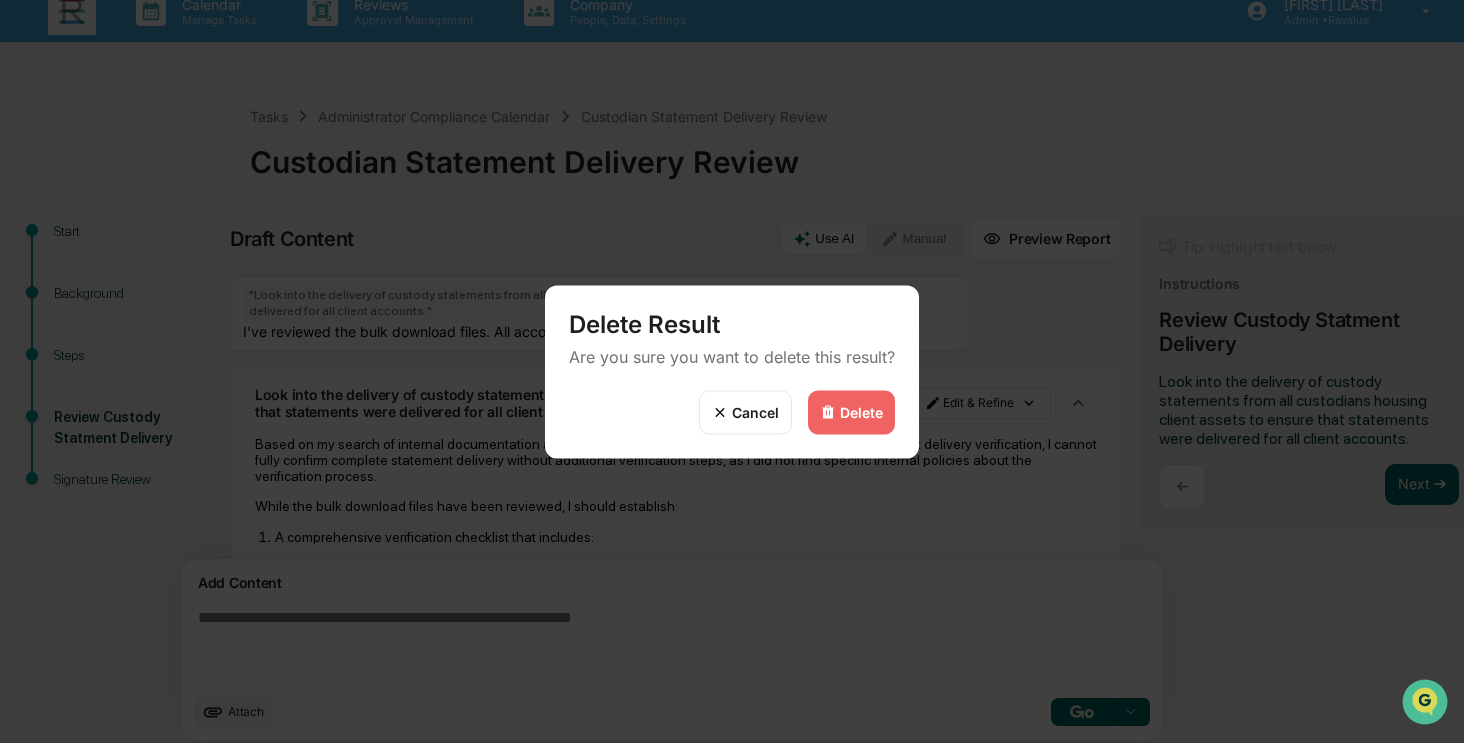 click on "Delete" at bounding box center [851, 412] 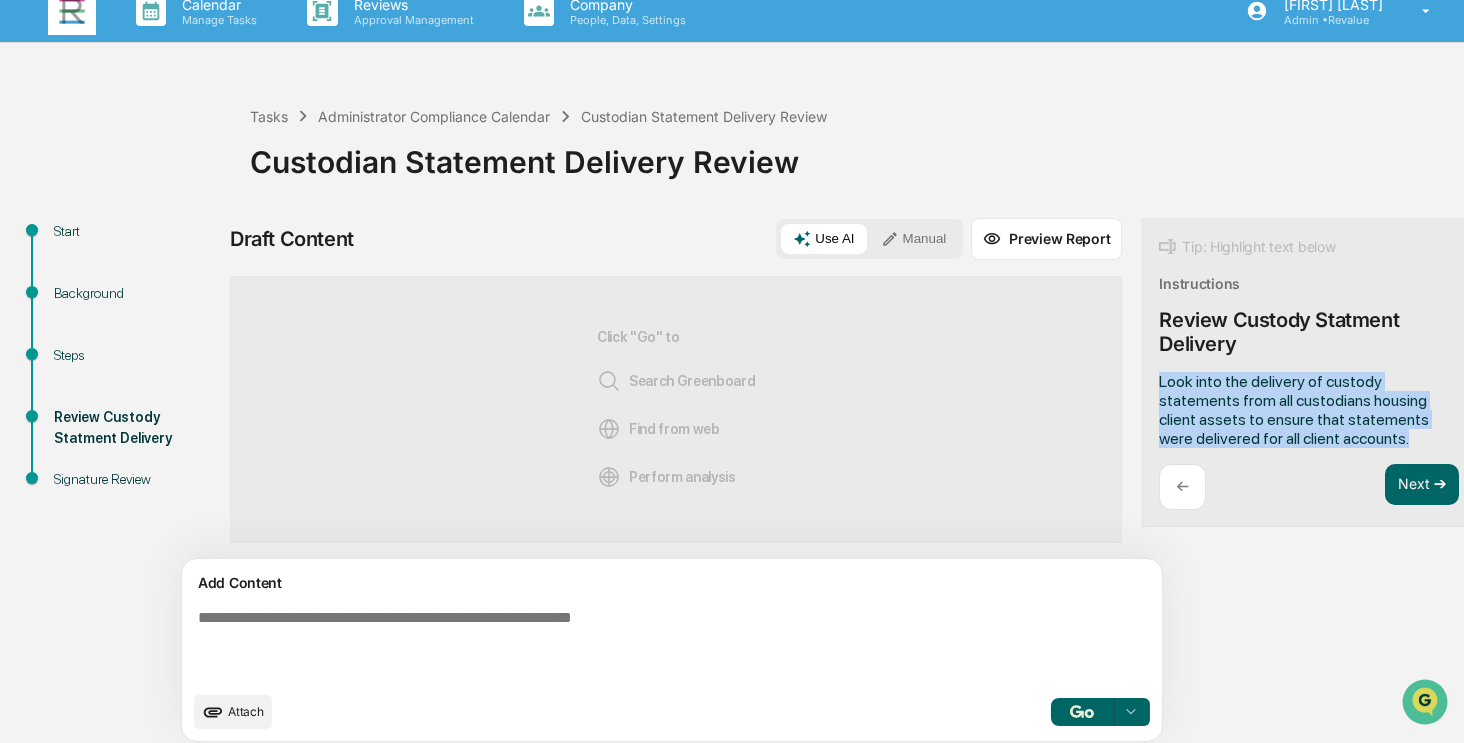 drag, startPoint x: 1287, startPoint y: 442, endPoint x: 1060, endPoint y: 376, distance: 236.40009 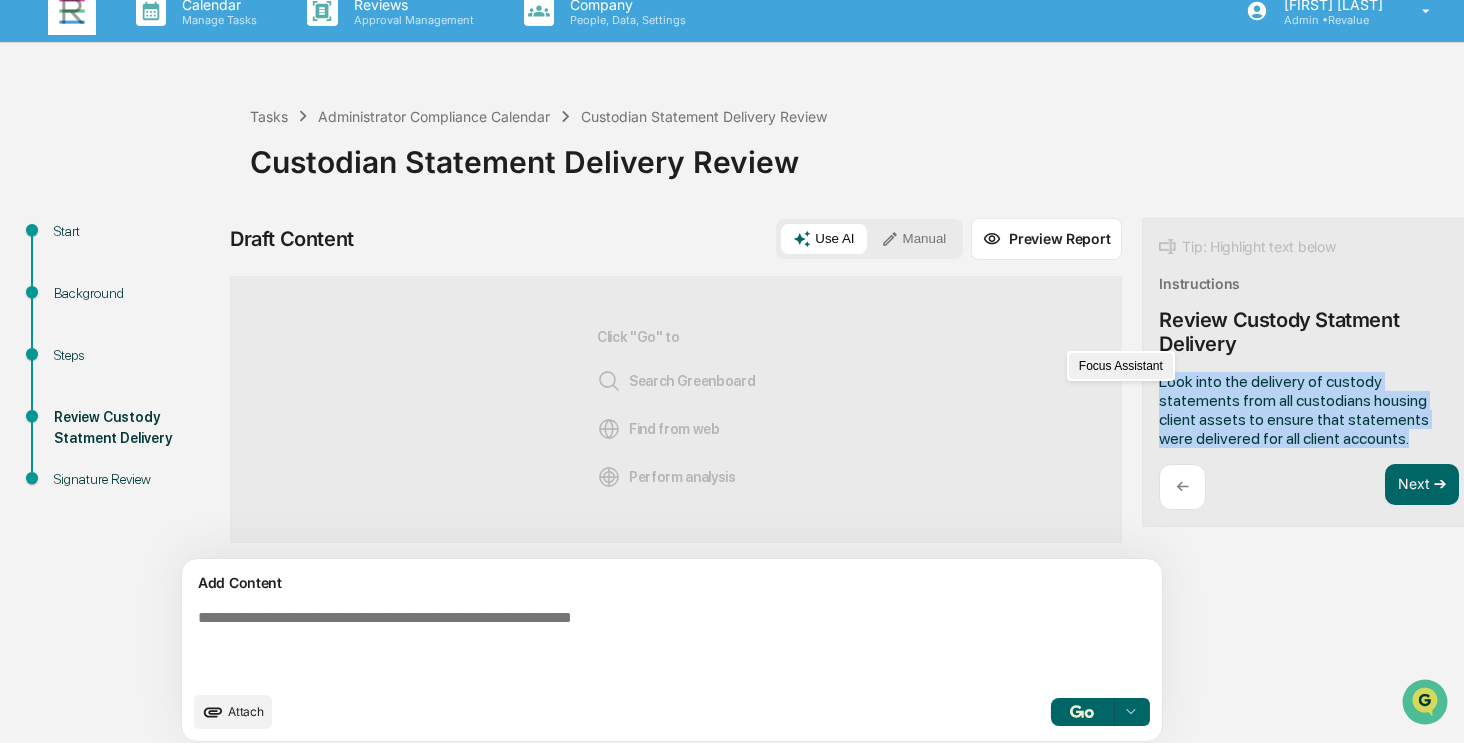 click on "Focus Assistant" at bounding box center [1121, 366] 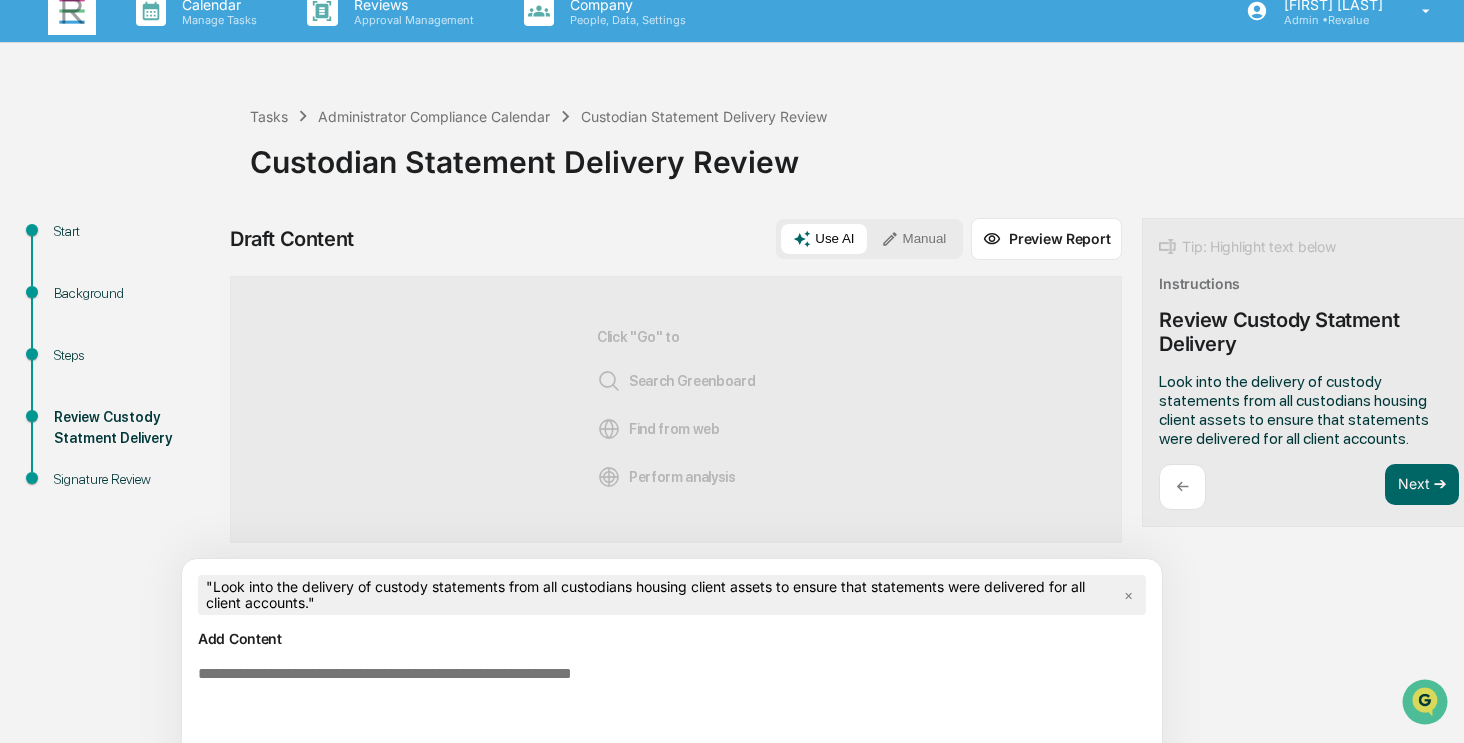 click at bounding box center [625, 701] 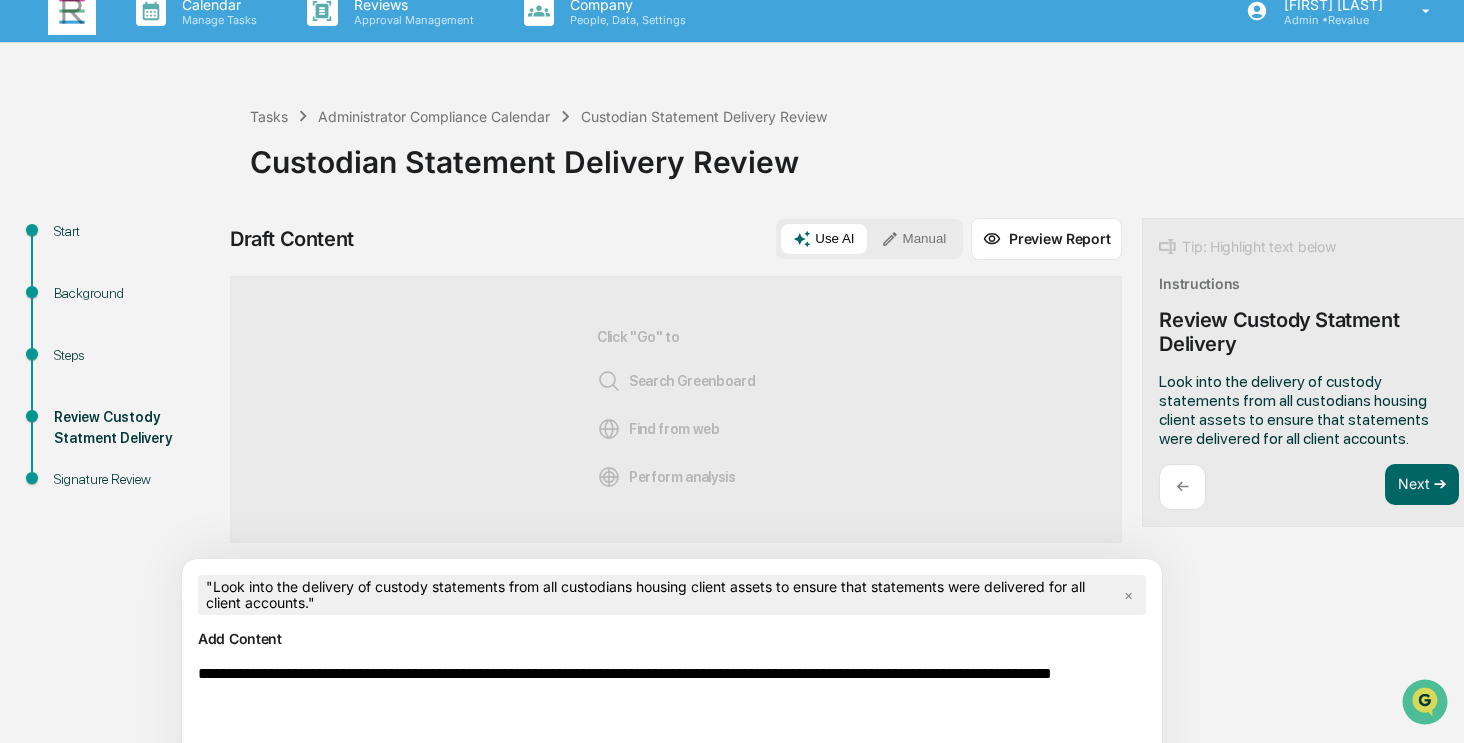 type on "**********" 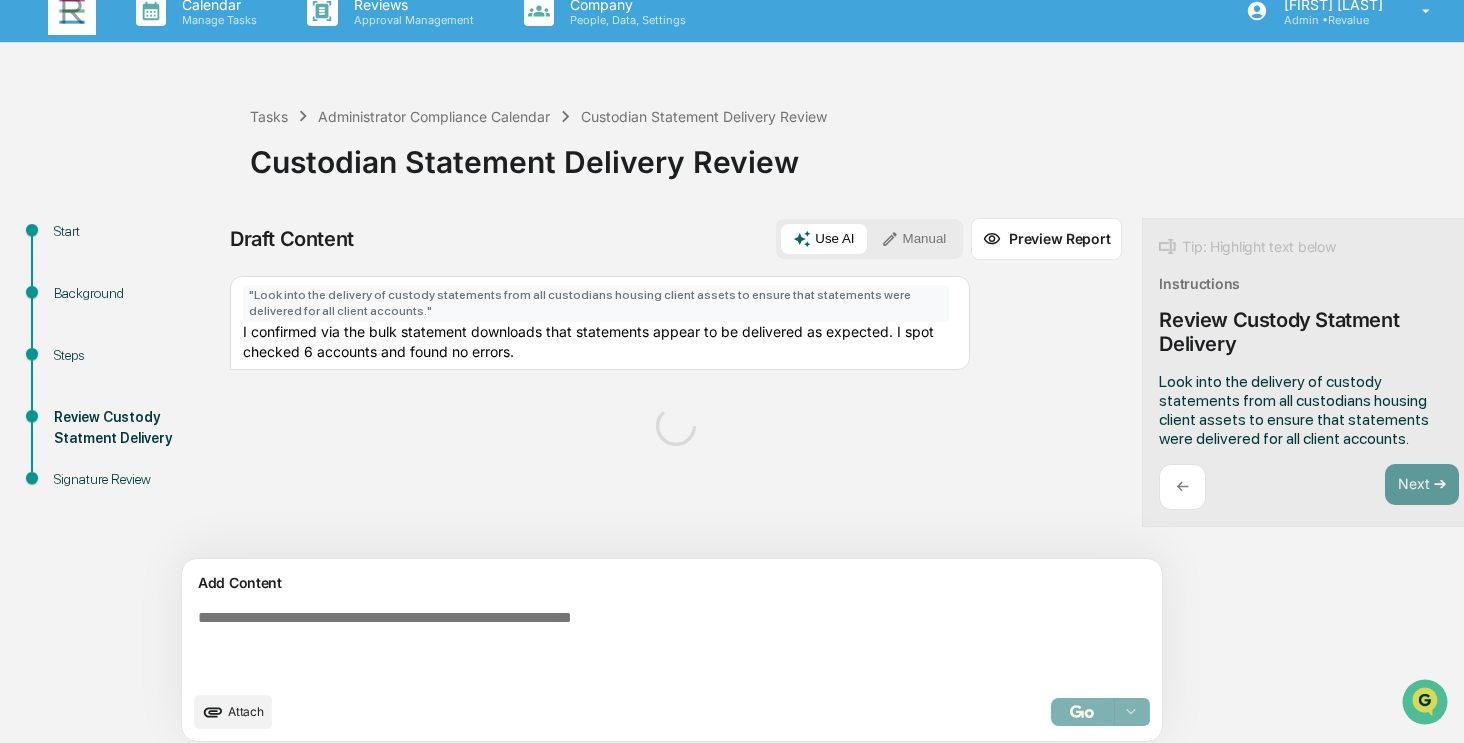 scroll, scrollTop: 30, scrollLeft: 0, axis: vertical 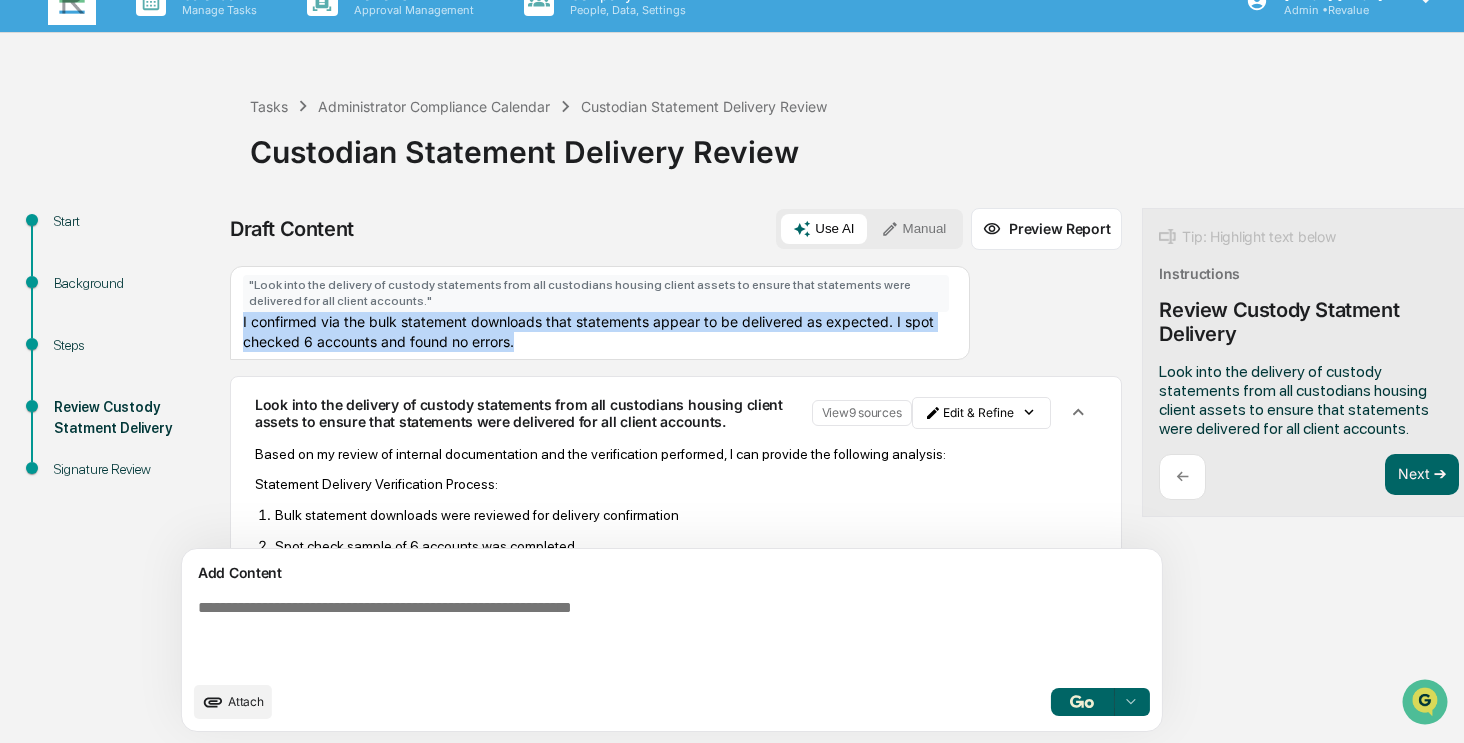drag, startPoint x: 633, startPoint y: 348, endPoint x: 237, endPoint y: 325, distance: 396.66736 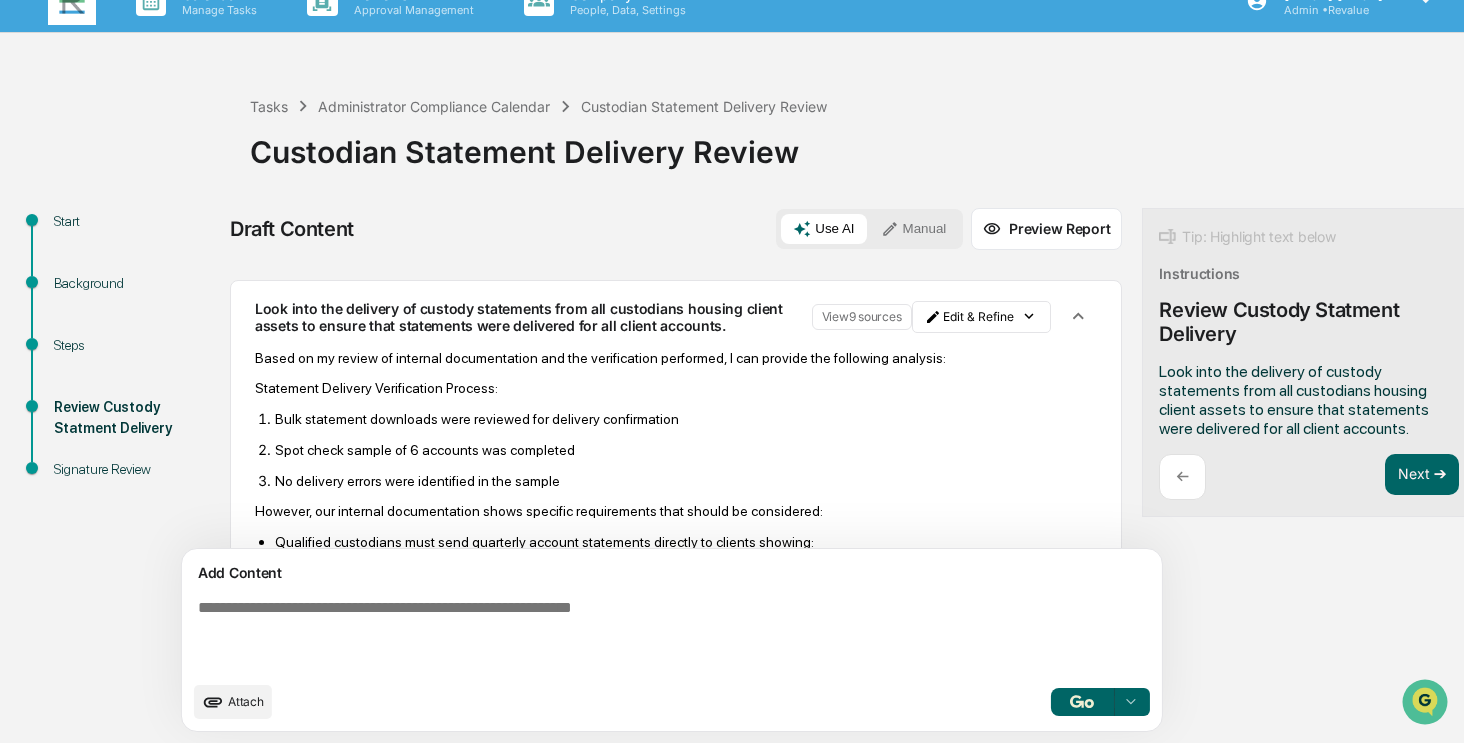 scroll, scrollTop: 0, scrollLeft: 0, axis: both 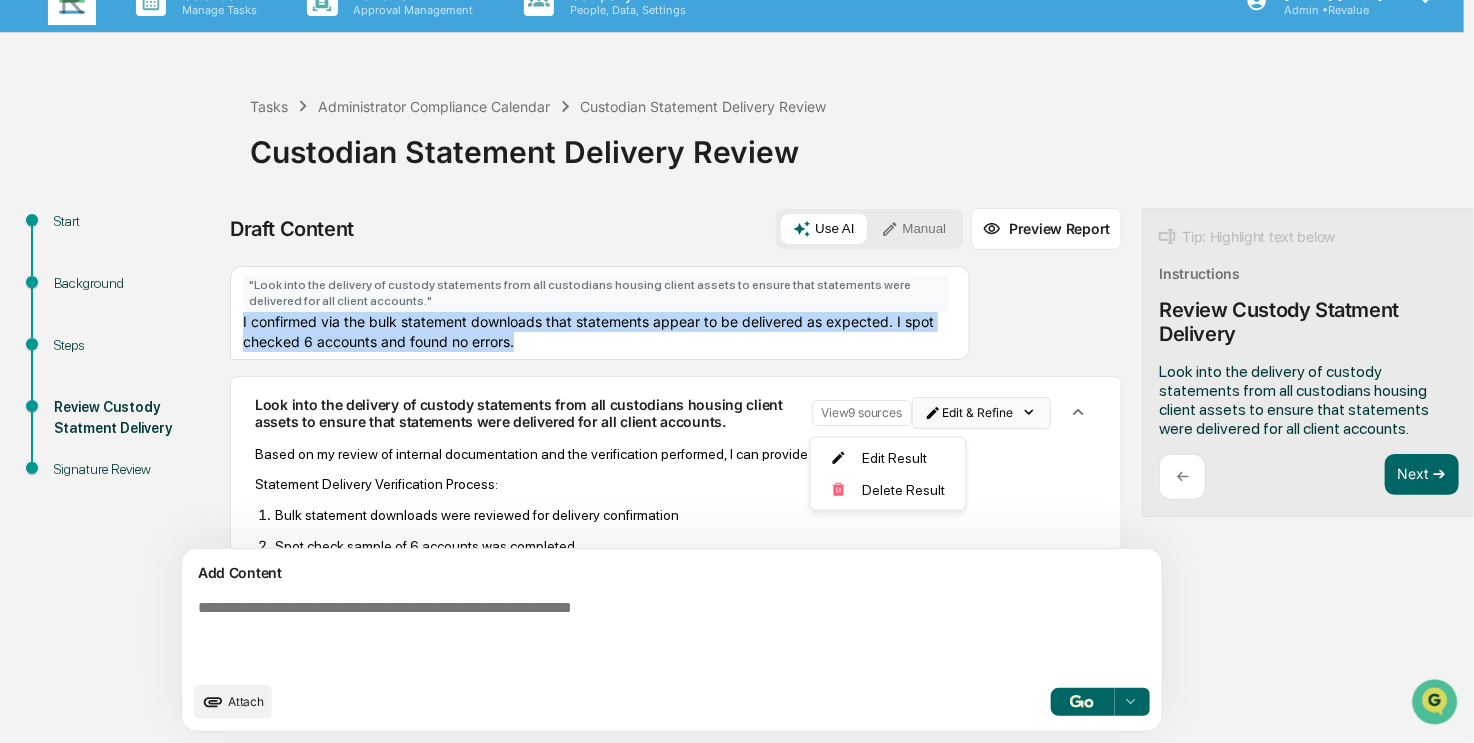 click on "Calendar Manage Tasks Reviews Approval Management Company People, Data, Settings [NAME] Admin • Revalue Tasks Administrator Compliance Calendar Custodian Statement Delivery Review Custodian Statement Delivery Review Start Background Steps Review Custody Statment Delivery
Signature Review Draft Content Use AI Manual Preview Report Sources " Look into the delivery of custody statements from all custodians housing client assets to ensure that statements were delivered for all client accounts. " I confirmed via the bulk statement downloads that statements appear to be delivered as expected. I spot checked 6 accounts and found no errors. Look into the delivery of custody statements from all custodians housing client assets to ensure that statements were delivered for all client accounts. View 9 sources Edit & Refine Based on my review of internal documentation and the verification performed, I can provide the following analysis: Statement Delivery Verification Process: Amount of funds and securities" at bounding box center [737, 341] 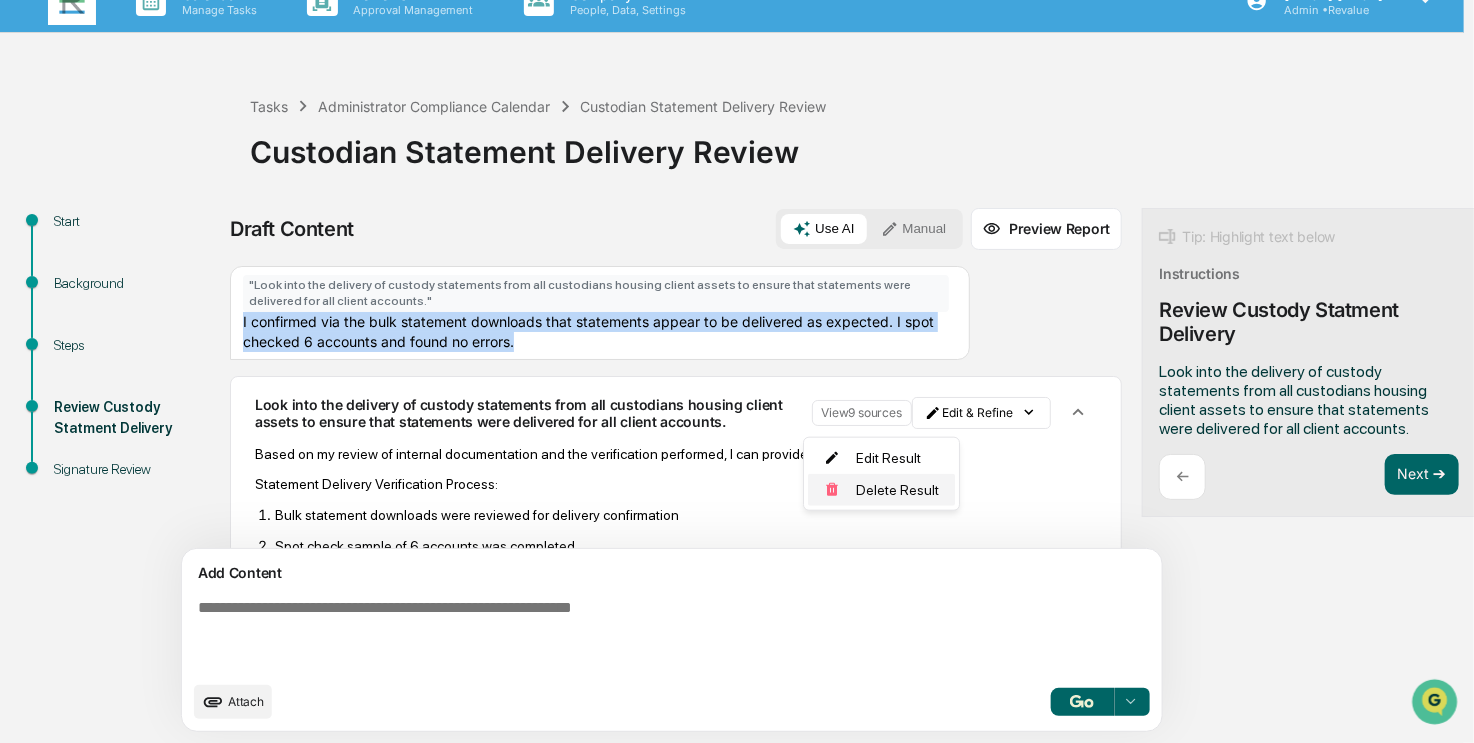 click on "Delete Result" at bounding box center [881, 490] 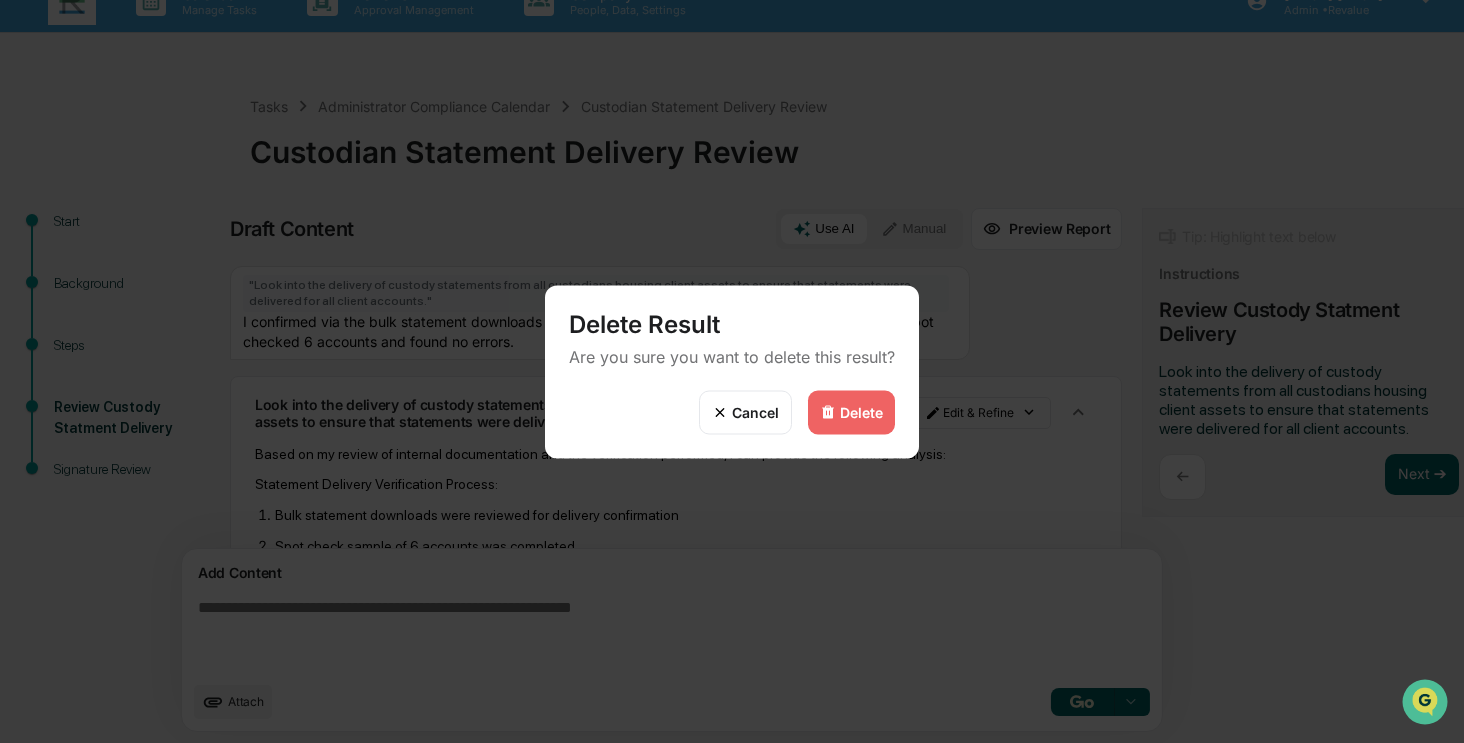 click on "Delete" at bounding box center (861, 412) 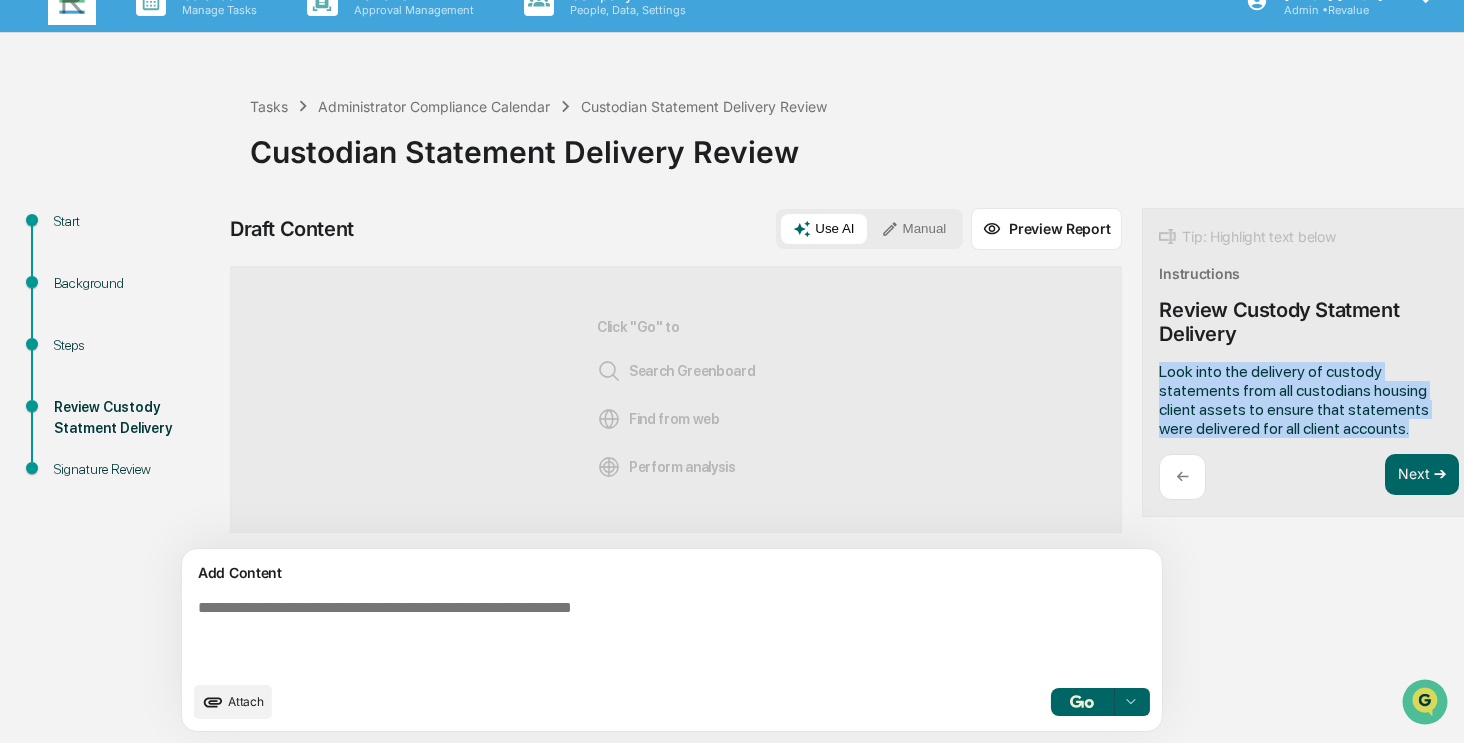 drag, startPoint x: 1284, startPoint y: 431, endPoint x: 1068, endPoint y: 368, distance: 225 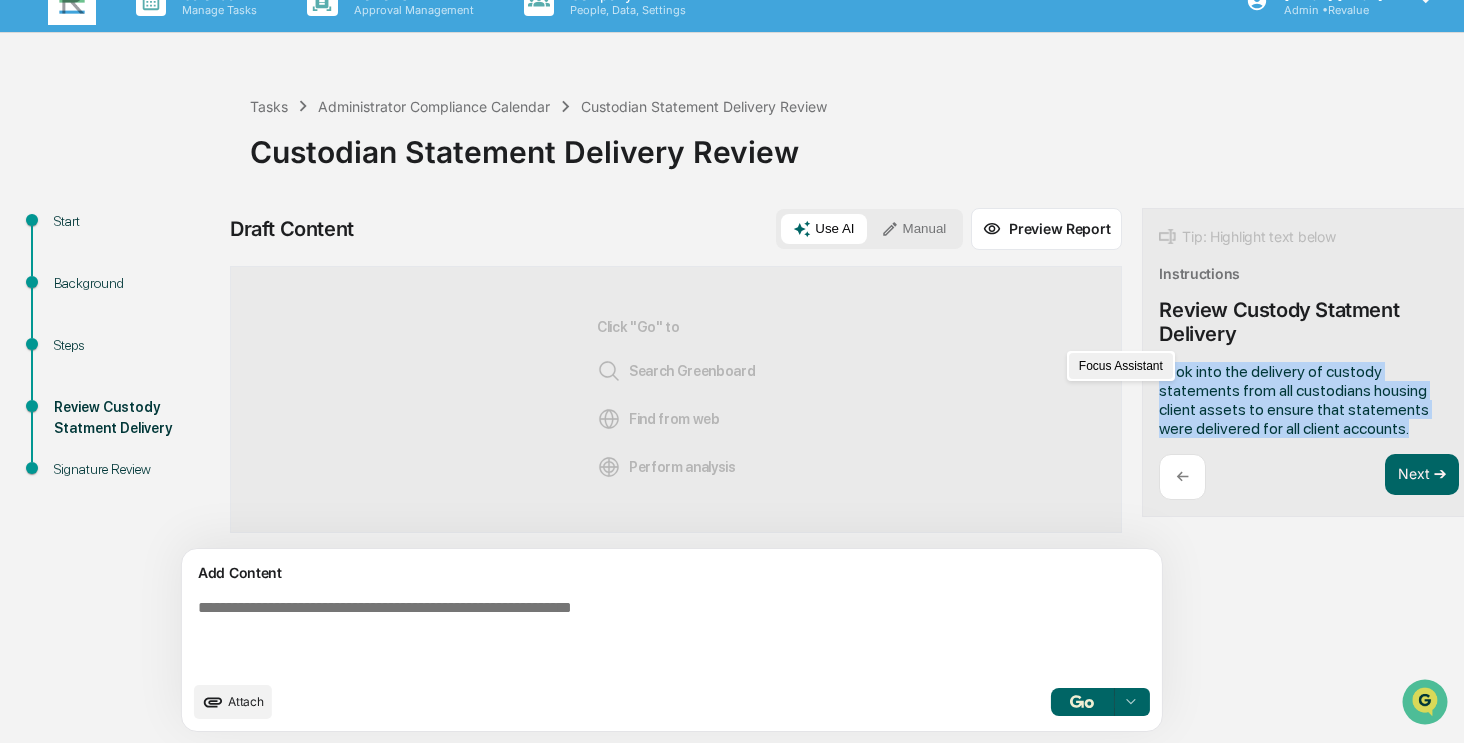 click on "Focus Assistant" at bounding box center (1121, 366) 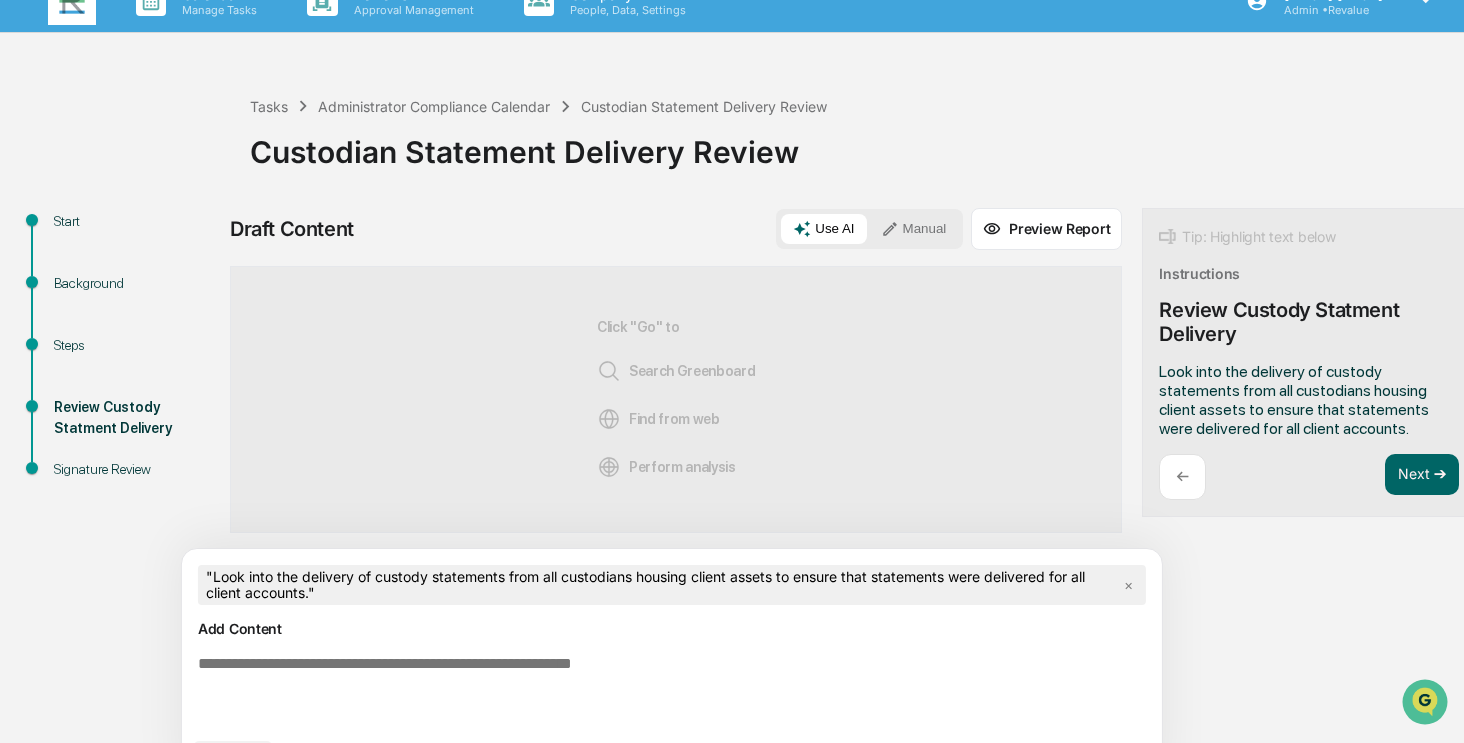 click at bounding box center [625, 691] 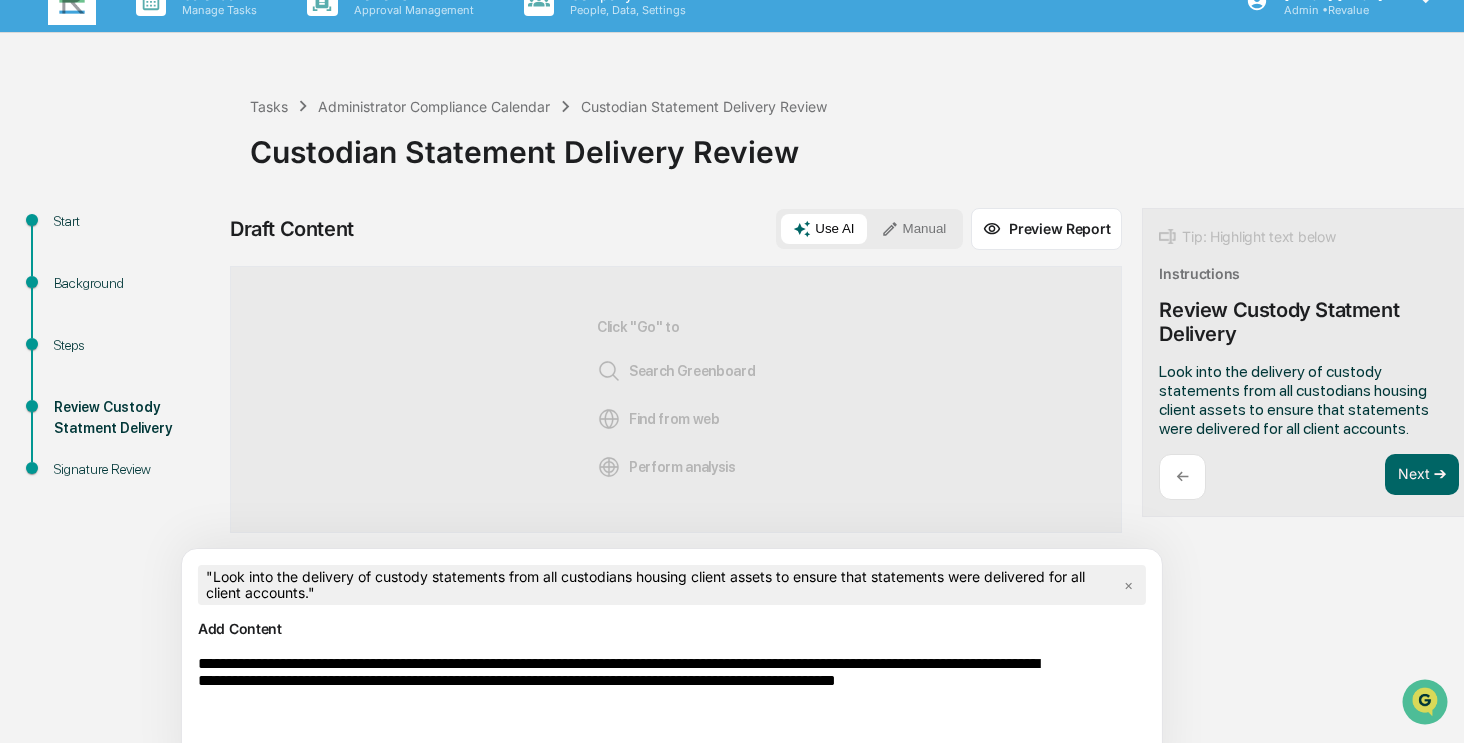 click on "**********" at bounding box center [625, 692] 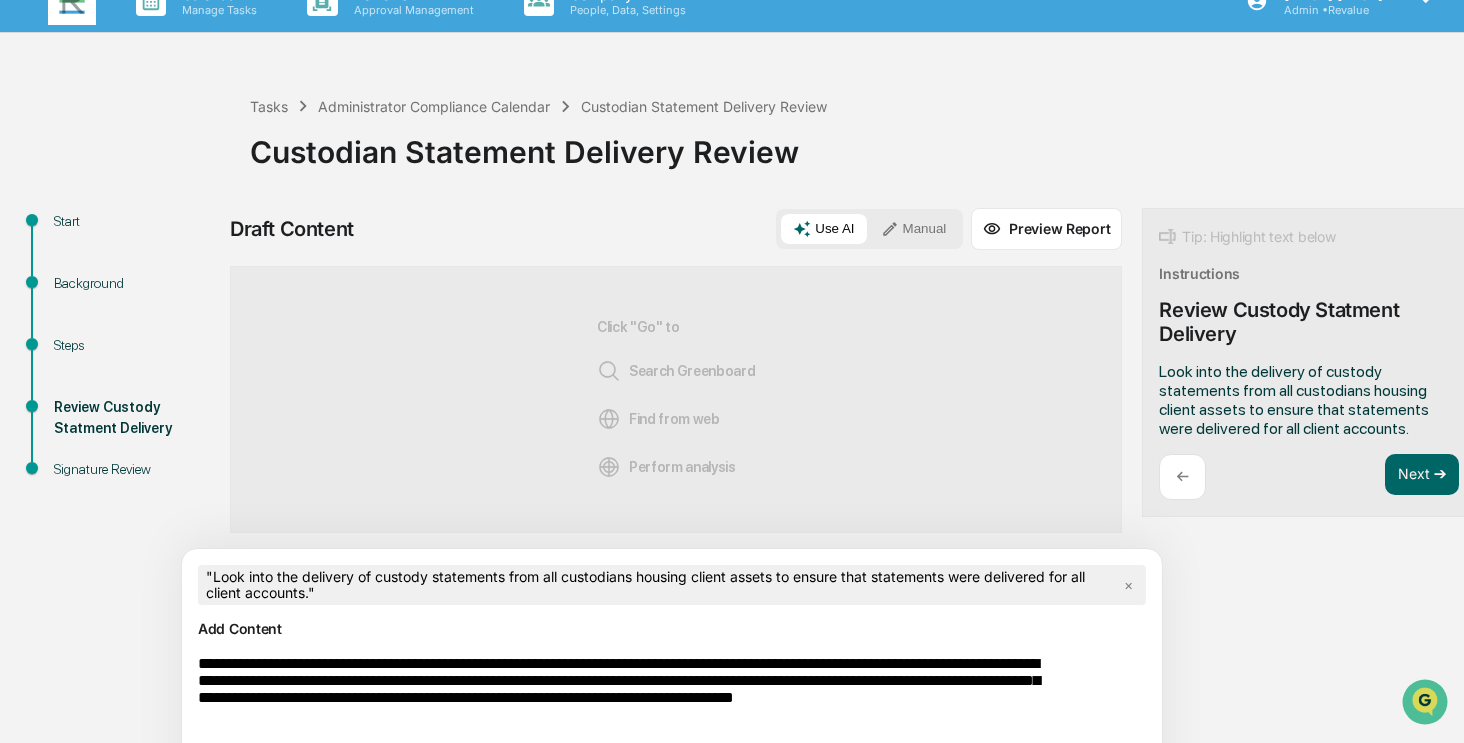 scroll, scrollTop: 107, scrollLeft: 0, axis: vertical 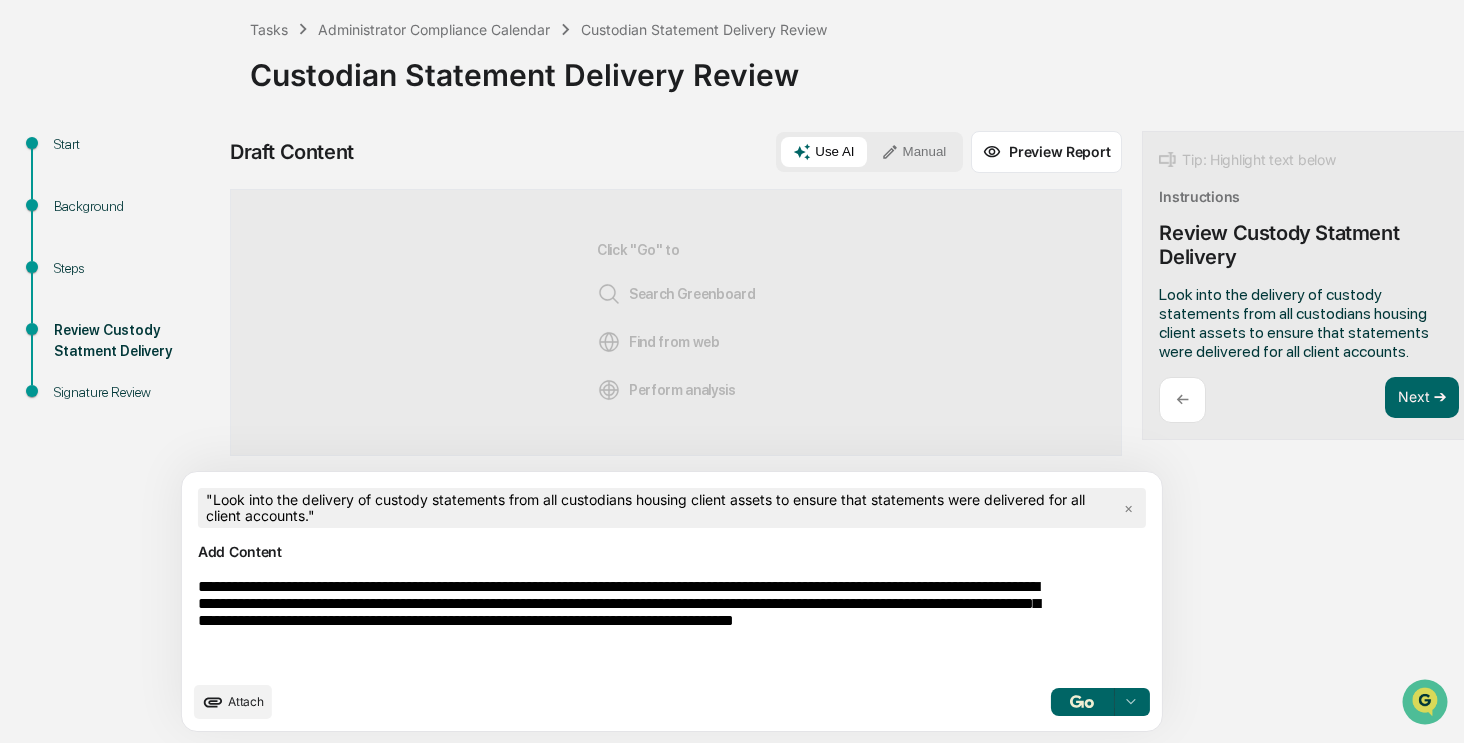 type on "**********" 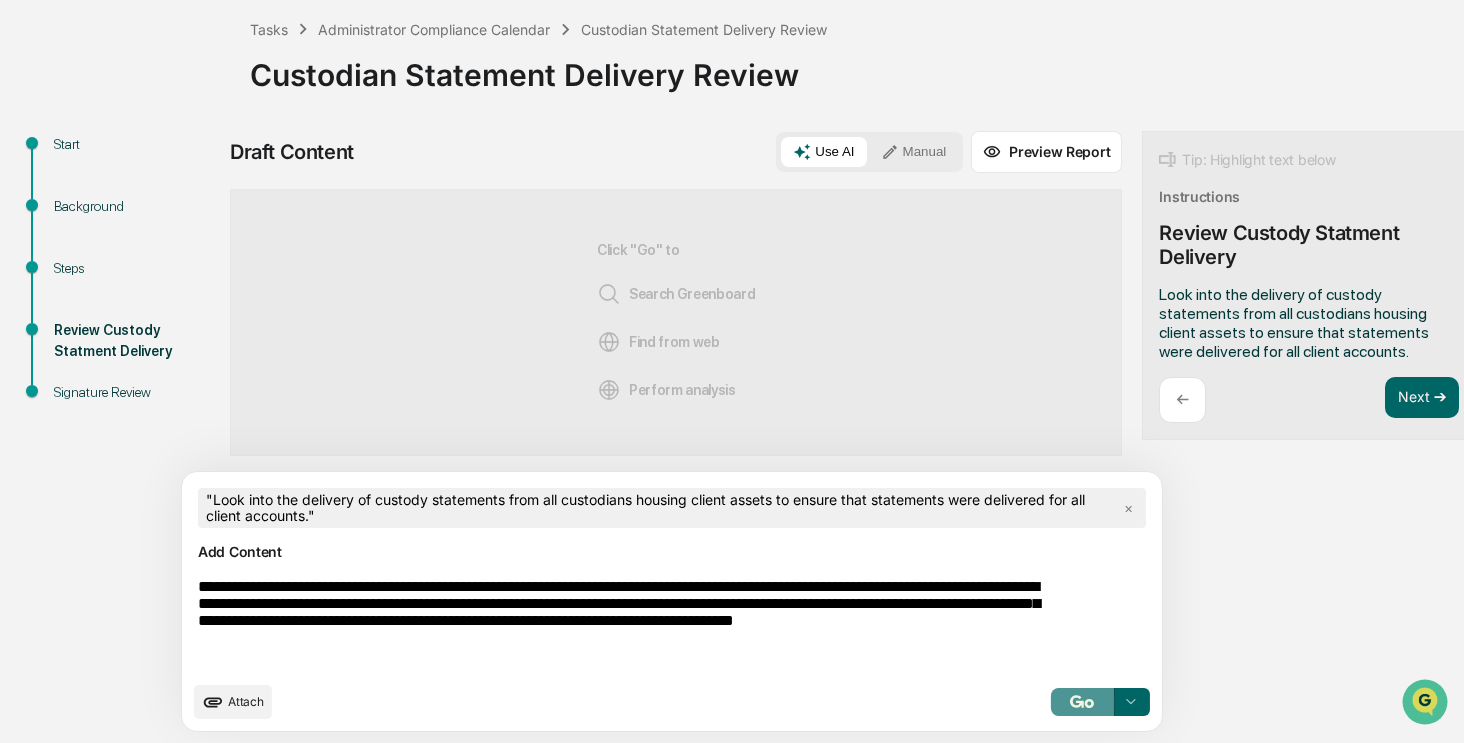 click at bounding box center (1082, 701) 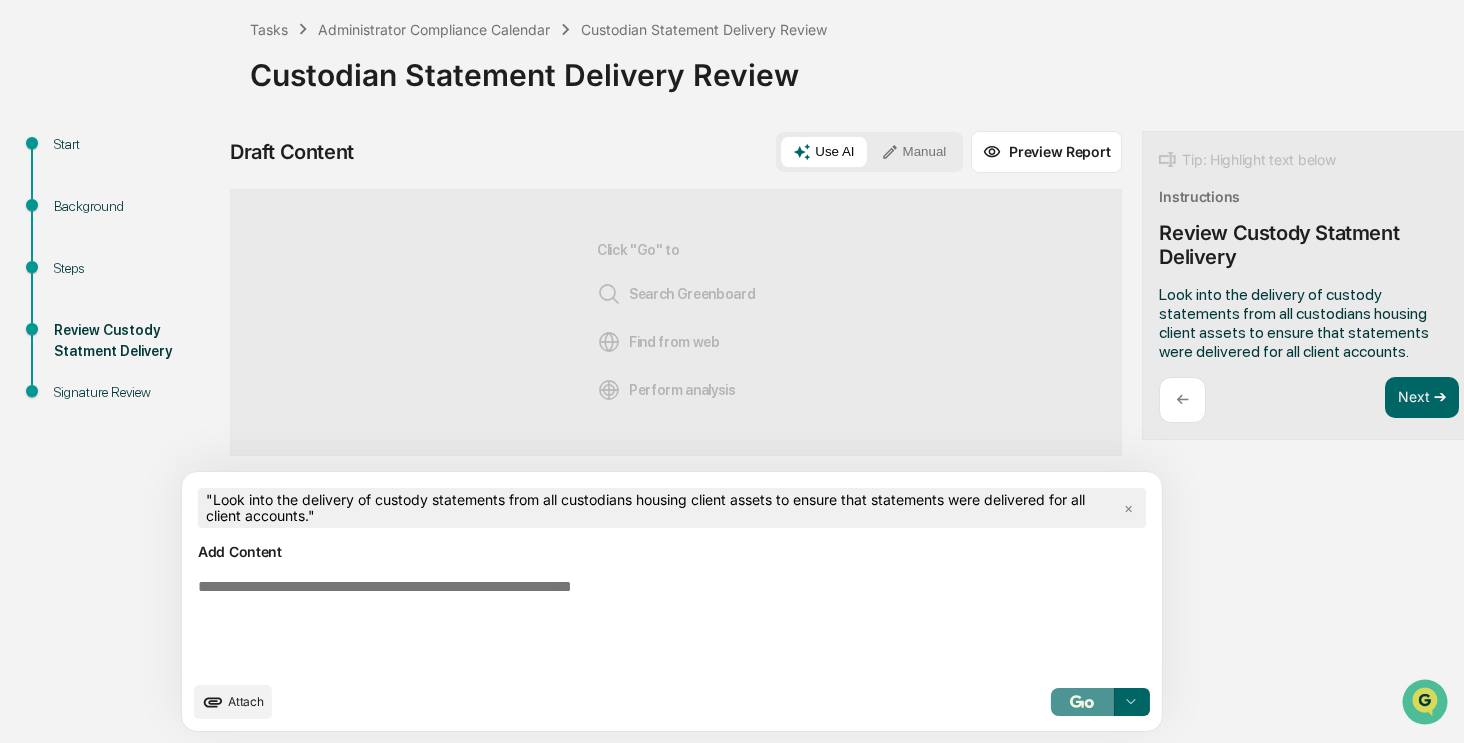 scroll, scrollTop: 51, scrollLeft: 0, axis: vertical 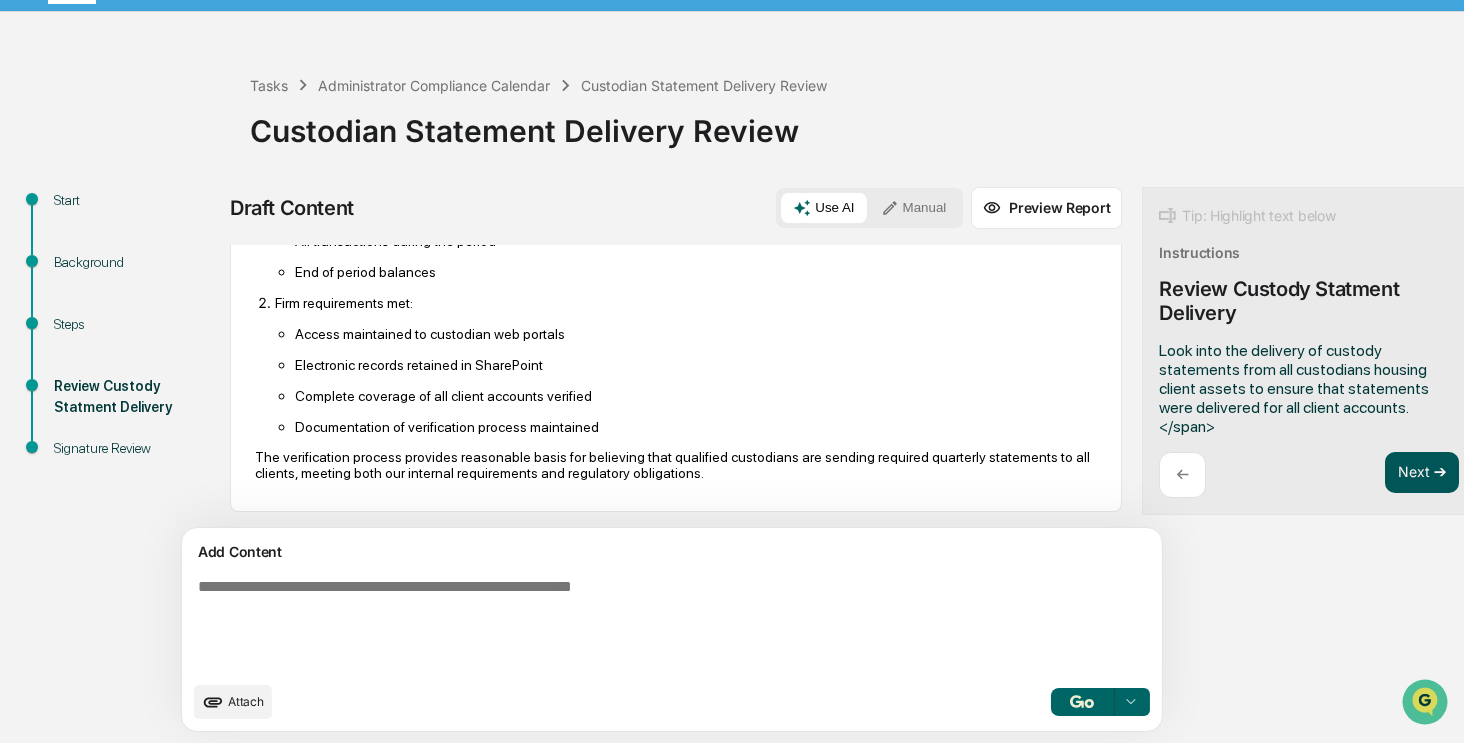 click on "Next ➔" at bounding box center (1422, 473) 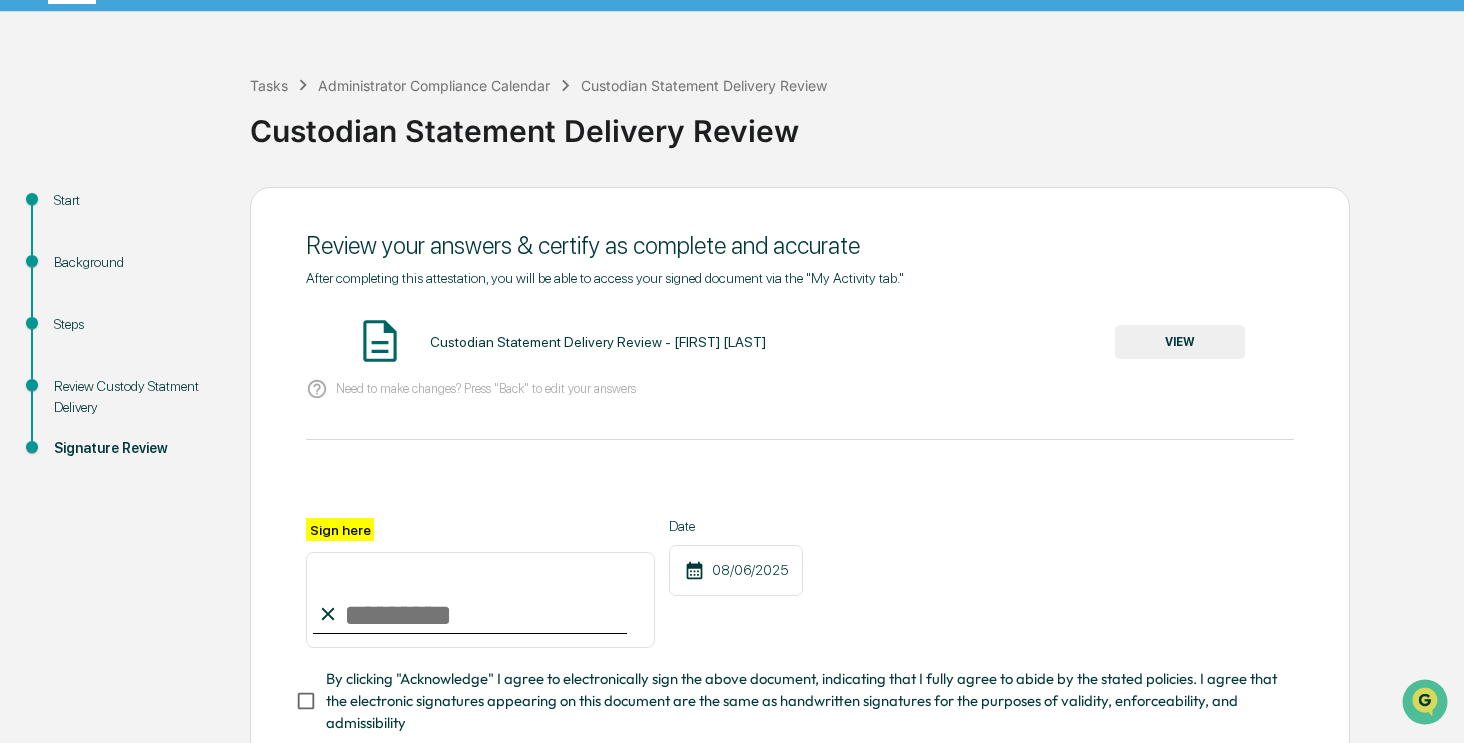 click on "VIEW" at bounding box center [1180, 342] 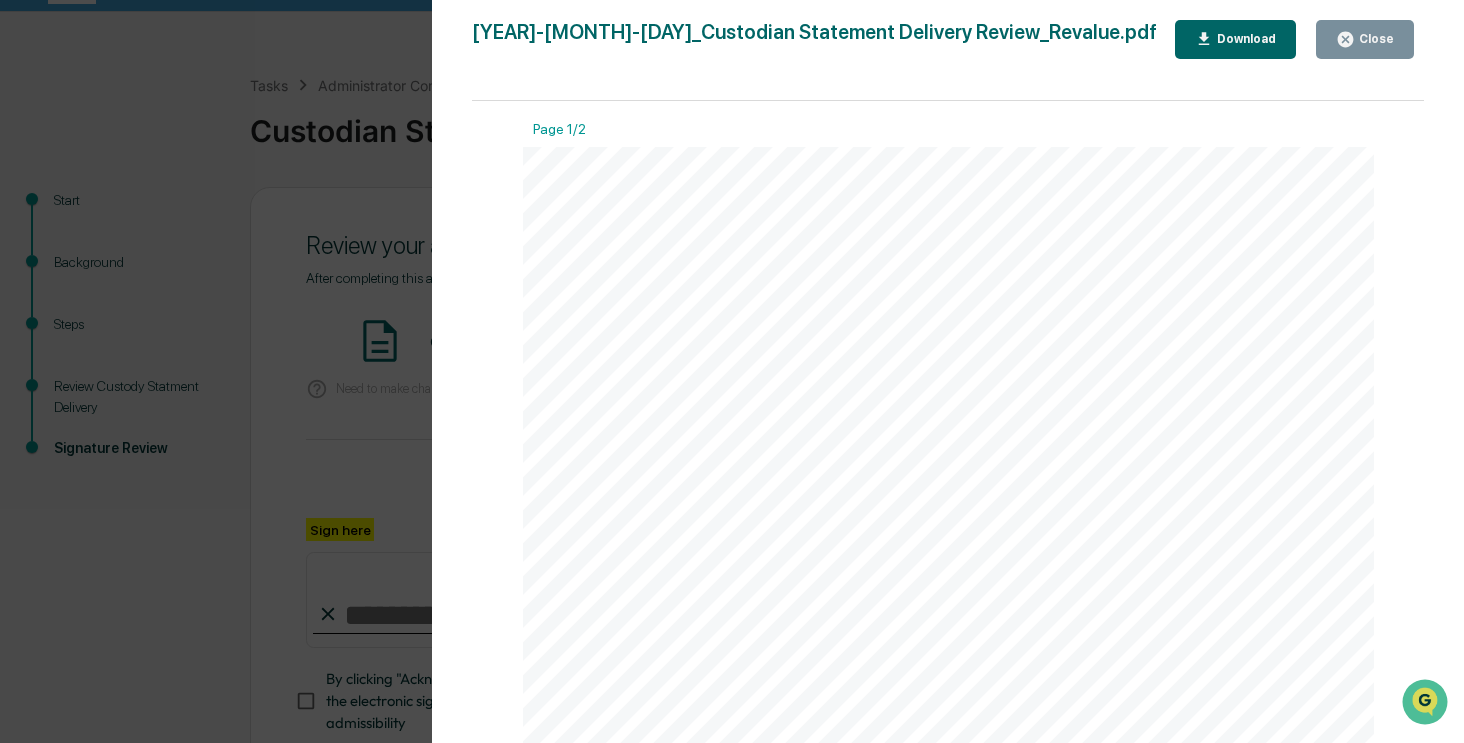 click 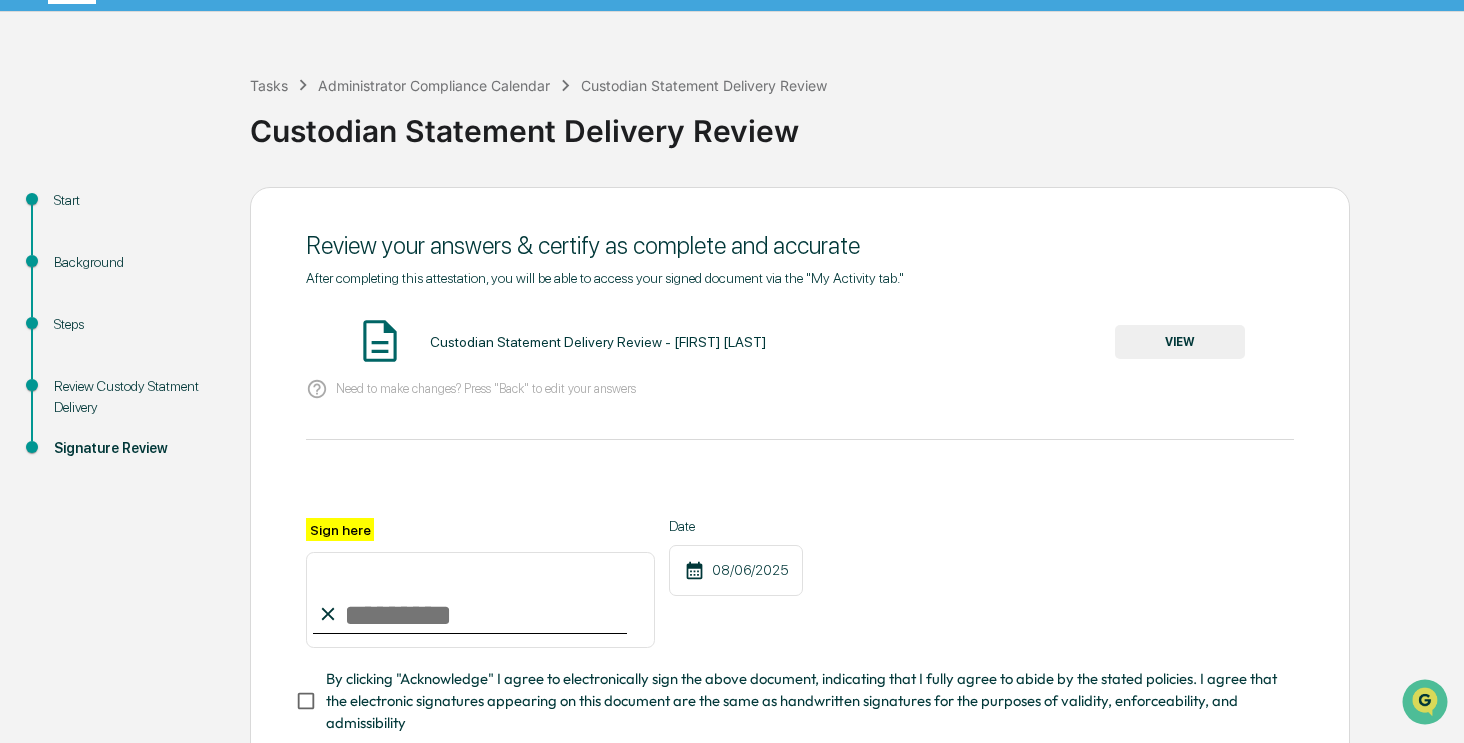 click on "Sign here" at bounding box center [480, 600] 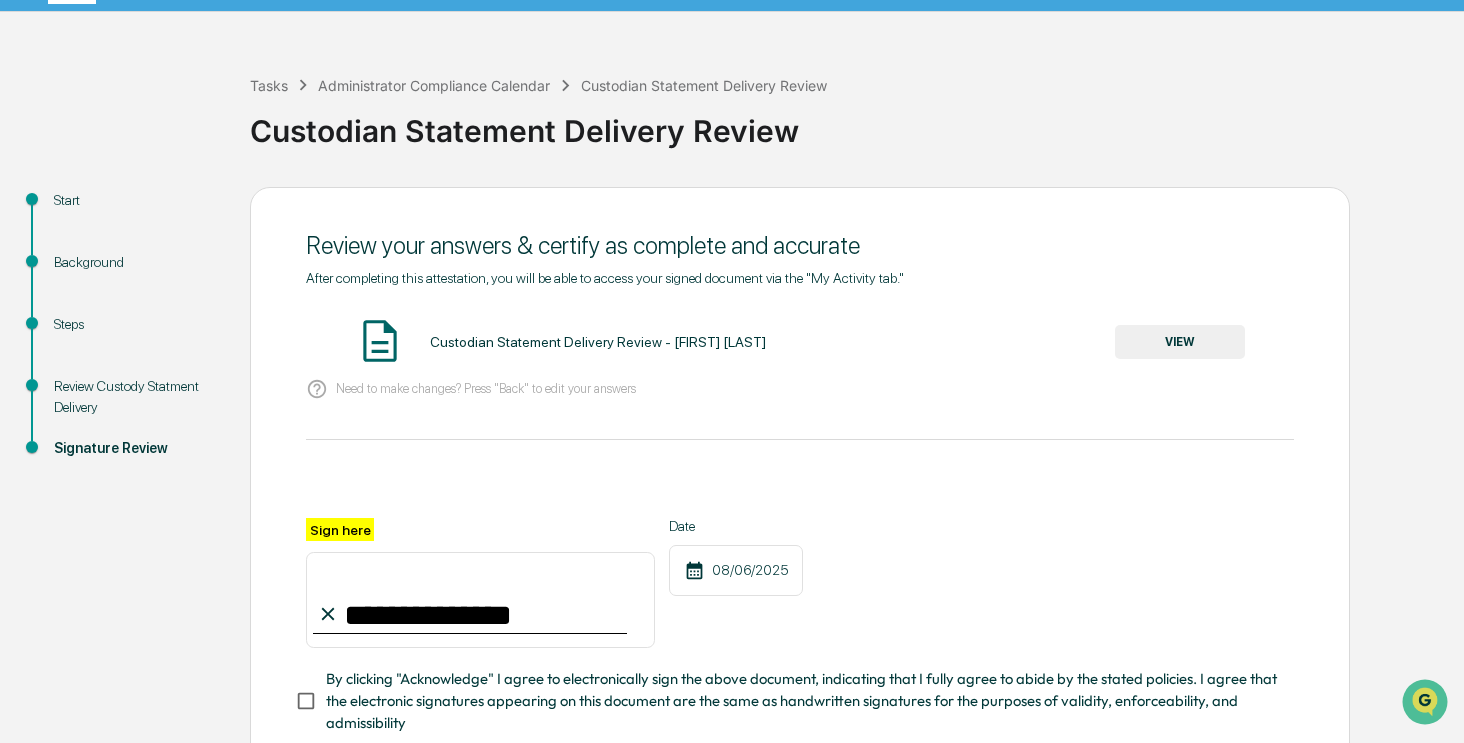 click on "By clicking "Acknowledge" I agree to electronically sign the above document, indicating that I fully agree to abide by the stated policies. I agree that the electronic signatures appearing on this document are the same as handwritten signatures for the purposes of validity, enforceability, and admissibility" at bounding box center [802, 701] 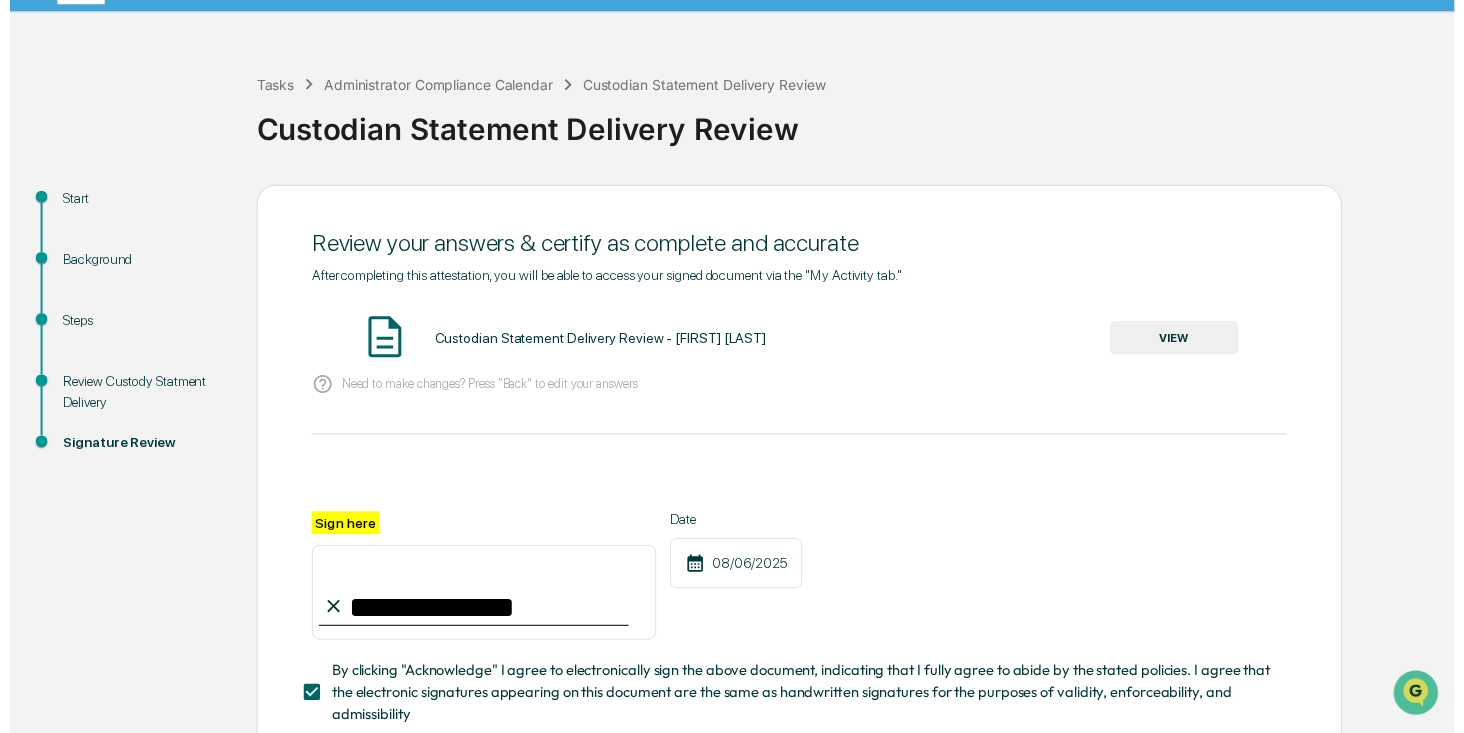 scroll, scrollTop: 186, scrollLeft: 0, axis: vertical 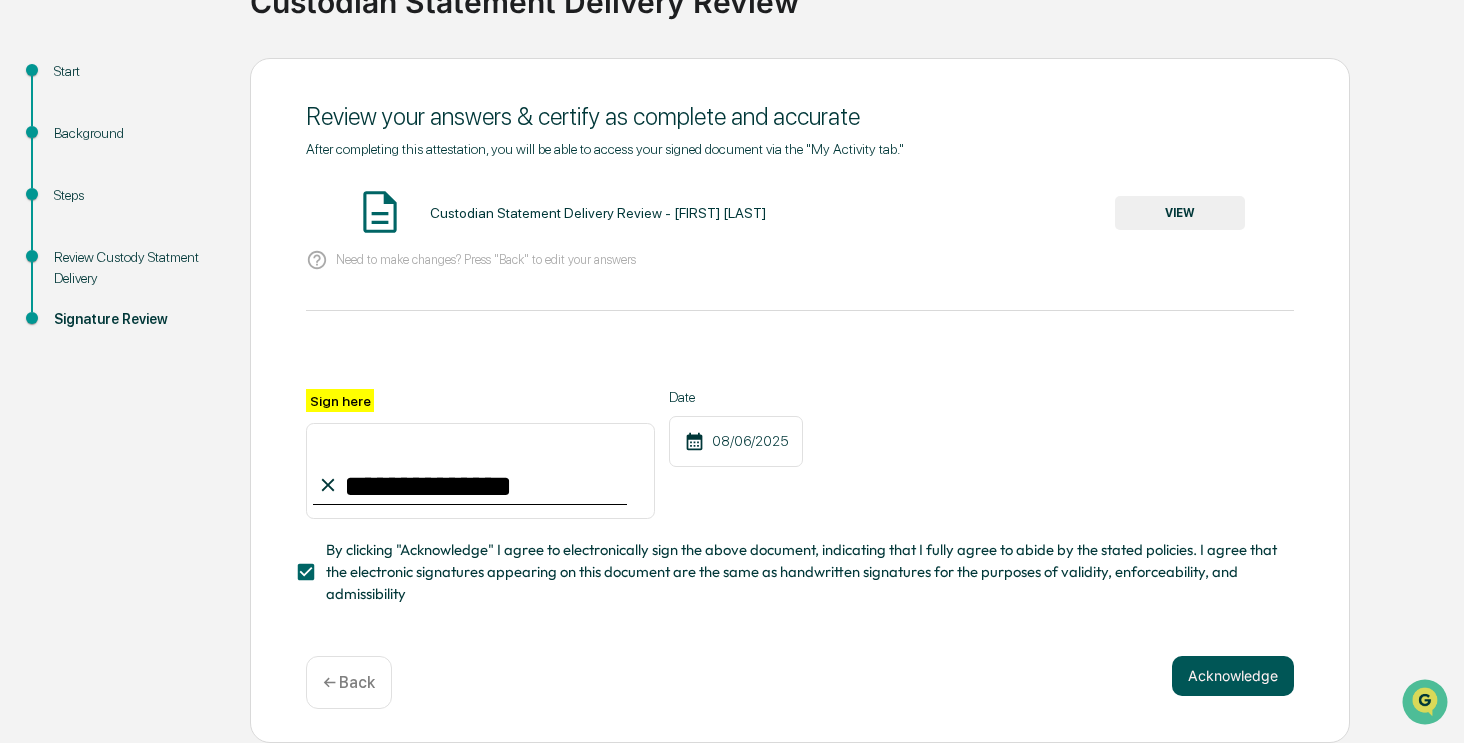 click on "Acknowledge" at bounding box center [1233, 676] 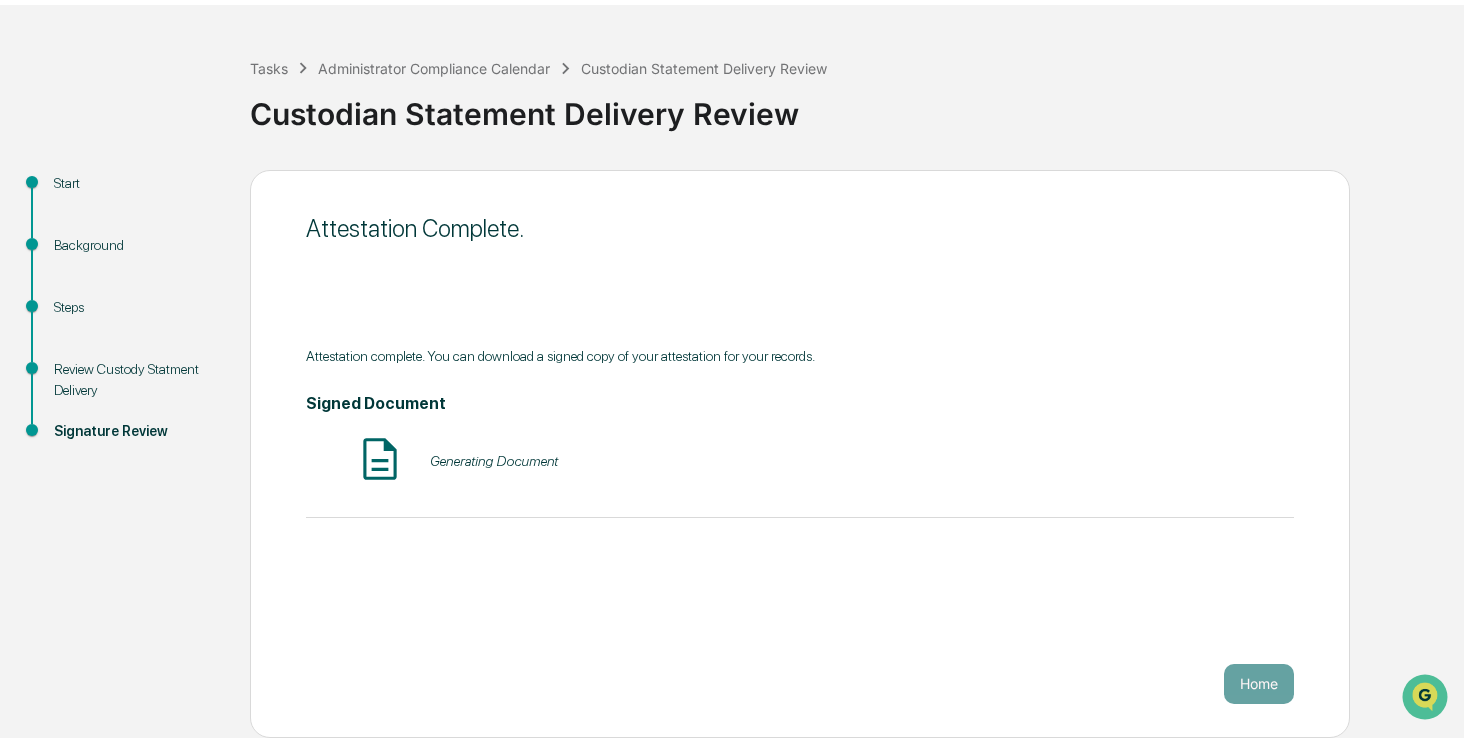 scroll, scrollTop: 61, scrollLeft: 0, axis: vertical 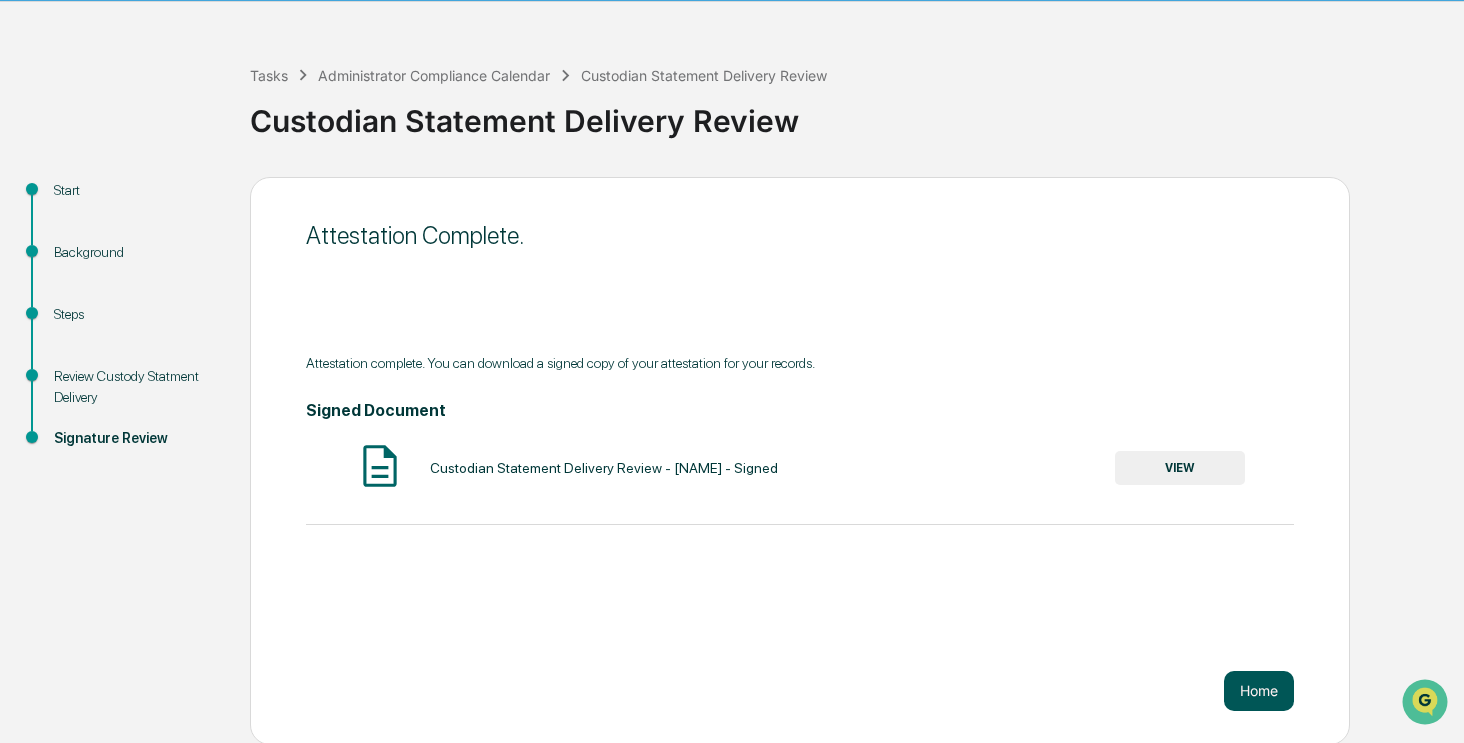 click on "Home" at bounding box center [1259, 691] 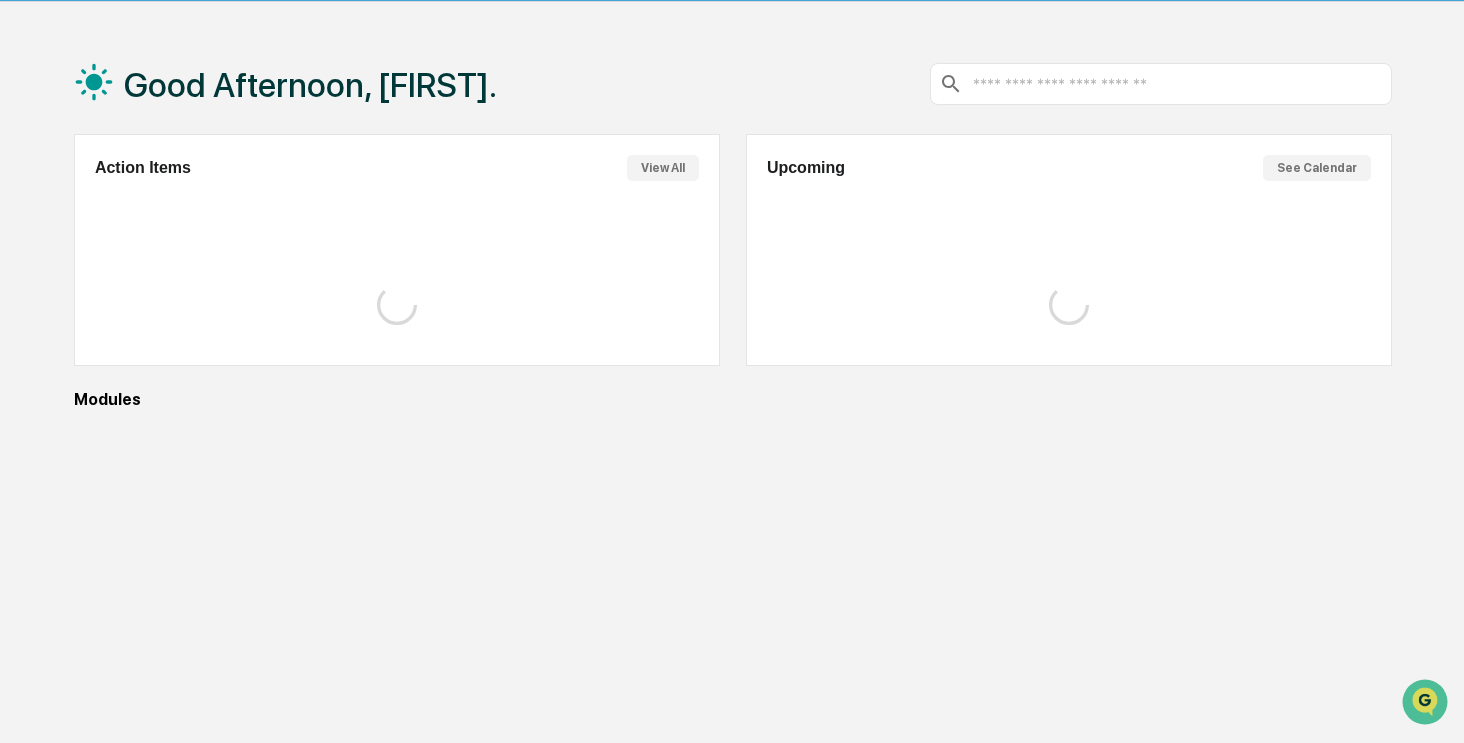 scroll, scrollTop: 0, scrollLeft: 0, axis: both 